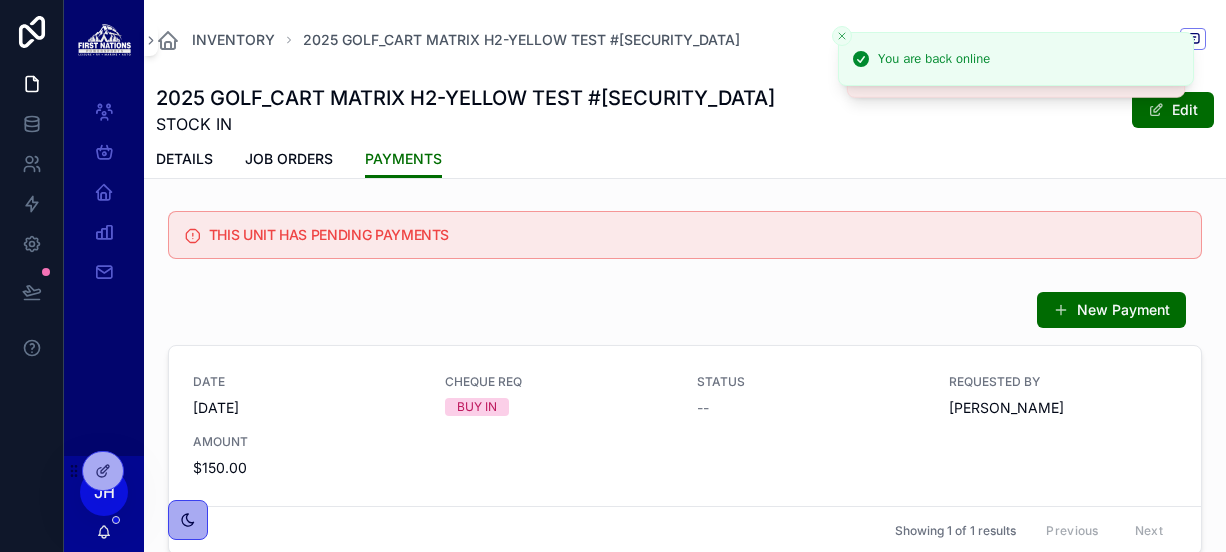 scroll, scrollTop: 0, scrollLeft: 0, axis: both 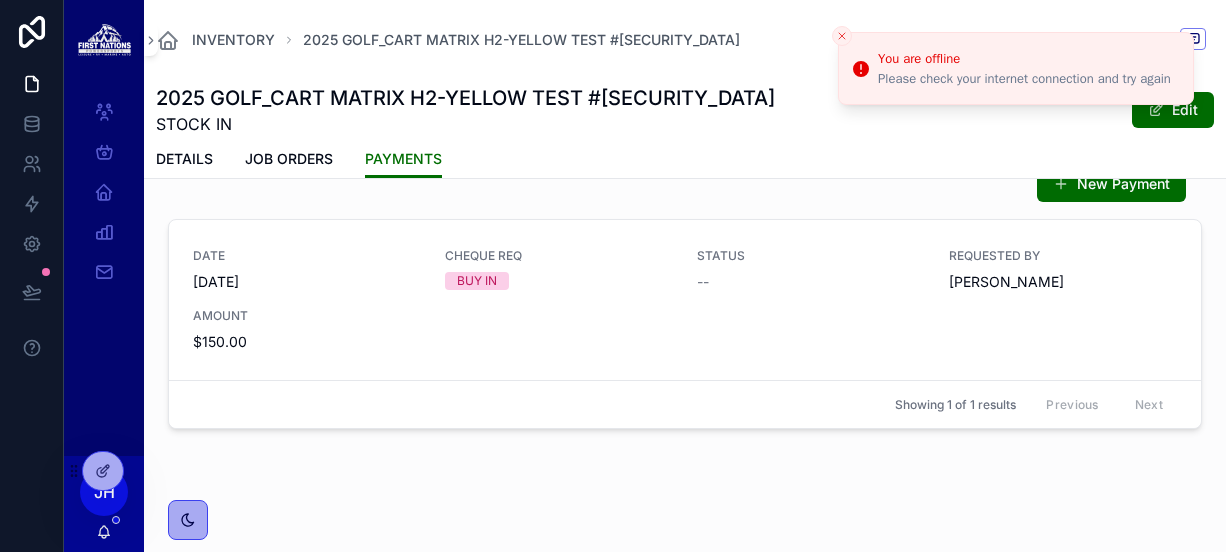 click 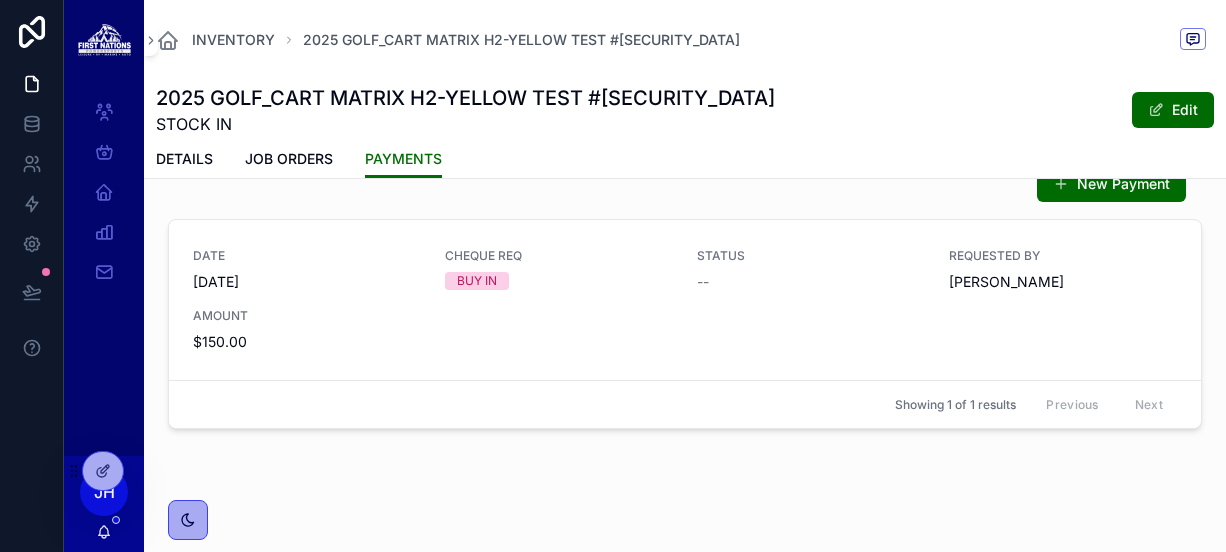 scroll, scrollTop: 0, scrollLeft: 0, axis: both 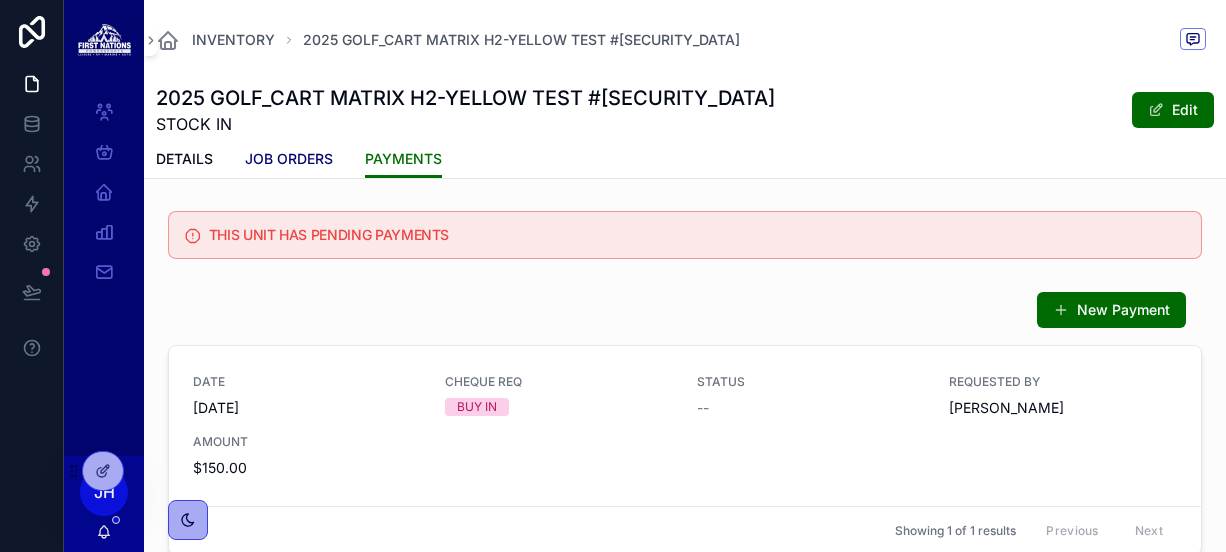 click on "JOB ORDERS" at bounding box center [289, 159] 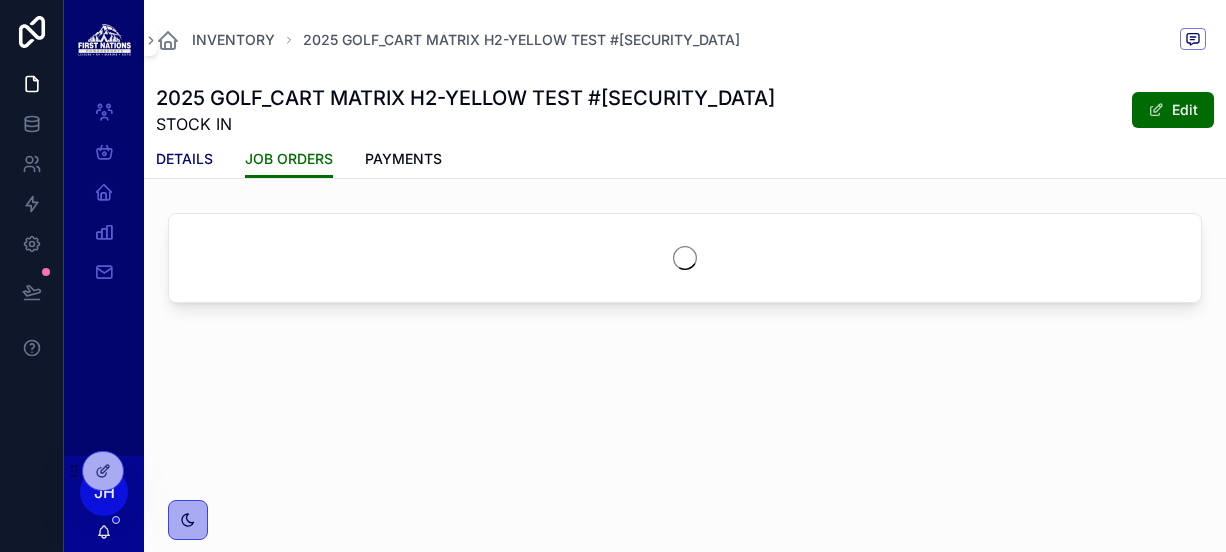 click on "DETAILS" at bounding box center [184, 159] 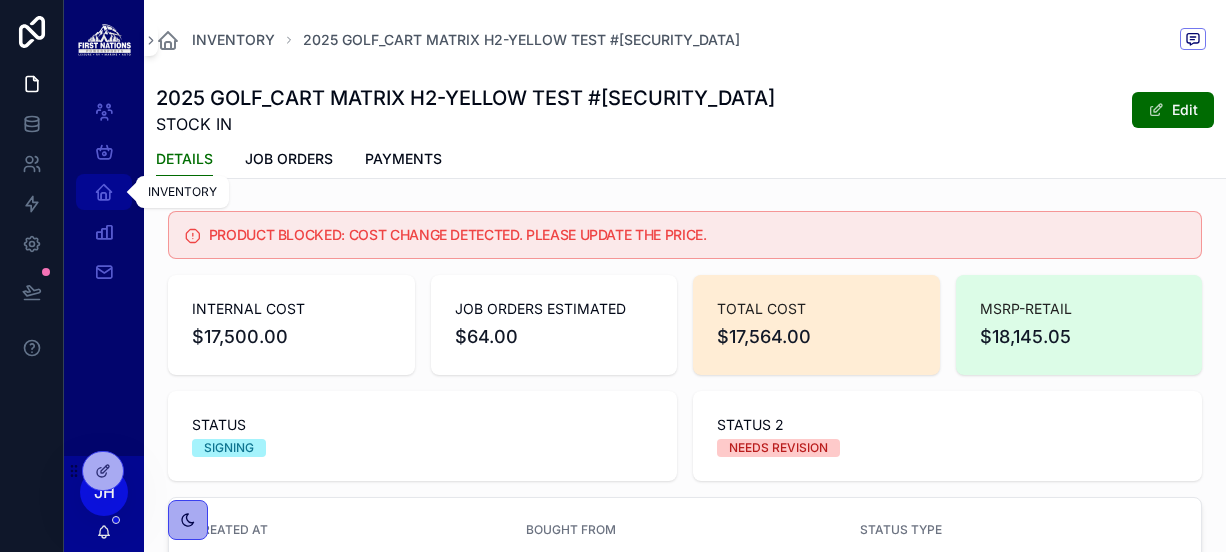 click on "INVENTORY" at bounding box center (104, 192) 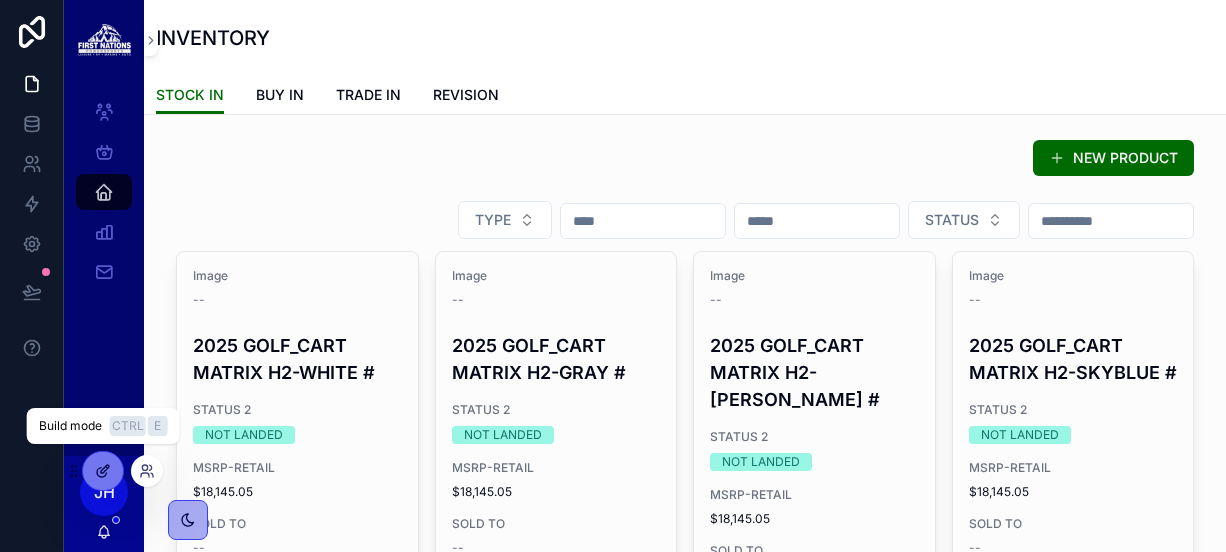 click 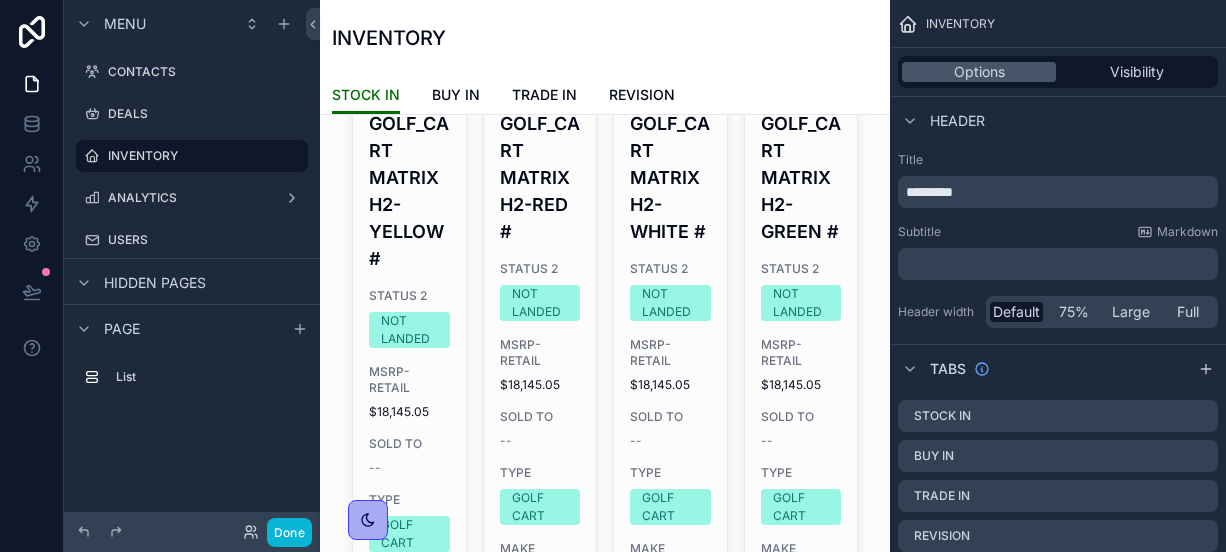 scroll, scrollTop: 949, scrollLeft: 0, axis: vertical 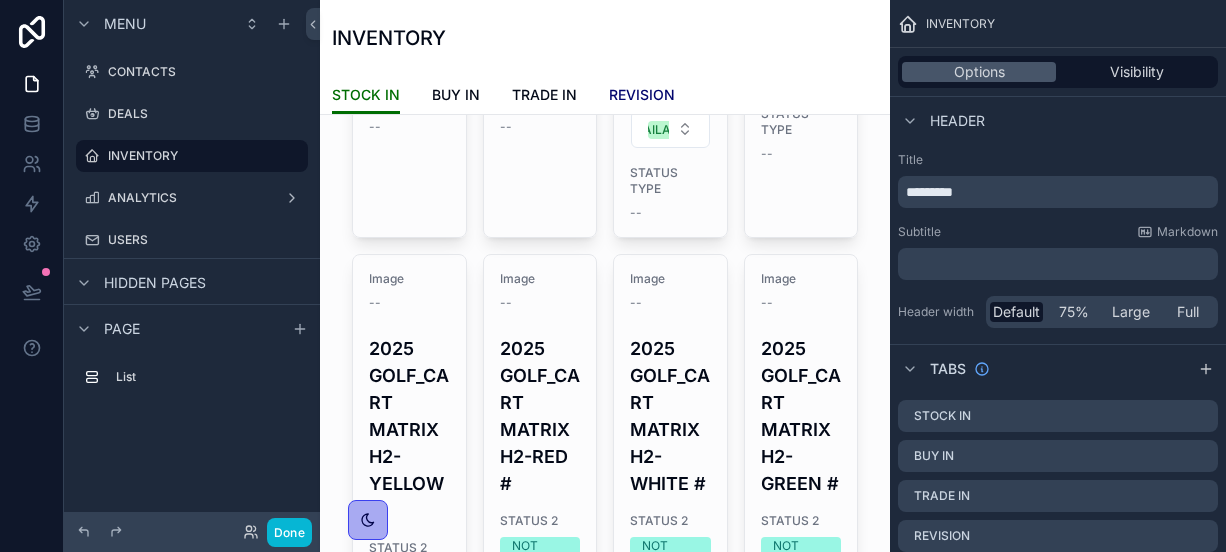 click on "REVISION" at bounding box center [642, 95] 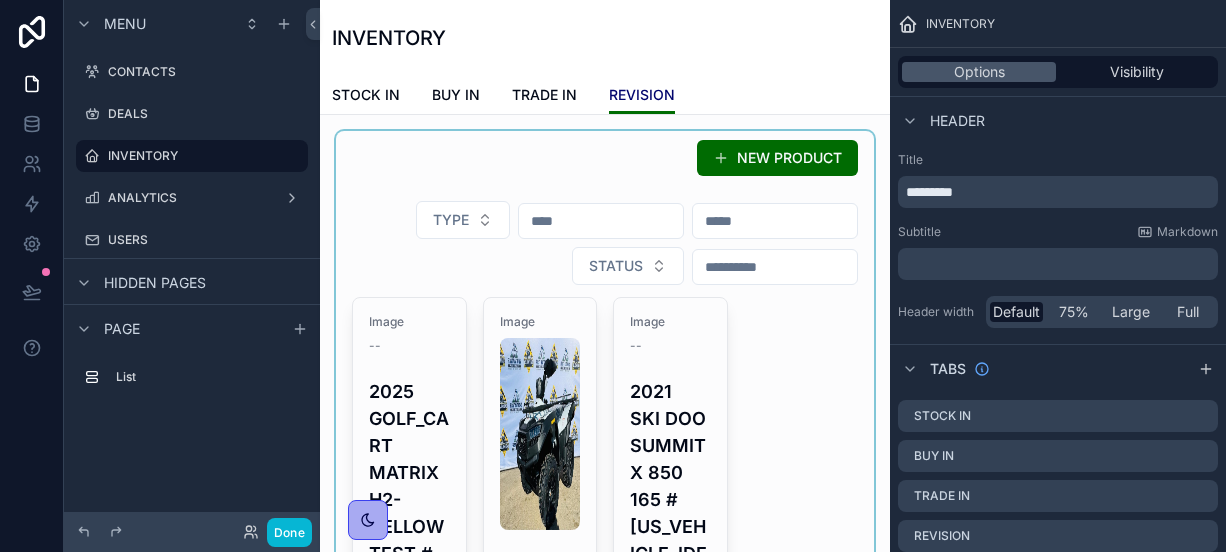 scroll, scrollTop: 0, scrollLeft: 0, axis: both 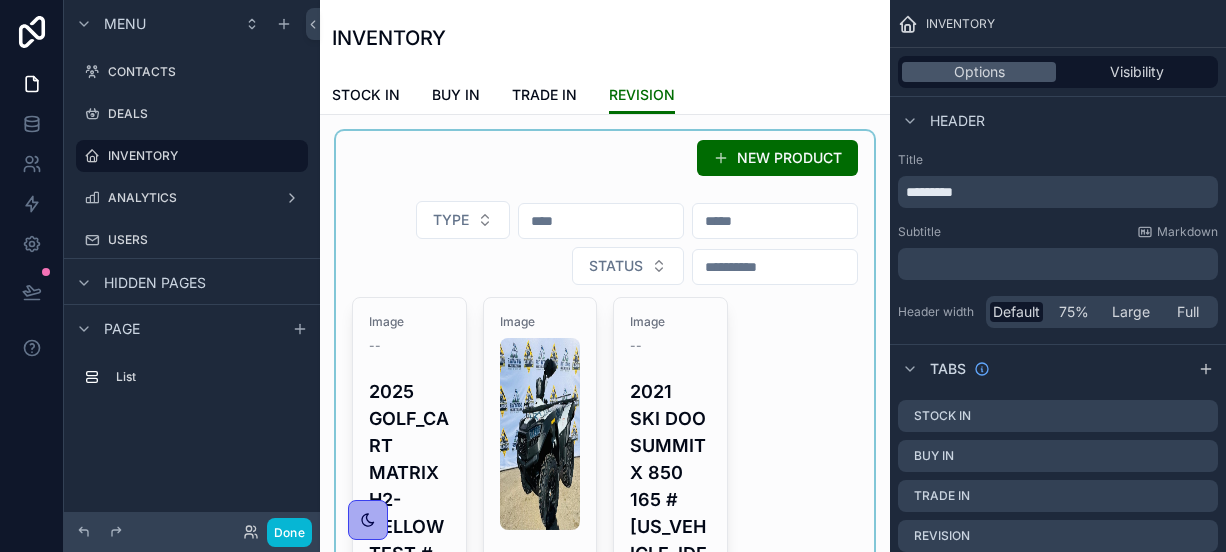 click at bounding box center (605, 852) 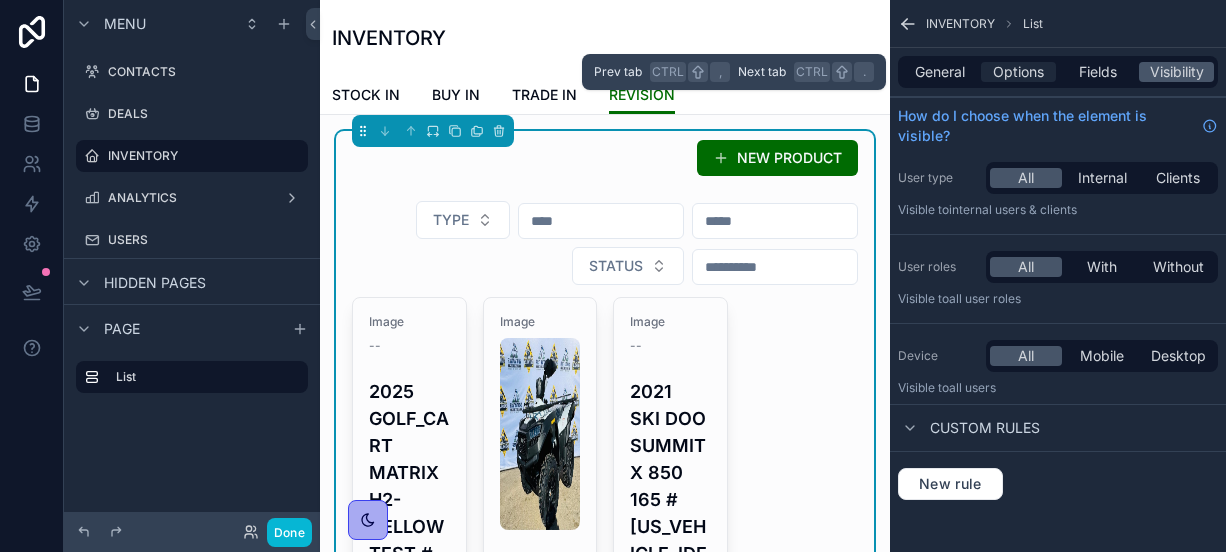 click on "Options" at bounding box center (1018, 72) 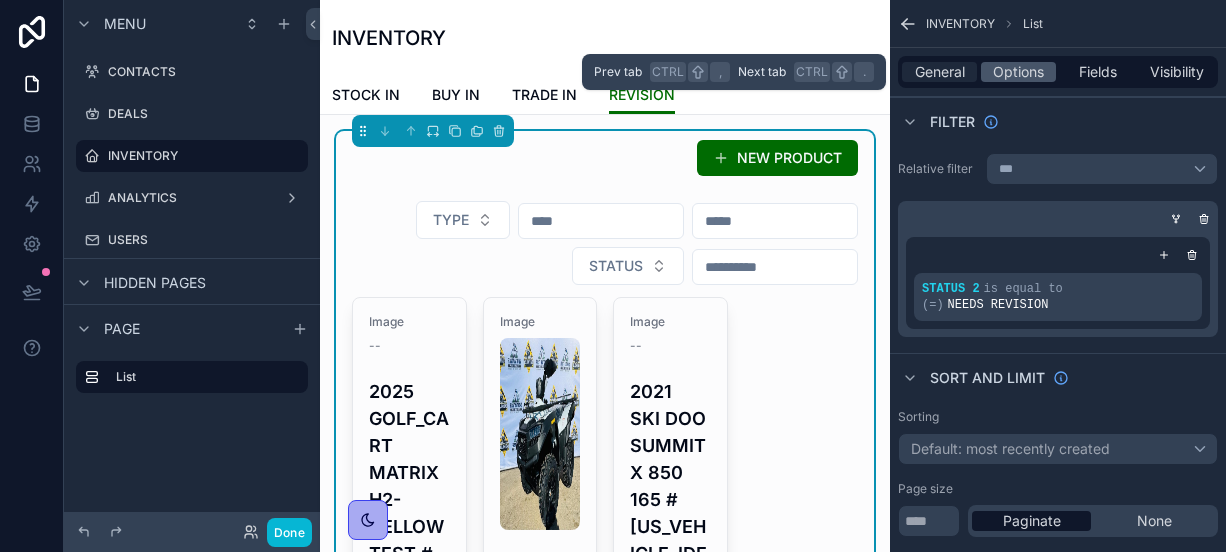 click on "General" at bounding box center [940, 72] 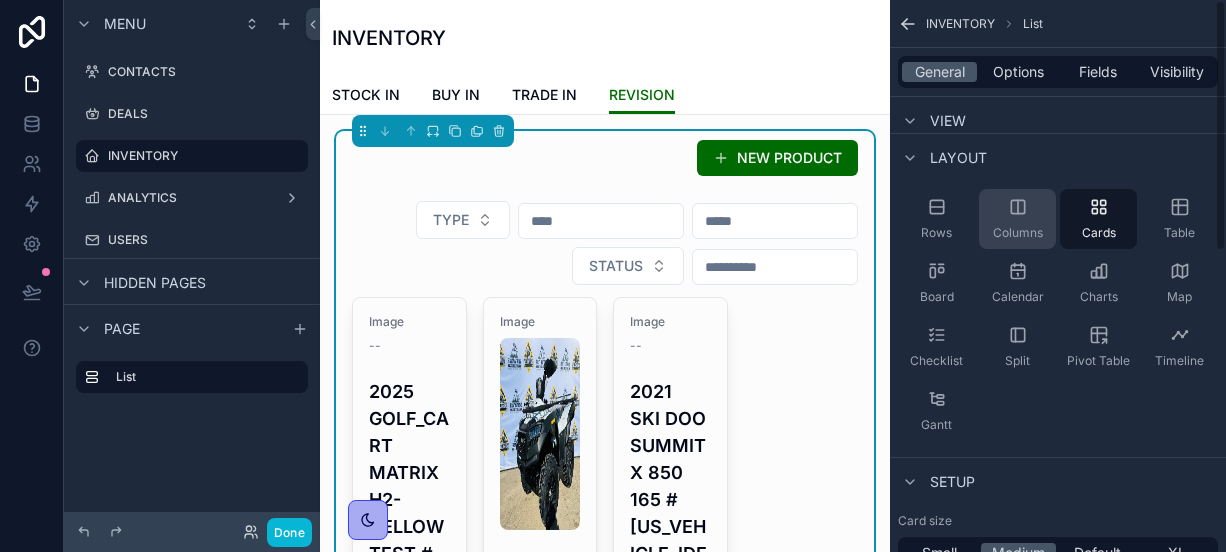 scroll, scrollTop: 0, scrollLeft: 0, axis: both 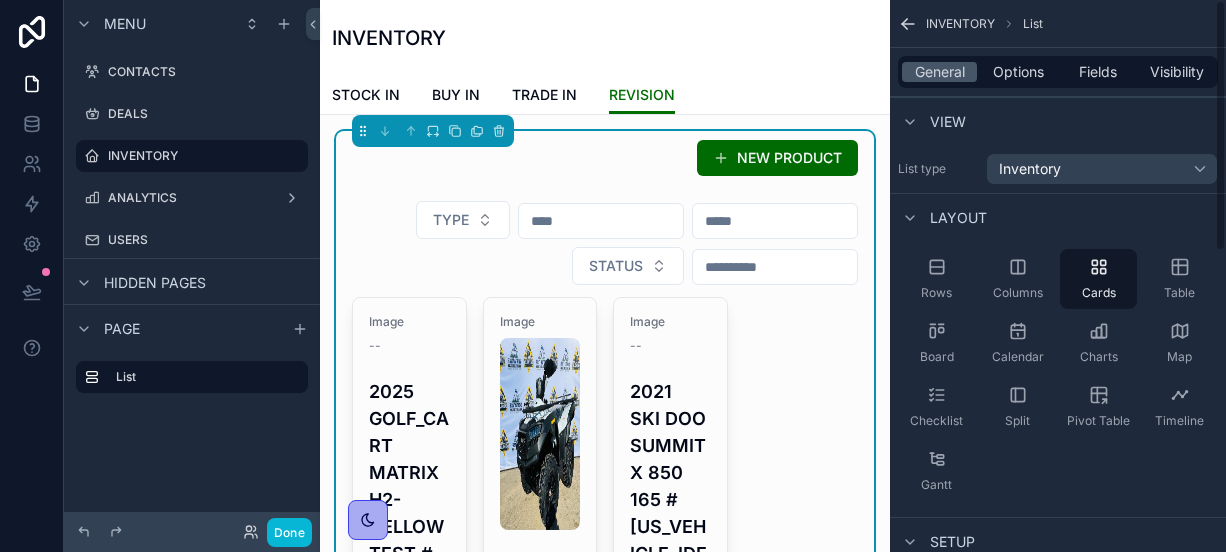 click on "INVENTORY" at bounding box center [605, 38] 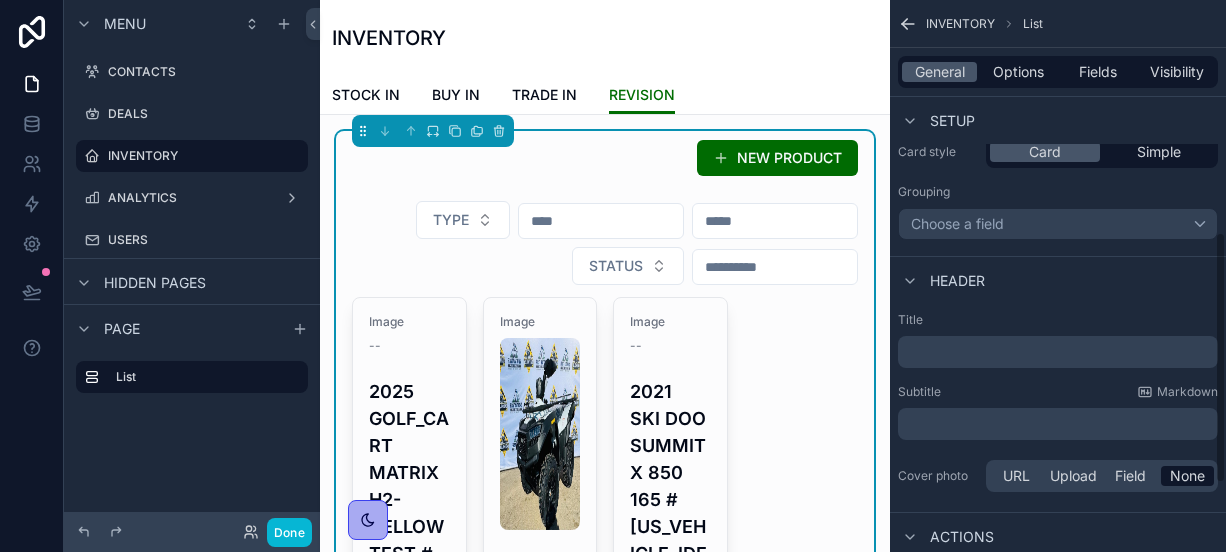 scroll, scrollTop: 510, scrollLeft: 0, axis: vertical 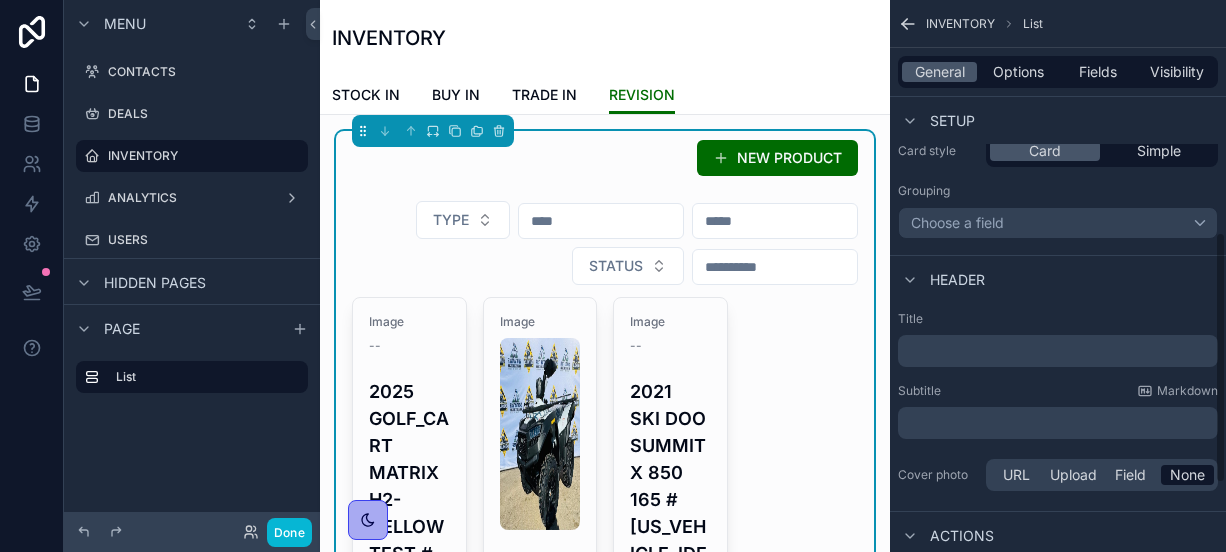 click on "STOCK IN BUY IN TRADE IN REVISION" at bounding box center (605, 95) 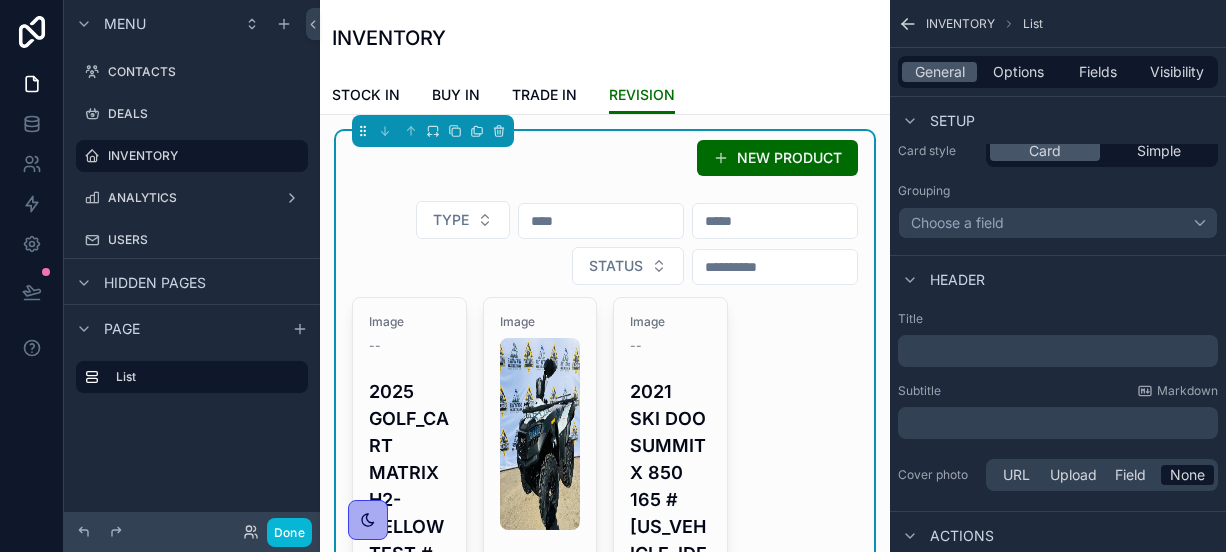 click on "STOCK IN BUY IN TRADE IN REVISION" at bounding box center (605, 95) 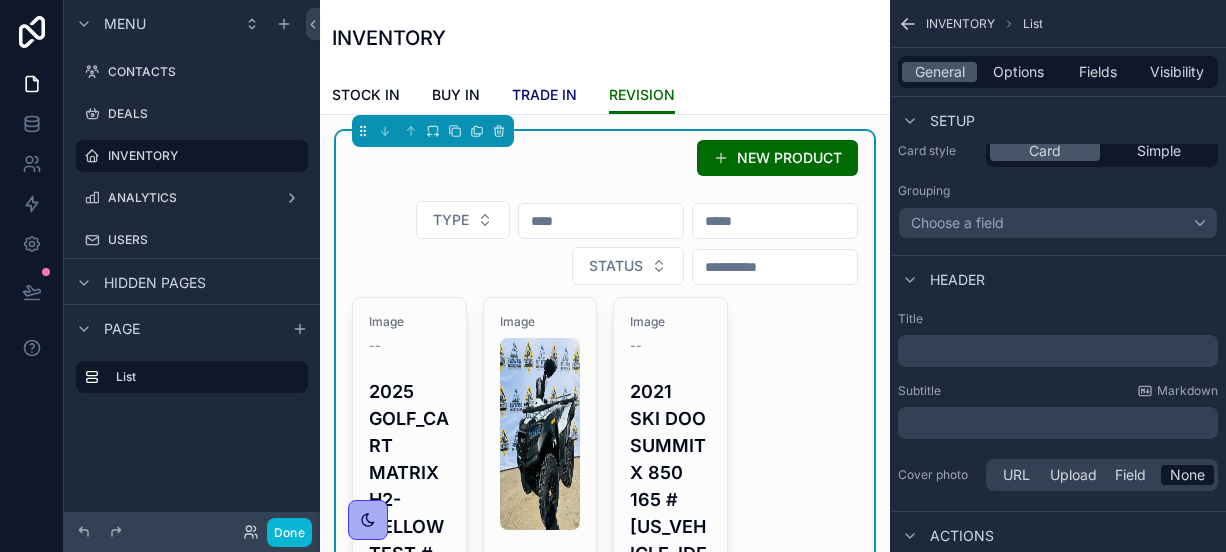 click on "TRADE IN" at bounding box center [544, 95] 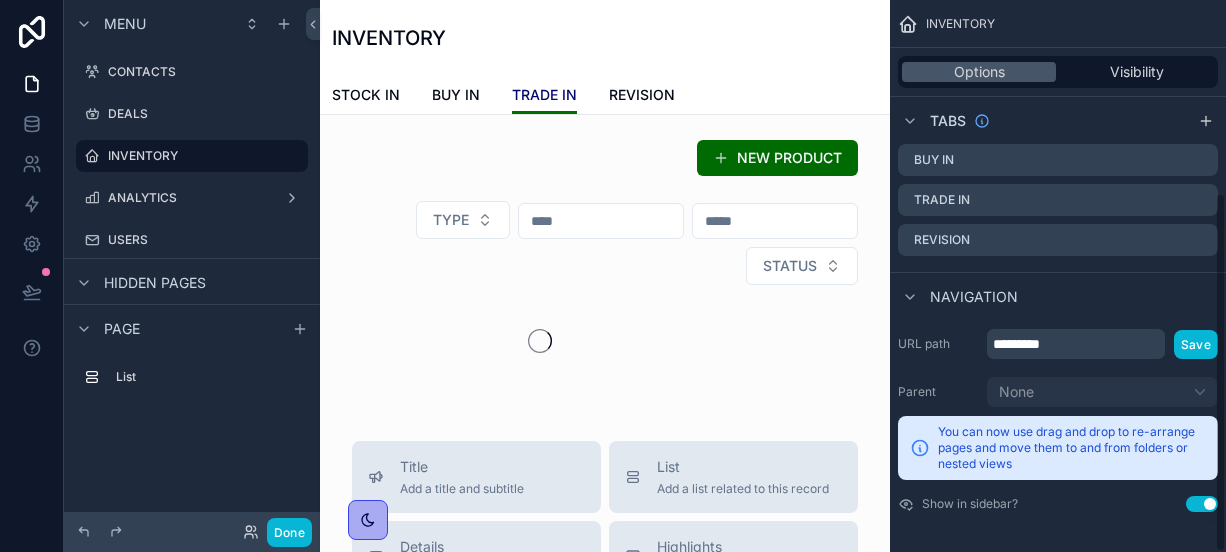 scroll, scrollTop: 0, scrollLeft: 0, axis: both 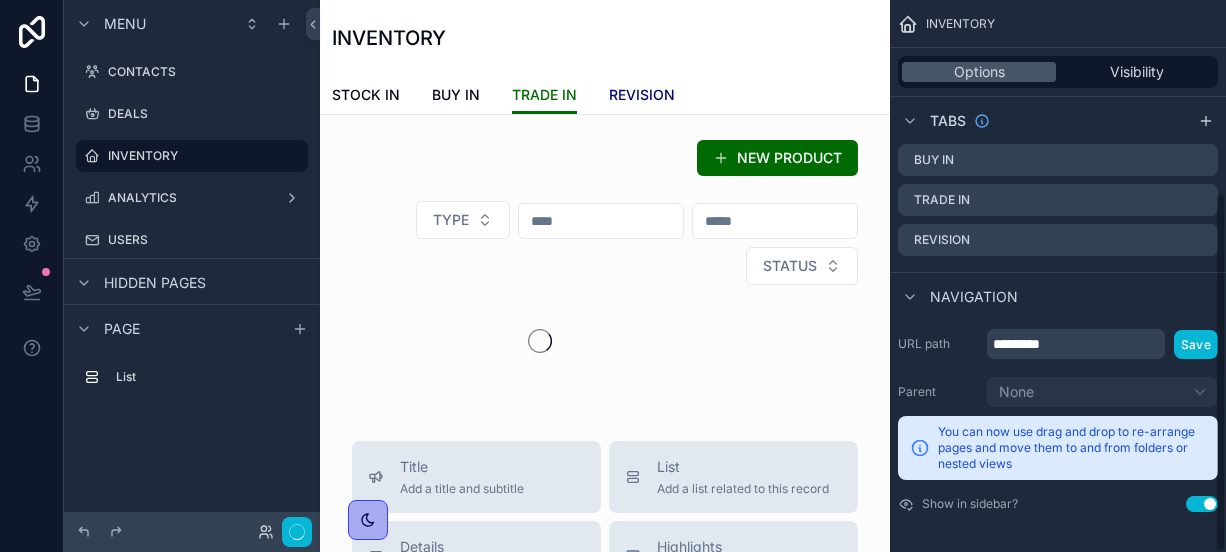 click on "REVISION" at bounding box center (642, 95) 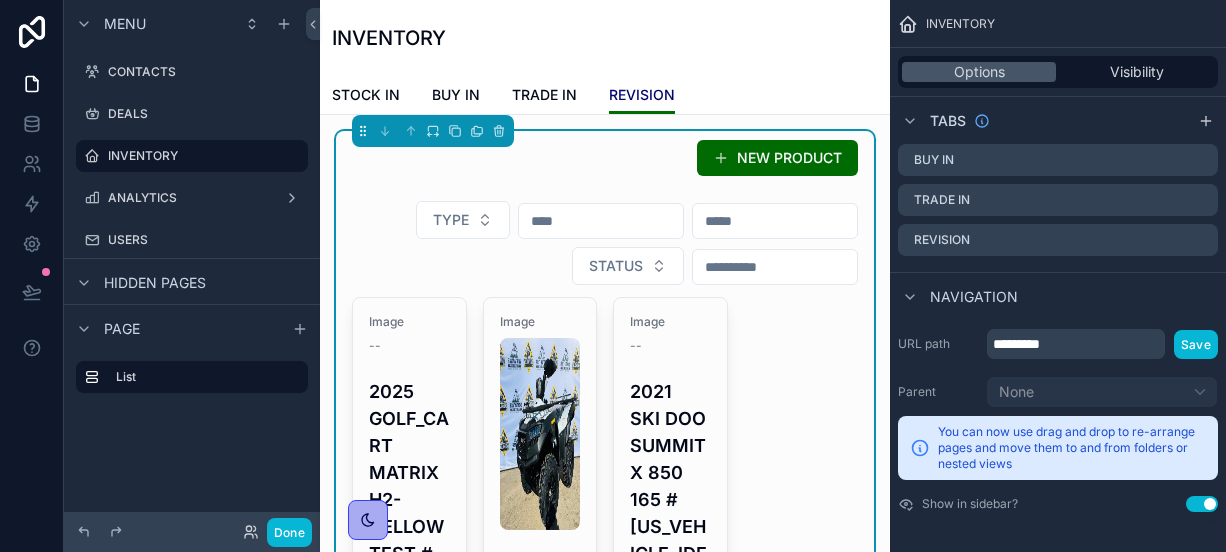 scroll, scrollTop: 0, scrollLeft: 0, axis: both 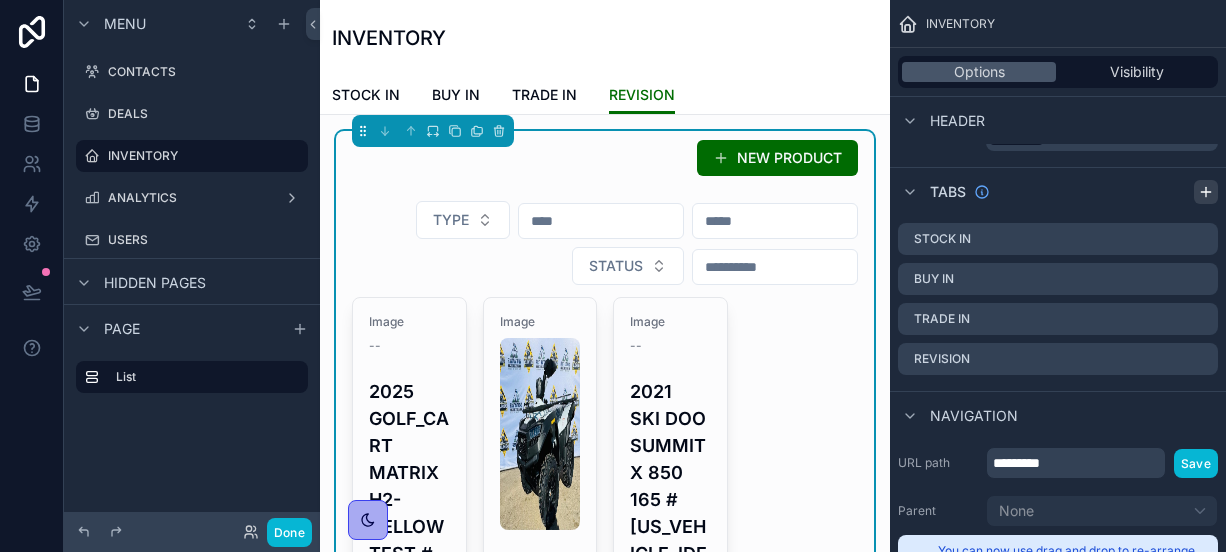 click 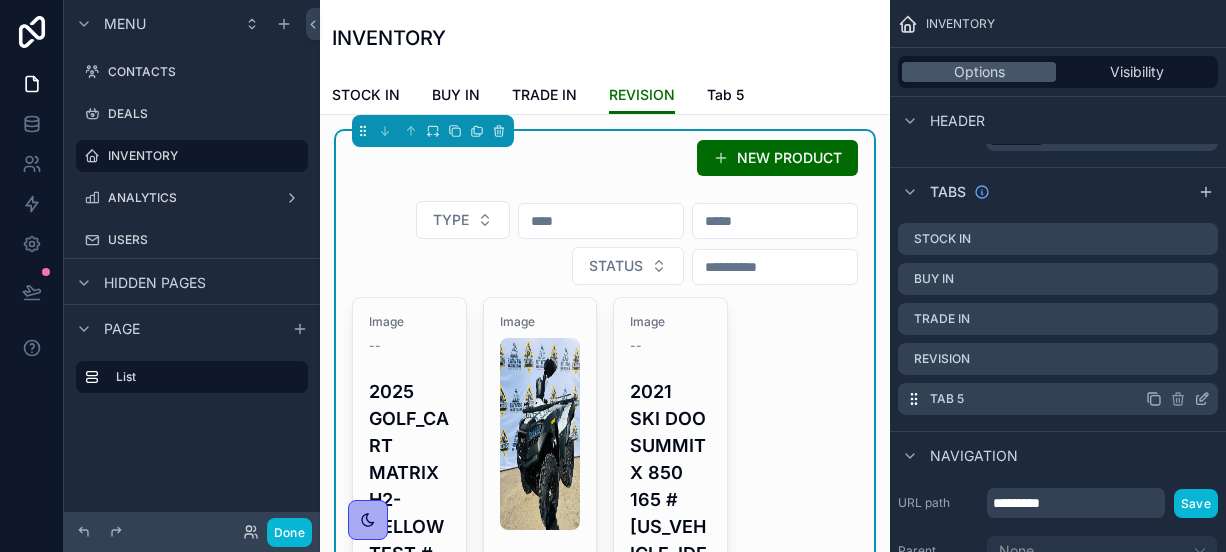 click 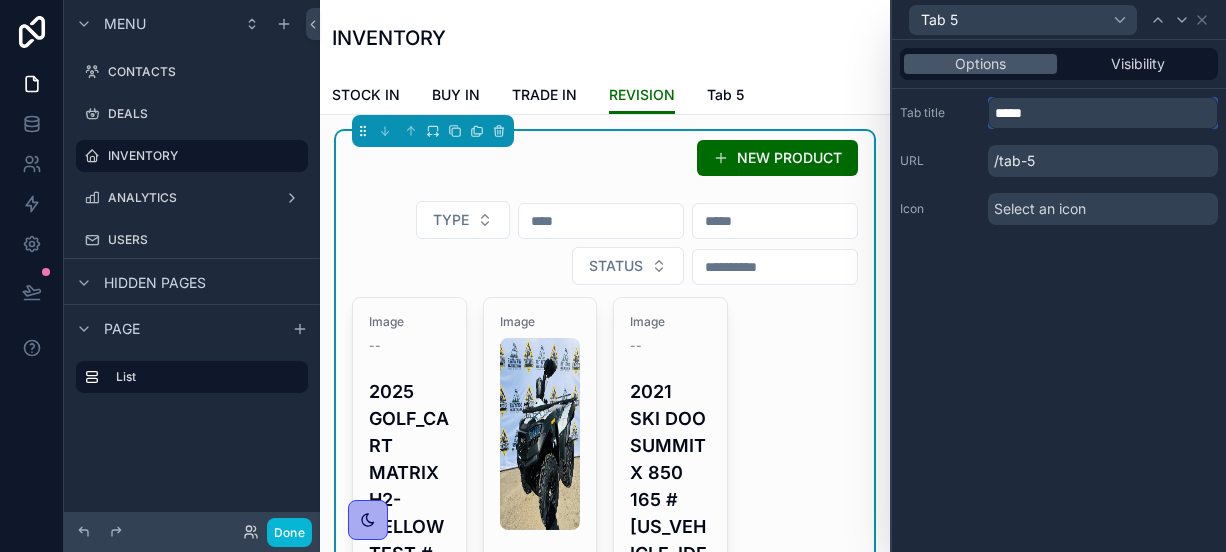 click on "*****" at bounding box center [1103, 113] 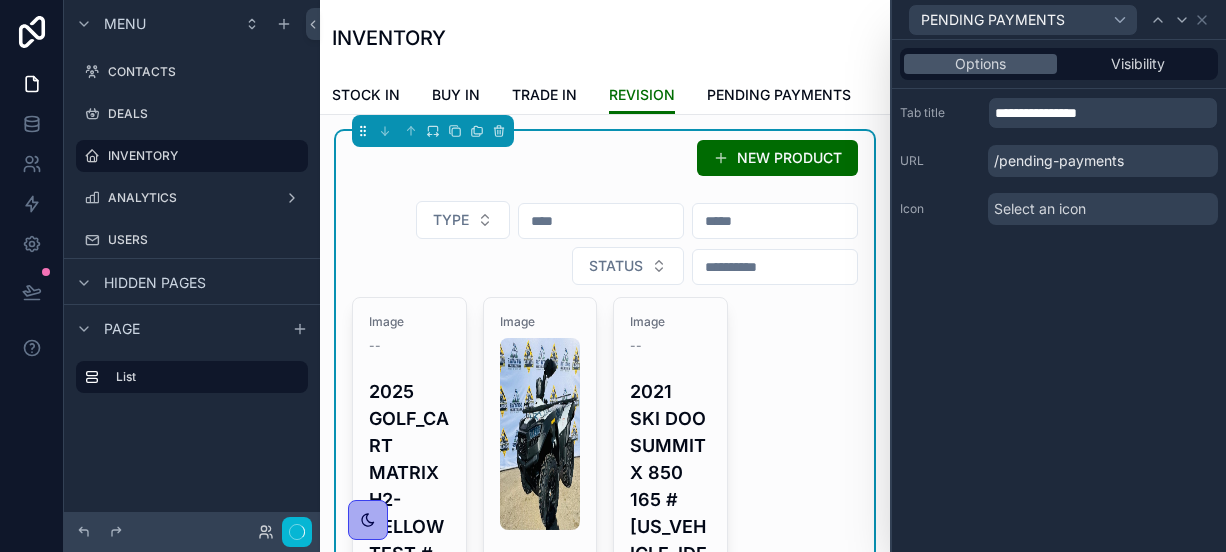 click on "**********" at bounding box center [1059, 296] 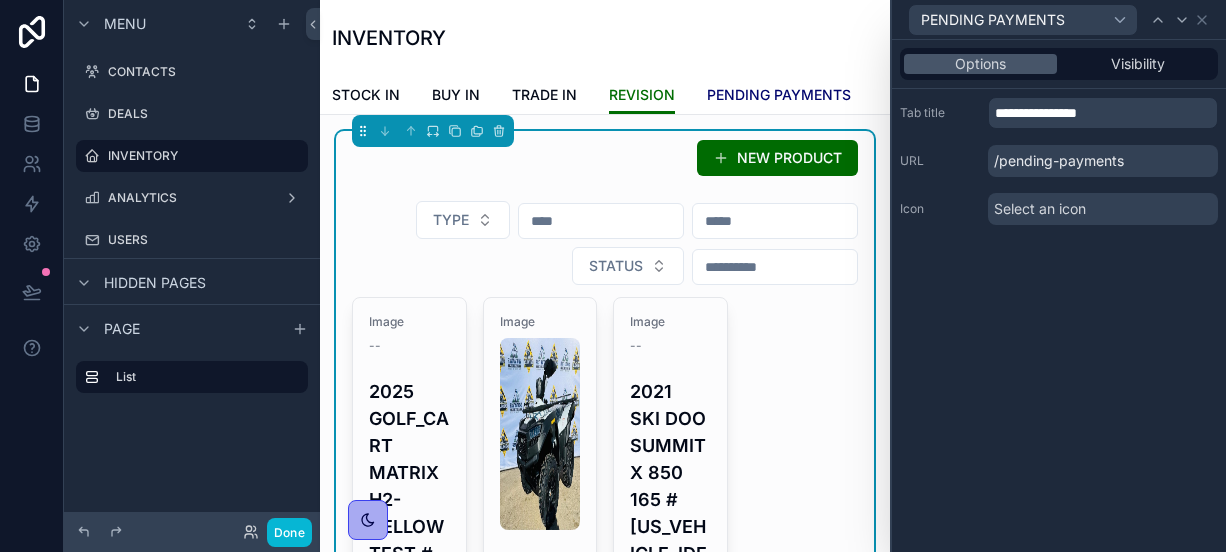 click on "PENDING PAYMENTS" at bounding box center (779, 95) 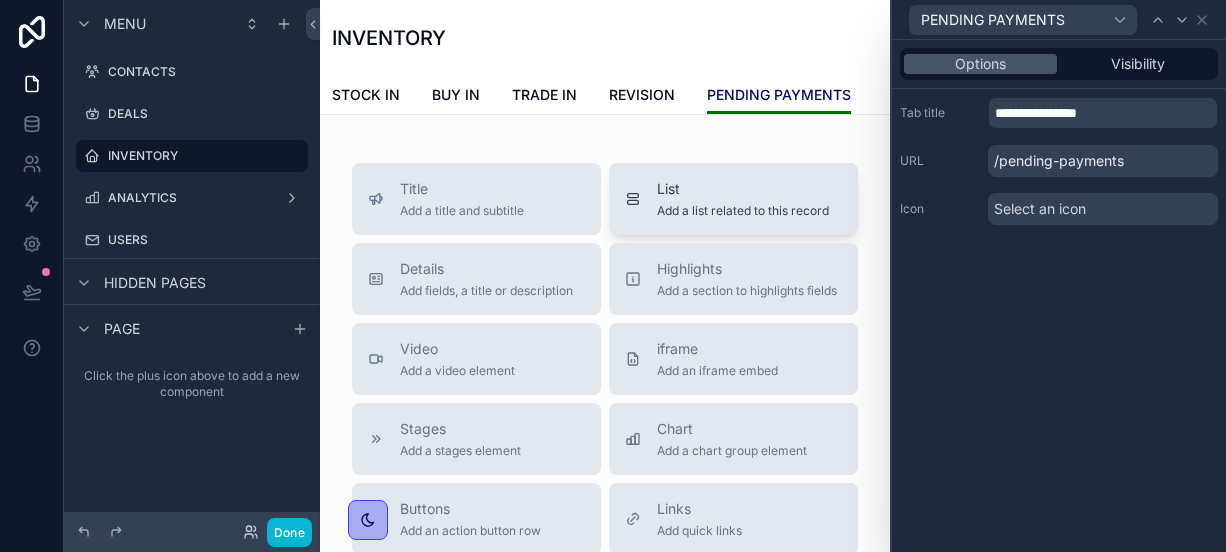 scroll, scrollTop: 0, scrollLeft: 0, axis: both 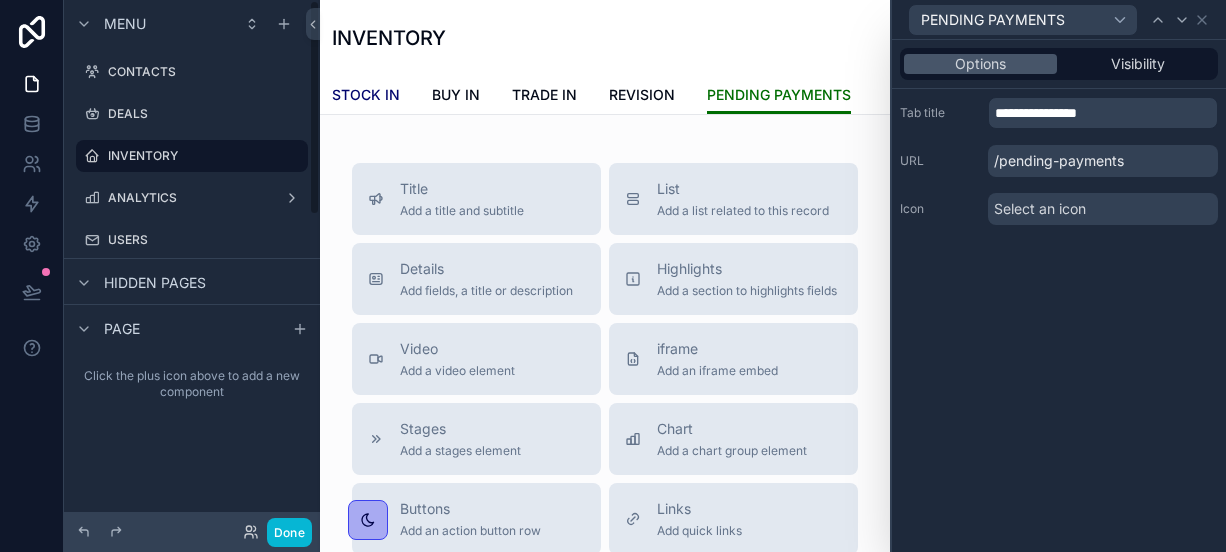 click on "STOCK IN" at bounding box center [366, 95] 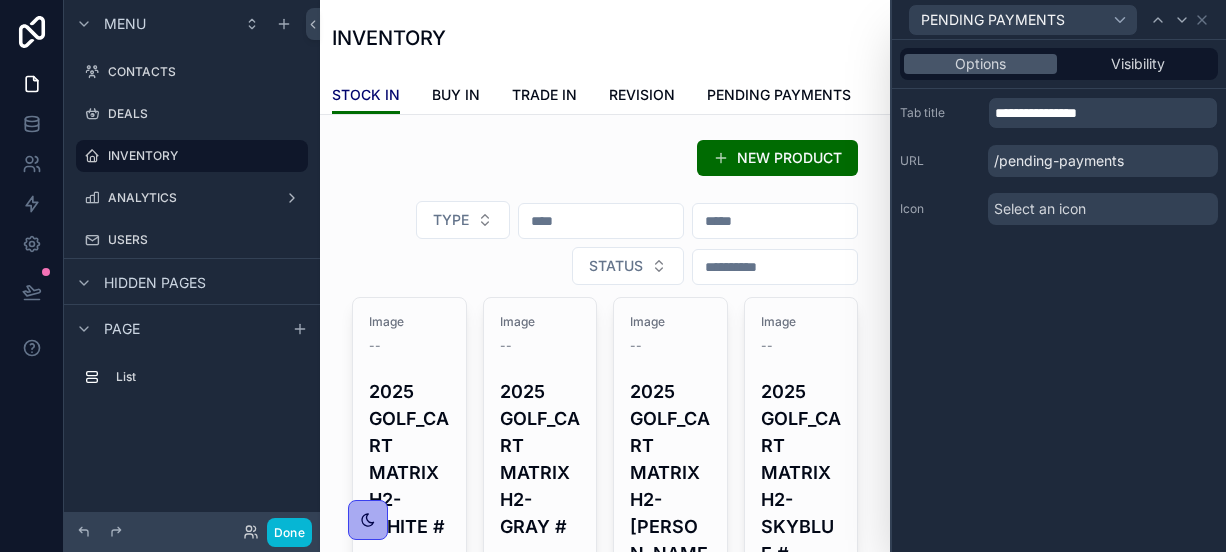 scroll, scrollTop: 0, scrollLeft: 0, axis: both 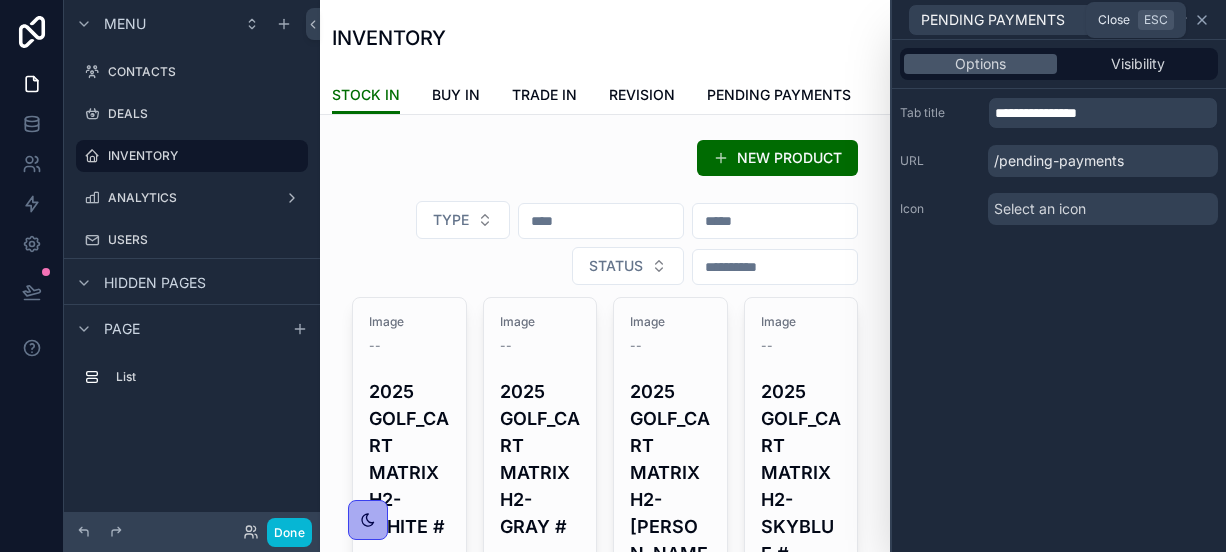 click 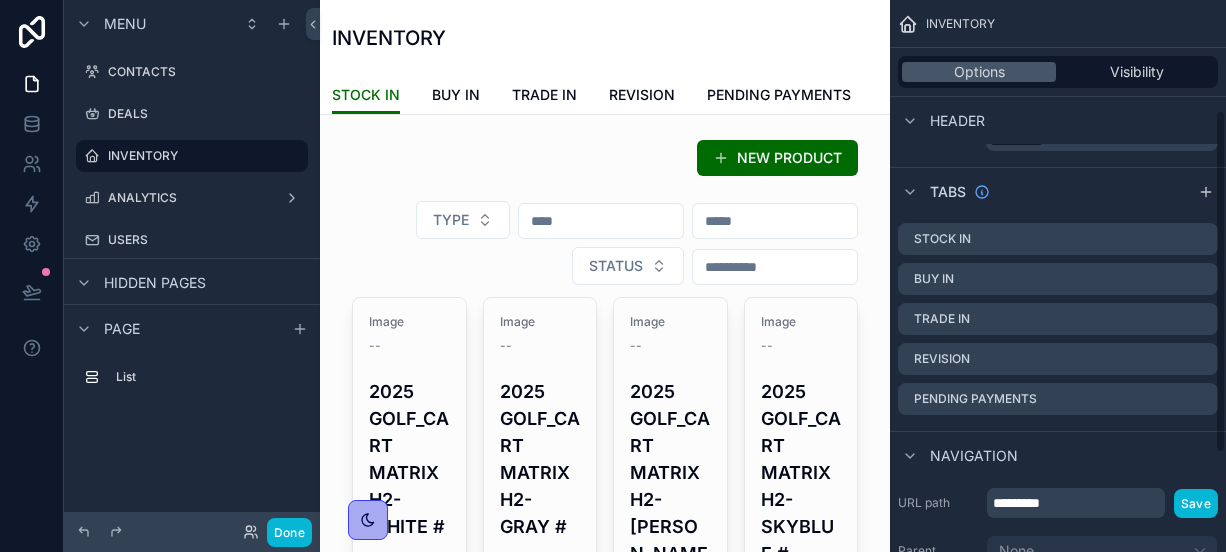 scroll, scrollTop: 0, scrollLeft: 0, axis: both 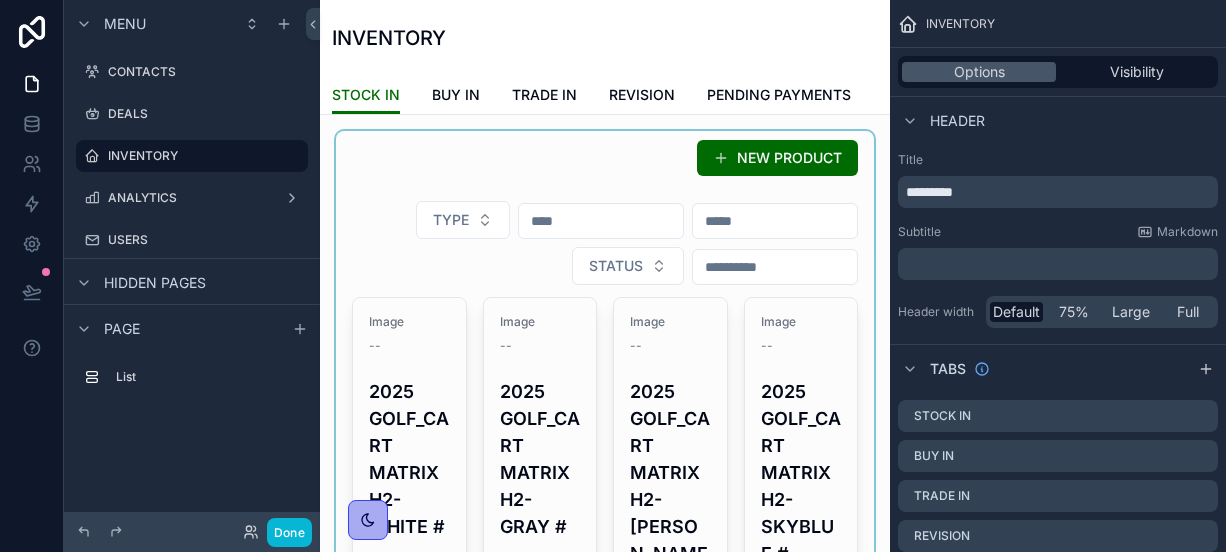 click at bounding box center [605, 2362] 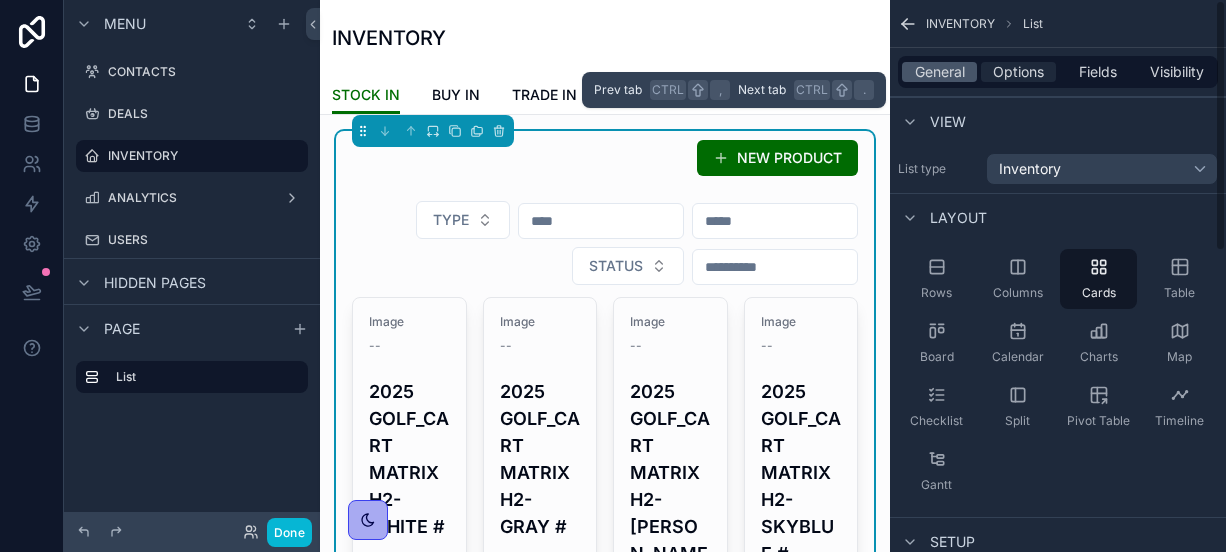 click on "Options" at bounding box center [1018, 72] 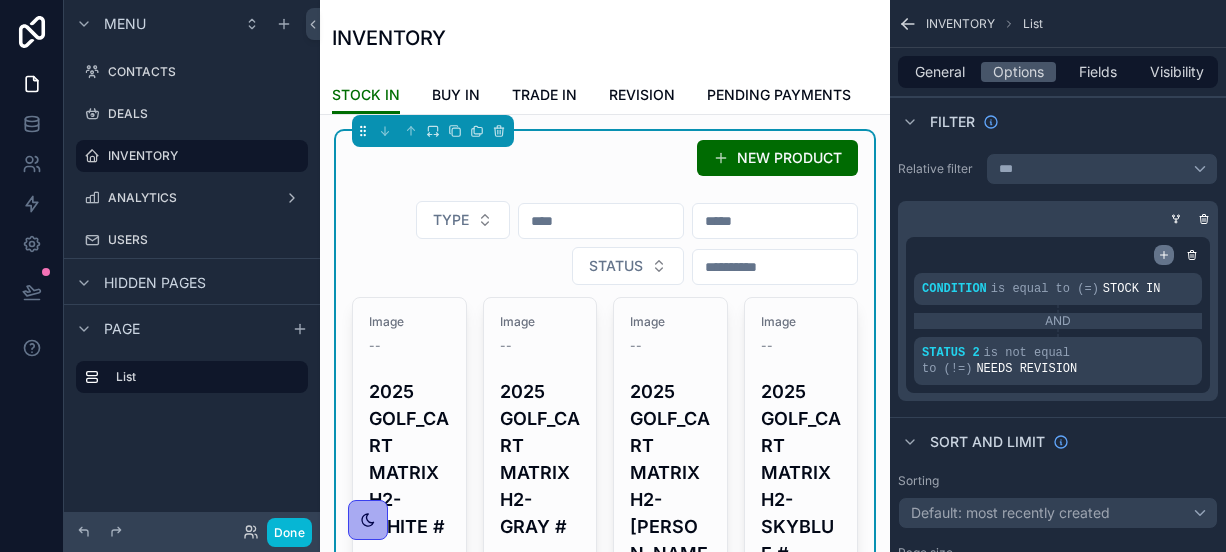 click 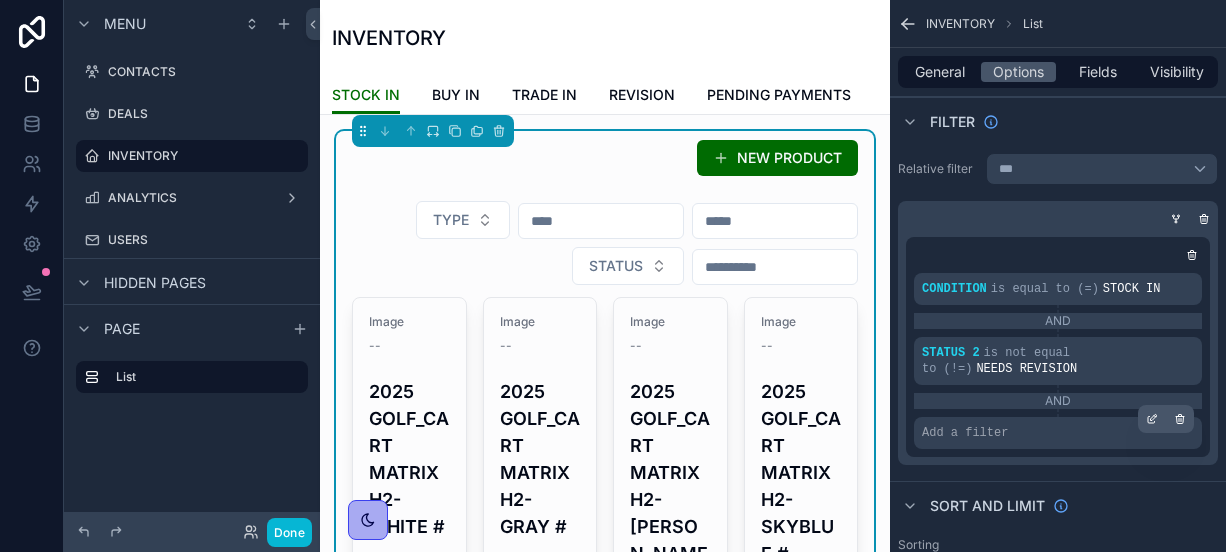click on "Add a filter" at bounding box center [1058, 433] 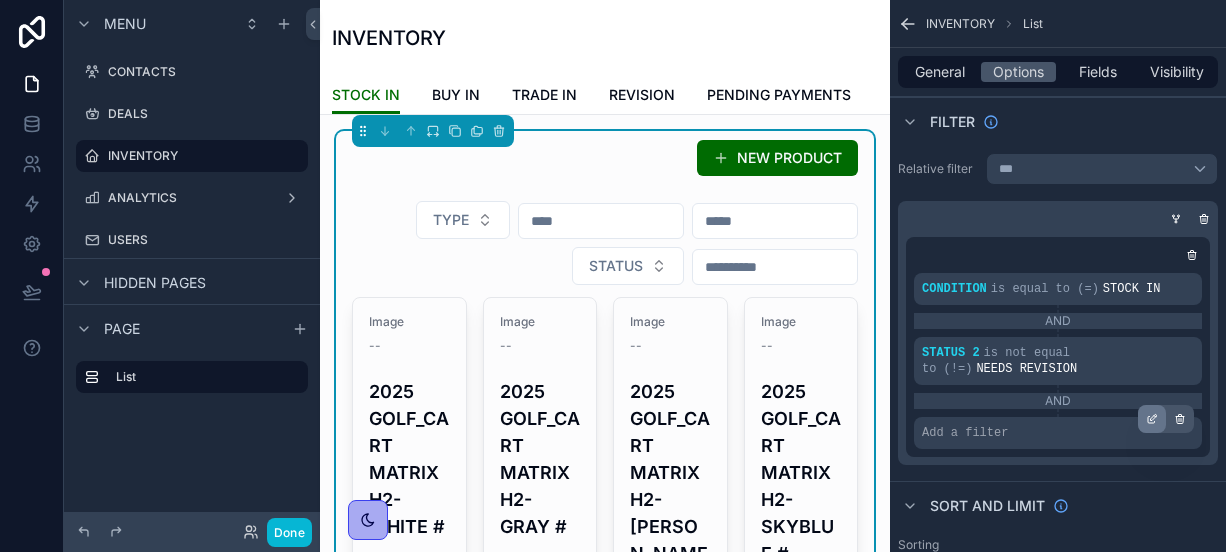 click 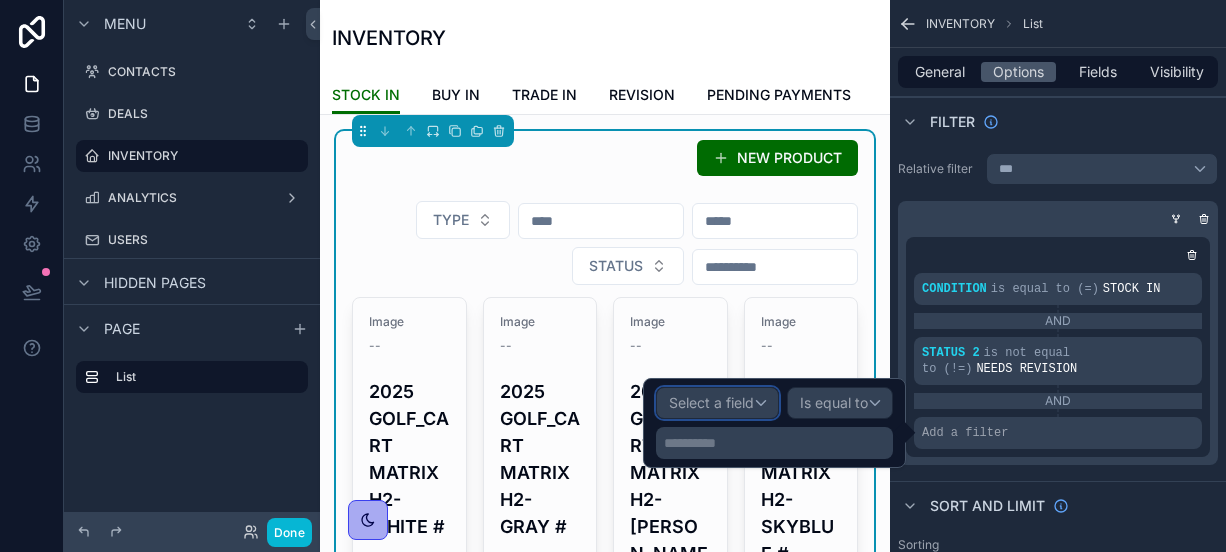 click on "Select a field" at bounding box center (711, 403) 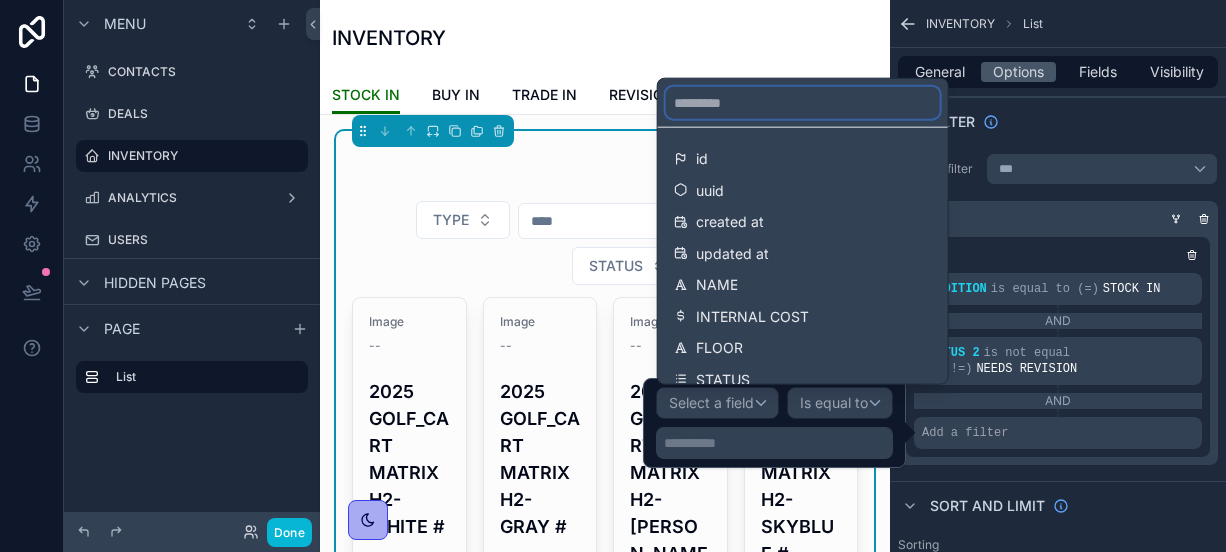 click at bounding box center (803, 103) 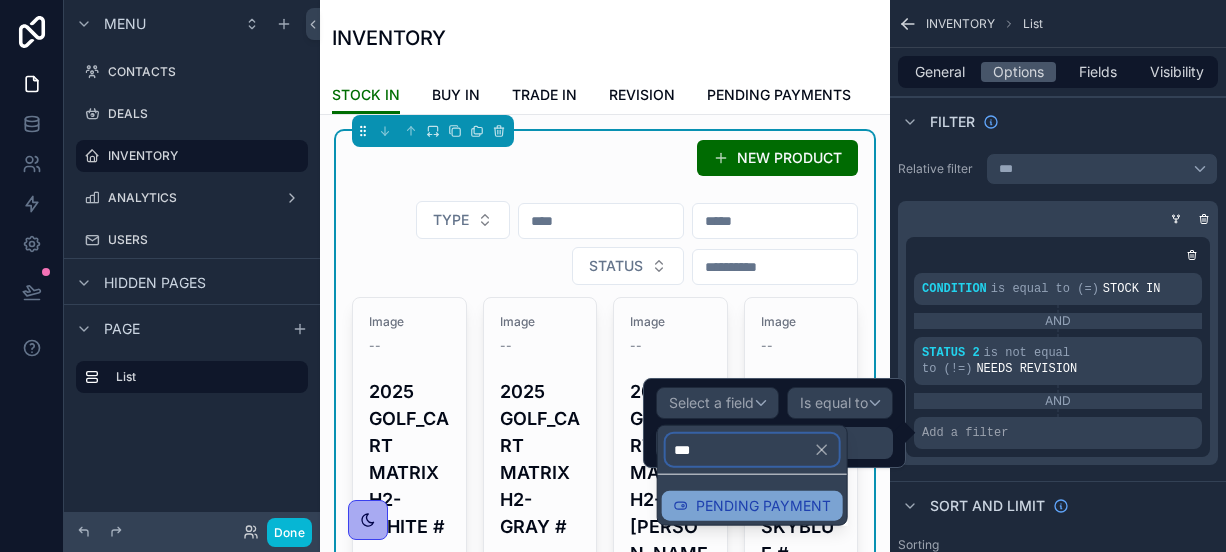 type on "***" 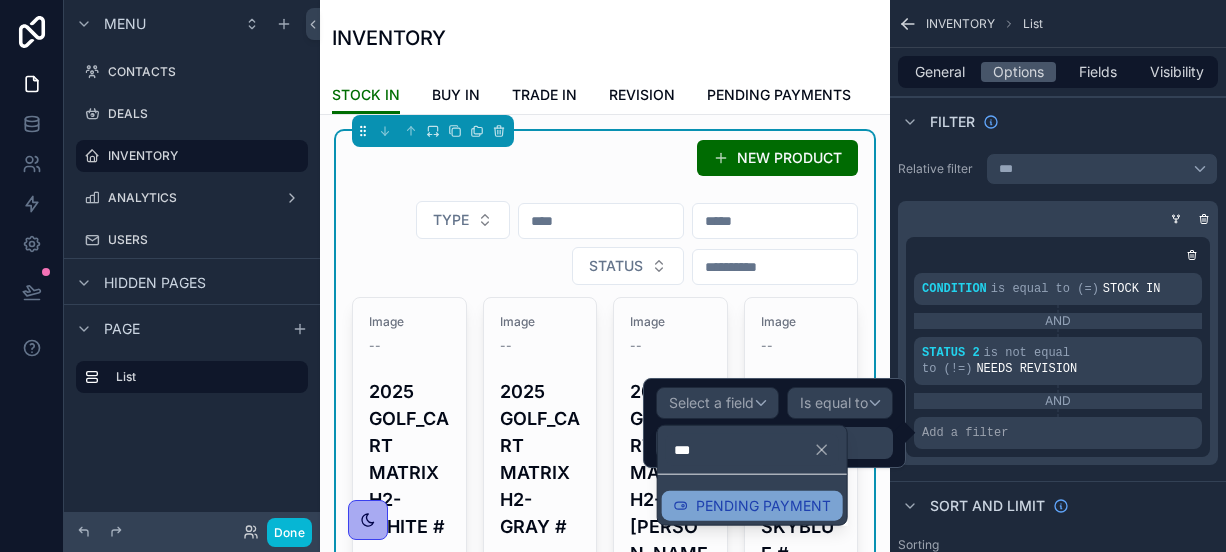 click on "PENDING PAYMENT" at bounding box center (763, 506) 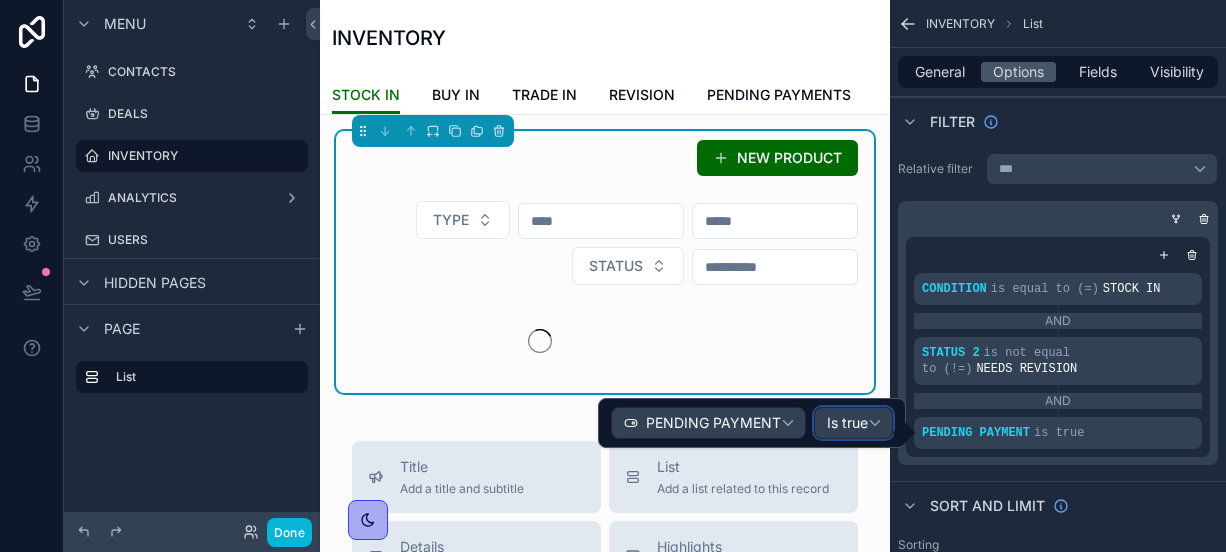 click on "Is true" at bounding box center [847, 423] 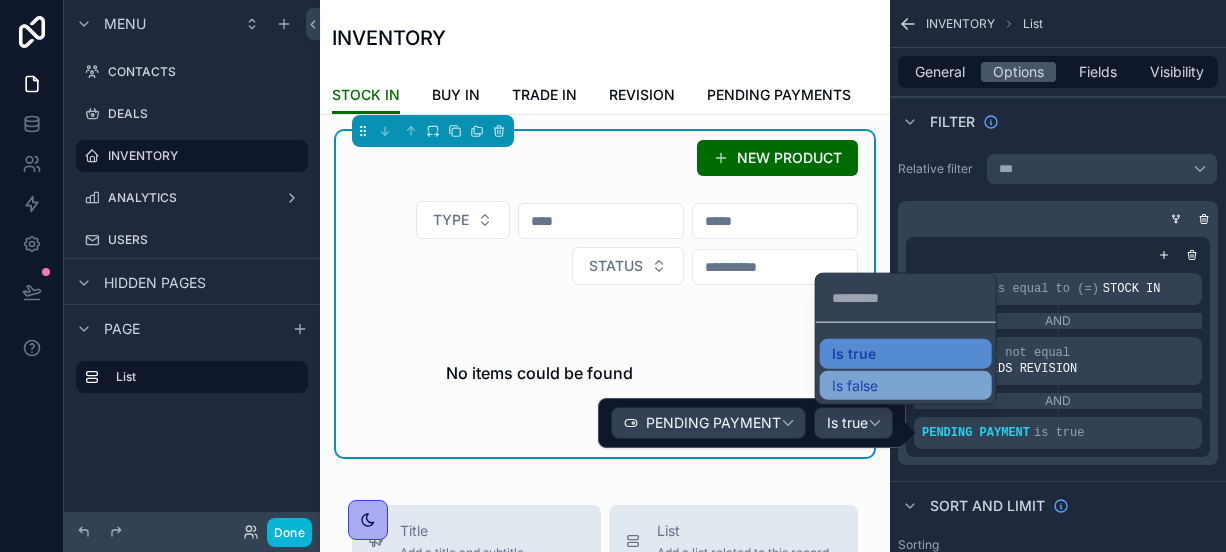 click on "Is false" at bounding box center [855, 385] 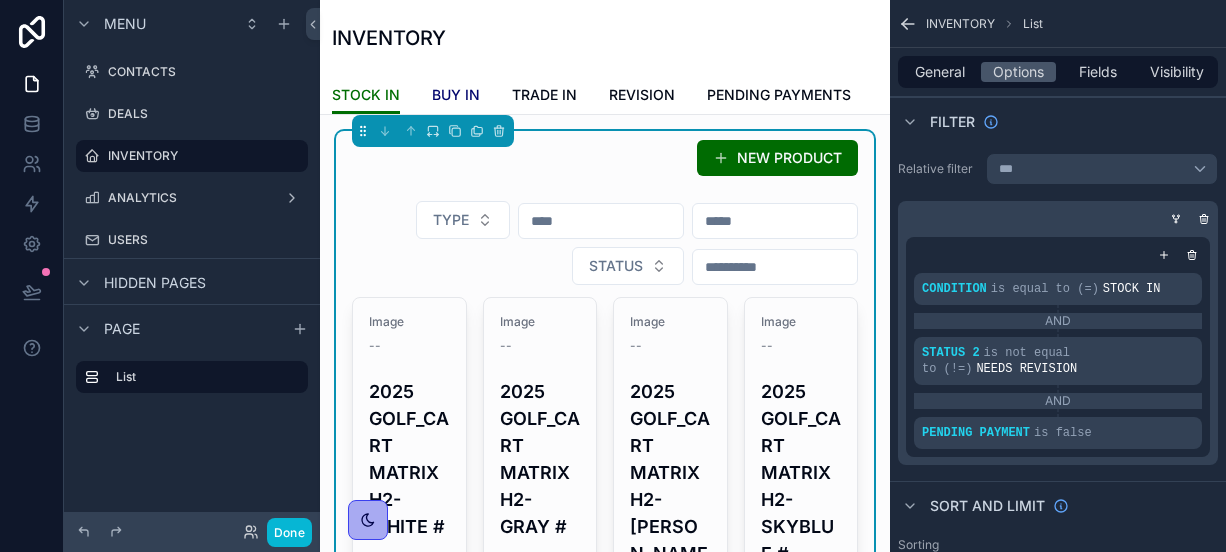 click on "BUY IN" at bounding box center (456, 95) 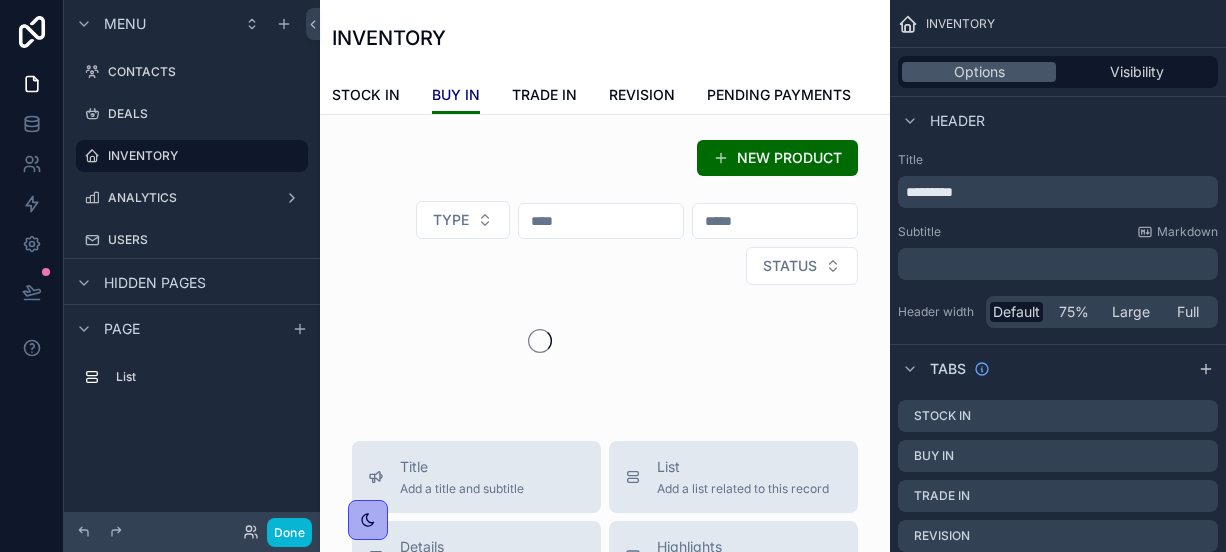 scroll, scrollTop: 0, scrollLeft: 0, axis: both 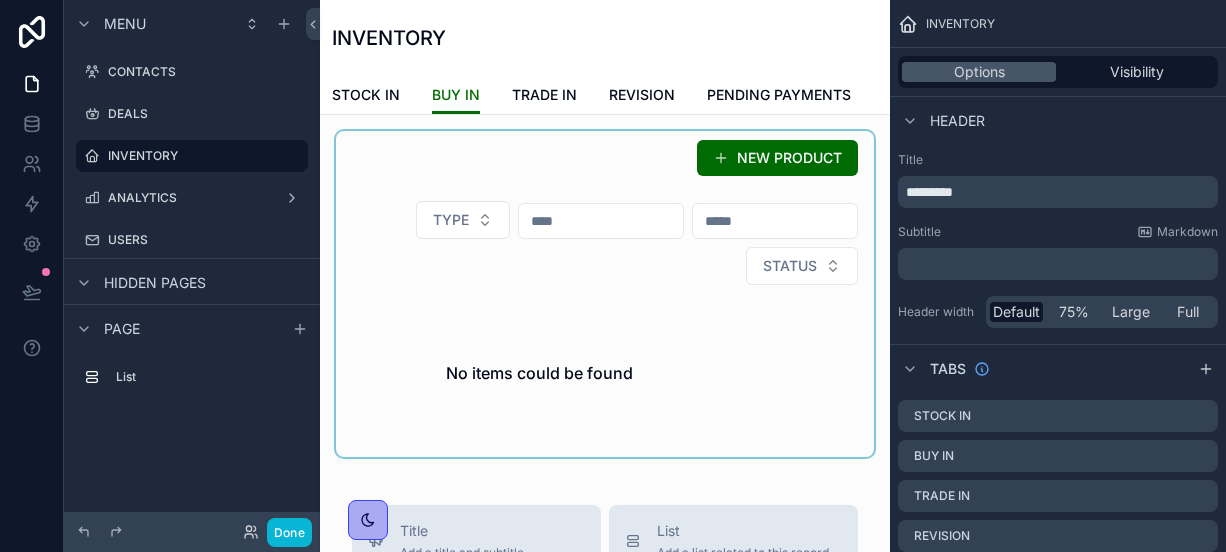 click at bounding box center [605, 294] 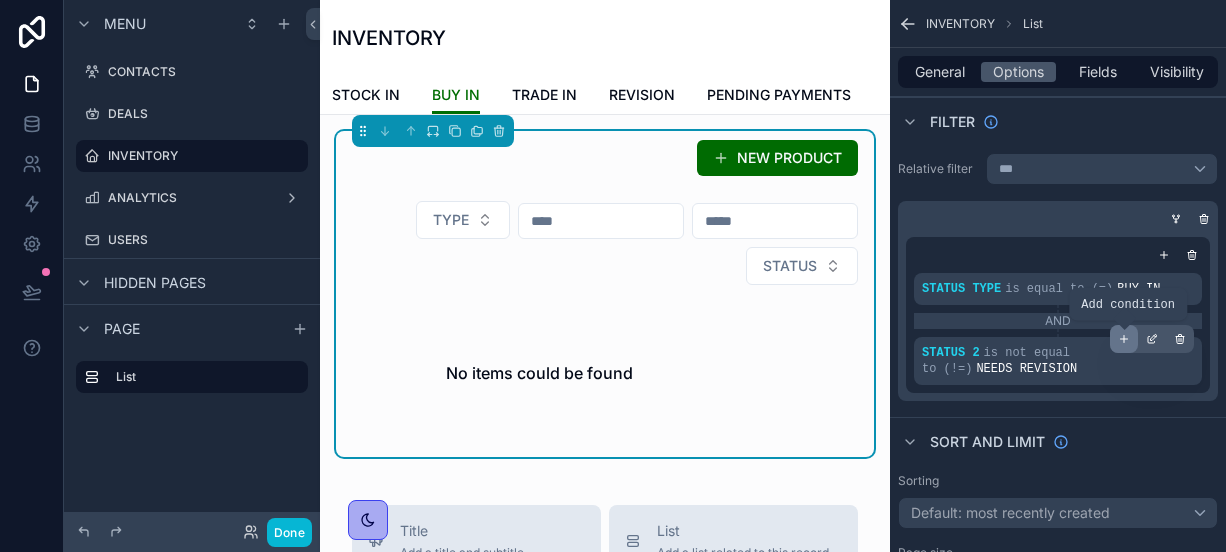 click 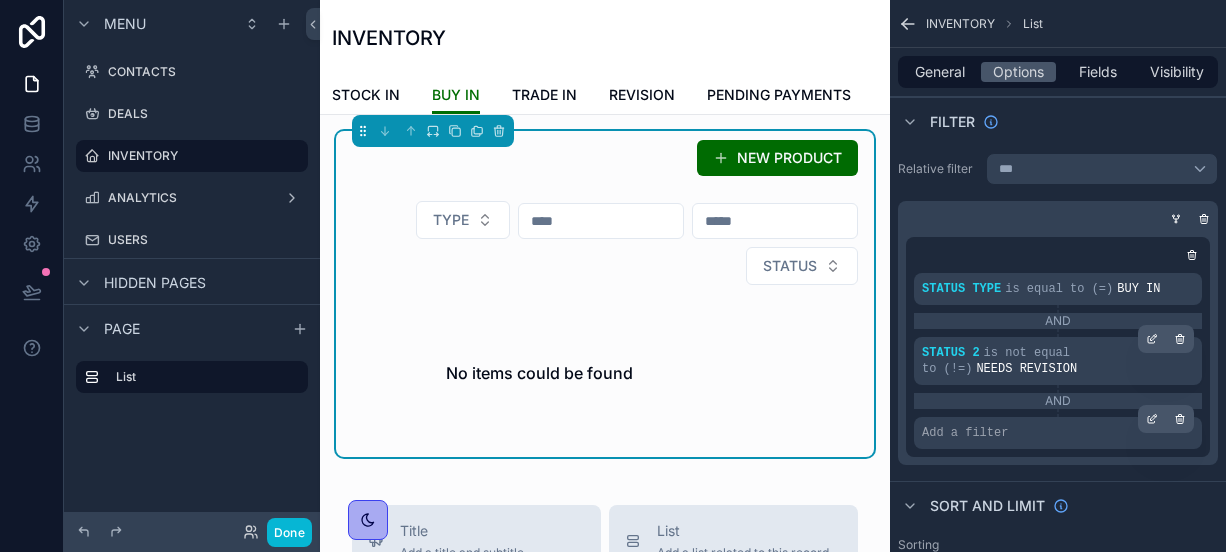 click on "Add a filter" at bounding box center (1058, 433) 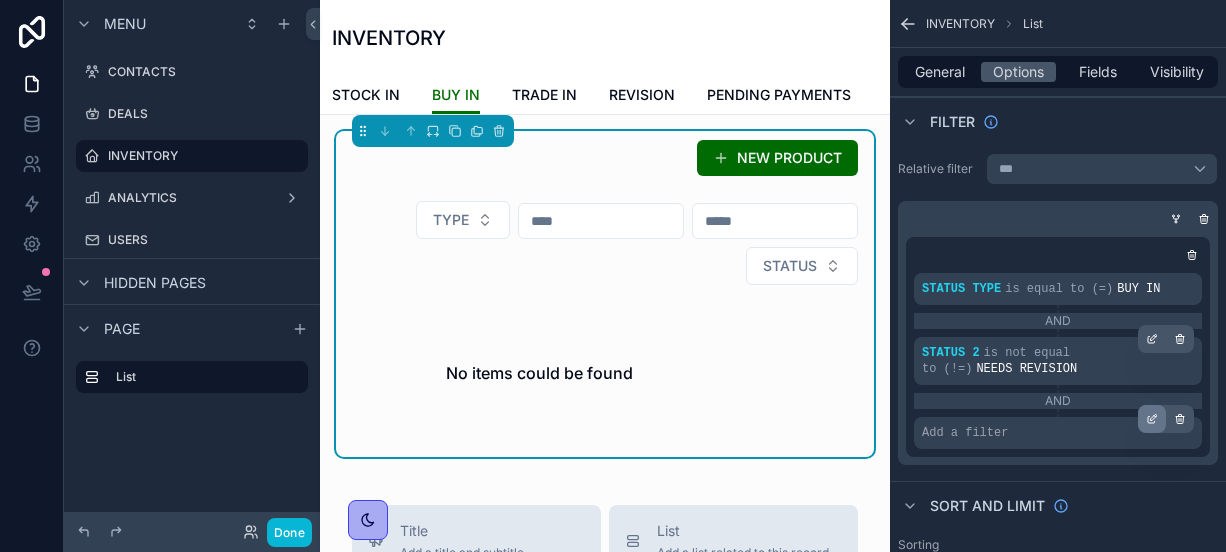 click 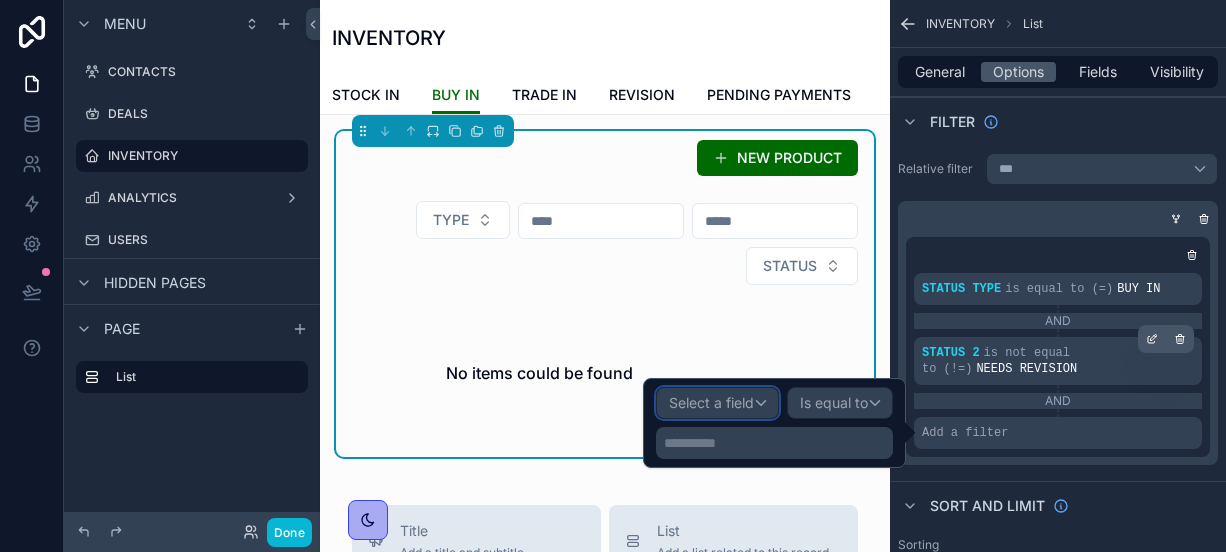 click on "Select a field" at bounding box center (711, 402) 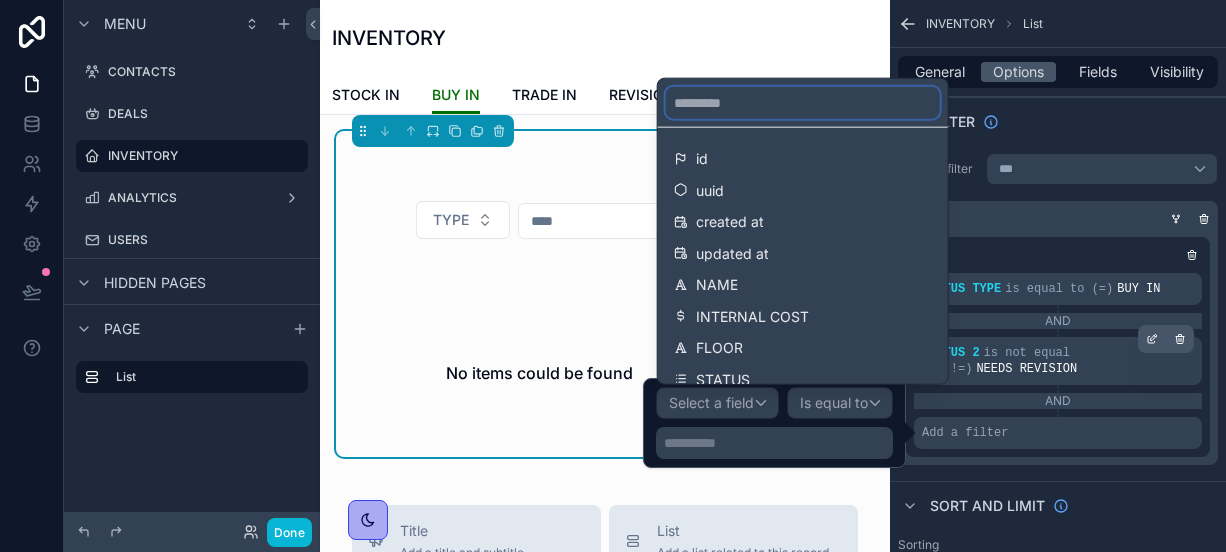 click at bounding box center (803, 103) 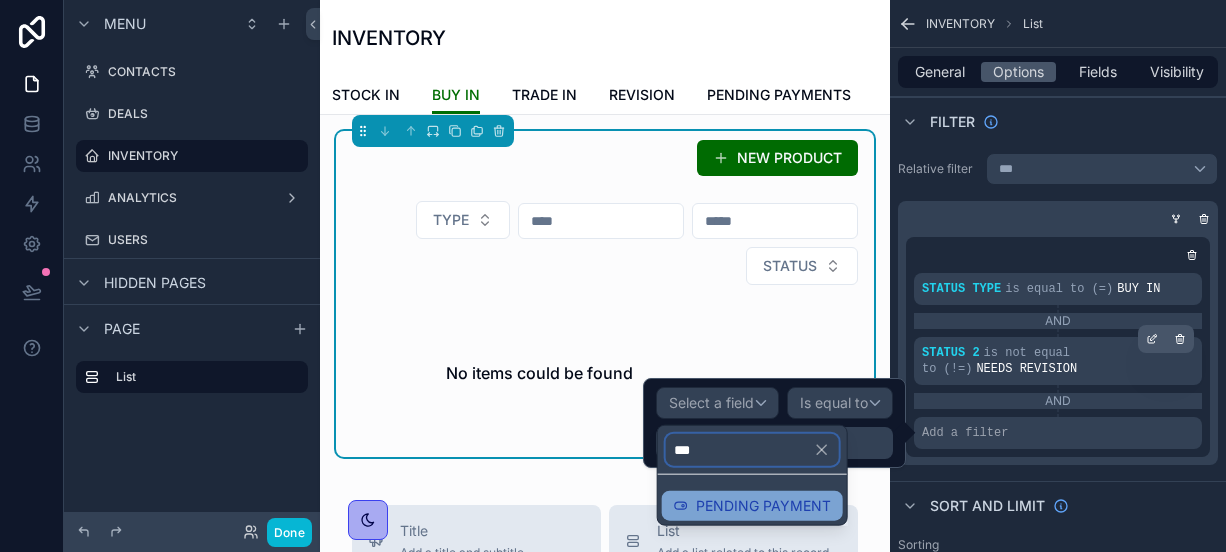 type on "***" 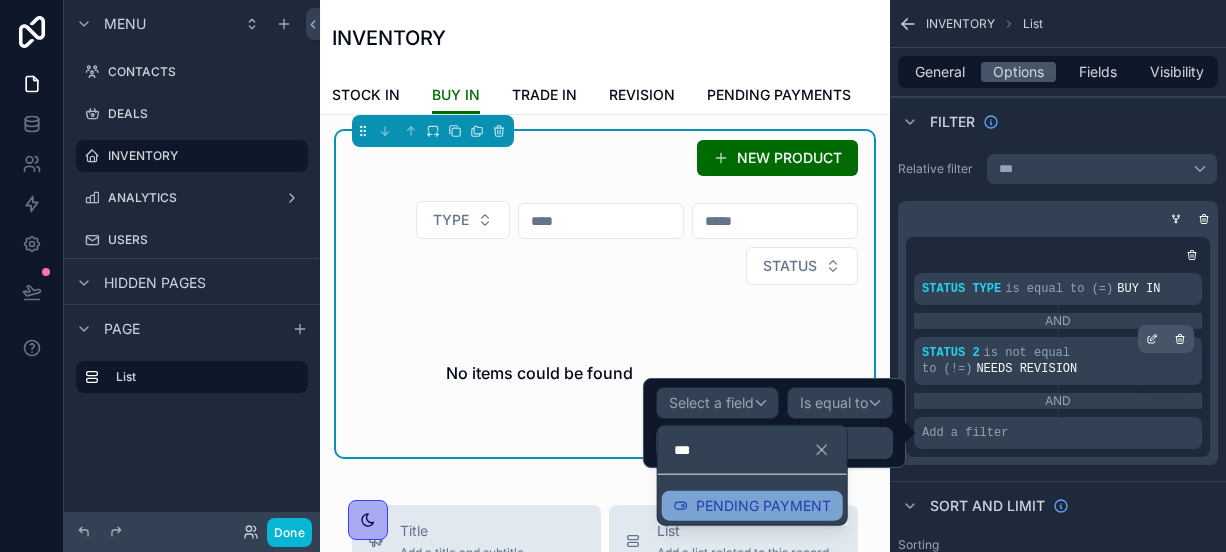 click on "PENDING PAYMENT" at bounding box center [763, 506] 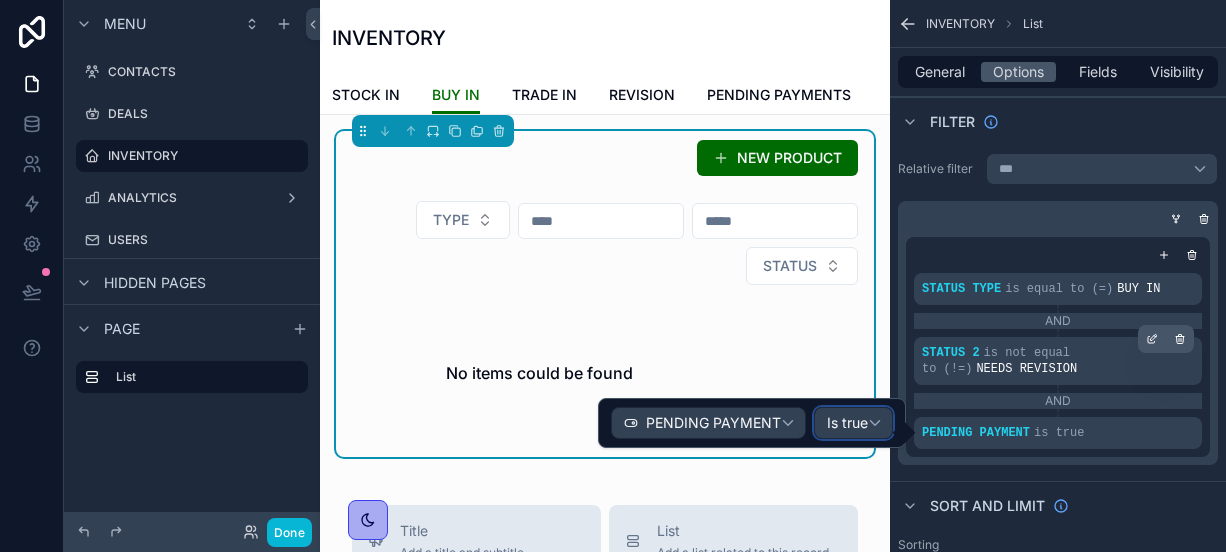 click on "Is true" at bounding box center [853, 423] 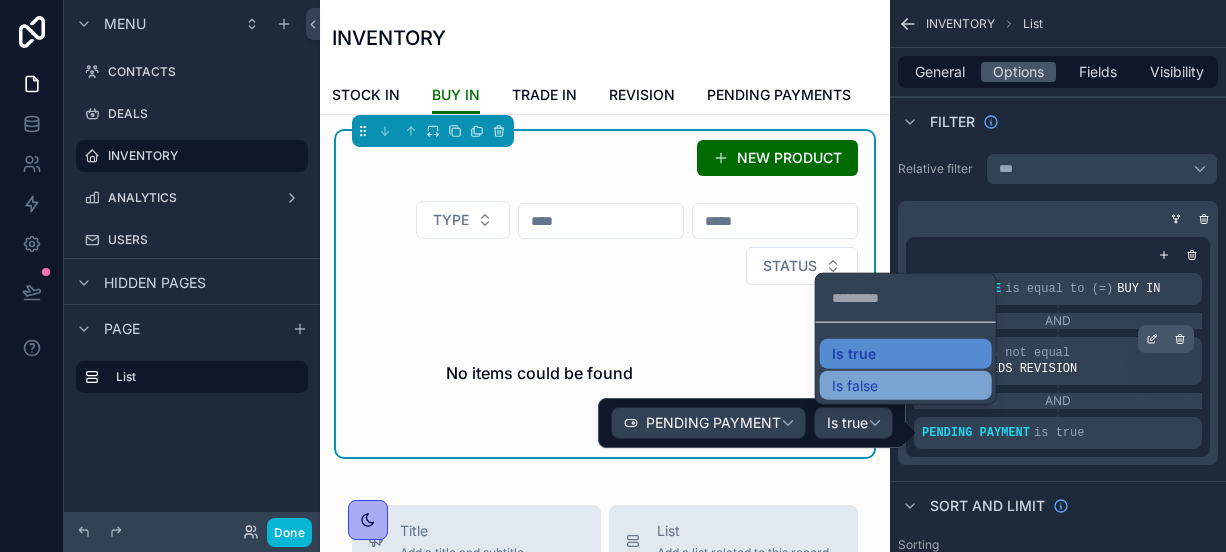 click on "Is false" at bounding box center (906, 385) 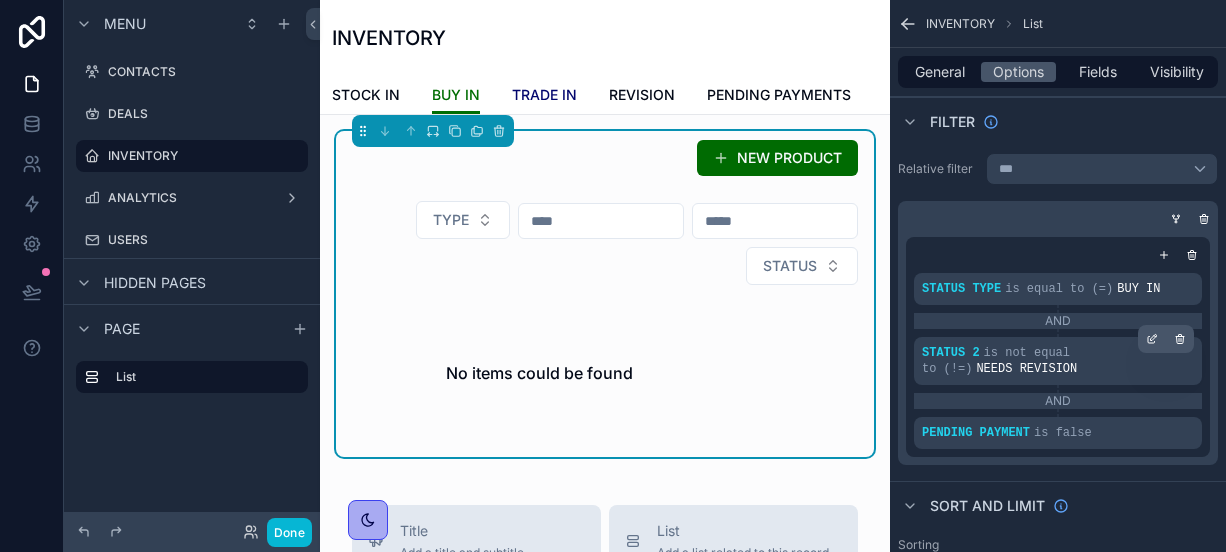 click on "TRADE IN" at bounding box center (544, 97) 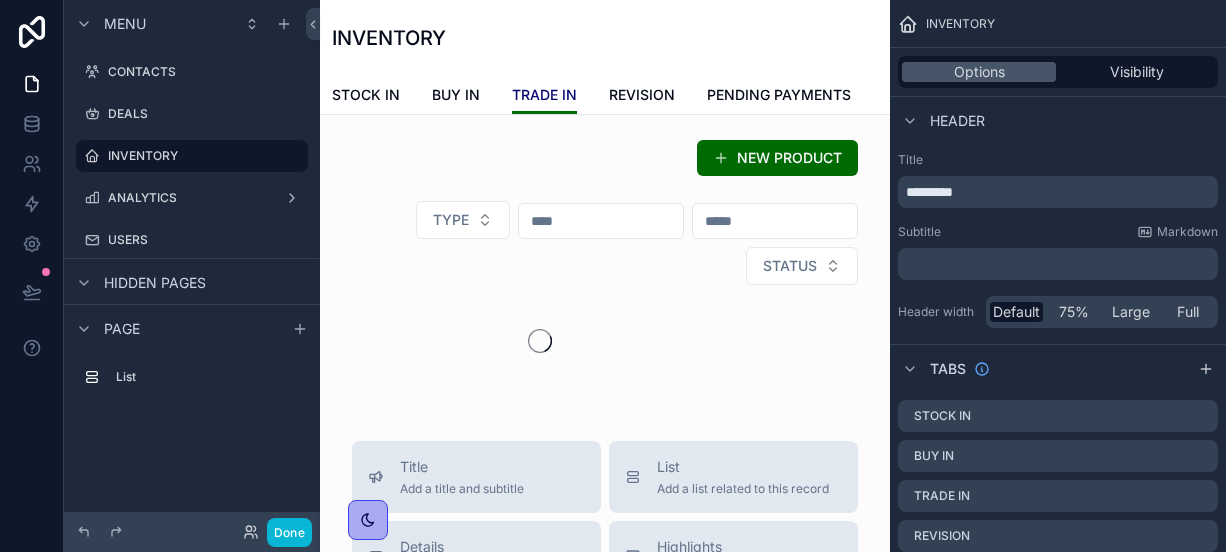 scroll, scrollTop: 0, scrollLeft: 0, axis: both 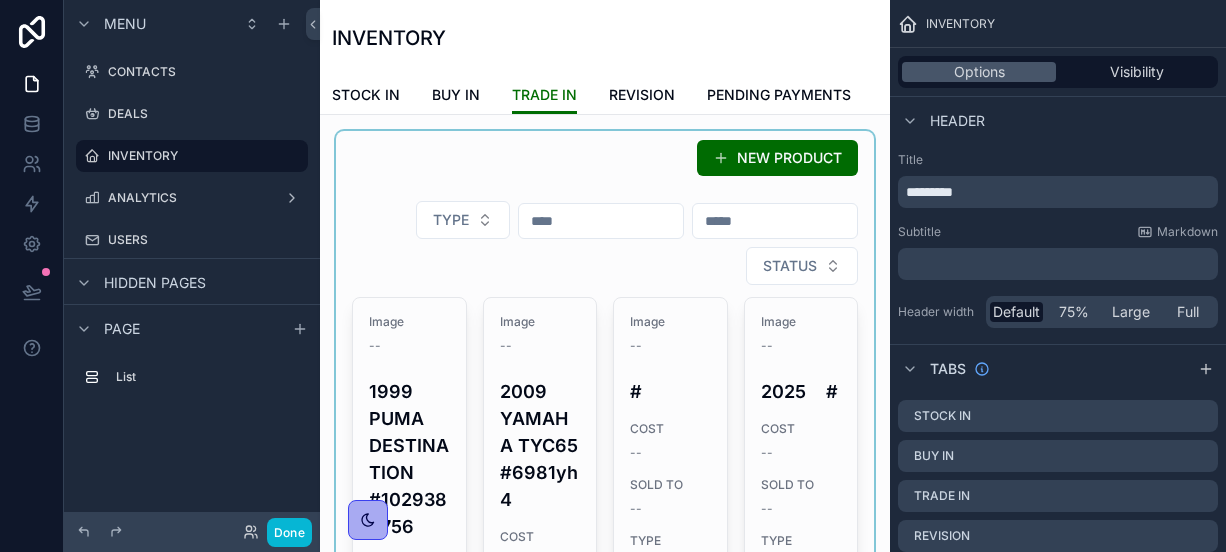click at bounding box center [605, 660] 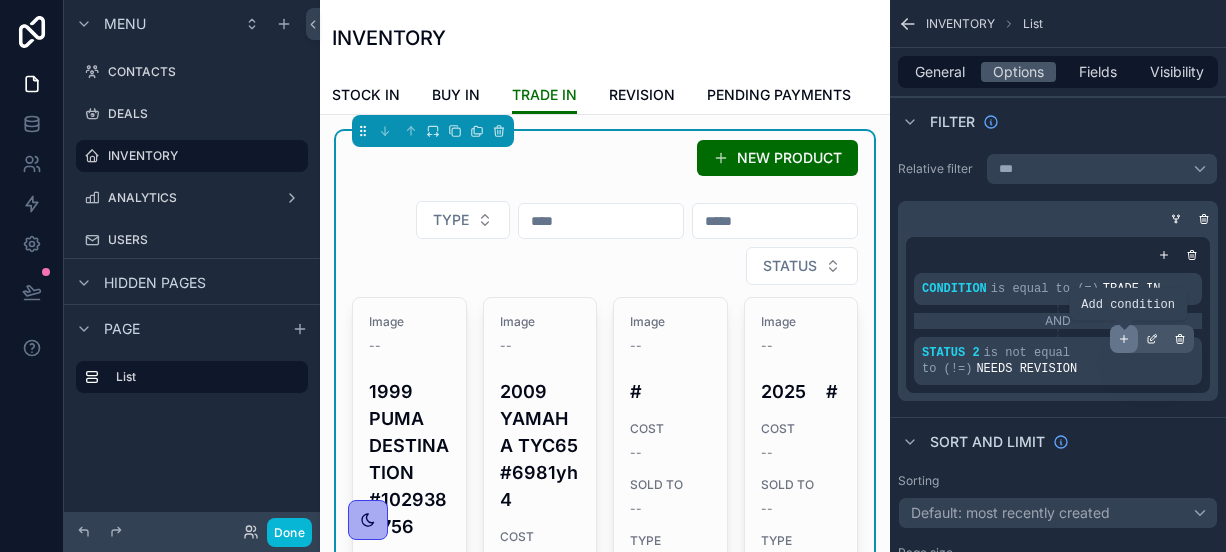 click 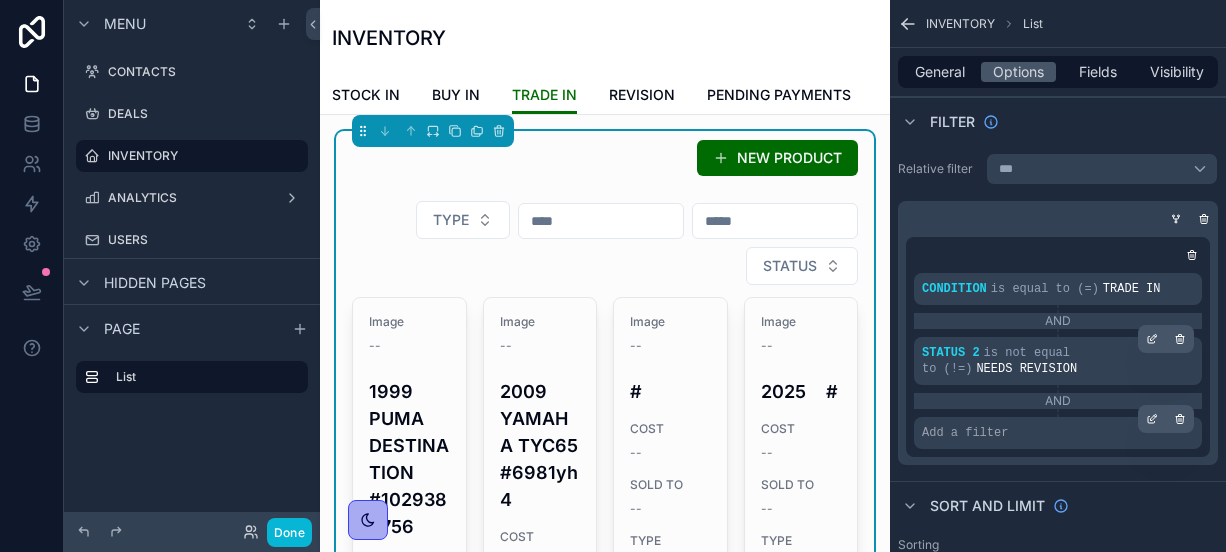 click on "Add a filter" at bounding box center (1058, 433) 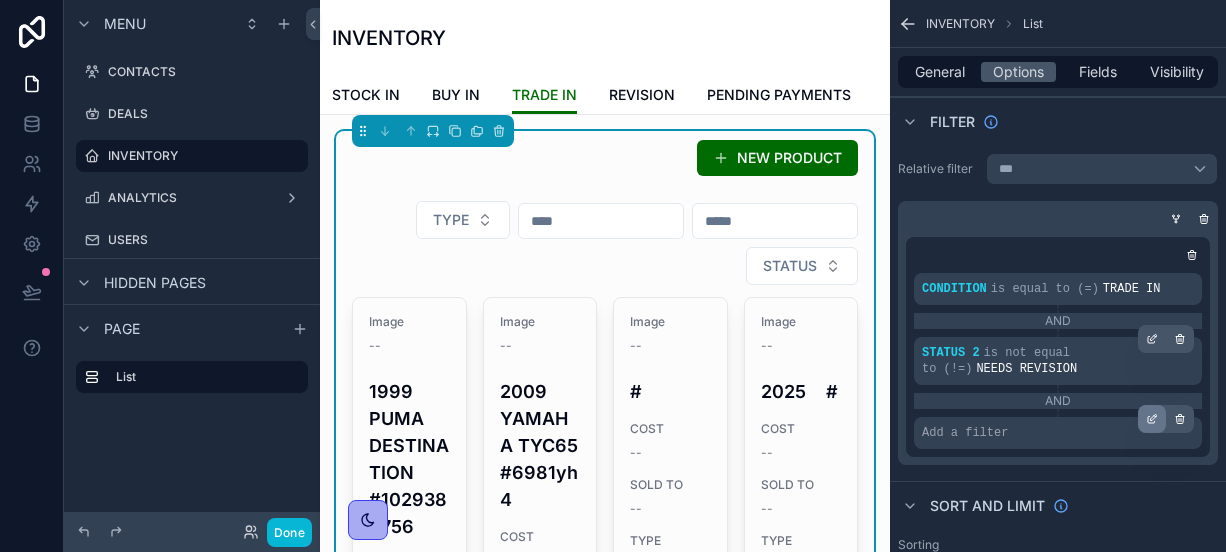 click at bounding box center (1152, 419) 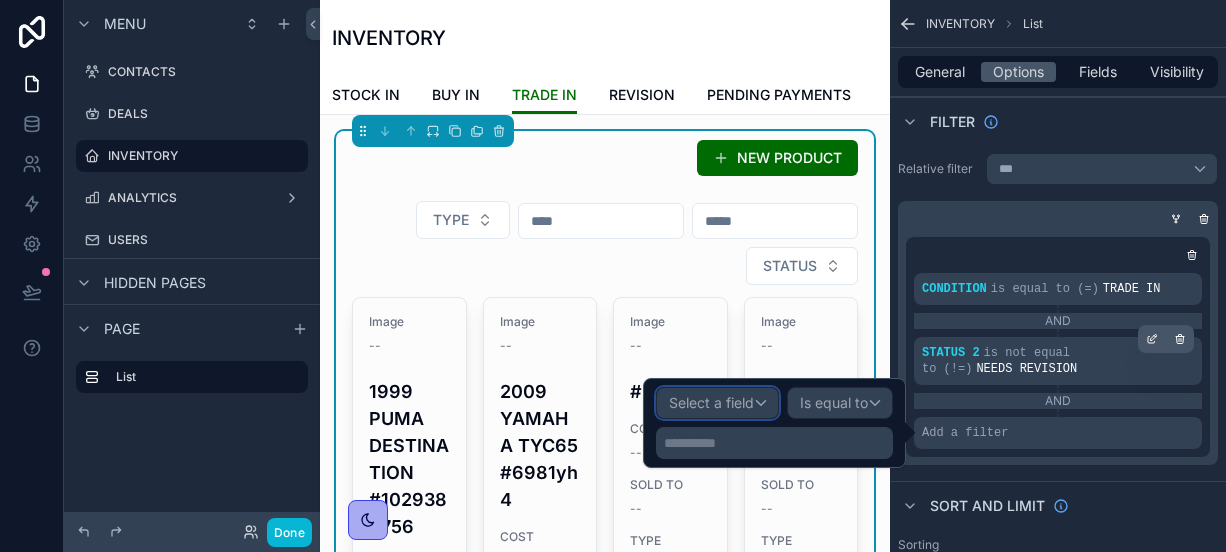 click on "Select a field" at bounding box center [711, 402] 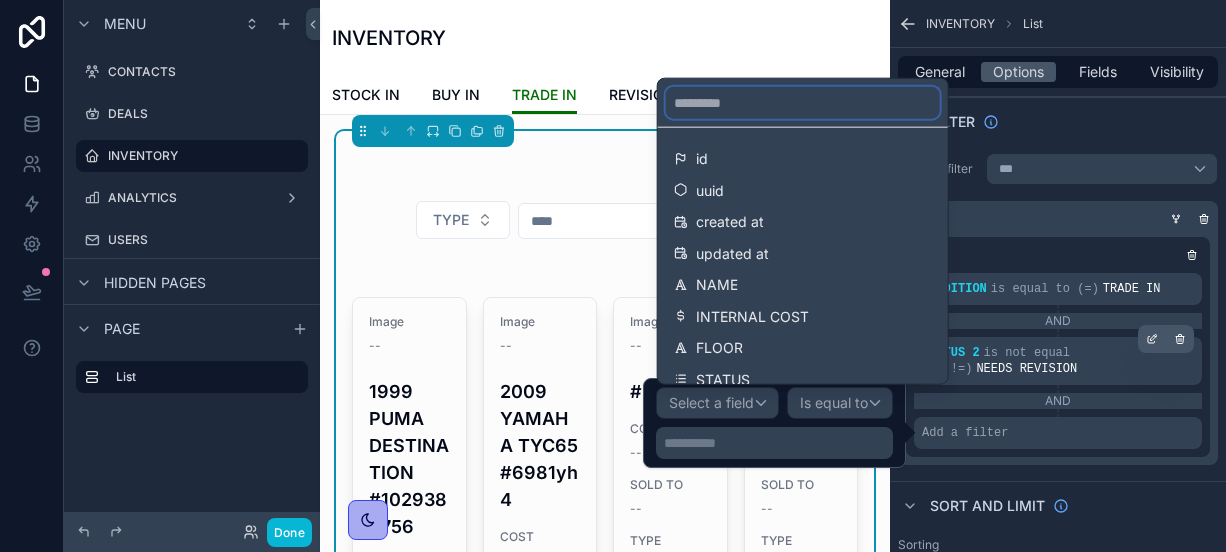 click at bounding box center (803, 103) 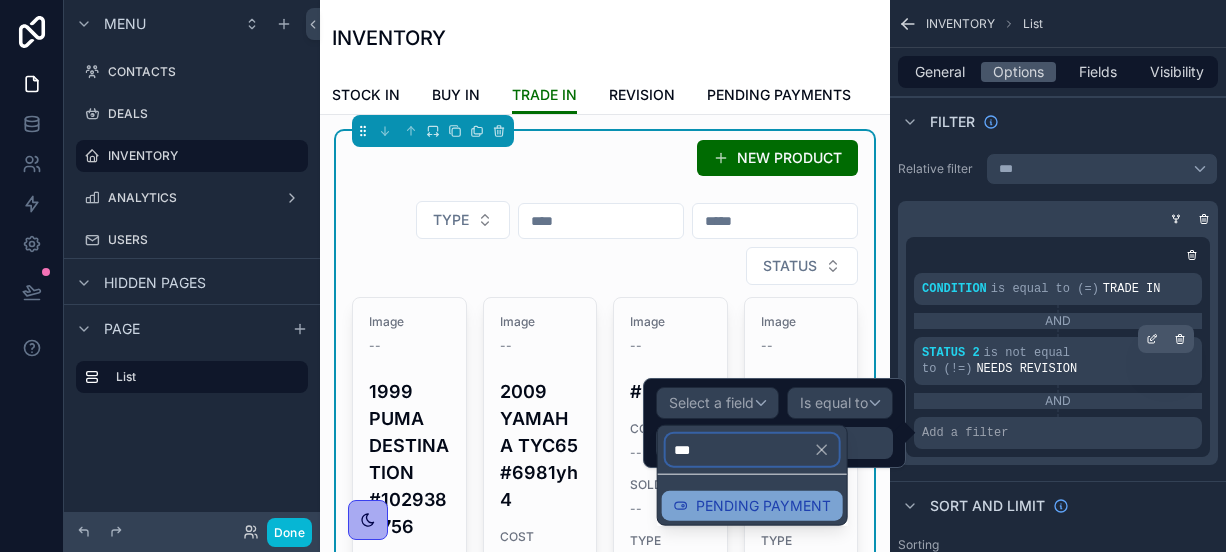 type on "***" 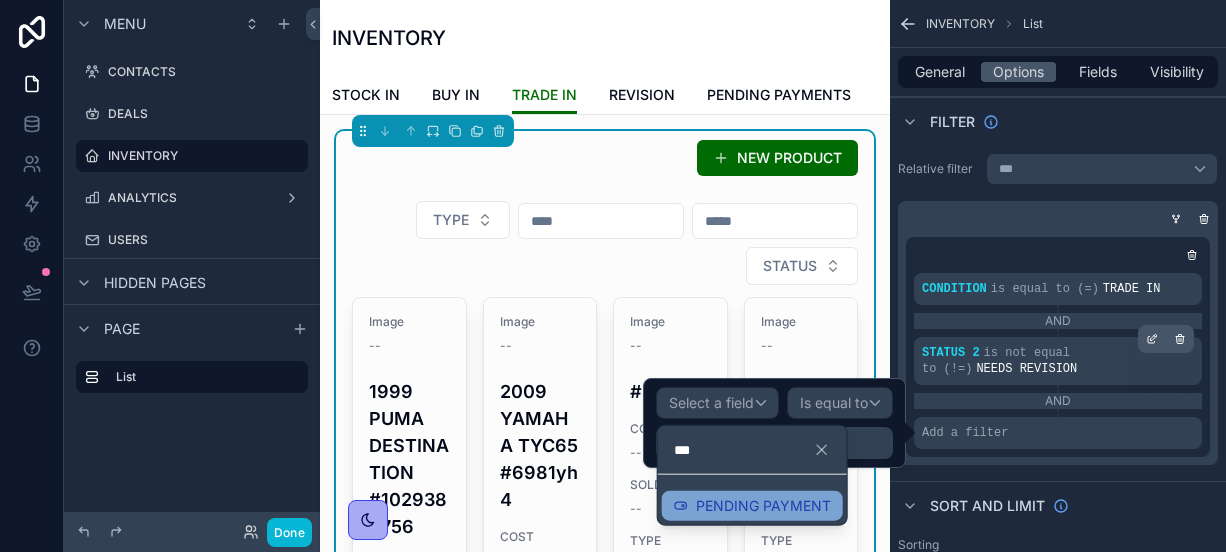 click on "PENDING PAYMENT" at bounding box center [763, 506] 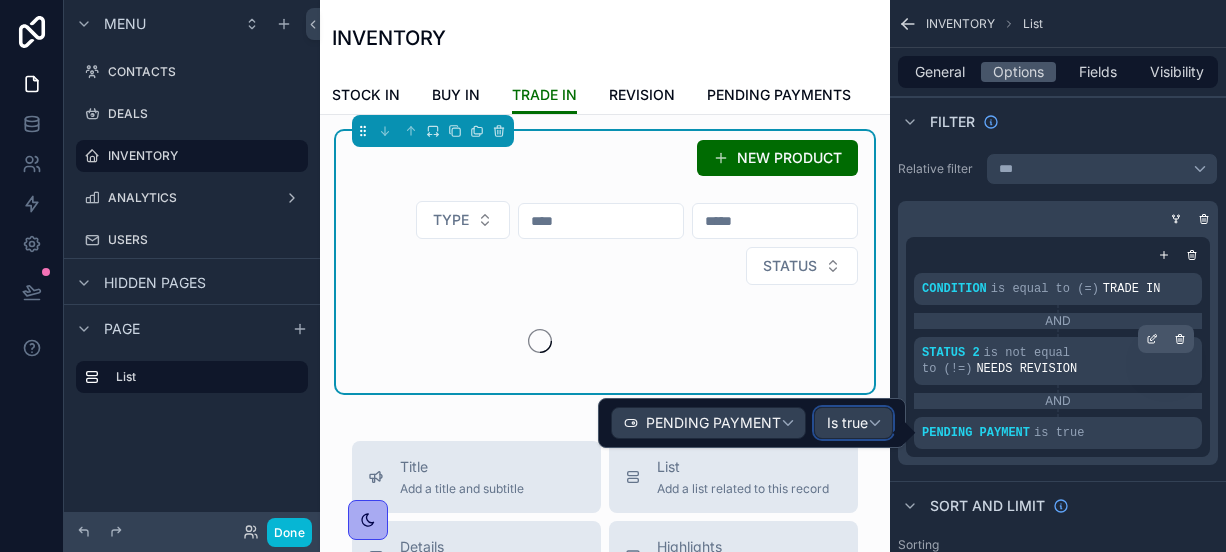 click on "Is true" at bounding box center (853, 423) 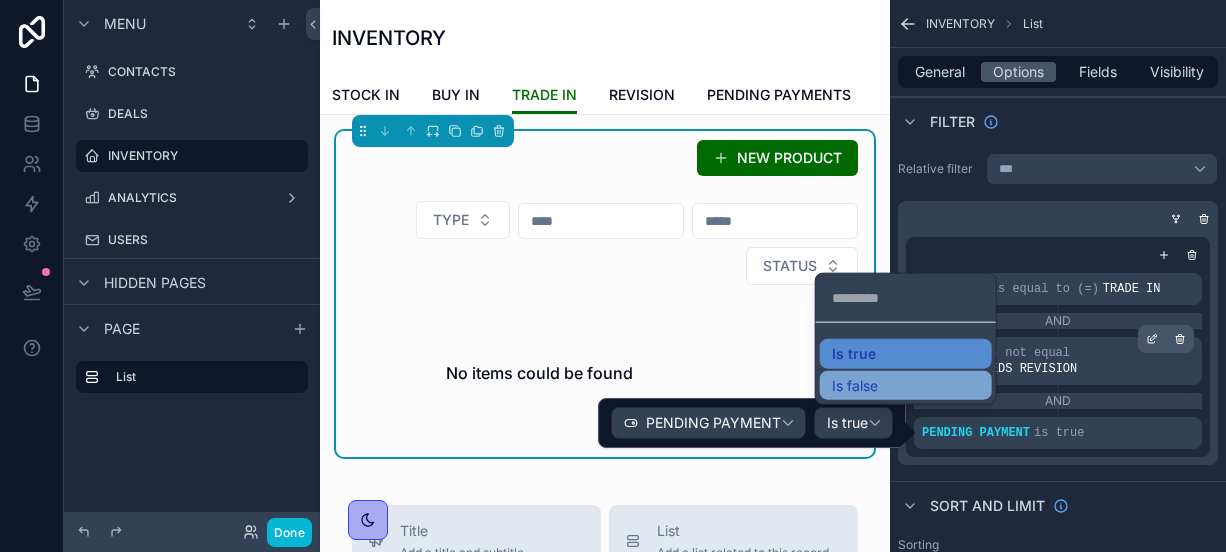 click on "Is false" at bounding box center [906, 385] 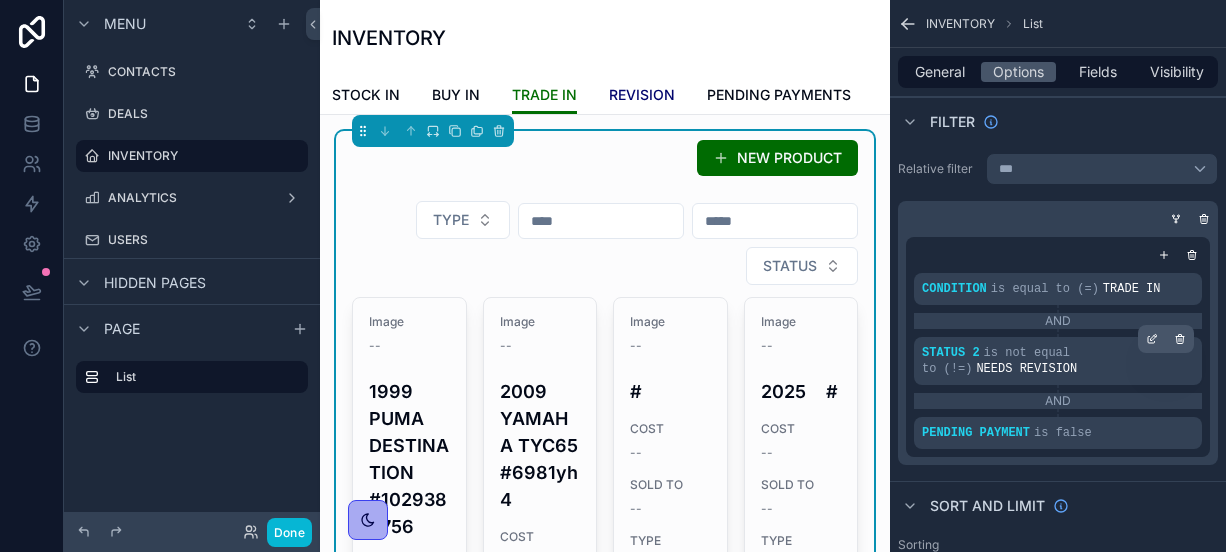 click on "REVISION" at bounding box center [642, 97] 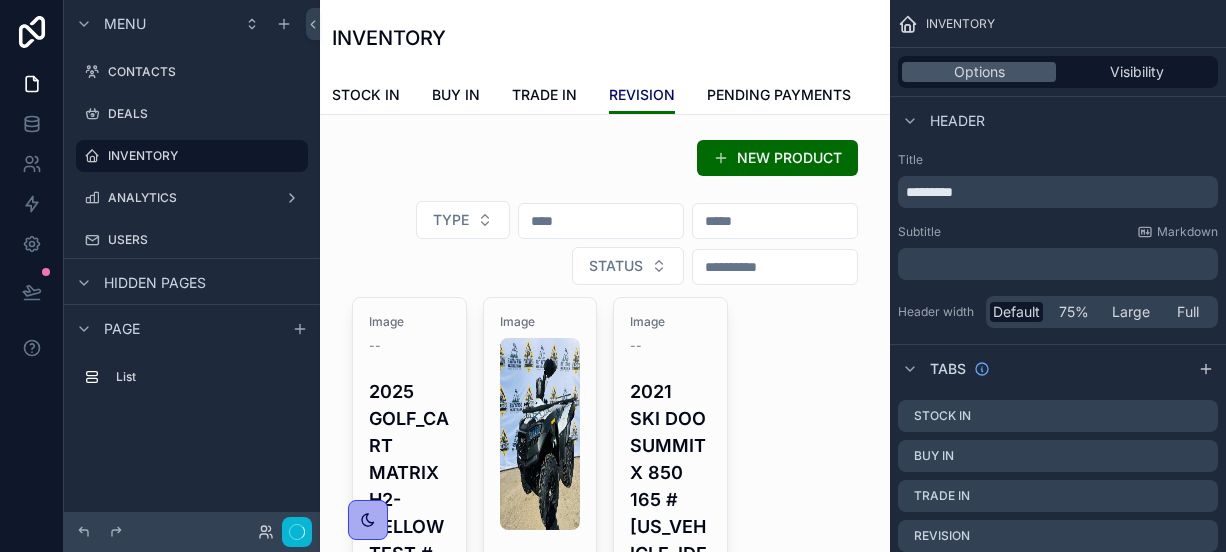 scroll, scrollTop: 0, scrollLeft: 0, axis: both 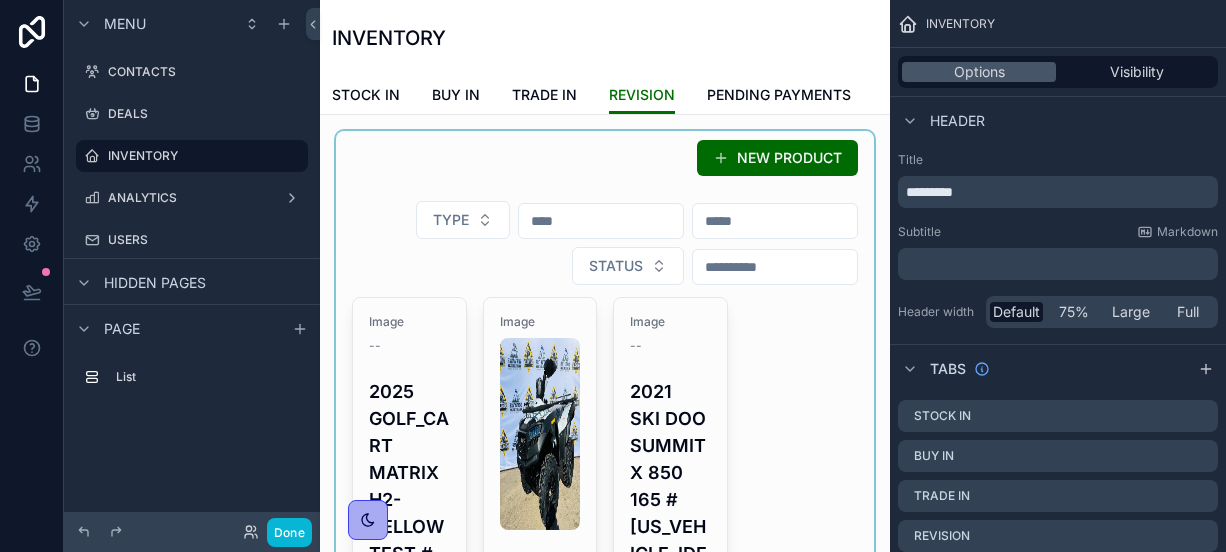click at bounding box center (605, 852) 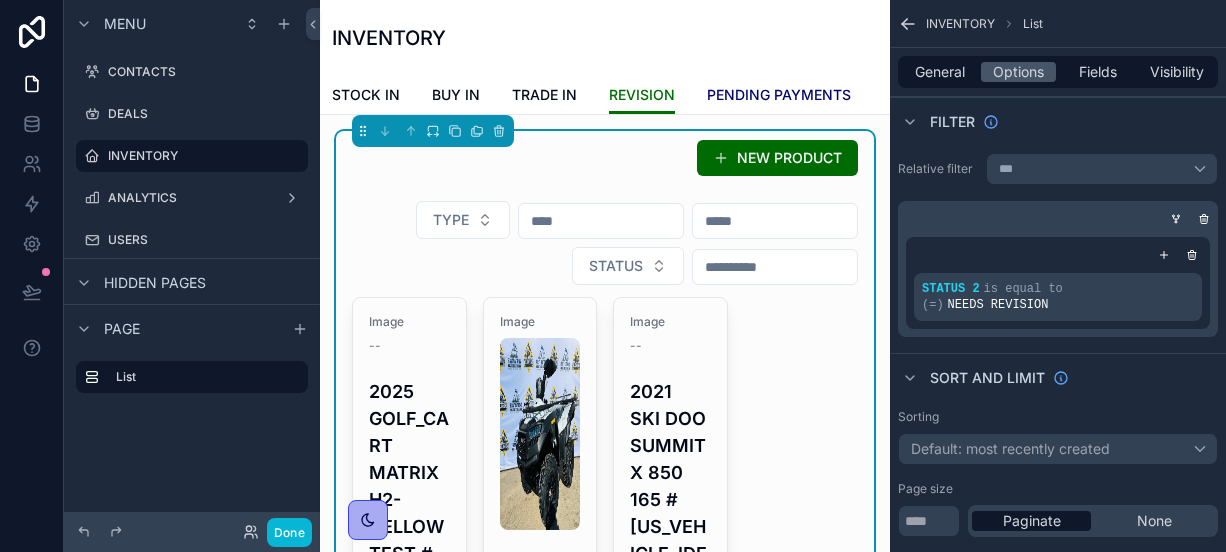 click on "PENDING PAYMENTS" at bounding box center (779, 97) 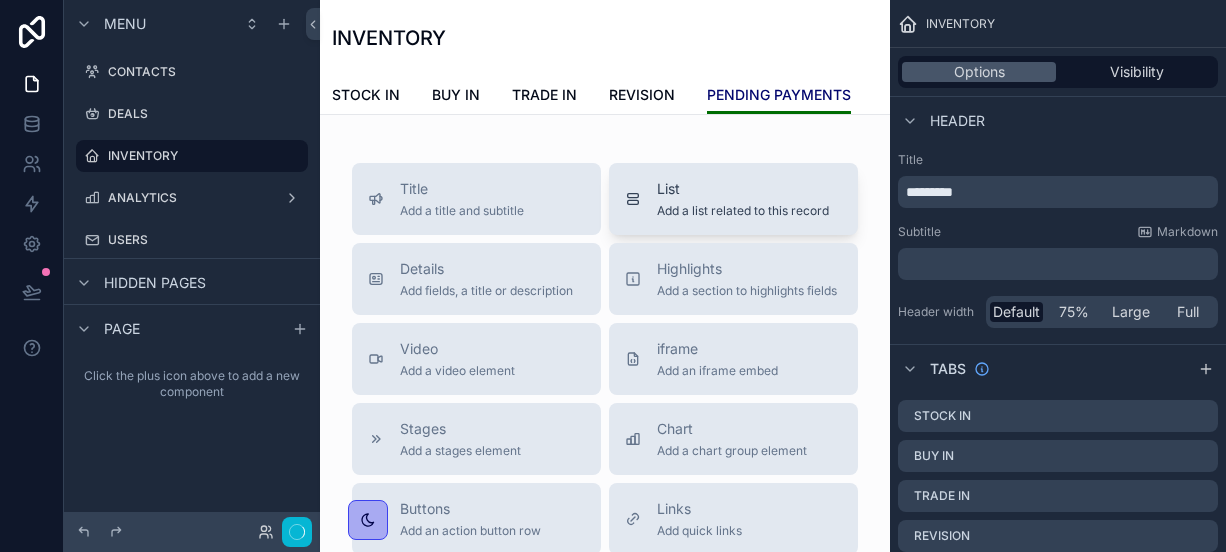 scroll, scrollTop: 0, scrollLeft: 0, axis: both 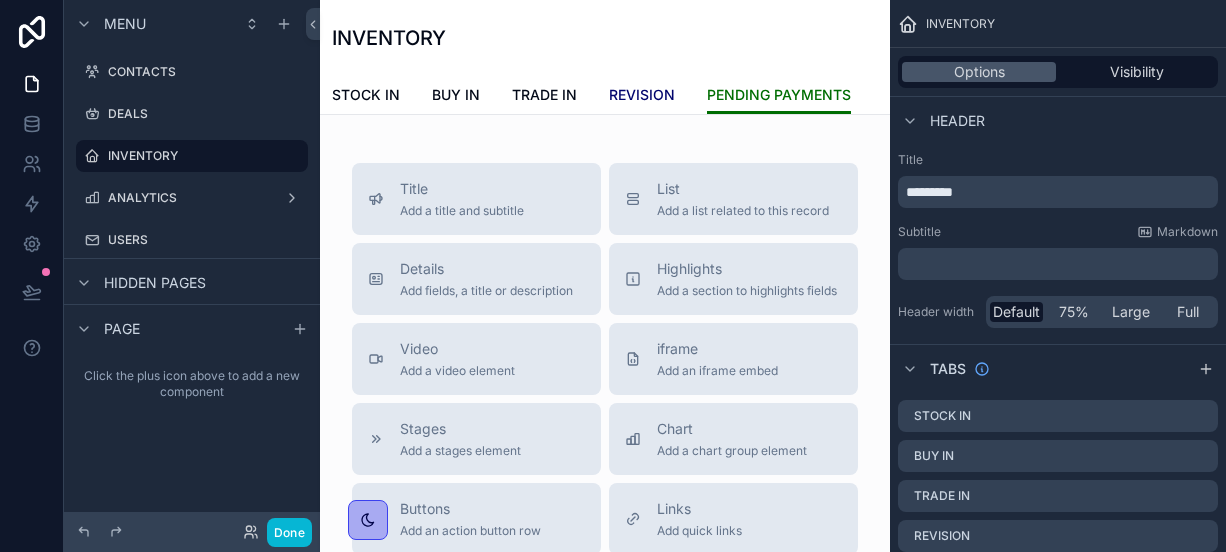 click on "REVISION" at bounding box center [642, 95] 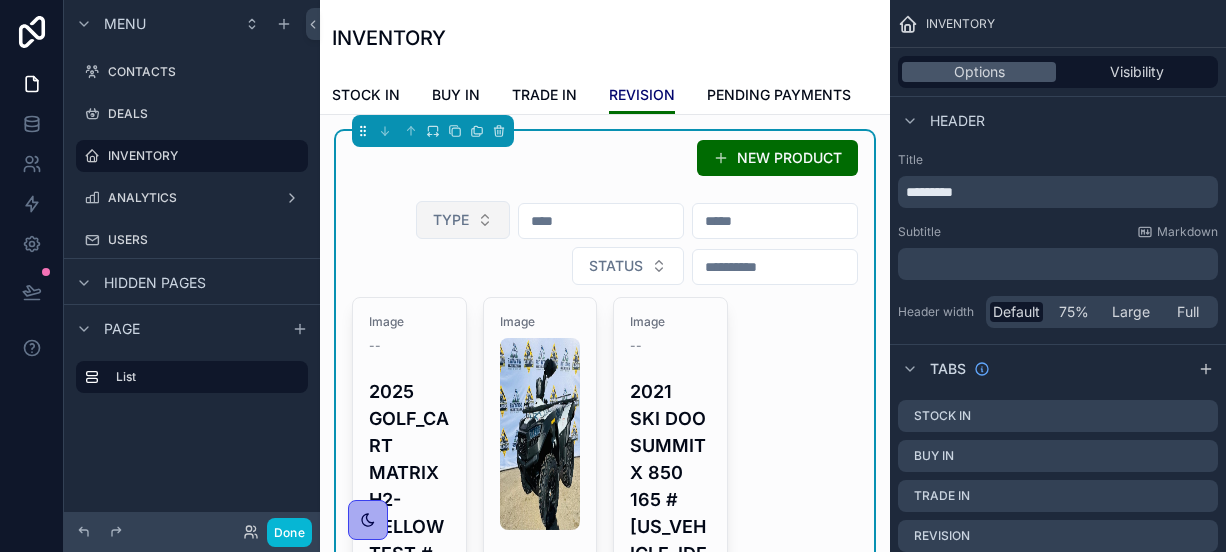 scroll, scrollTop: 0, scrollLeft: 0, axis: both 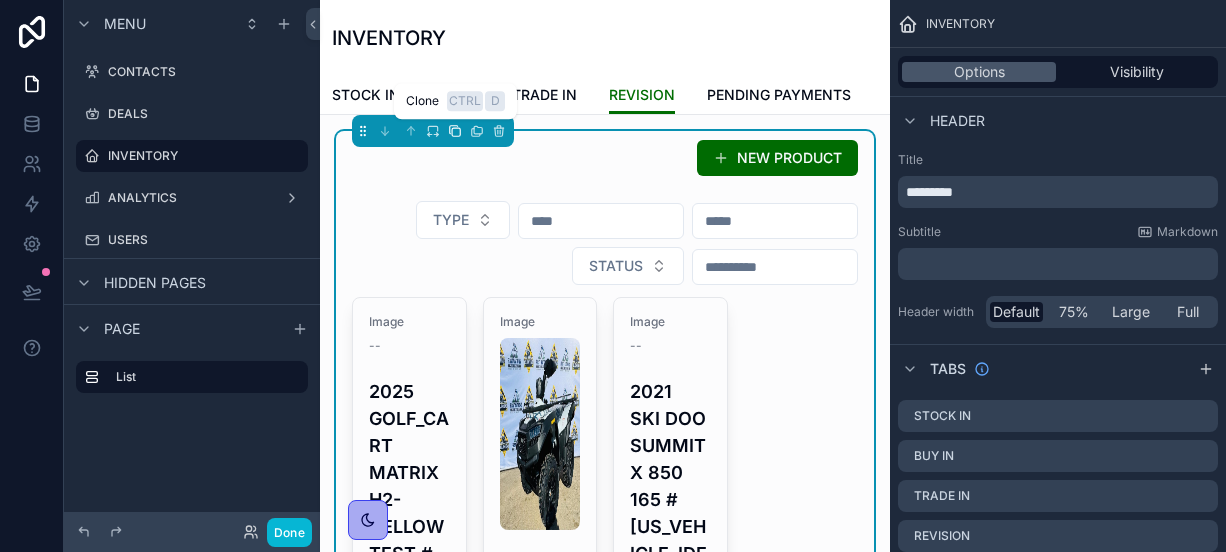 click 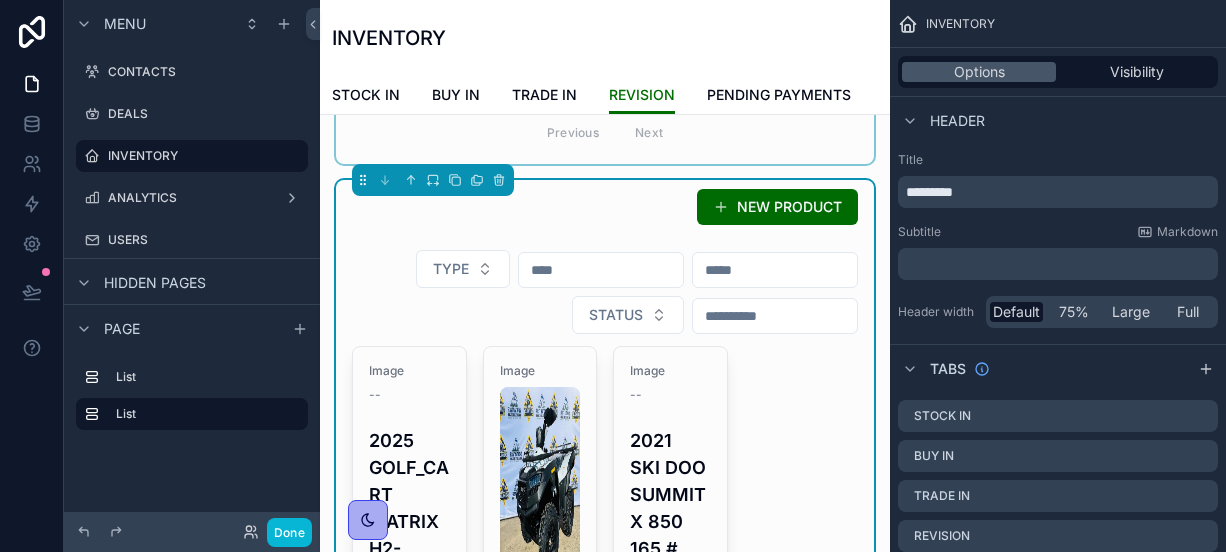 scroll, scrollTop: 1410, scrollLeft: 0, axis: vertical 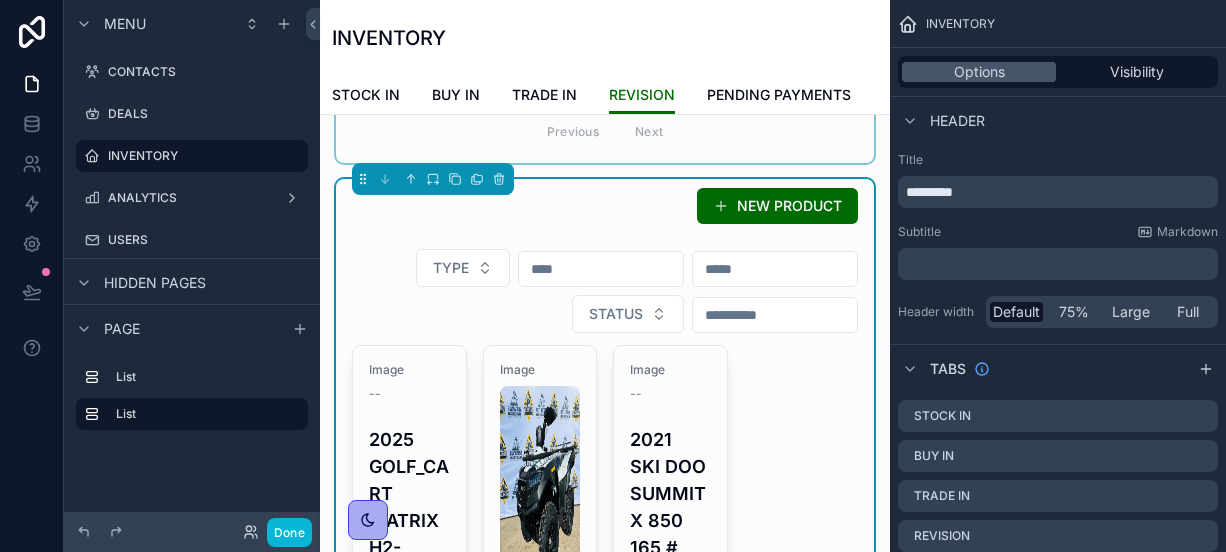 click on "TYPE" at bounding box center [463, 268] 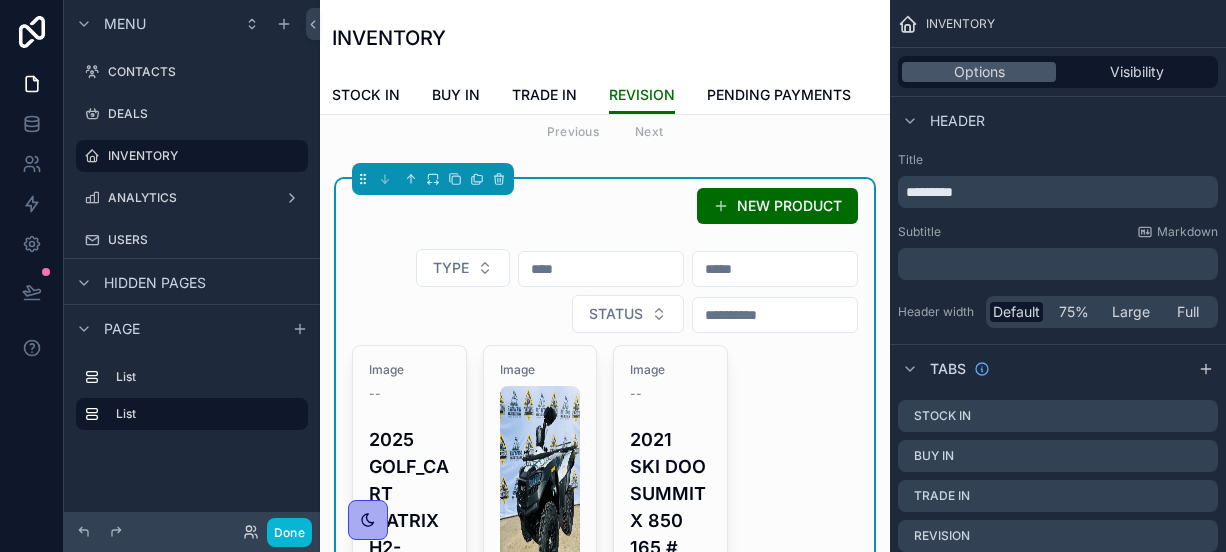 click on "TYPE STATUS" at bounding box center (605, 291) 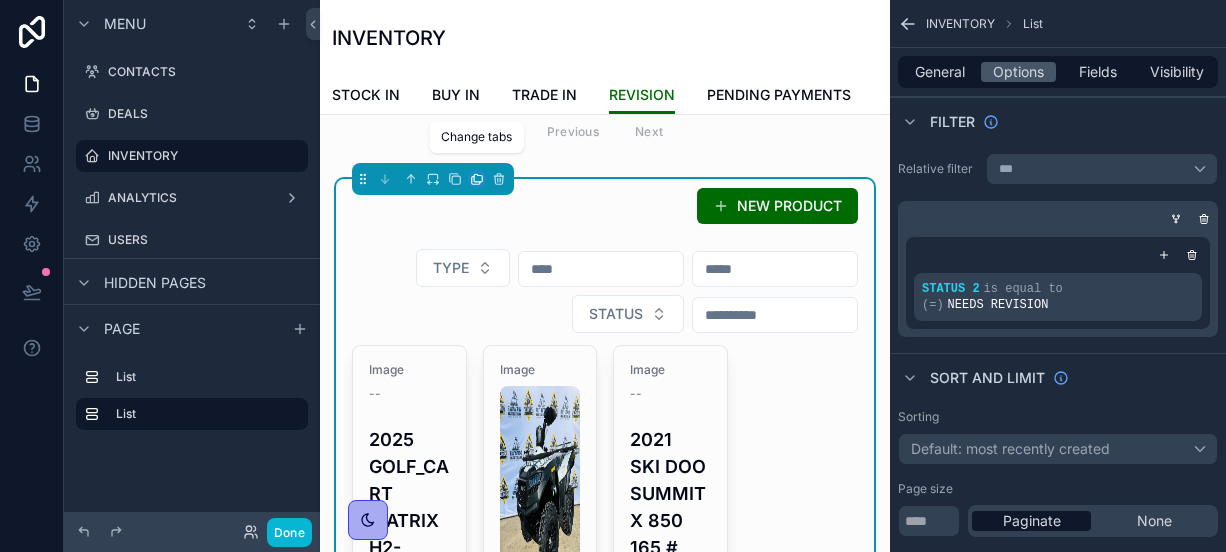 click 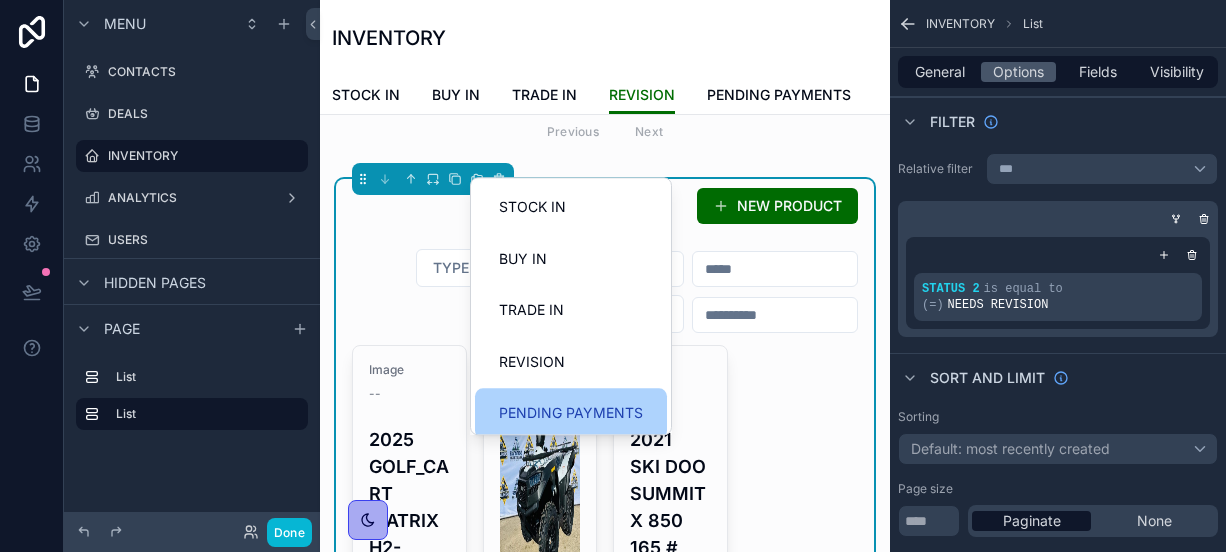 click on "PENDING PAYMENTS" at bounding box center [571, 413] 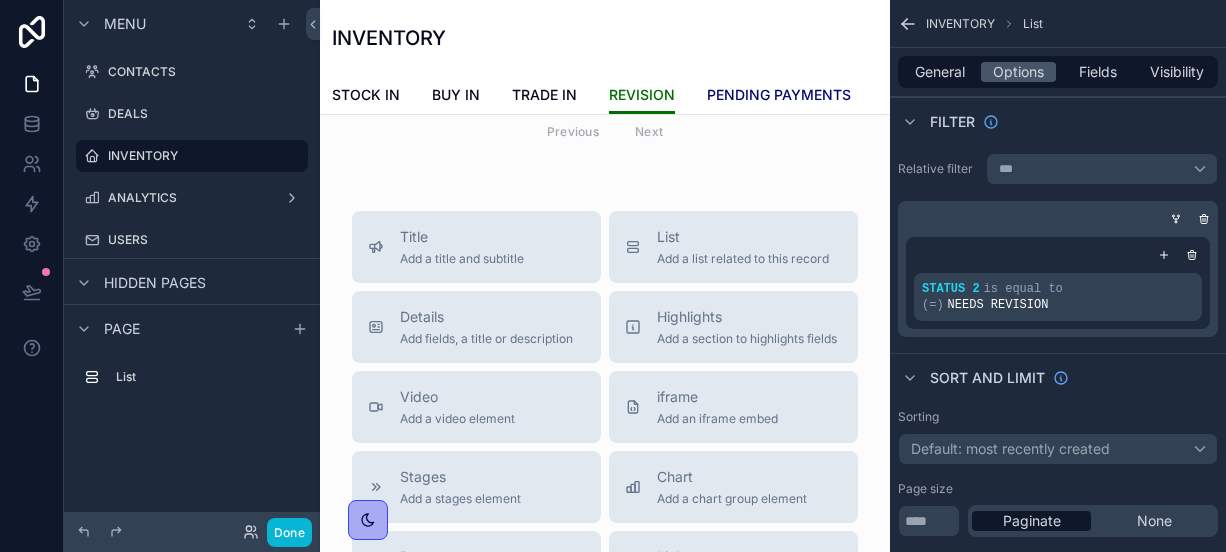 click on "PENDING PAYMENTS" at bounding box center [779, 97] 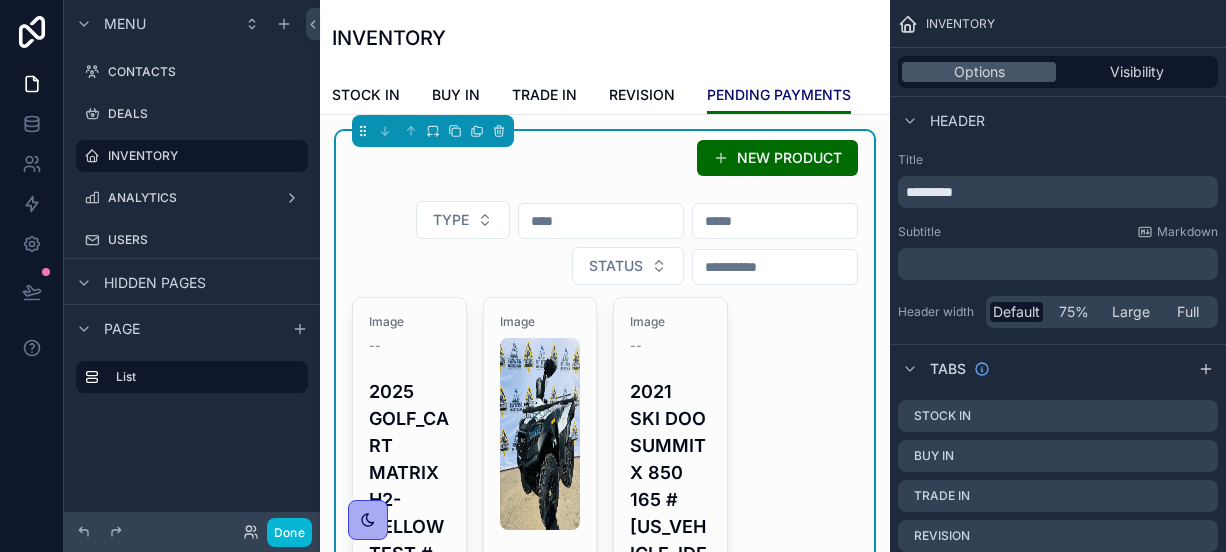 scroll, scrollTop: 0, scrollLeft: 0, axis: both 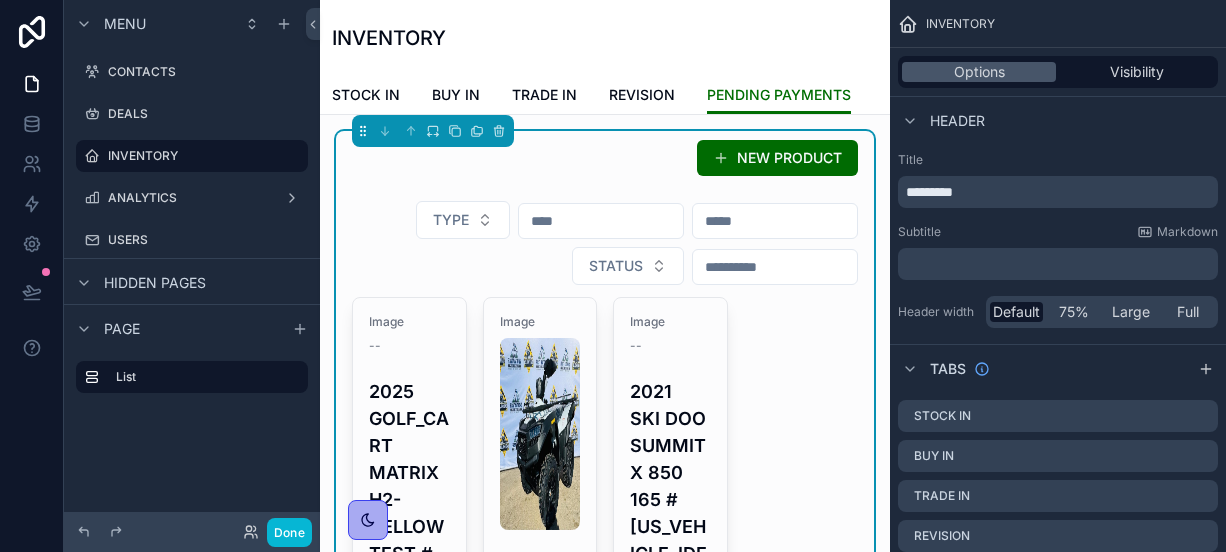click on "NEW PRODUCT" at bounding box center (605, 158) 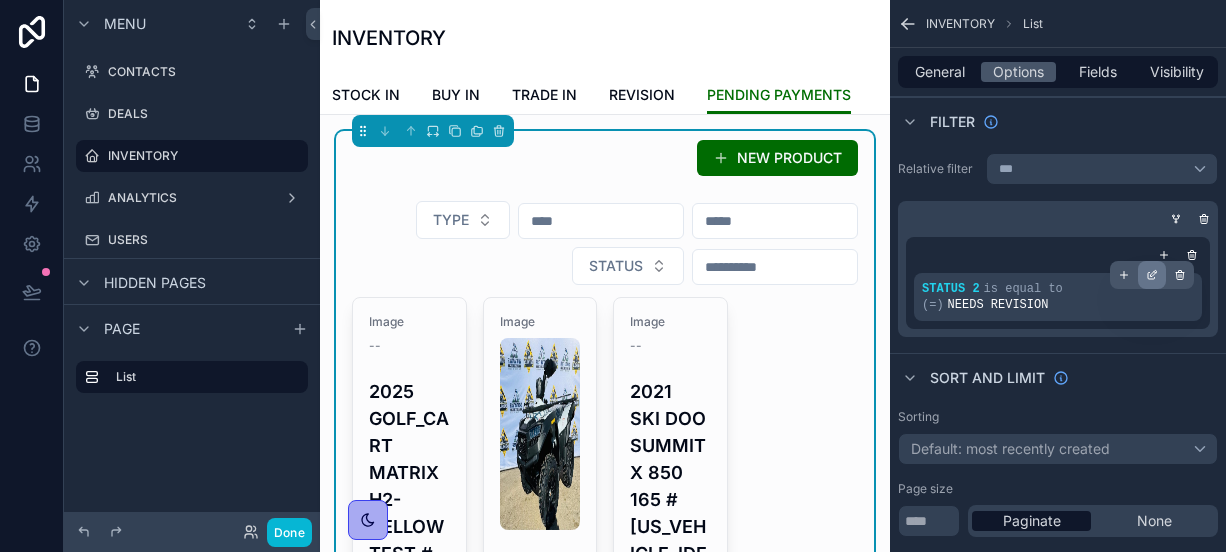 click 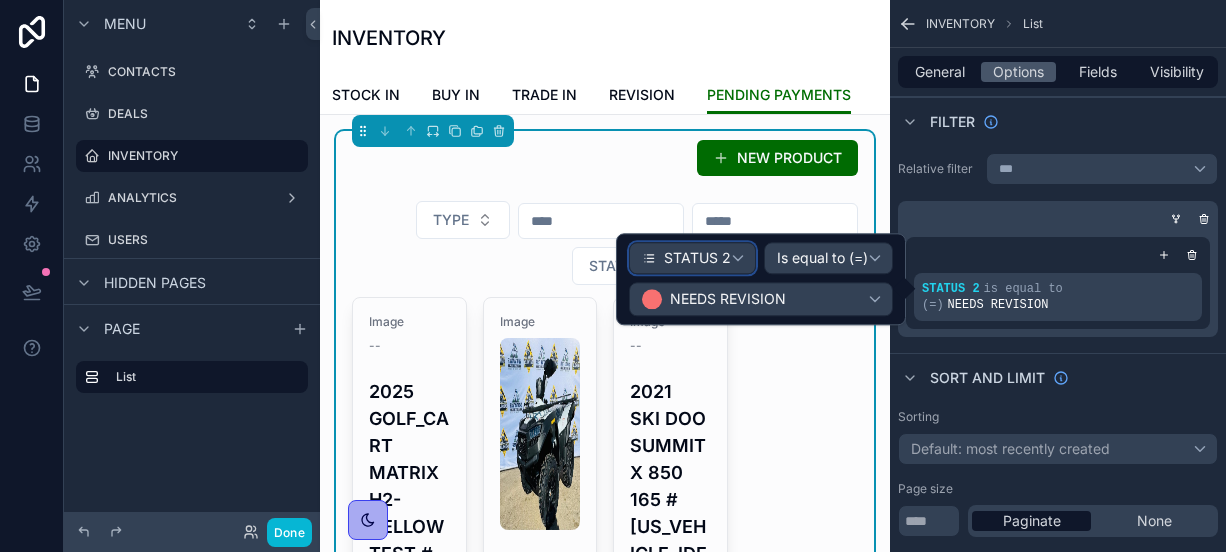 click on "STATUS 2" at bounding box center [697, 259] 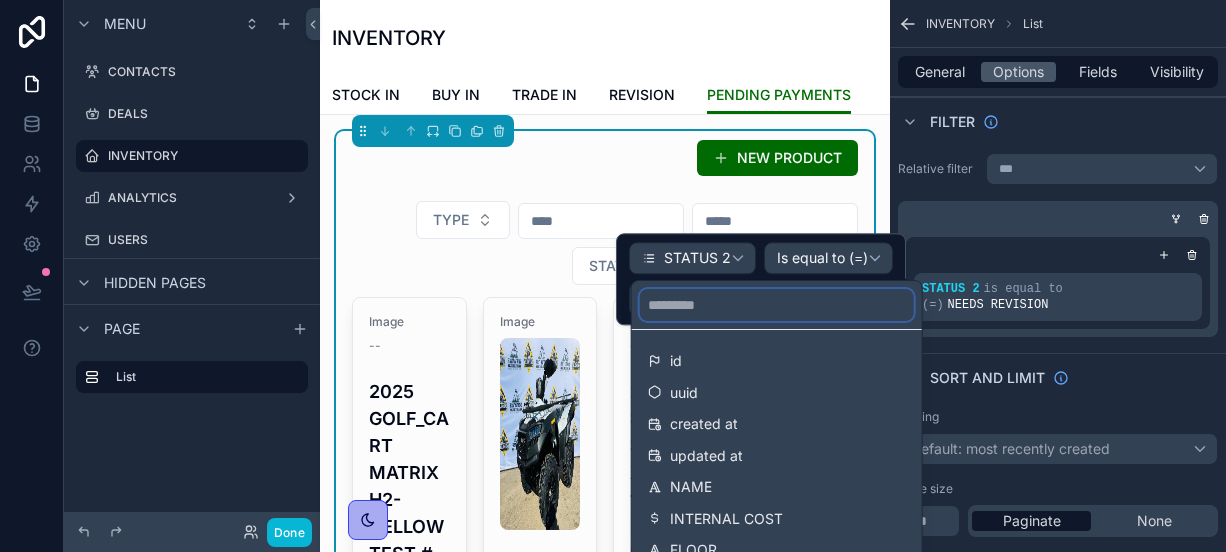 click at bounding box center (777, 305) 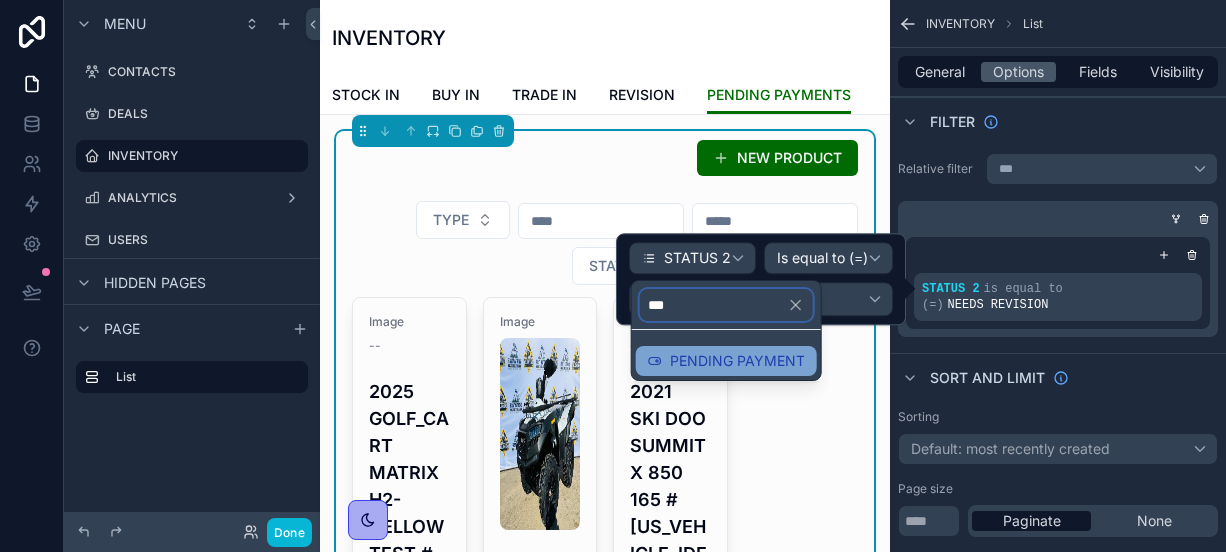 type on "***" 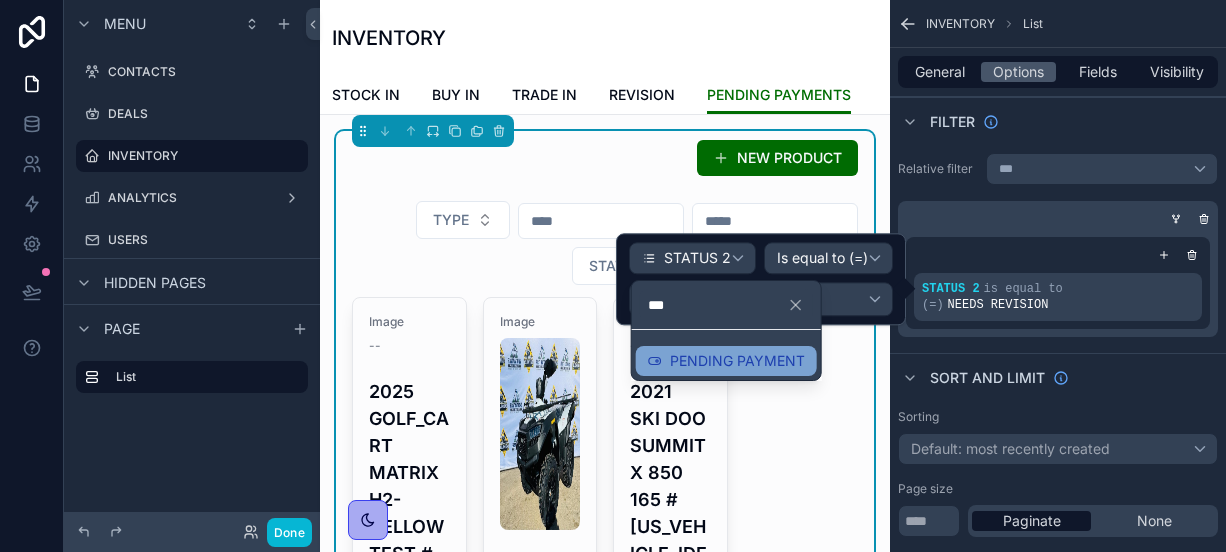 click on "PENDING PAYMENT" at bounding box center (737, 361) 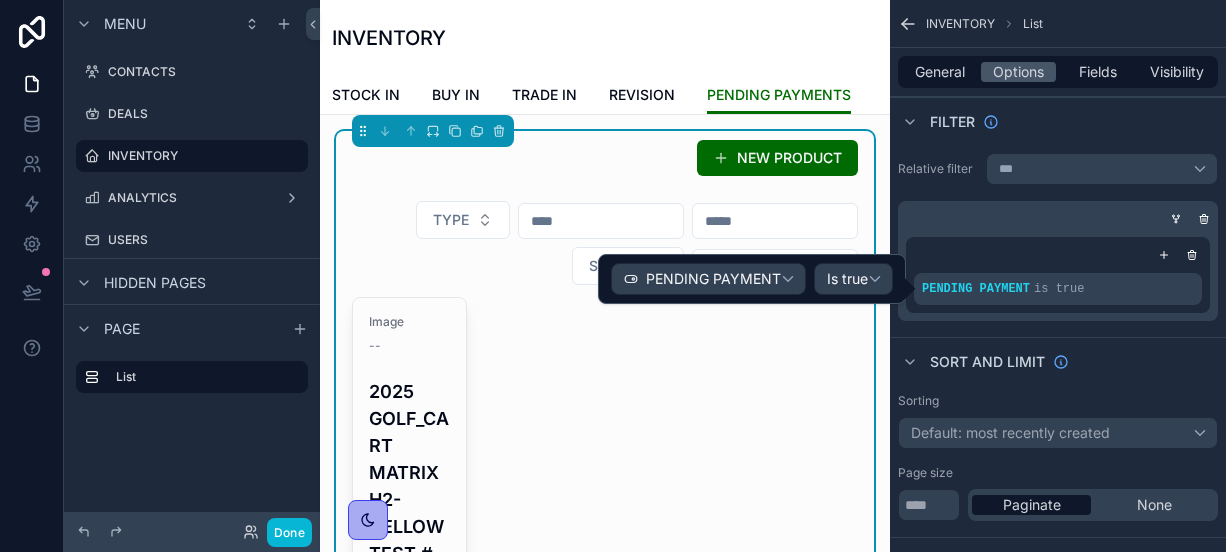 scroll, scrollTop: 47, scrollLeft: 0, axis: vertical 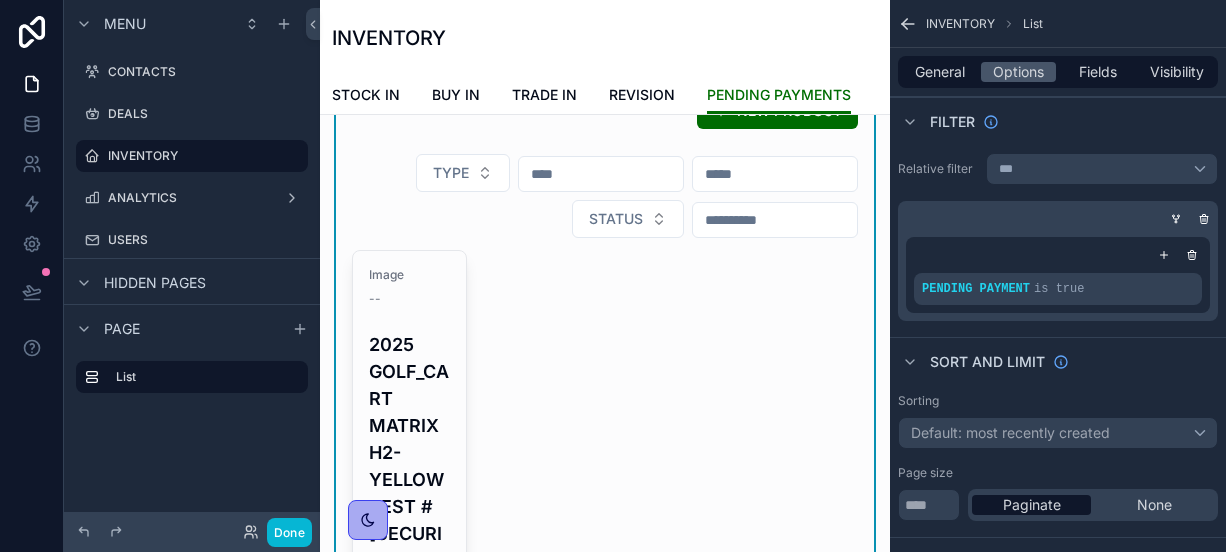 click on "TYPE STATUS" at bounding box center (605, 196) 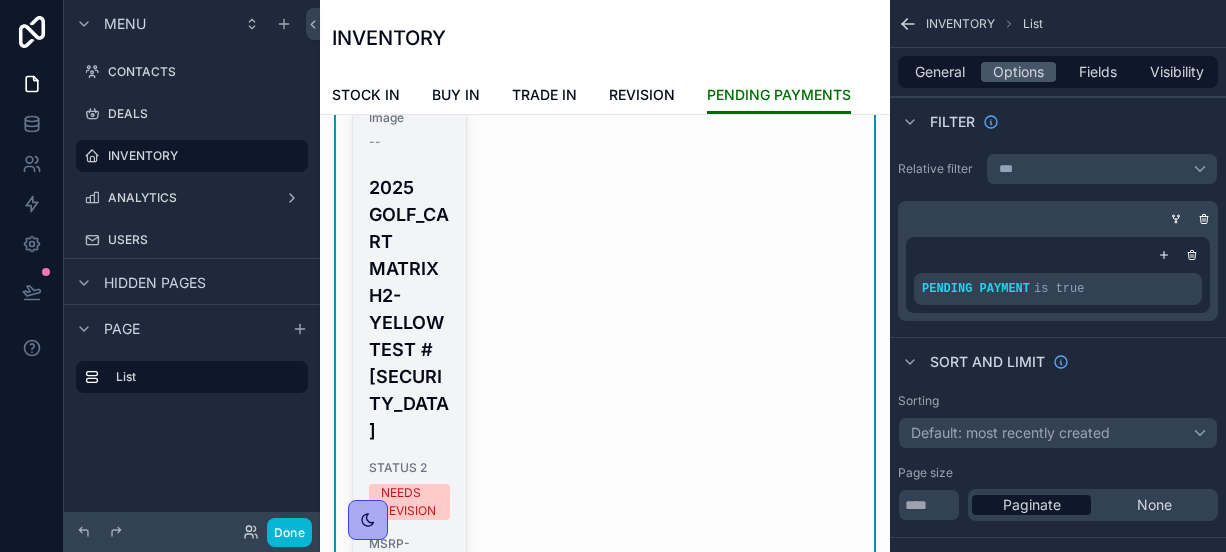 scroll, scrollTop: 203, scrollLeft: 0, axis: vertical 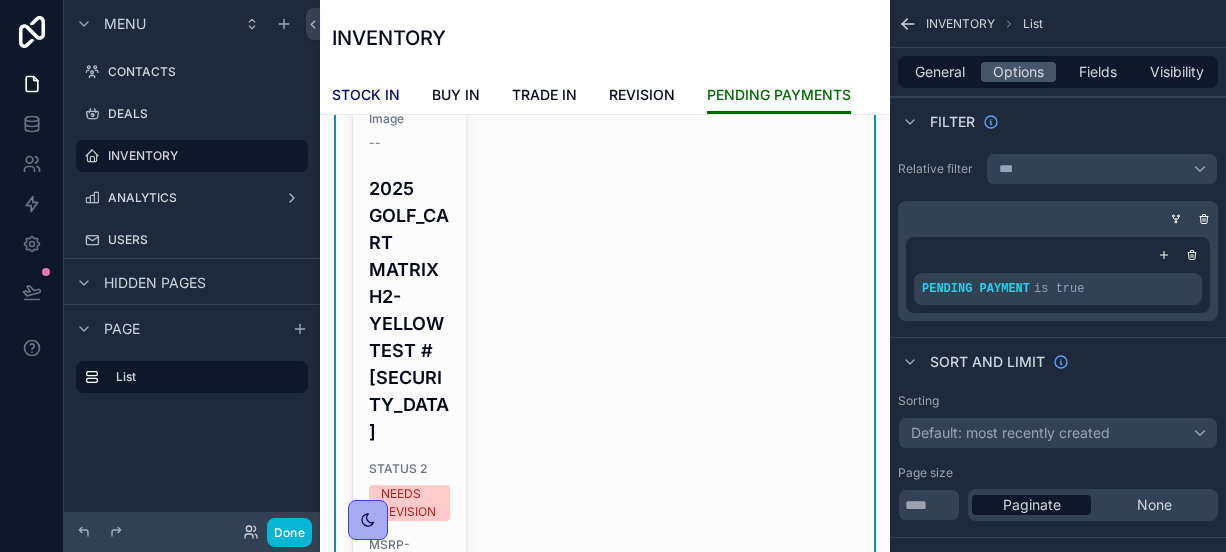 click on "STOCK IN" at bounding box center [366, 95] 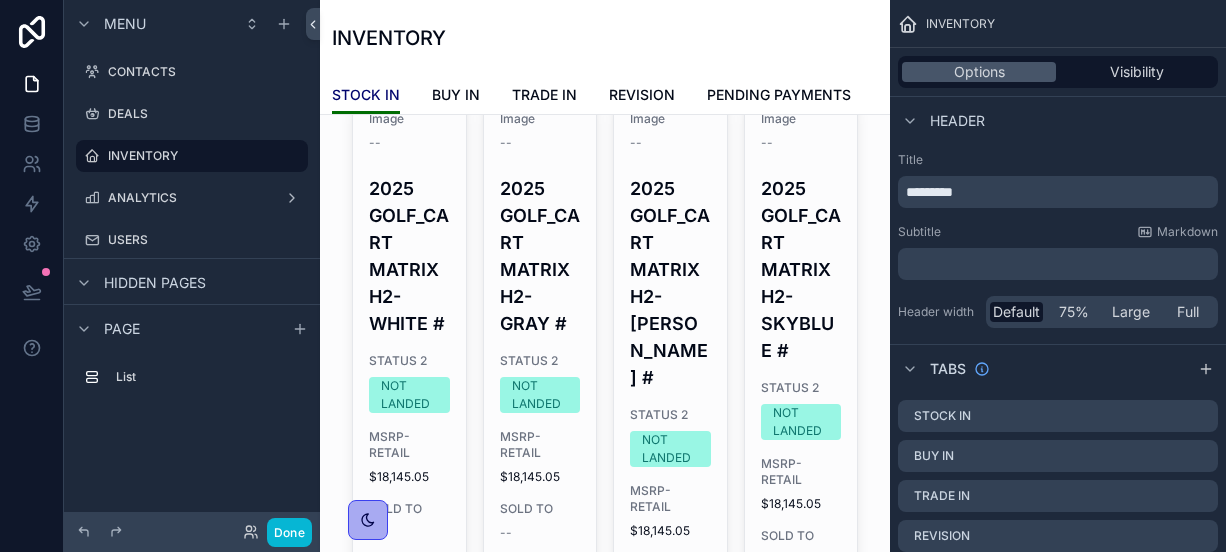 scroll, scrollTop: 0, scrollLeft: 0, axis: both 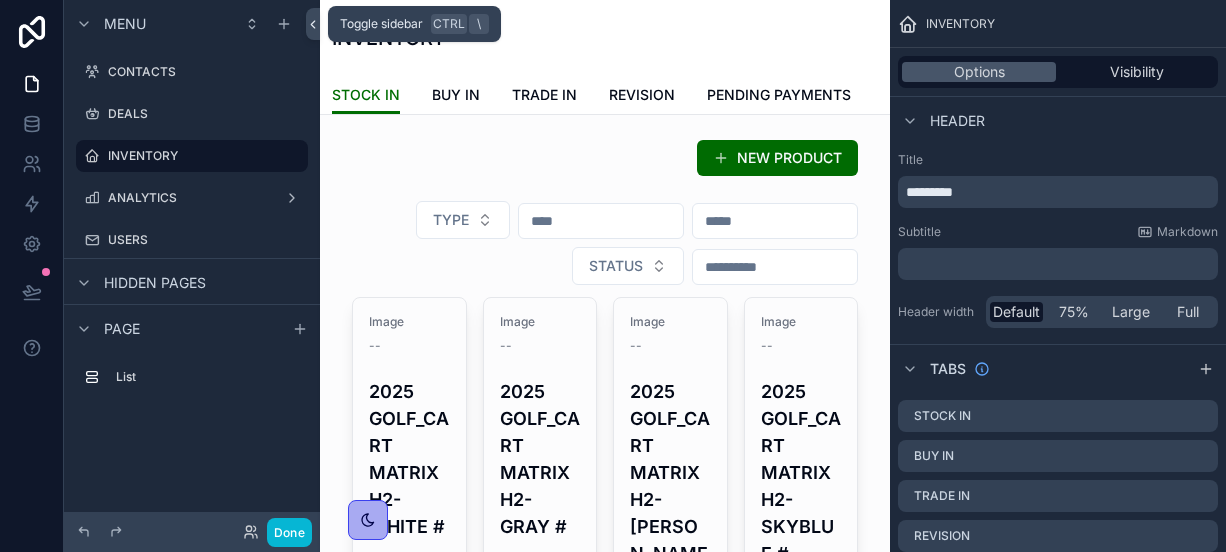 click 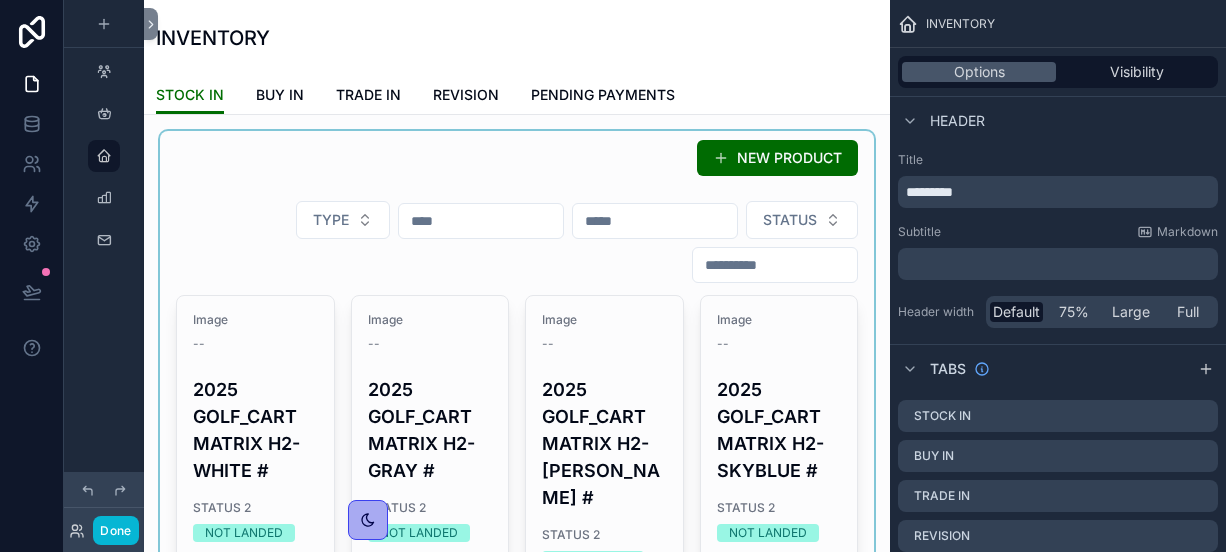 click at bounding box center (517, 2028) 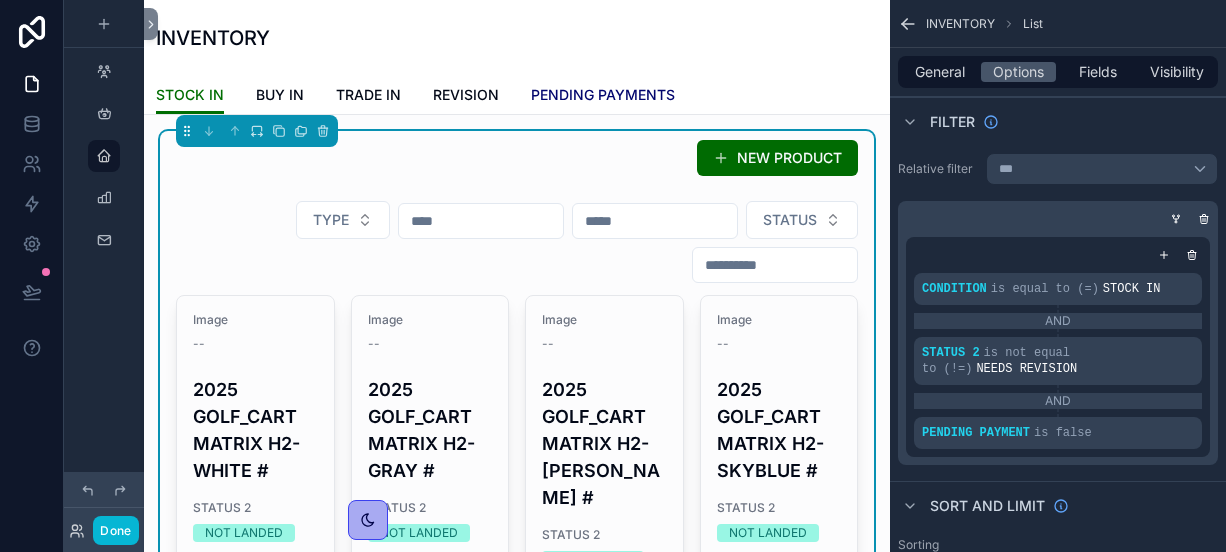 click on "PENDING PAYMENTS" at bounding box center (603, 95) 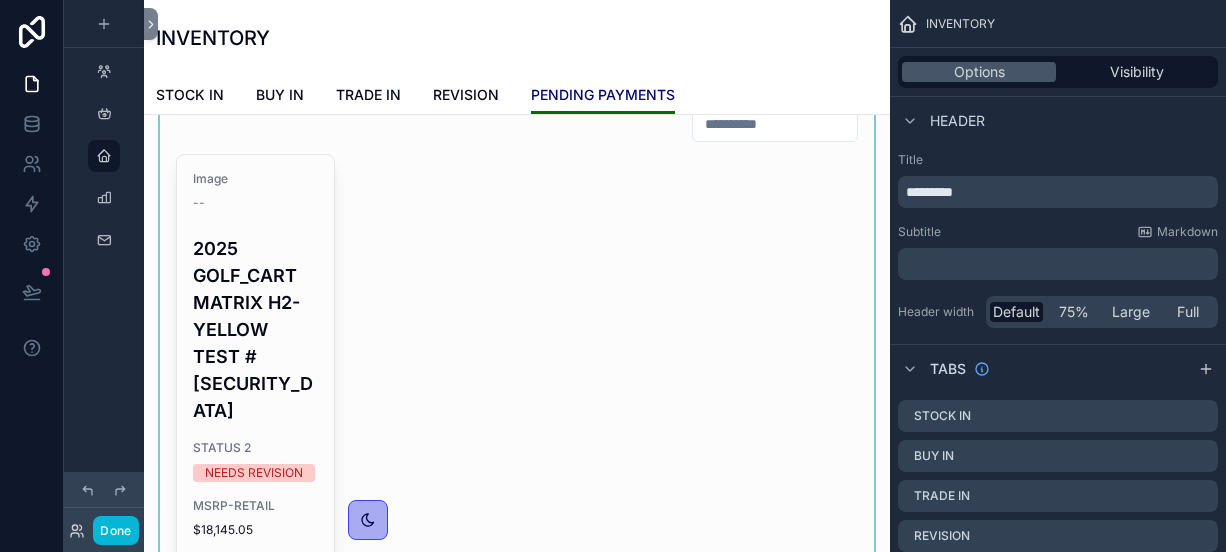 scroll, scrollTop: 137, scrollLeft: 0, axis: vertical 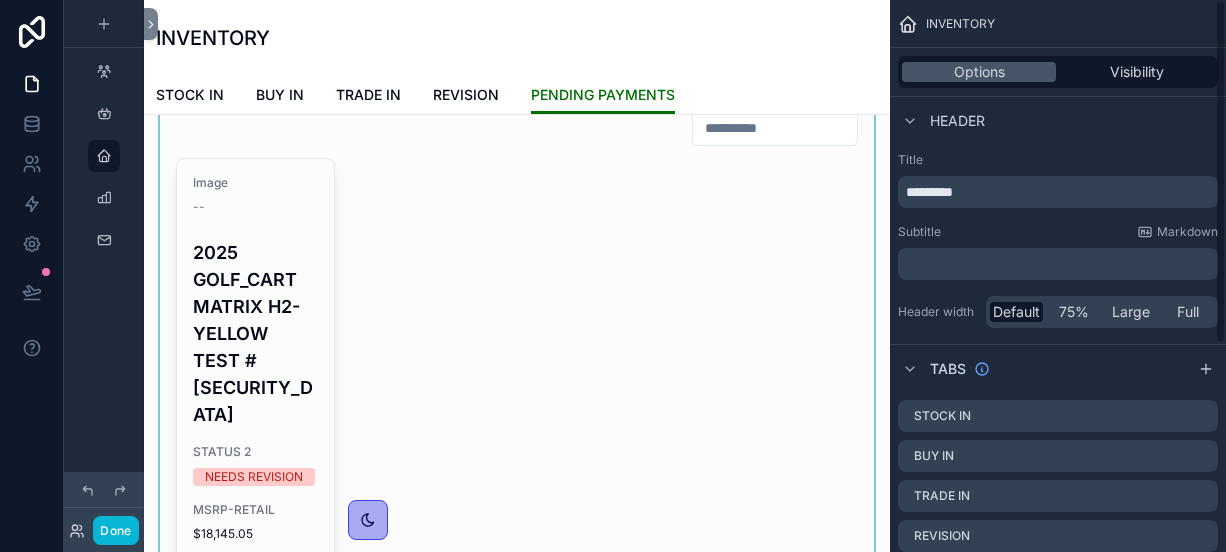 click at bounding box center [517, 465] 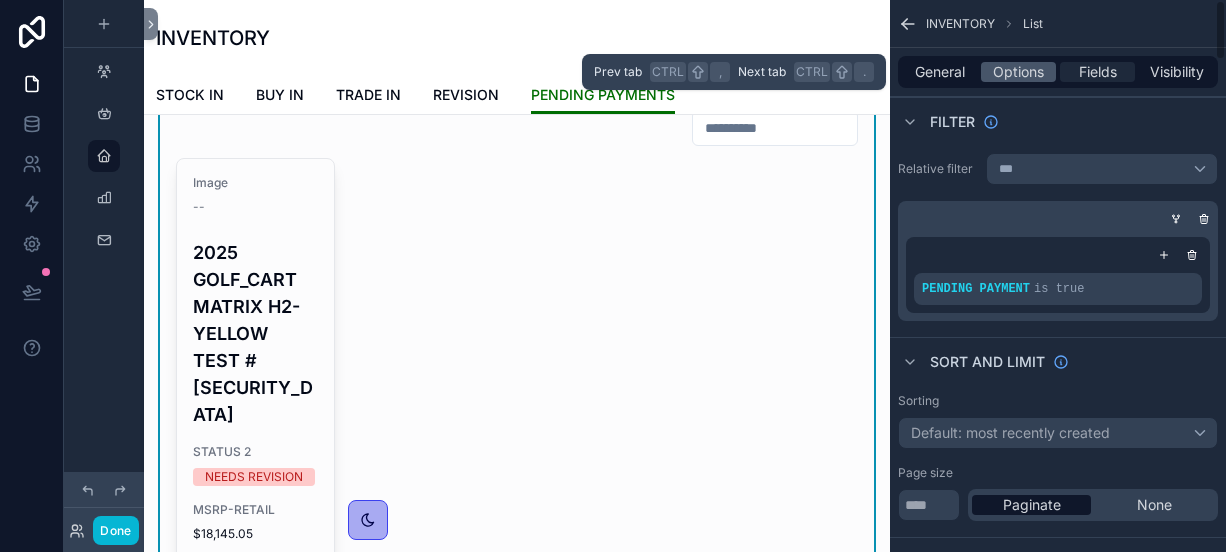 click on "Fields" at bounding box center [1098, 72] 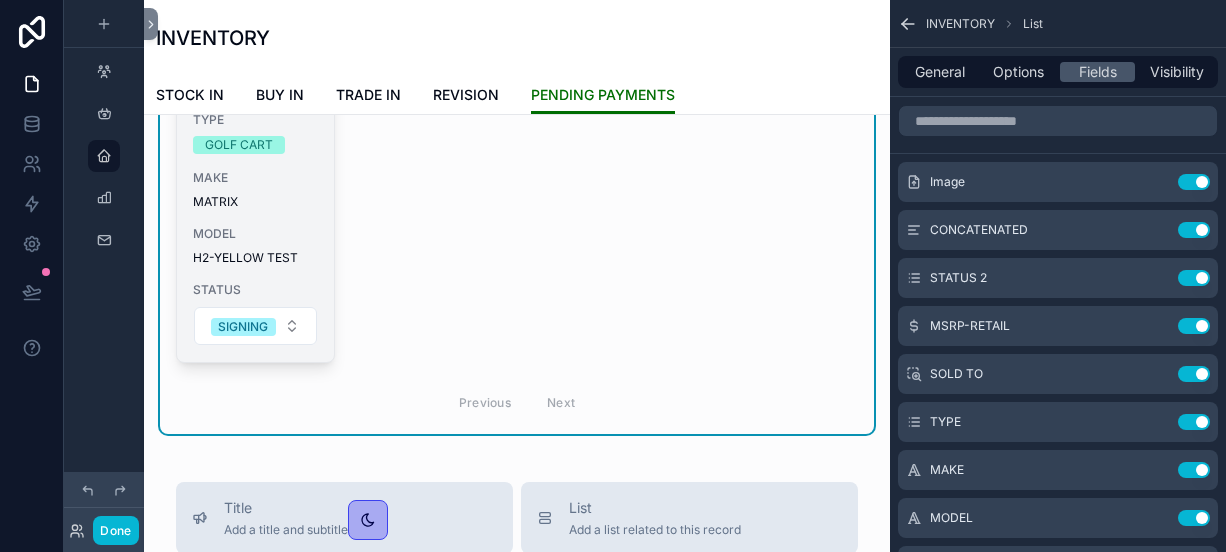 scroll, scrollTop: 248, scrollLeft: 0, axis: vertical 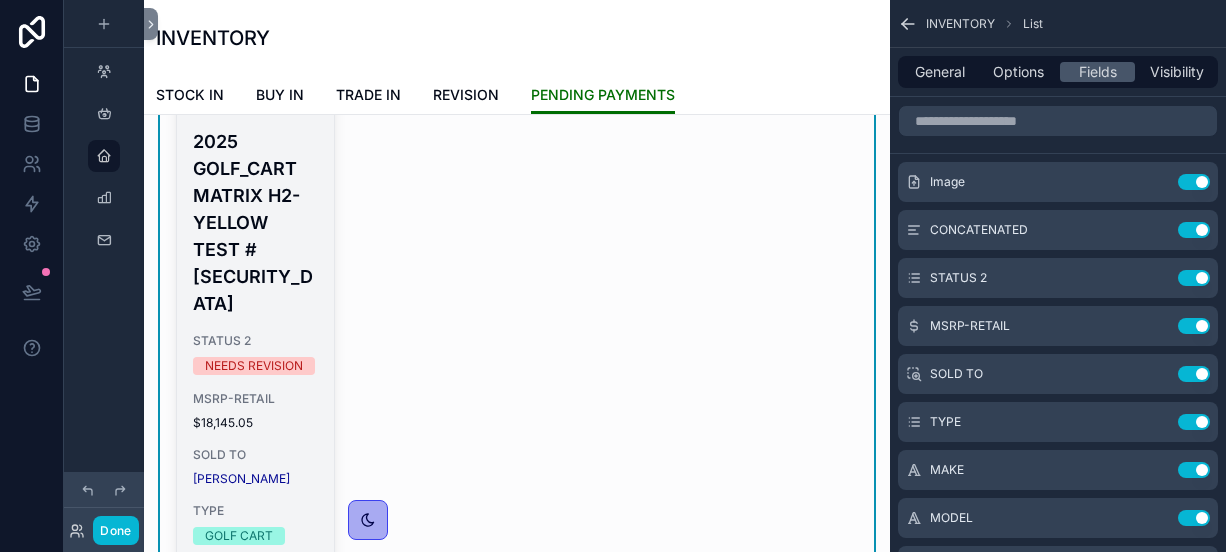 click on "2025 GOLF_CART MATRIX H2-YELLOW TEST #[SECURITY_DATA]" at bounding box center (255, 222) 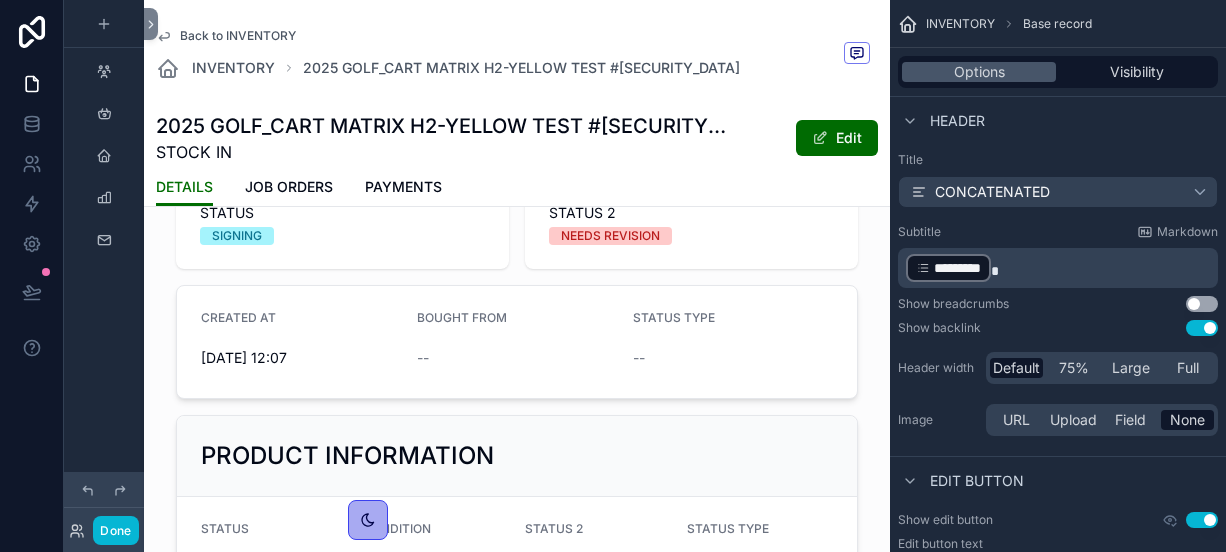 scroll, scrollTop: 0, scrollLeft: 0, axis: both 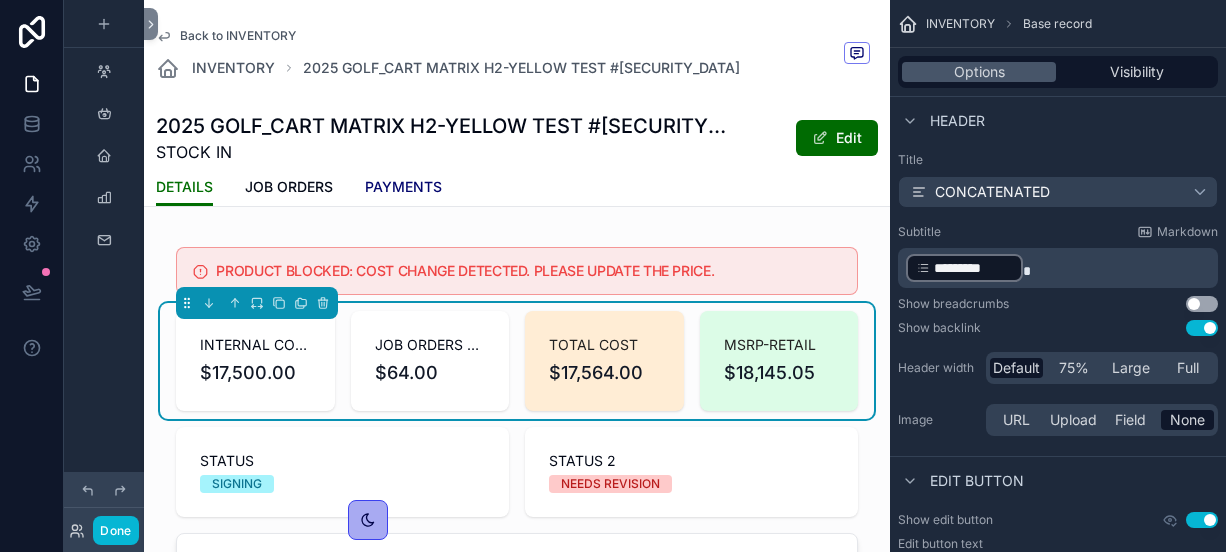 click on "PAYMENTS" at bounding box center [403, 187] 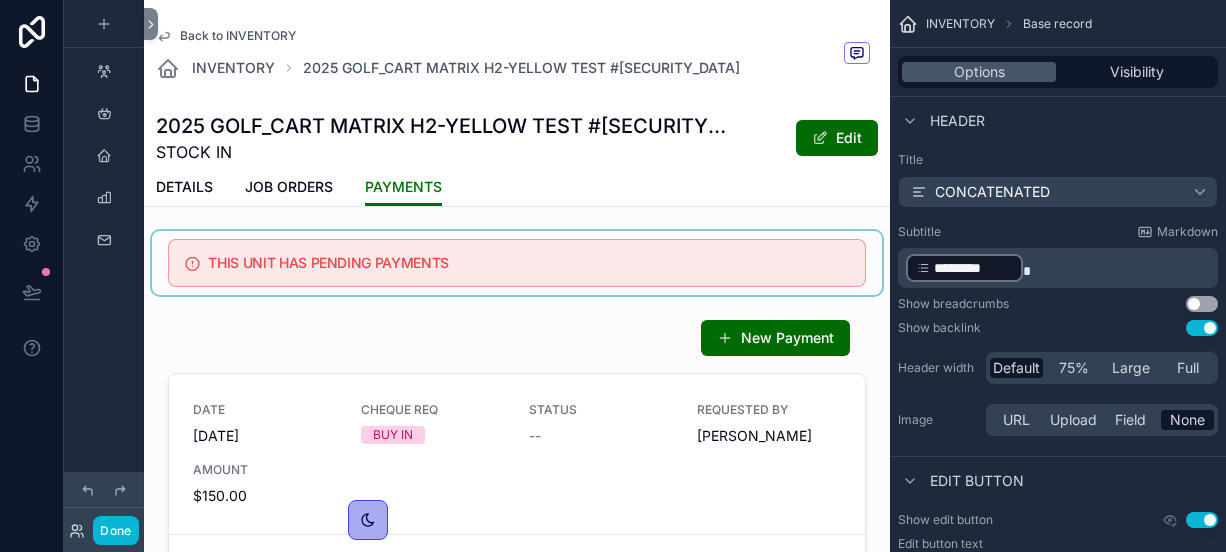 click at bounding box center [517, 263] 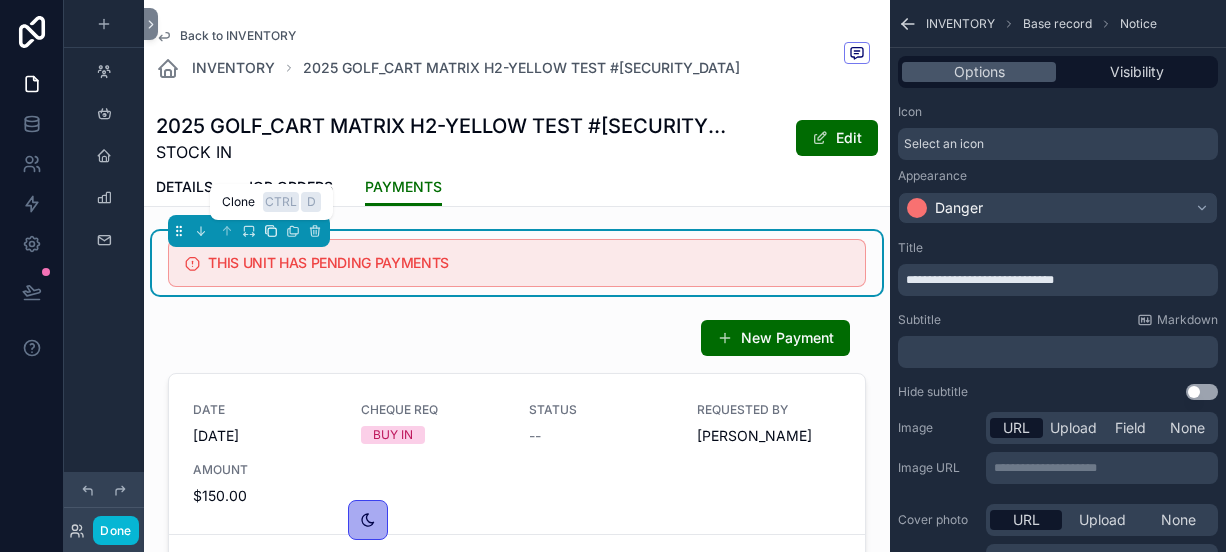 click at bounding box center [271, 231] 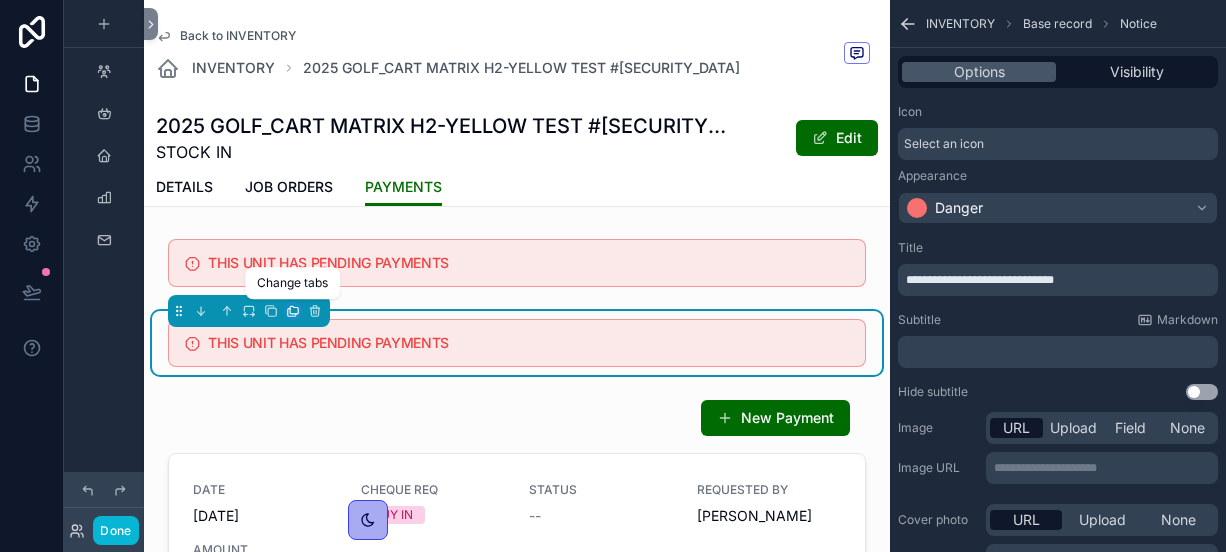 click 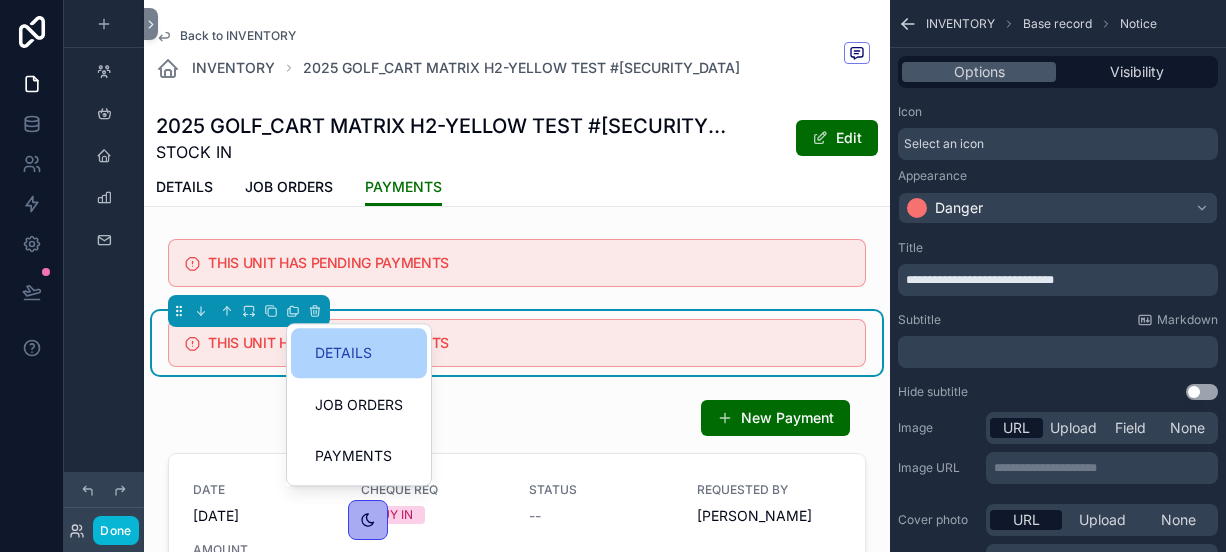 click on "DETAILS" at bounding box center [343, 353] 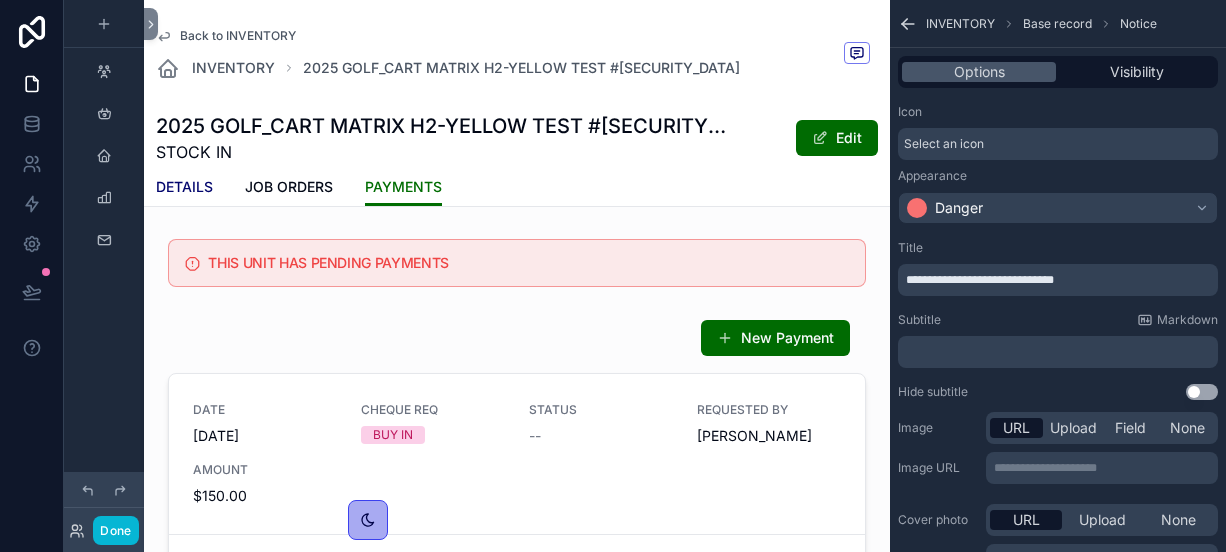 click on "DETAILS" at bounding box center [184, 187] 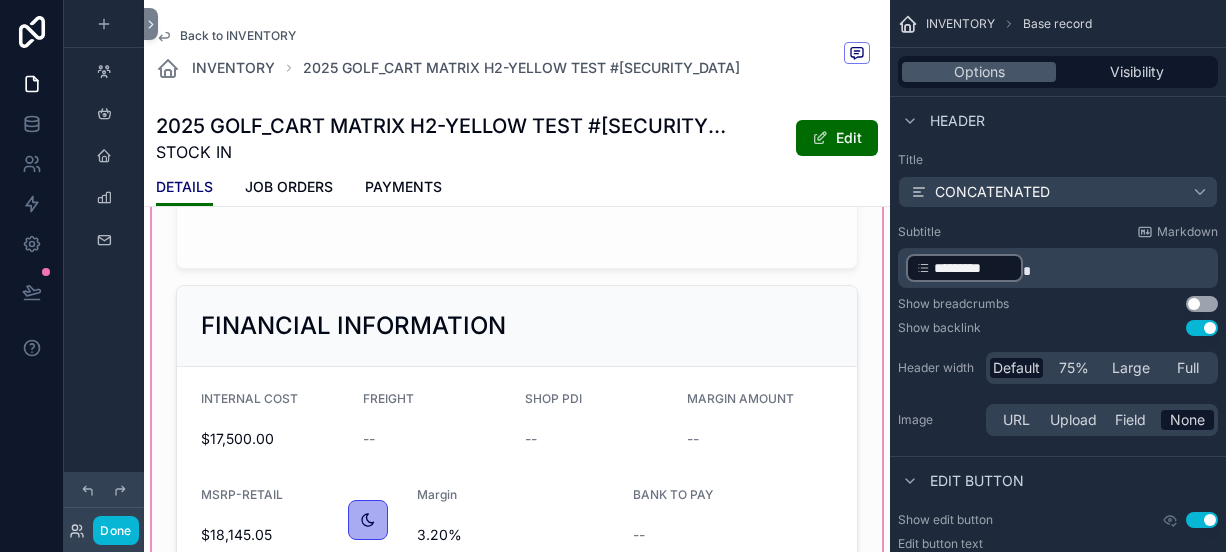 scroll, scrollTop: 1276, scrollLeft: 0, axis: vertical 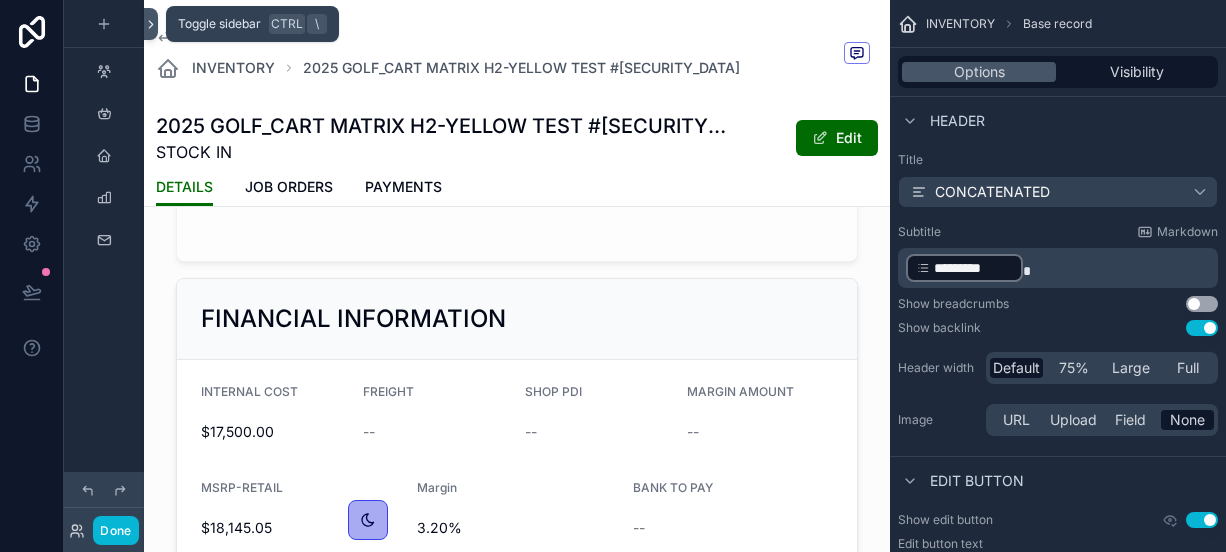 click 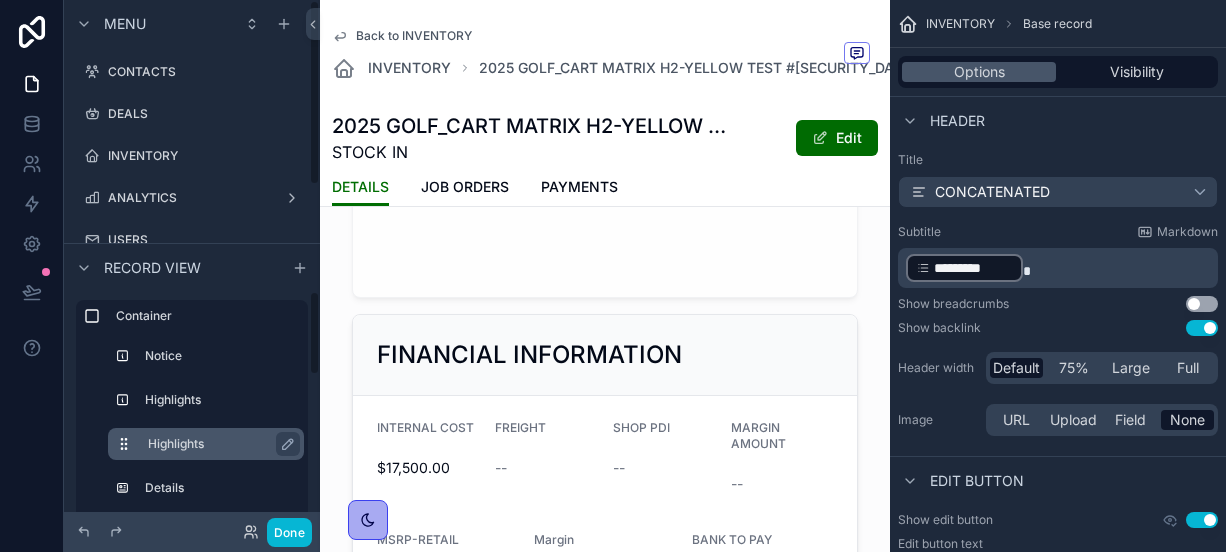 scroll, scrollTop: 357, scrollLeft: 0, axis: vertical 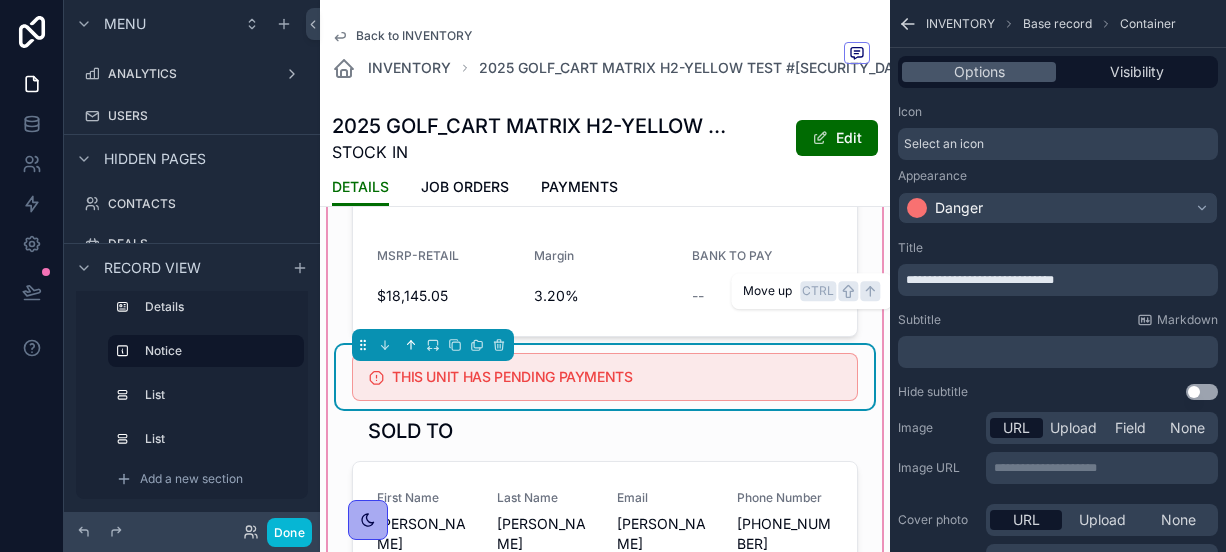 click at bounding box center (411, 345) 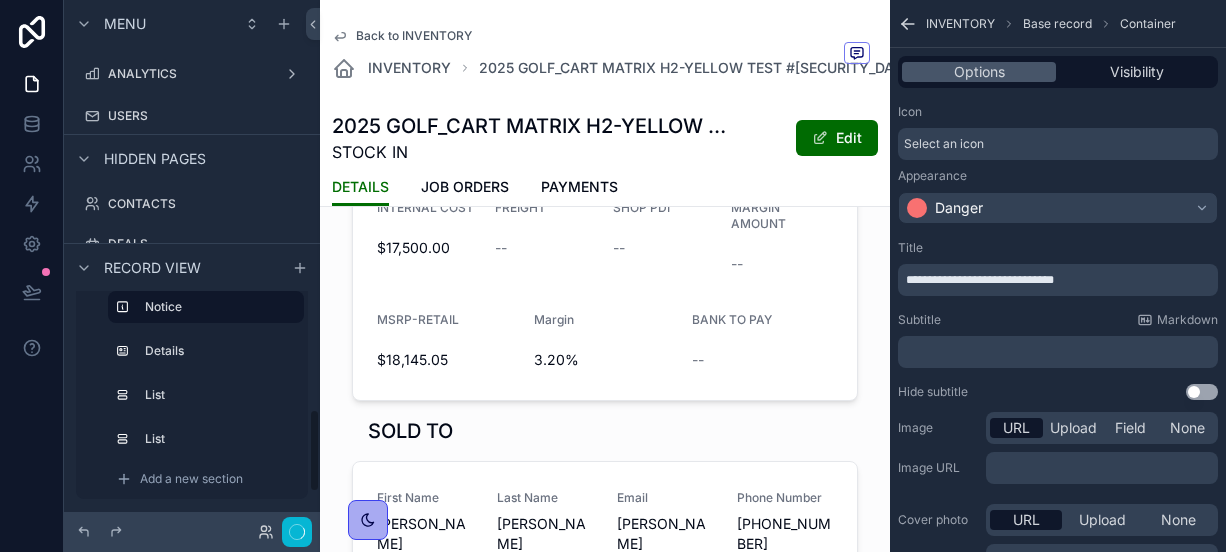 scroll, scrollTop: 313, scrollLeft: 0, axis: vertical 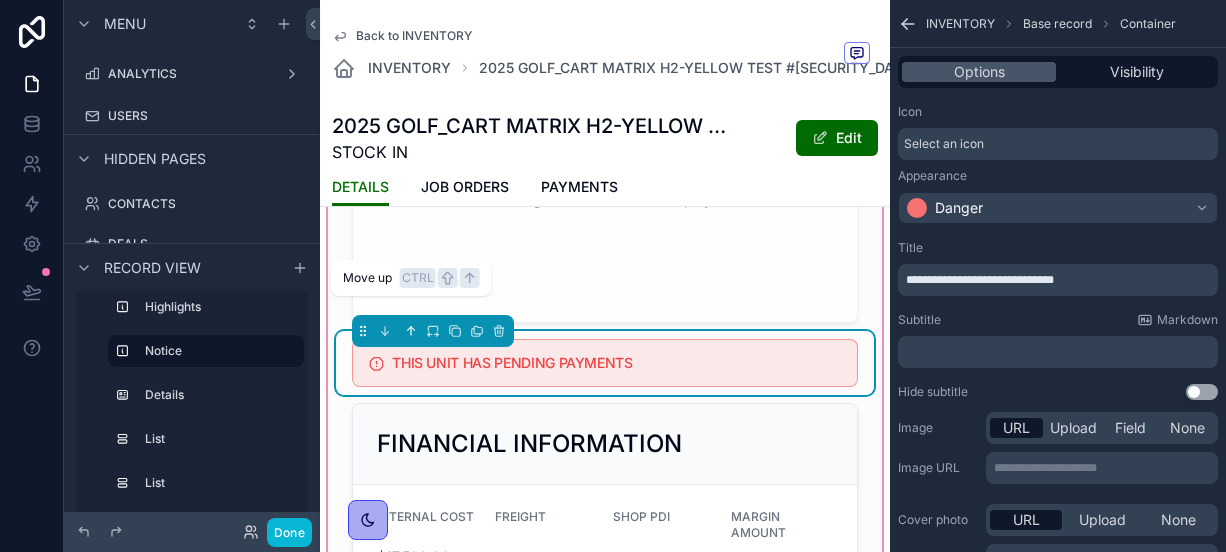 click 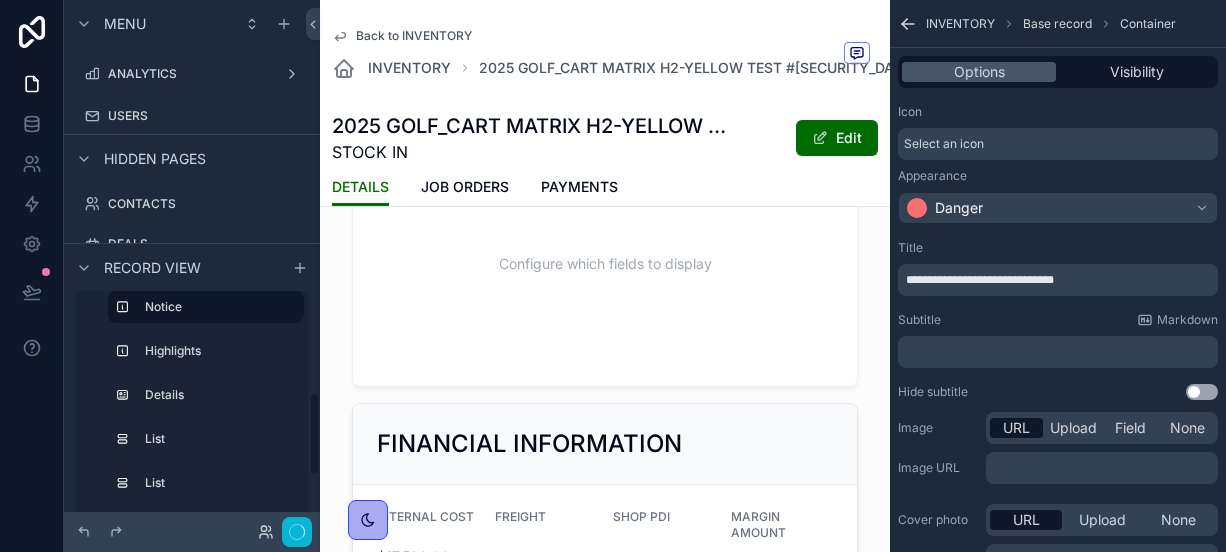 scroll, scrollTop: 269, scrollLeft: 0, axis: vertical 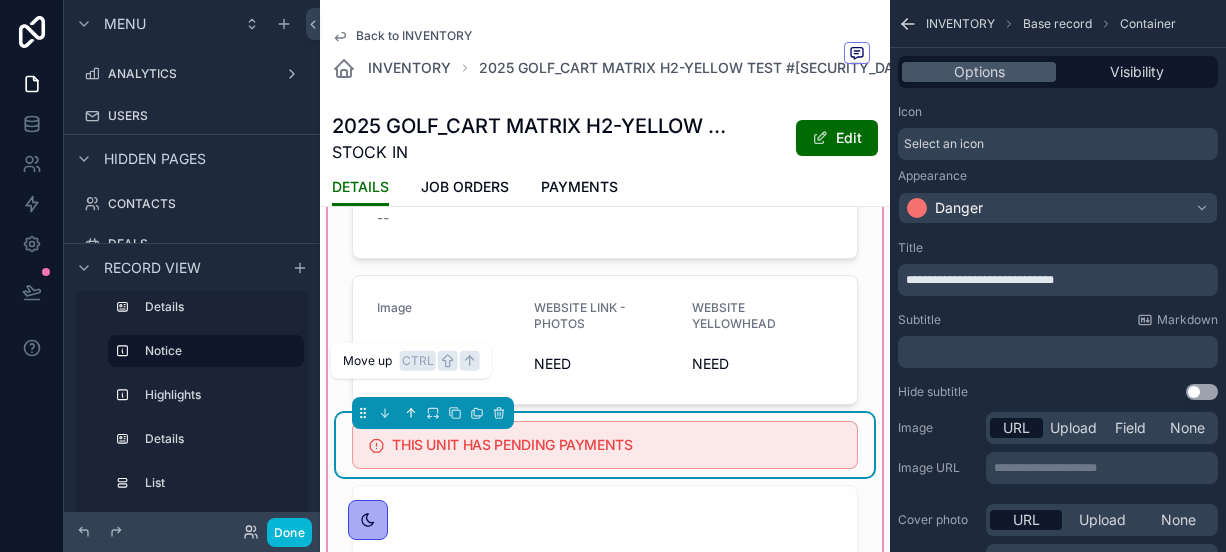 click 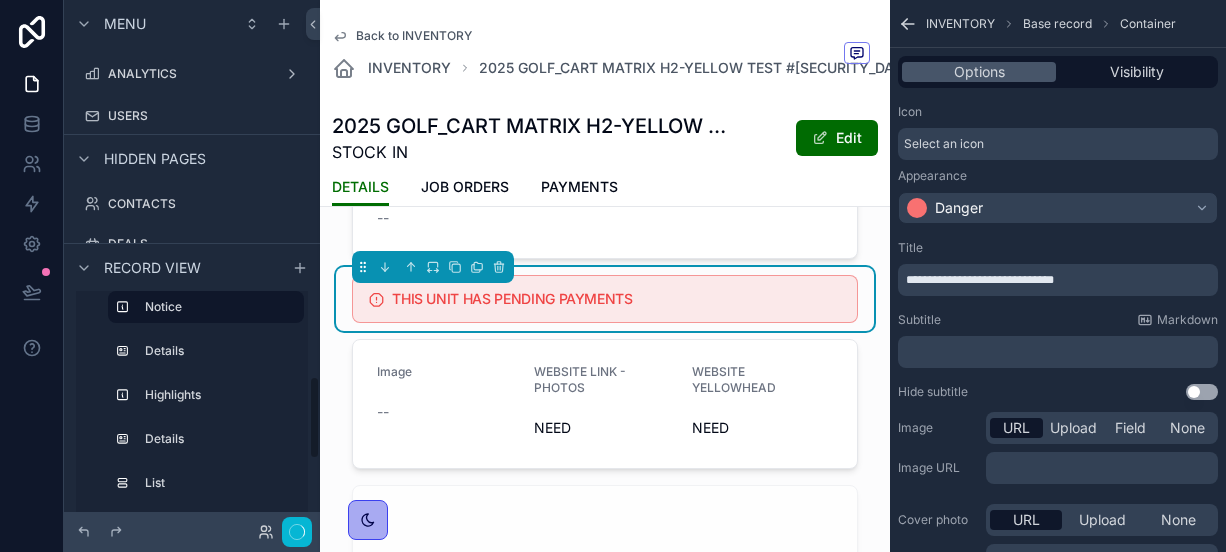 scroll, scrollTop: 225, scrollLeft: 0, axis: vertical 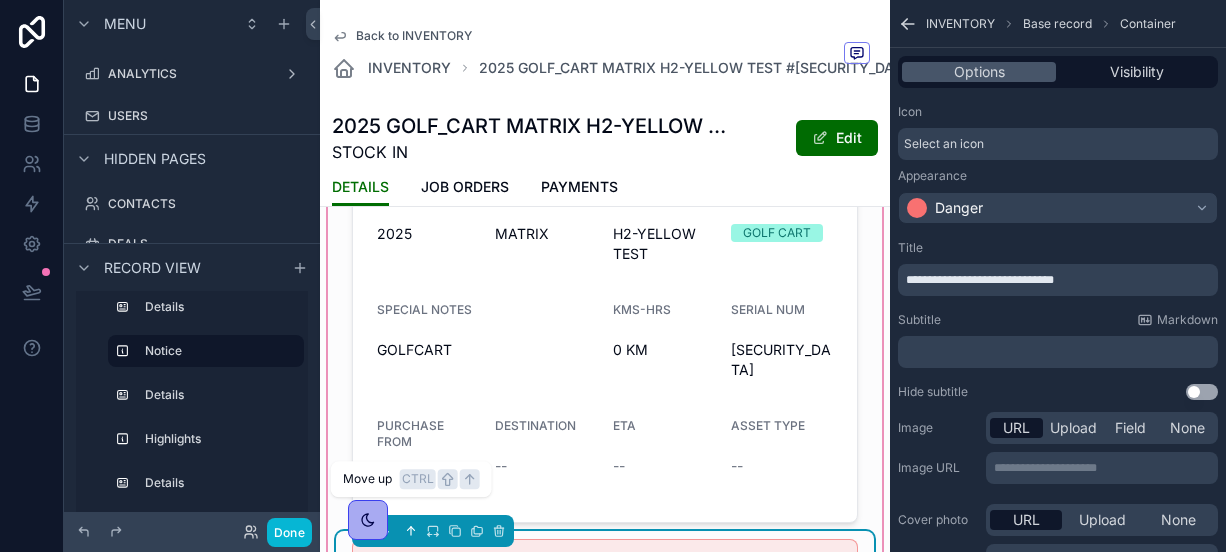 click 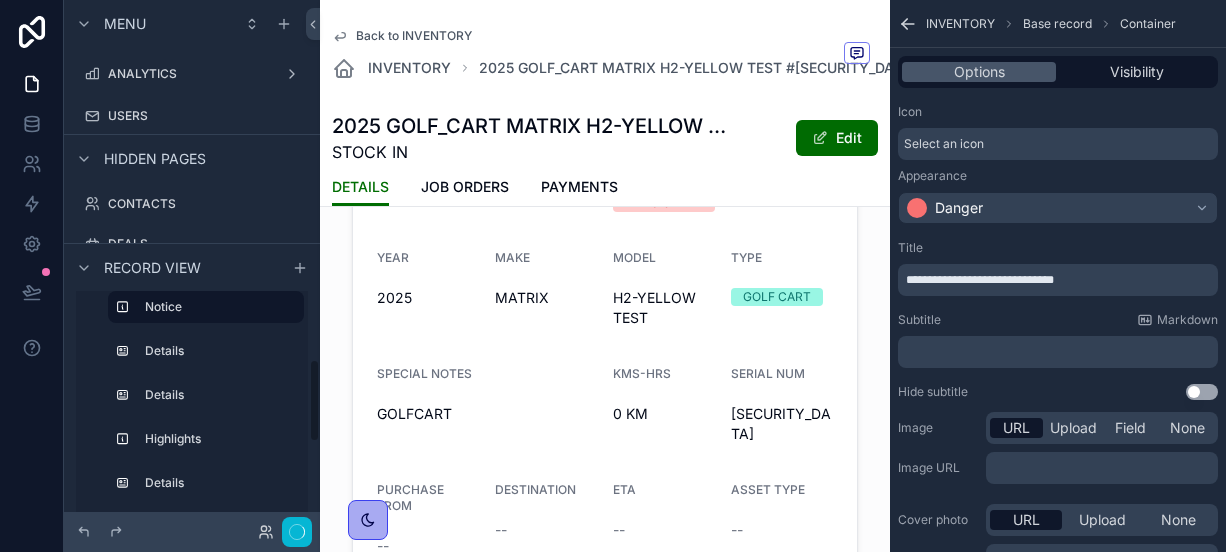 scroll, scrollTop: 181, scrollLeft: 0, axis: vertical 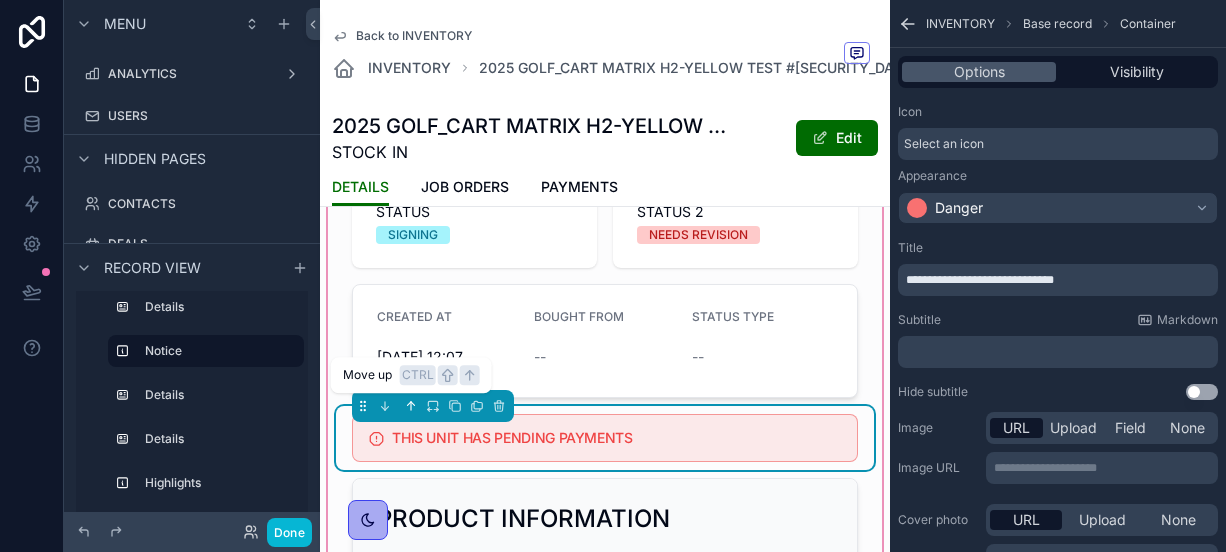 click 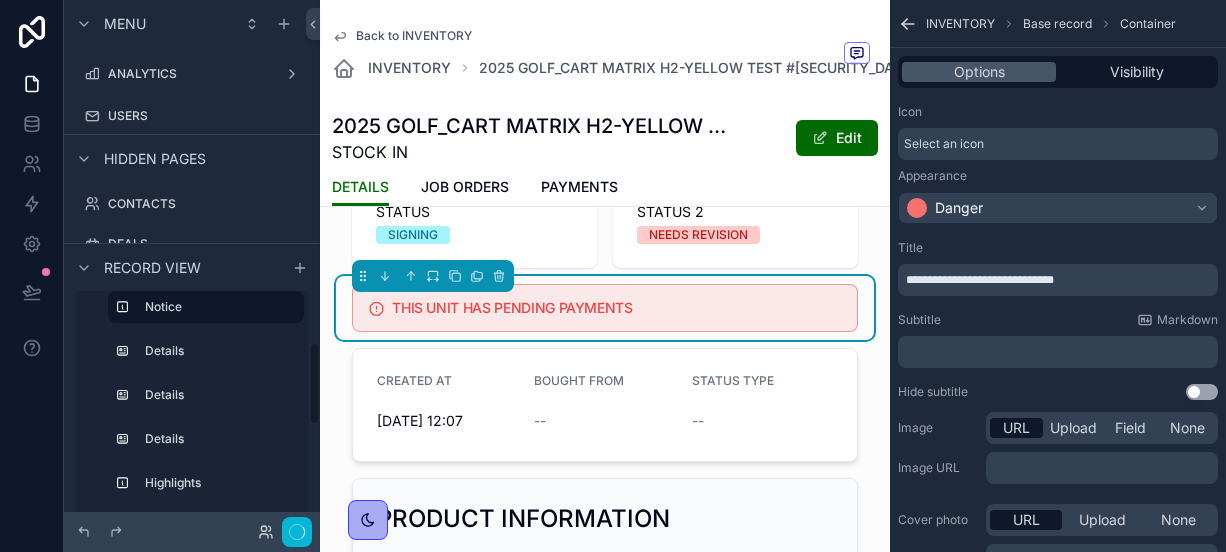scroll, scrollTop: 137, scrollLeft: 0, axis: vertical 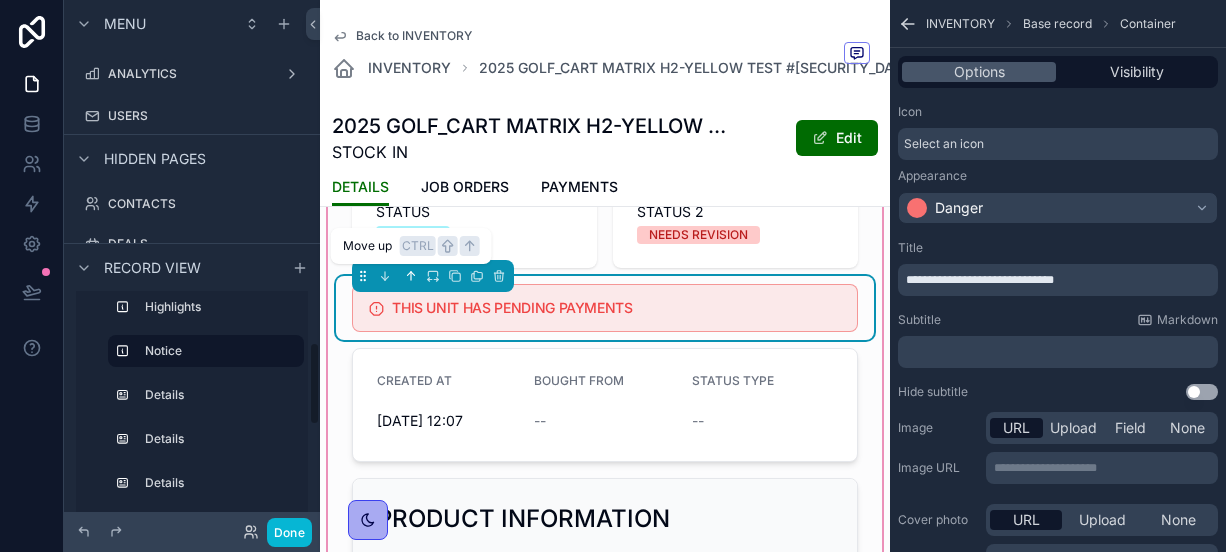 click 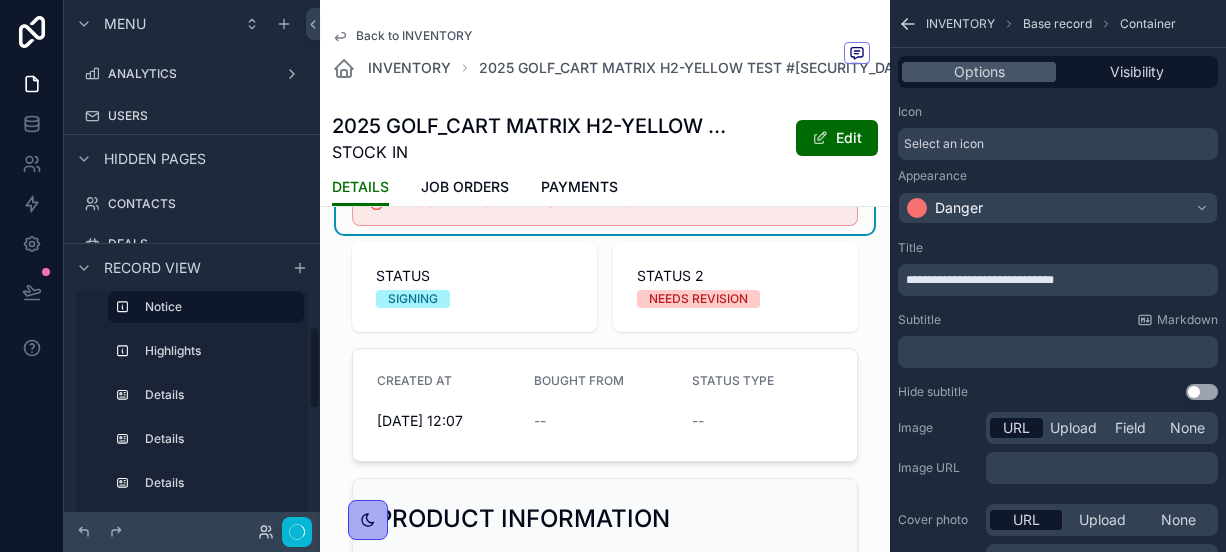 scroll, scrollTop: 93, scrollLeft: 0, axis: vertical 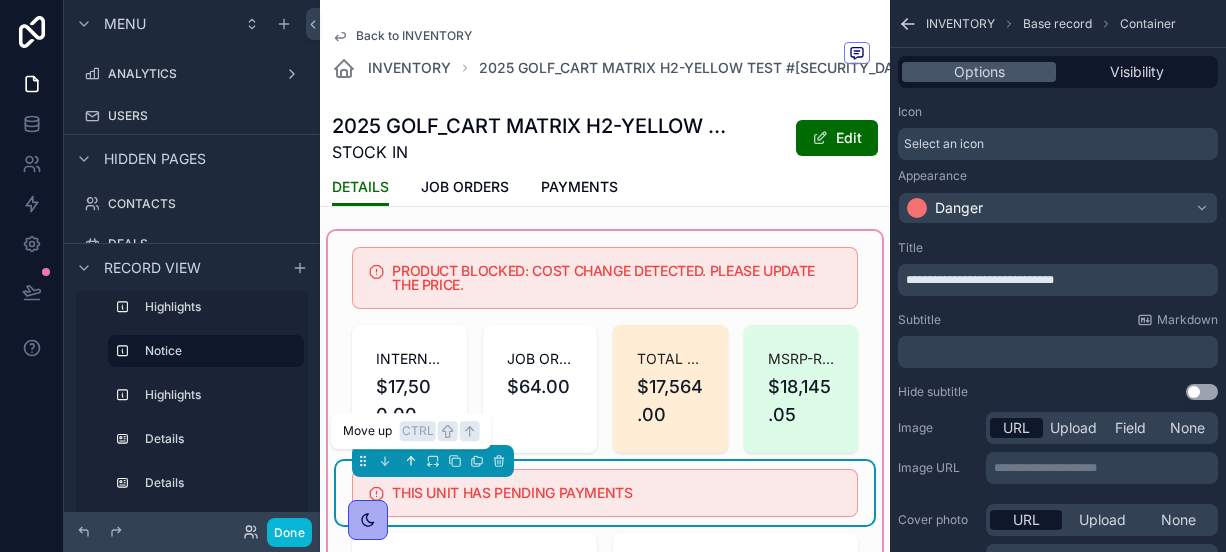 click 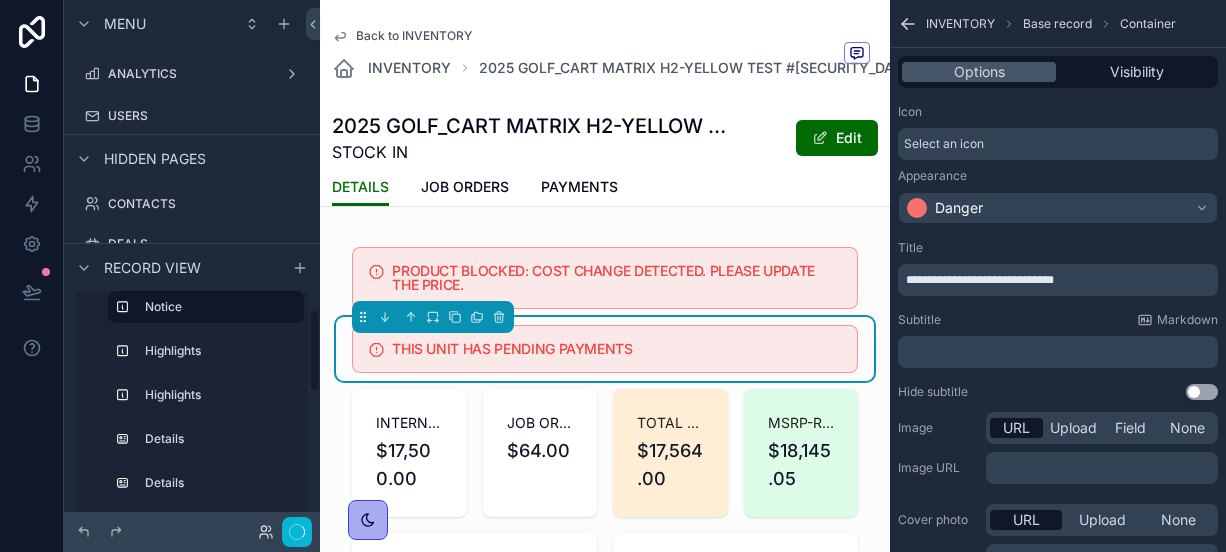 scroll, scrollTop: 49, scrollLeft: 0, axis: vertical 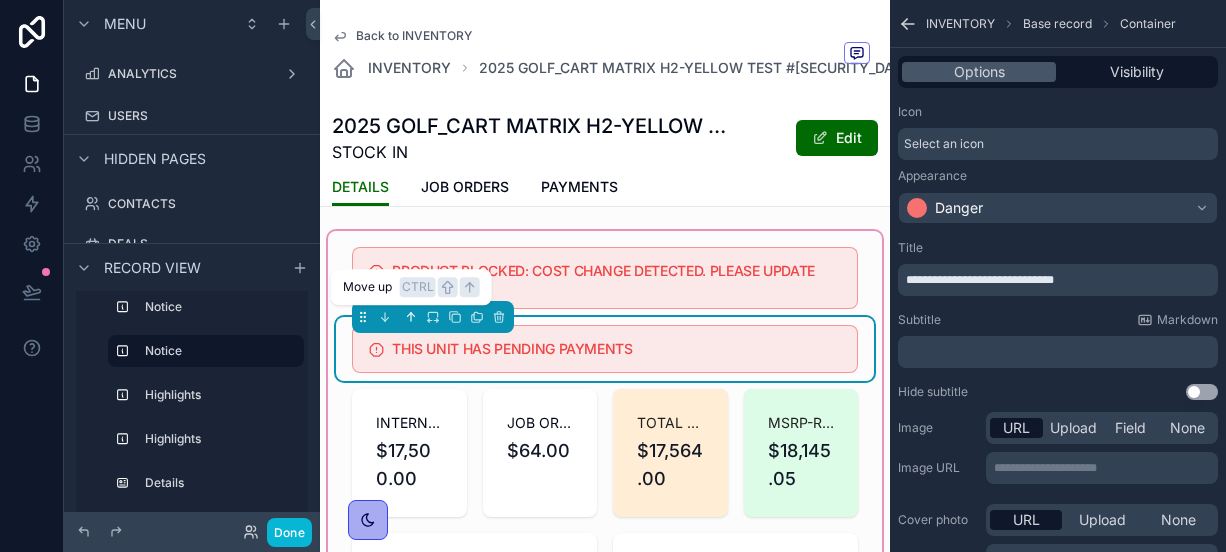 click at bounding box center [411, 317] 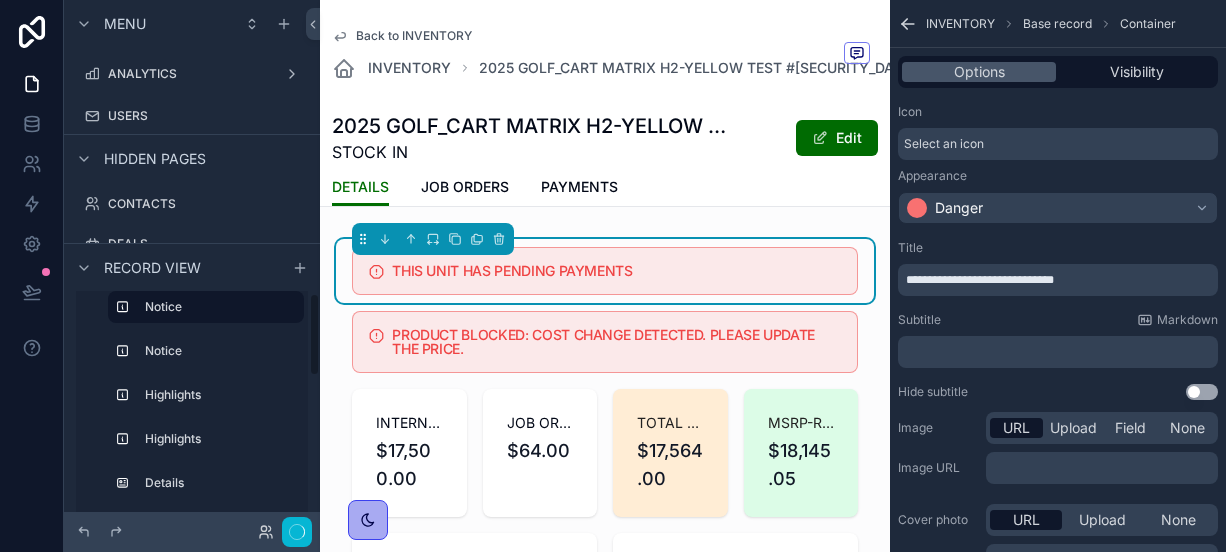 scroll, scrollTop: 5, scrollLeft: 0, axis: vertical 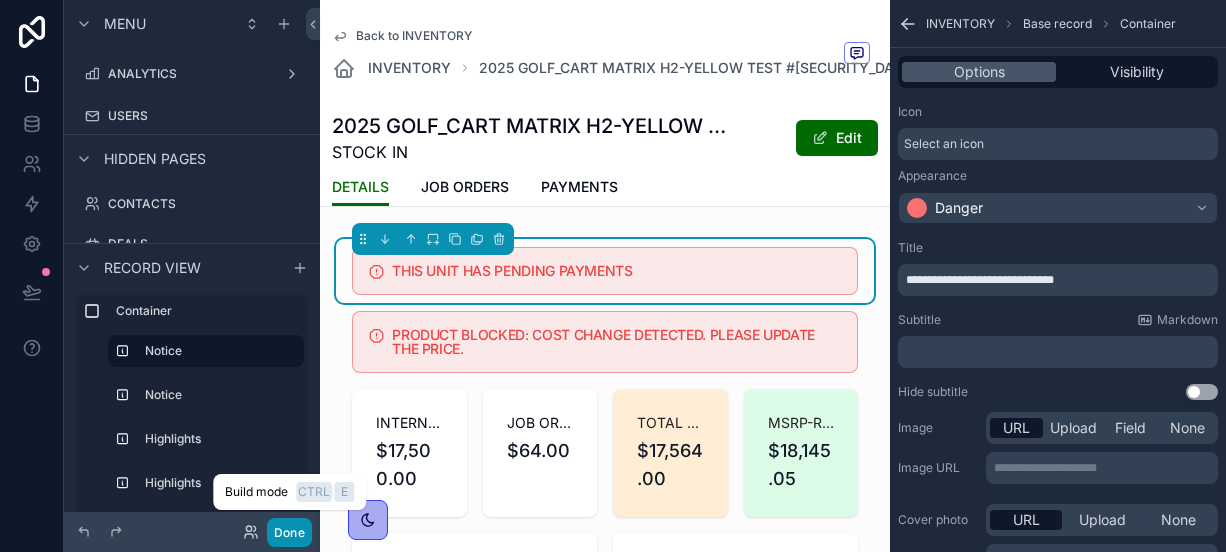 click on "Done" at bounding box center [289, 532] 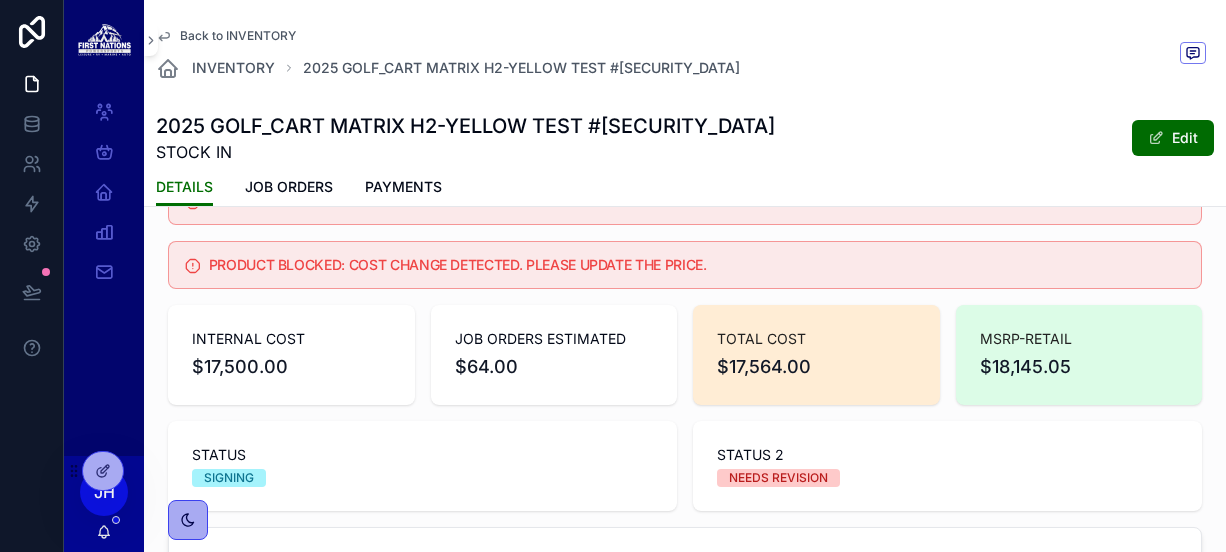 scroll, scrollTop: 0, scrollLeft: 0, axis: both 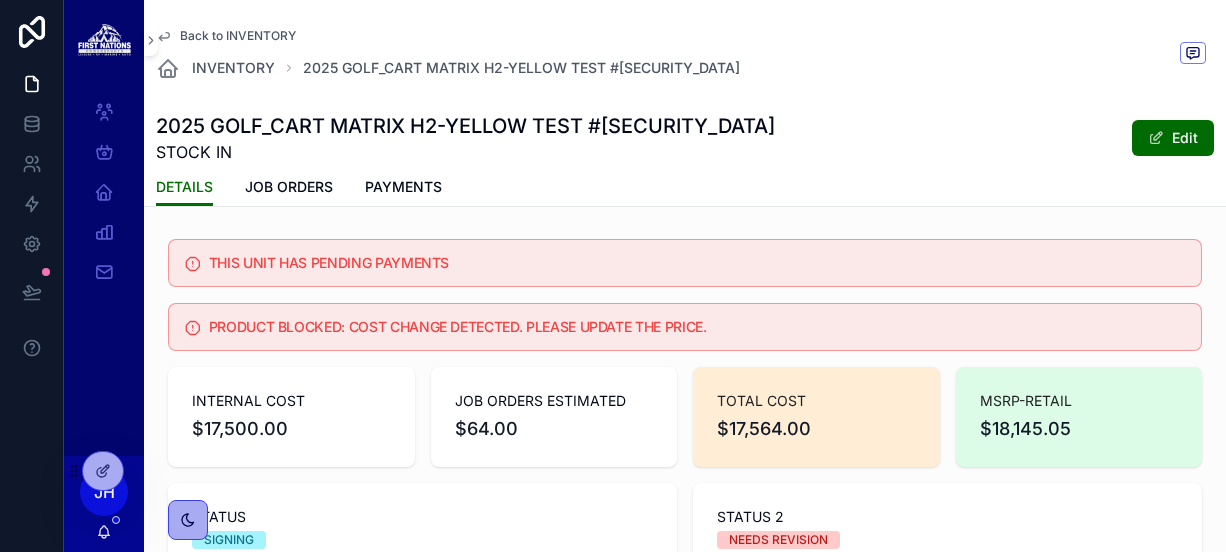 click on "THIS UNIT HAS PENDING PAYMENTS" at bounding box center [697, 263] 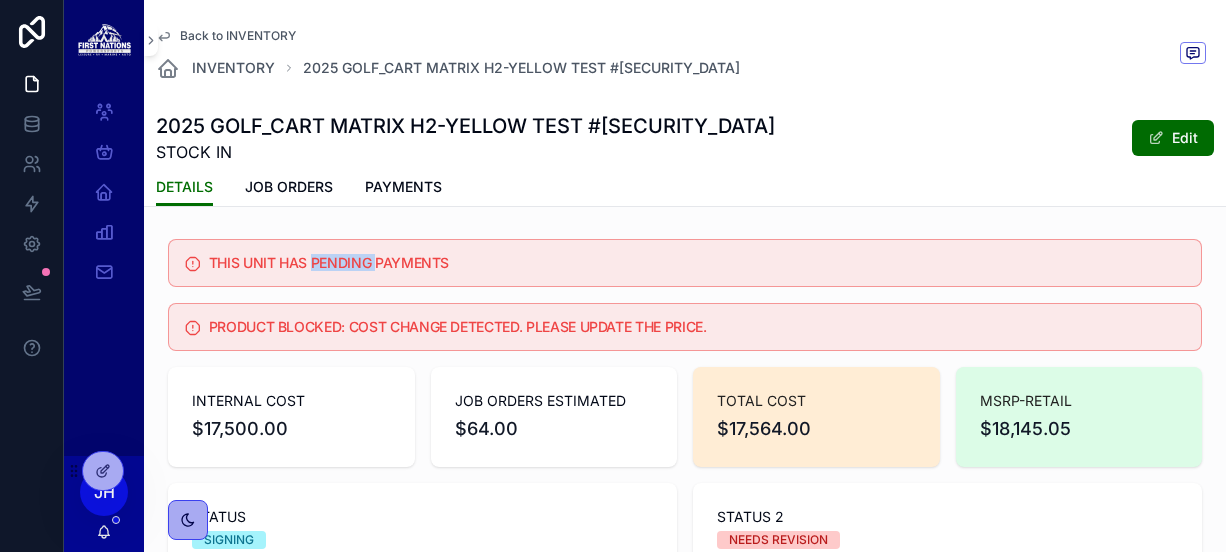 click on "THIS UNIT HAS PENDING PAYMENTS" at bounding box center [697, 263] 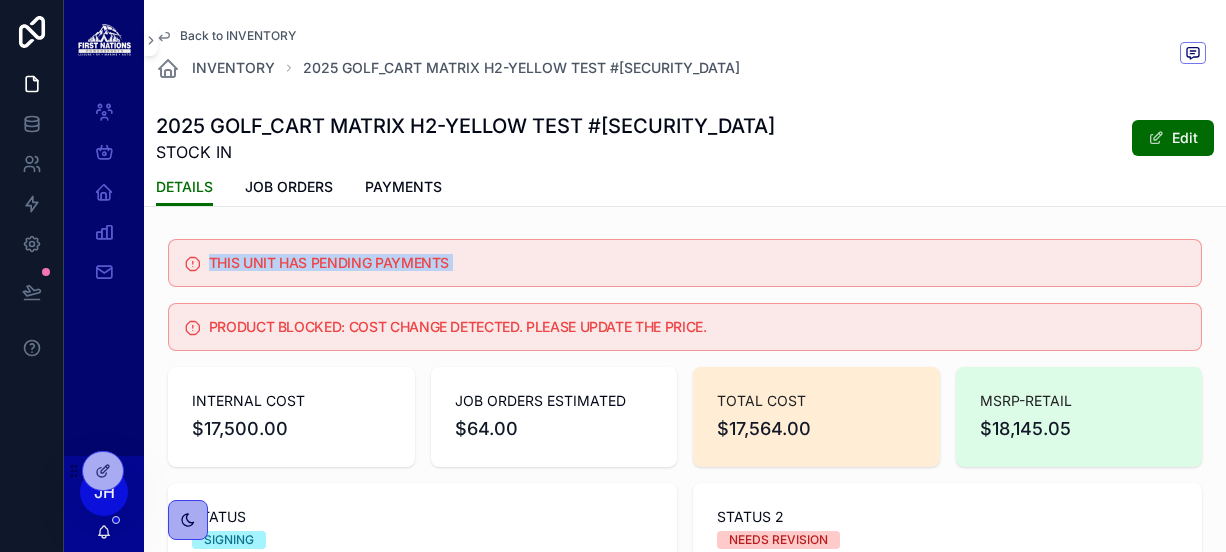 click on "THIS UNIT HAS PENDING PAYMENTS" at bounding box center [697, 263] 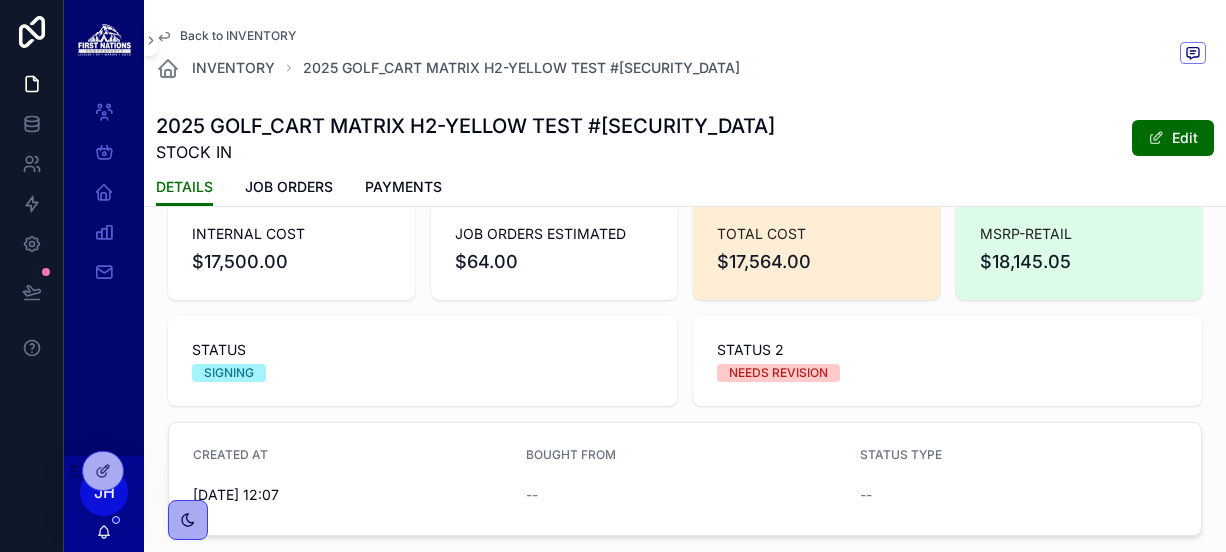 scroll, scrollTop: 0, scrollLeft: 0, axis: both 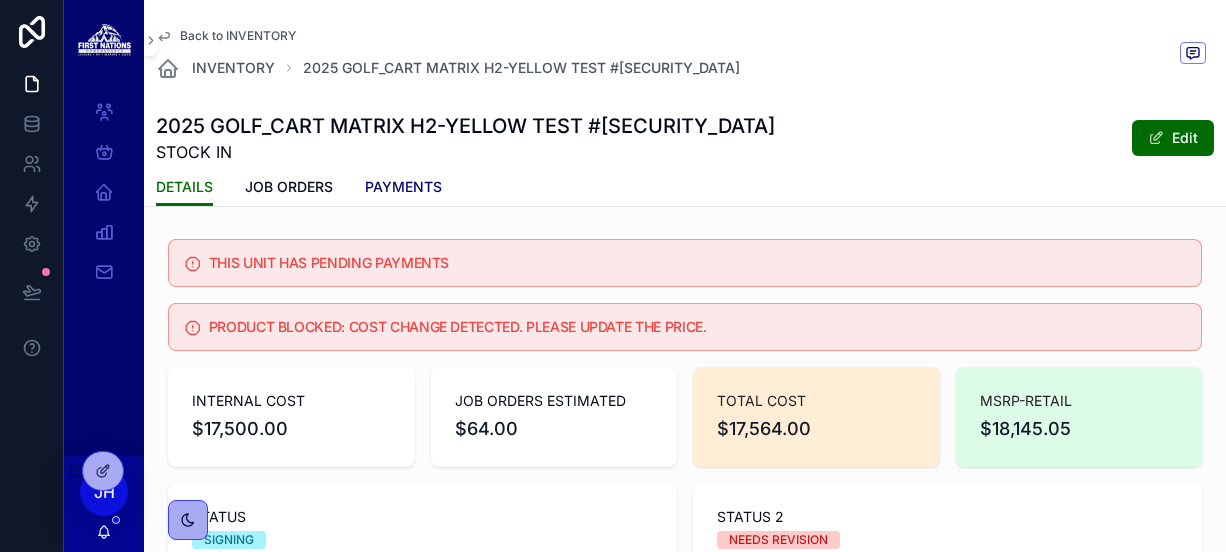 click on "PAYMENTS" at bounding box center [403, 187] 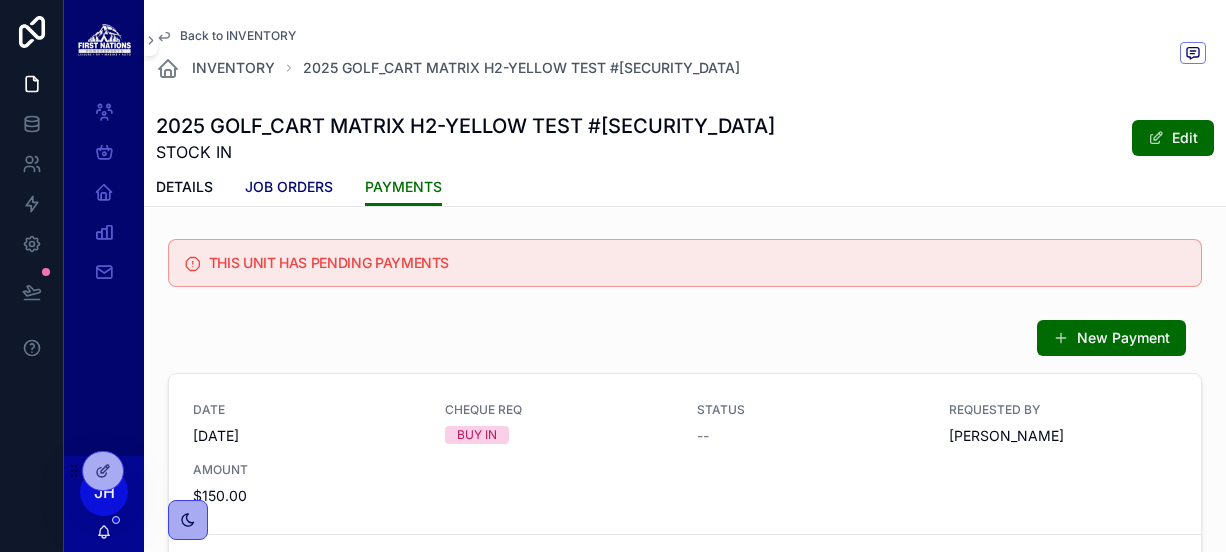 click on "JOB ORDERS" at bounding box center (289, 187) 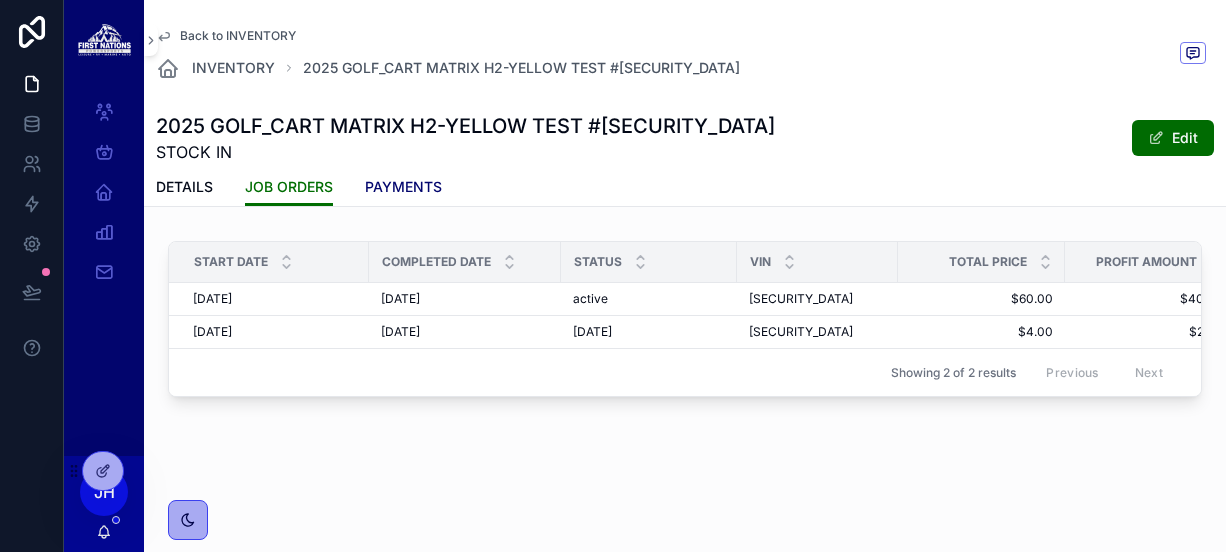 click on "PAYMENTS" at bounding box center [403, 187] 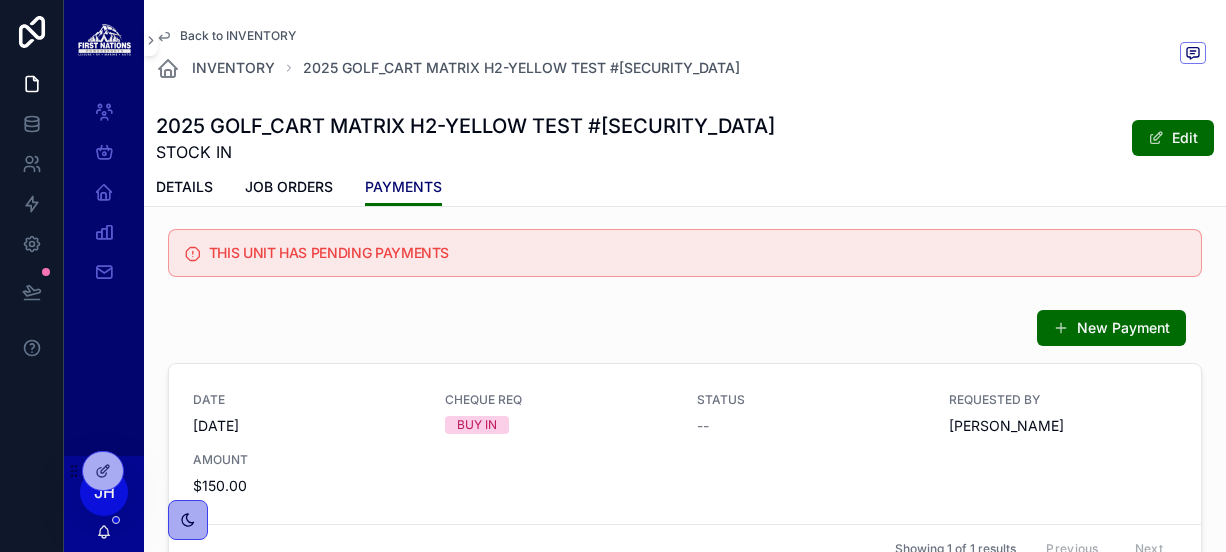 scroll, scrollTop: 0, scrollLeft: 0, axis: both 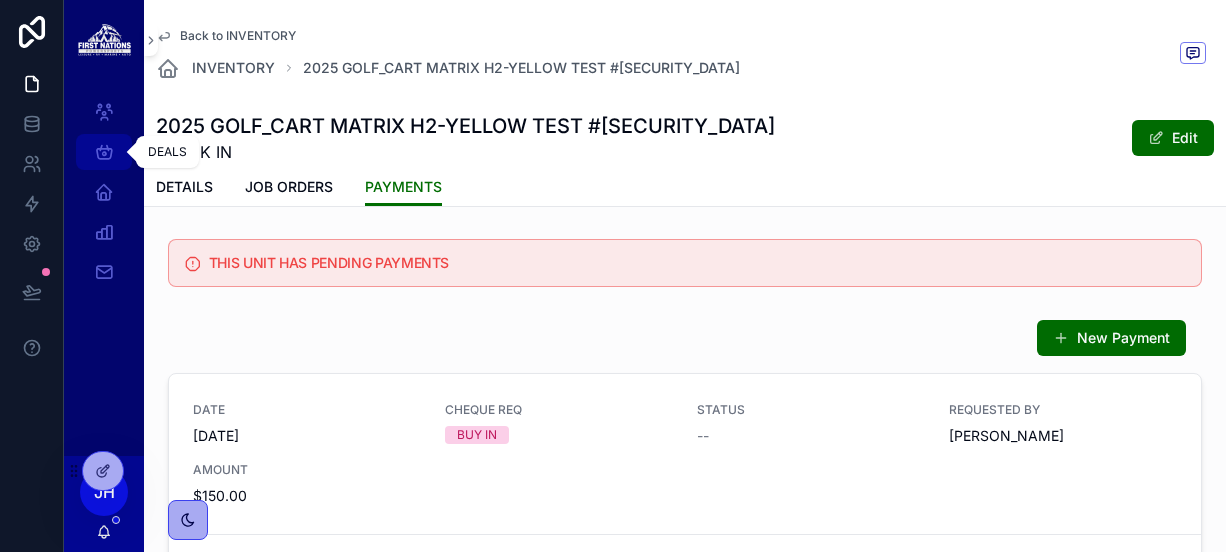 click on "DEALS" at bounding box center (104, 152) 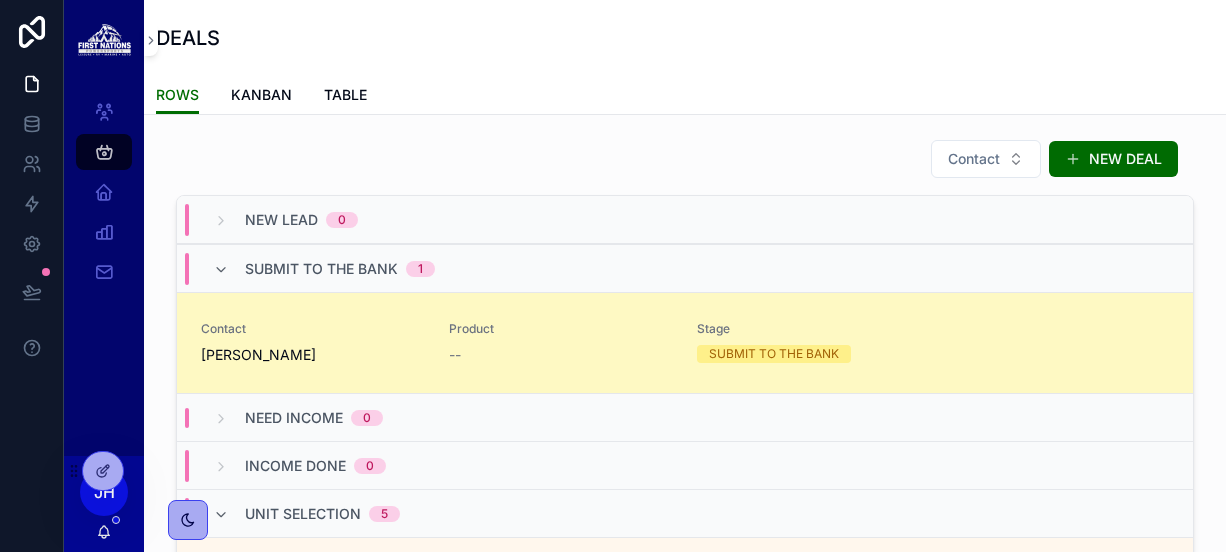 click on "Contact [PERSON_NAME]" at bounding box center [313, 343] 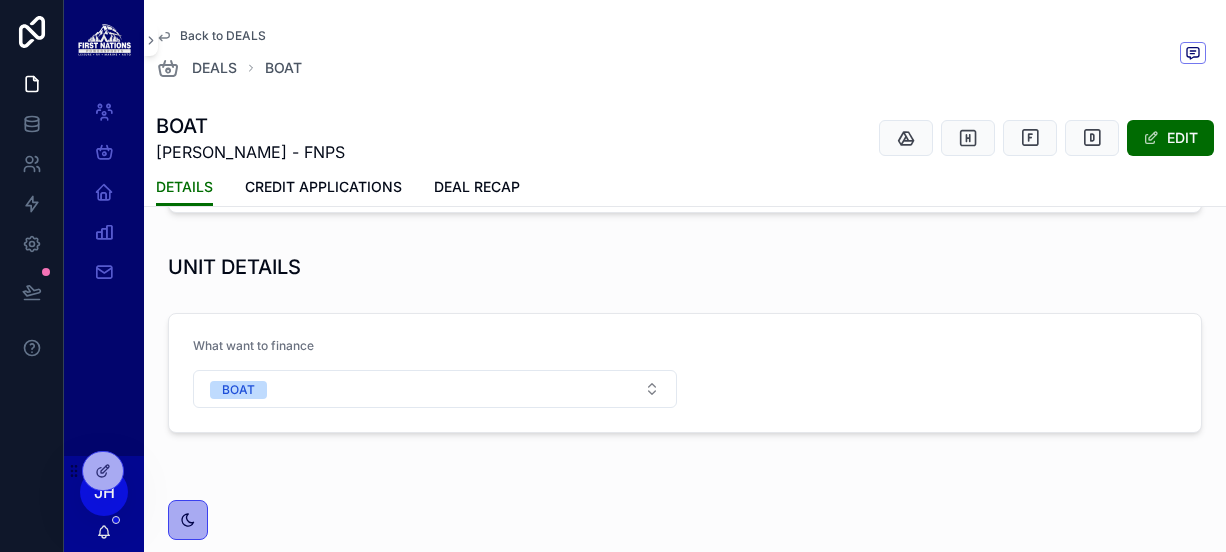 scroll, scrollTop: 424, scrollLeft: 0, axis: vertical 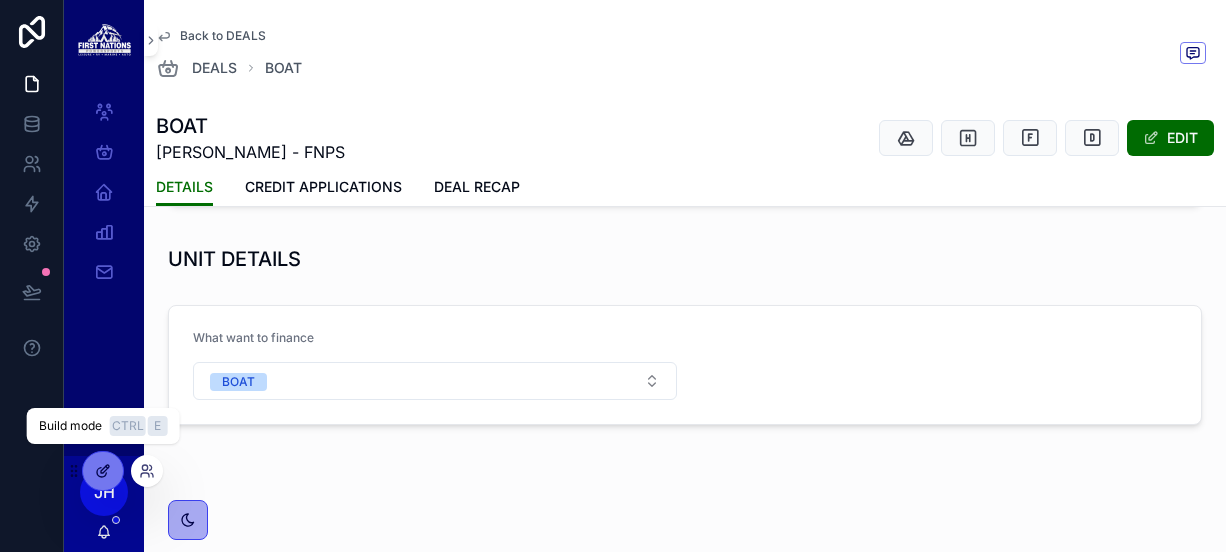click 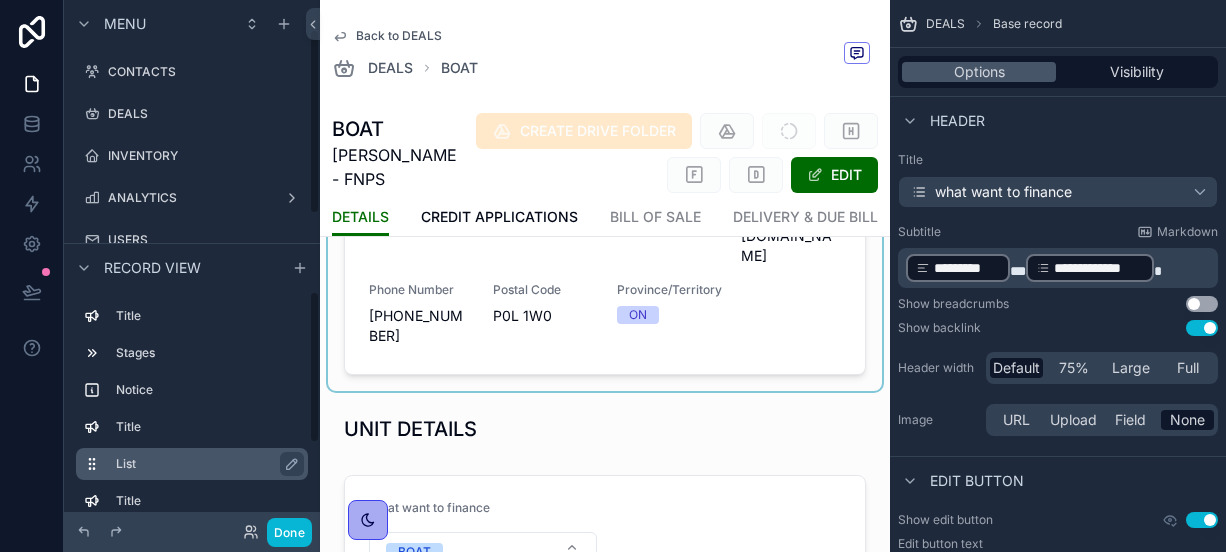 scroll, scrollTop: 84, scrollLeft: 0, axis: vertical 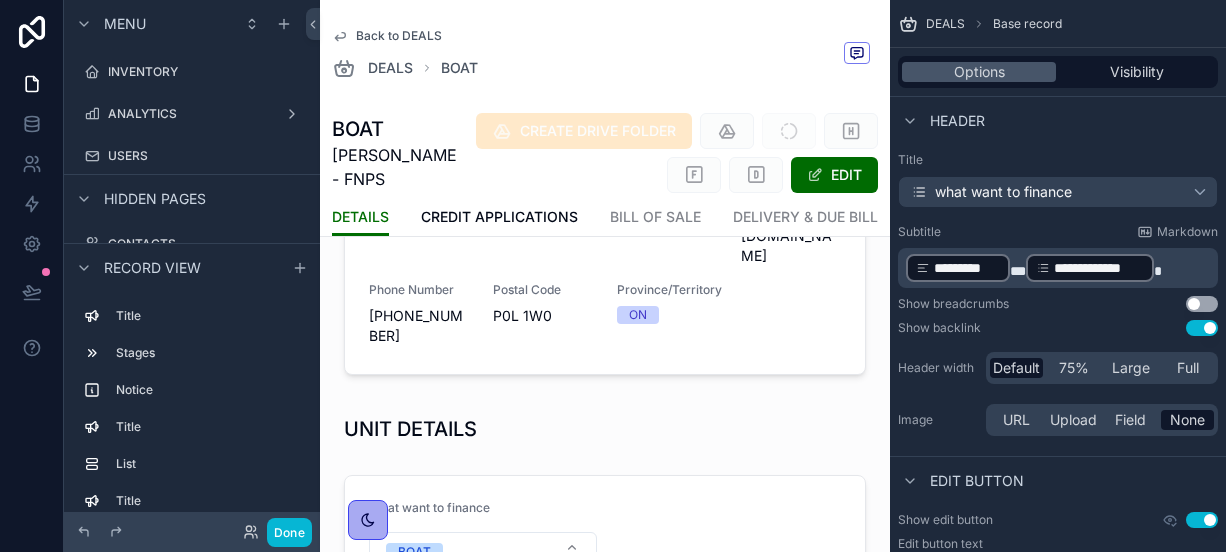 click on "Back to DEALS" at bounding box center (399, 36) 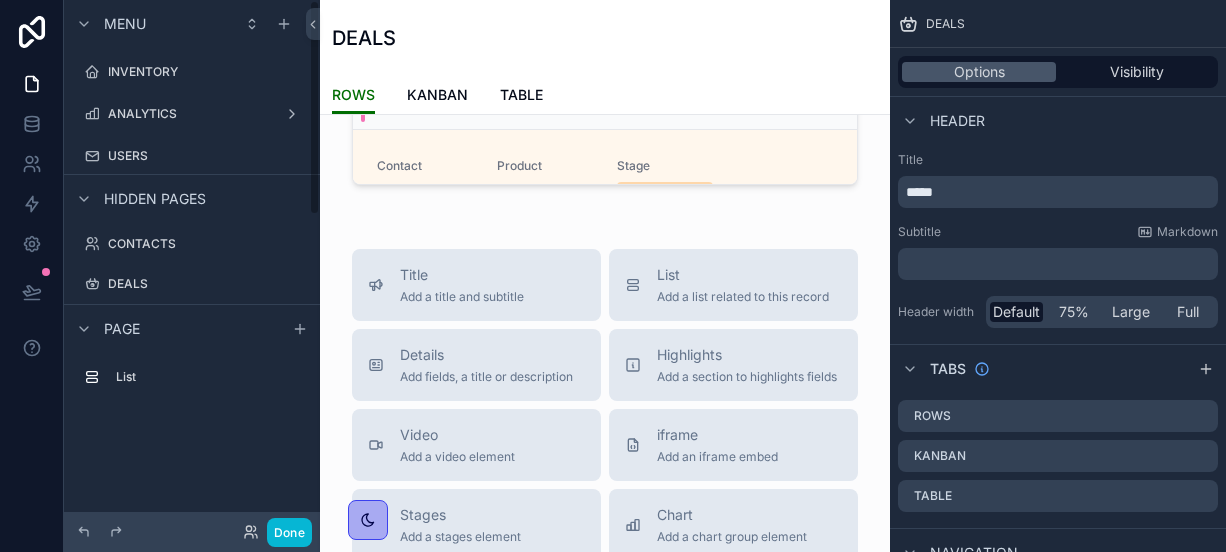 scroll, scrollTop: 0, scrollLeft: 0, axis: both 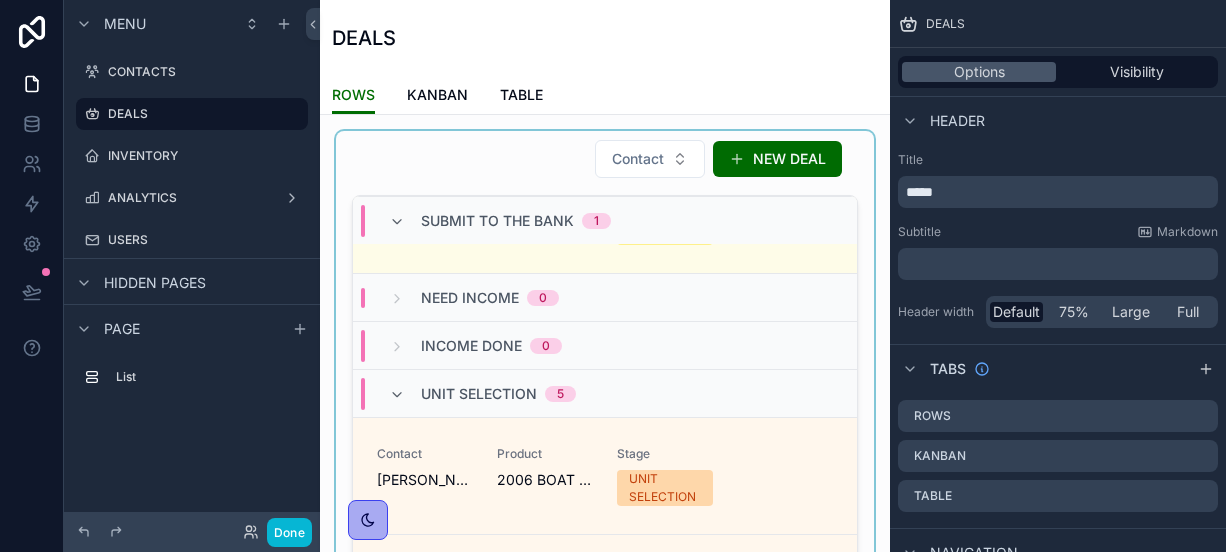 click at bounding box center [605, 378] 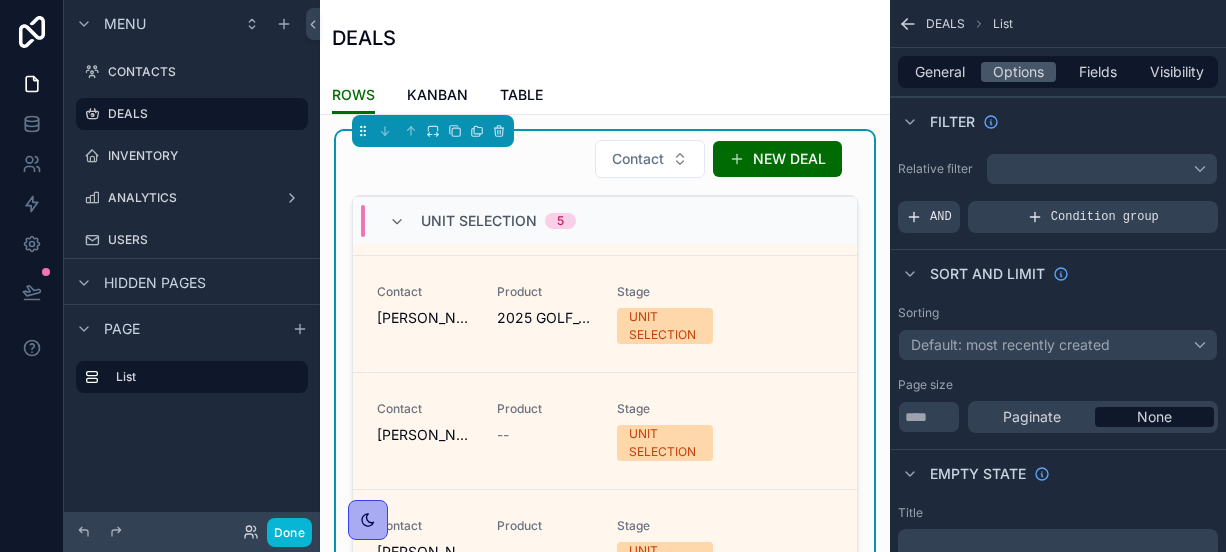 scroll, scrollTop: 584, scrollLeft: 0, axis: vertical 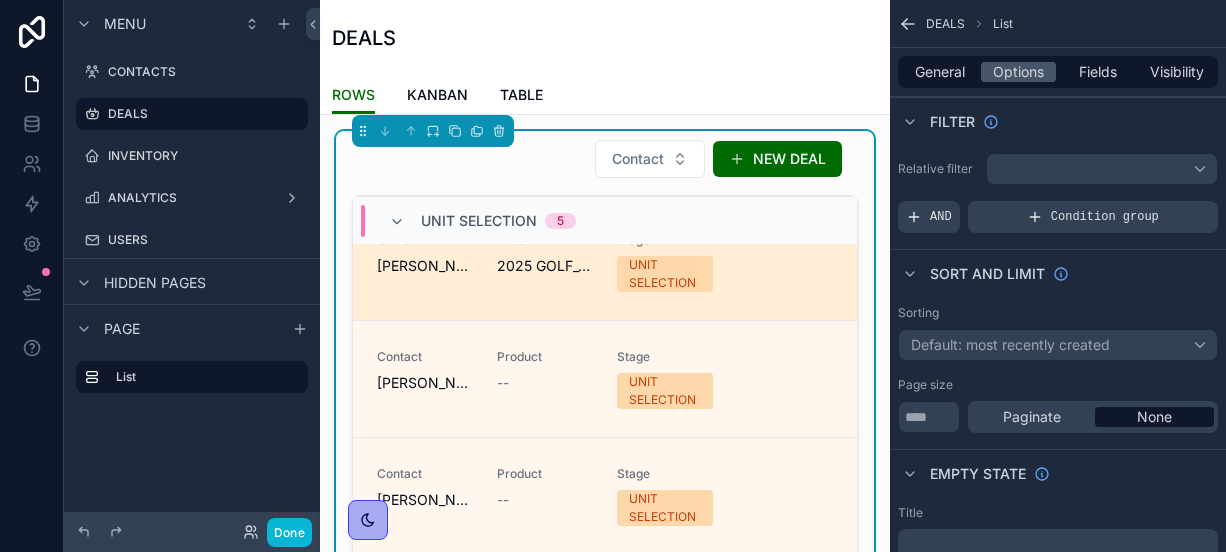 click on "[PERSON_NAME] TEST" at bounding box center [425, 266] 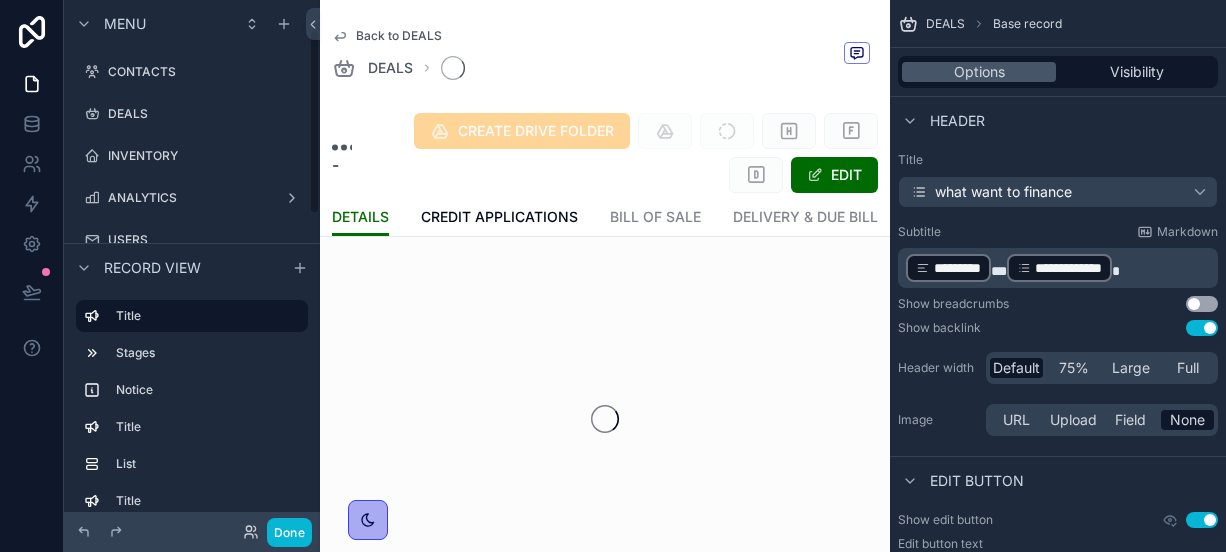 scroll, scrollTop: 84, scrollLeft: 0, axis: vertical 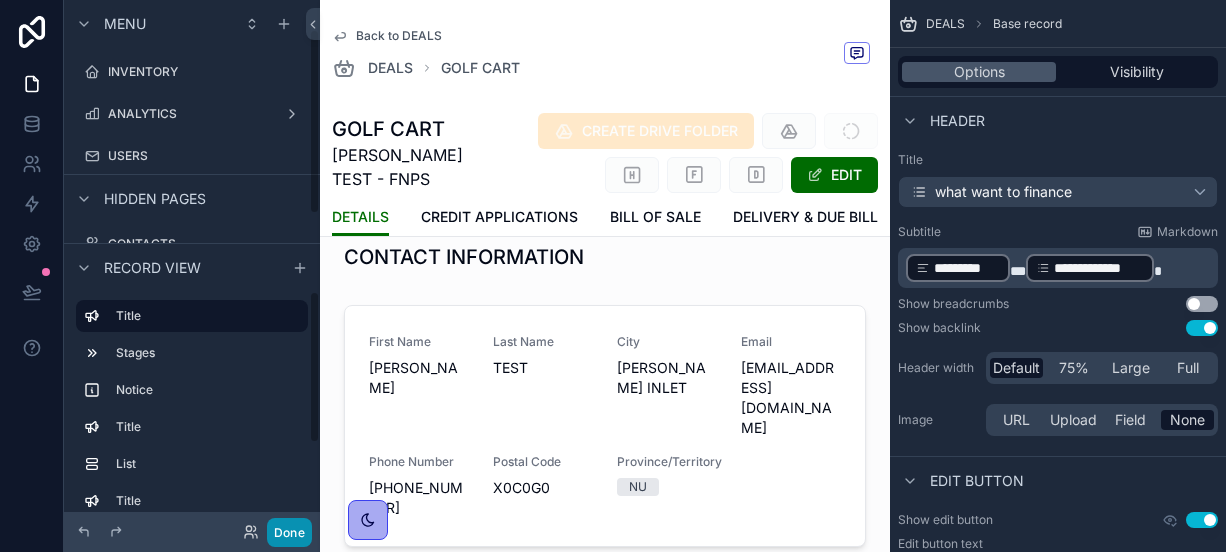 click on "Done" at bounding box center [289, 532] 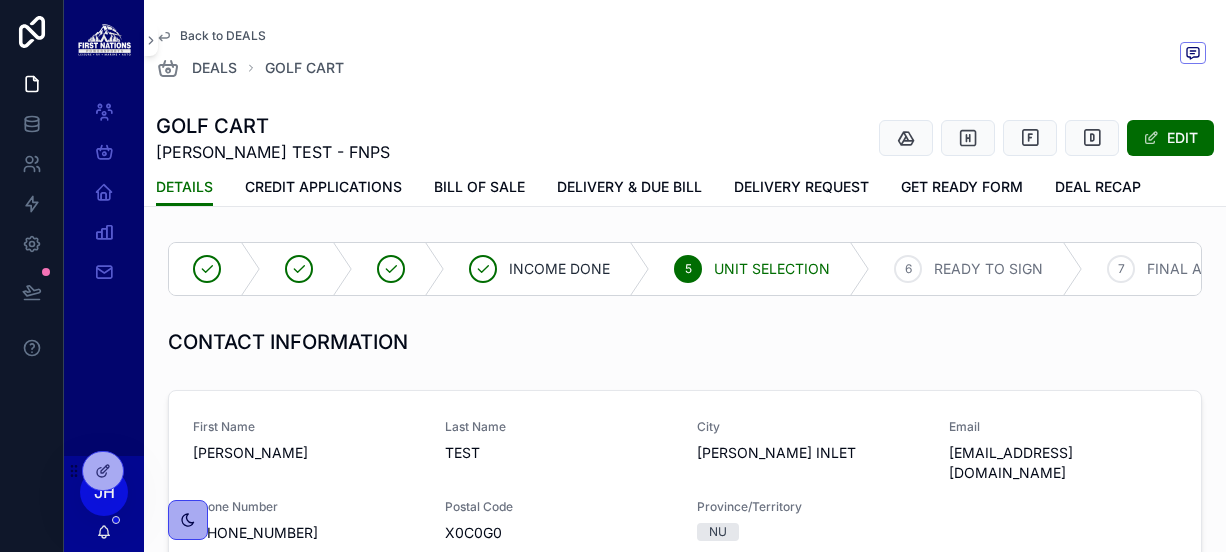 scroll, scrollTop: 0, scrollLeft: 0, axis: both 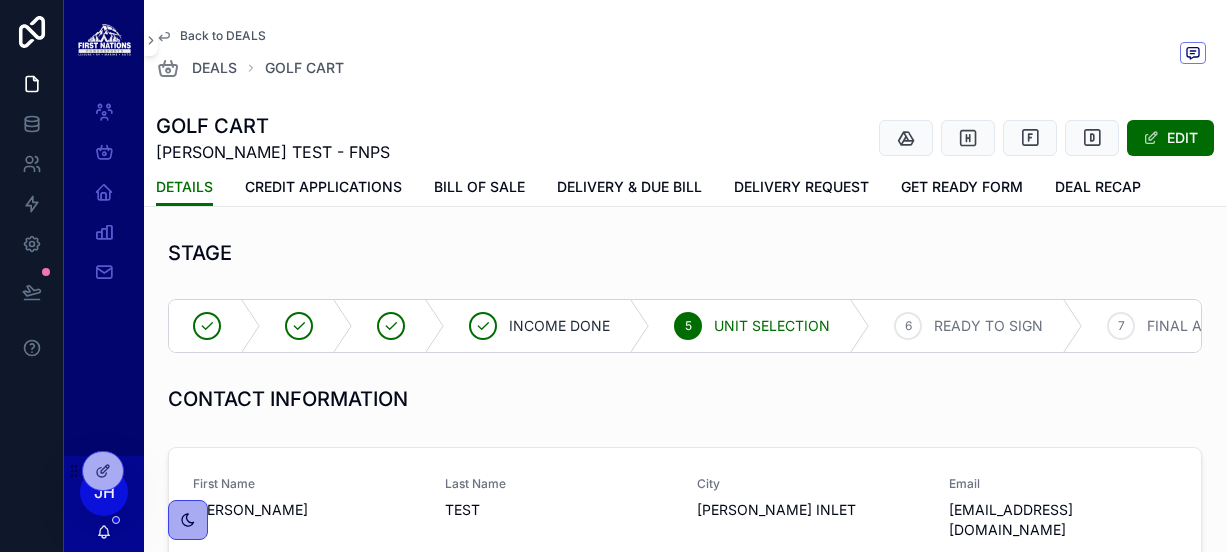 click on "STAGE" at bounding box center [685, 253] 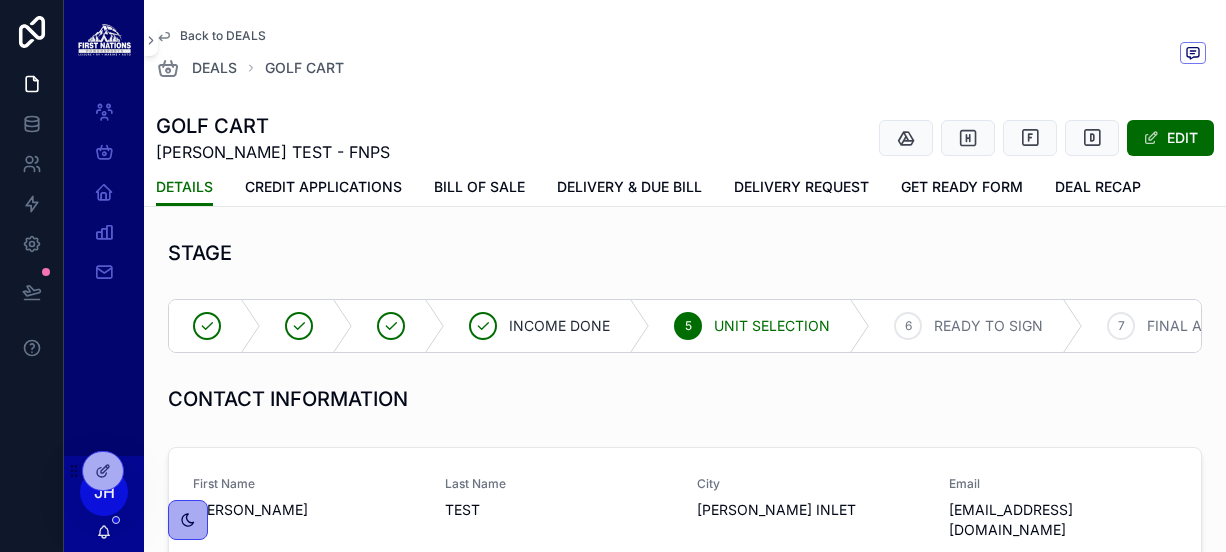 scroll, scrollTop: 56, scrollLeft: 0, axis: vertical 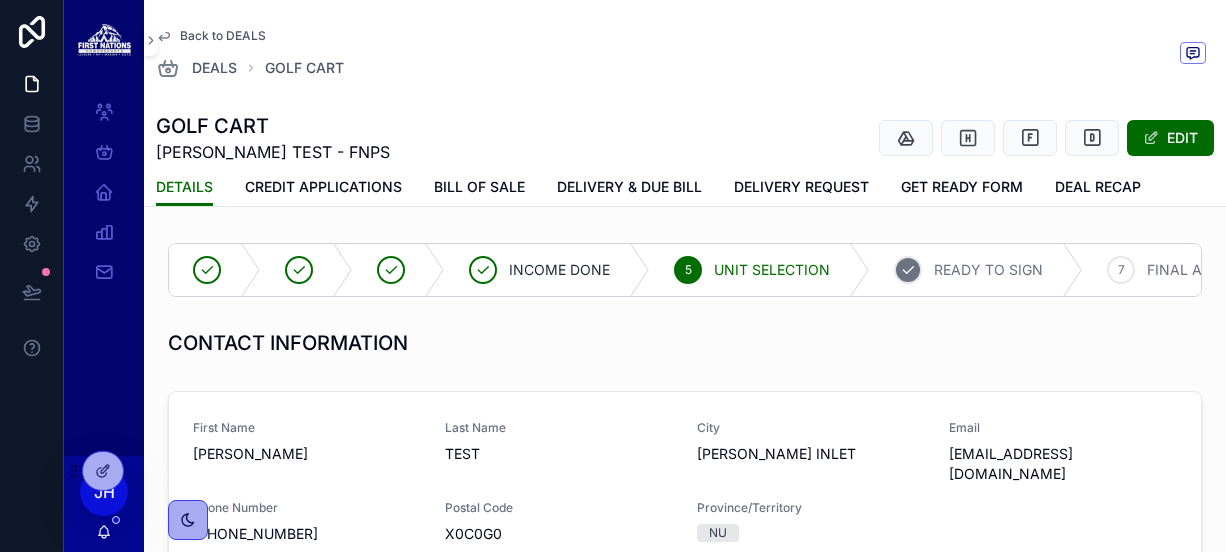 click on "6" at bounding box center [908, 270] 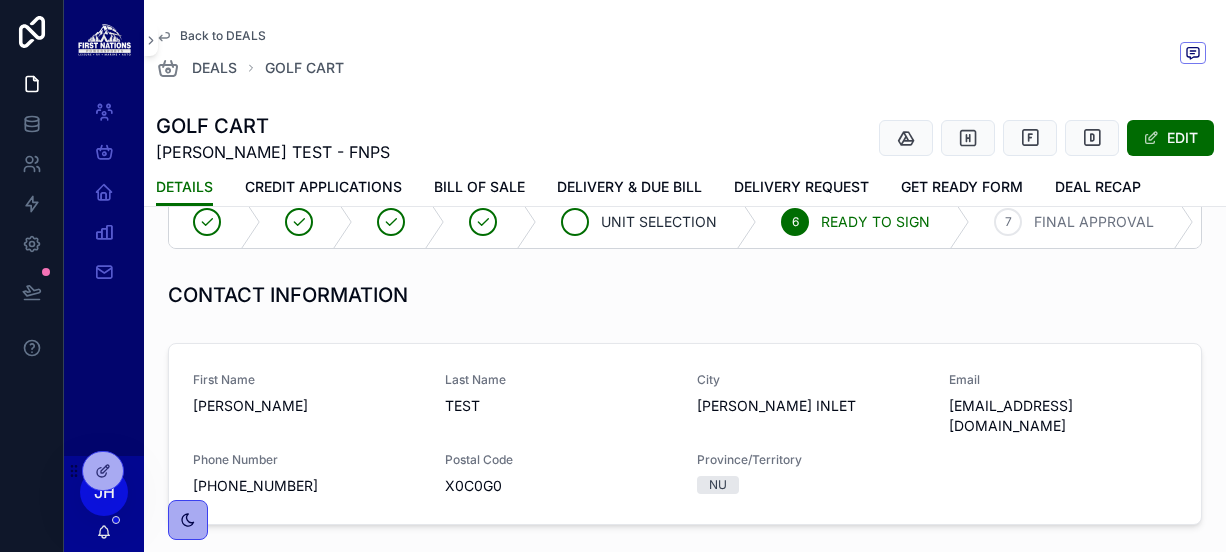 scroll, scrollTop: 0, scrollLeft: 0, axis: both 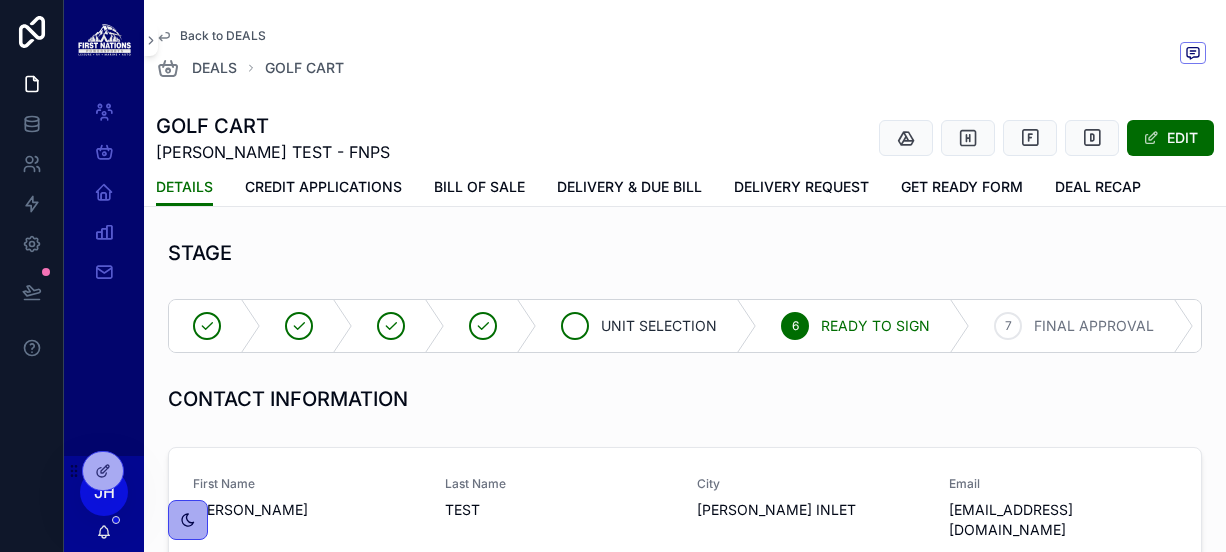 click 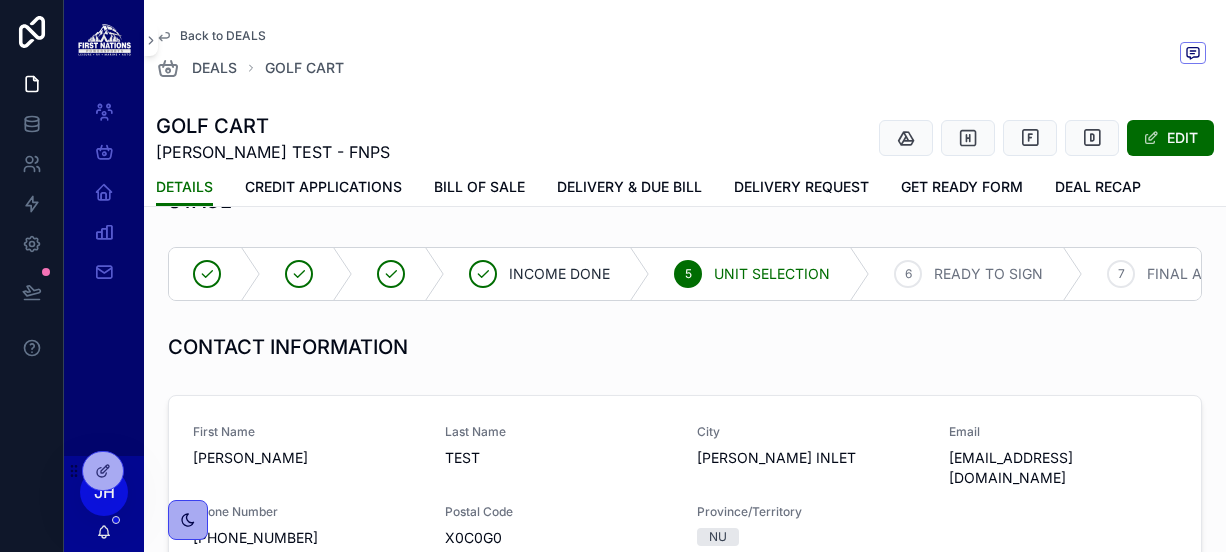 scroll, scrollTop: 53, scrollLeft: 0, axis: vertical 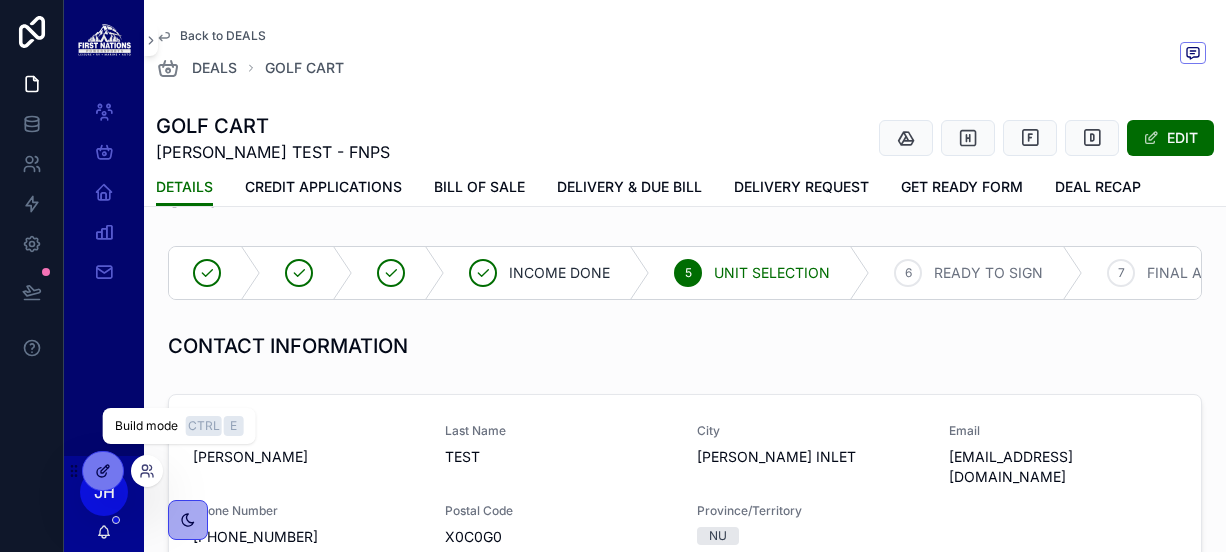 click at bounding box center (103, 471) 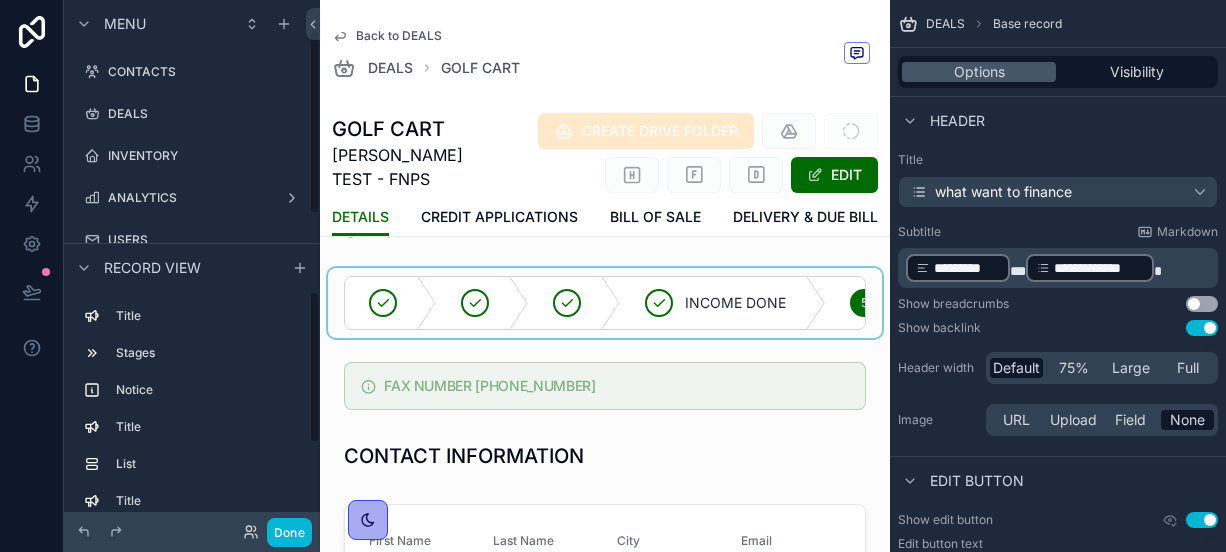 scroll, scrollTop: 84, scrollLeft: 0, axis: vertical 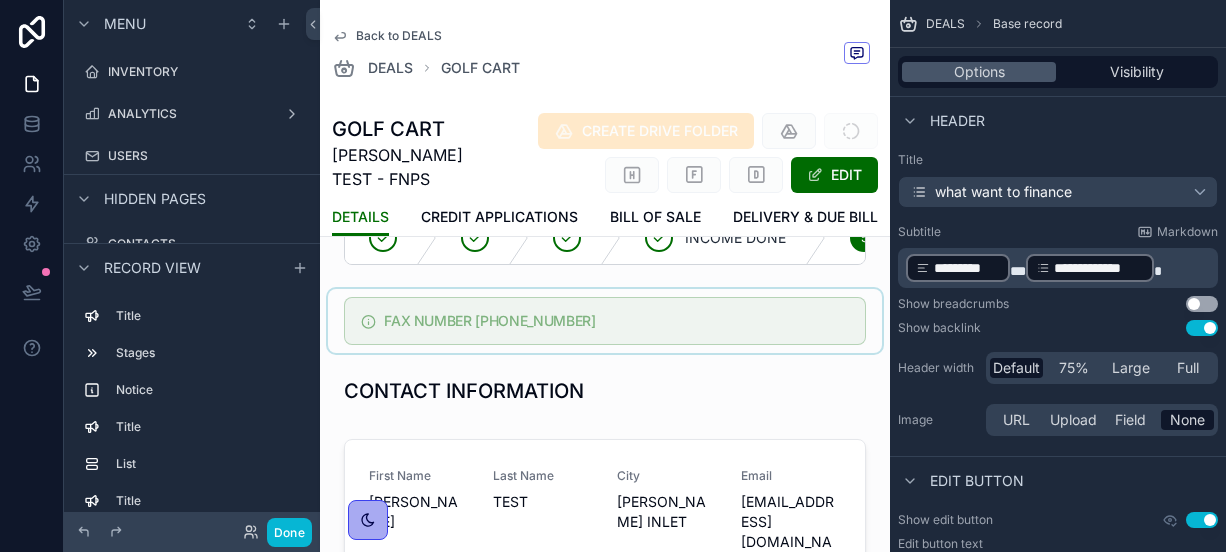 click at bounding box center (605, 321) 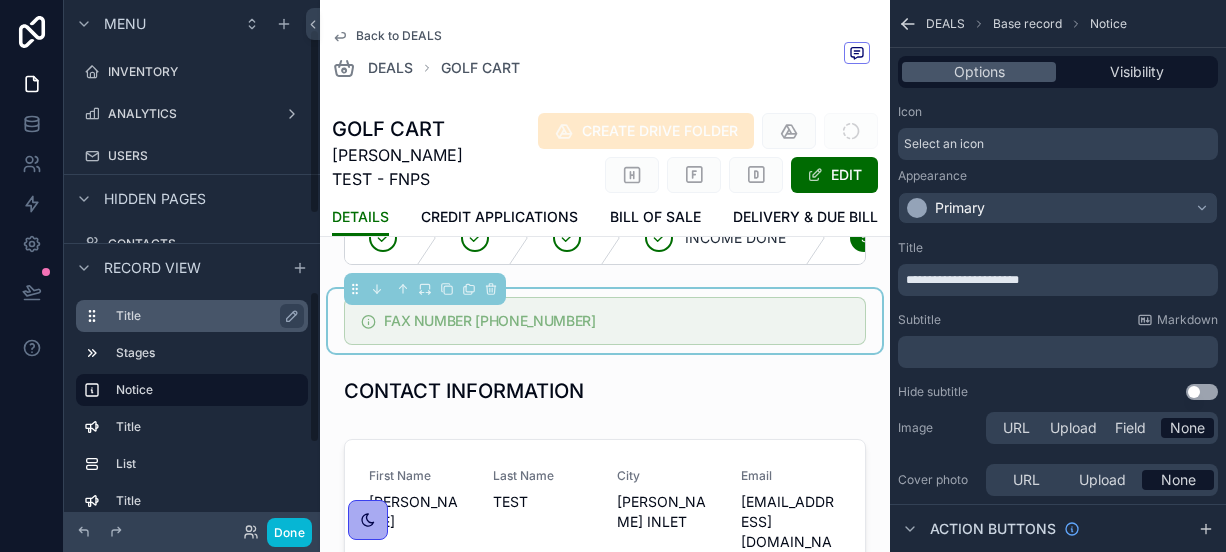 scroll, scrollTop: 0, scrollLeft: 0, axis: both 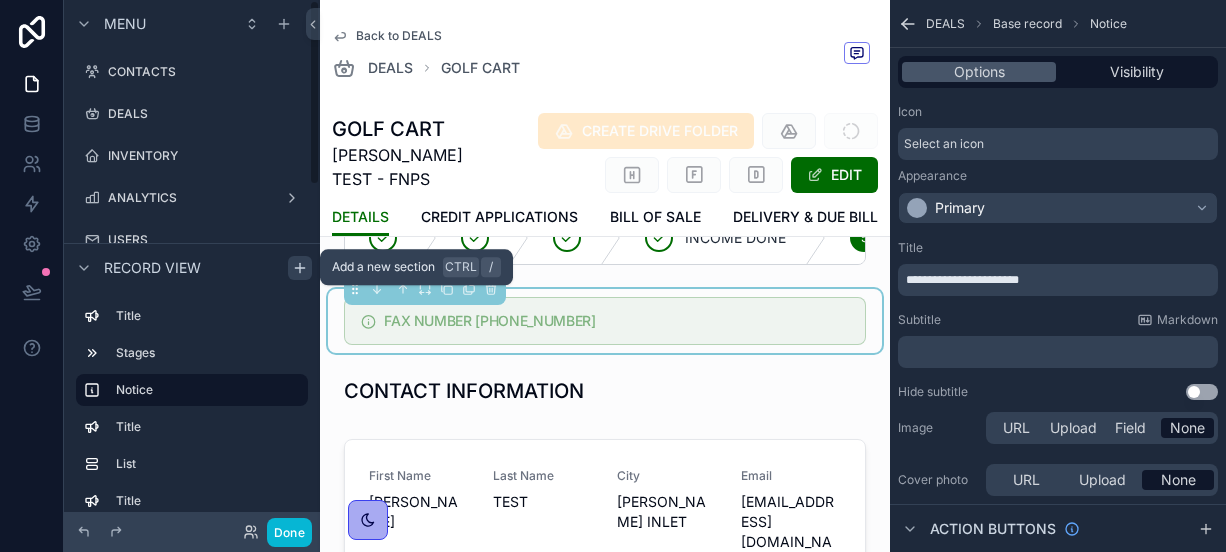 click 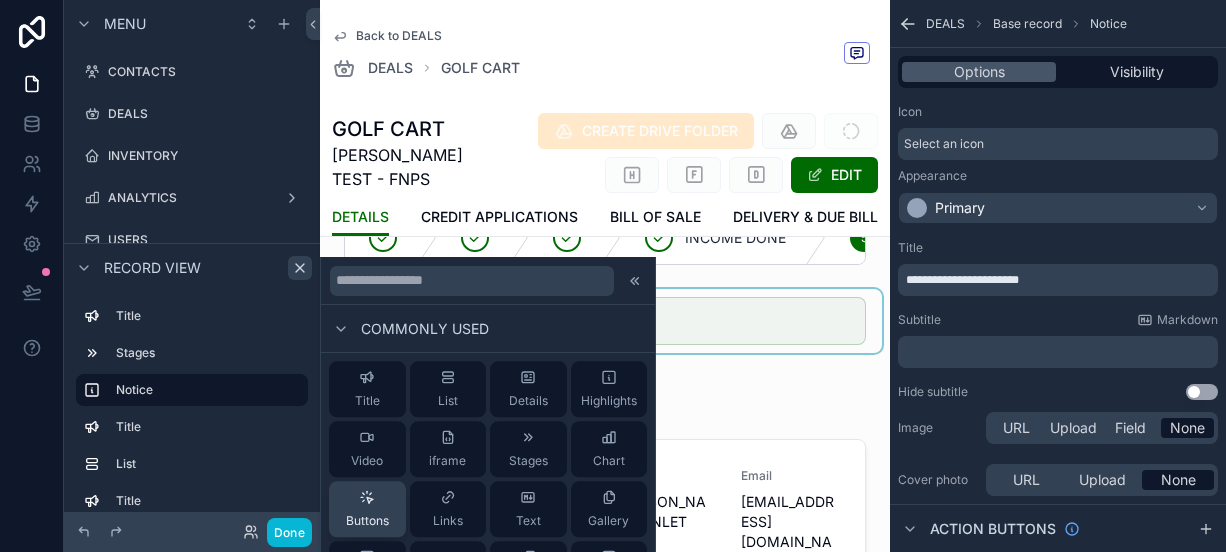 click on "Buttons" at bounding box center [367, 509] 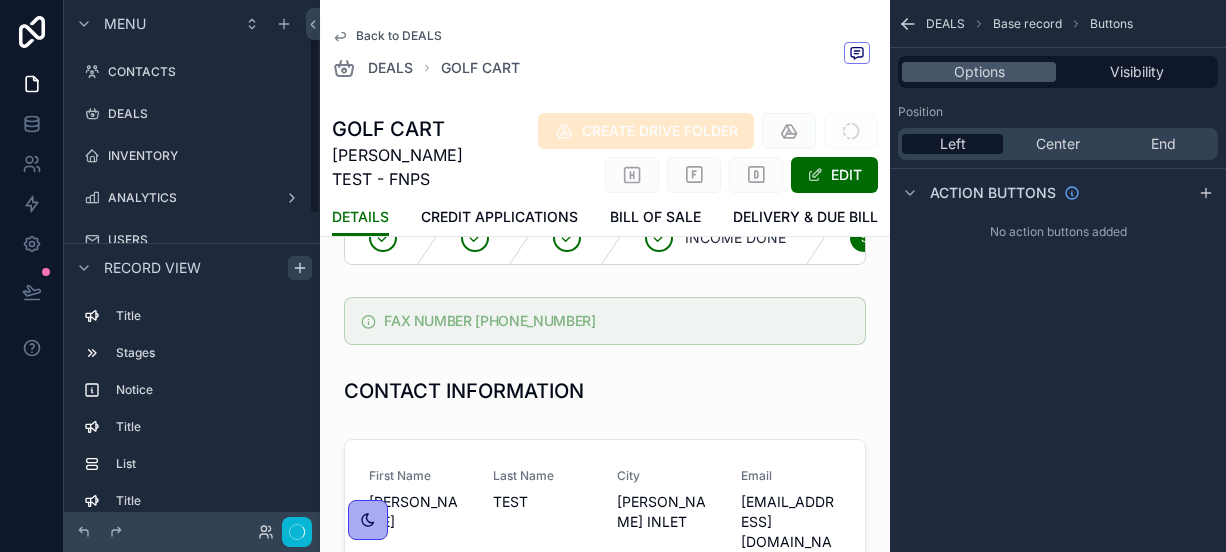 scroll, scrollTop: 84, scrollLeft: 0, axis: vertical 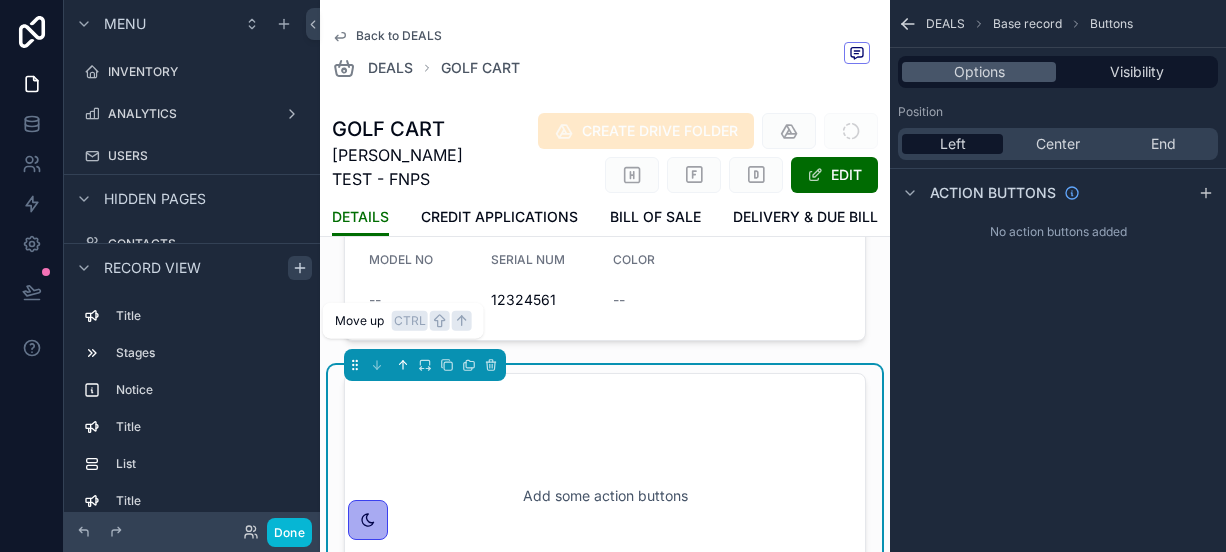 click 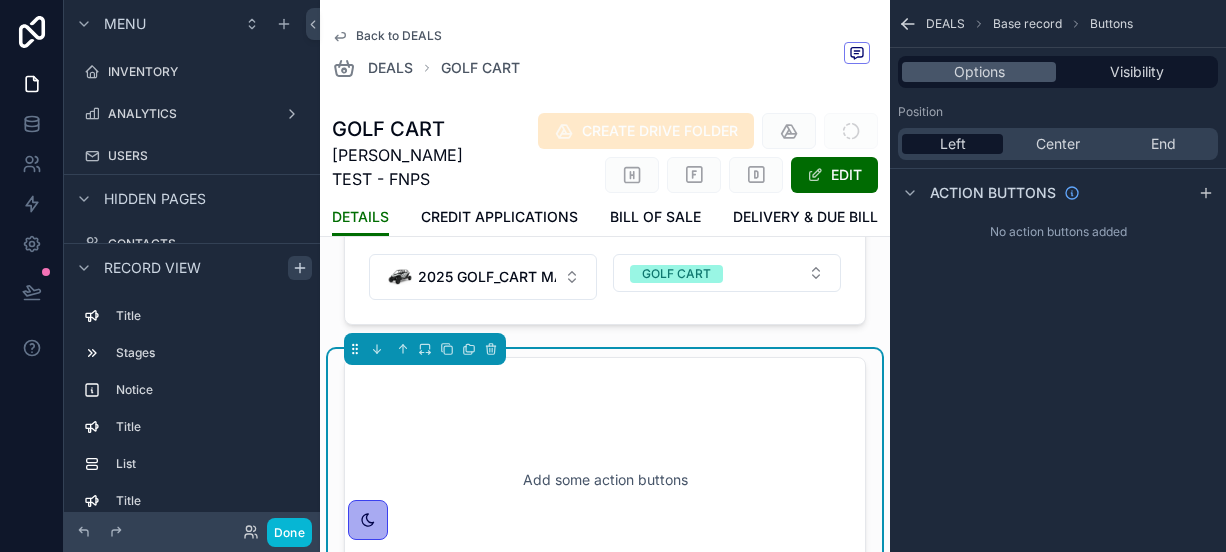 scroll, scrollTop: 707, scrollLeft: 0, axis: vertical 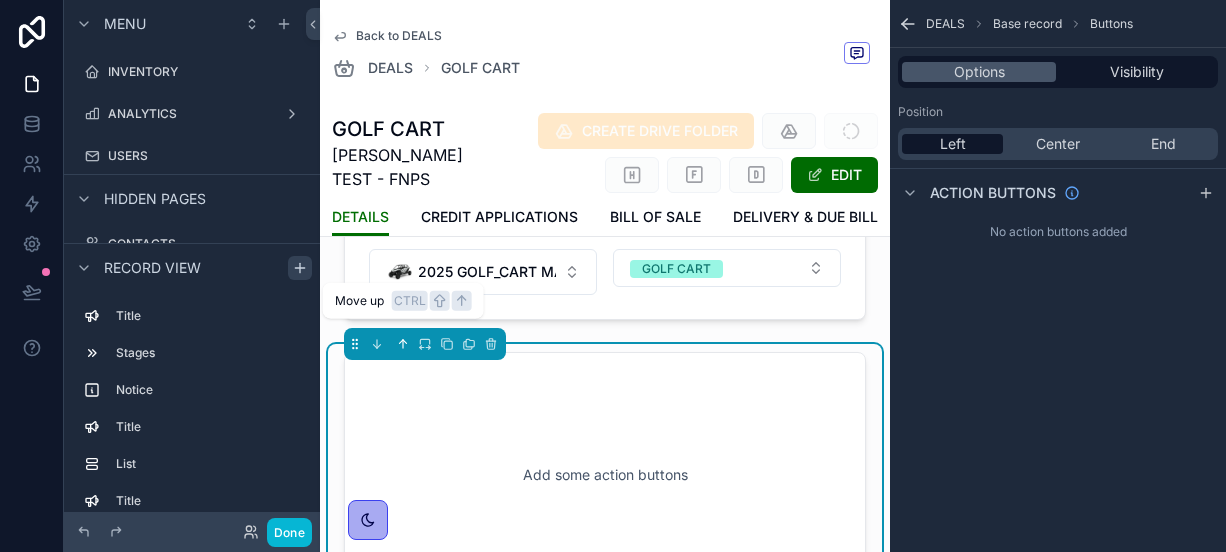 click 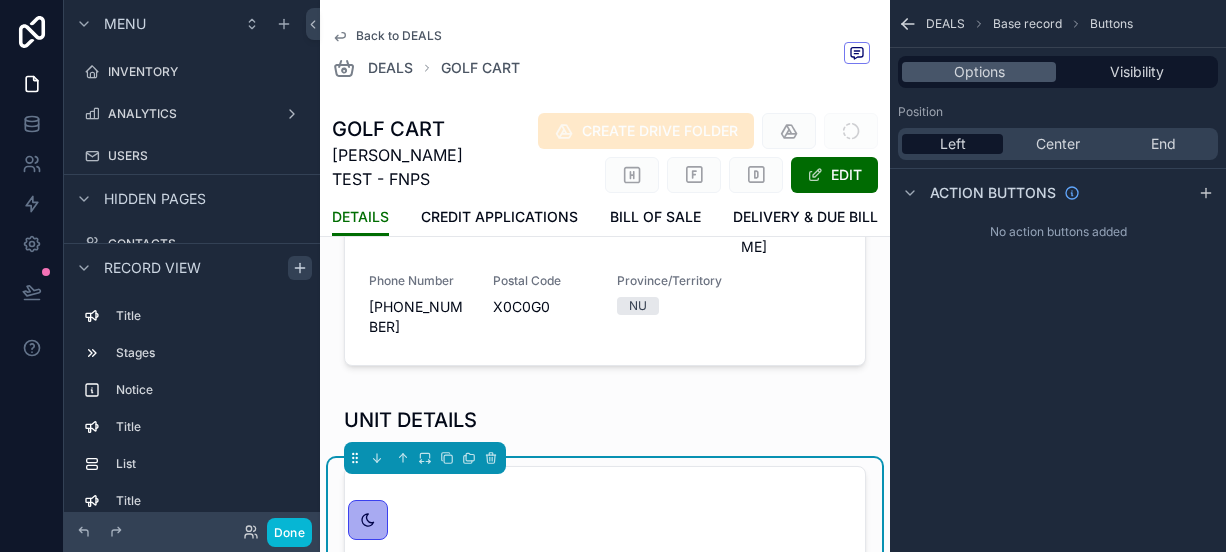 scroll, scrollTop: 379, scrollLeft: 0, axis: vertical 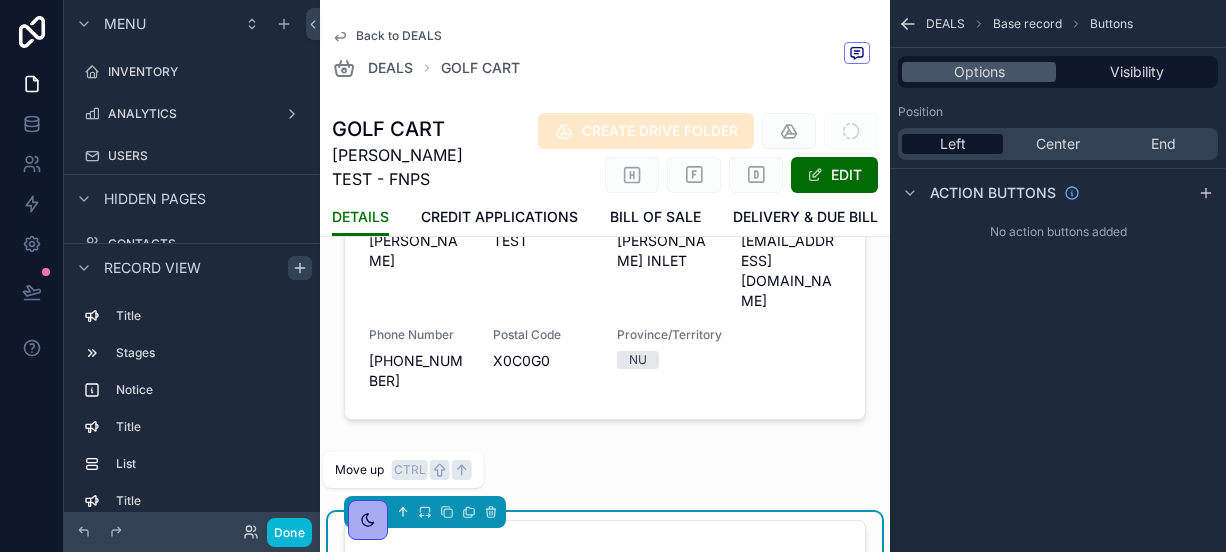 click 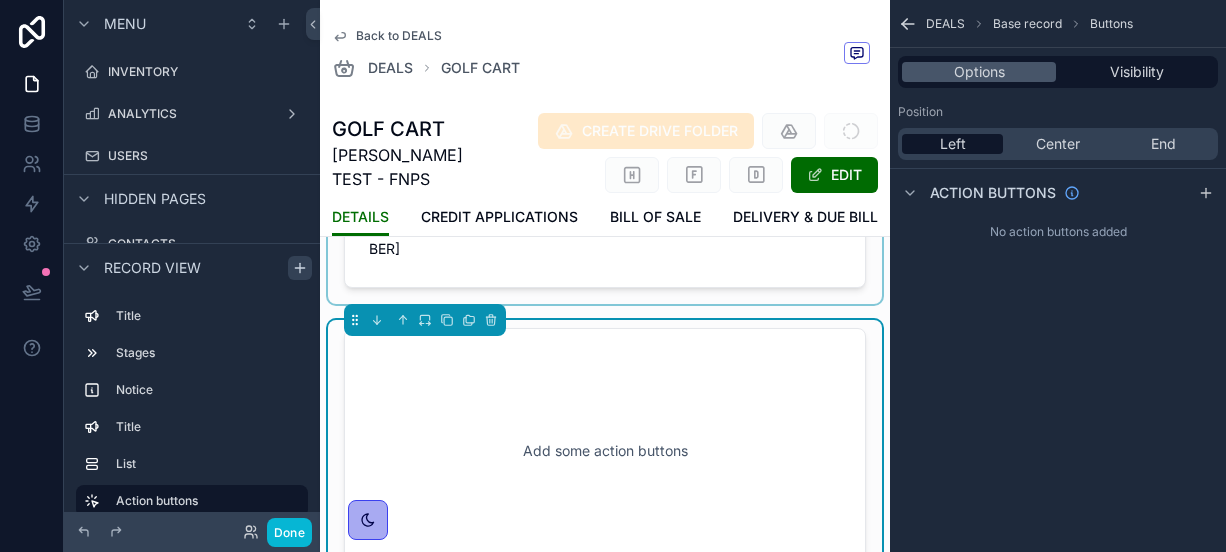 scroll, scrollTop: 512, scrollLeft: 0, axis: vertical 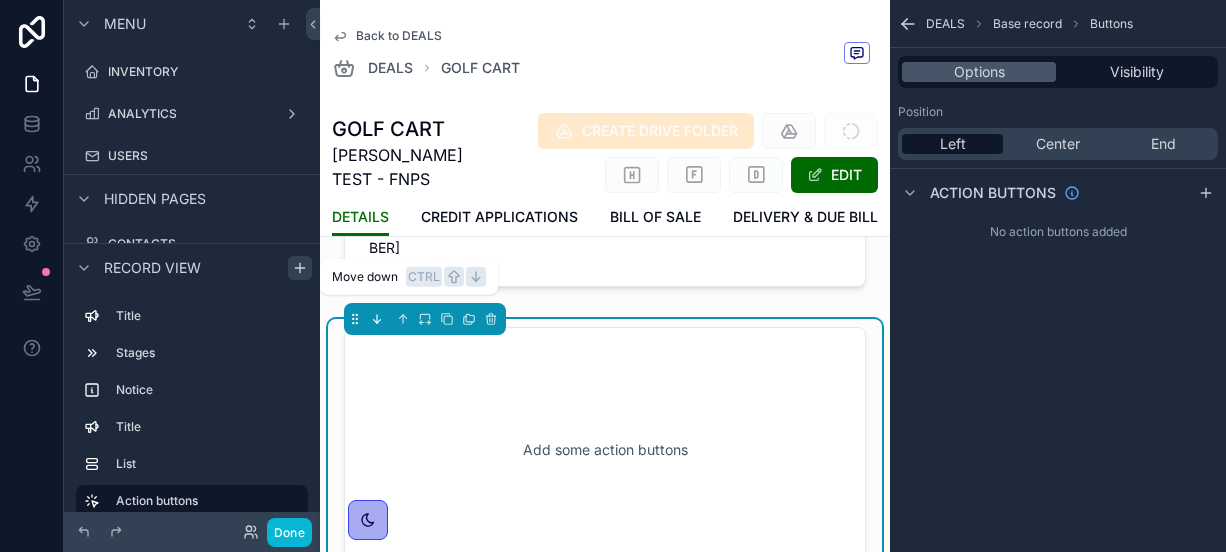 click 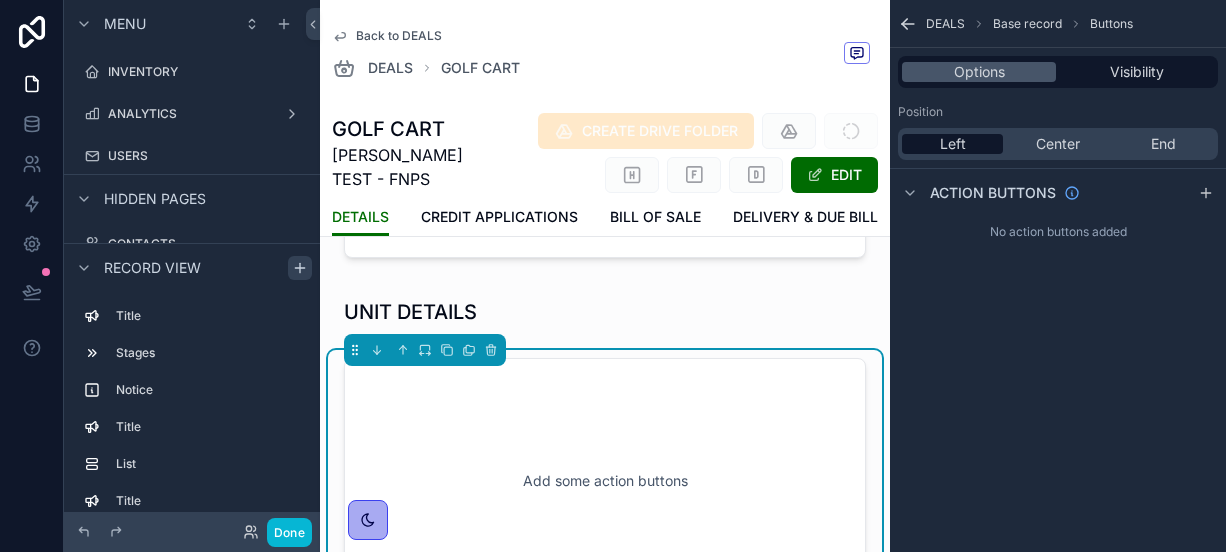 scroll, scrollTop: 543, scrollLeft: 0, axis: vertical 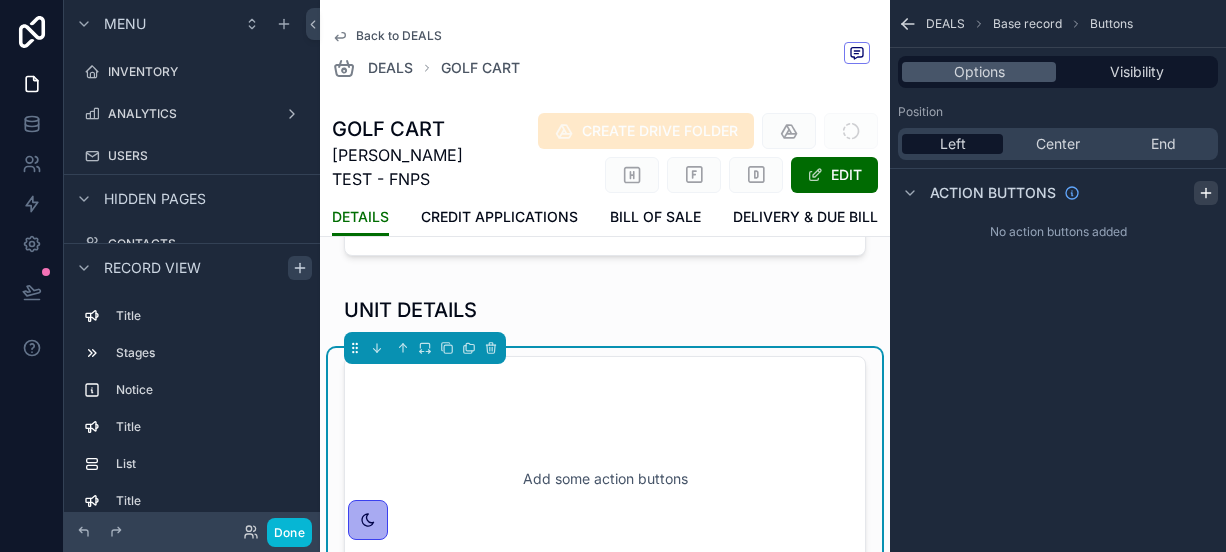 click at bounding box center (1206, 193) 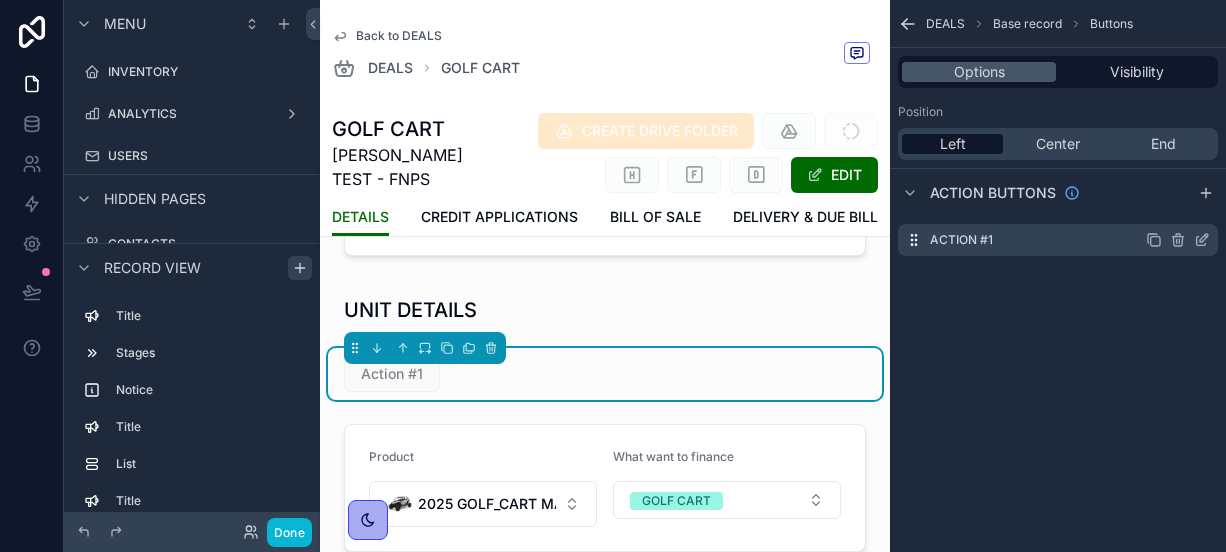 click 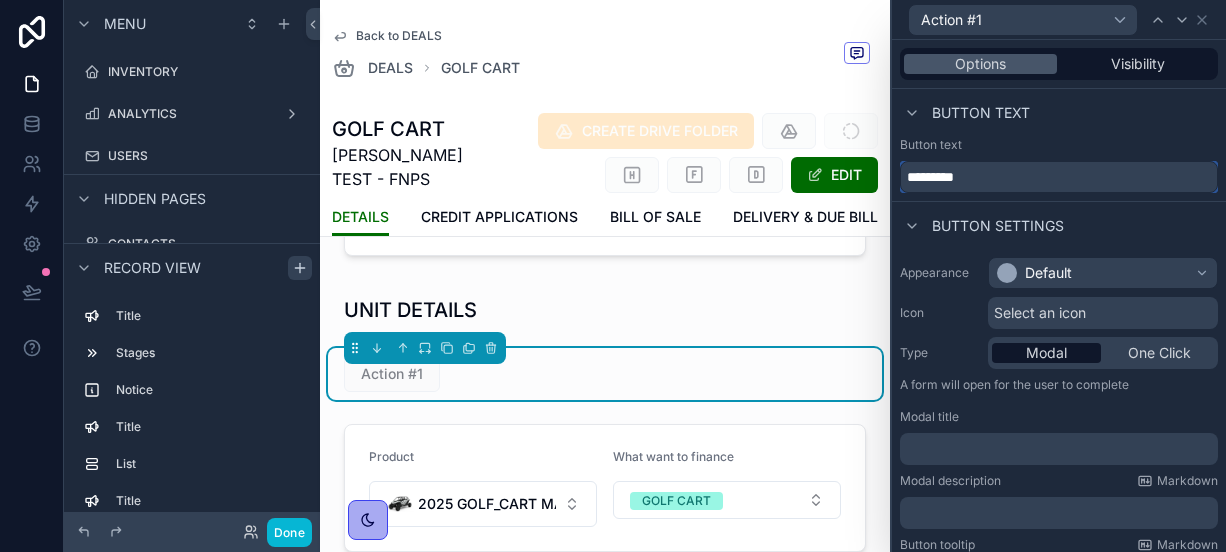 click on "*********" at bounding box center [1059, 177] 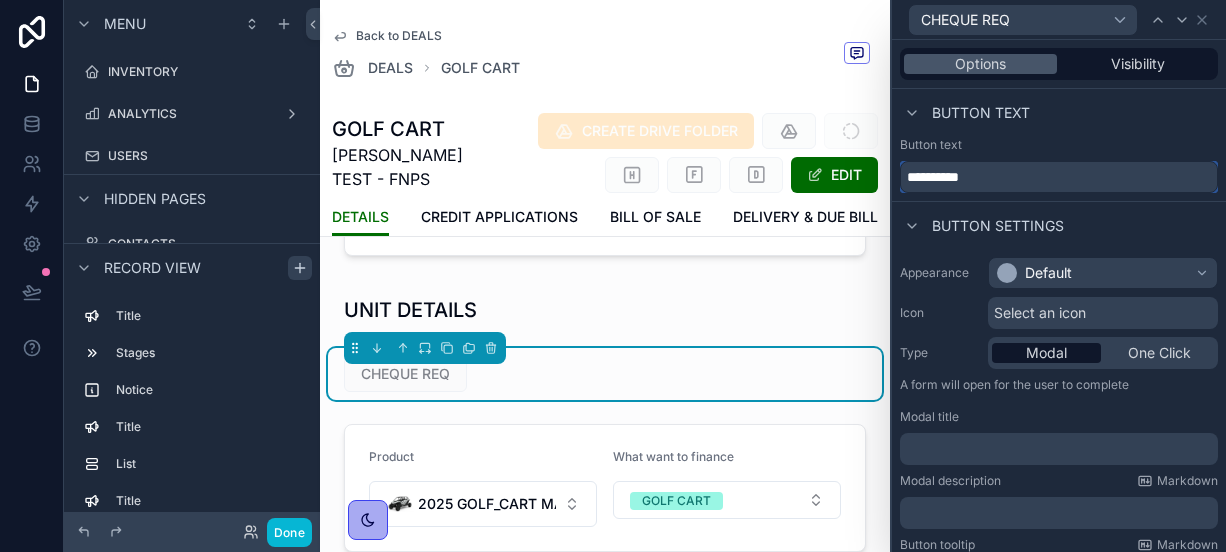 type on "**********" 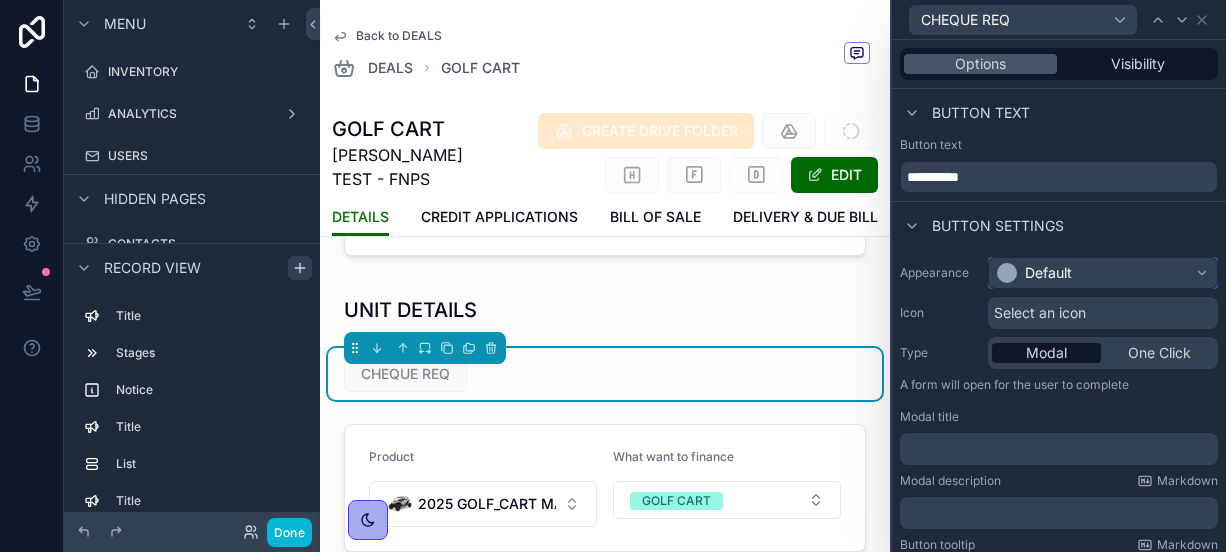 click on "Default" at bounding box center (1048, 273) 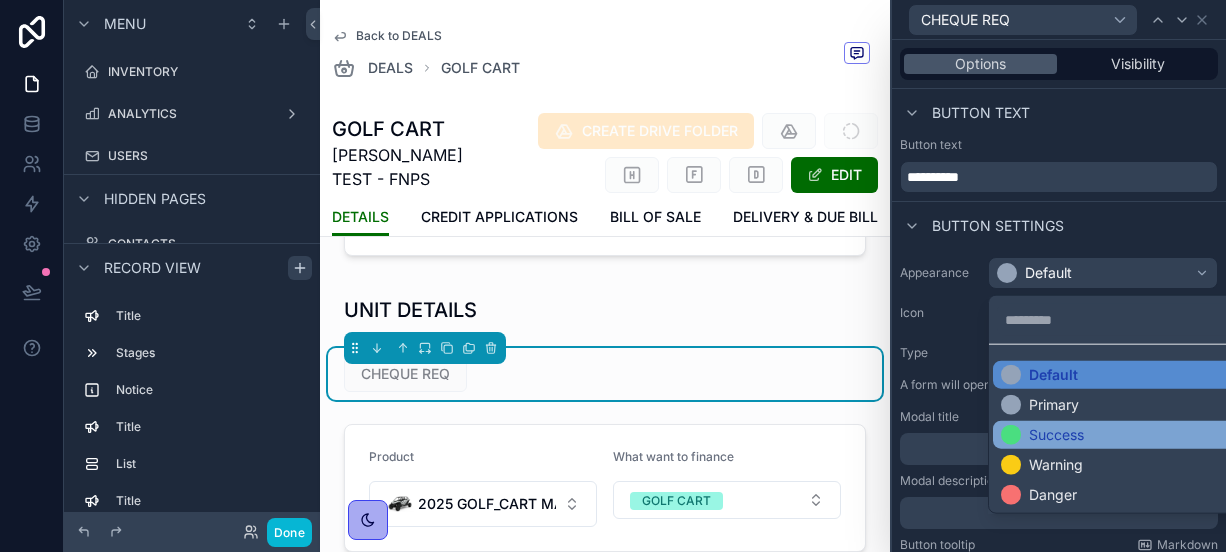 click on "Success" at bounding box center (1056, 435) 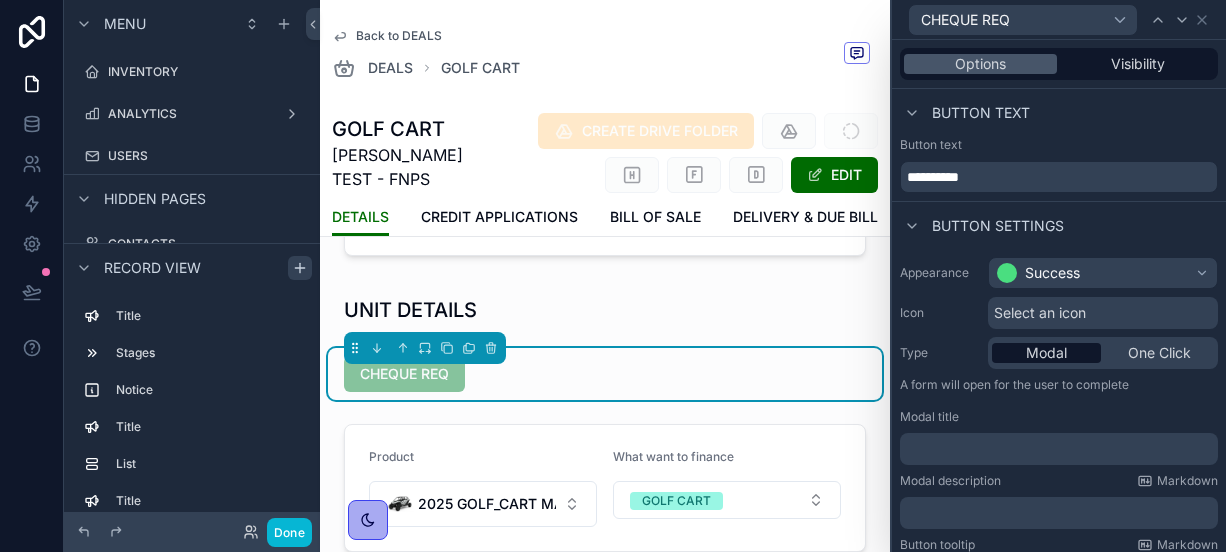 click on "Select an icon" at bounding box center (1103, 313) 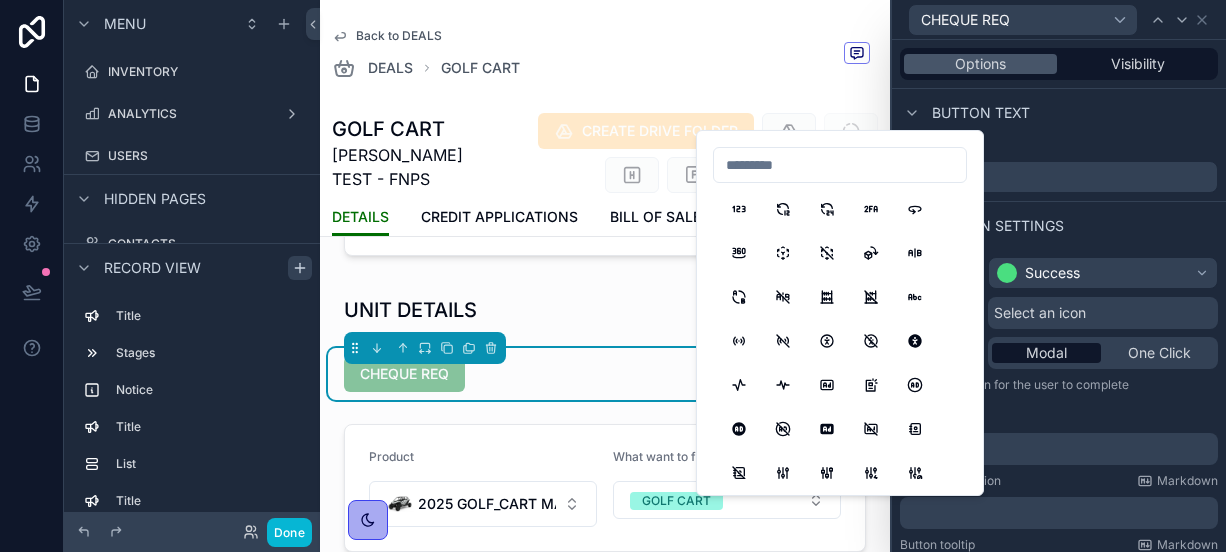 click on "Select an icon" at bounding box center (1103, 313) 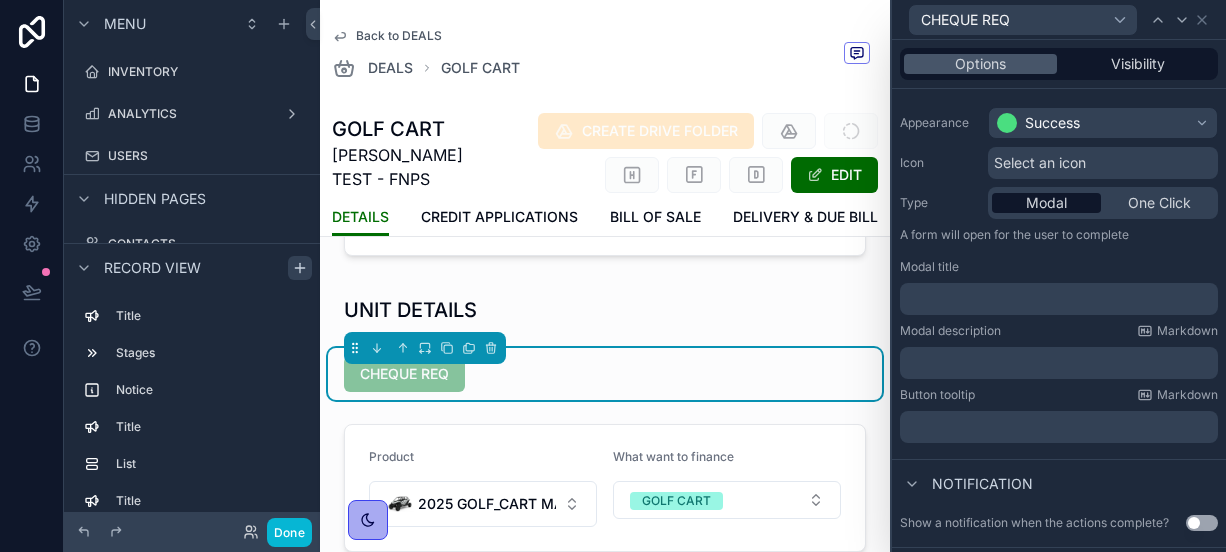 scroll, scrollTop: 228, scrollLeft: 0, axis: vertical 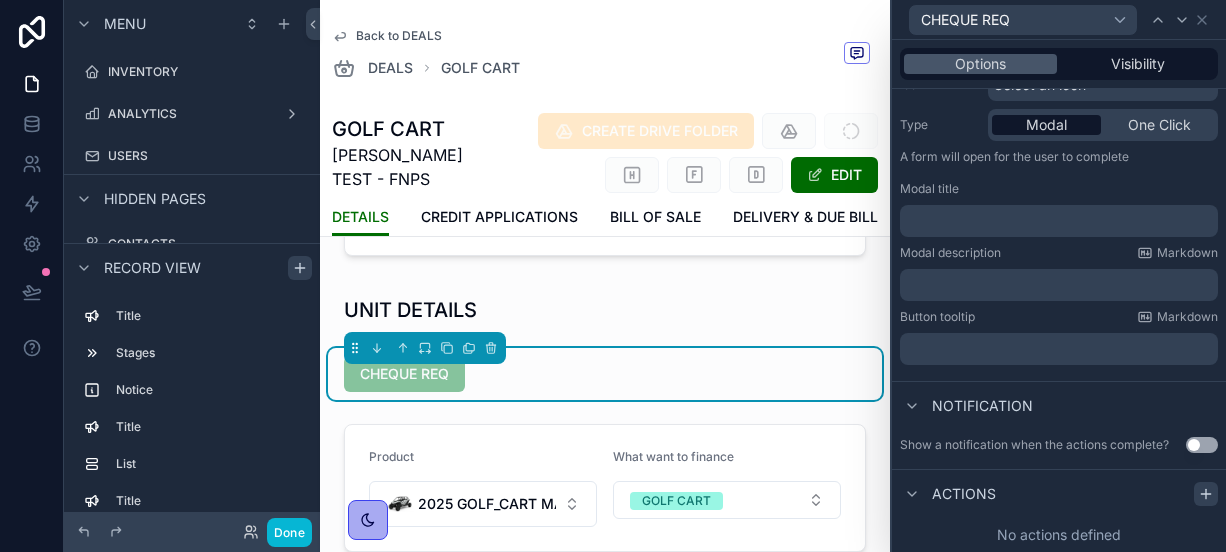 click 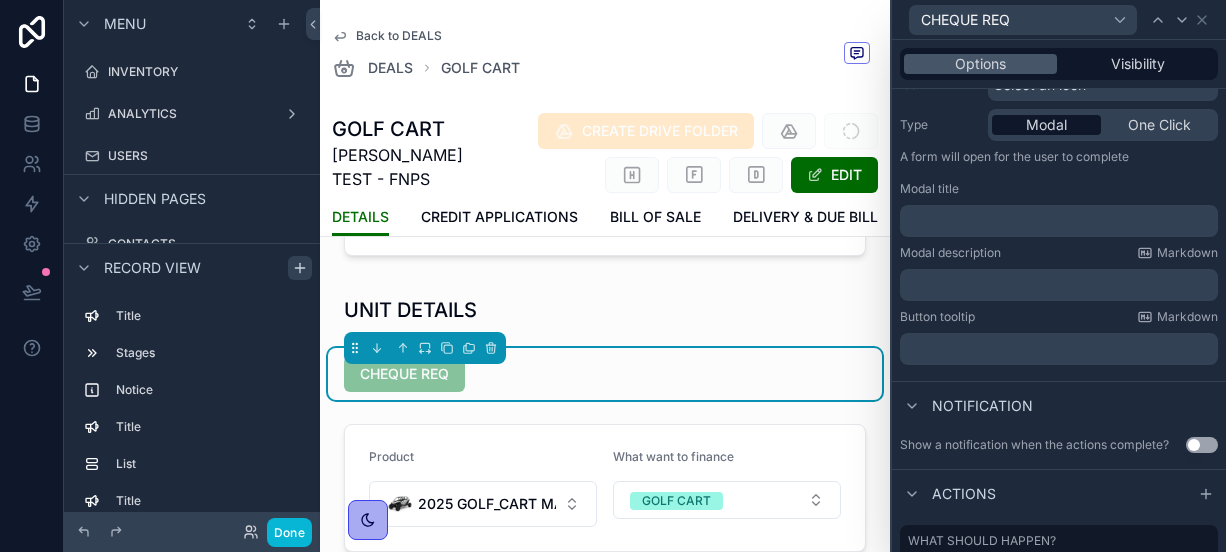 scroll, scrollTop: 331, scrollLeft: 0, axis: vertical 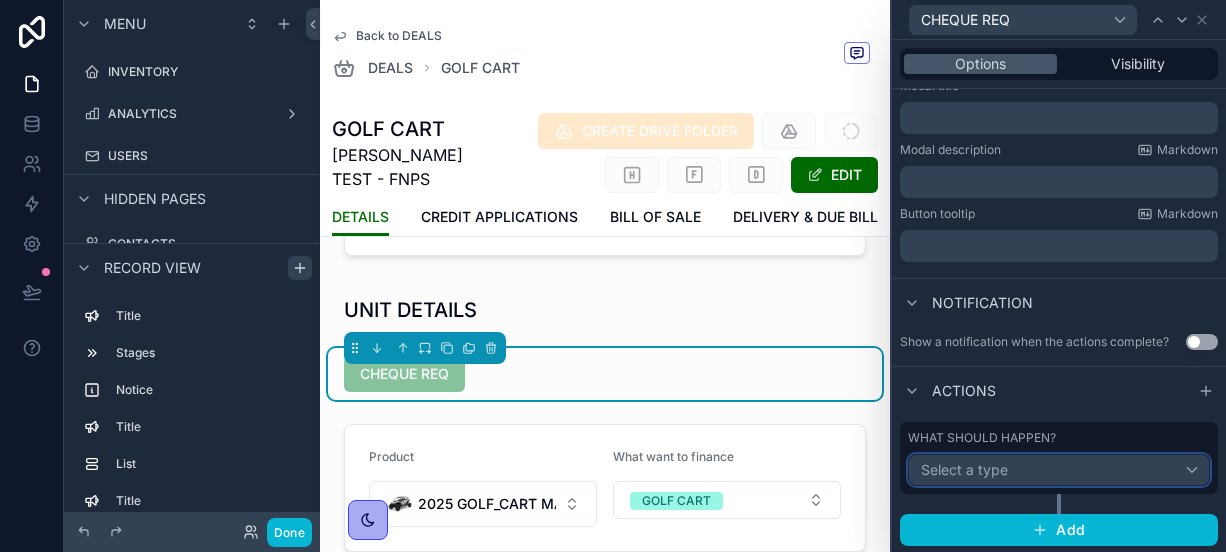 click on "Select a type" at bounding box center [1059, 470] 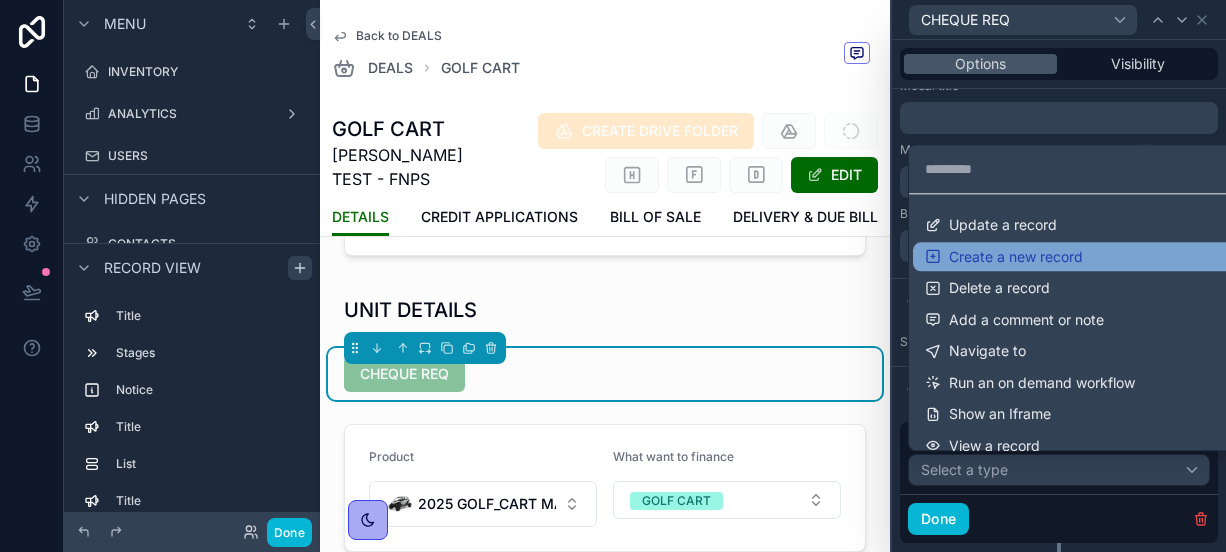 click on "Create a new record" at bounding box center (1075, 257) 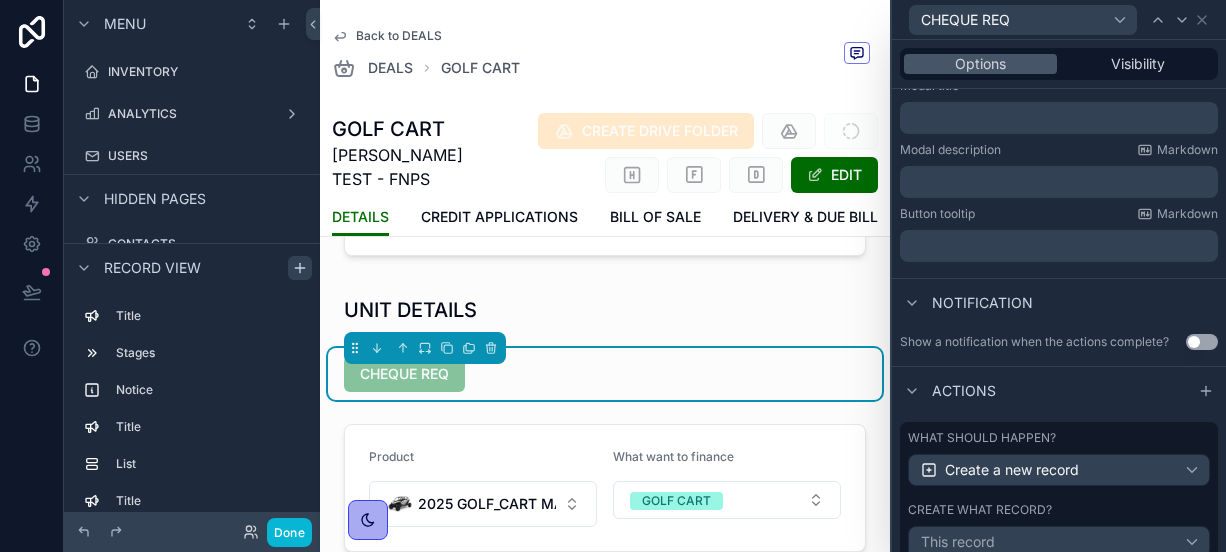 scroll, scrollTop: 558, scrollLeft: 0, axis: vertical 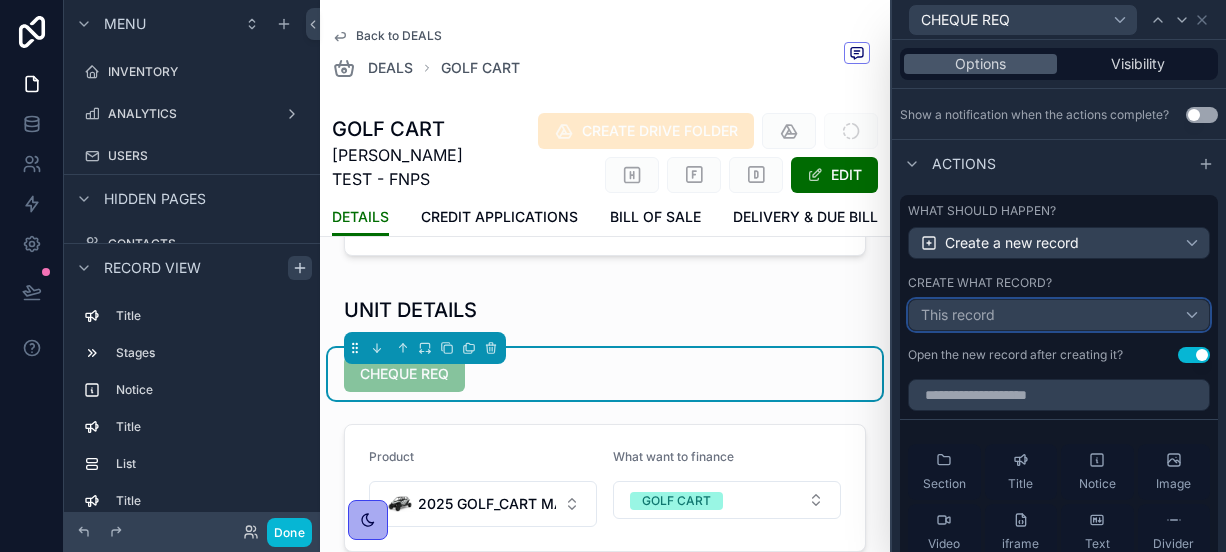click on "This record" at bounding box center [1059, 315] 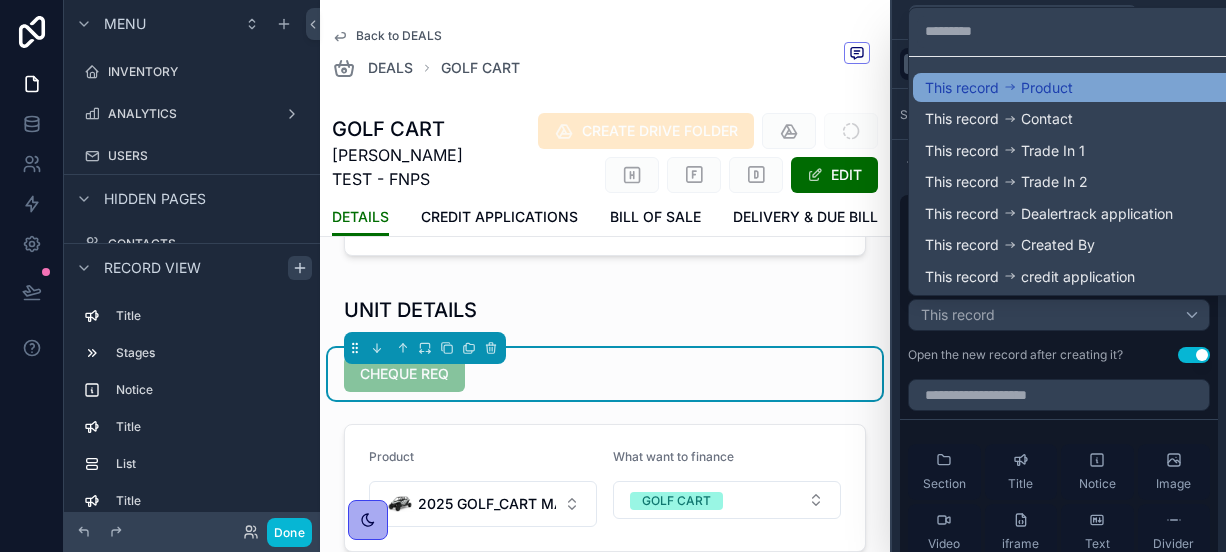 click on "Product" at bounding box center (1047, 88) 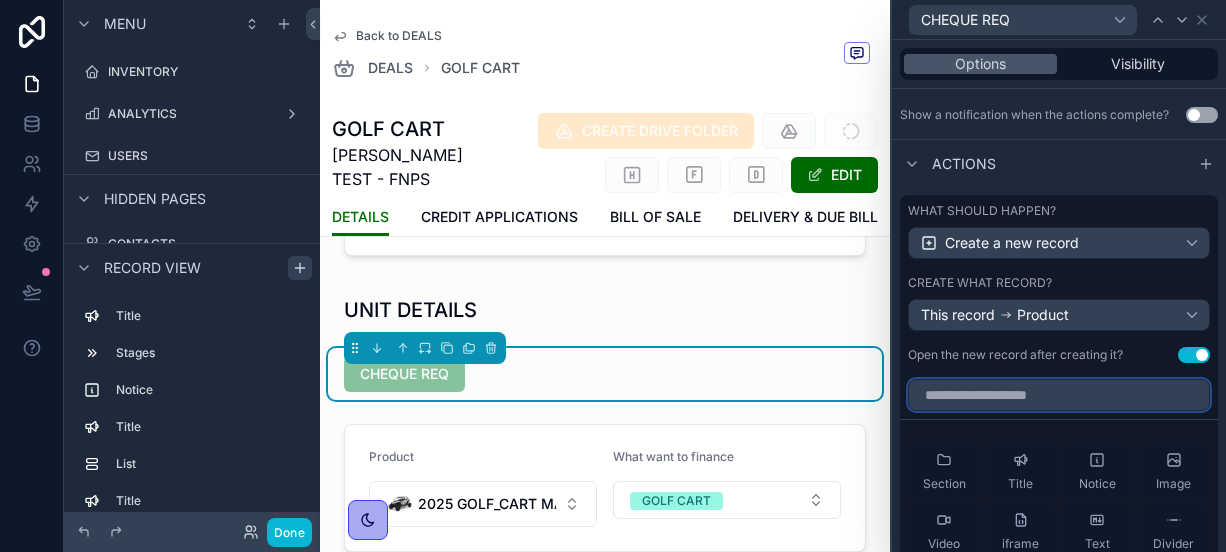 click at bounding box center (1059, 395) 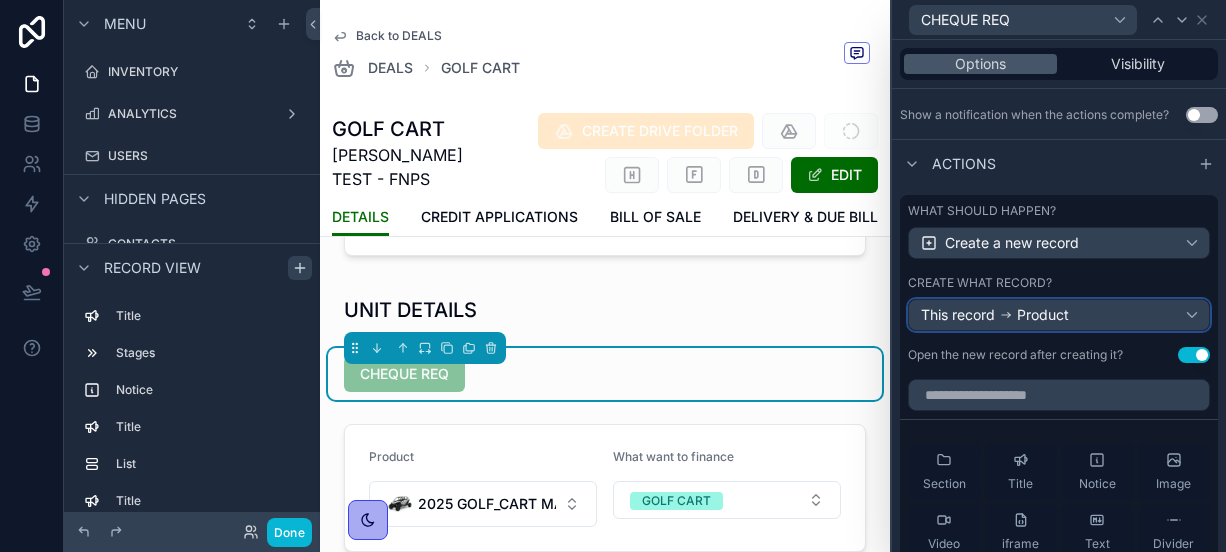 click on "This record" at bounding box center (958, 315) 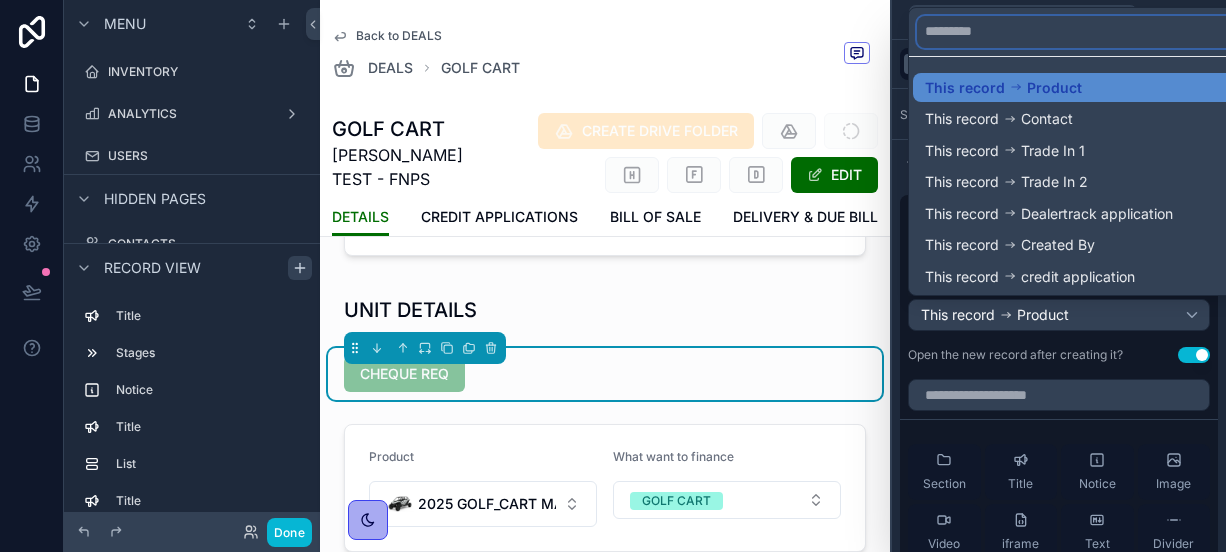 click at bounding box center [1075, 32] 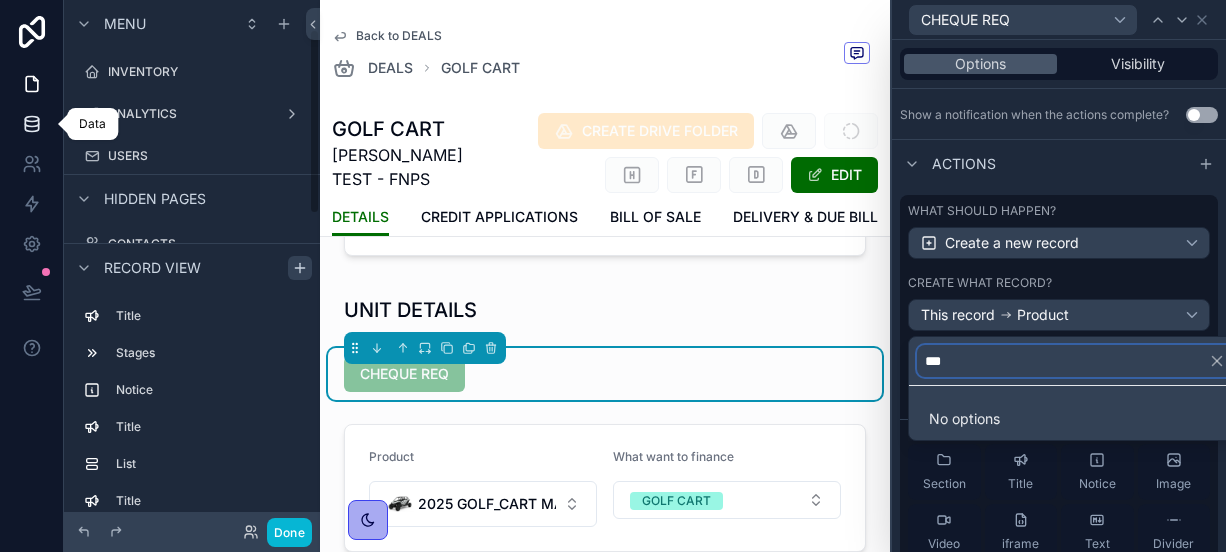 type on "***" 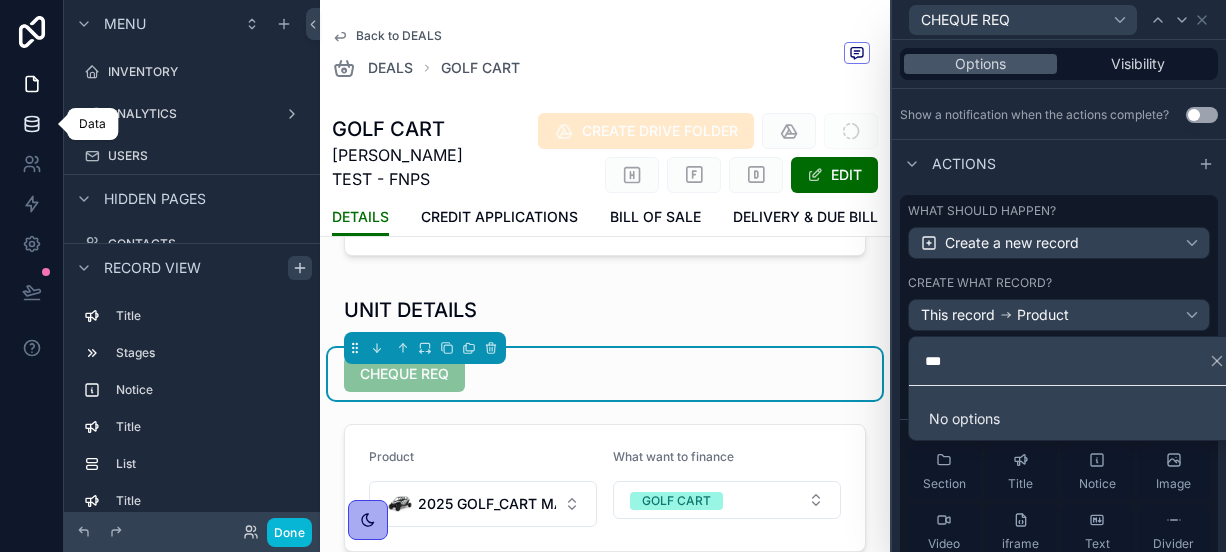 click at bounding box center (31, 124) 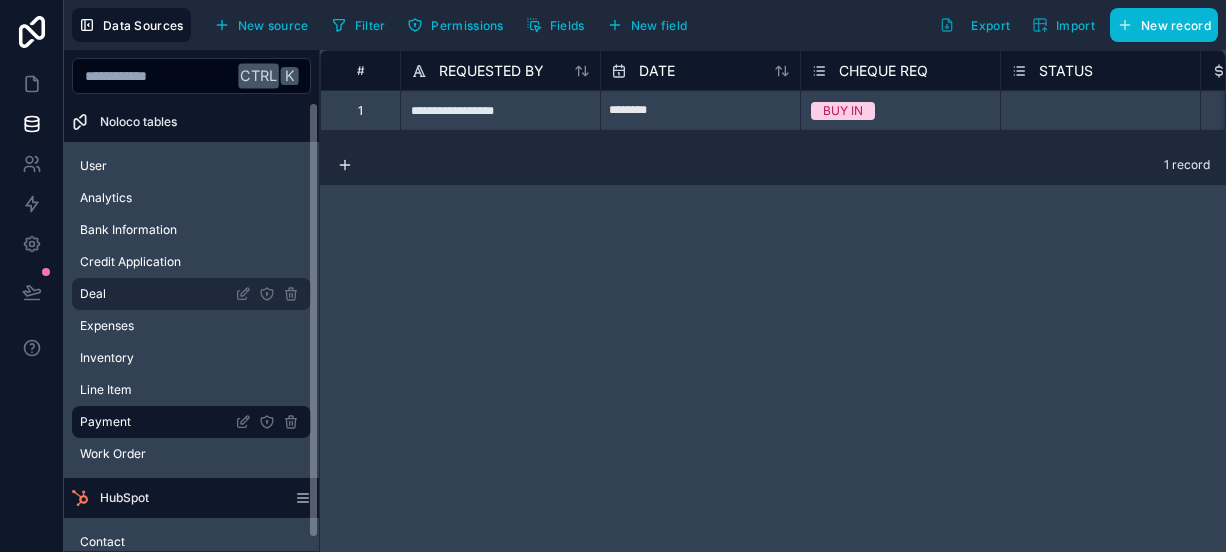 click on "Deal" at bounding box center (191, 294) 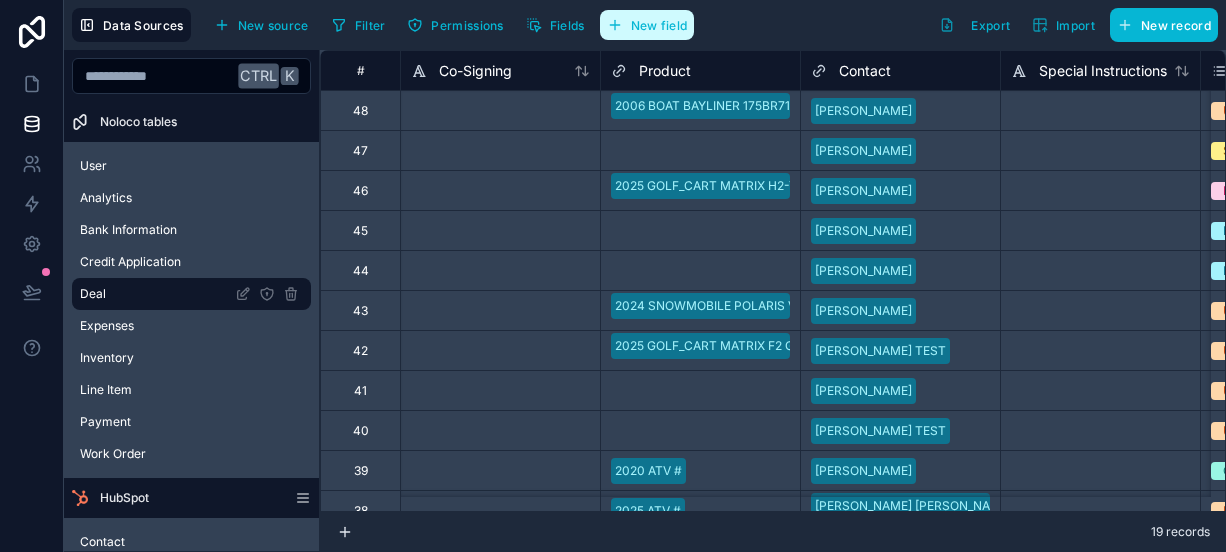 click on "New field" at bounding box center (659, 25) 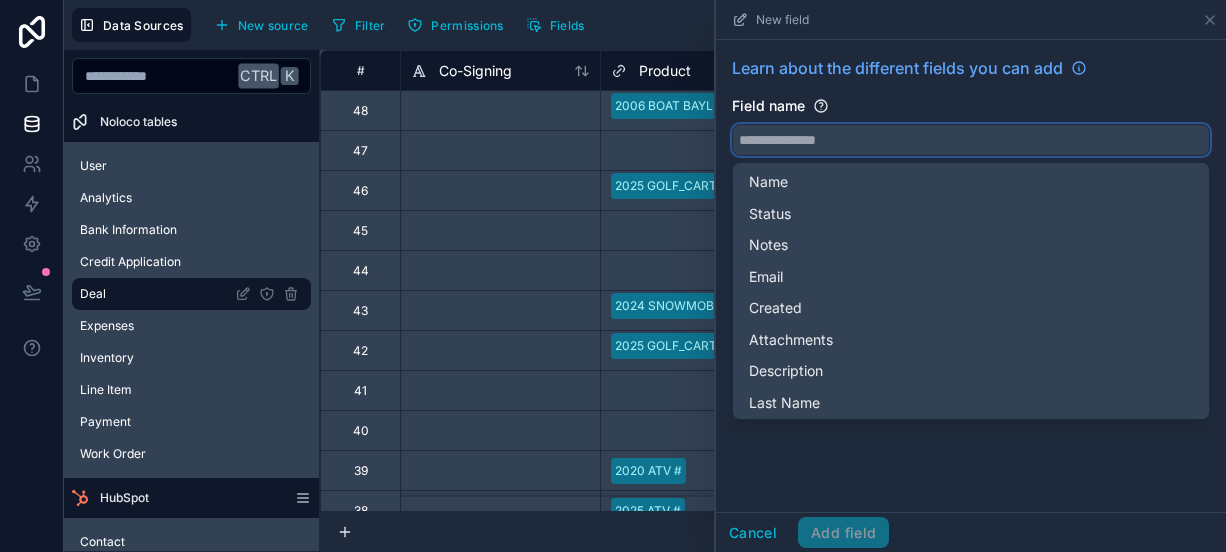 click at bounding box center (971, 140) 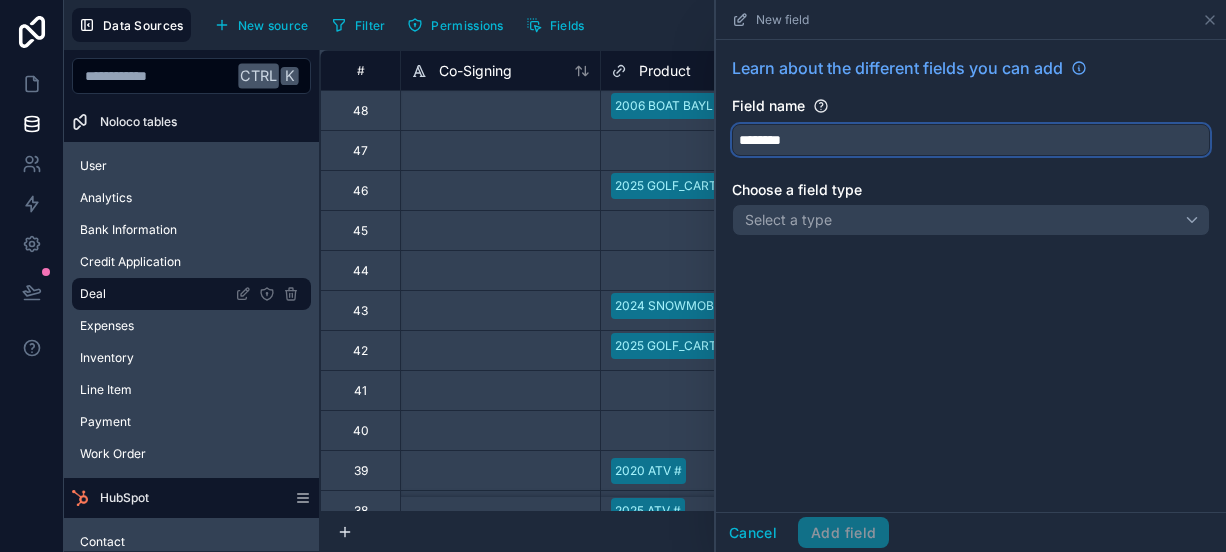 type on "********" 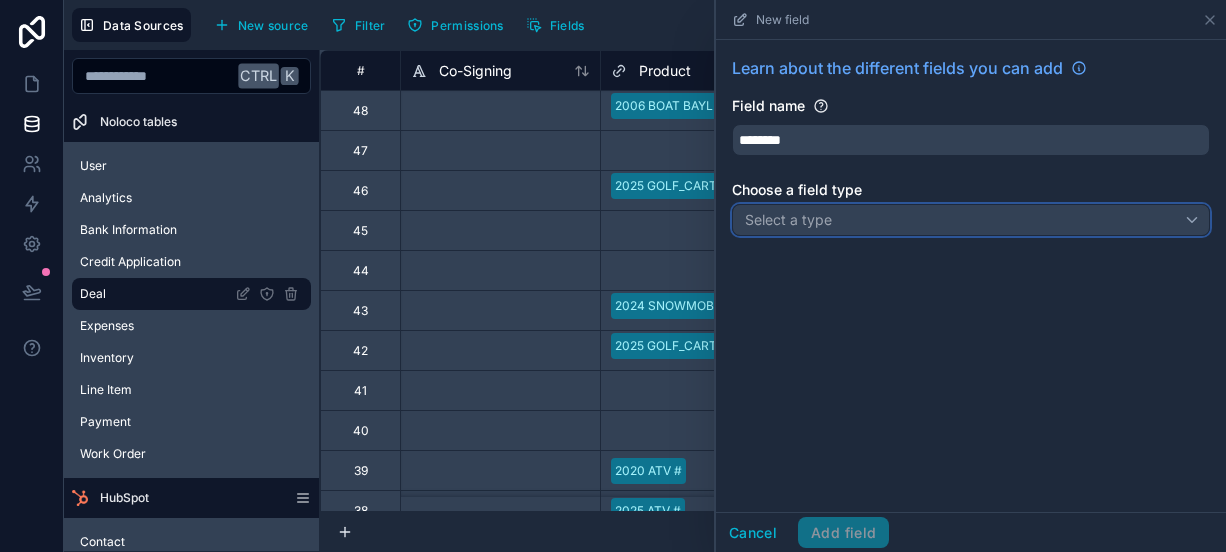 click on "Select a type" at bounding box center [971, 220] 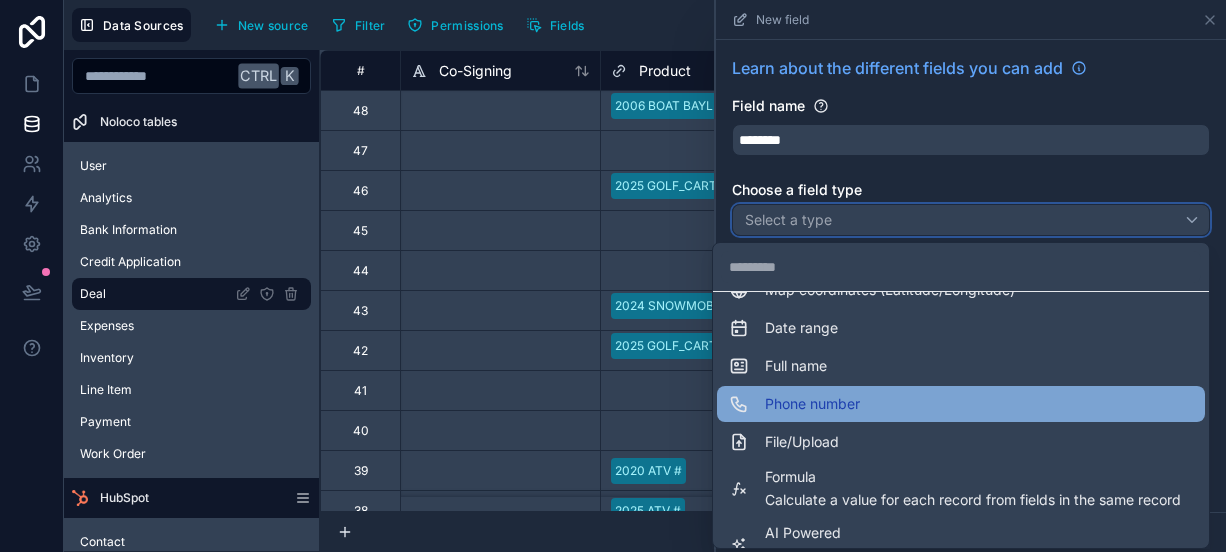 scroll, scrollTop: 548, scrollLeft: 0, axis: vertical 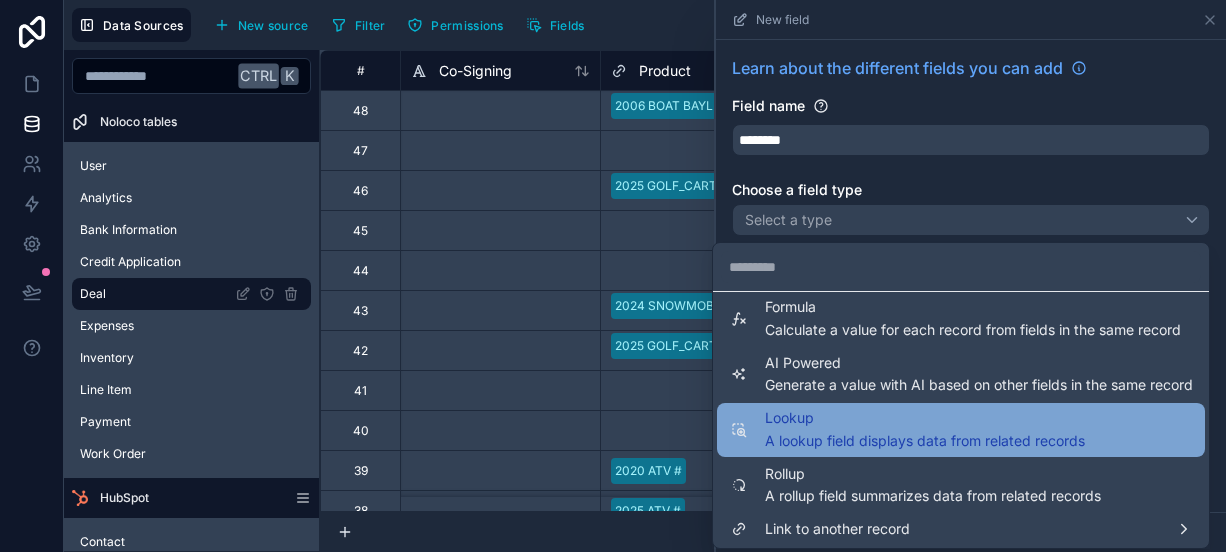 click on "A lookup field displays data from related records" at bounding box center [925, 441] 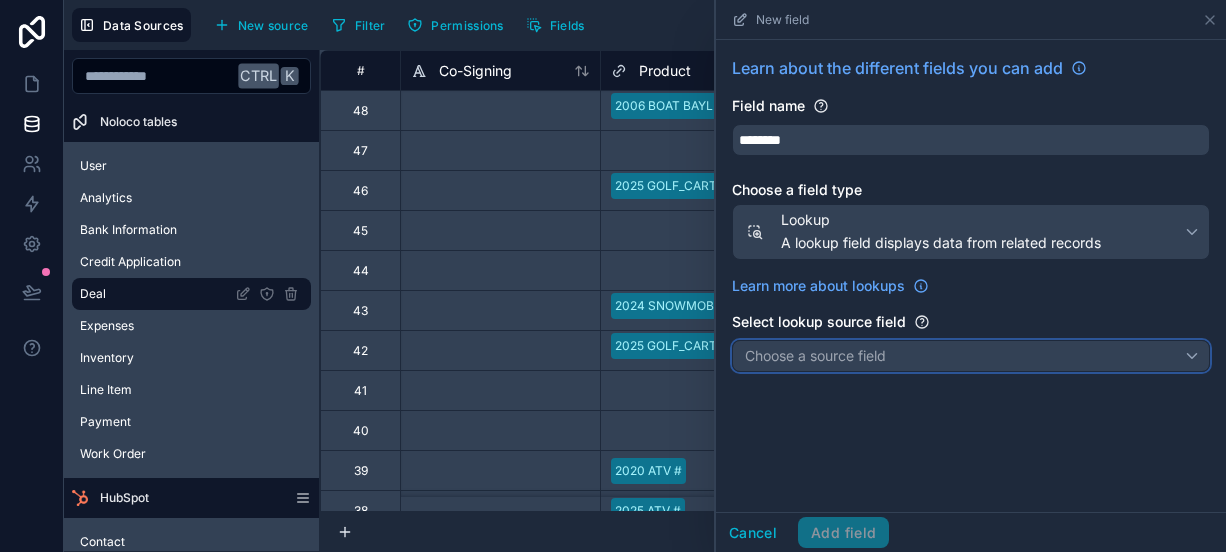 click on "Choose a source field" at bounding box center [971, 356] 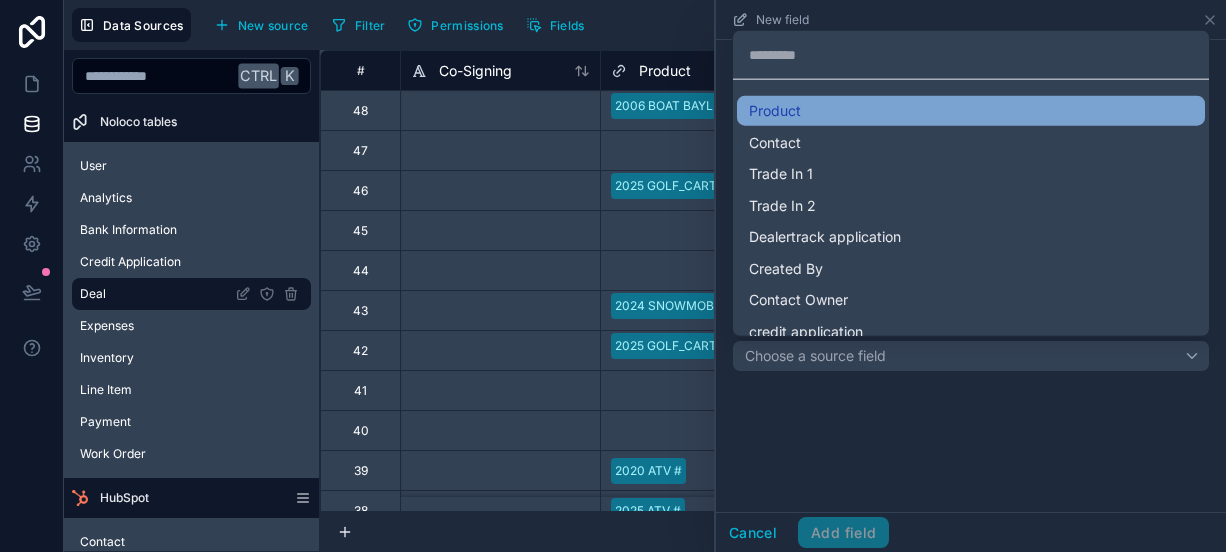 click on "Product" at bounding box center (971, 111) 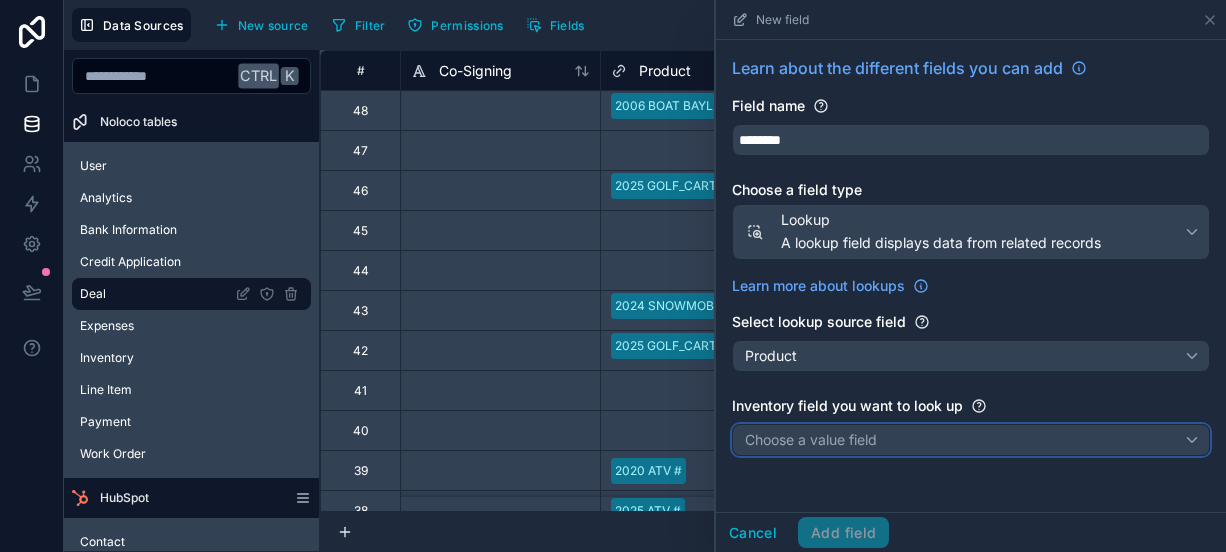 click on "Choose a value field" at bounding box center [971, 440] 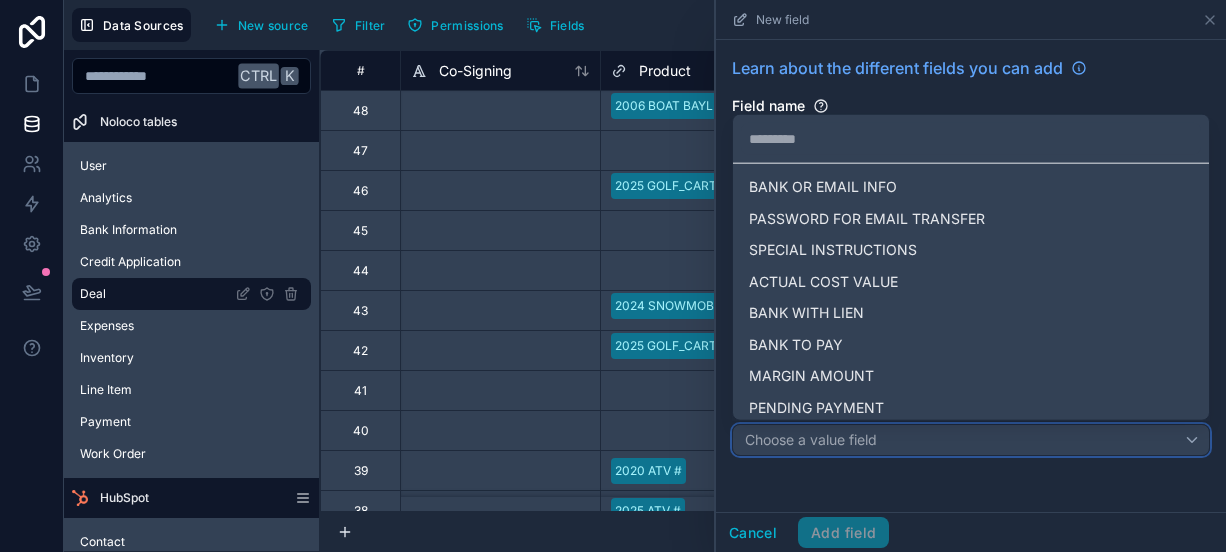 scroll, scrollTop: 1841, scrollLeft: 0, axis: vertical 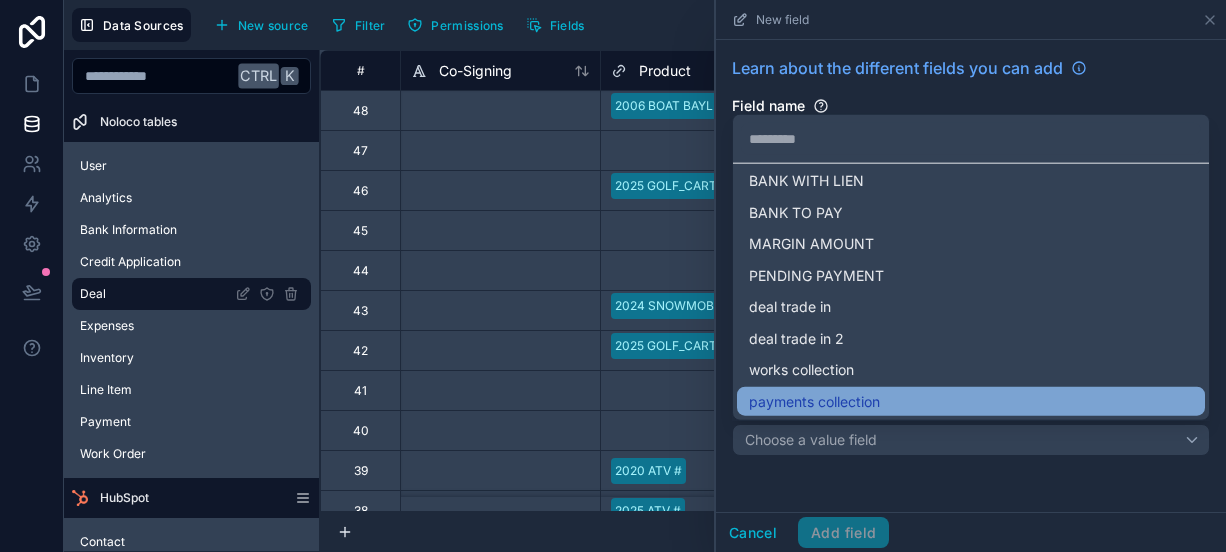 click on "payments collection" at bounding box center (814, 401) 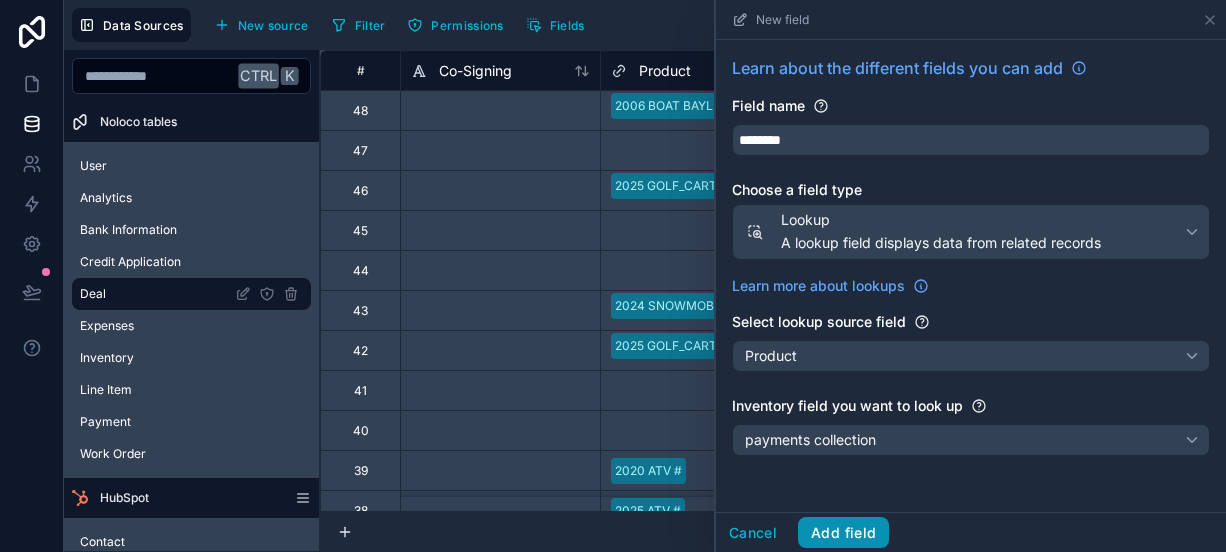 click on "Add field" at bounding box center [843, 533] 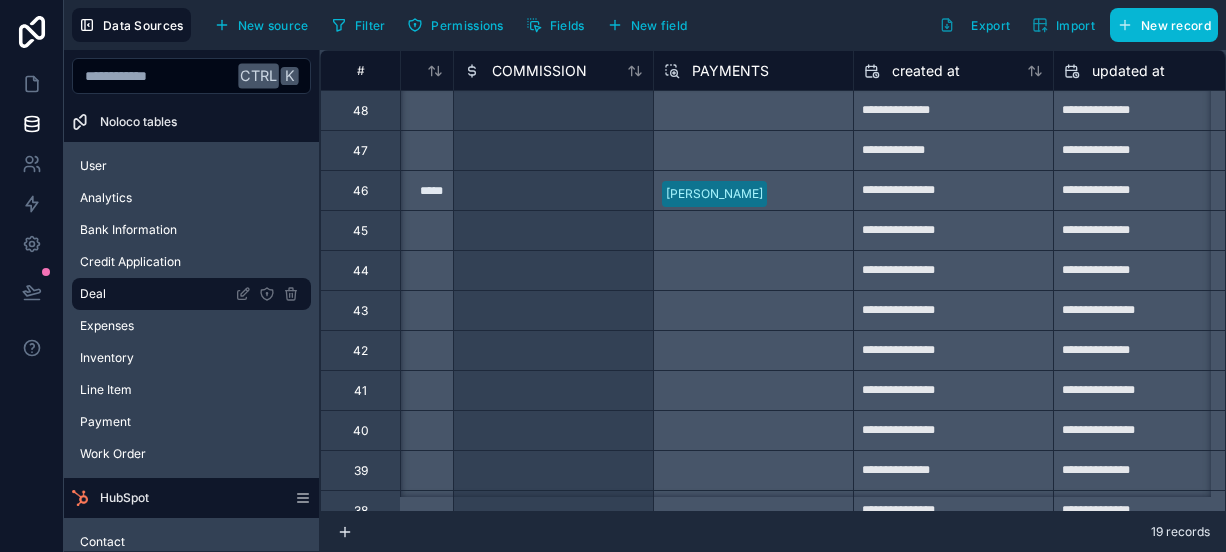 scroll, scrollTop: 0, scrollLeft: 29146, axis: horizontal 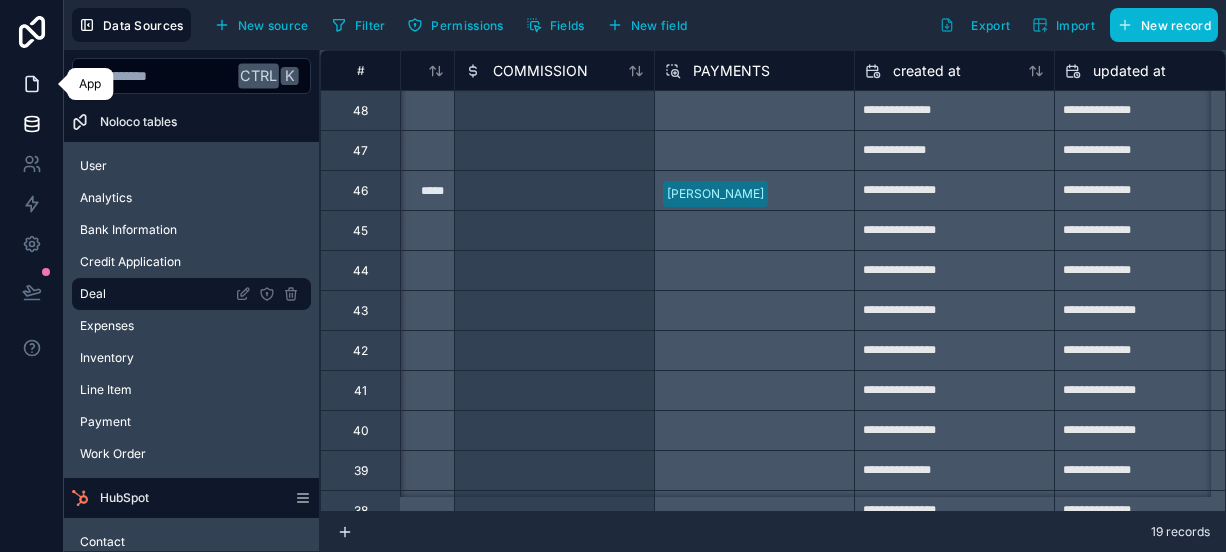 click at bounding box center [31, 84] 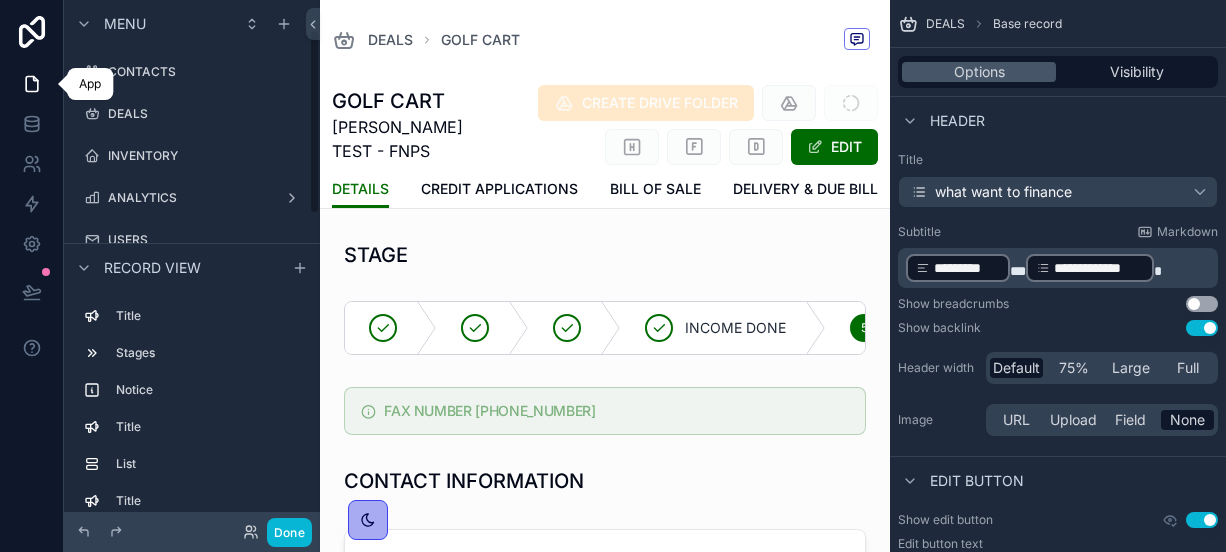 scroll, scrollTop: 84, scrollLeft: 0, axis: vertical 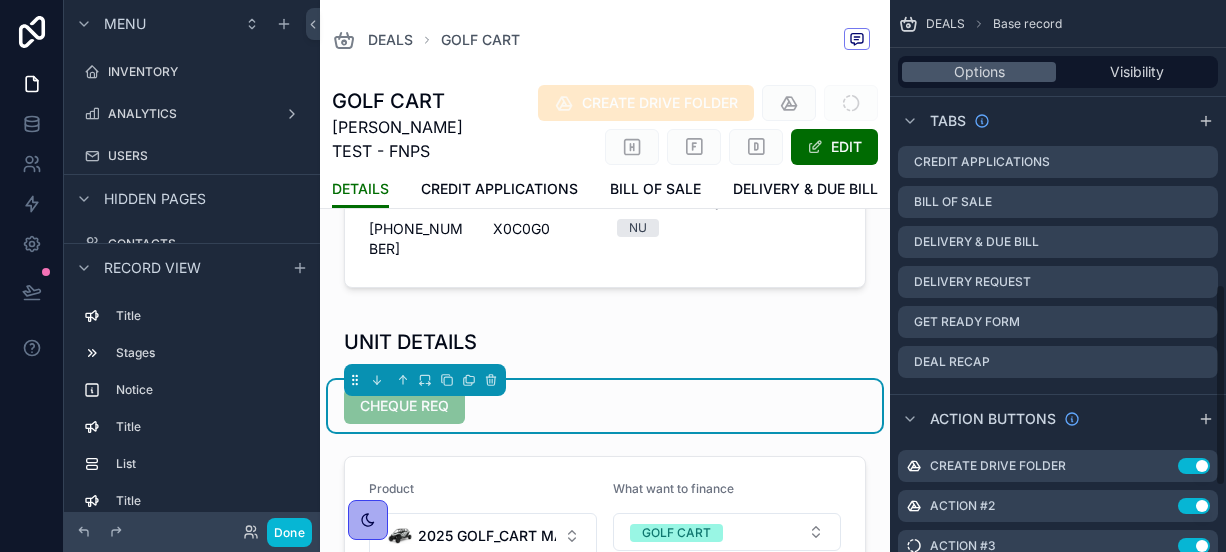 click on "CHEQUE REQ" at bounding box center (605, 406) 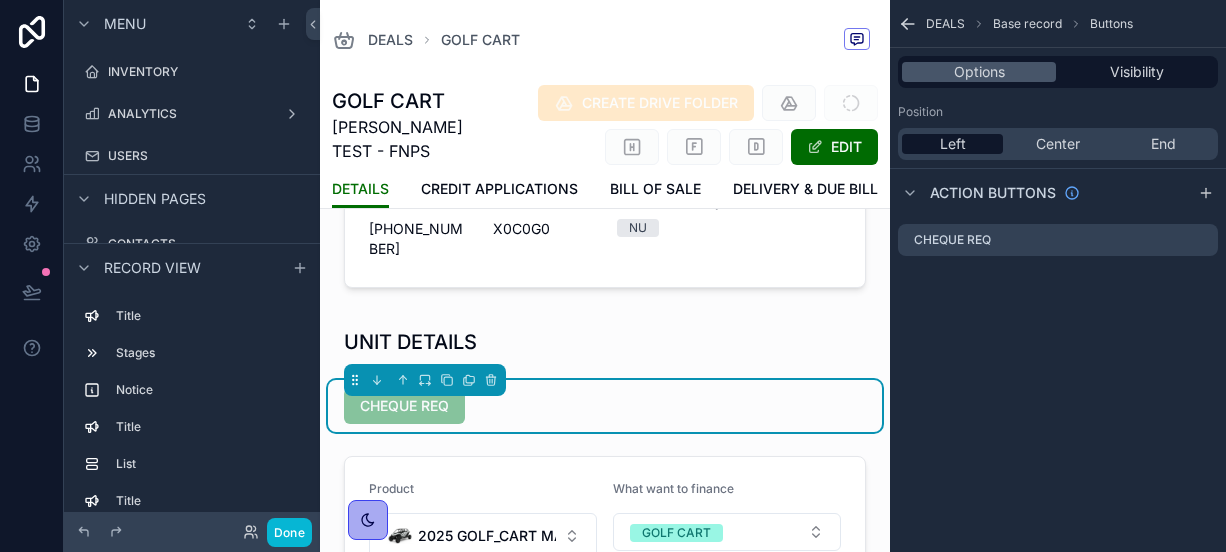 scroll, scrollTop: 0, scrollLeft: 0, axis: both 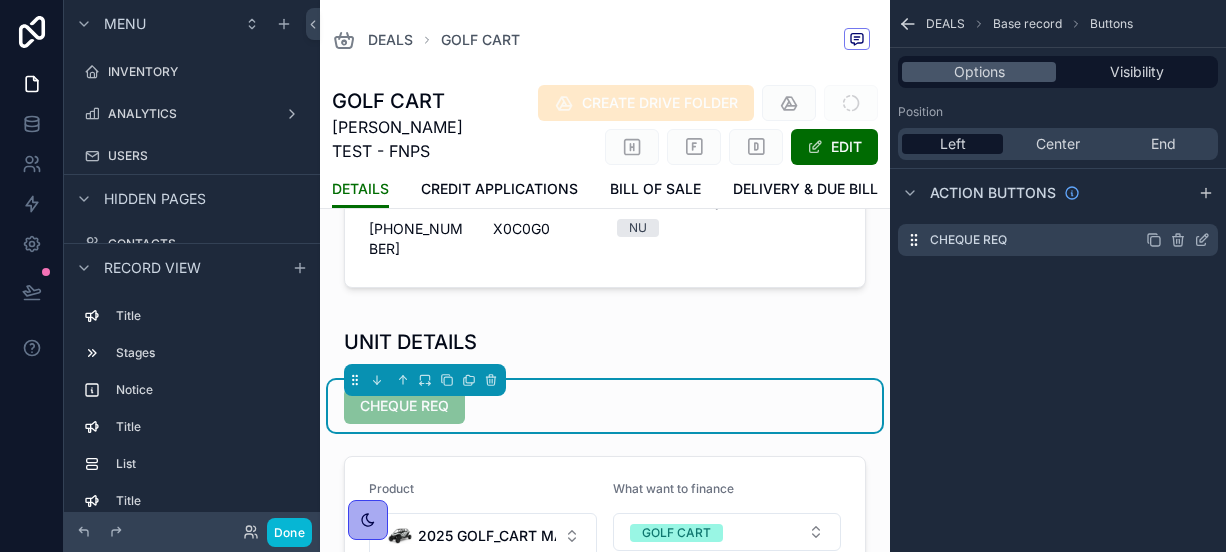 click 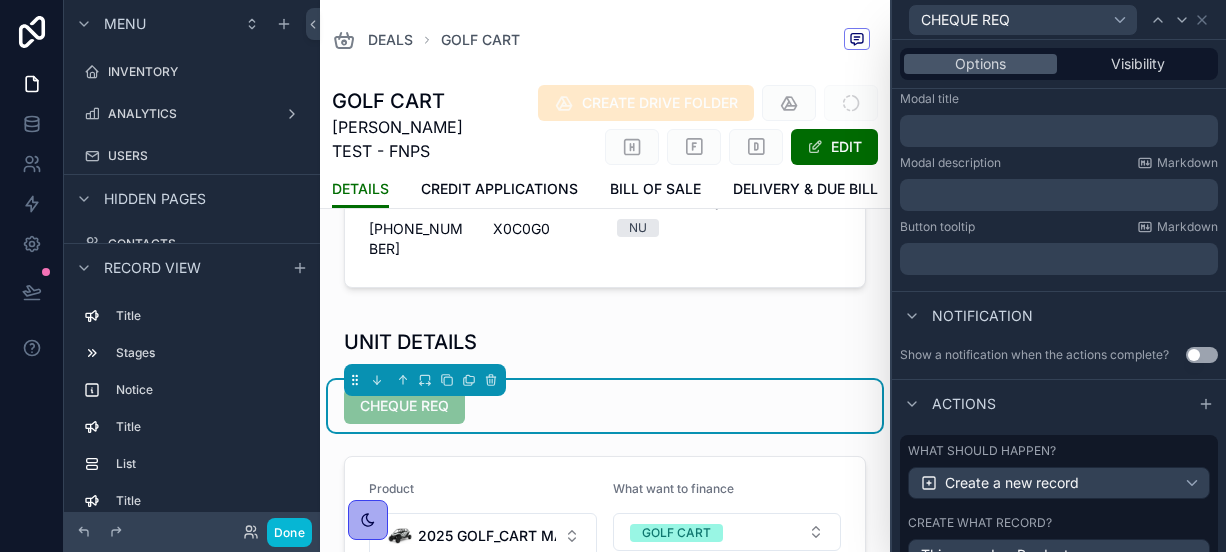 scroll, scrollTop: 435, scrollLeft: 0, axis: vertical 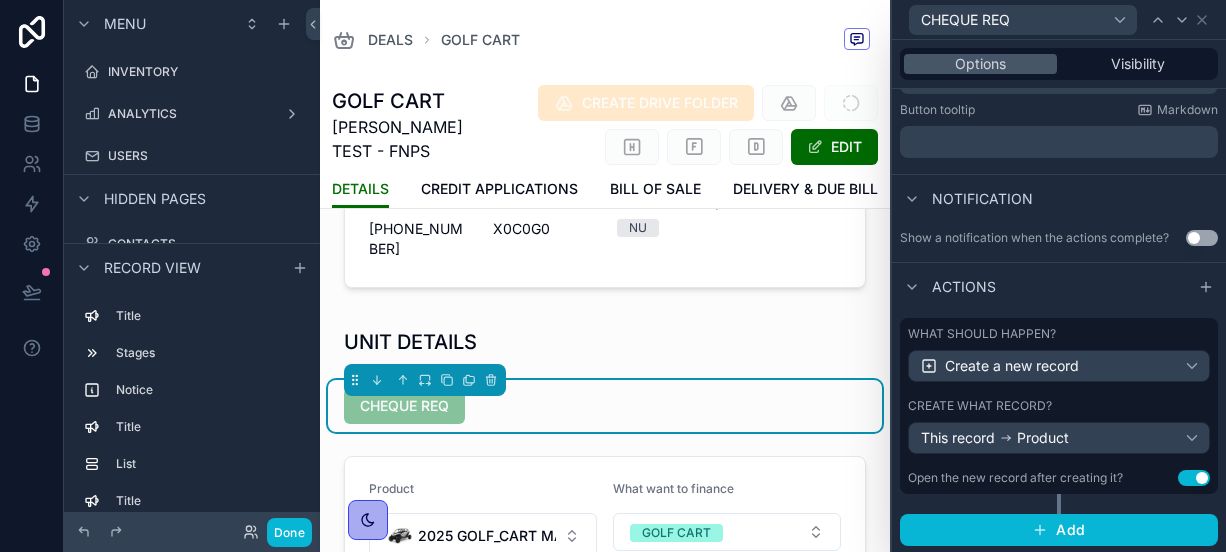 click on "Create what record? This record Product" at bounding box center (1059, 426) 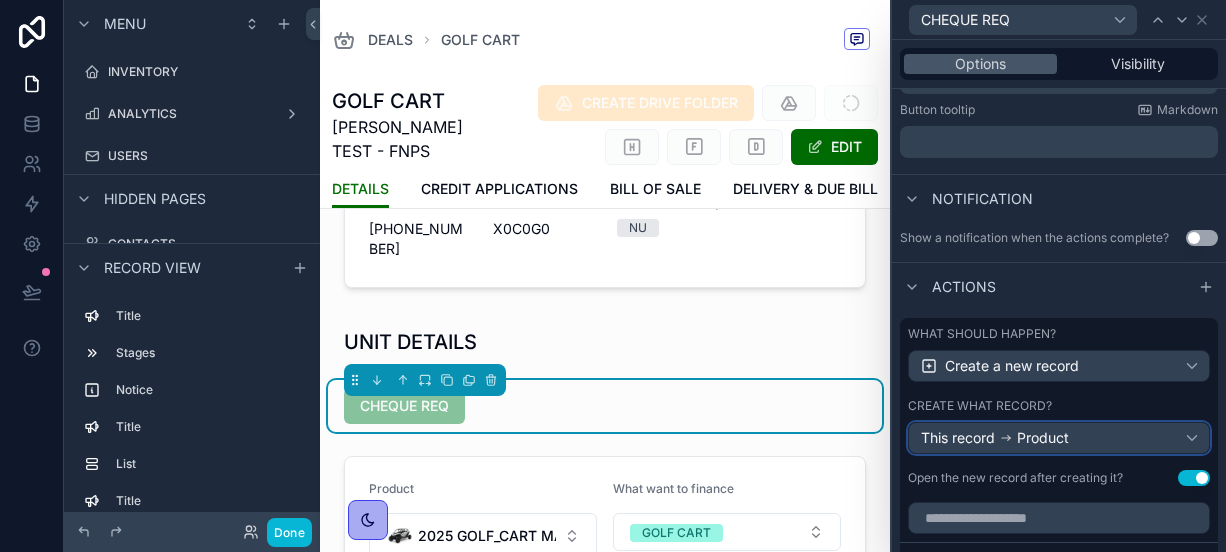click on "This record" at bounding box center [958, 438] 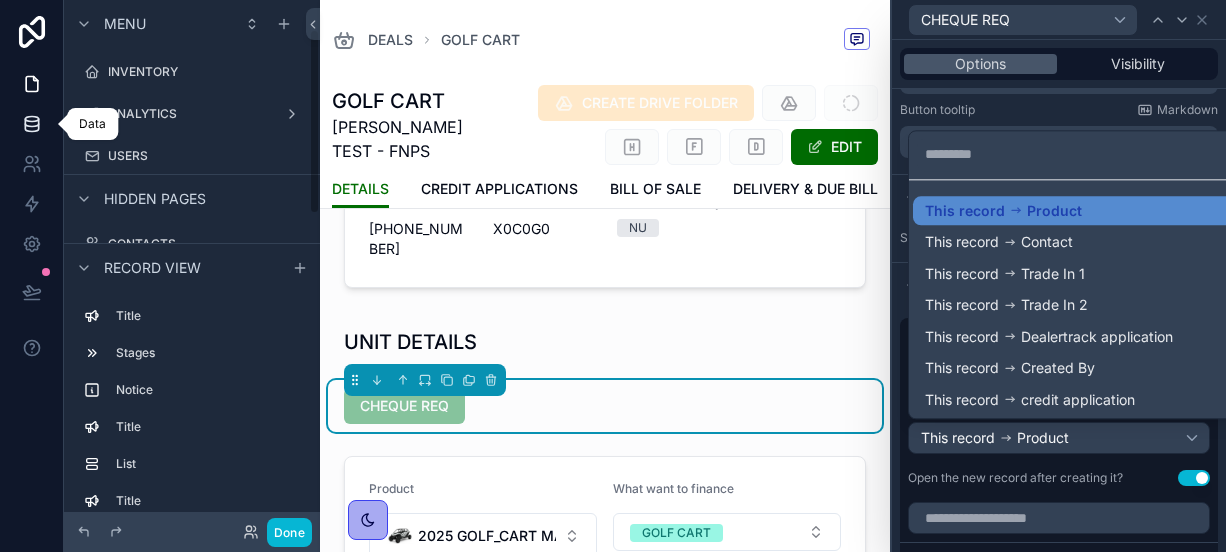 click 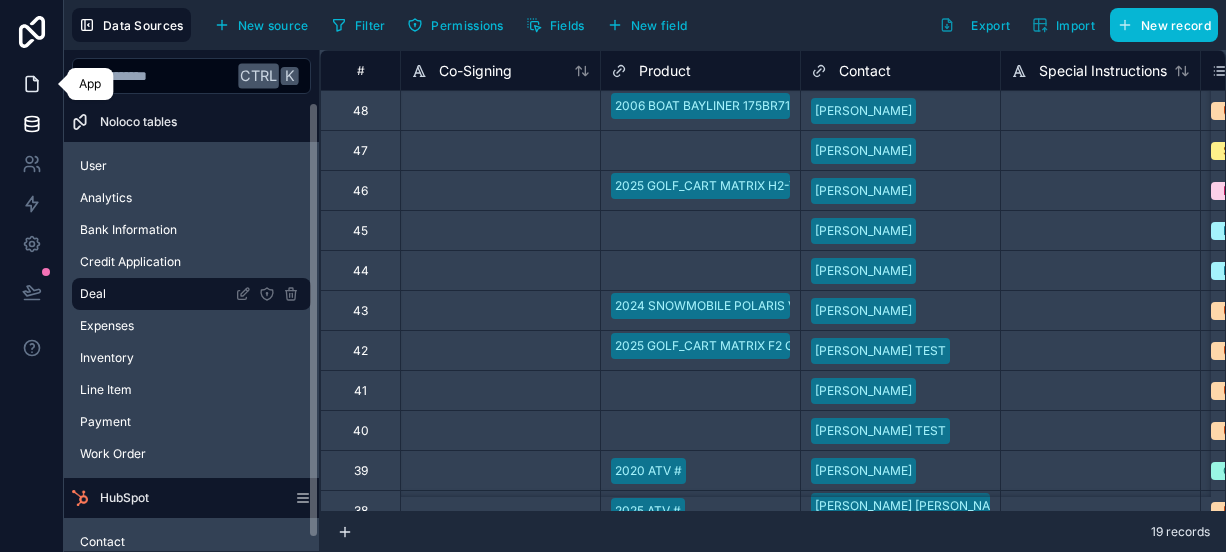 click at bounding box center [31, 84] 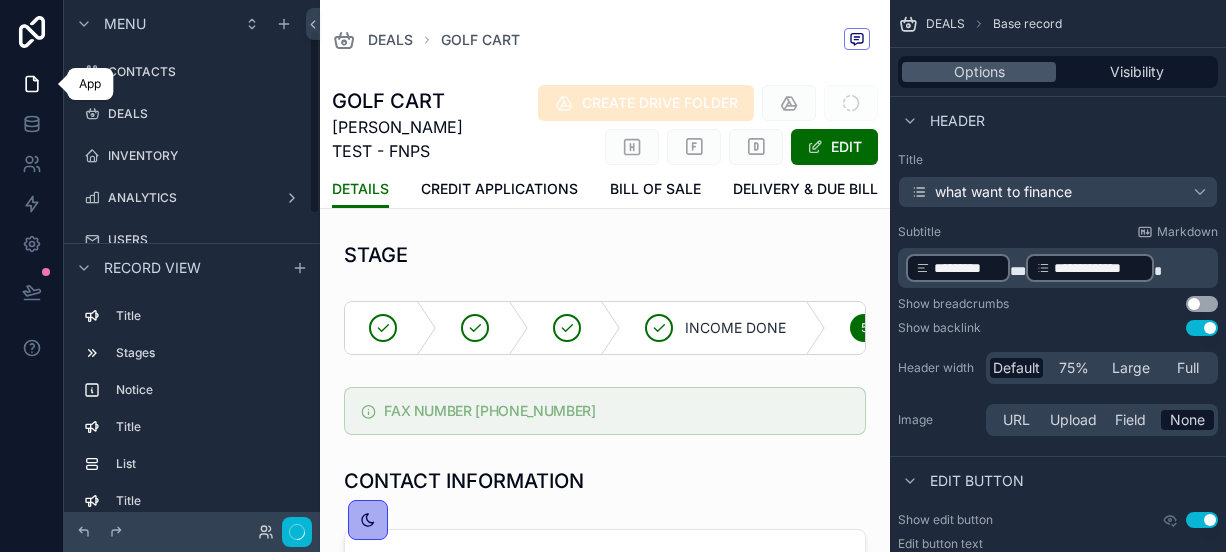 scroll, scrollTop: 84, scrollLeft: 0, axis: vertical 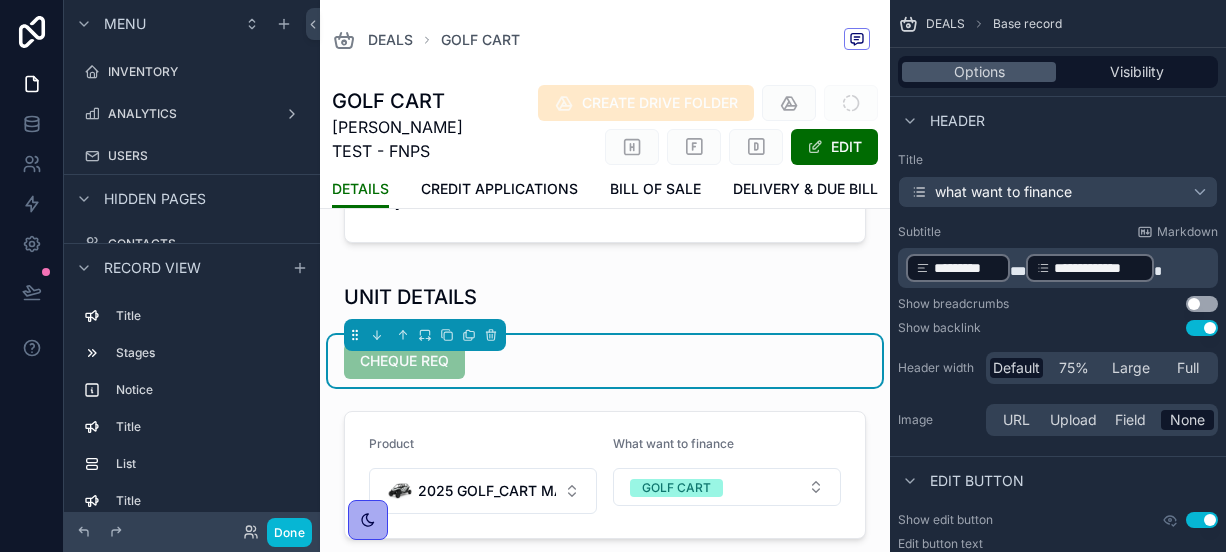 click on "CHEQUE REQ" at bounding box center (605, 361) 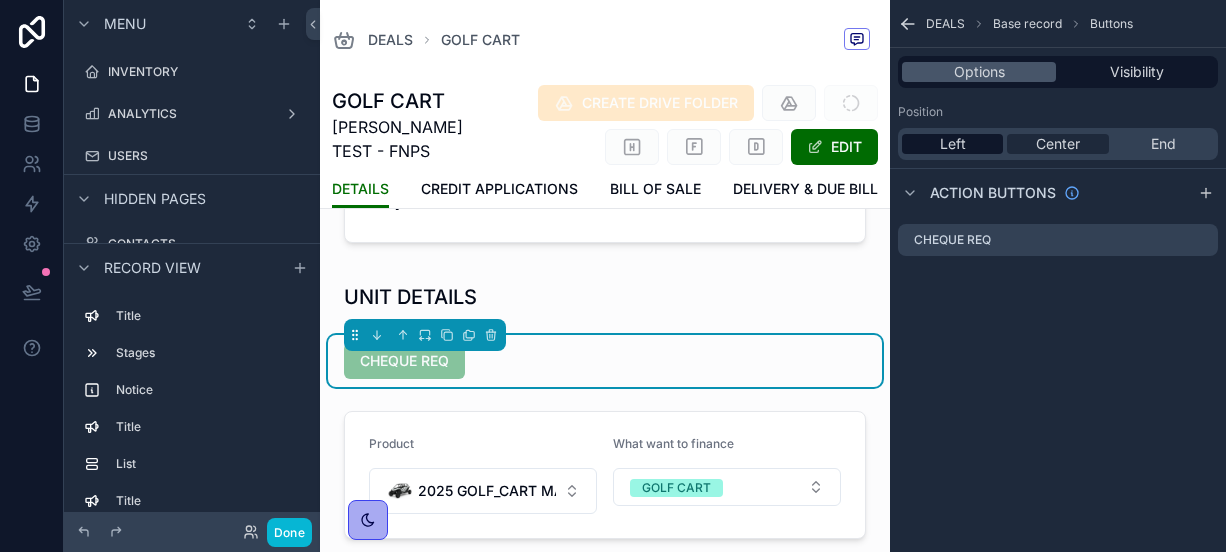 click on "Center" at bounding box center [1057, 144] 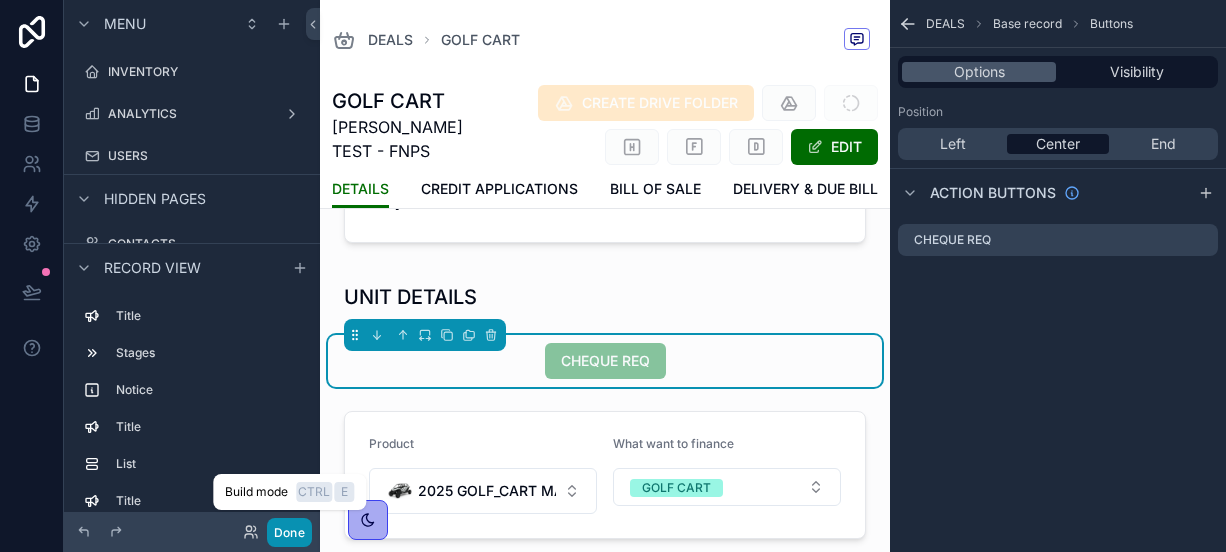 click on "Done" at bounding box center [289, 532] 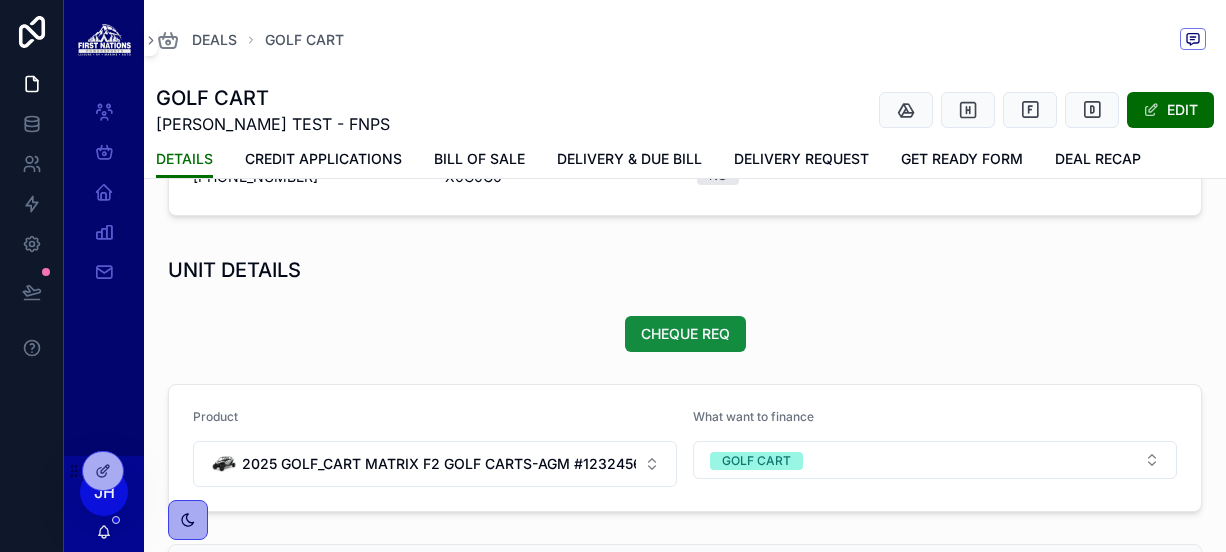 scroll, scrollTop: 382, scrollLeft: 0, axis: vertical 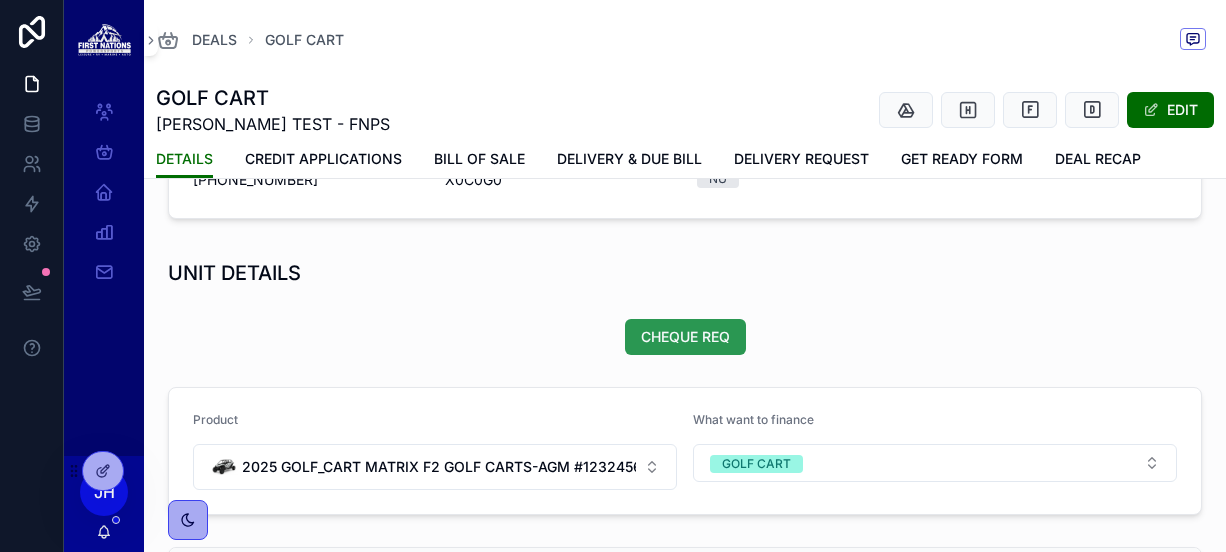 click on "CHEQUE REQ" at bounding box center [685, 337] 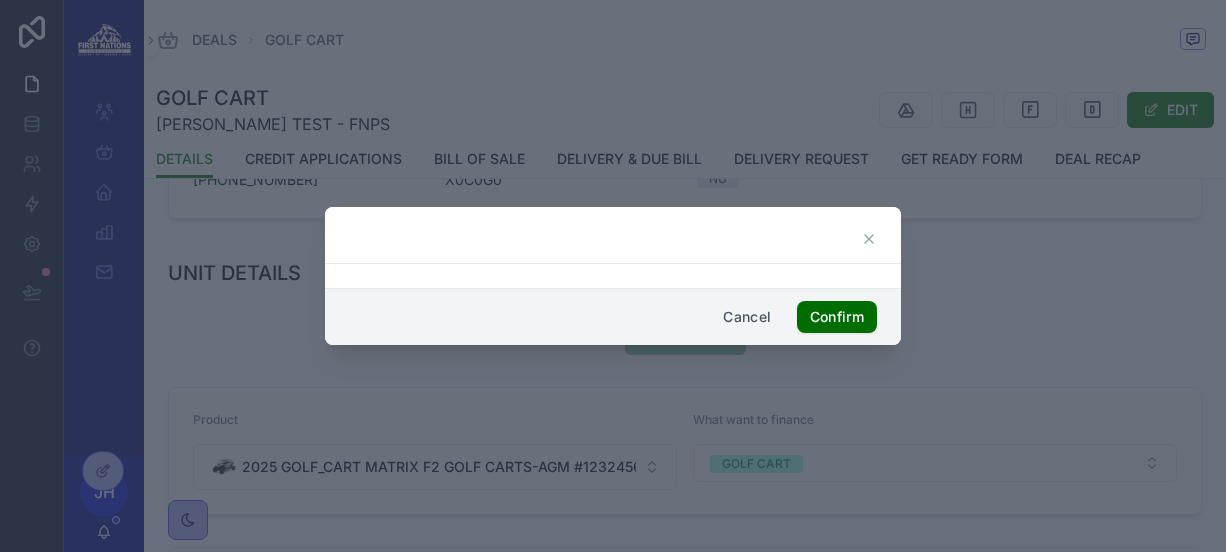 click on "Cancel" at bounding box center (747, 317) 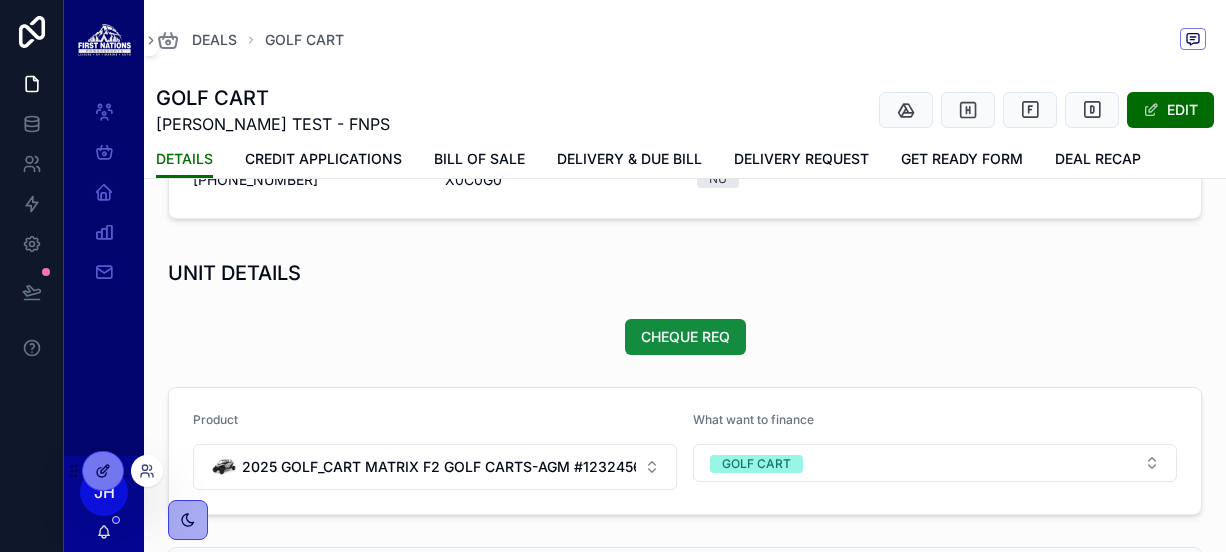 click 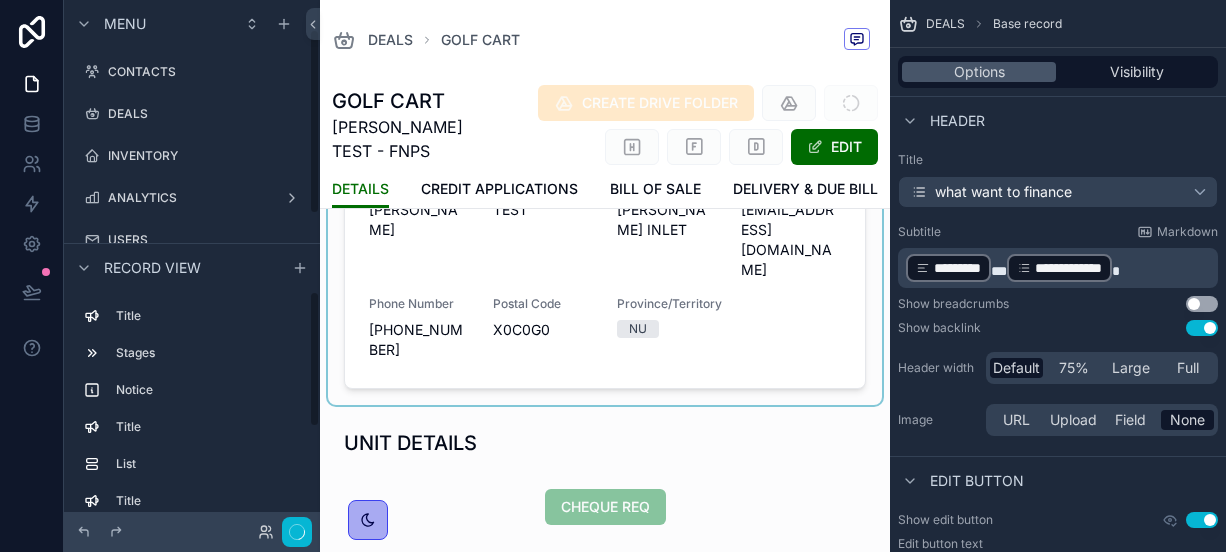 scroll, scrollTop: 84, scrollLeft: 0, axis: vertical 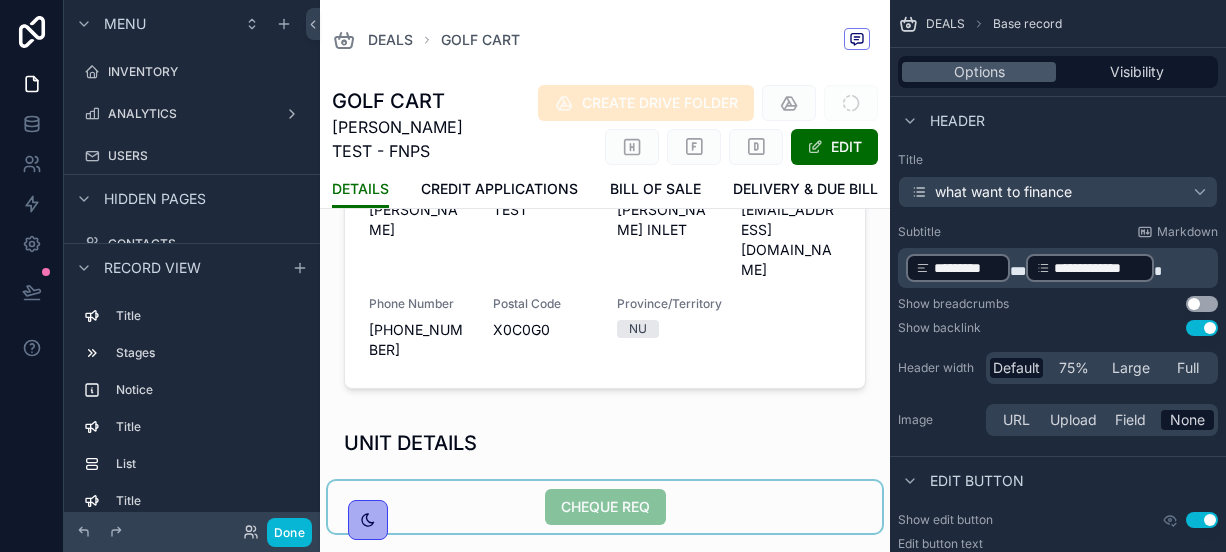 click at bounding box center (605, 507) 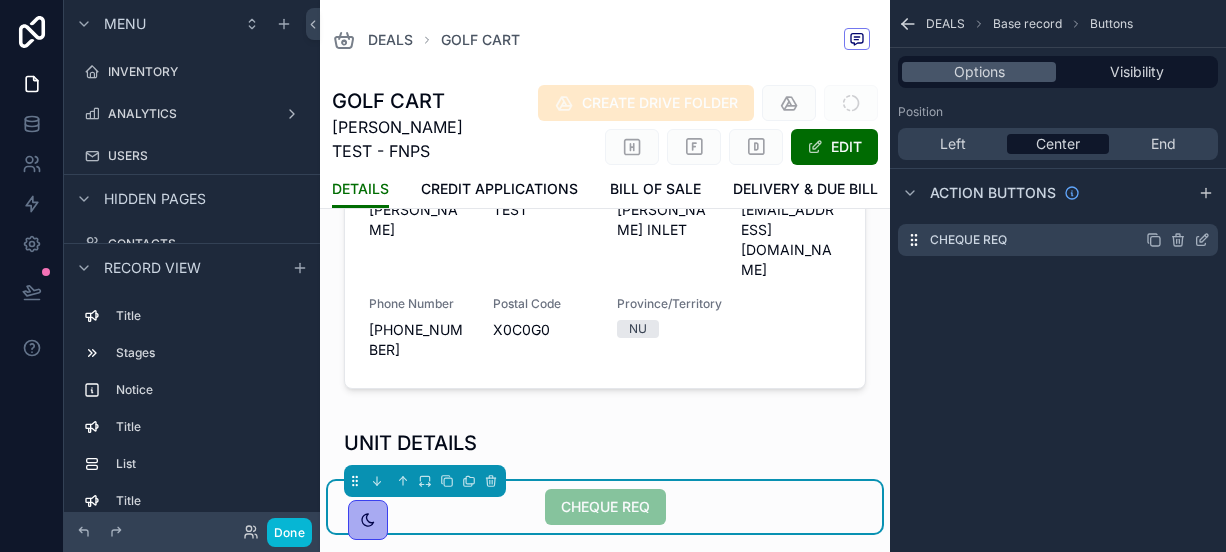 click 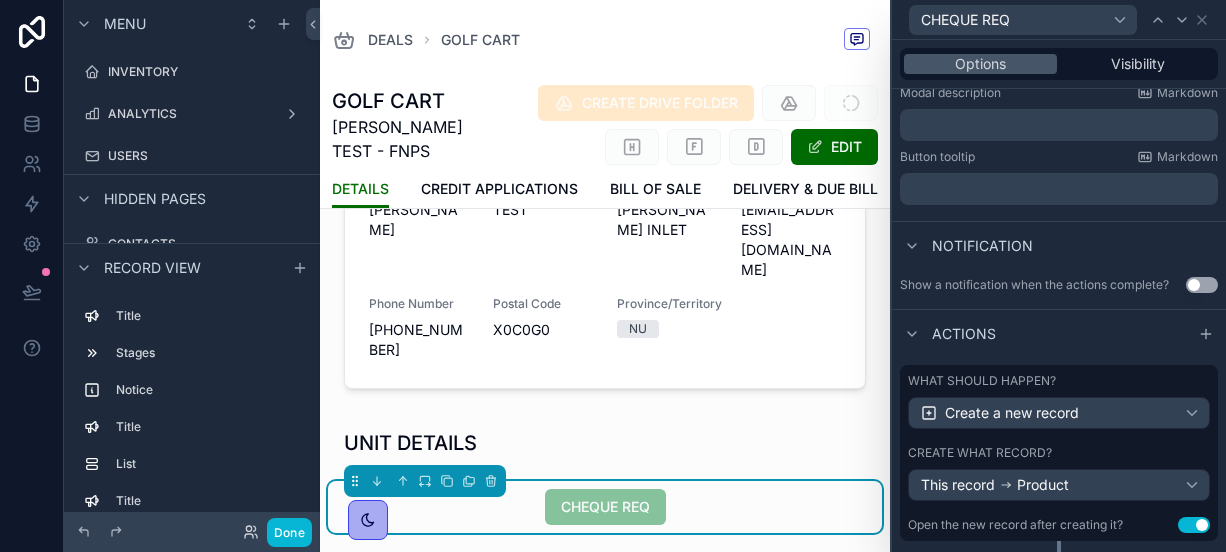 scroll, scrollTop: 435, scrollLeft: 0, axis: vertical 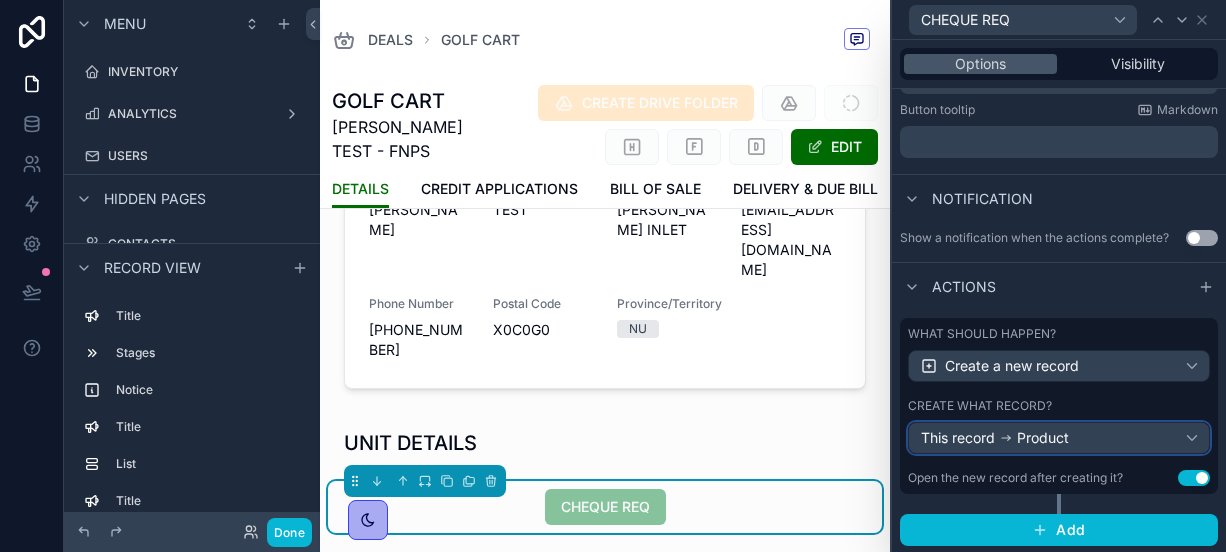 click on "This record" at bounding box center (958, 438) 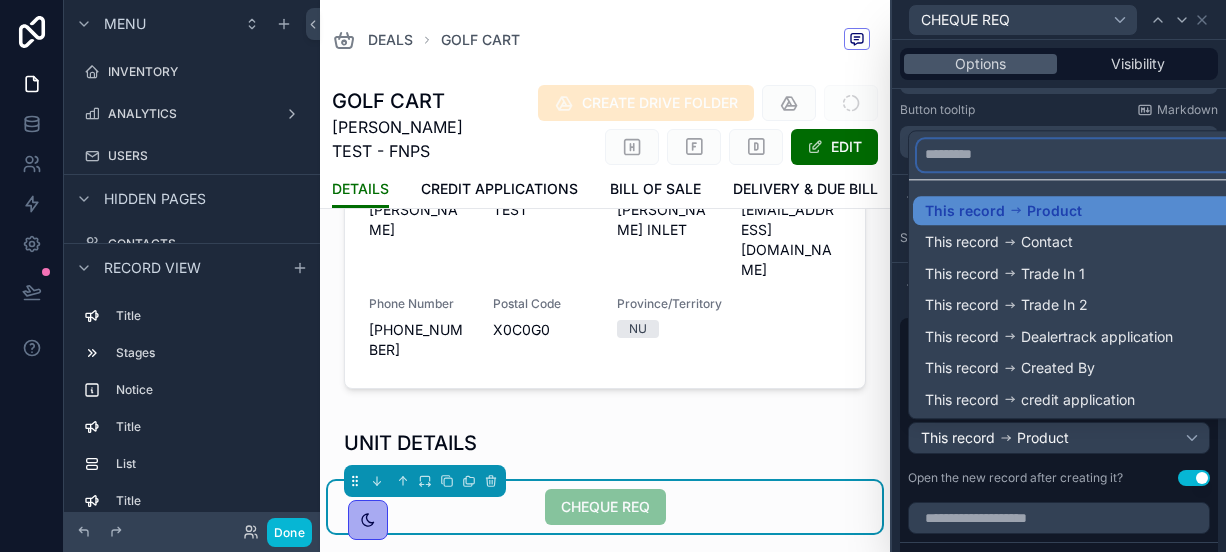 click at bounding box center [1075, 155] 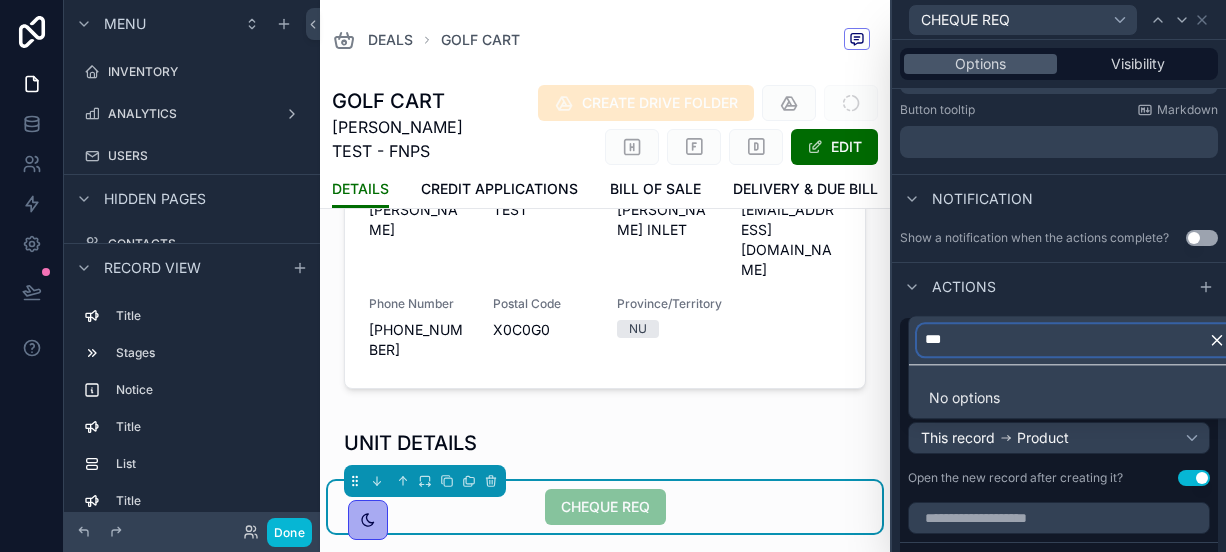 type on "***" 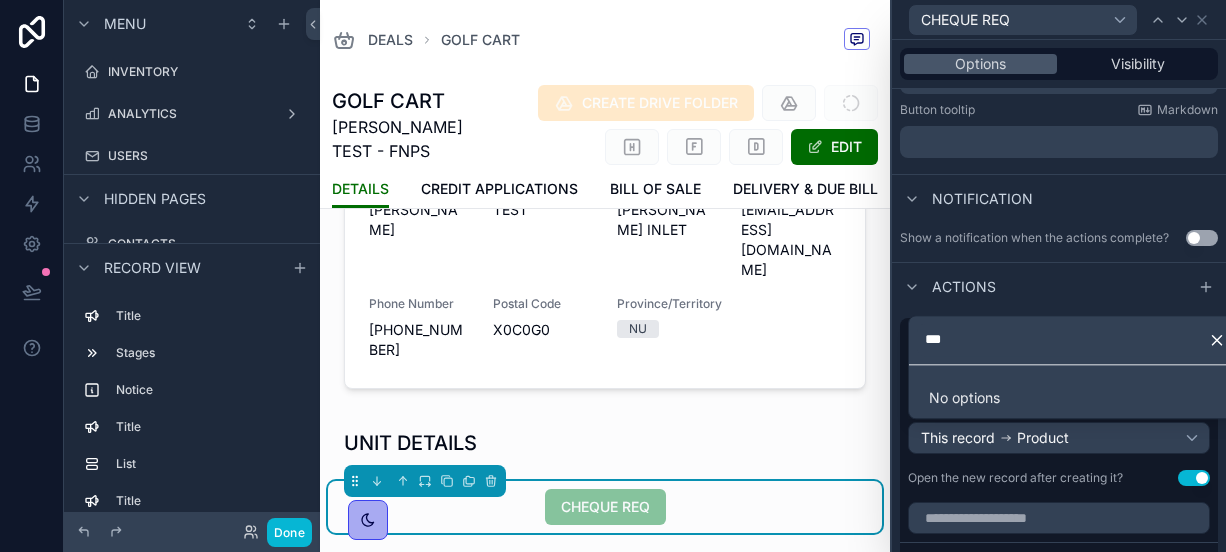 click 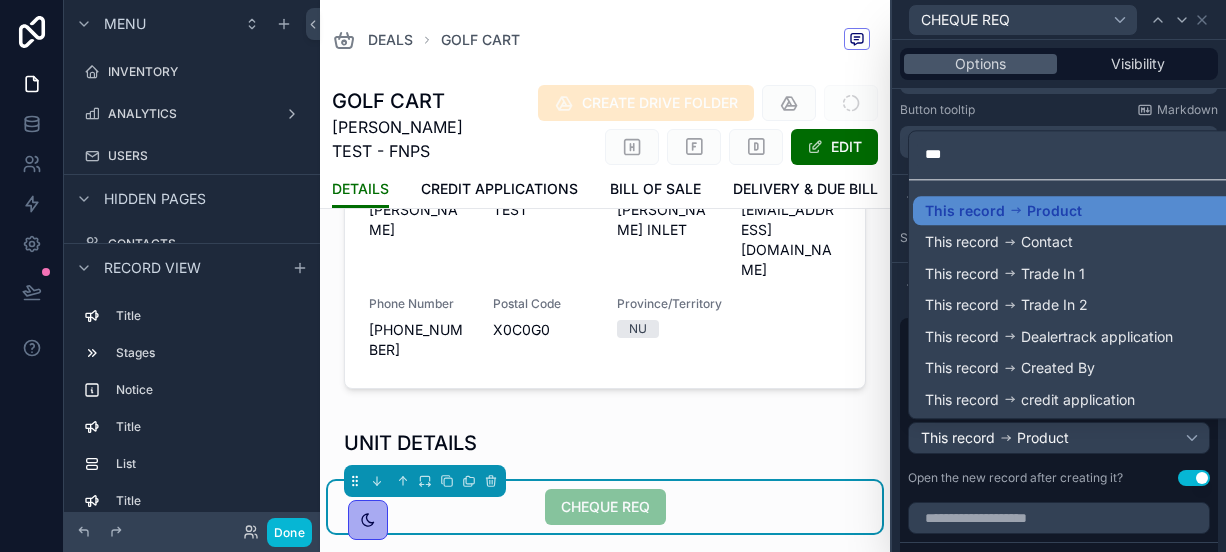 type 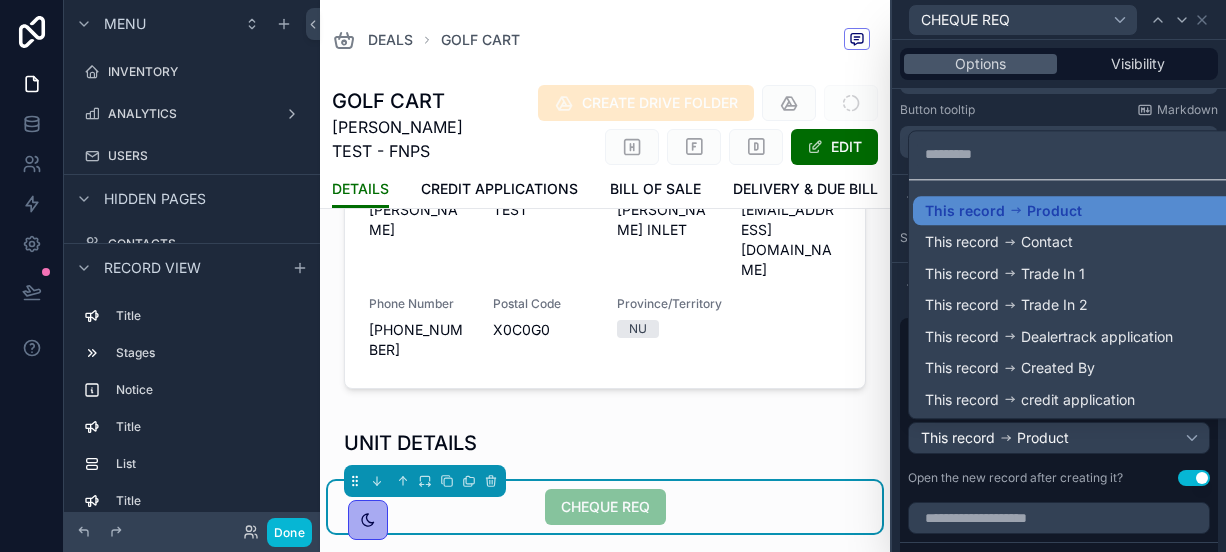 click at bounding box center (1059, 276) 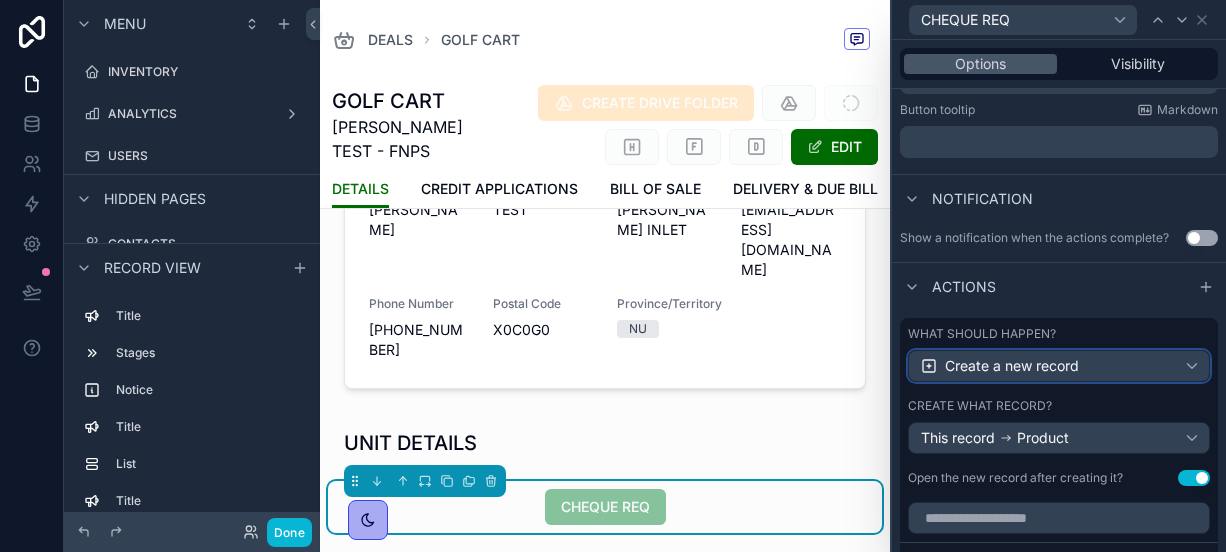 click on "Create a new record" at bounding box center (1012, 366) 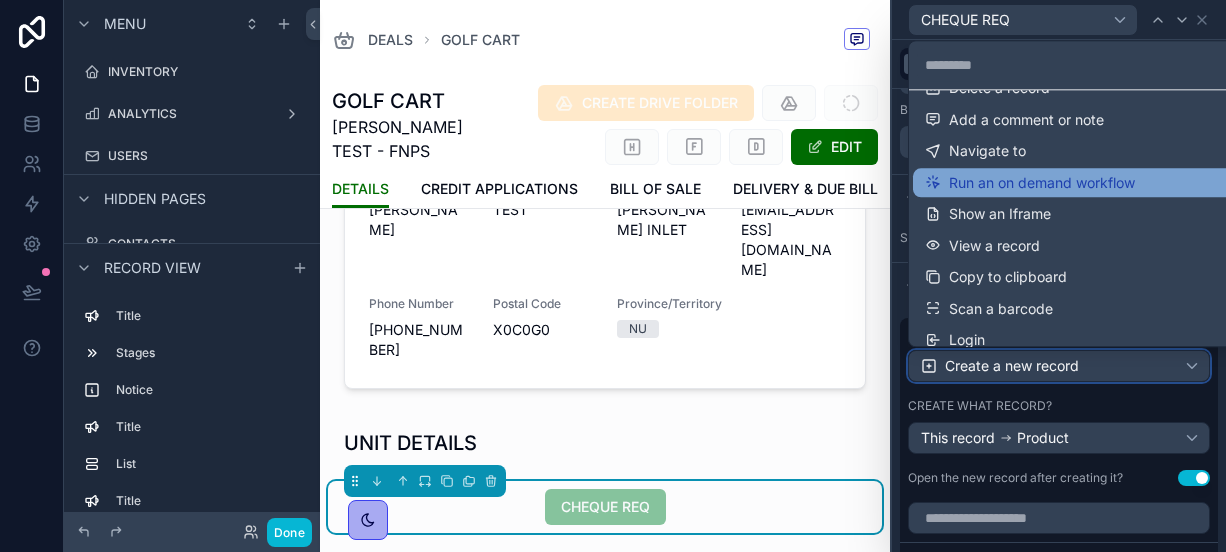 scroll, scrollTop: 108, scrollLeft: 0, axis: vertical 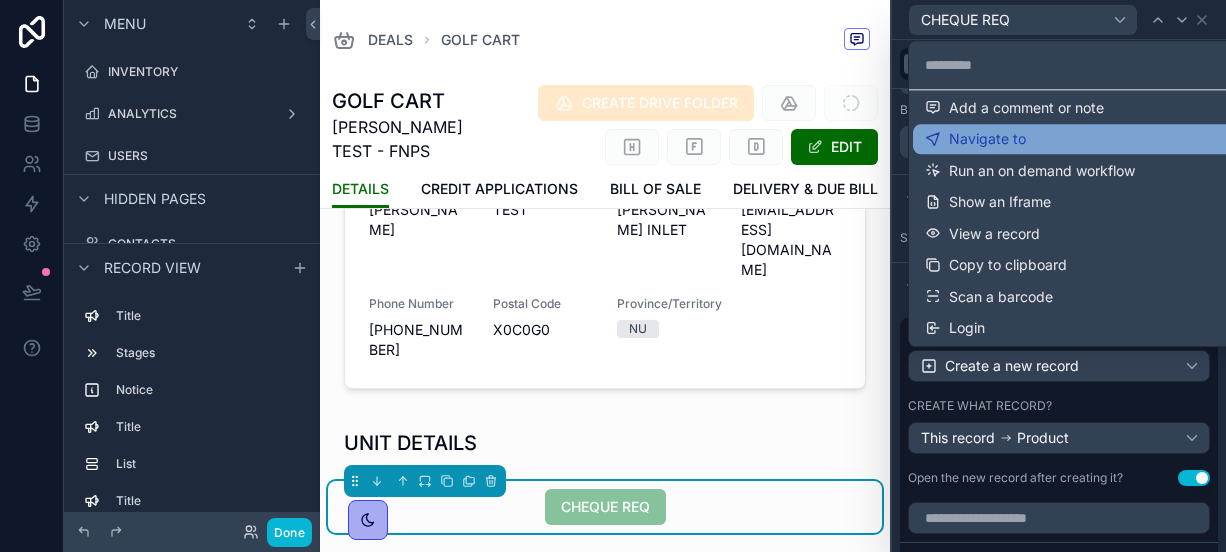 click on "Navigate to" at bounding box center (1075, 139) 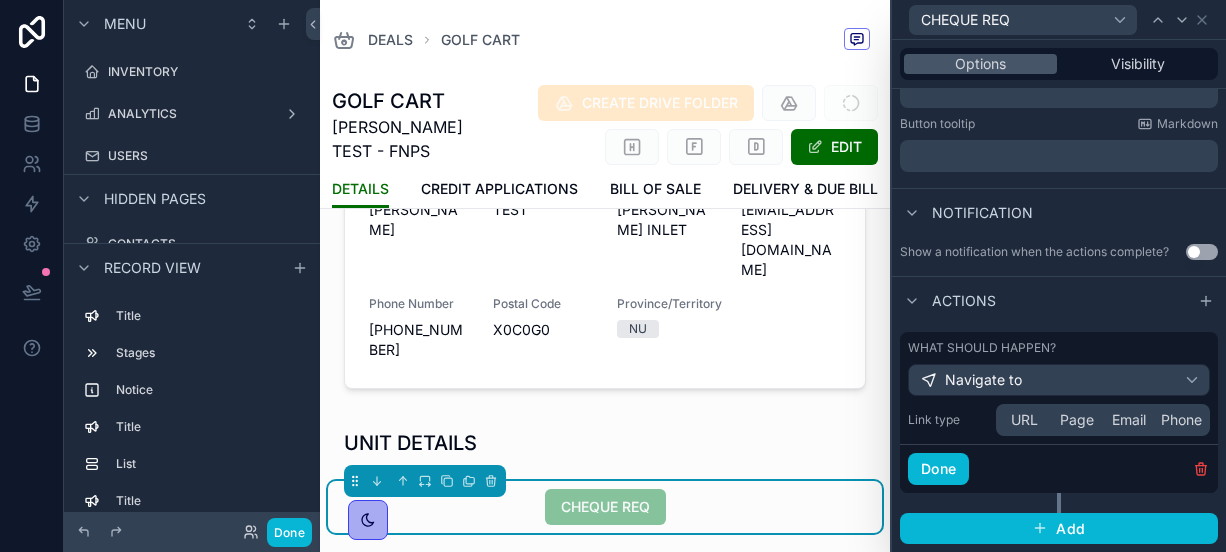 scroll, scrollTop: 419, scrollLeft: 0, axis: vertical 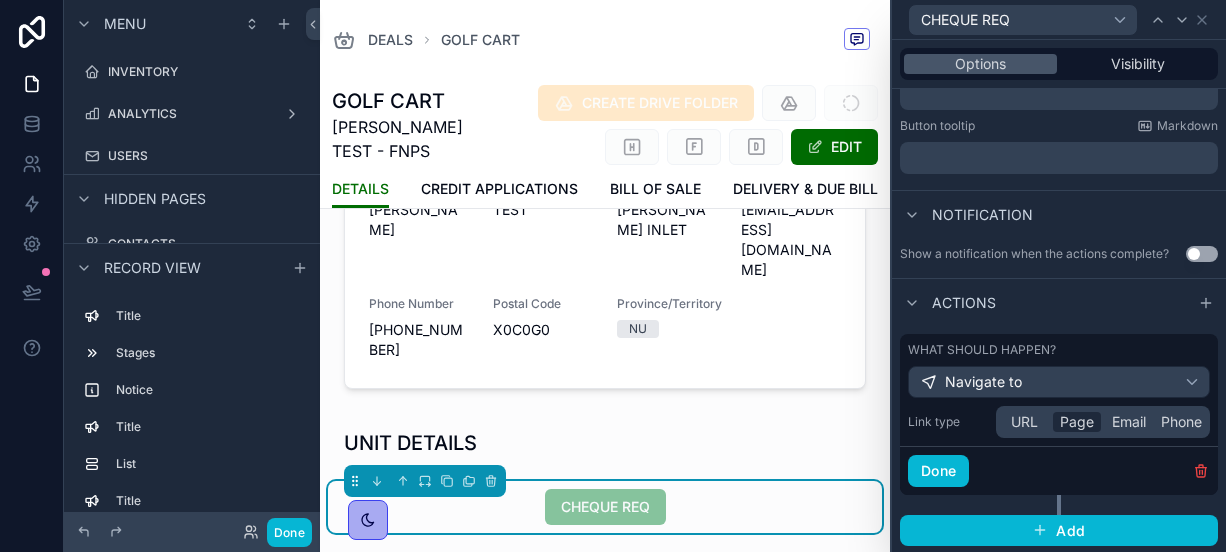 click on "Page" at bounding box center (1077, 422) 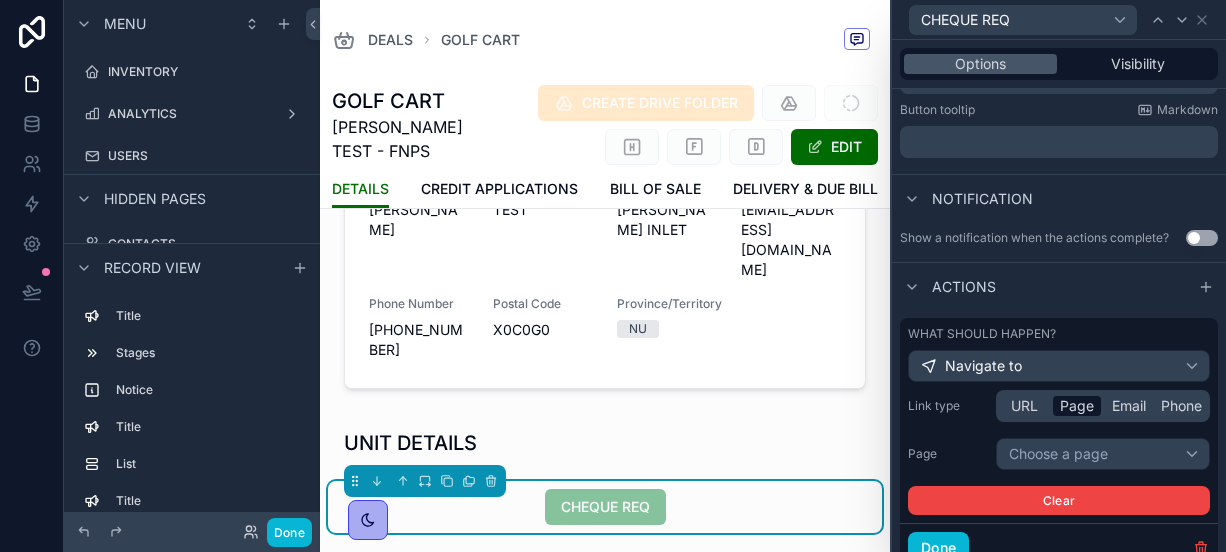 scroll, scrollTop: 511, scrollLeft: 0, axis: vertical 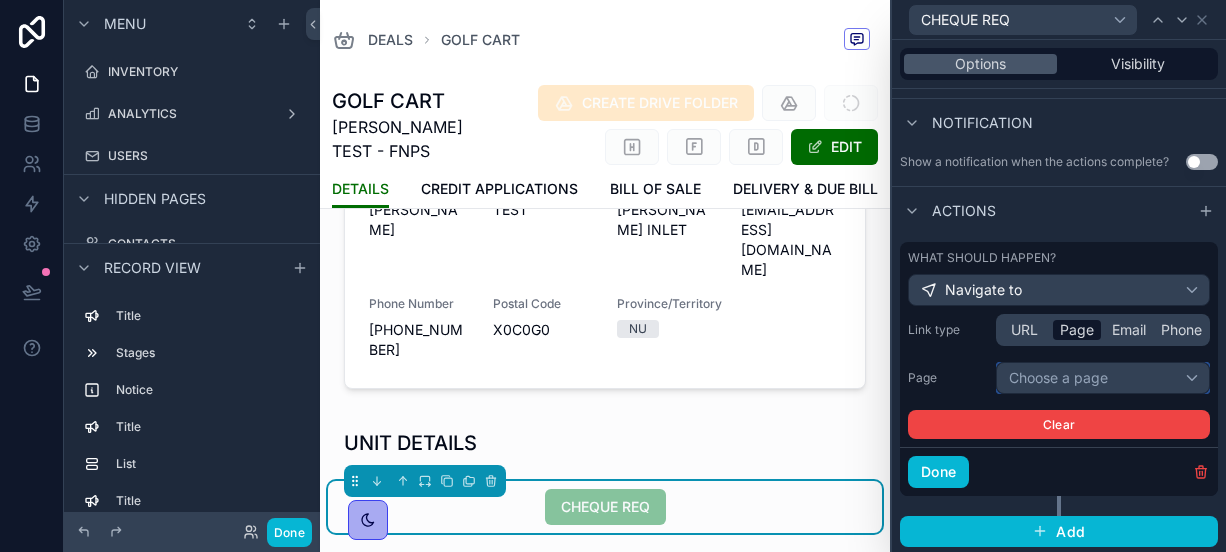 click on "Choose a page" at bounding box center (1103, 378) 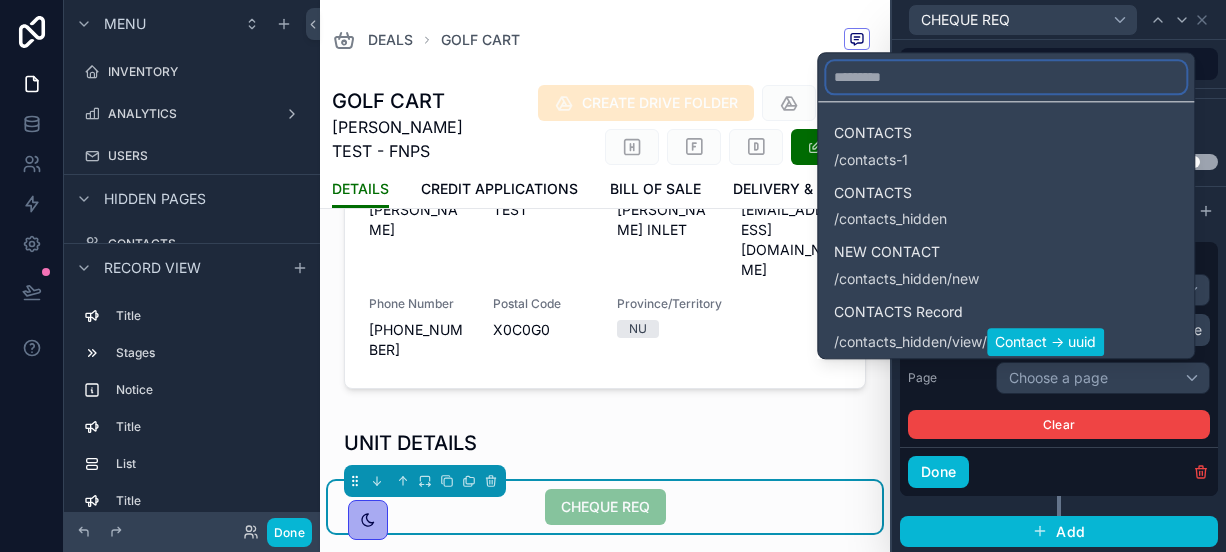 click at bounding box center (1006, 77) 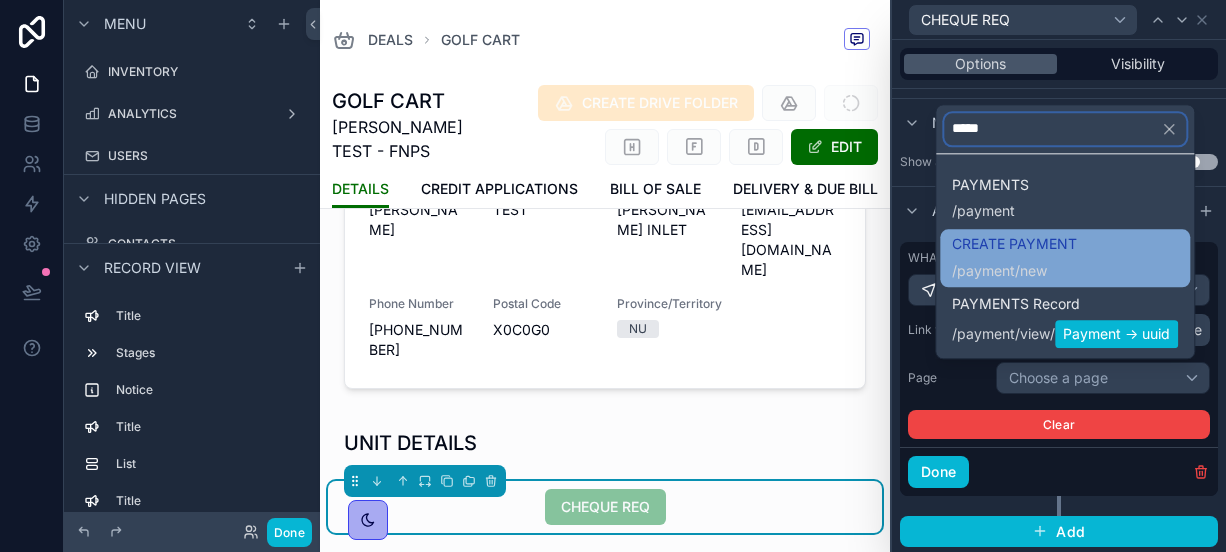 type on "*****" 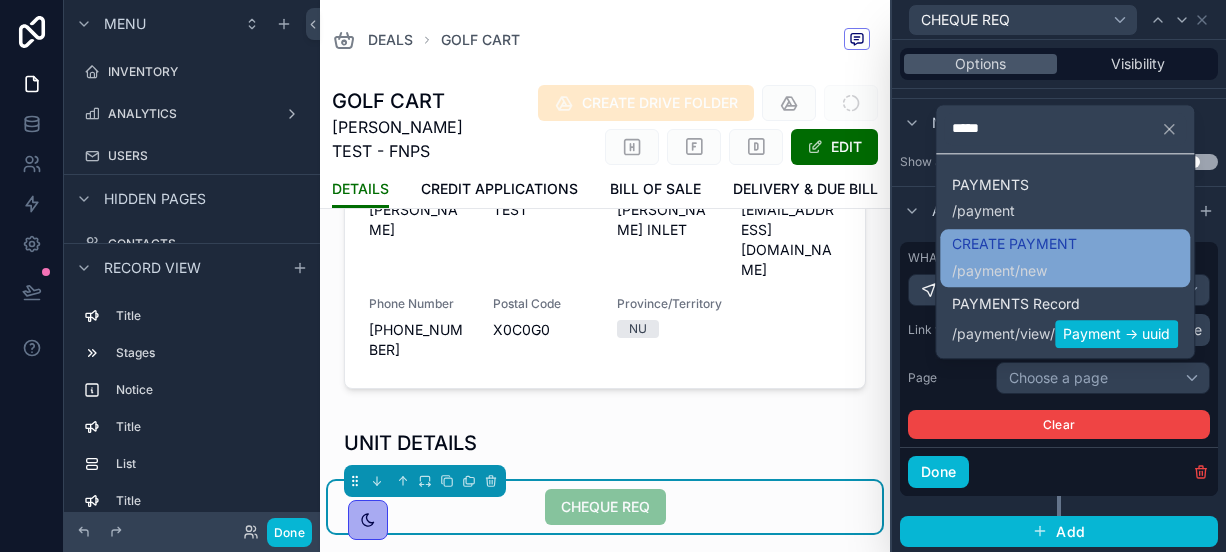 click on "/ payment /new" at bounding box center [1014, 269] 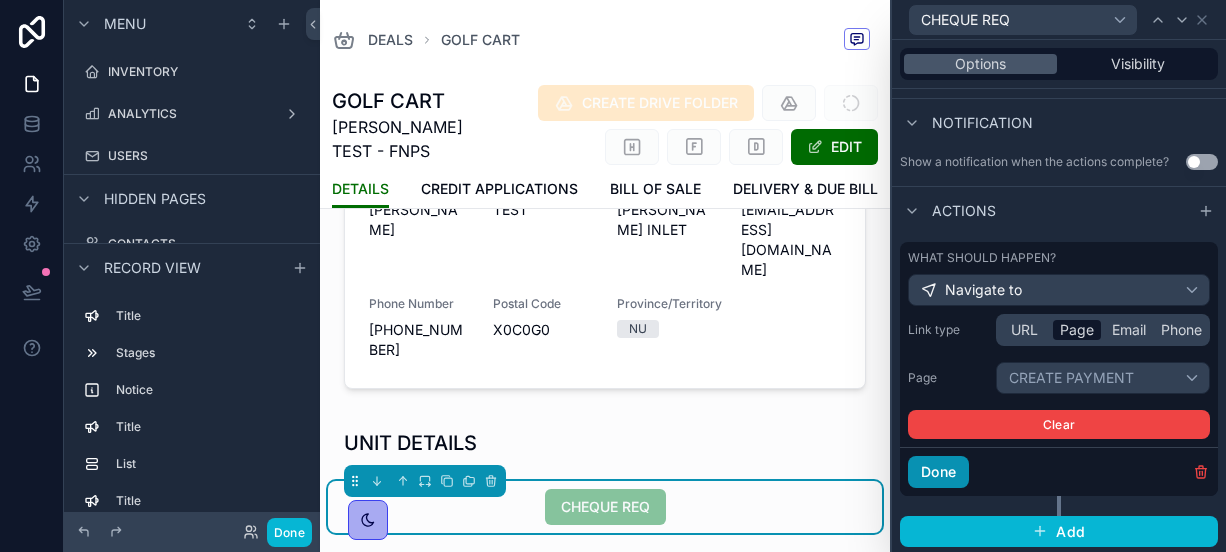 click on "Done" at bounding box center (938, 472) 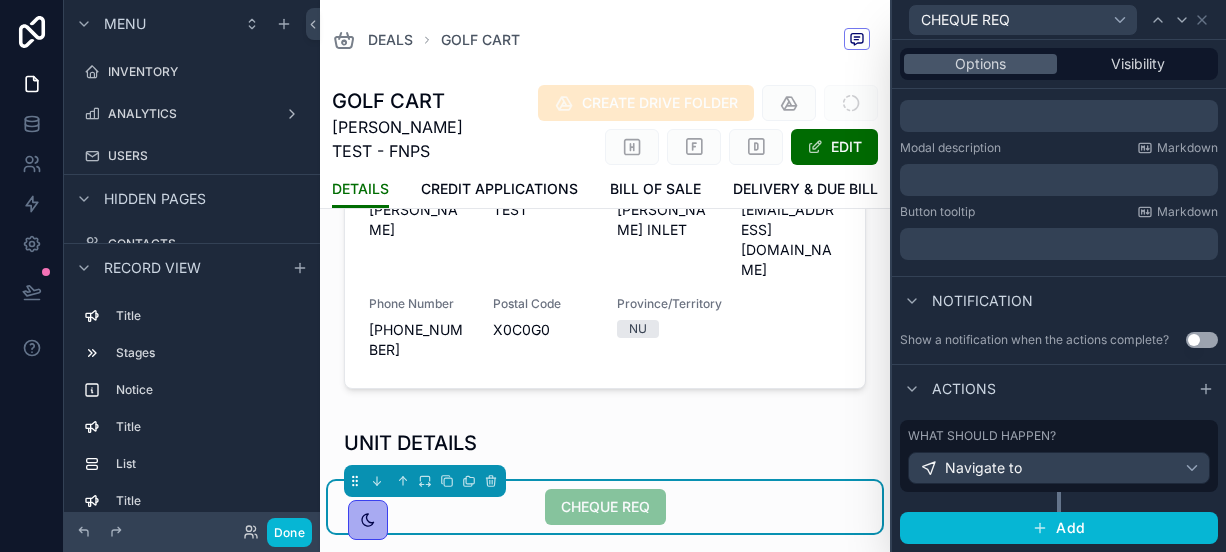 scroll, scrollTop: 331, scrollLeft: 0, axis: vertical 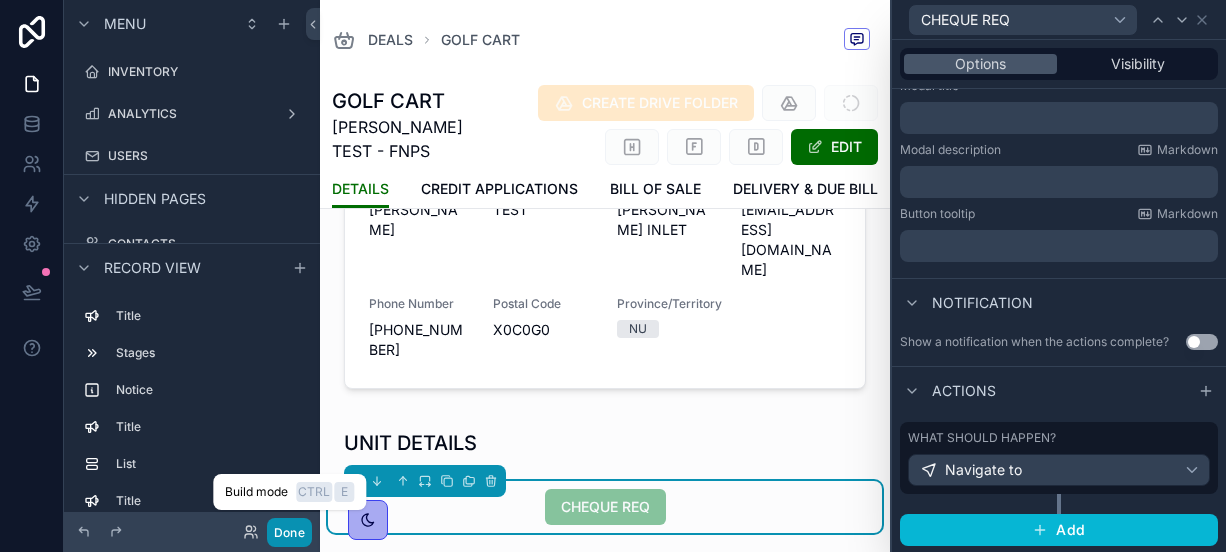 click on "Done" at bounding box center [289, 532] 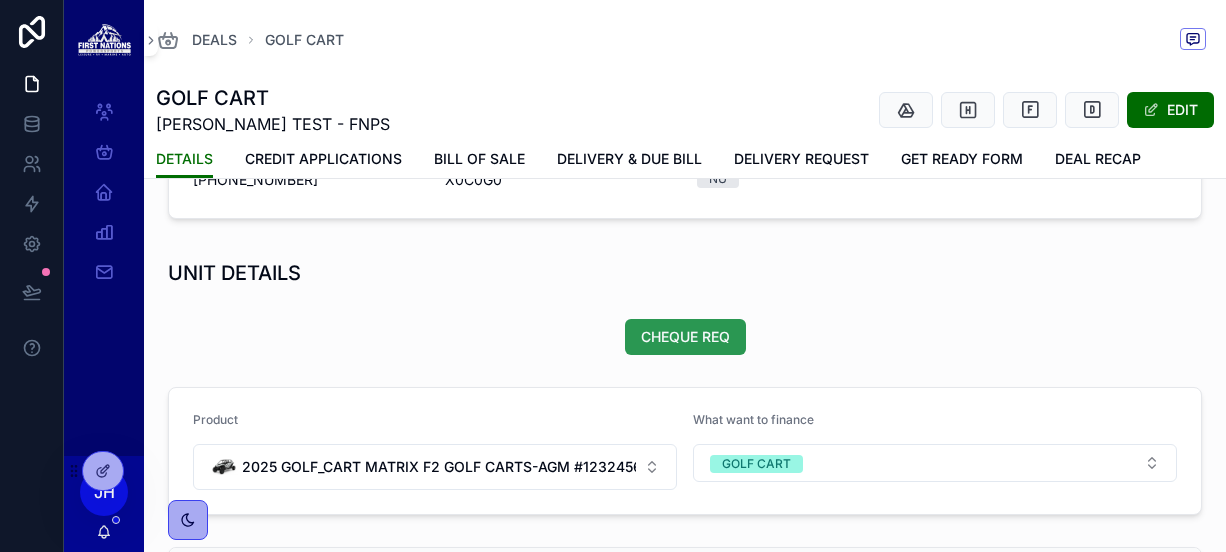click on "CHEQUE REQ" at bounding box center [685, 337] 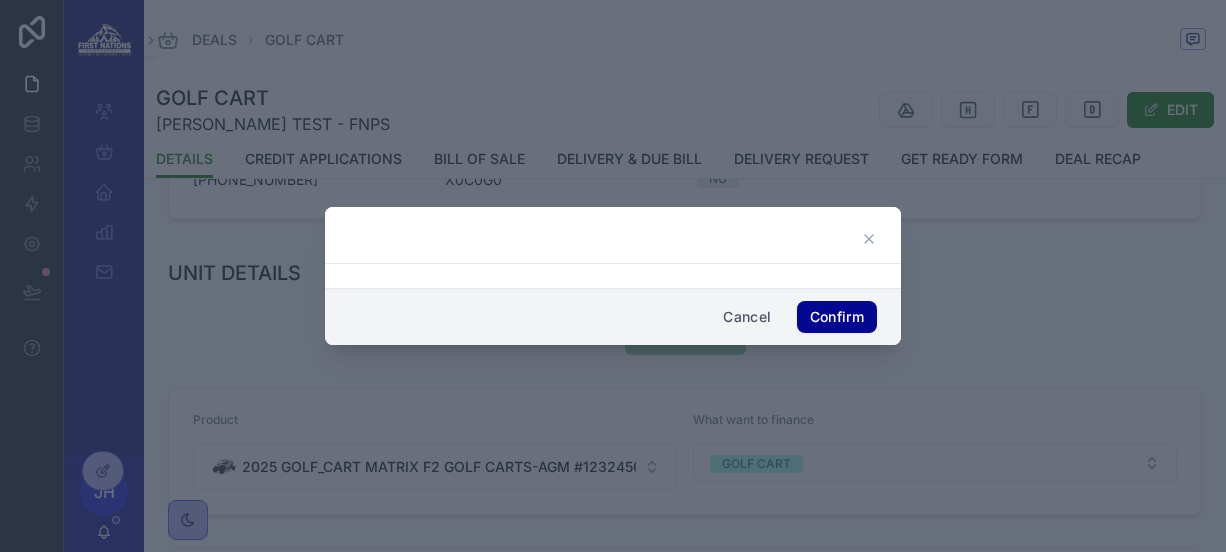 click on "Confirm" at bounding box center (837, 317) 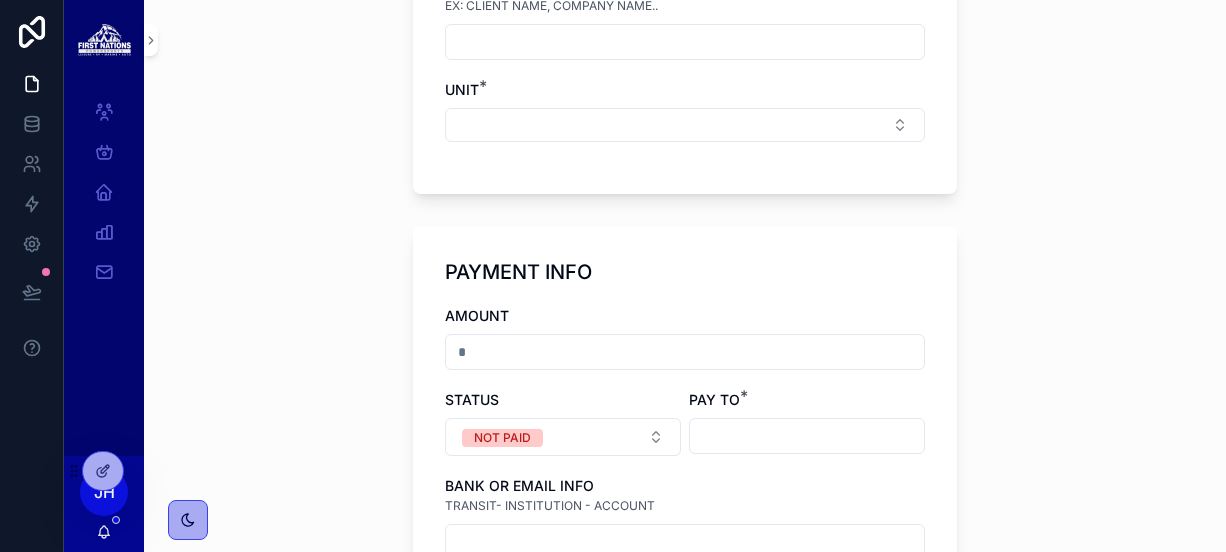 scroll, scrollTop: 0, scrollLeft: 0, axis: both 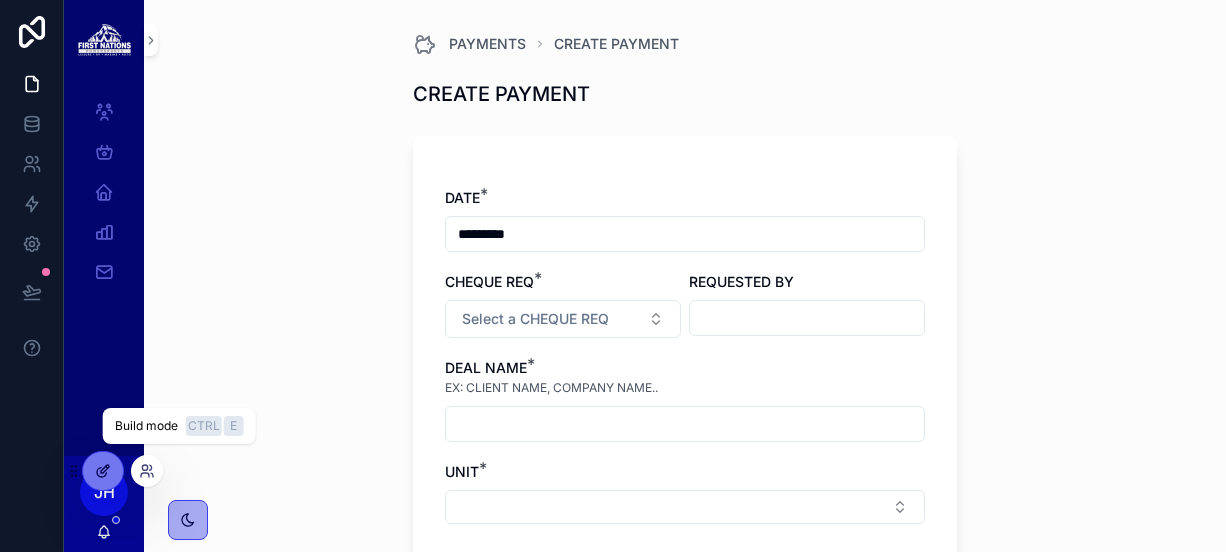 click at bounding box center (103, 471) 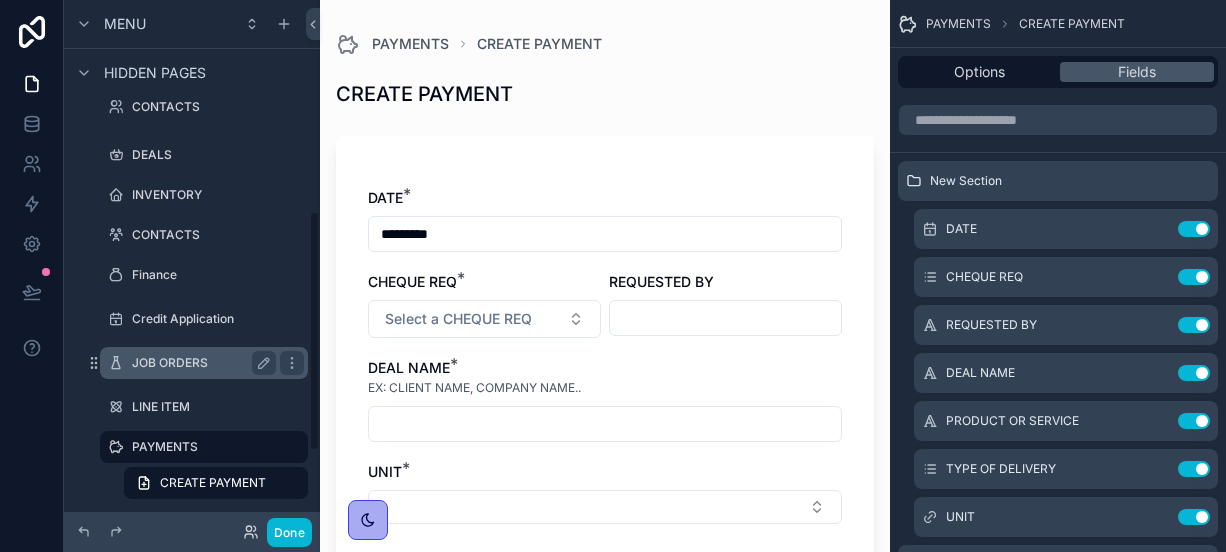 scroll, scrollTop: 441, scrollLeft: 0, axis: vertical 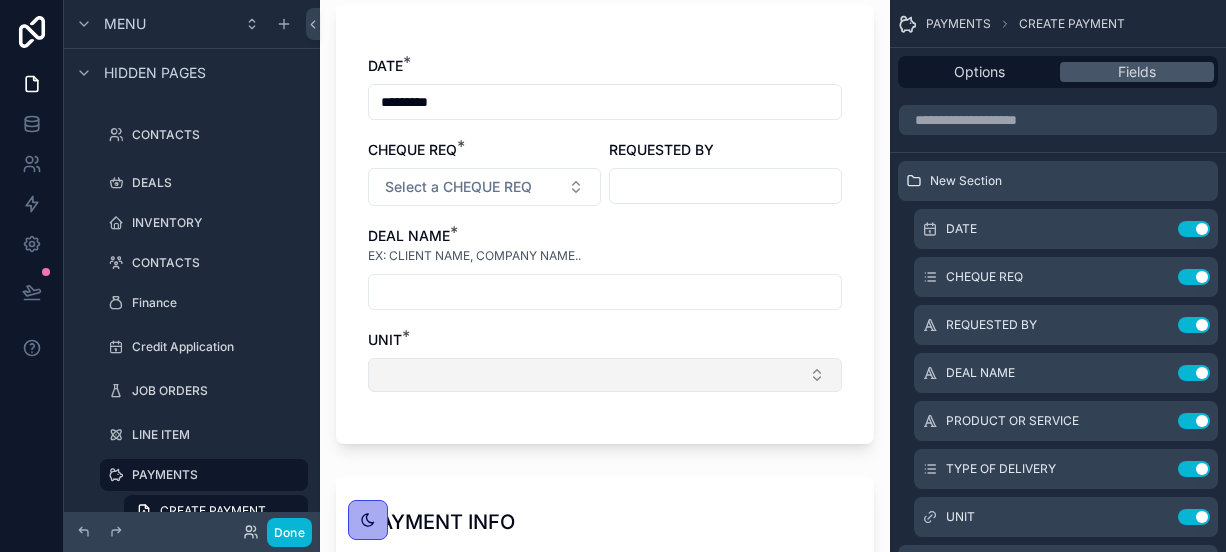 click at bounding box center (605, 375) 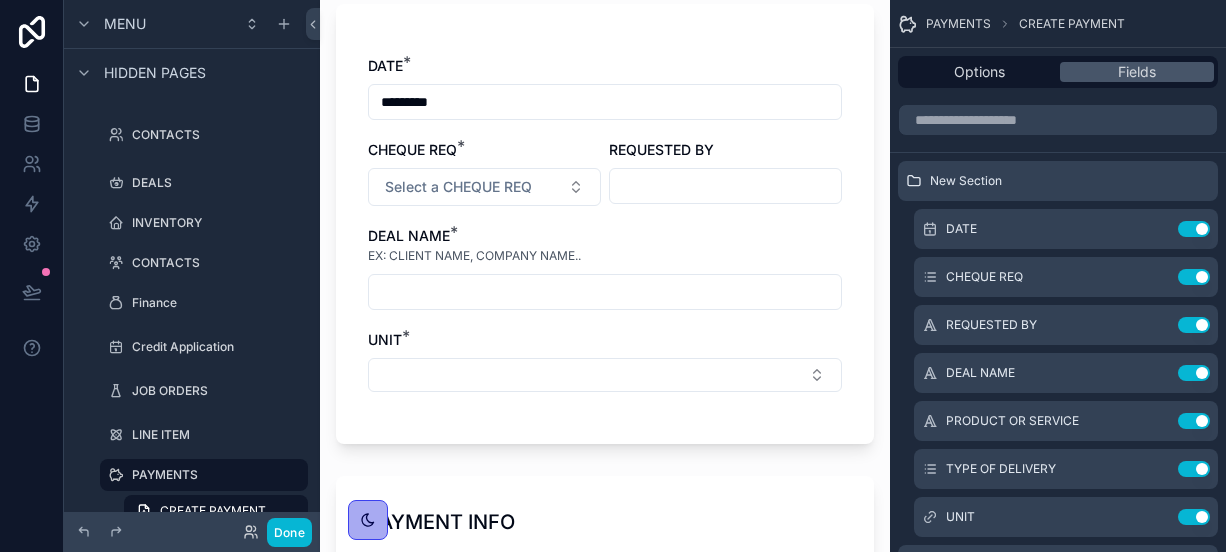 click on "UNIT *" at bounding box center [605, 340] 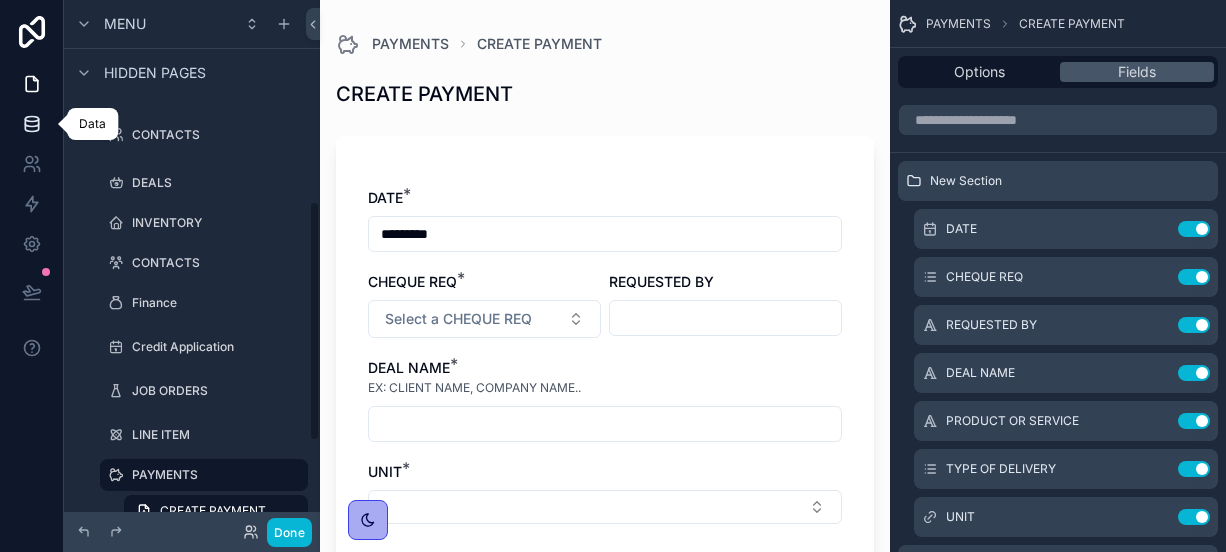 click 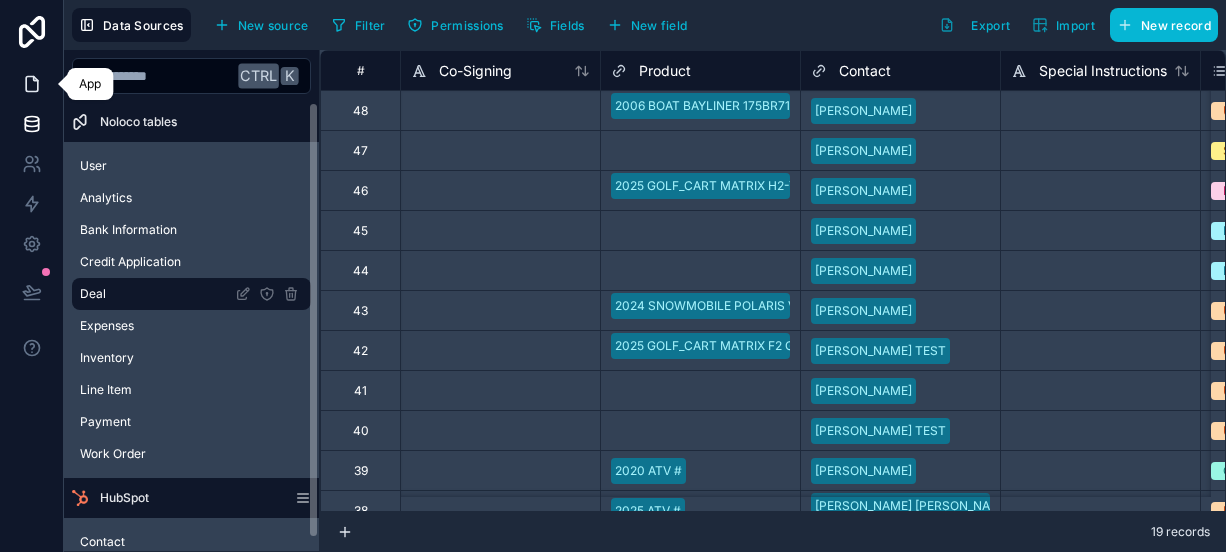click at bounding box center [31, 84] 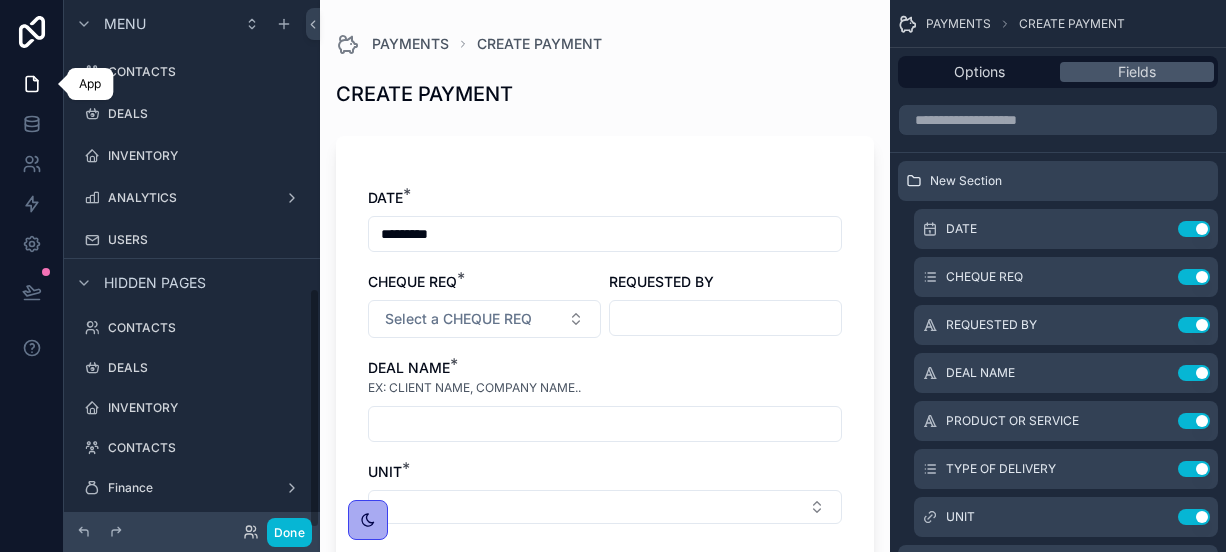scroll, scrollTop: 630, scrollLeft: 0, axis: vertical 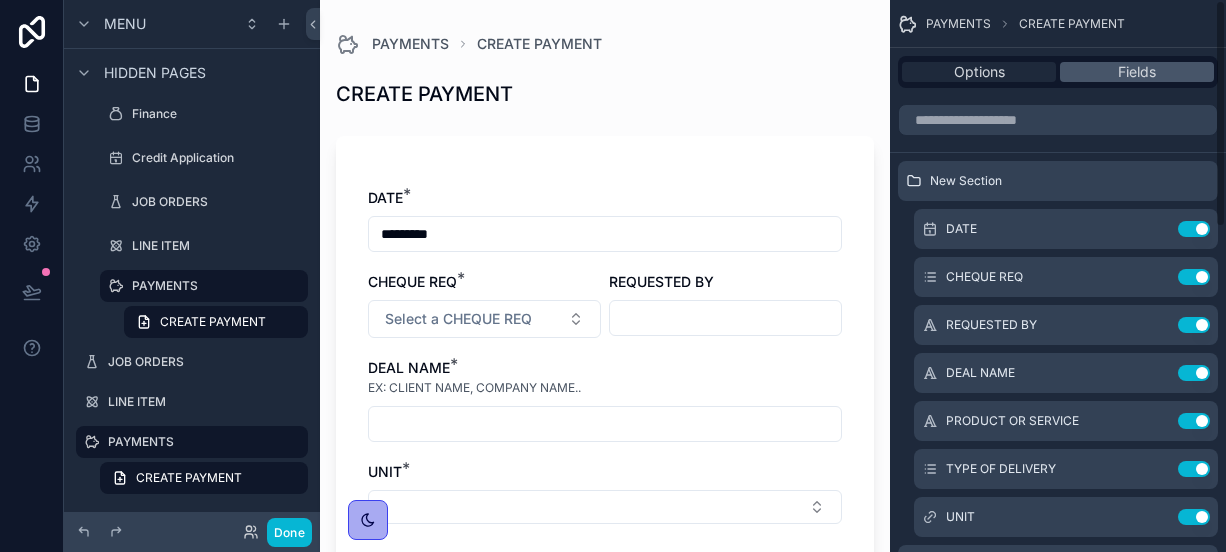 click on "Options" at bounding box center (979, 72) 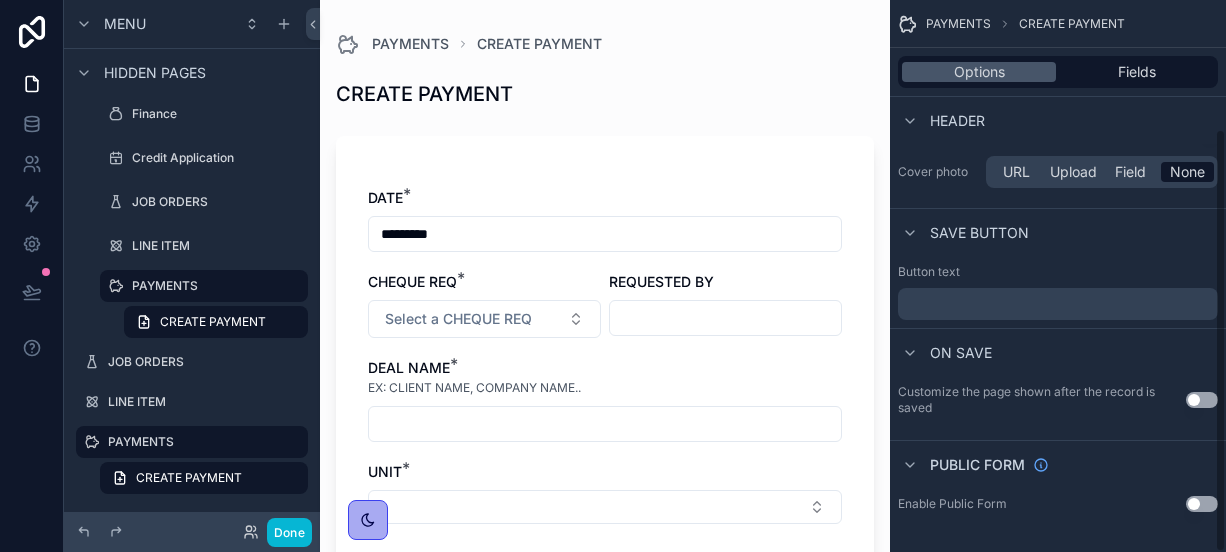 scroll, scrollTop: 0, scrollLeft: 0, axis: both 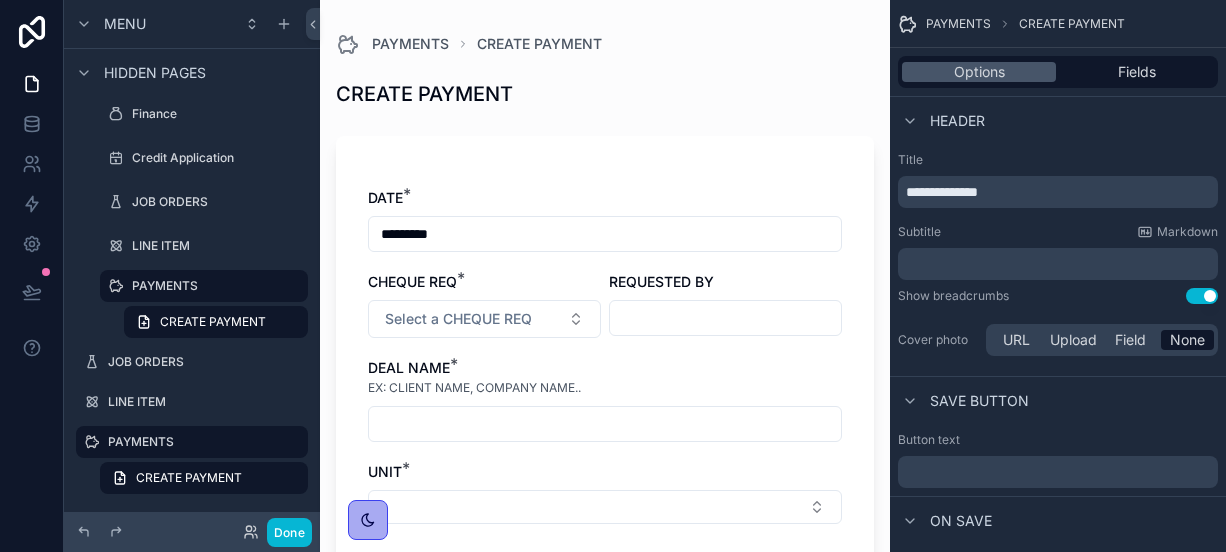 click on "Use setting" at bounding box center [1202, 296] 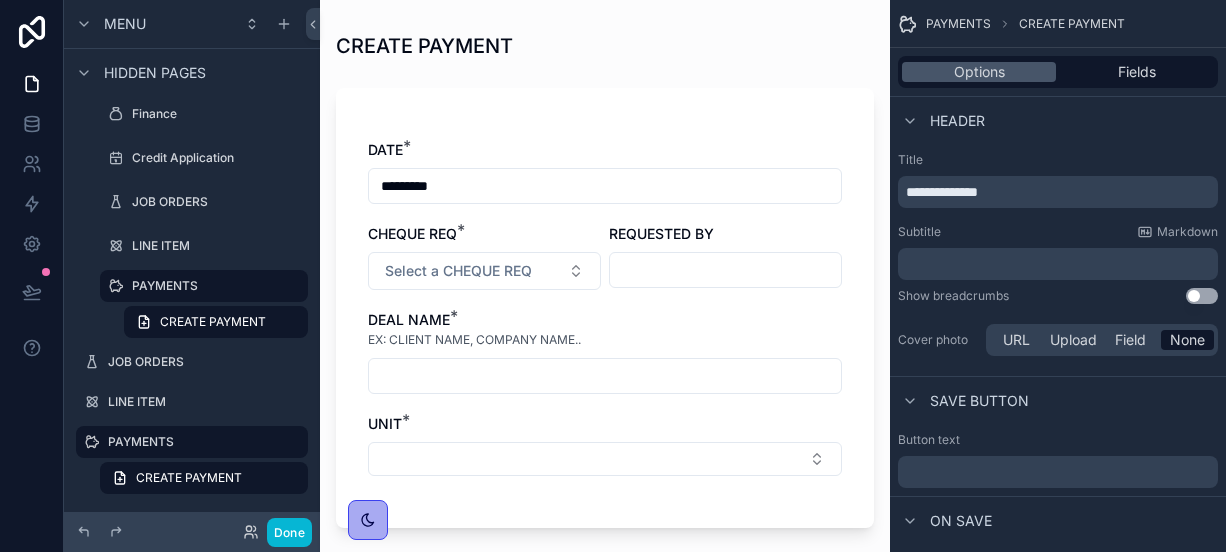 click on "Use setting" at bounding box center (1202, 296) 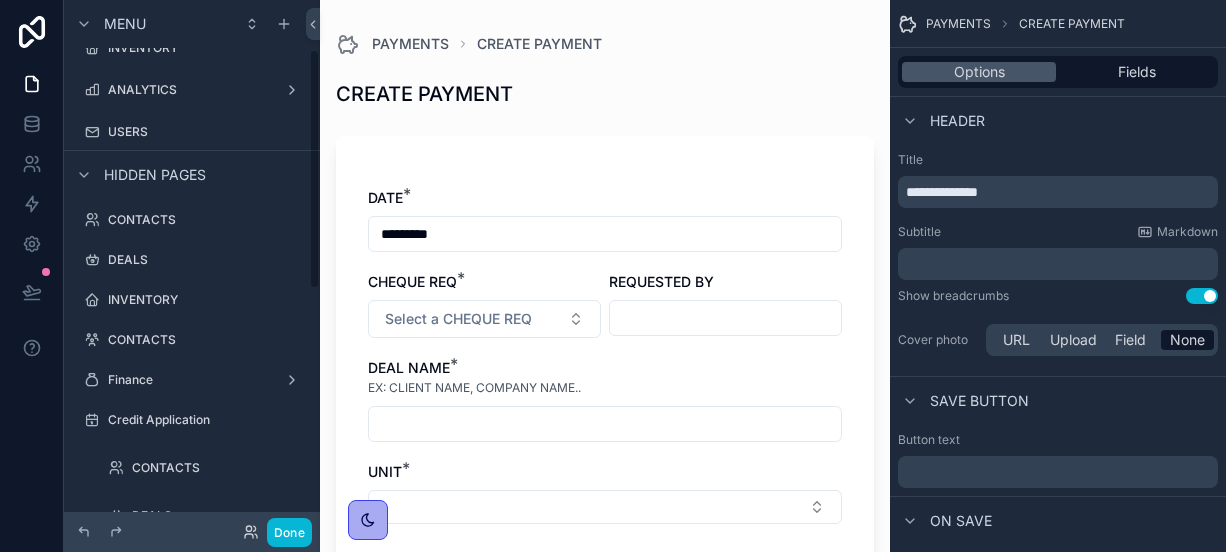 scroll, scrollTop: 0, scrollLeft: 0, axis: both 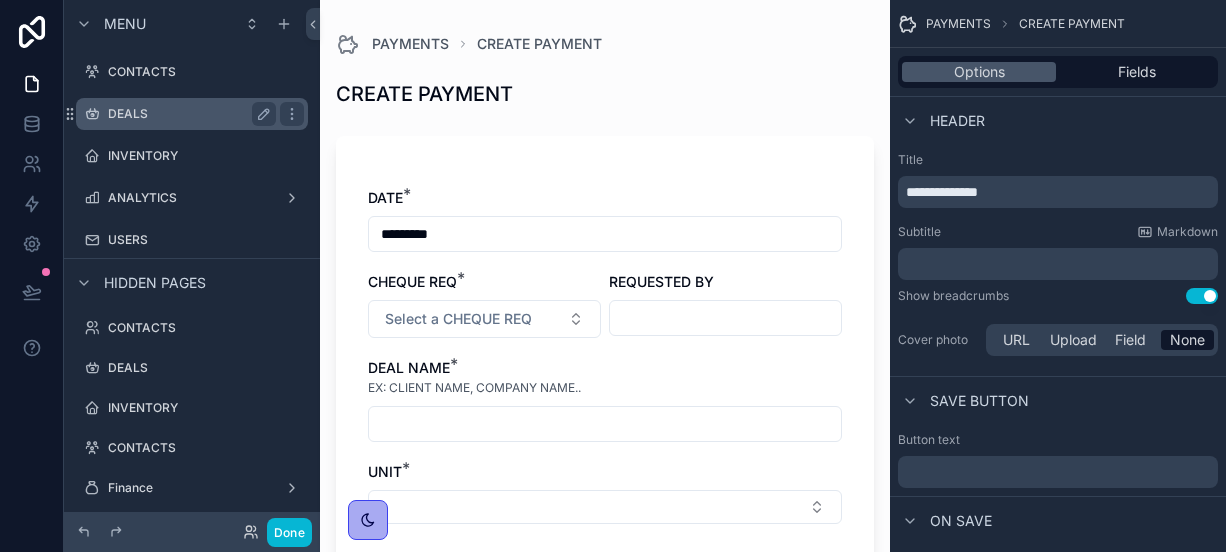 click on "DEALS" at bounding box center [188, 114] 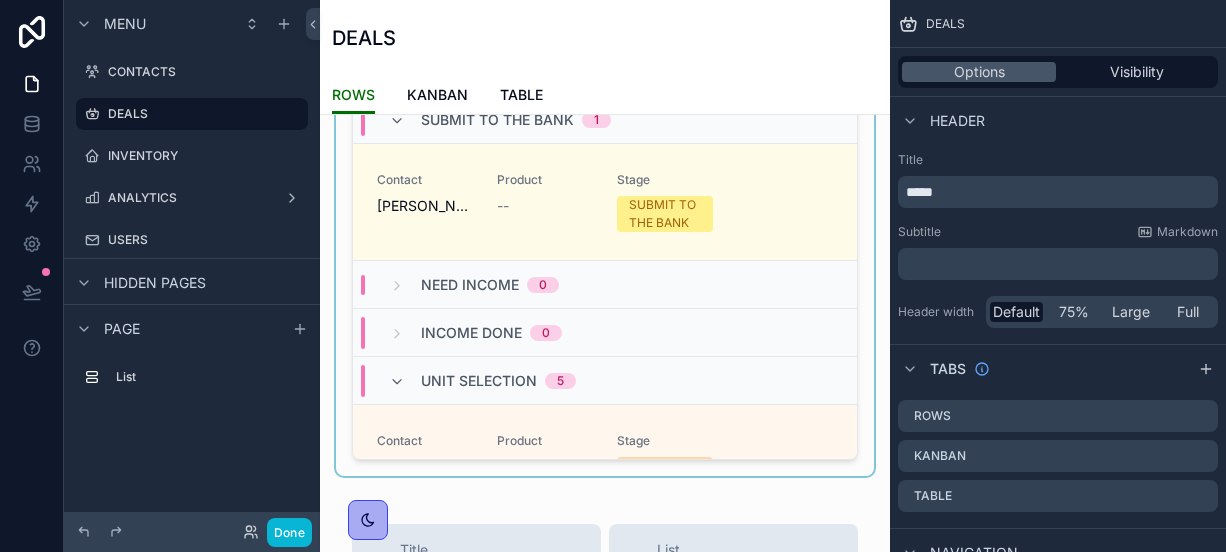 scroll, scrollTop: 142, scrollLeft: 0, axis: vertical 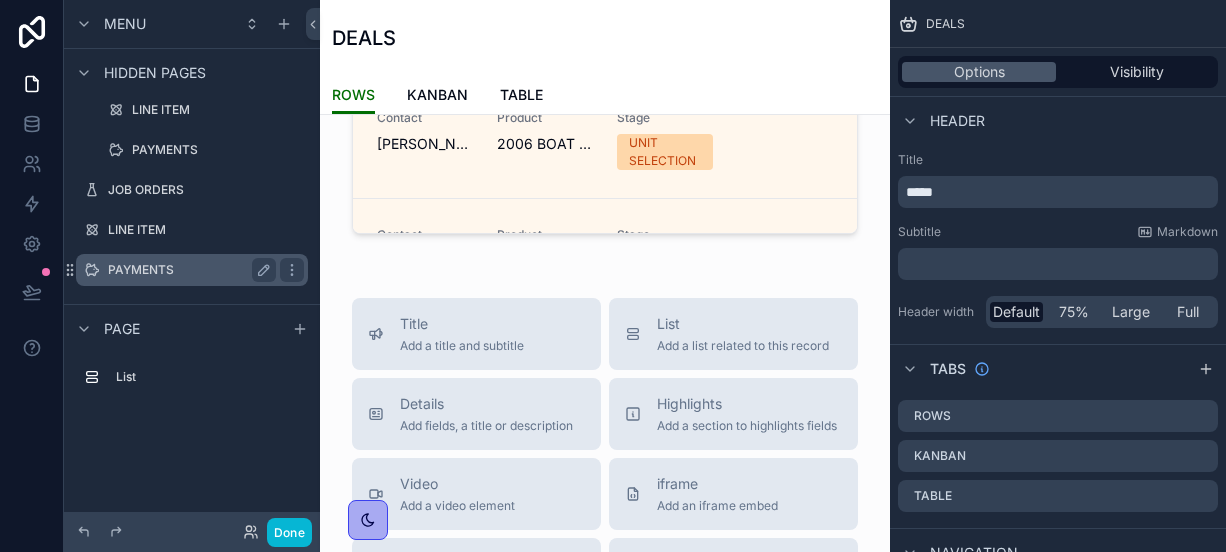 click on "PAYMENTS" at bounding box center [188, 270] 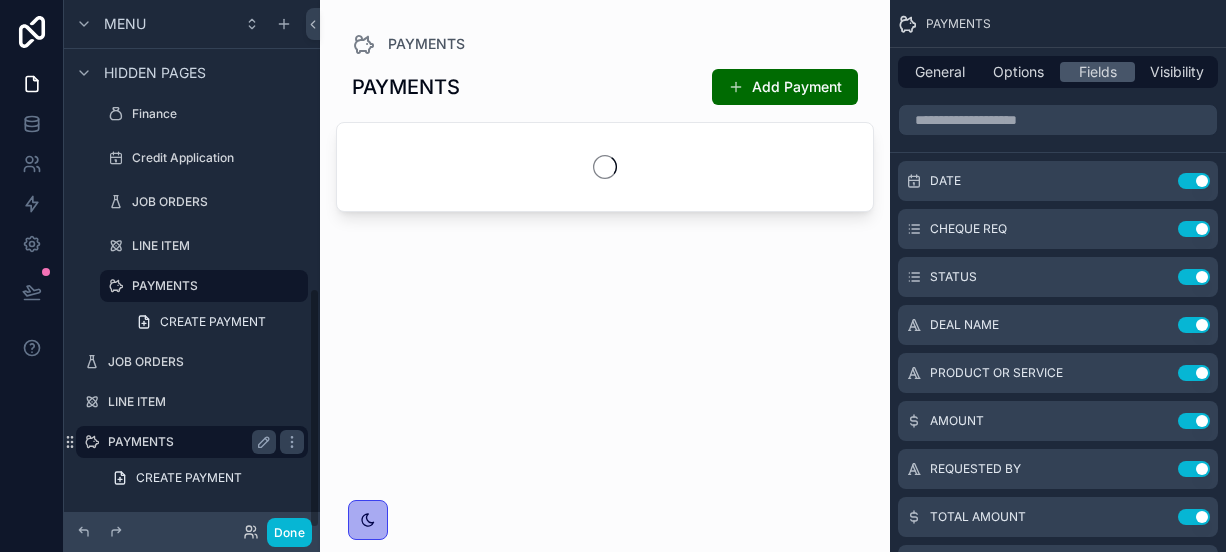 scroll, scrollTop: 630, scrollLeft: 0, axis: vertical 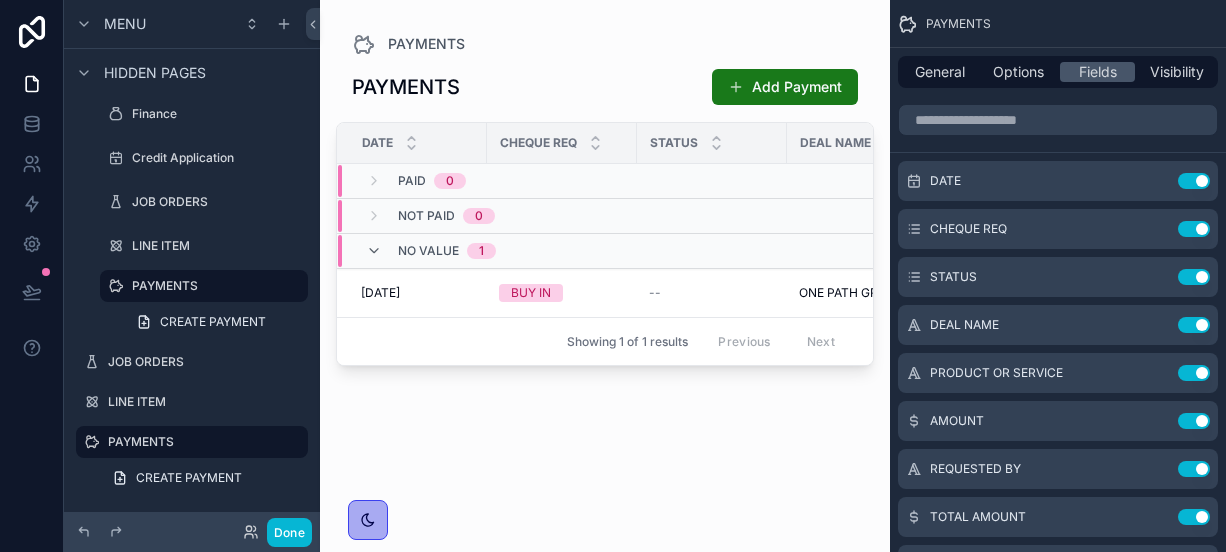click on "Add Payment" at bounding box center (785, 87) 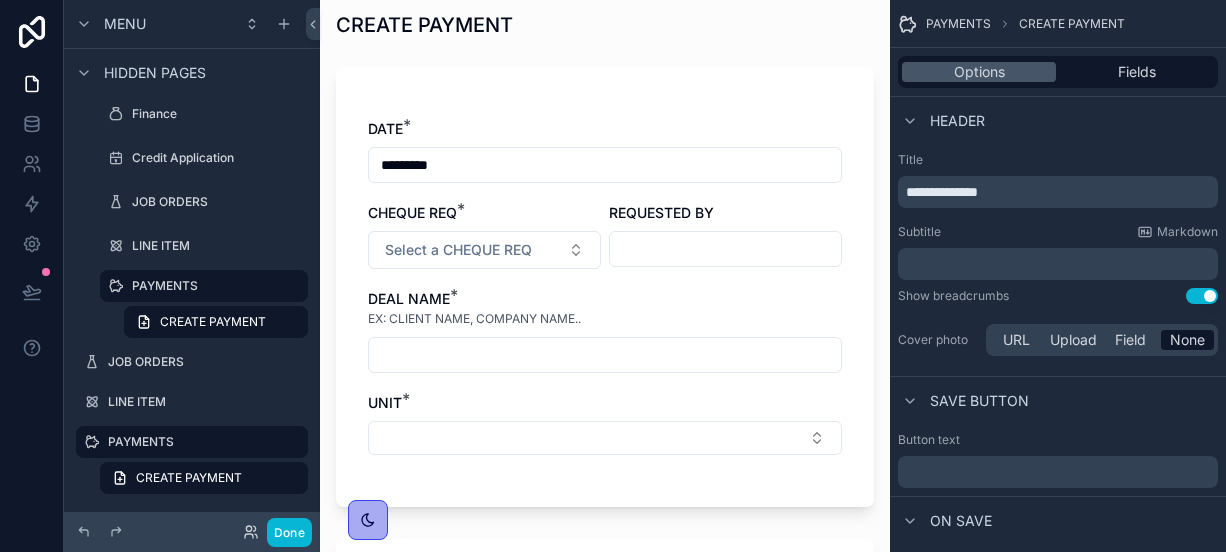 scroll, scrollTop: 0, scrollLeft: 0, axis: both 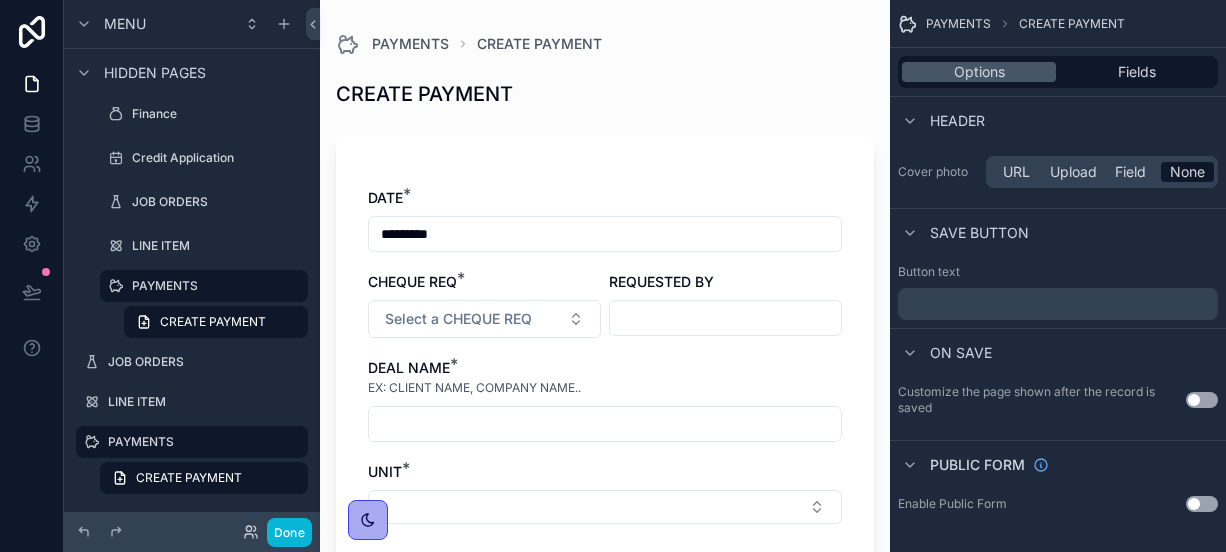 click on "Use setting" at bounding box center (1202, 400) 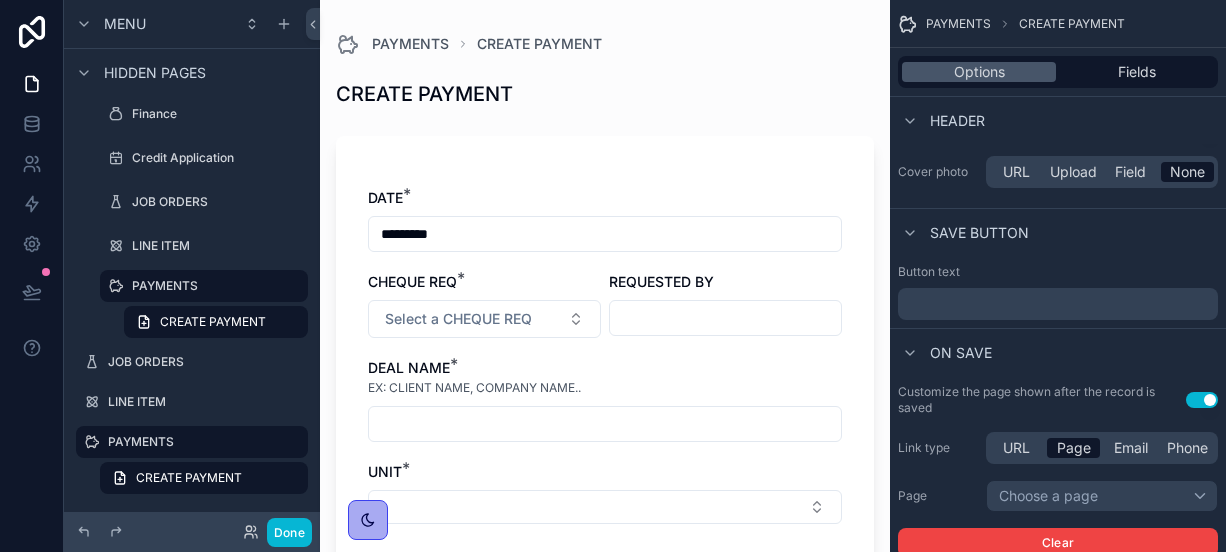 scroll, scrollTop: 292, scrollLeft: 0, axis: vertical 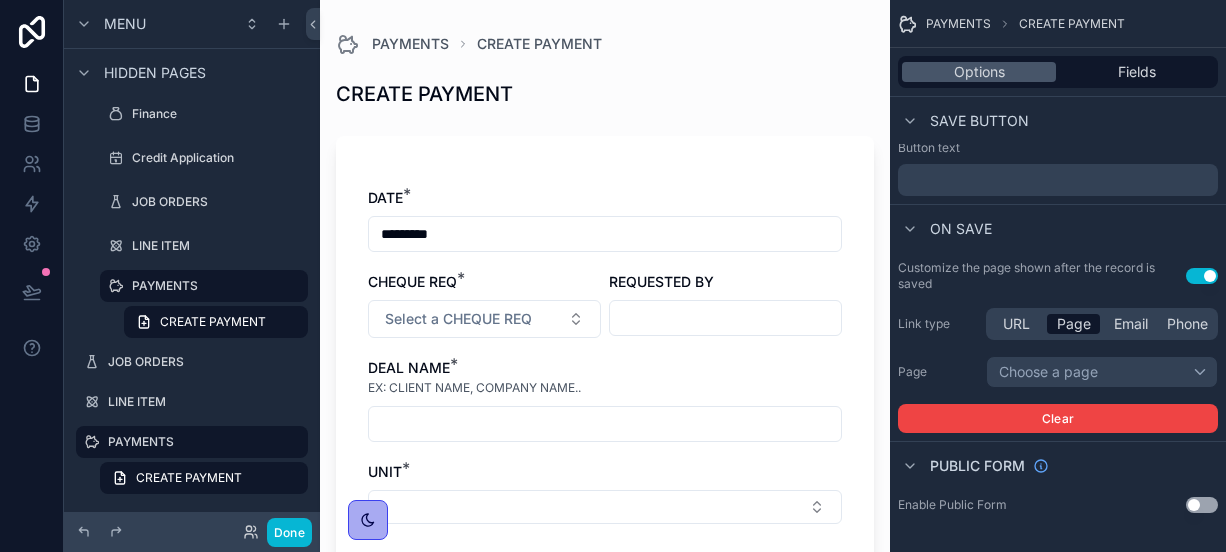 click on "Use setting" at bounding box center [1202, 276] 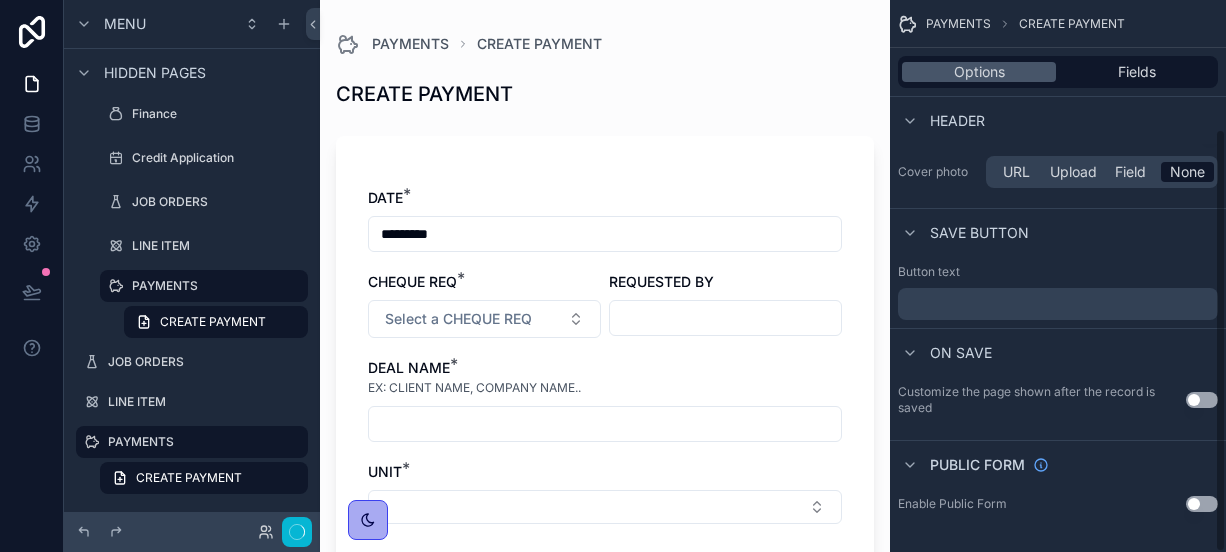 scroll, scrollTop: 168, scrollLeft: 0, axis: vertical 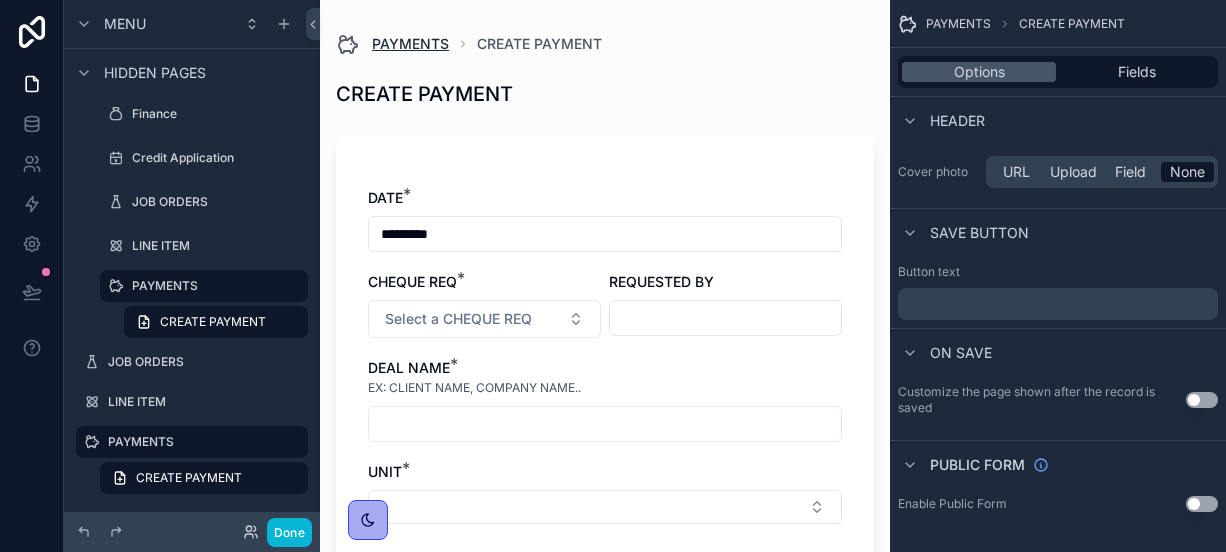 click on "PAYMENTS" at bounding box center [410, 44] 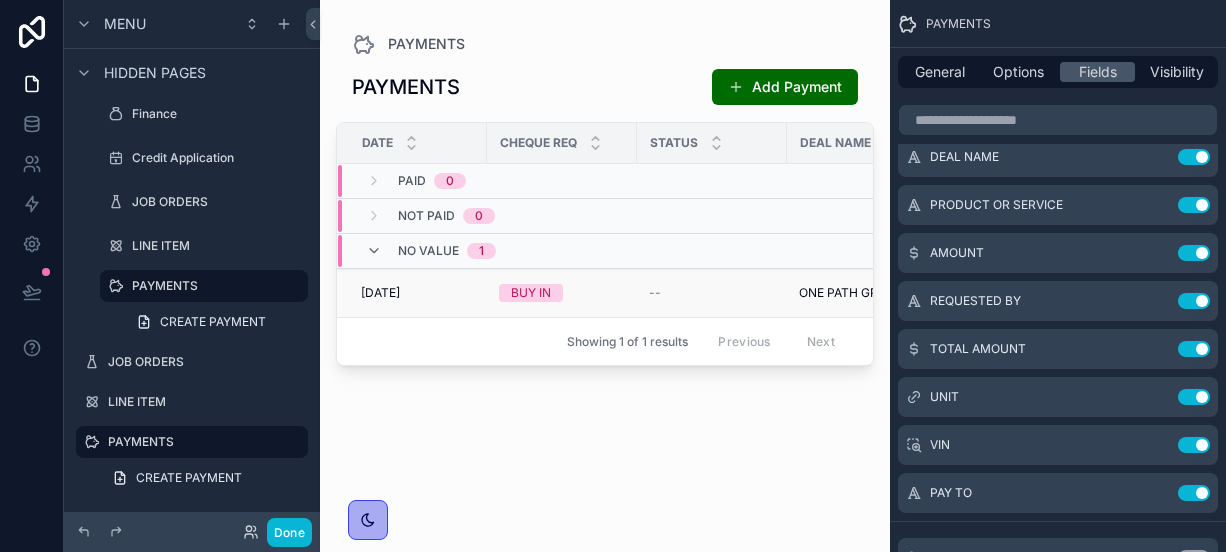 click on "[DATE] [DATE]" at bounding box center (418, 293) 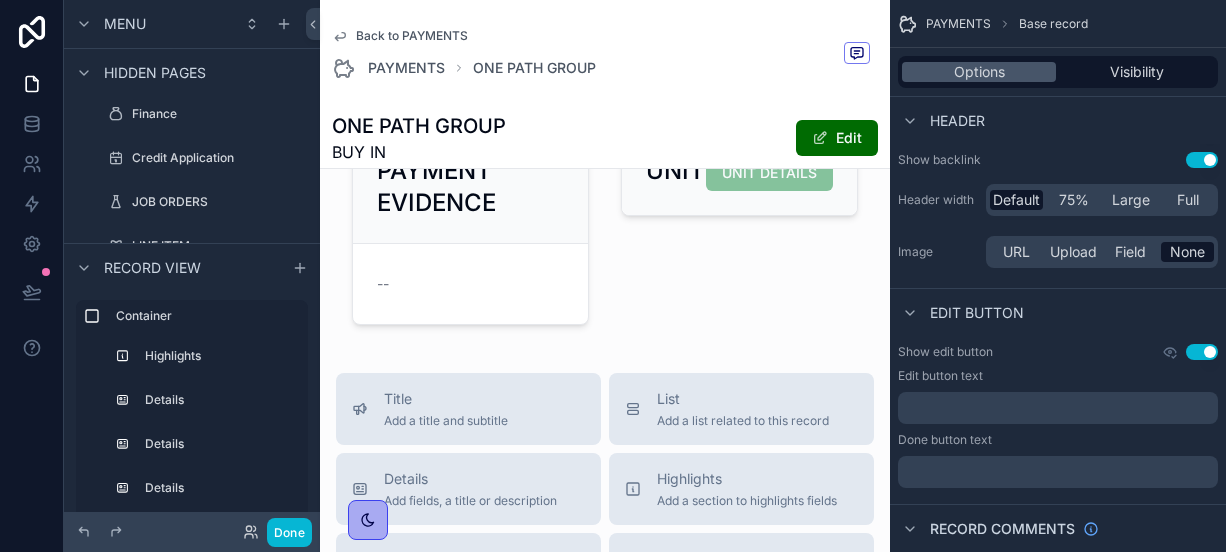 scroll, scrollTop: 897, scrollLeft: 0, axis: vertical 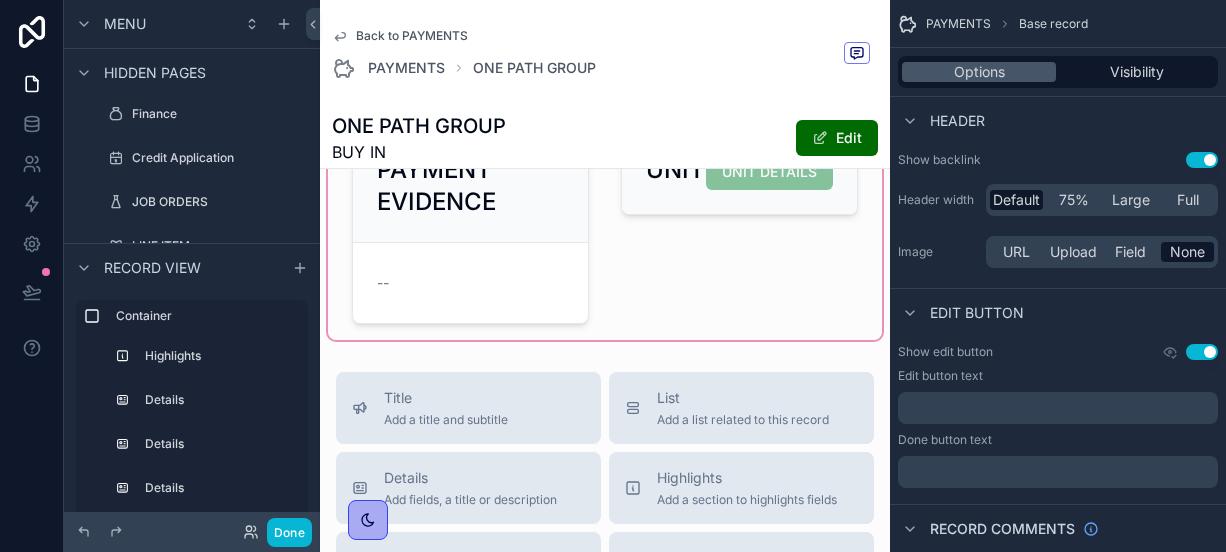 click at bounding box center (605, -182) 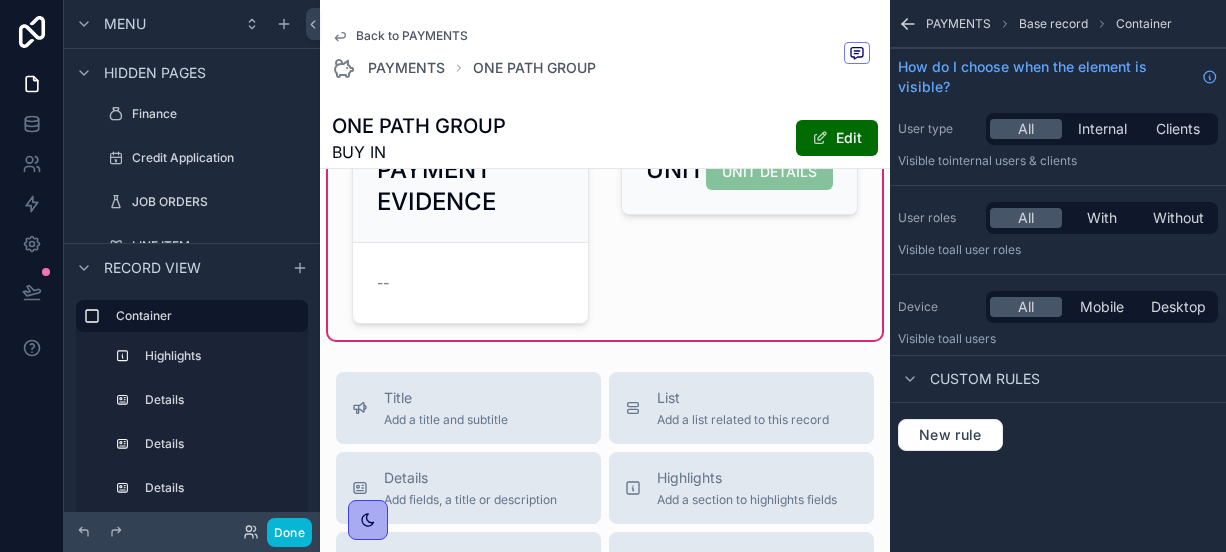 scroll, scrollTop: 0, scrollLeft: 0, axis: both 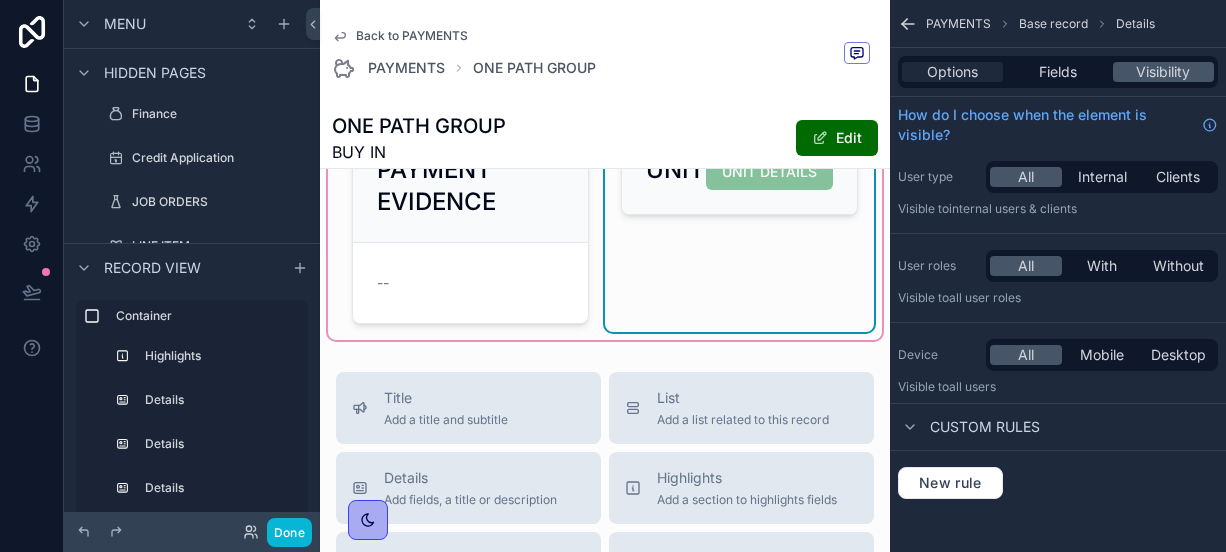 click on "Options" at bounding box center [952, 72] 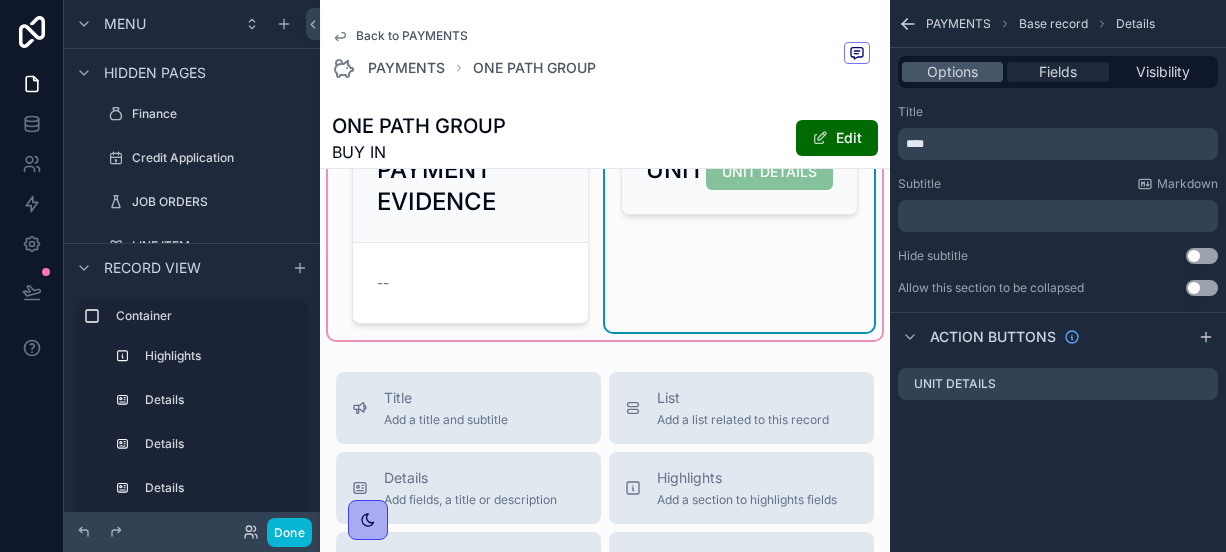 click on "Fields" at bounding box center [1058, 72] 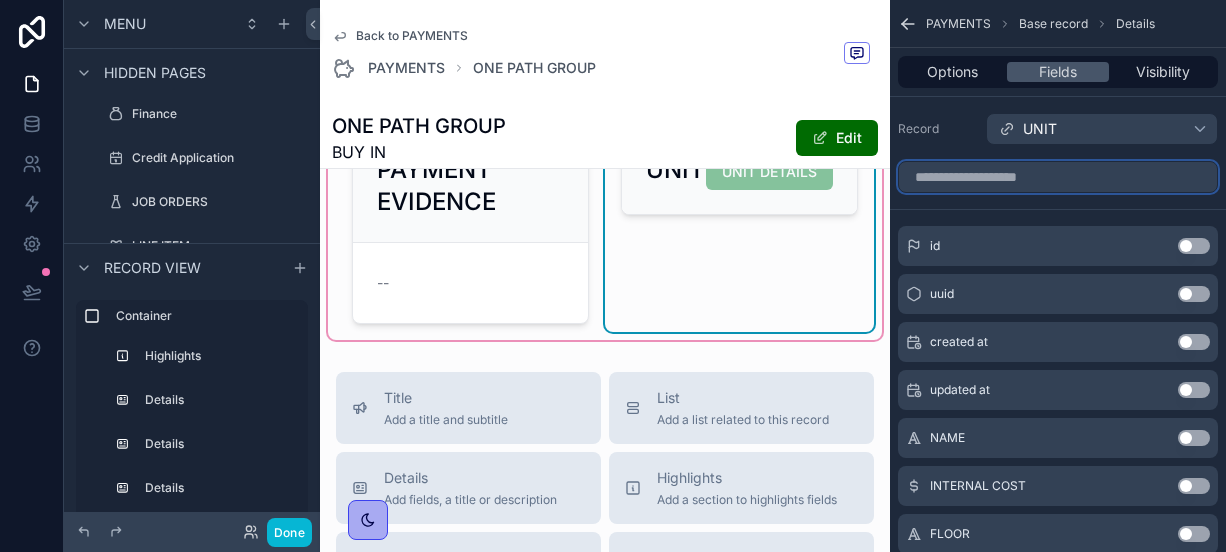 click at bounding box center (1058, 177) 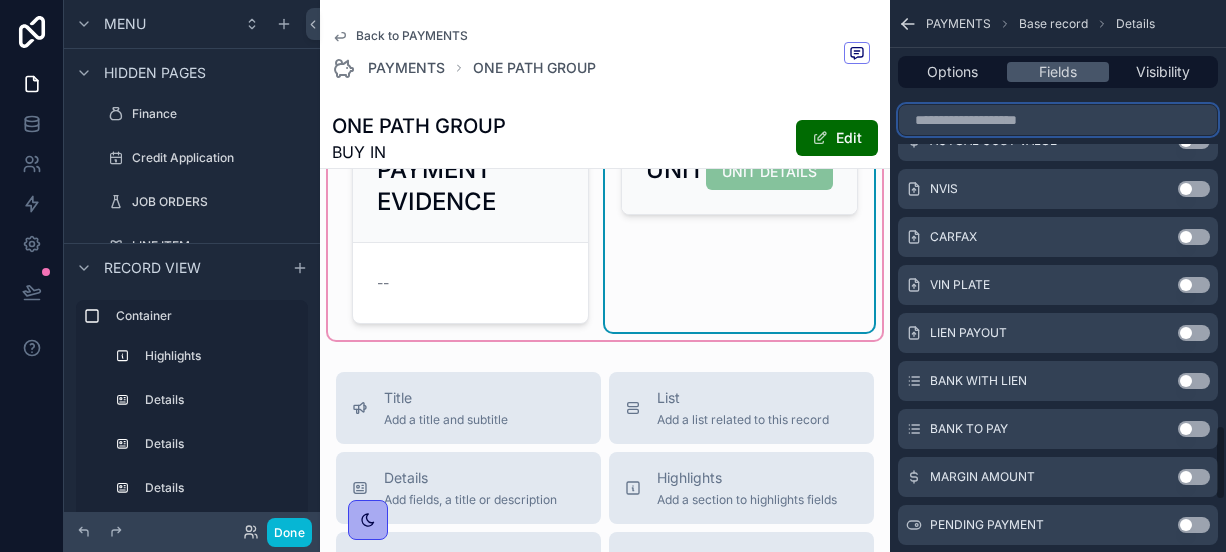 scroll, scrollTop: 3066, scrollLeft: 0, axis: vertical 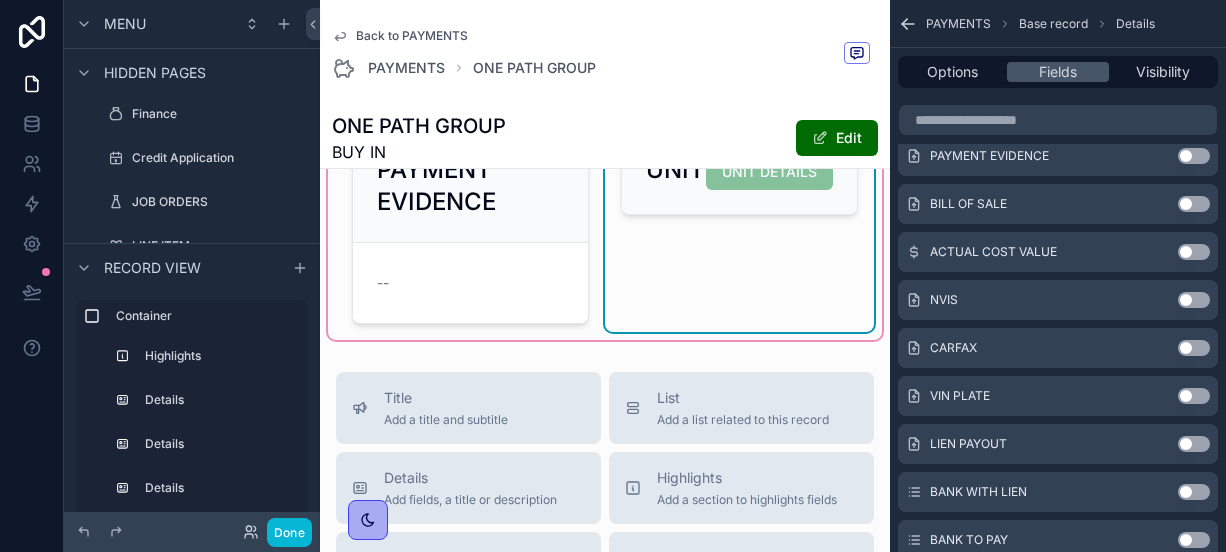 click on "Use setting" at bounding box center (1194, 204) 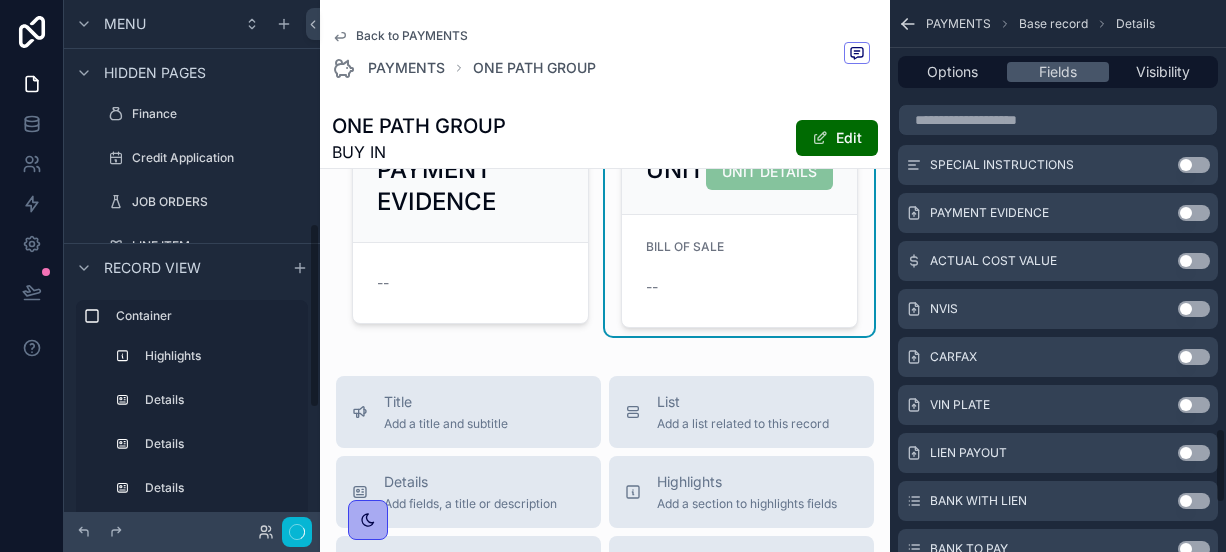 scroll, scrollTop: 632, scrollLeft: 0, axis: vertical 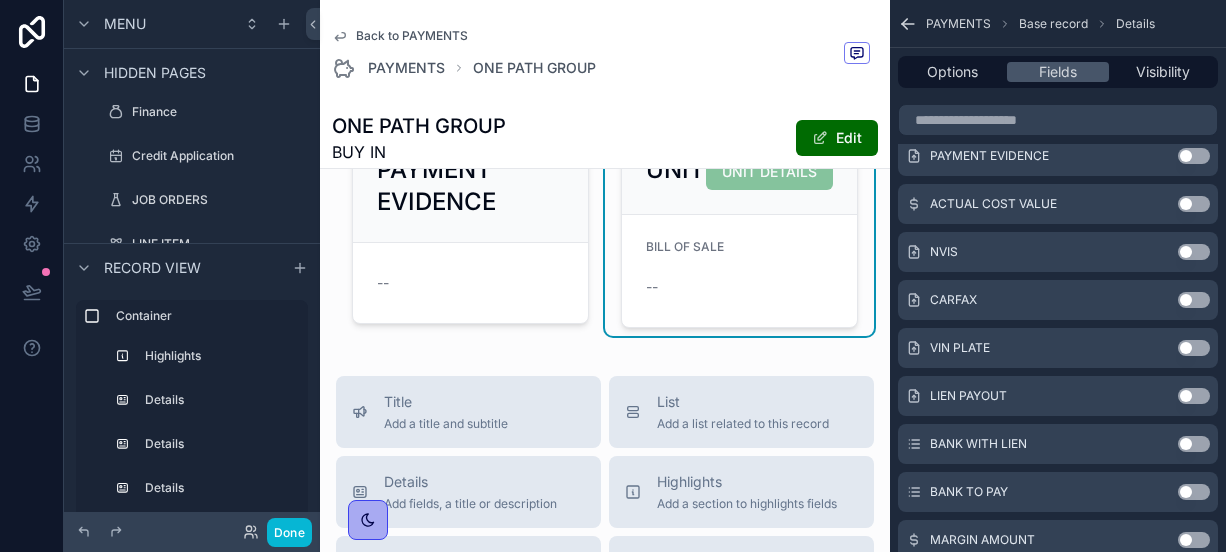 click on "Use setting" at bounding box center [1194, 252] 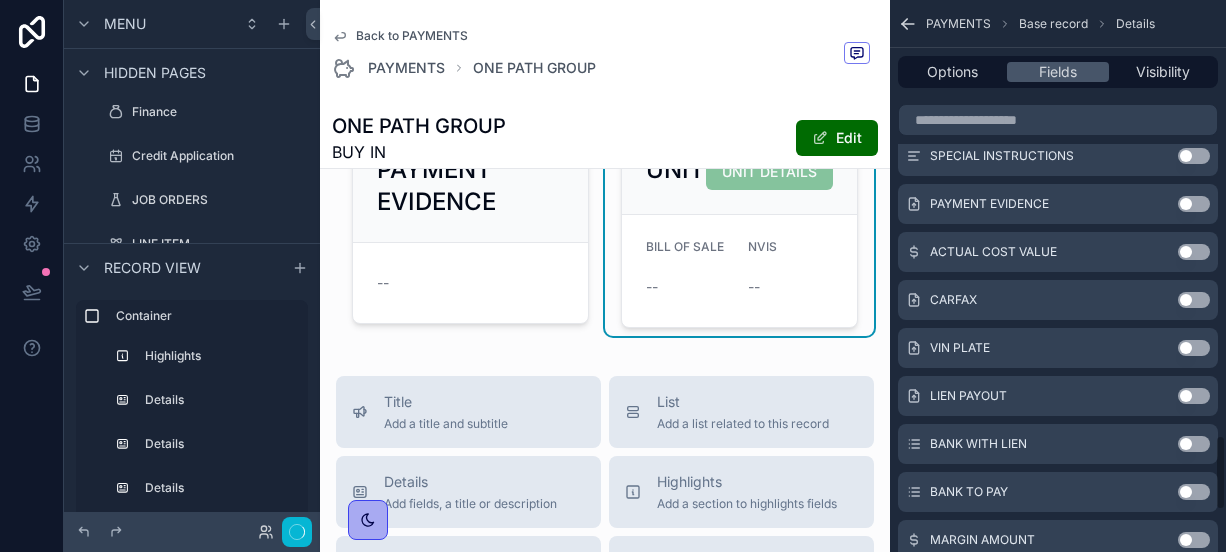 scroll, scrollTop: 3171, scrollLeft: 0, axis: vertical 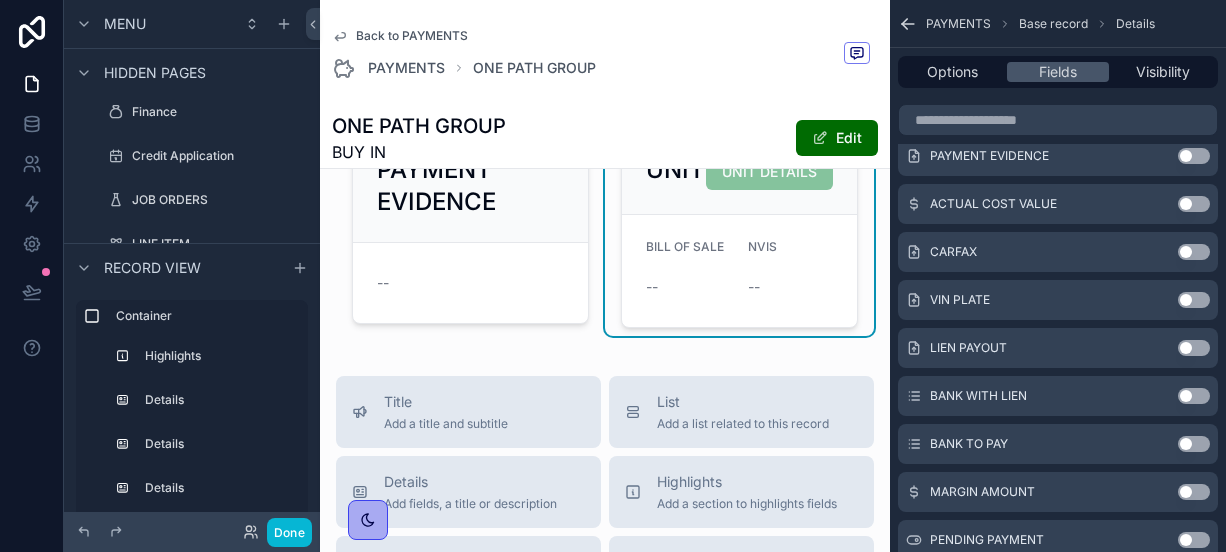 click on "Use setting" at bounding box center (1194, 252) 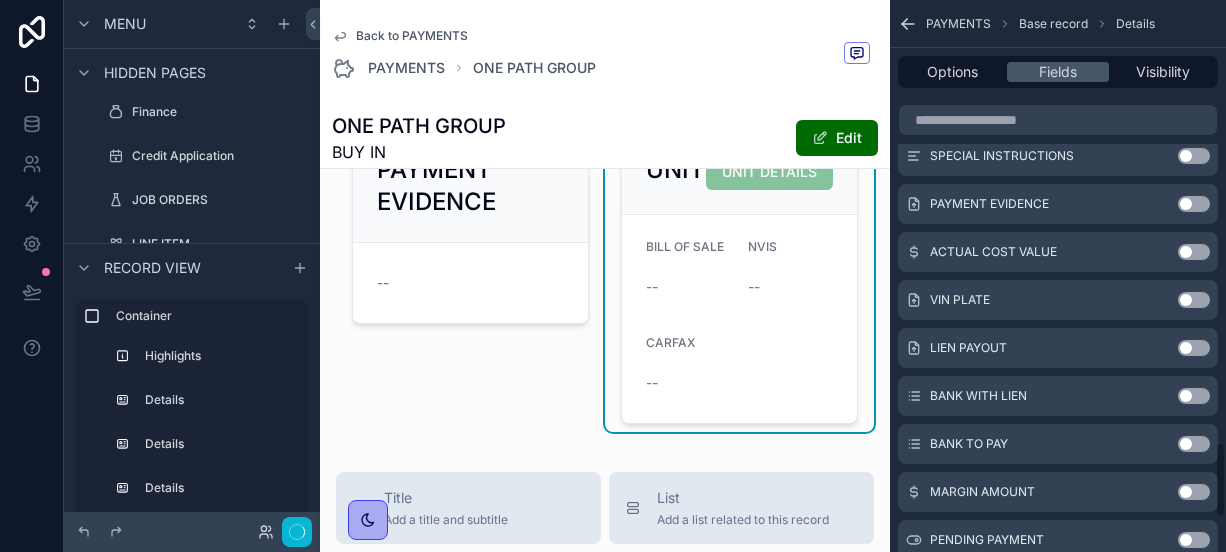scroll, scrollTop: 3219, scrollLeft: 0, axis: vertical 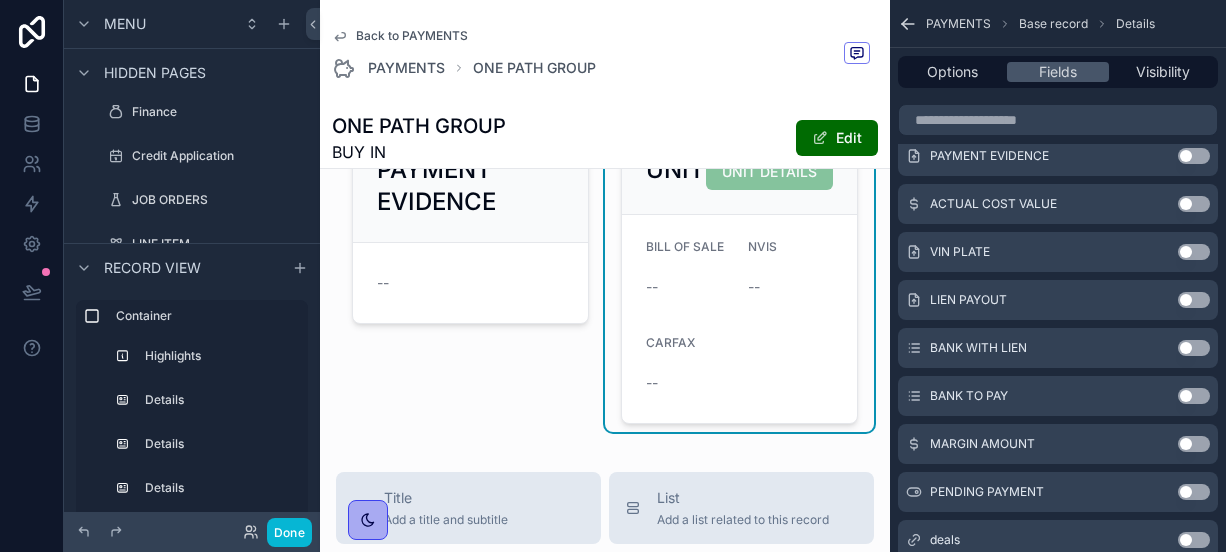 click on "Use setting" at bounding box center (1194, 252) 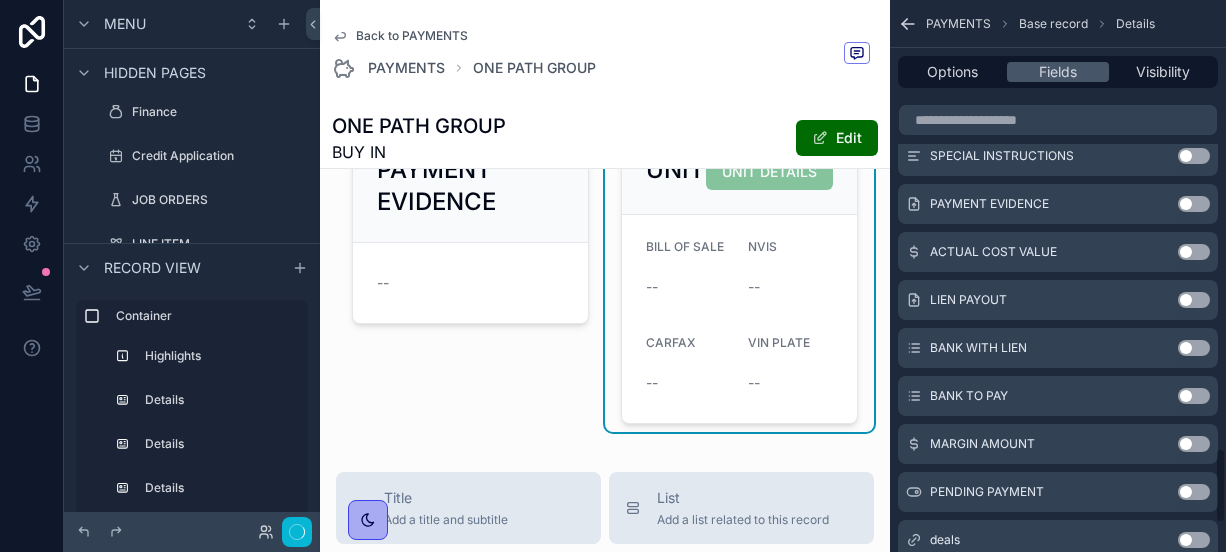 scroll, scrollTop: 3267, scrollLeft: 0, axis: vertical 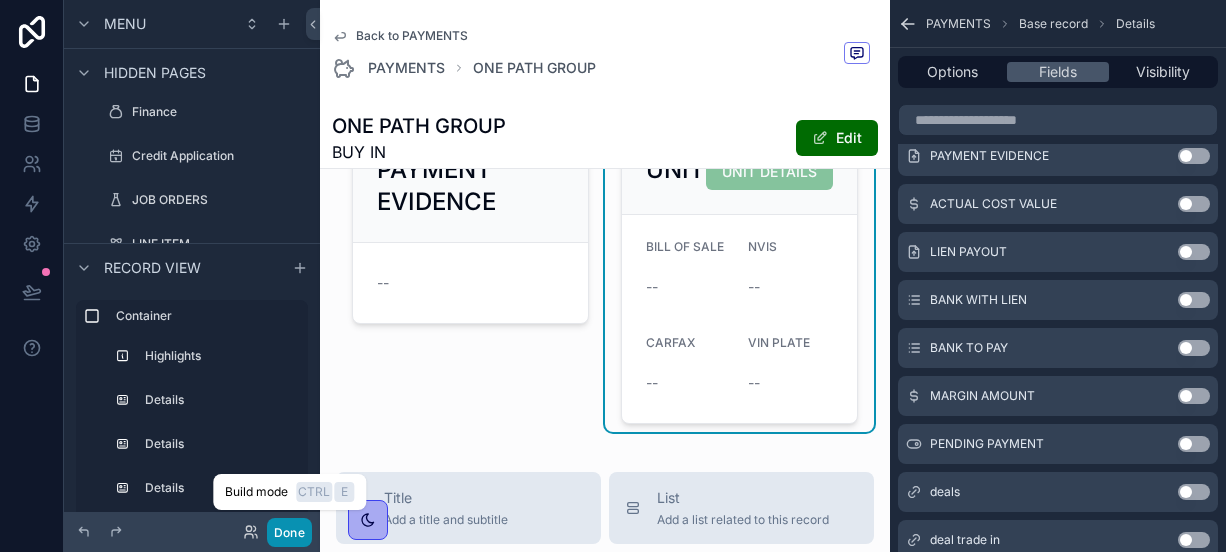click on "Done" at bounding box center (289, 532) 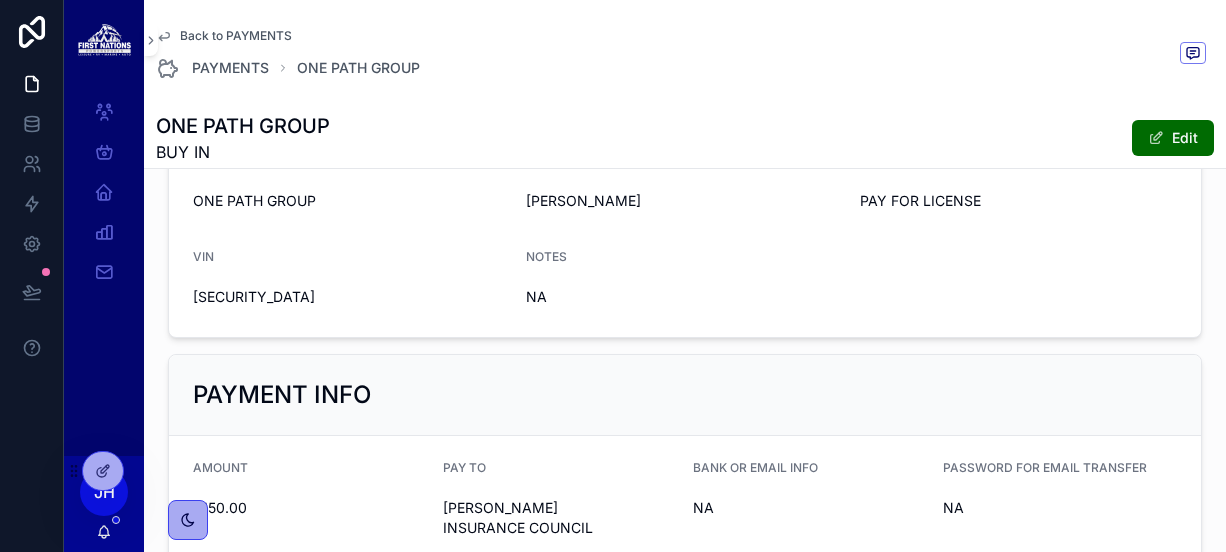 scroll, scrollTop: 11, scrollLeft: 0, axis: vertical 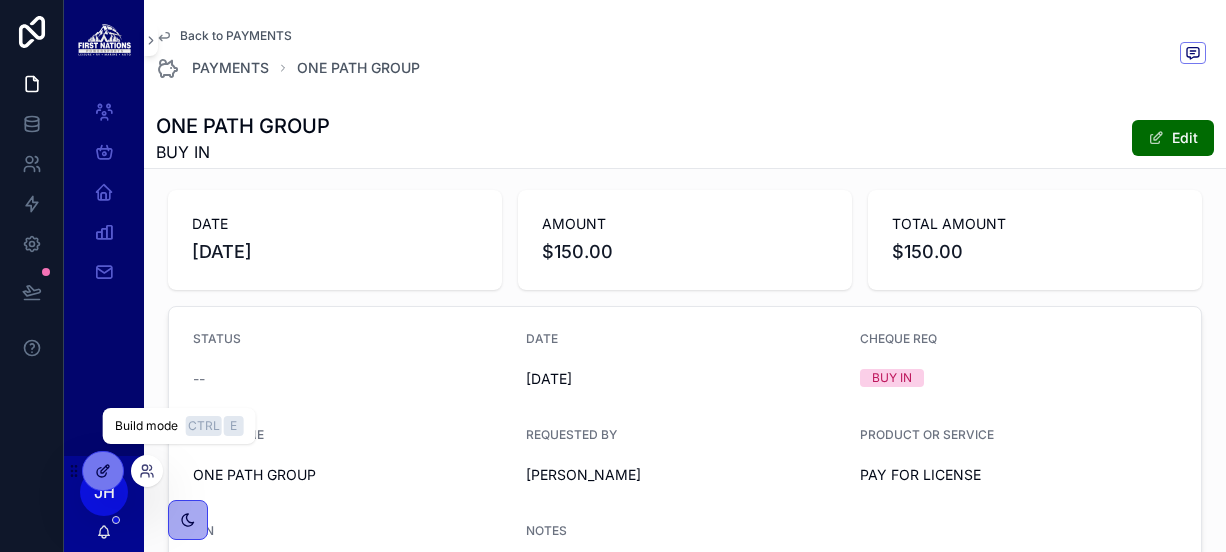 click 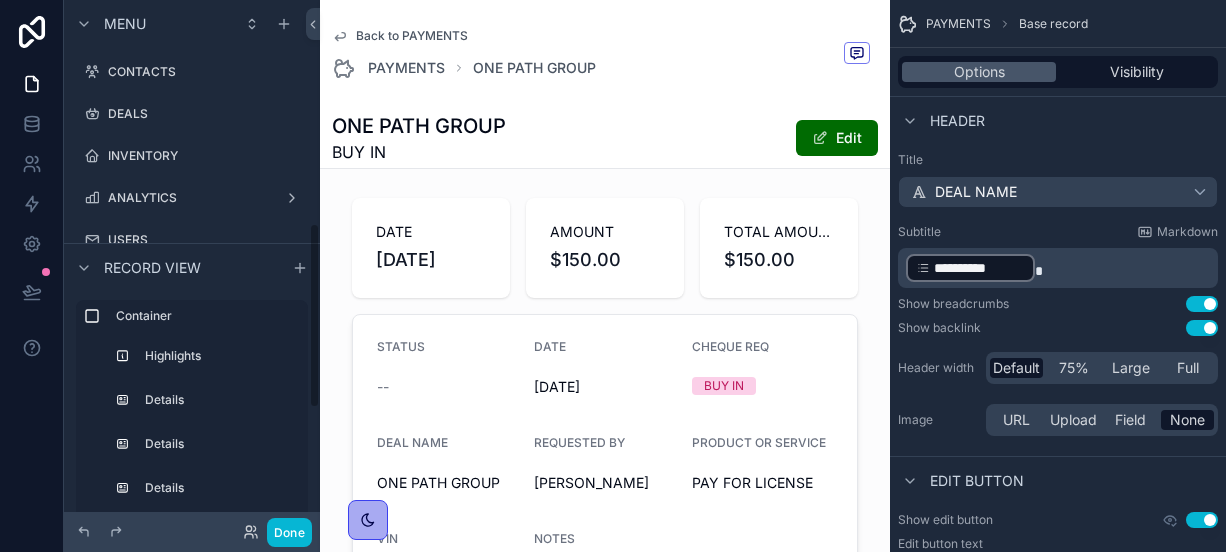 scroll, scrollTop: 632, scrollLeft: 0, axis: vertical 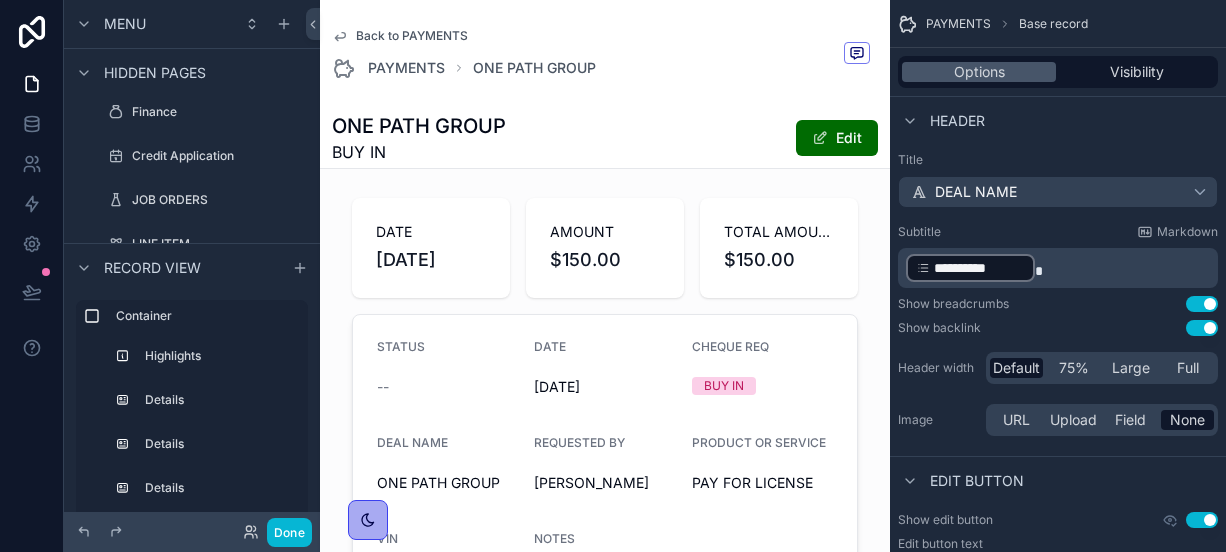 click on "ONE PATH GROUP BUY IN Edit" at bounding box center (605, 138) 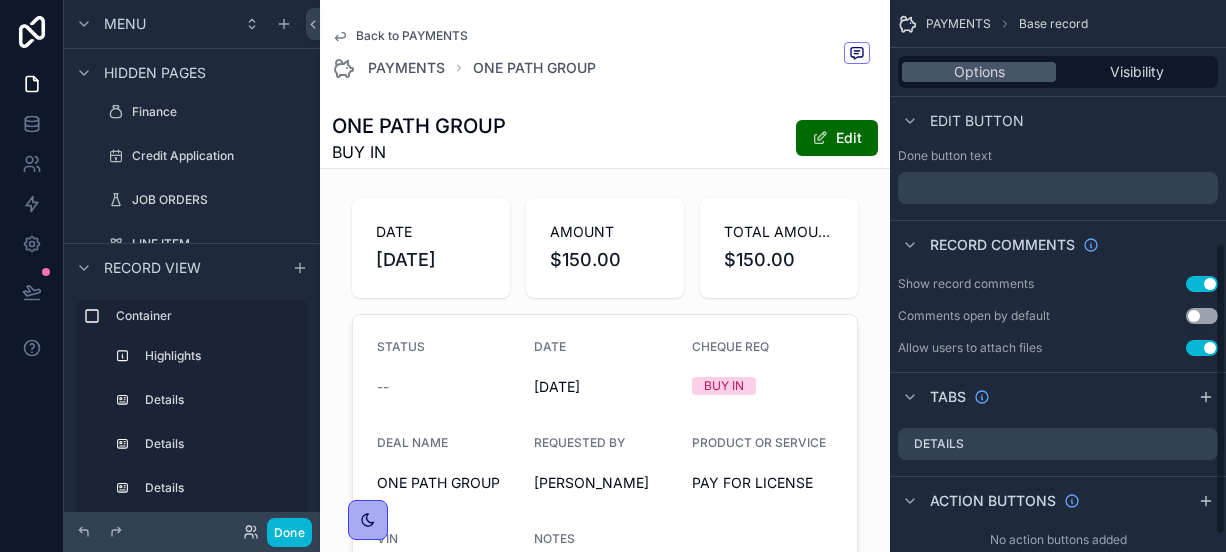 scroll, scrollTop: 488, scrollLeft: 0, axis: vertical 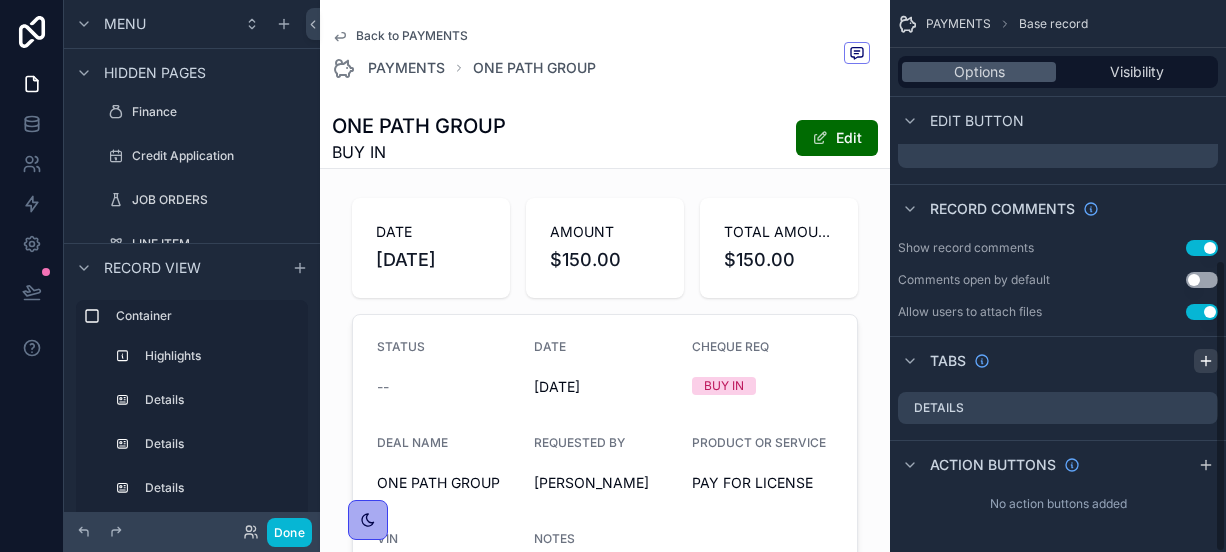 click 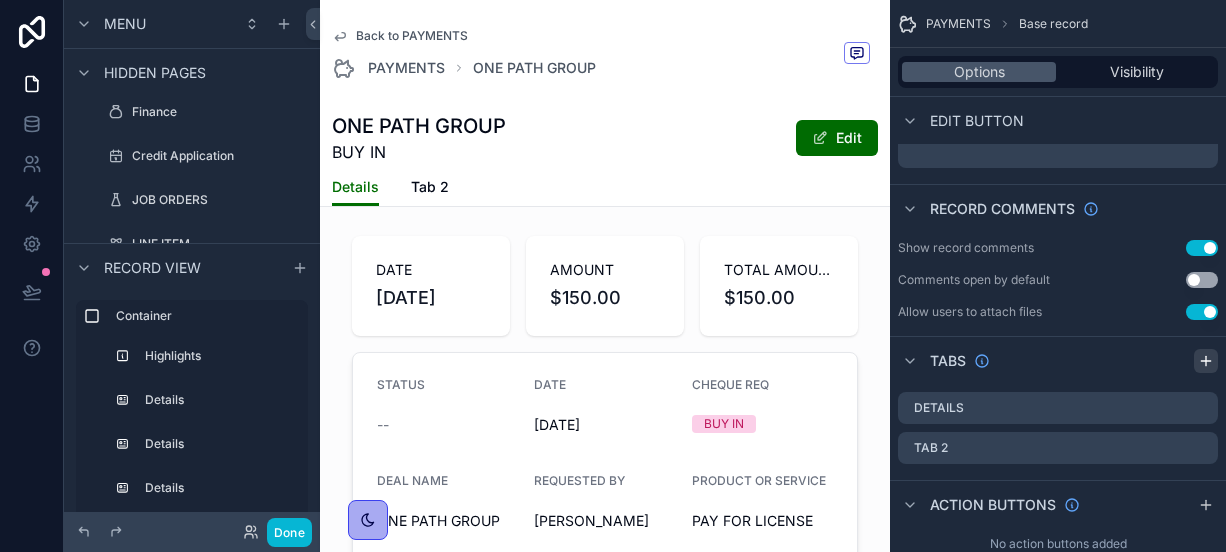 scroll, scrollTop: 0, scrollLeft: 0, axis: both 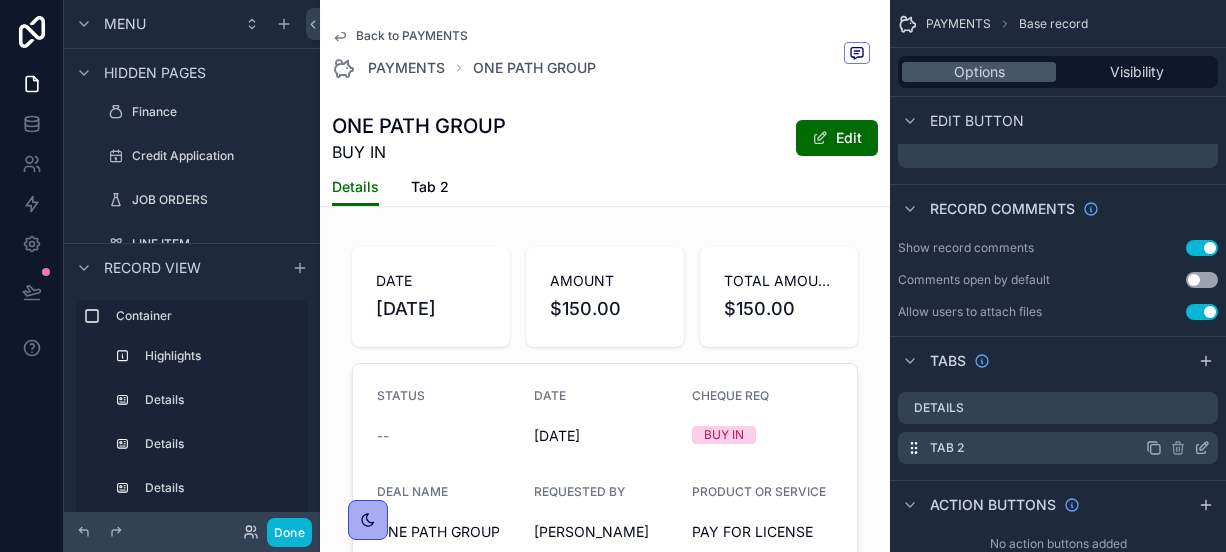 click 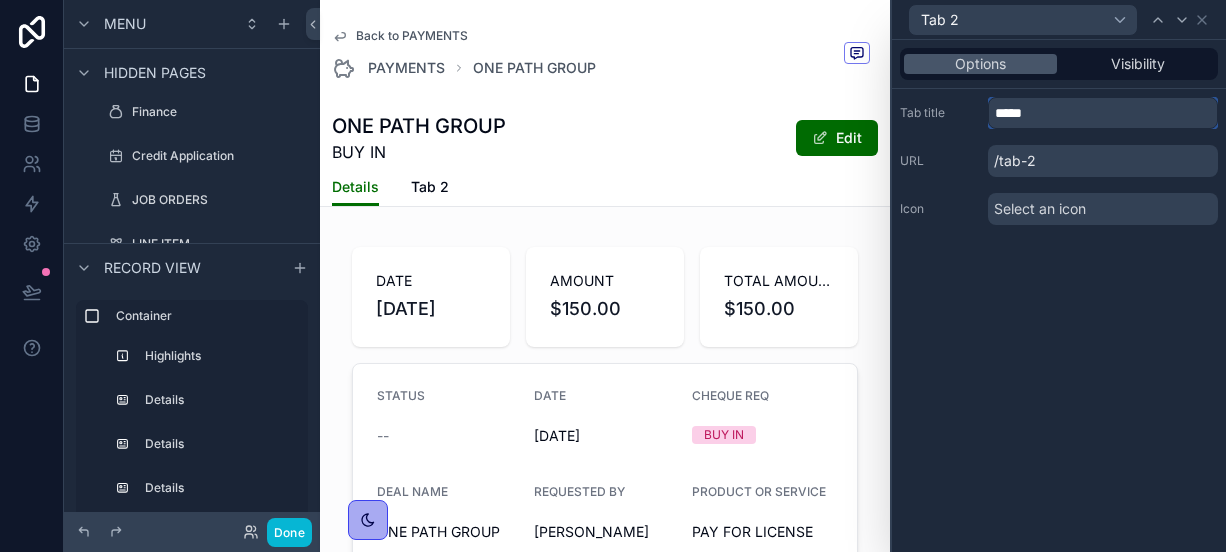 click on "*****" at bounding box center [1103, 113] 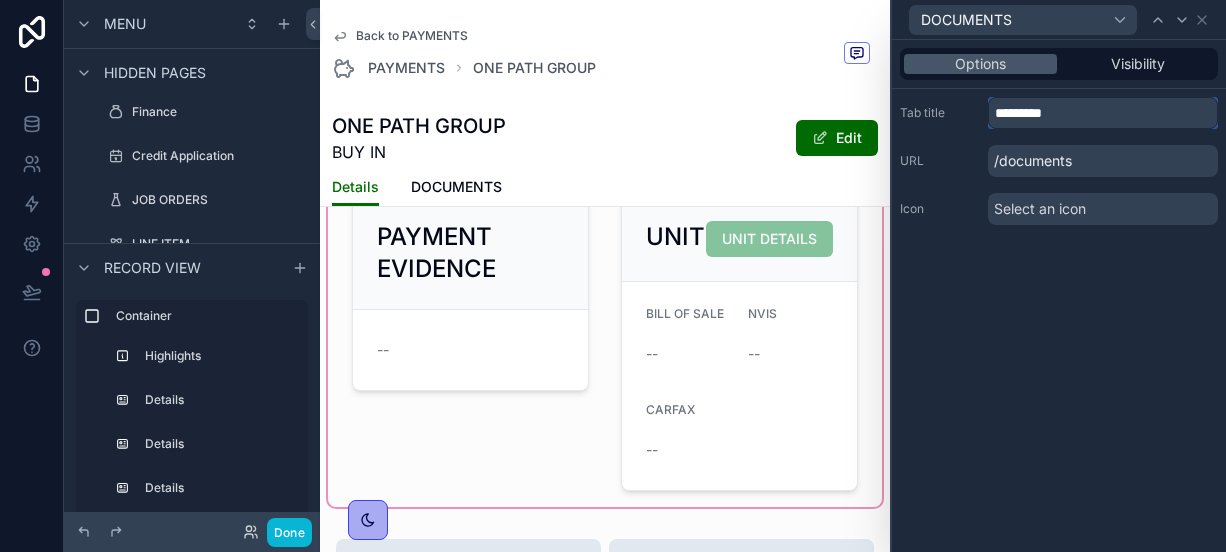 scroll, scrollTop: 863, scrollLeft: 0, axis: vertical 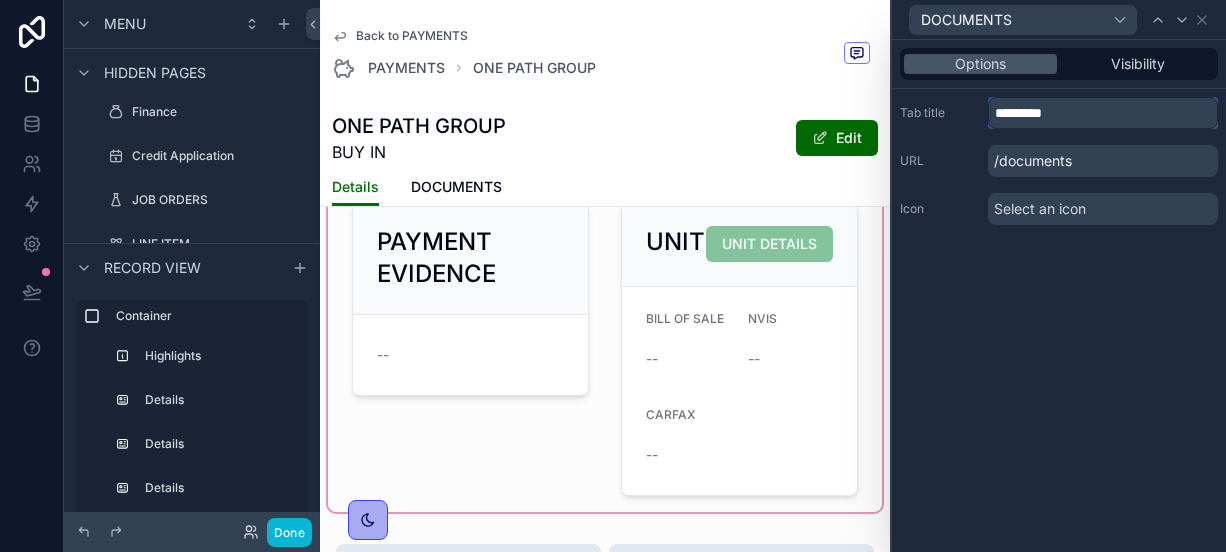 type on "*********" 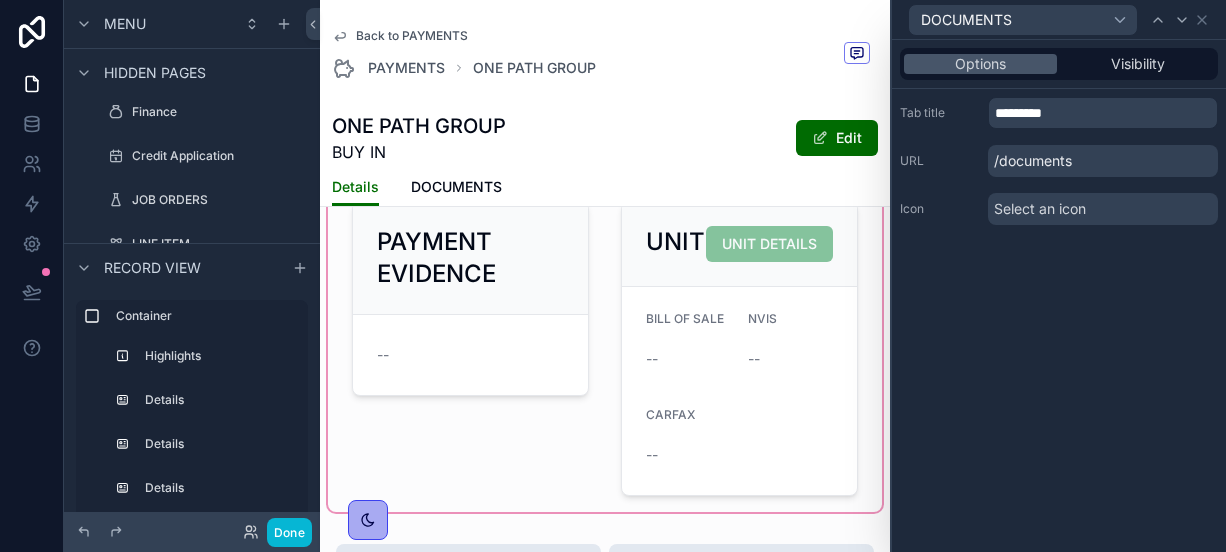click at bounding box center [605, -60] 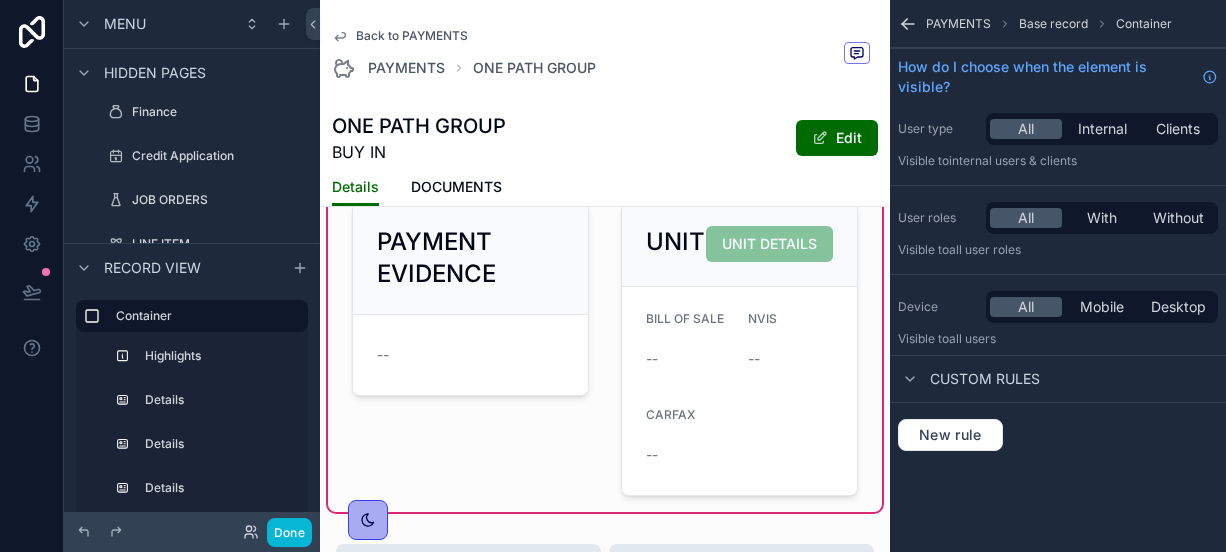 scroll, scrollTop: 0, scrollLeft: 0, axis: both 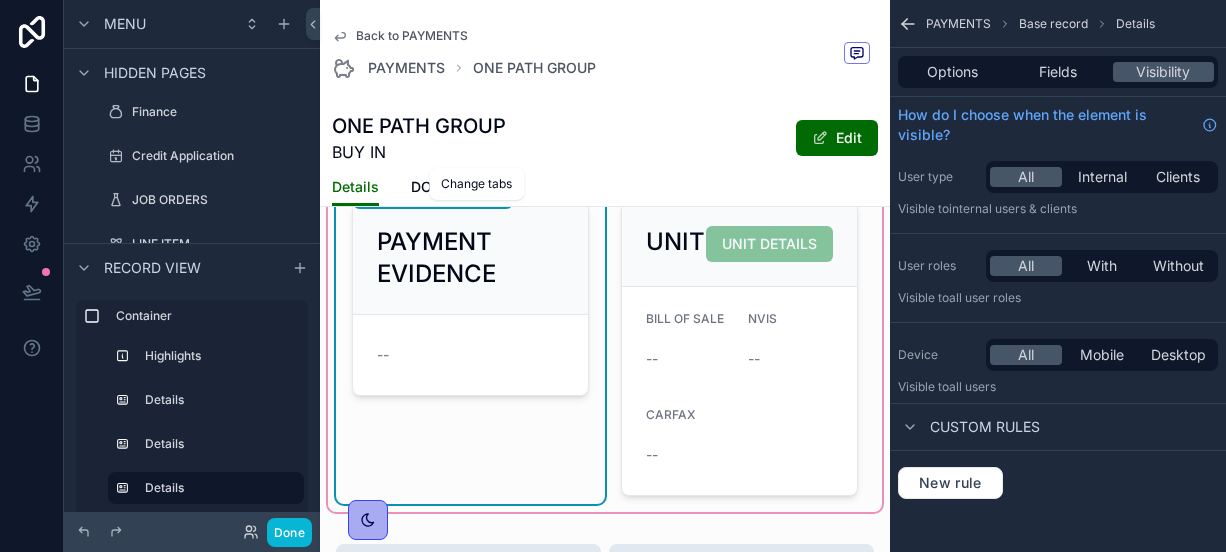 click 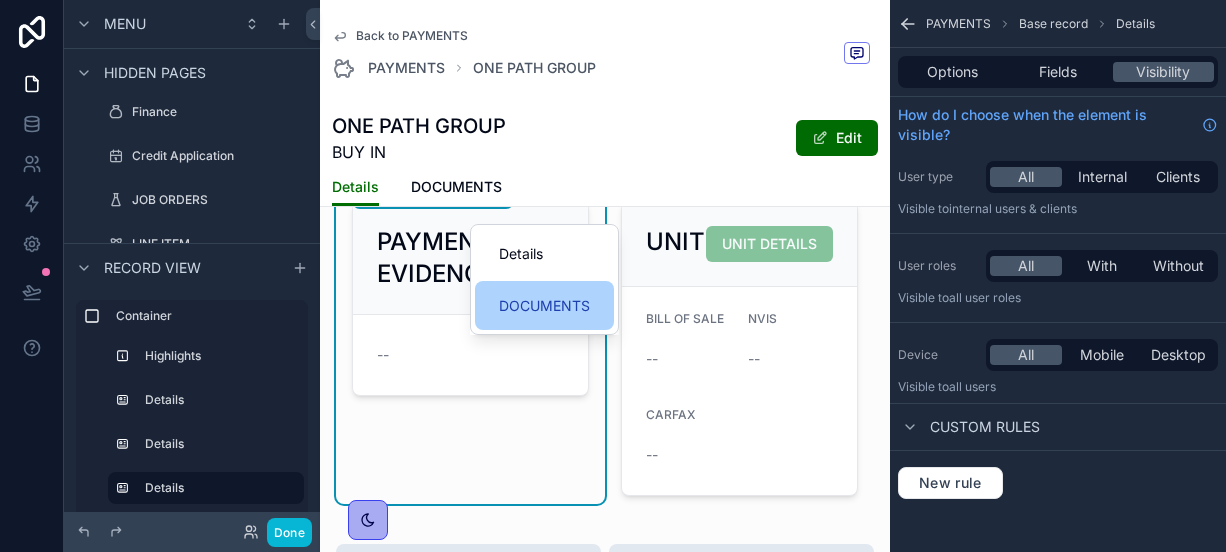 click on "DOCUMENTS" at bounding box center (544, 306) 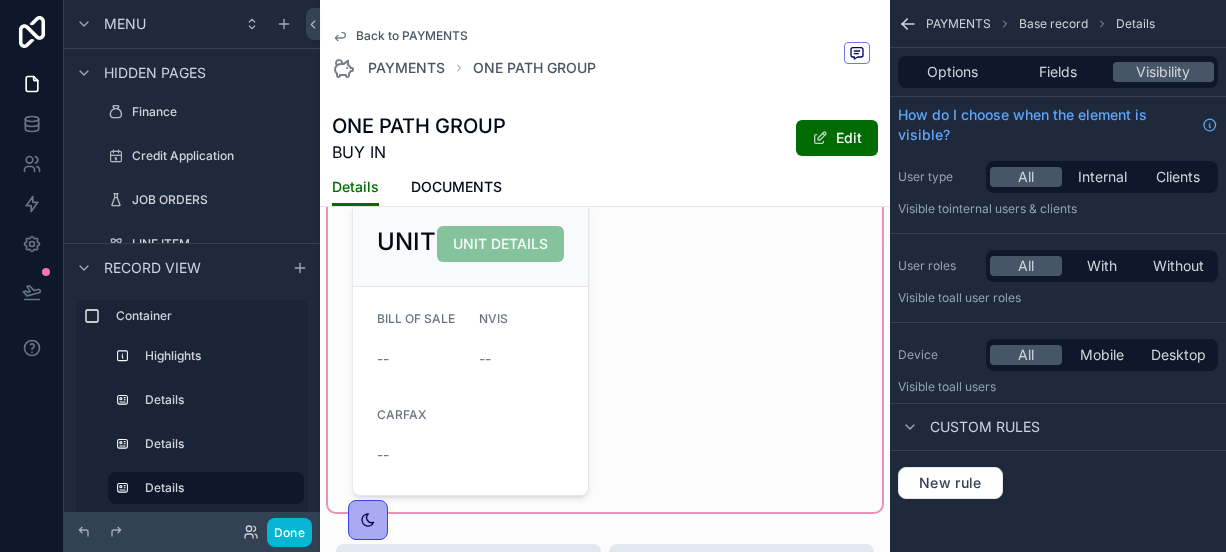 click at bounding box center [605, -60] 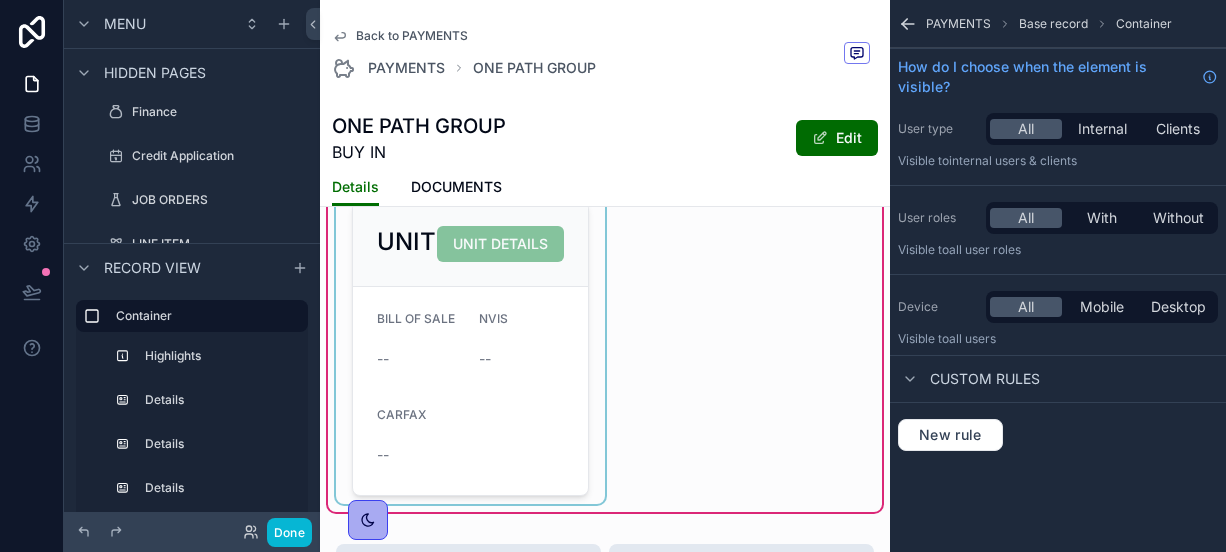 click at bounding box center [470, 348] 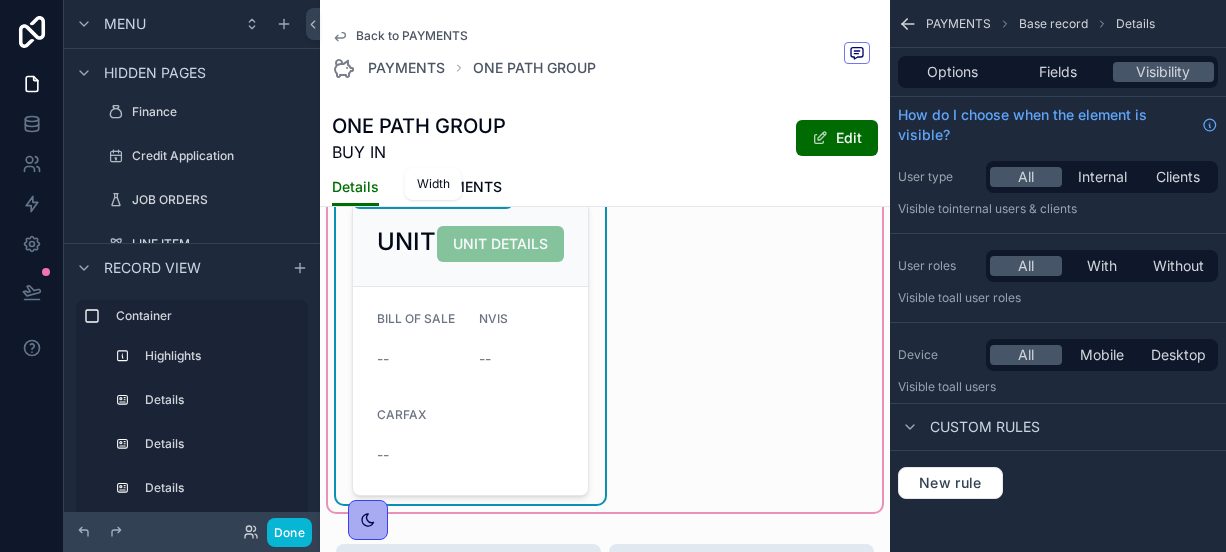 click 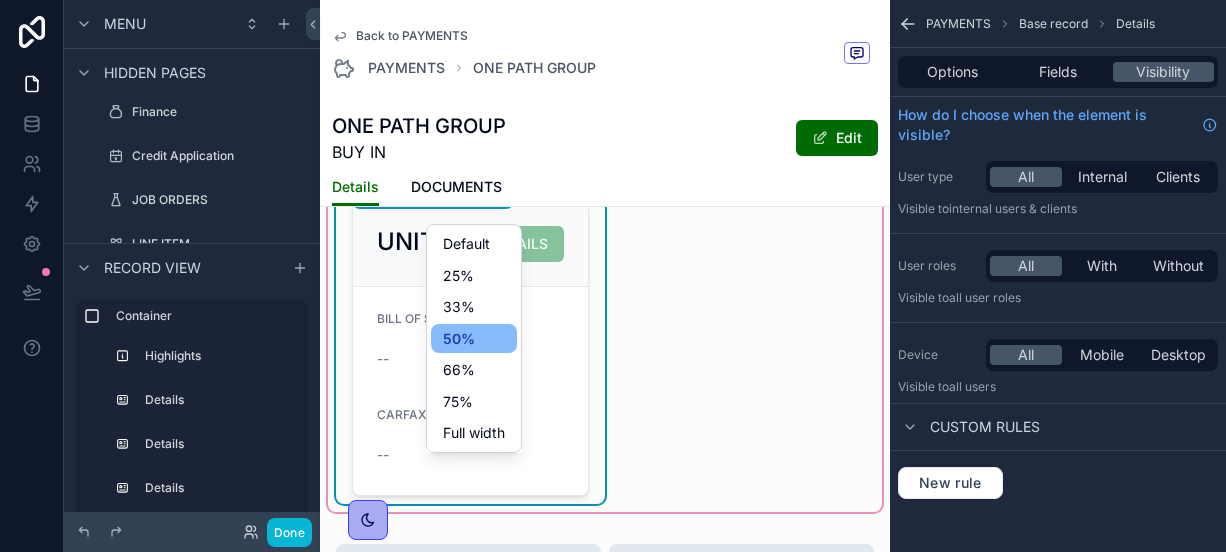 drag, startPoint x: 442, startPoint y: 211, endPoint x: 453, endPoint y: 211, distance: 11 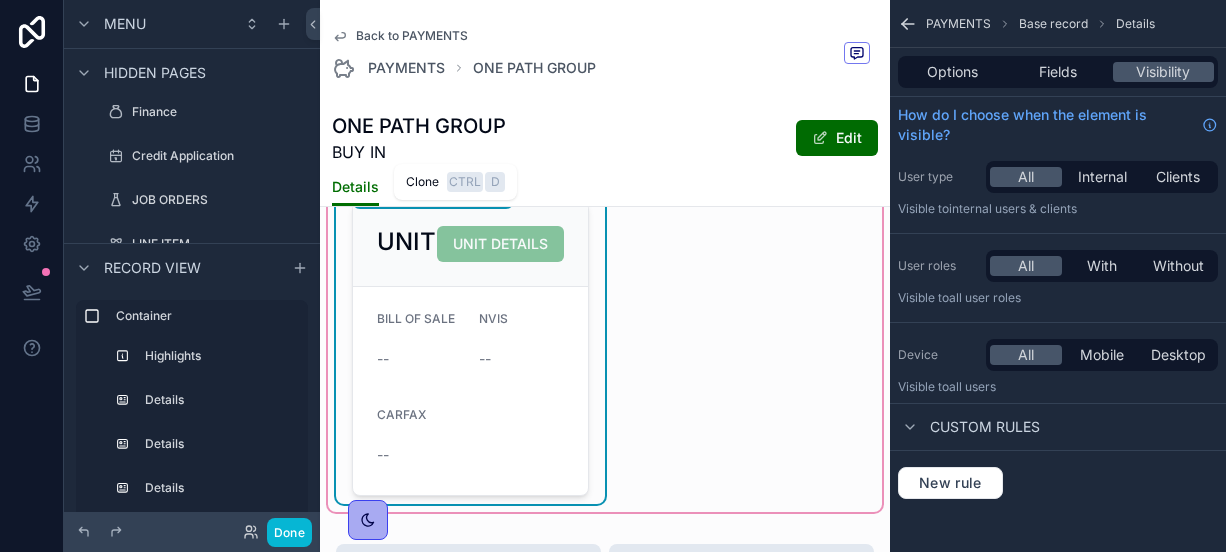click 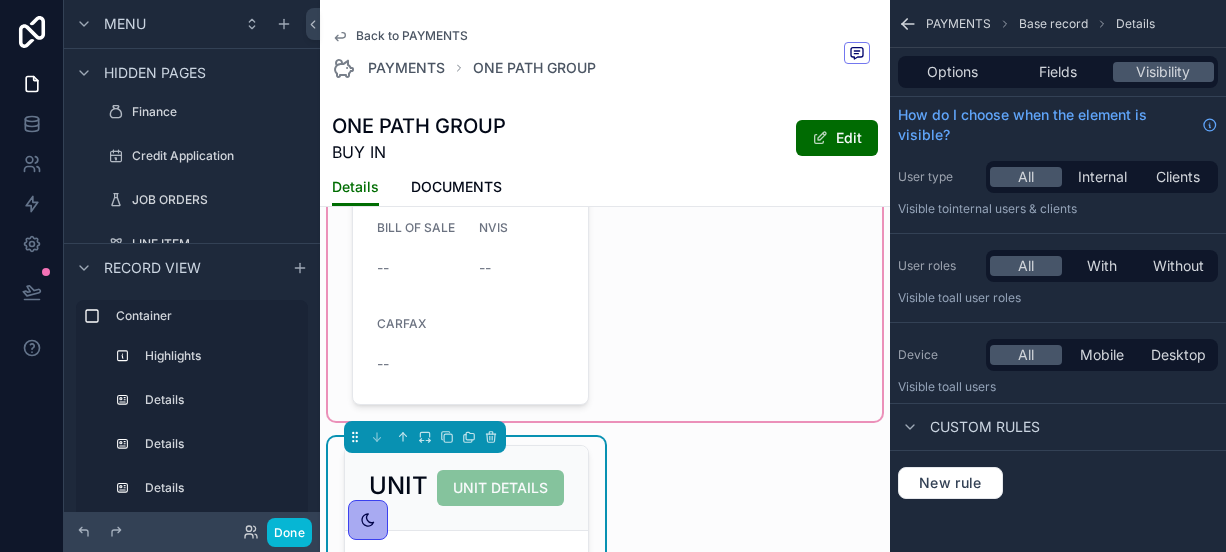 scroll, scrollTop: 955, scrollLeft: 0, axis: vertical 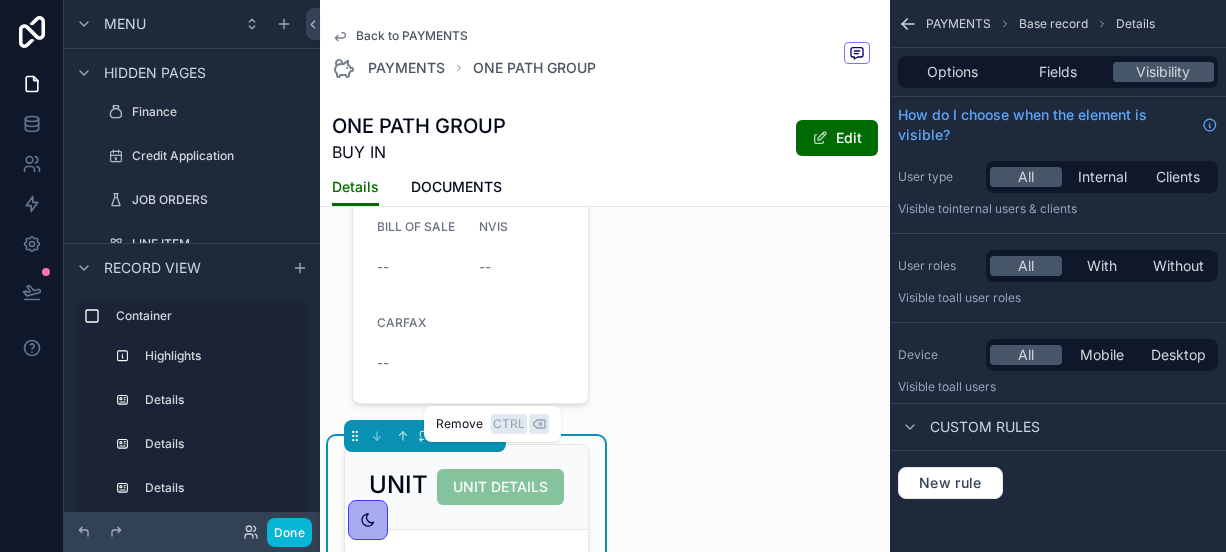 click at bounding box center (491, 436) 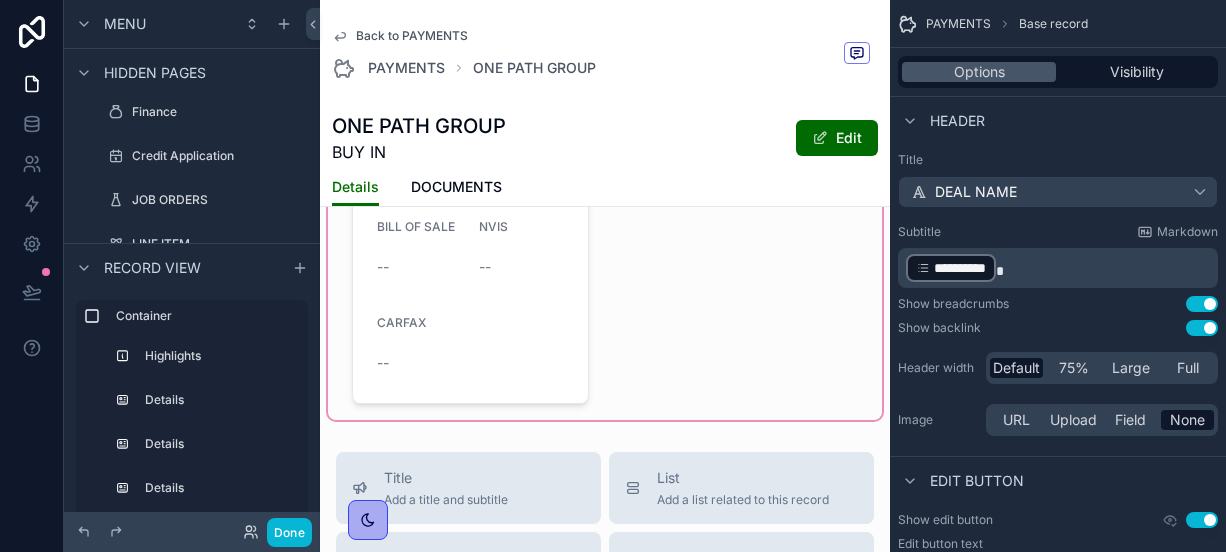 click at bounding box center [605, -152] 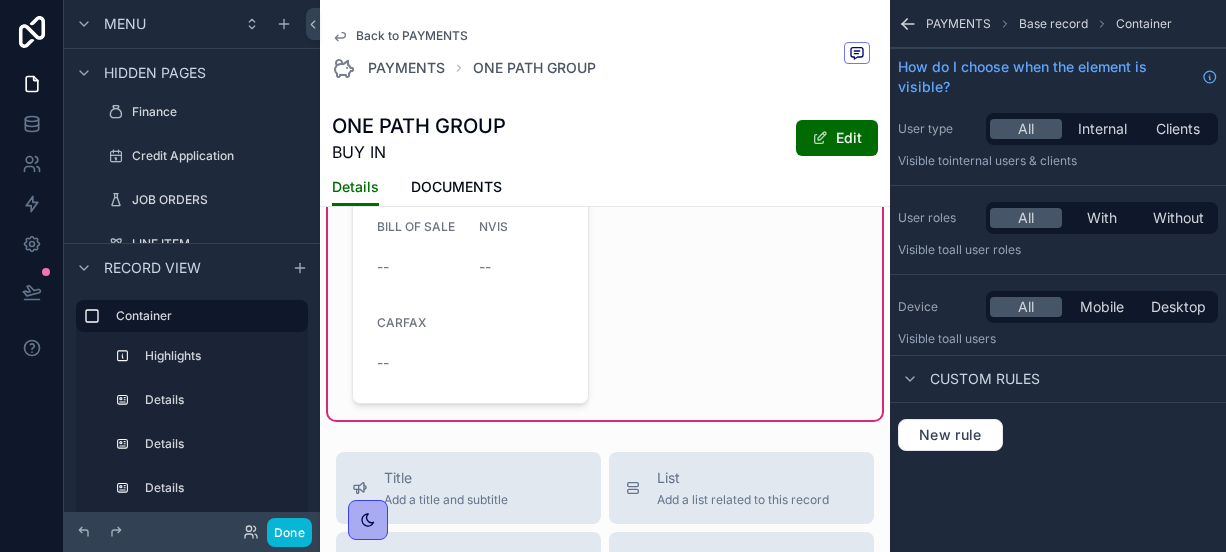 click at bounding box center [470, 256] 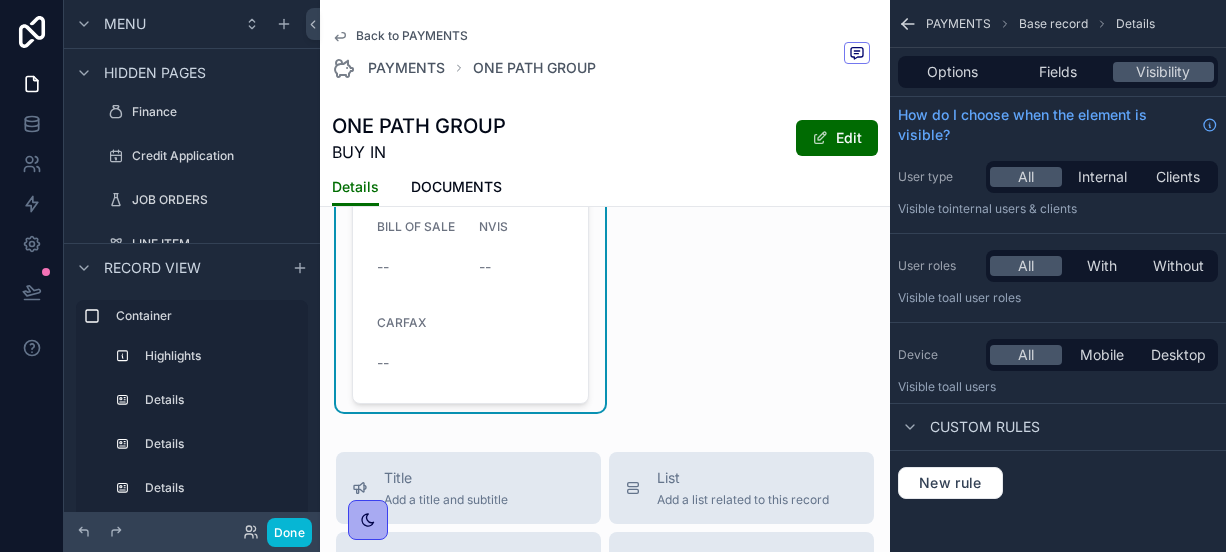 scroll, scrollTop: 853, scrollLeft: 0, axis: vertical 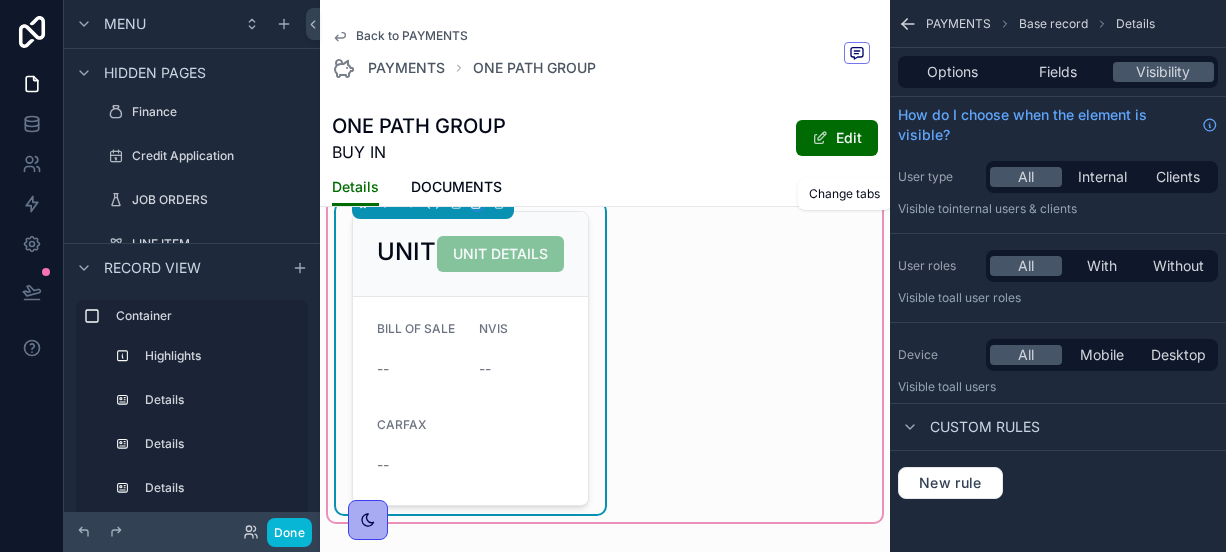 click 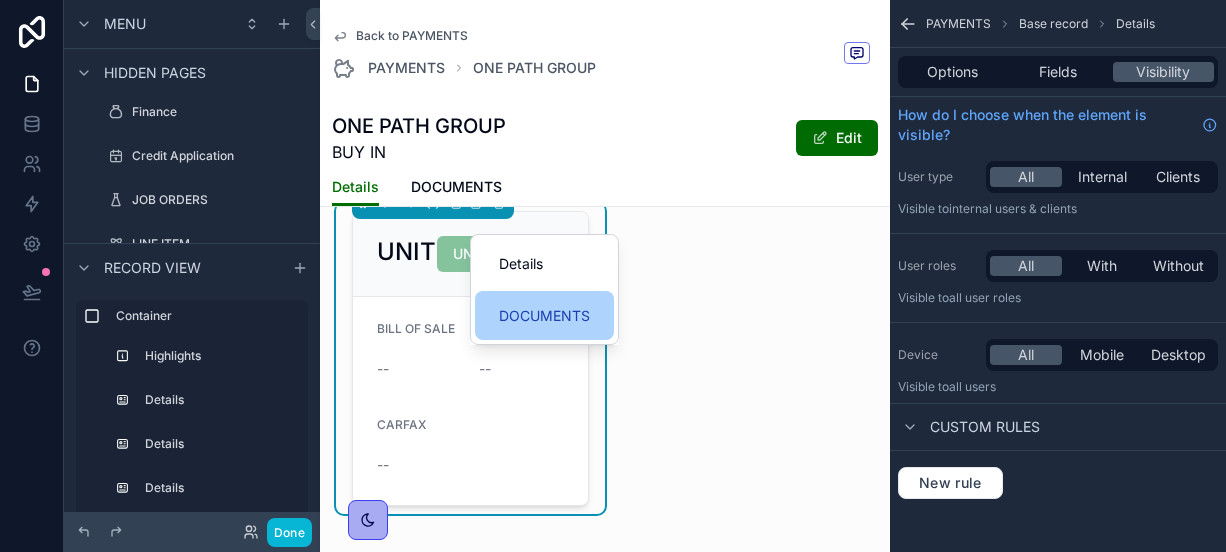 click on "DOCUMENTS" at bounding box center (544, 316) 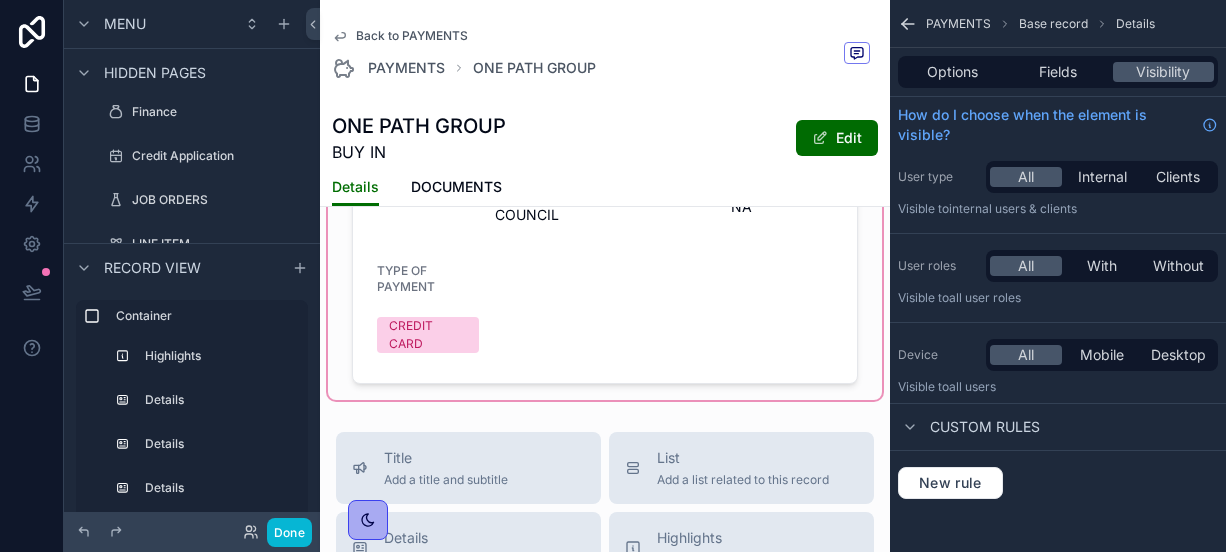 scroll, scrollTop: 663, scrollLeft: 0, axis: vertical 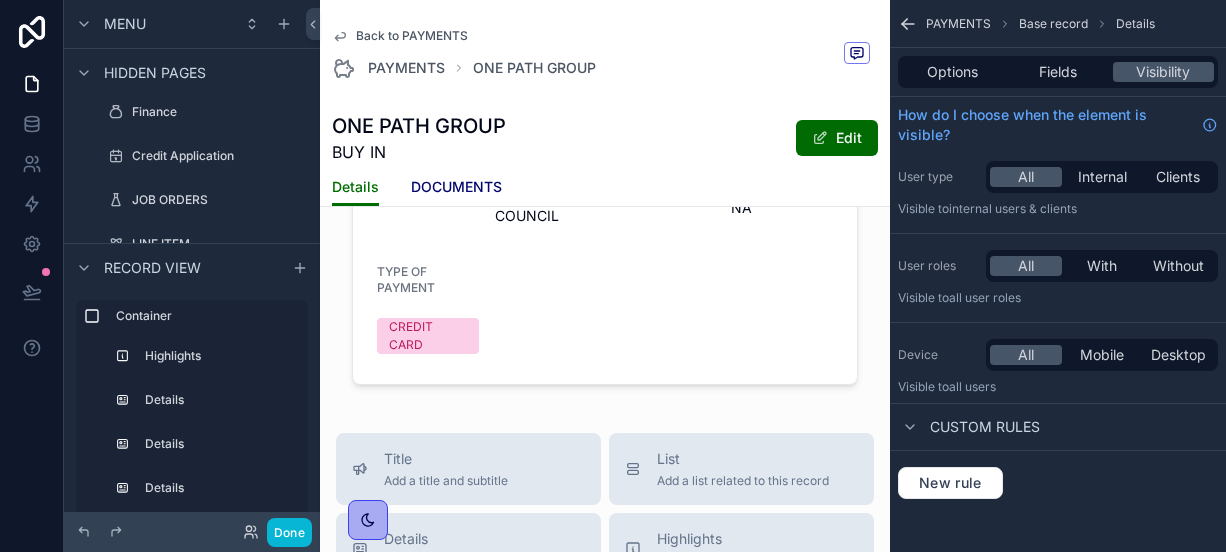 click on "DOCUMENTS" at bounding box center [456, 187] 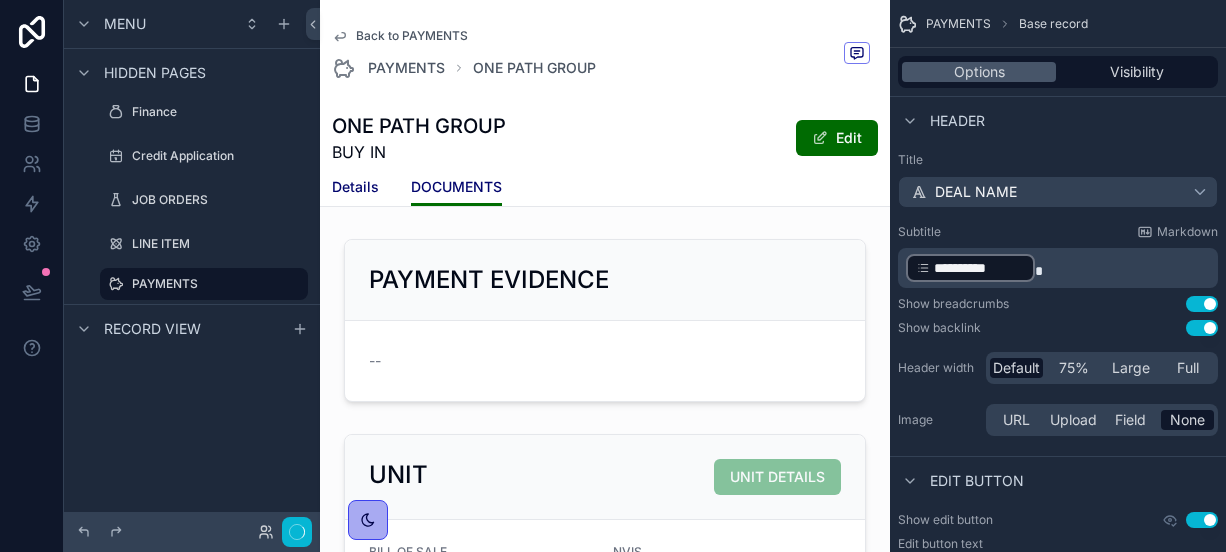 scroll, scrollTop: 0, scrollLeft: 0, axis: both 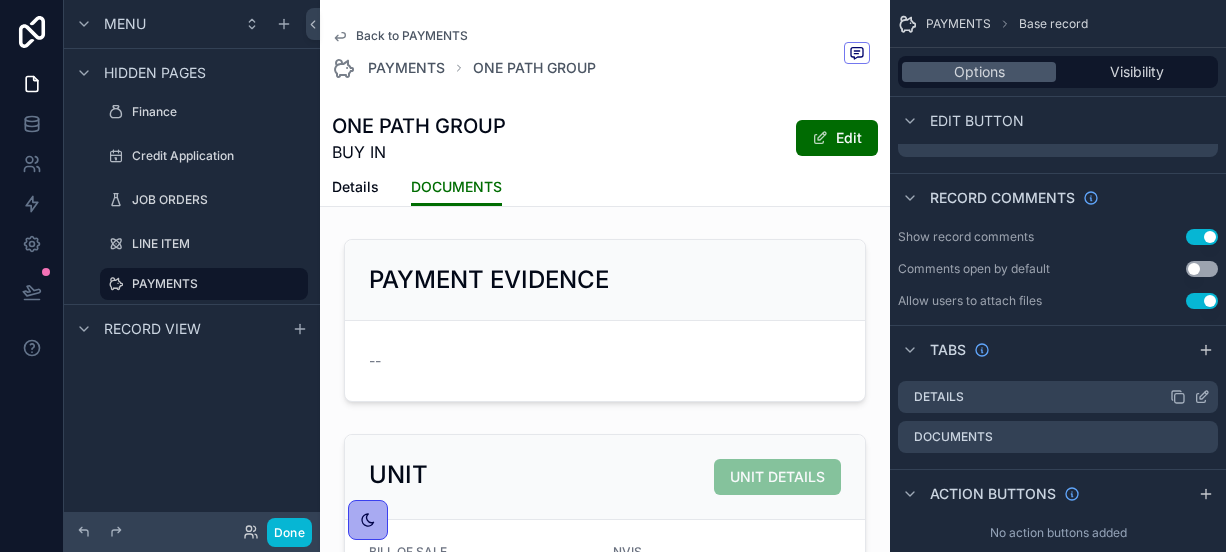 click 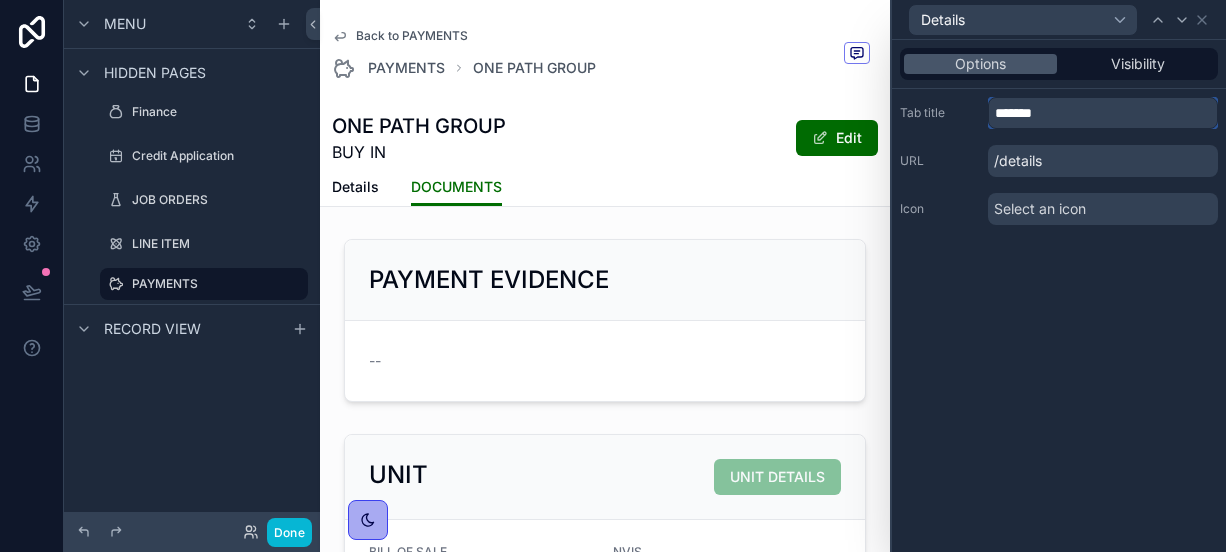 click on "*******" at bounding box center [1103, 113] 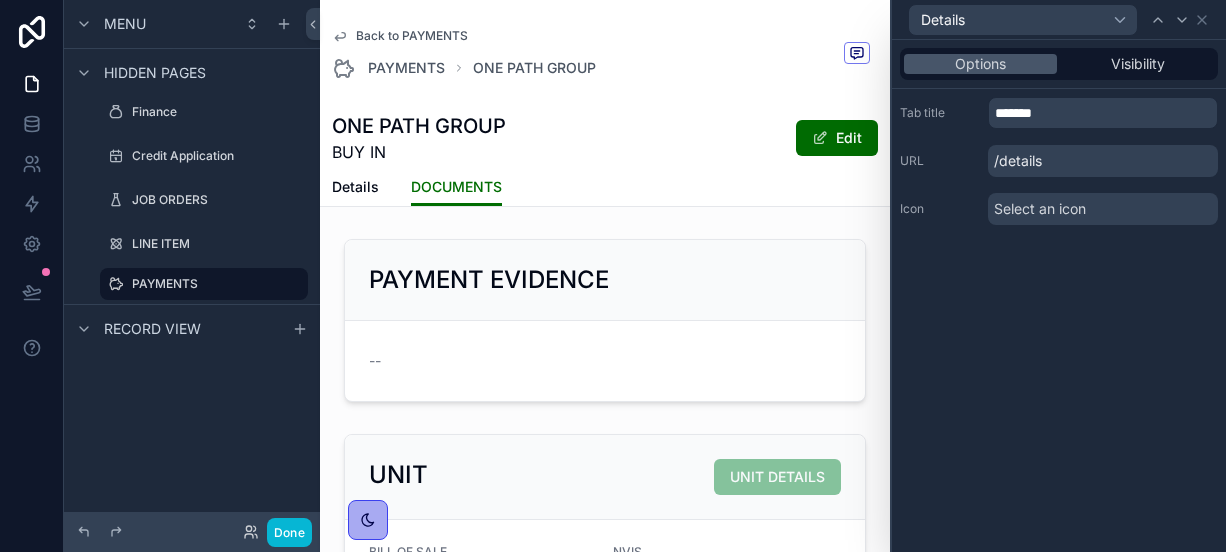 click on "Options Visibility Tab title ******* URL /details Icon Select an icon" at bounding box center [1059, 296] 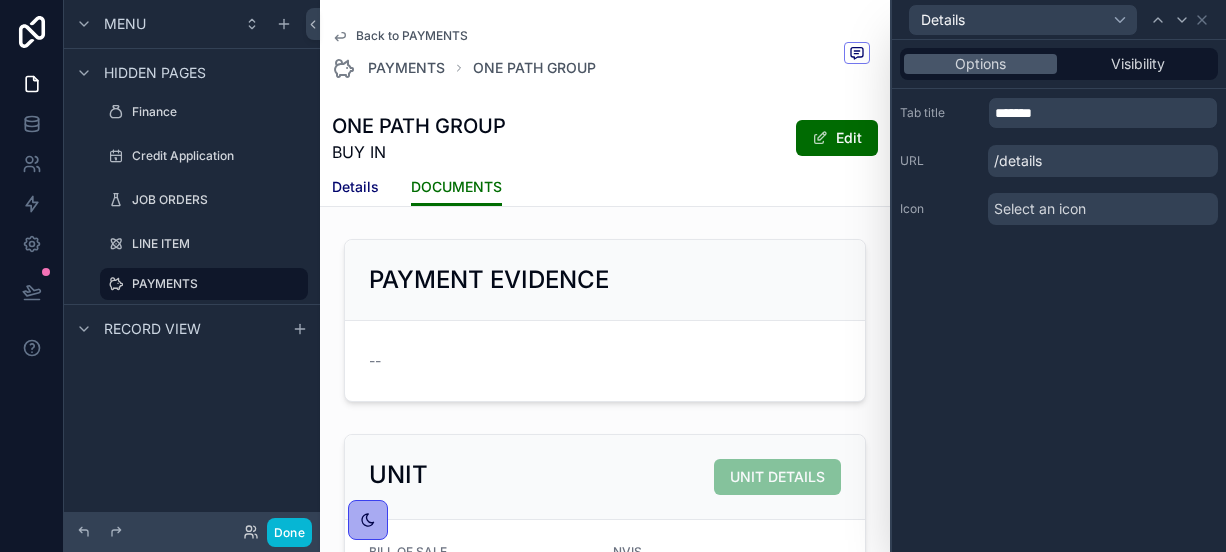click on "Details" at bounding box center [355, 187] 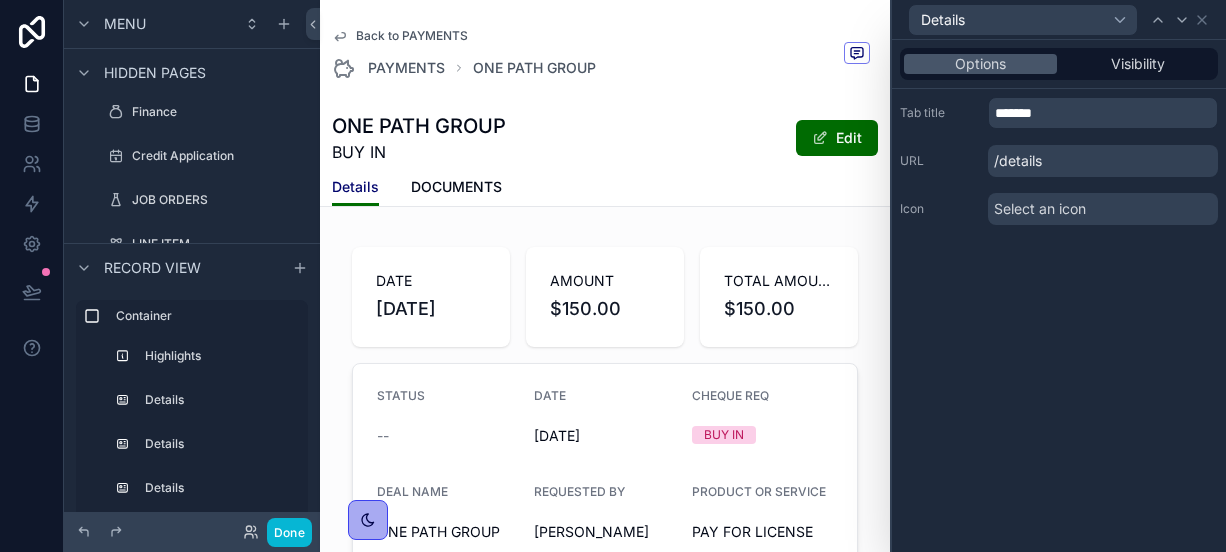 scroll, scrollTop: 0, scrollLeft: 0, axis: both 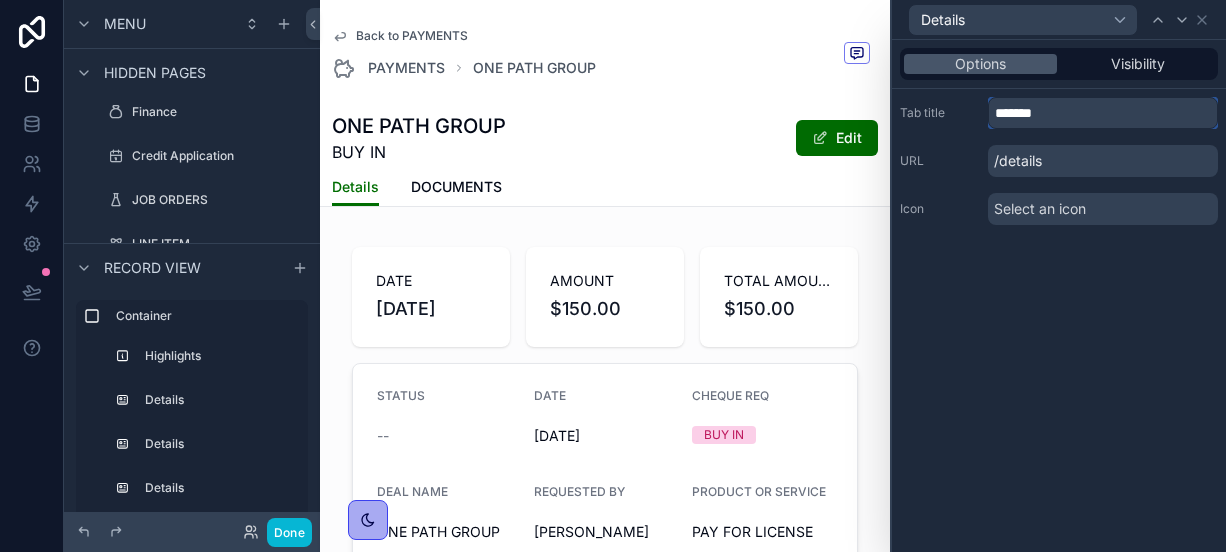 click on "*******" at bounding box center [1103, 113] 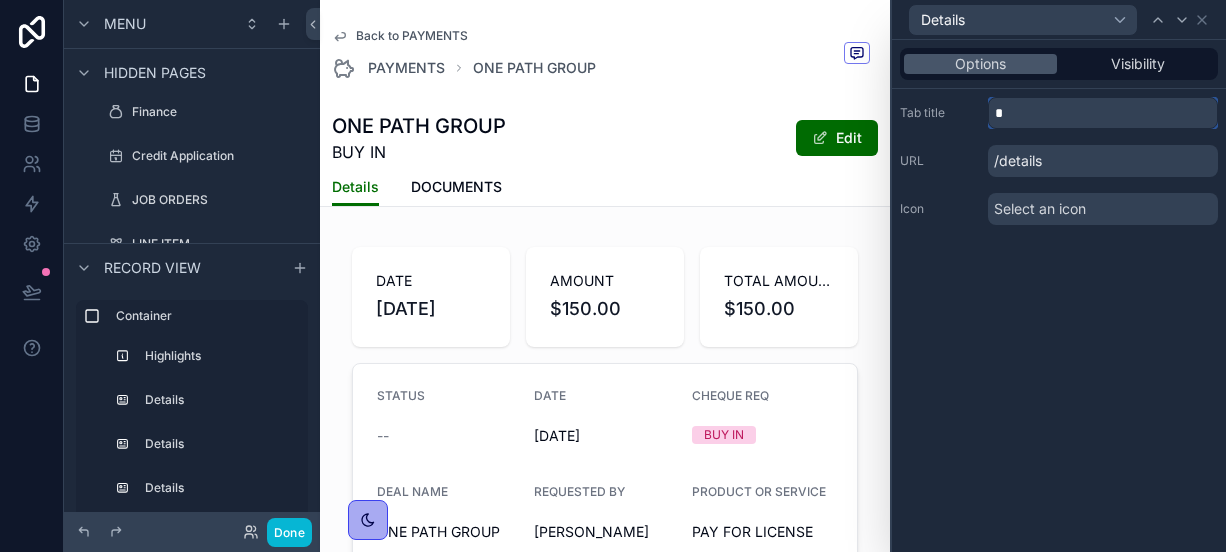 type on "*" 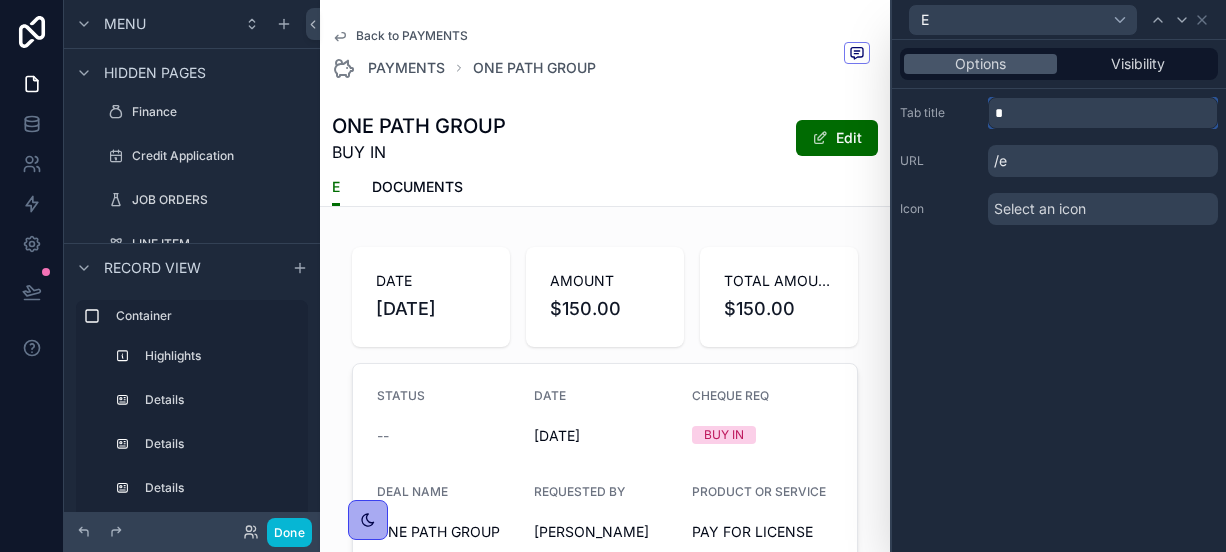 scroll, scrollTop: 0, scrollLeft: 0, axis: both 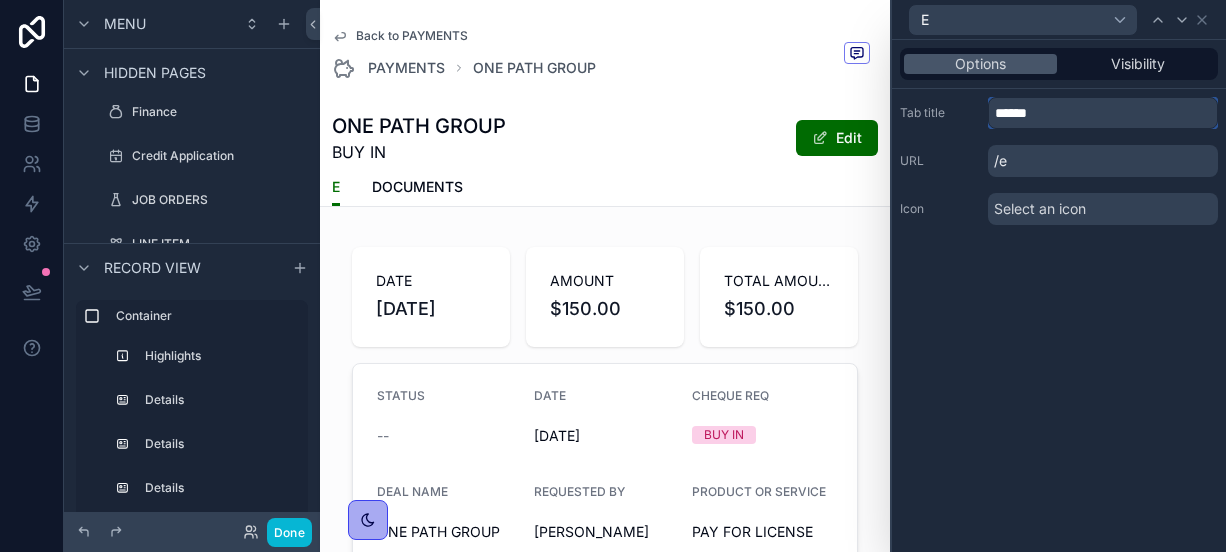 type on "*******" 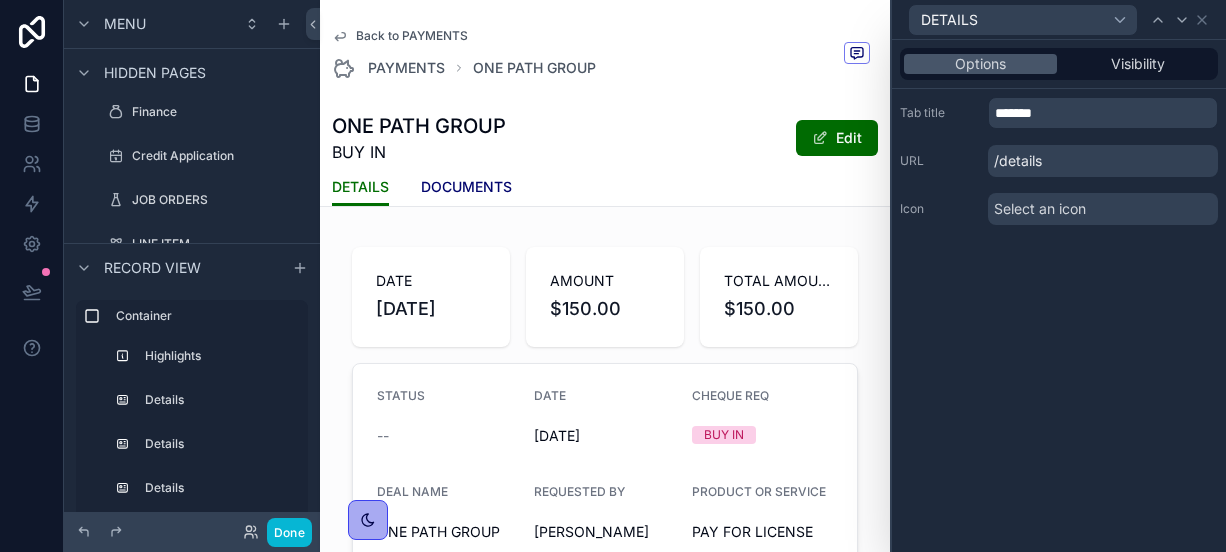 click on "DOCUMENTS" at bounding box center (466, 189) 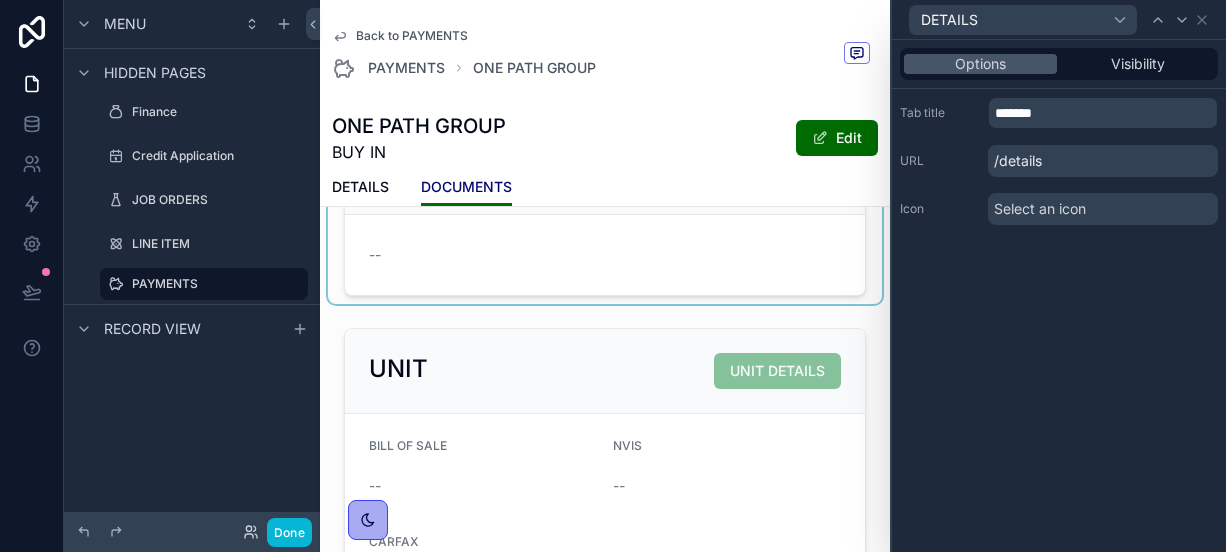 scroll, scrollTop: 199, scrollLeft: 0, axis: vertical 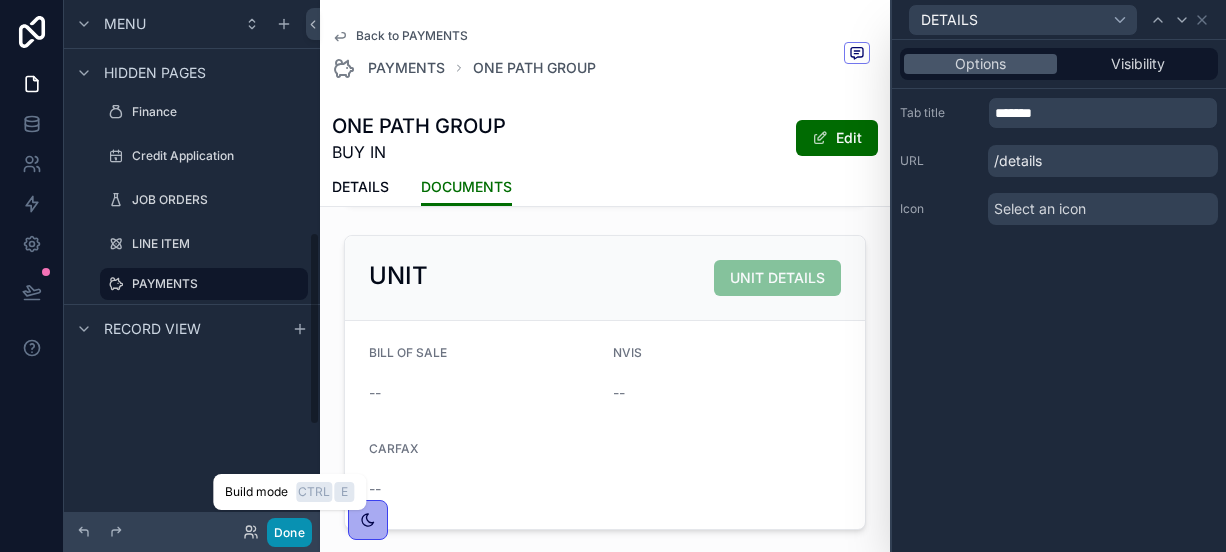 click on "Done" at bounding box center [289, 532] 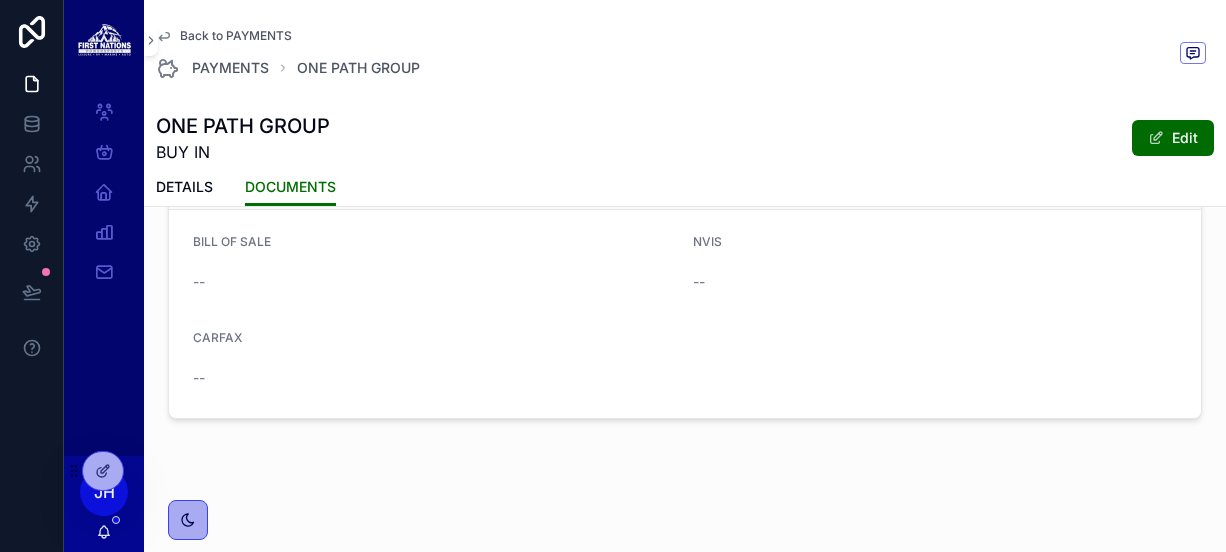 scroll, scrollTop: 238, scrollLeft: 0, axis: vertical 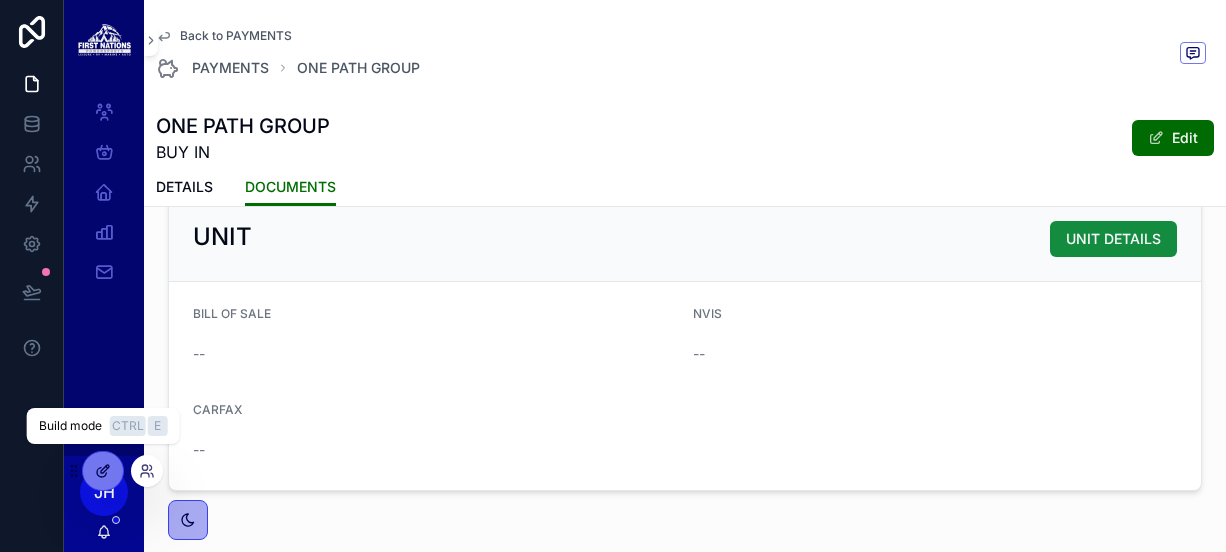 click at bounding box center (103, 471) 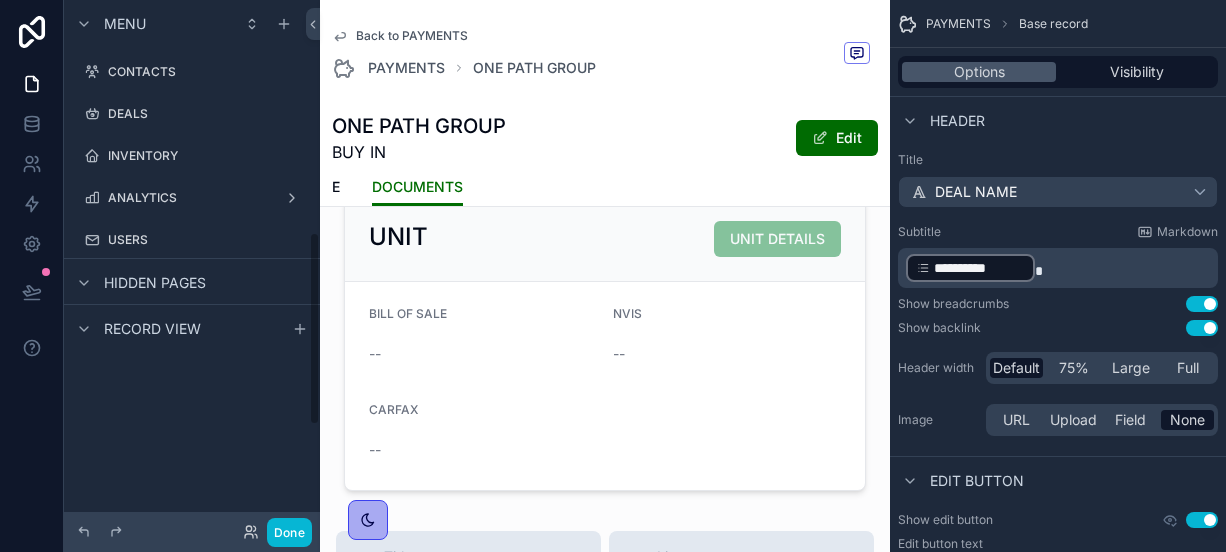 scroll, scrollTop: 632, scrollLeft: 0, axis: vertical 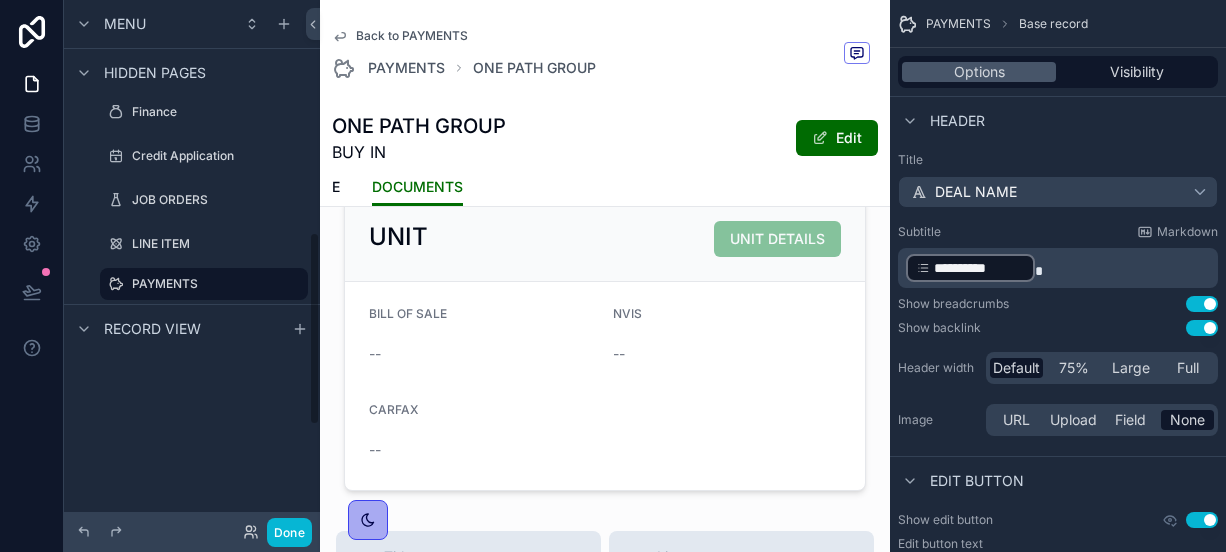 click at bounding box center (605, 343) 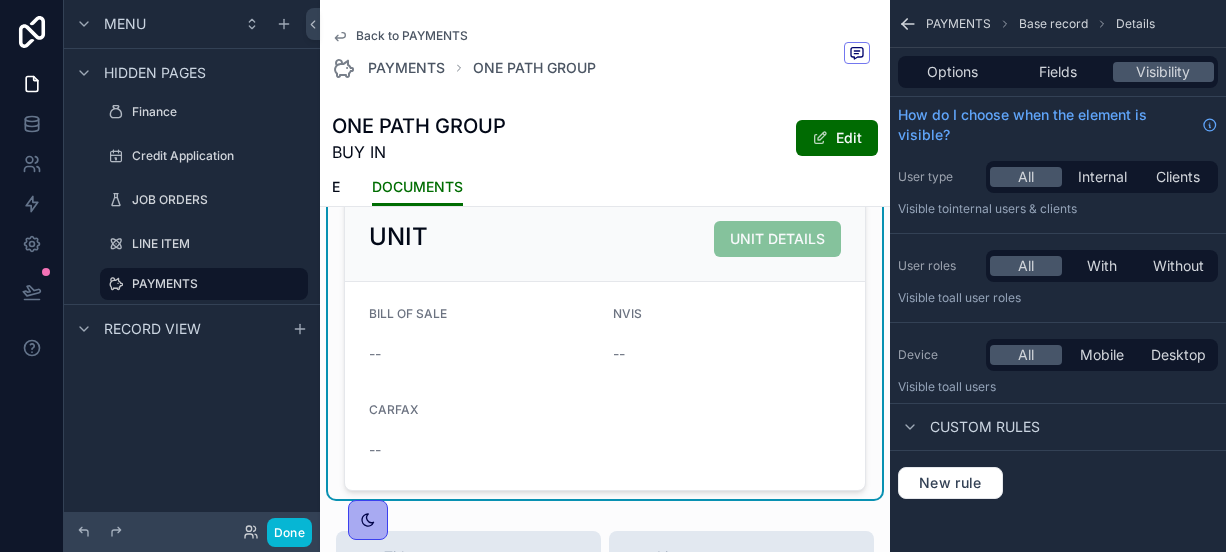 click on "BILL OF SALE" at bounding box center [483, 318] 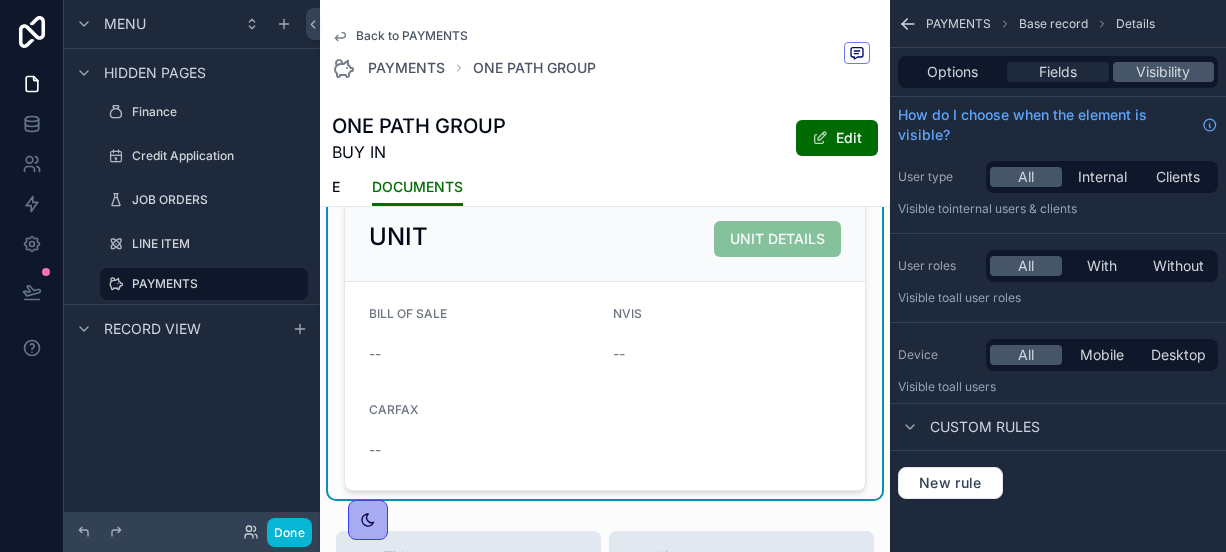 click on "Fields" at bounding box center (1058, 72) 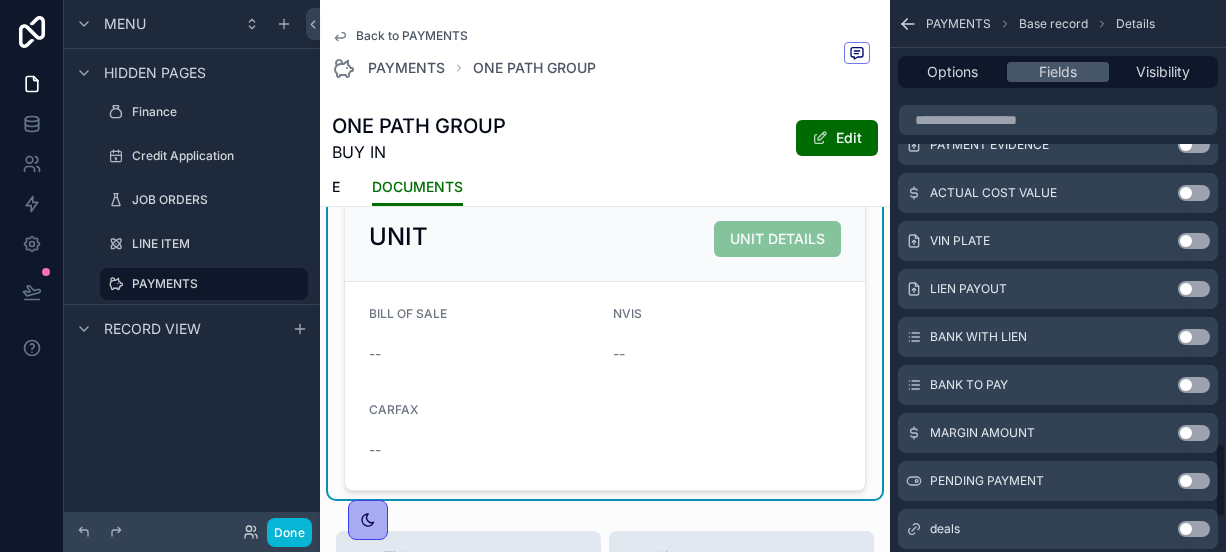 scroll, scrollTop: 3205, scrollLeft: 0, axis: vertical 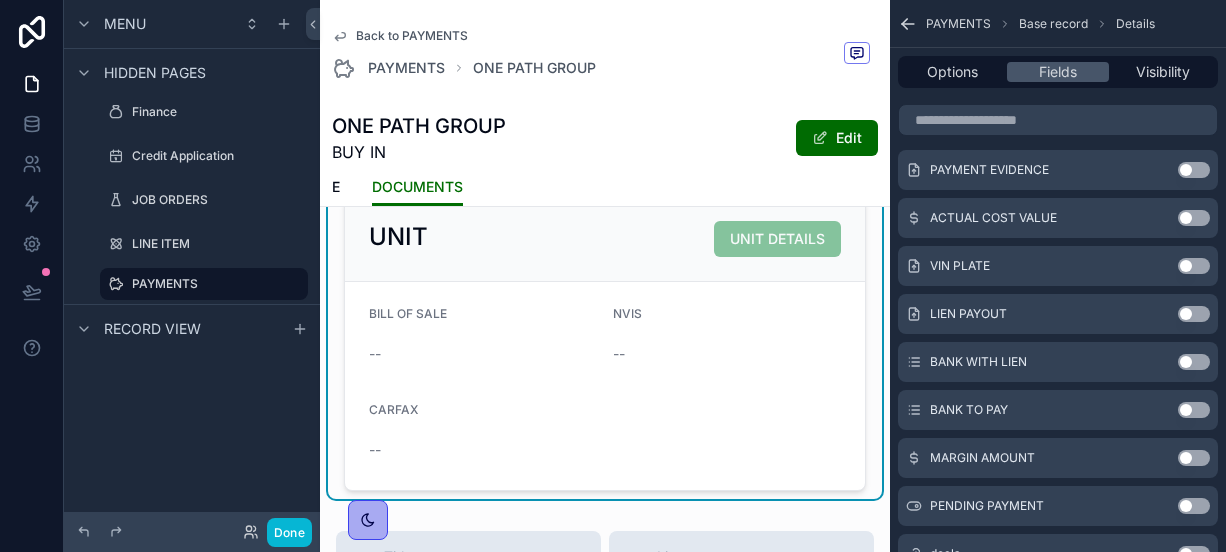 click on "Use setting" at bounding box center (1194, 266) 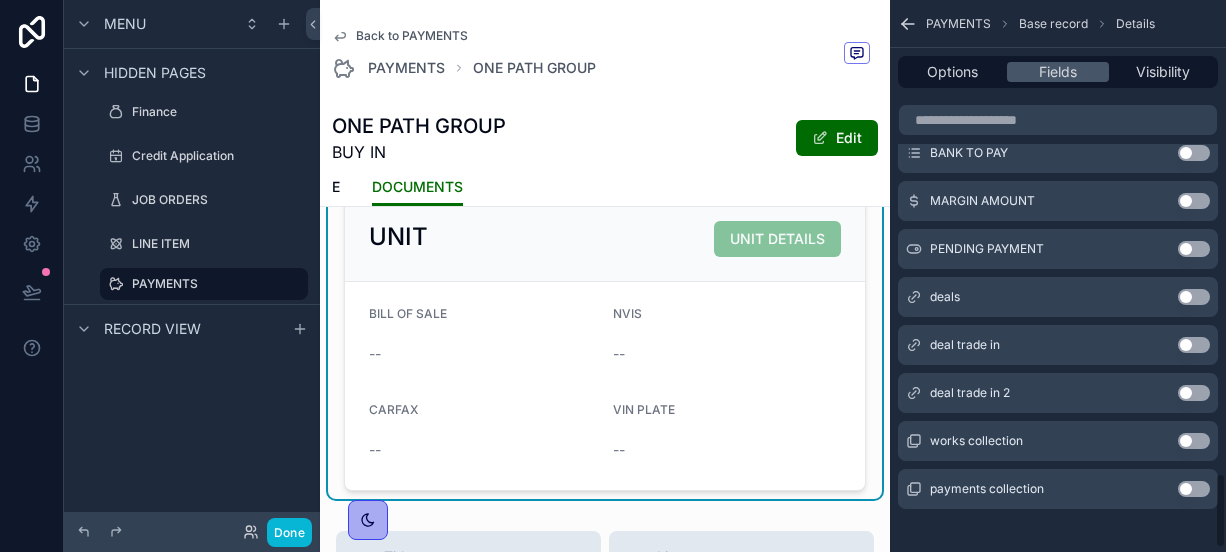 scroll, scrollTop: 3464, scrollLeft: 0, axis: vertical 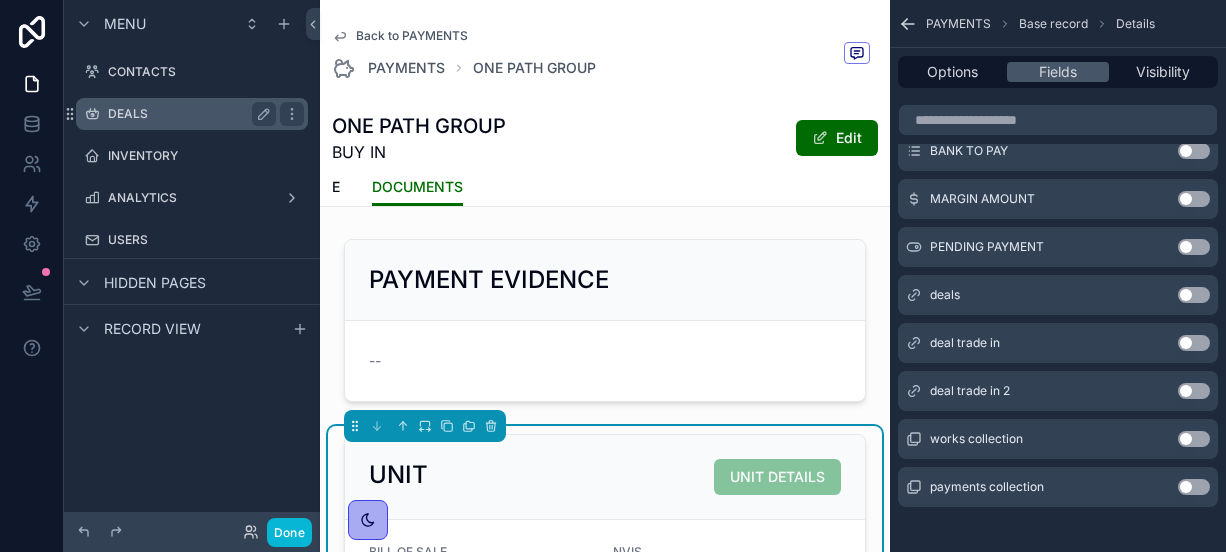 click on "DEALS" at bounding box center [192, 114] 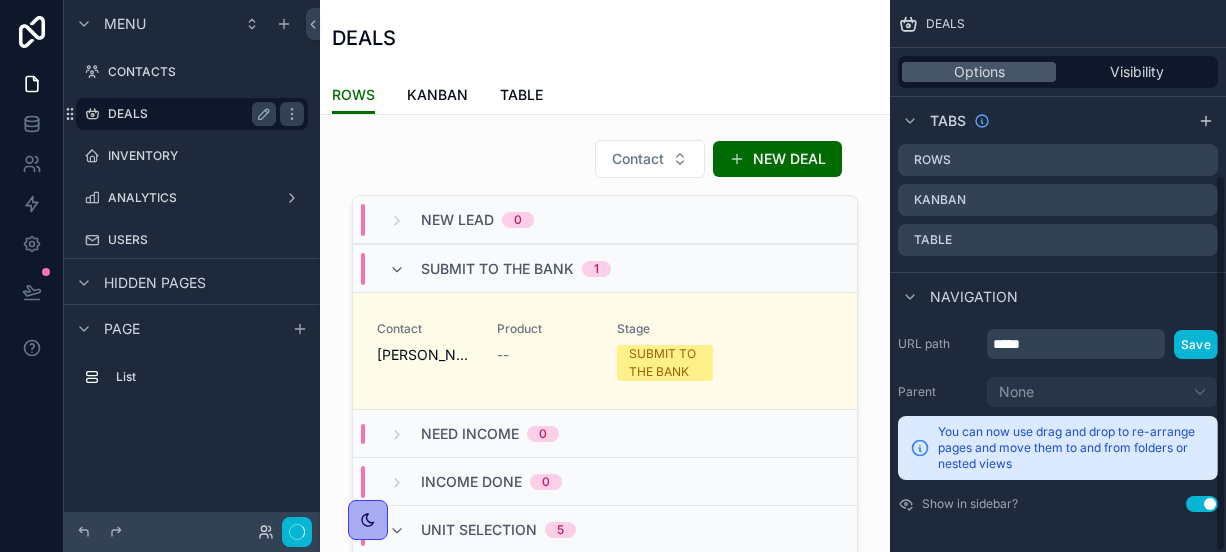 scroll, scrollTop: 256, scrollLeft: 0, axis: vertical 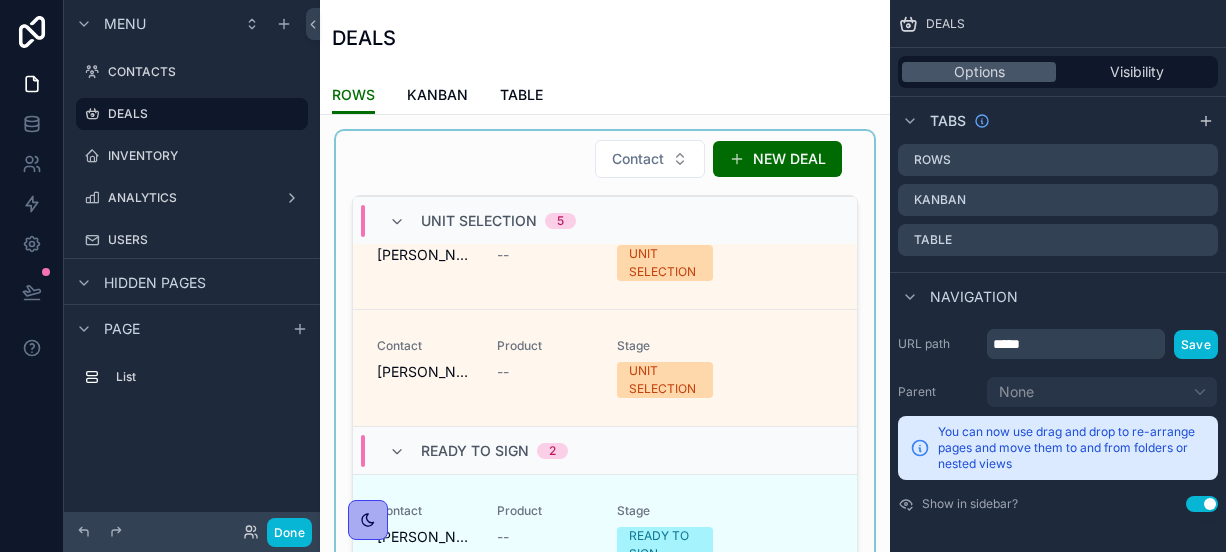 click at bounding box center [605, 378] 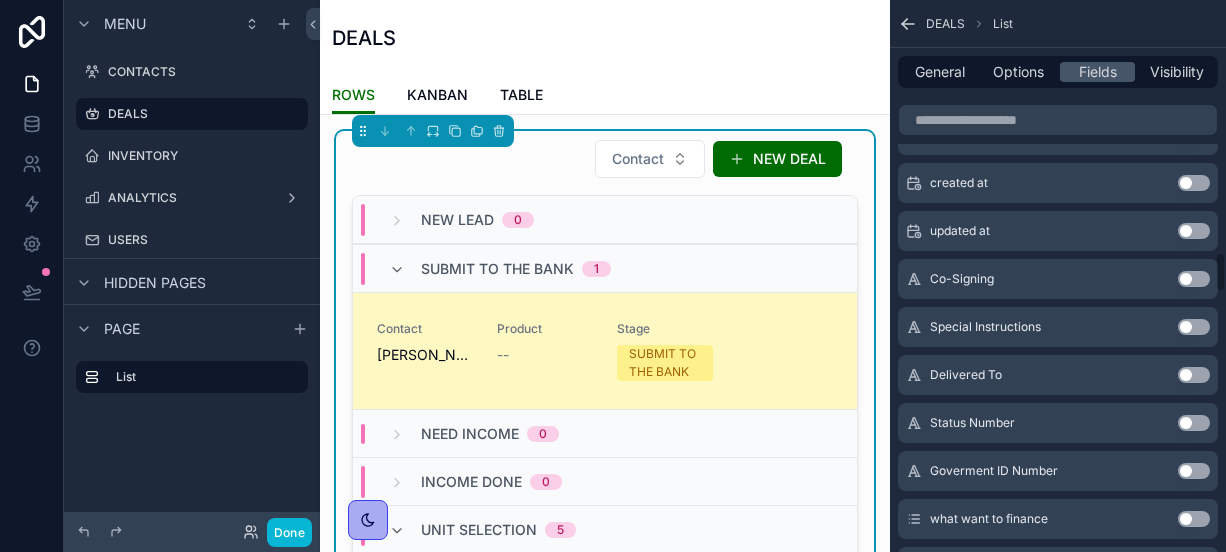 scroll, scrollTop: 3464, scrollLeft: 0, axis: vertical 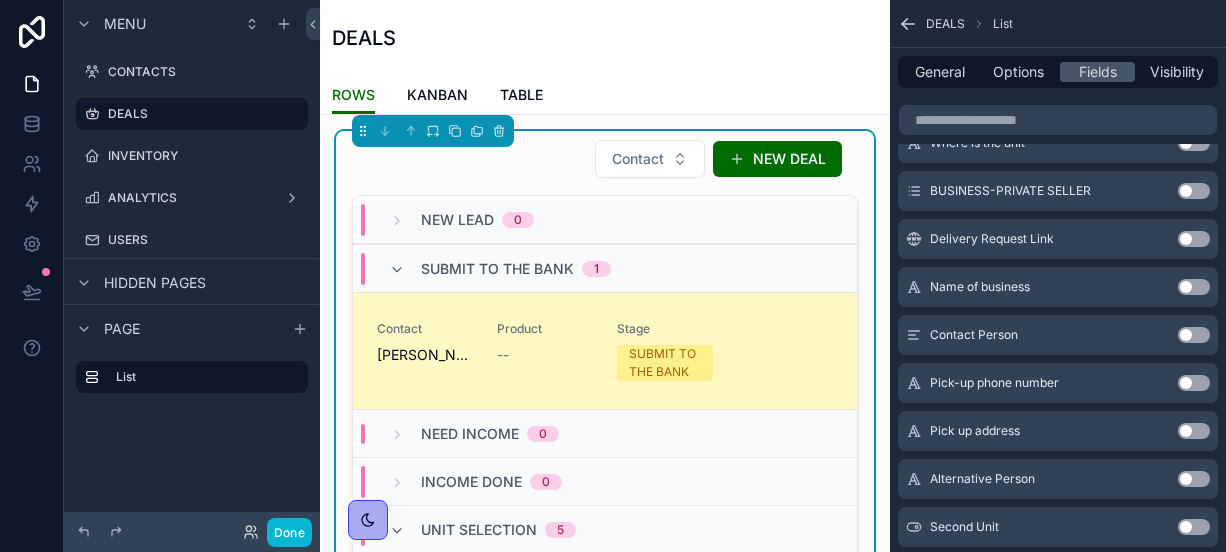 click on "Contact [PERSON_NAME]" at bounding box center (425, 351) 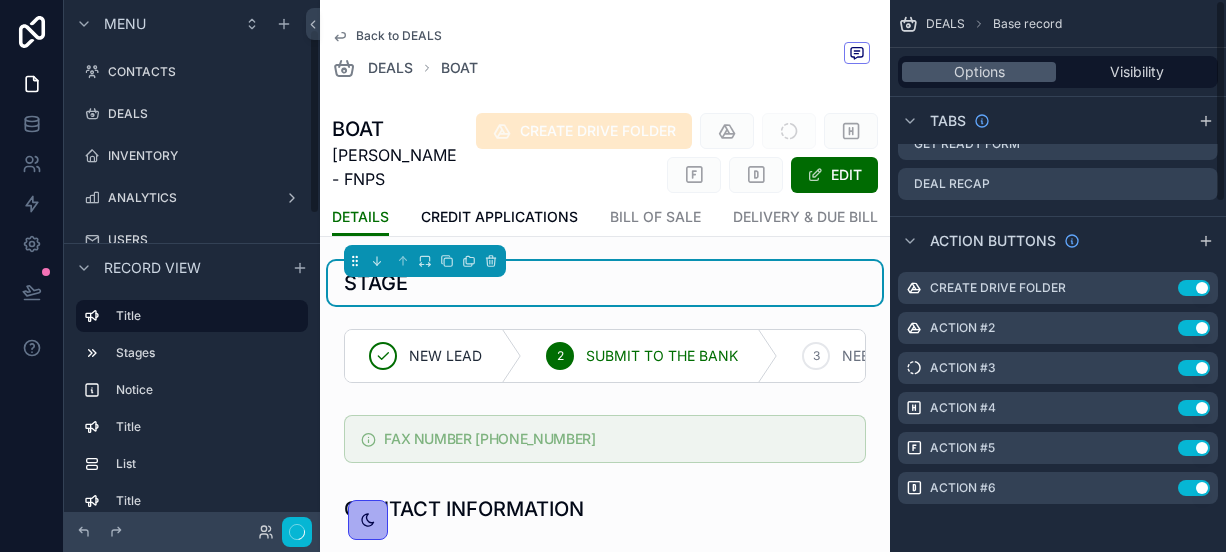 scroll, scrollTop: 84, scrollLeft: 0, axis: vertical 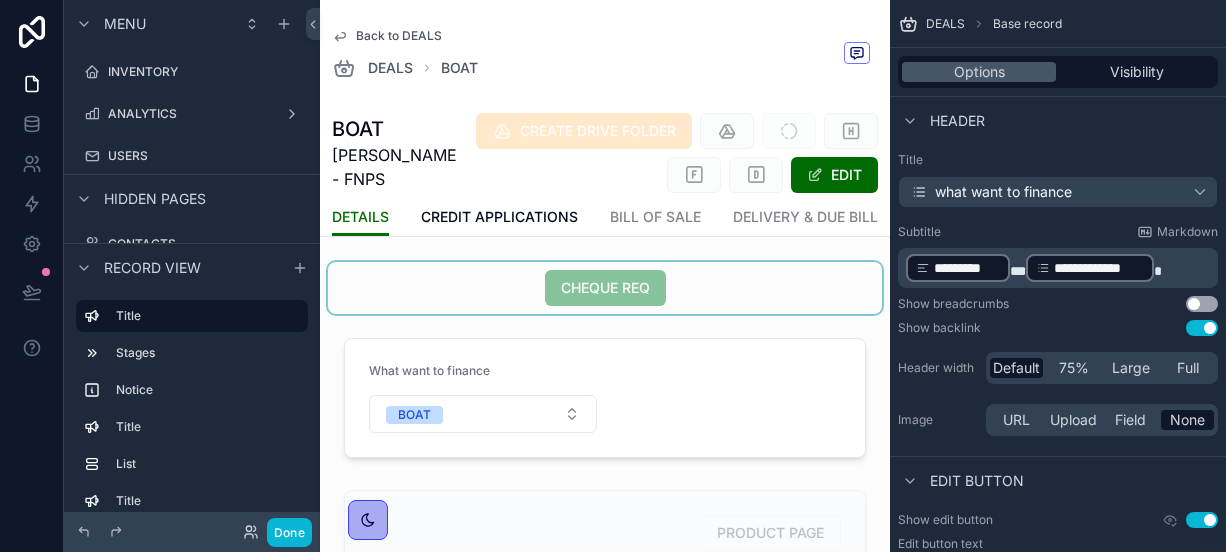 click at bounding box center (605, 288) 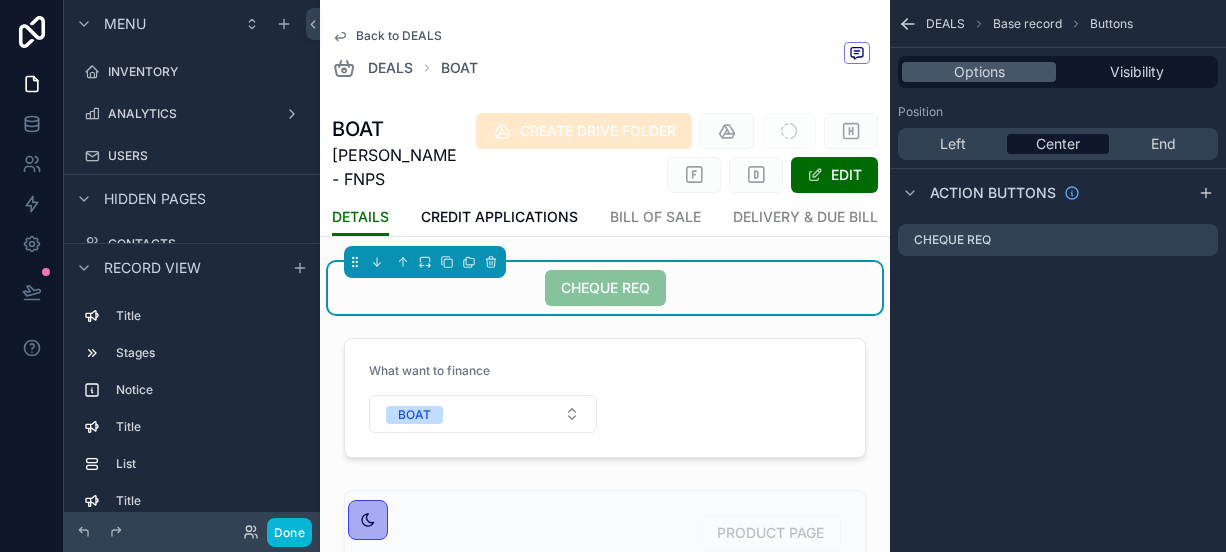 scroll, scrollTop: 605, scrollLeft: 0, axis: vertical 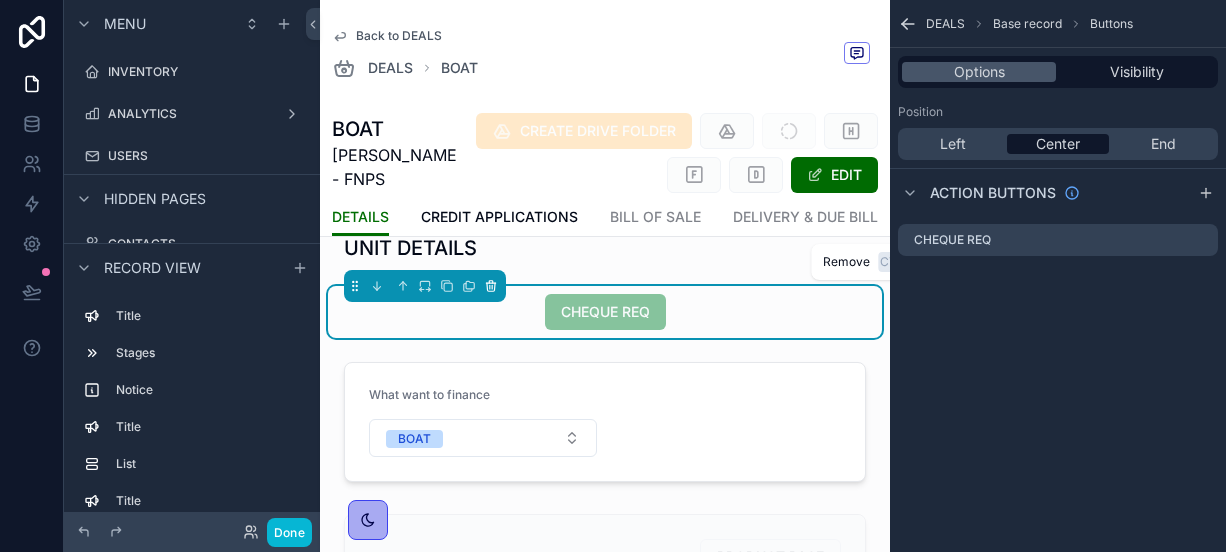 click 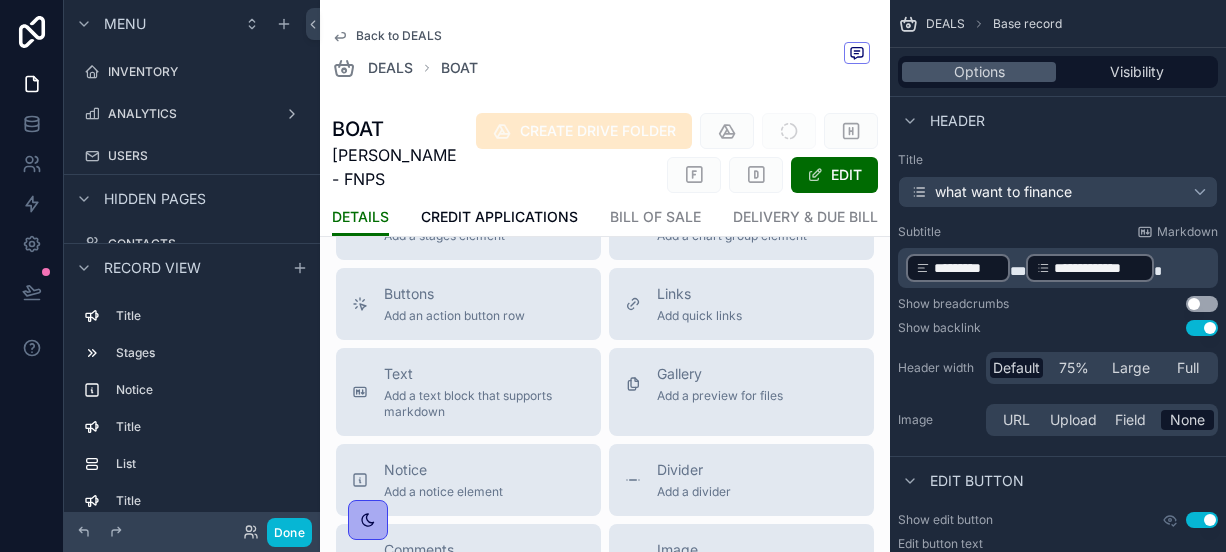 scroll, scrollTop: 1536, scrollLeft: 0, axis: vertical 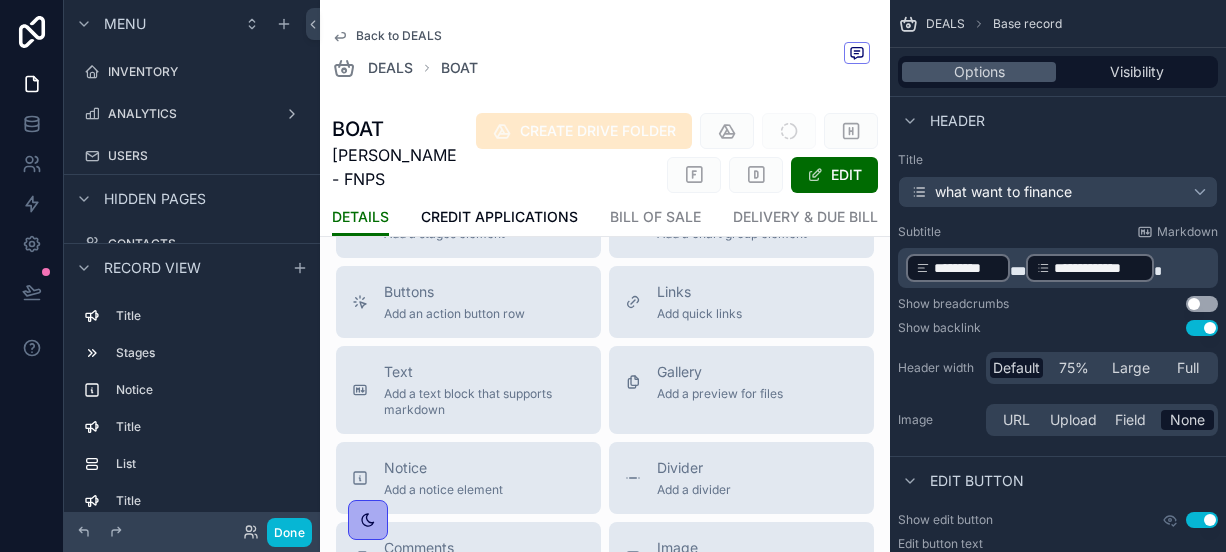 click on "Back to DEALS" at bounding box center [399, 36] 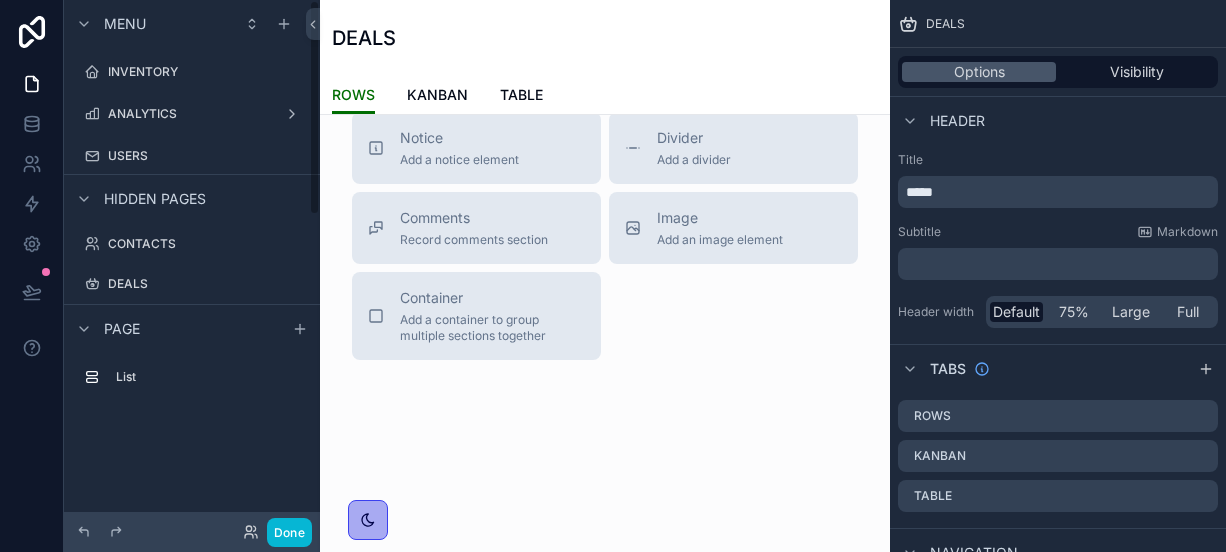 scroll, scrollTop: 0, scrollLeft: 0, axis: both 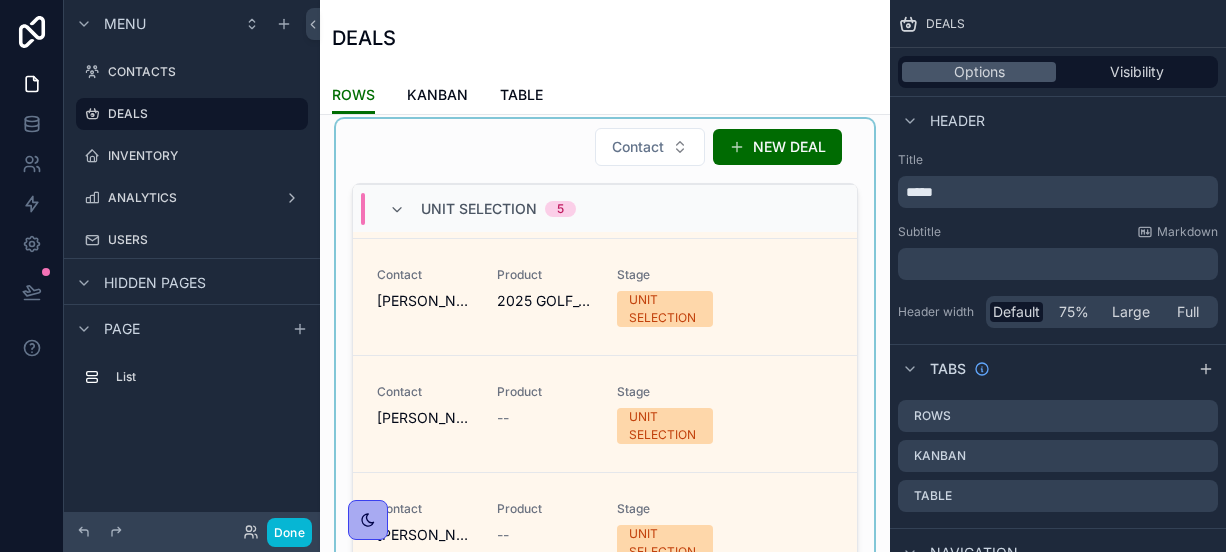 click at bounding box center [605, 366] 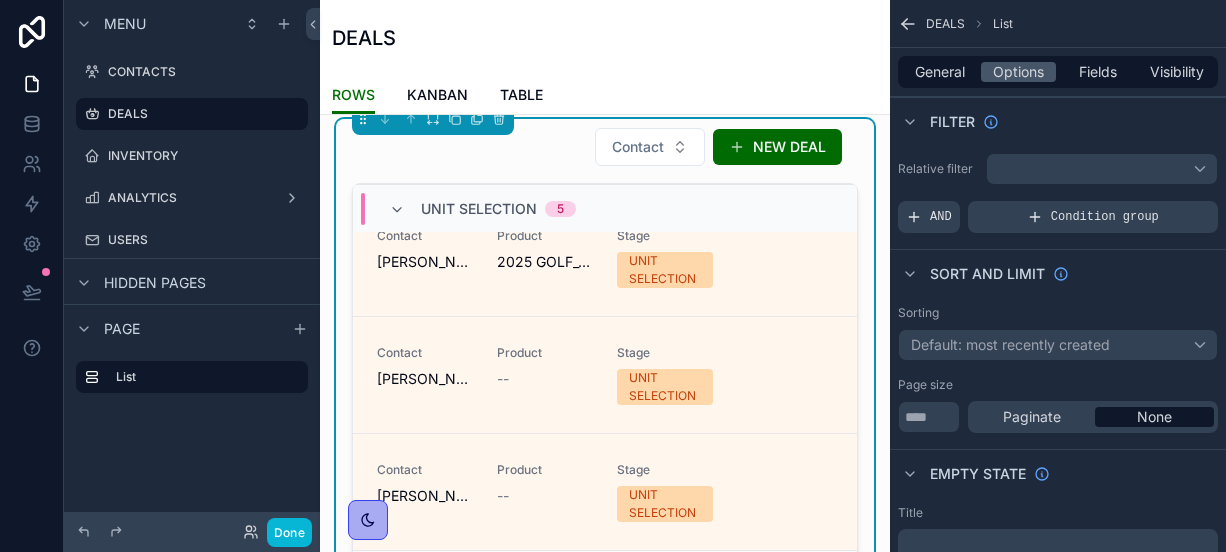 scroll, scrollTop: 577, scrollLeft: 0, axis: vertical 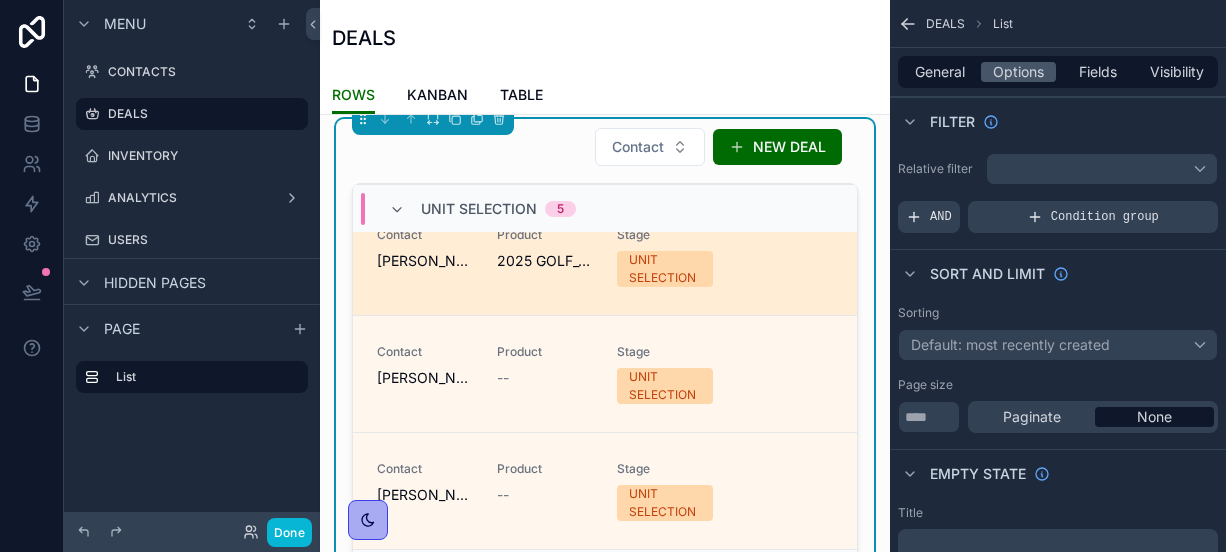 click on "Product 2025 GOLF_CART MATRIX F2 GOLF CARTS-AGM #12324561" at bounding box center [545, 257] 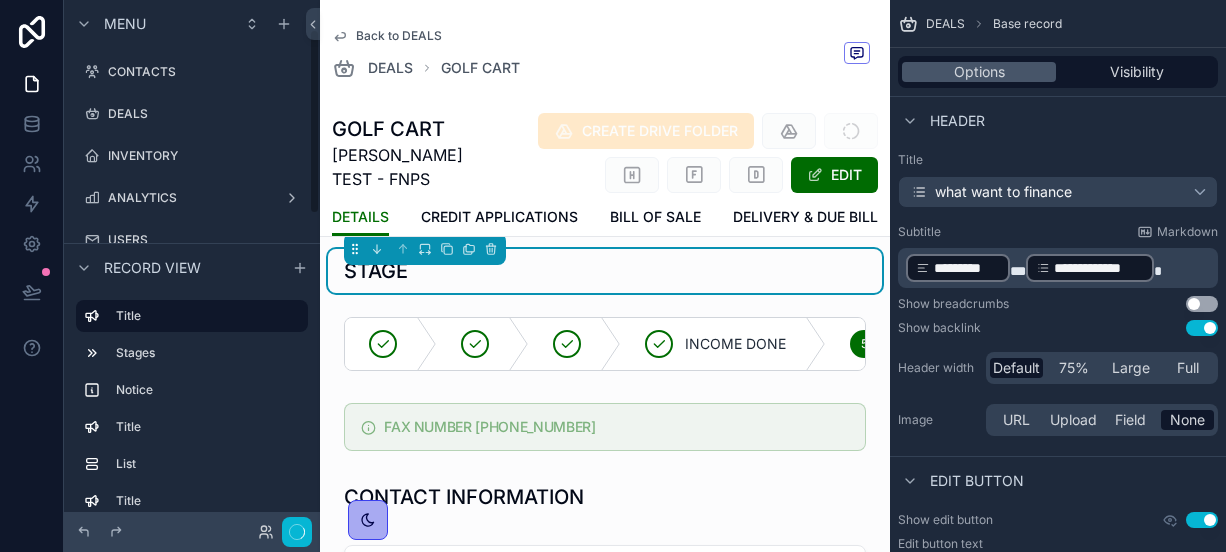 scroll, scrollTop: 84, scrollLeft: 0, axis: vertical 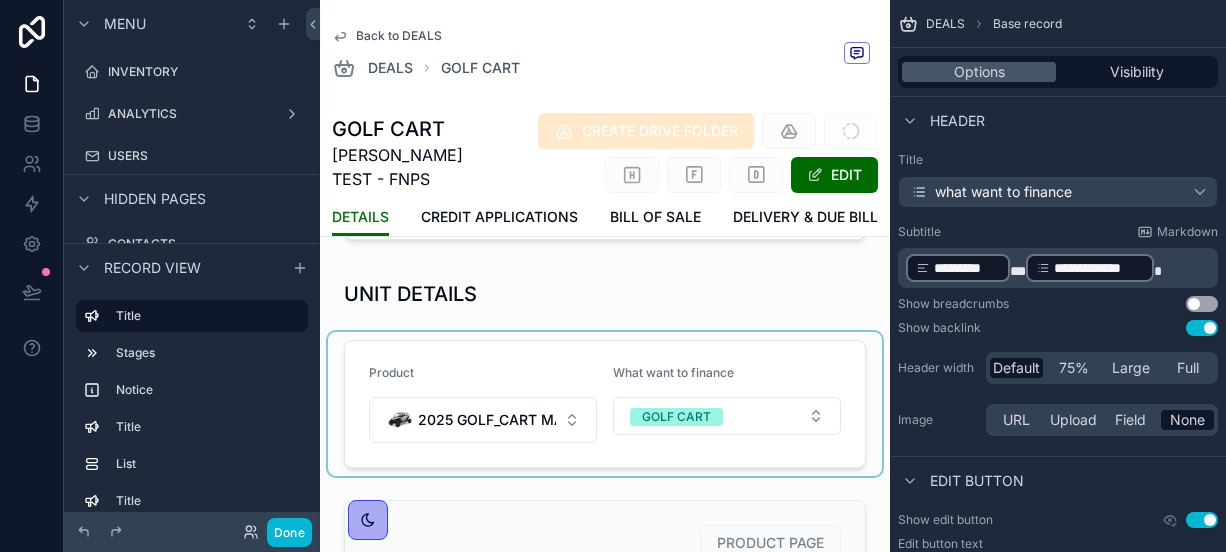 click at bounding box center [605, 404] 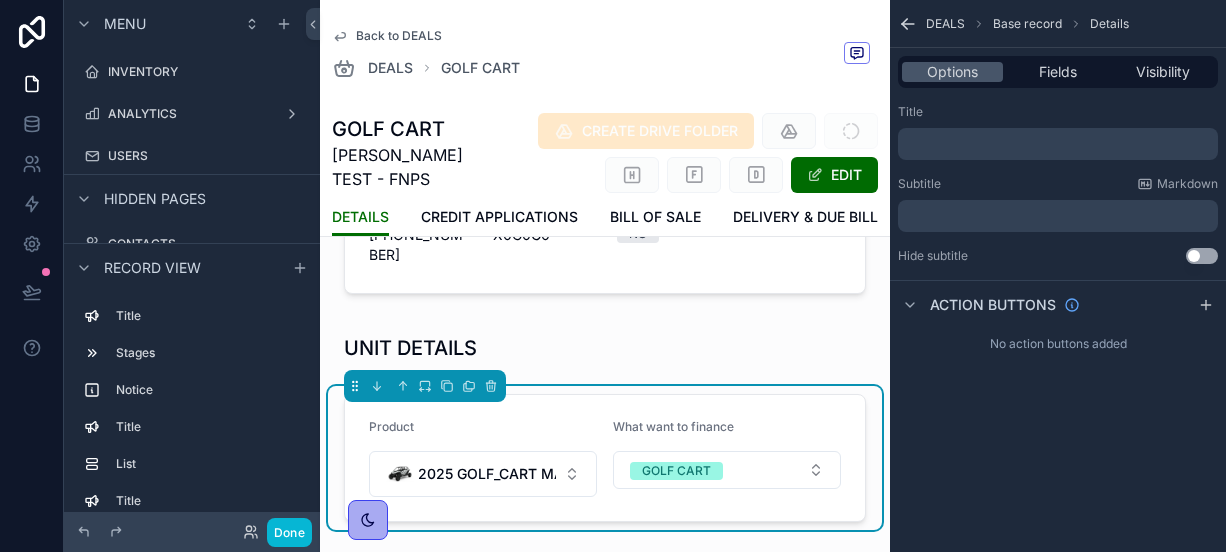 scroll, scrollTop: 504, scrollLeft: 0, axis: vertical 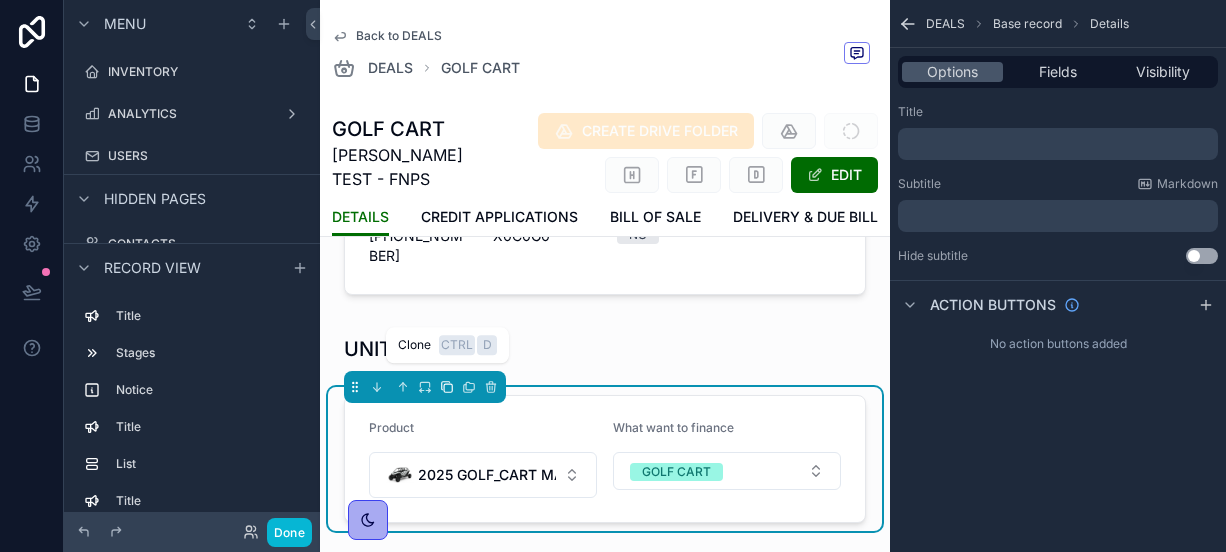 click 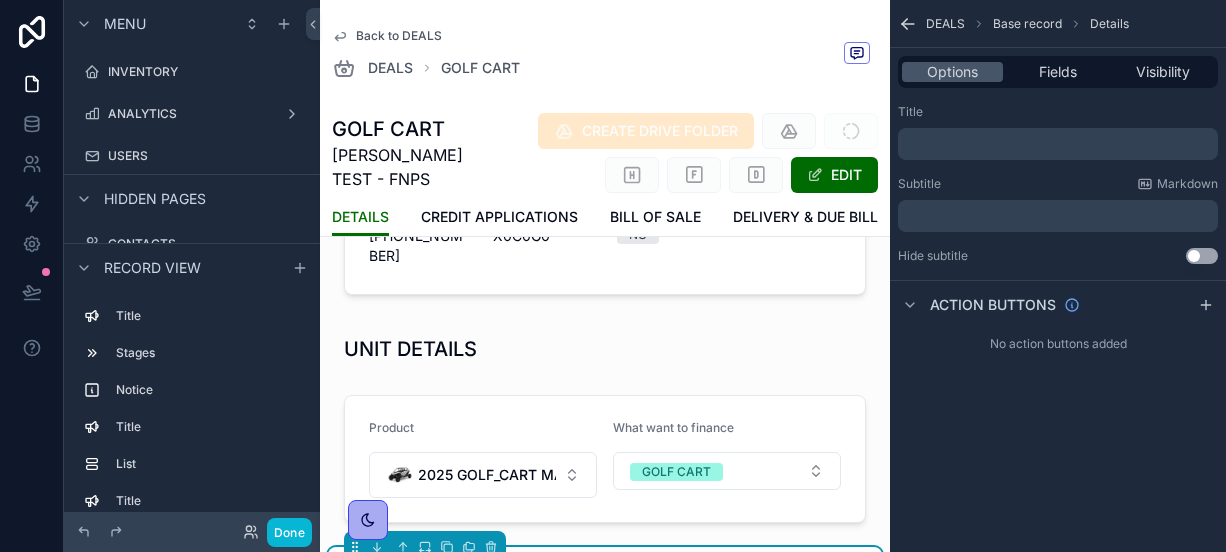 scroll, scrollTop: 678, scrollLeft: 0, axis: vertical 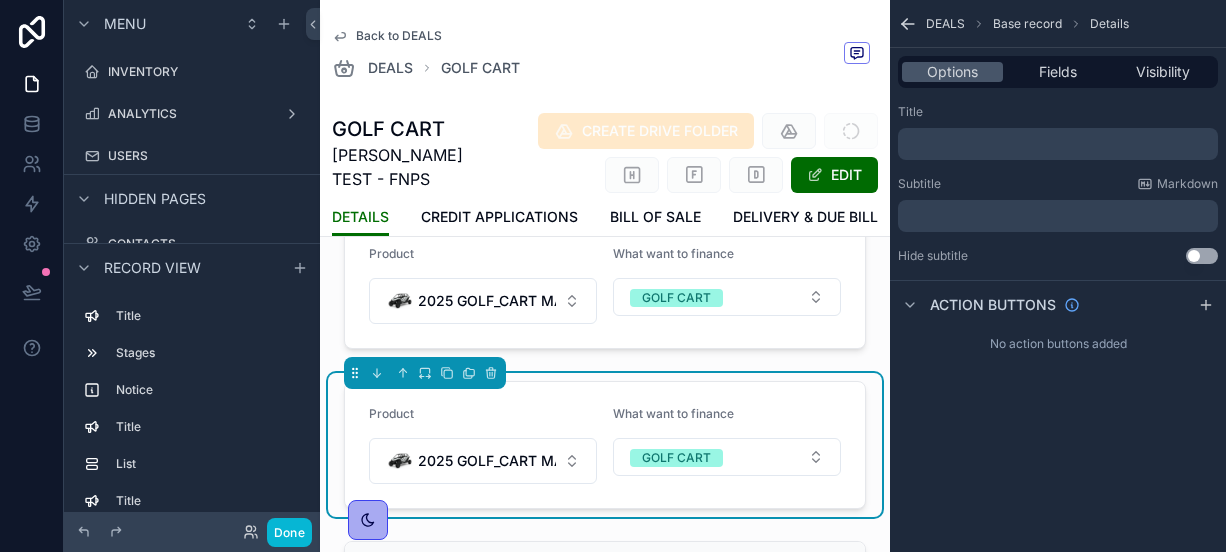 click on "What want to finance" at bounding box center (727, 418) 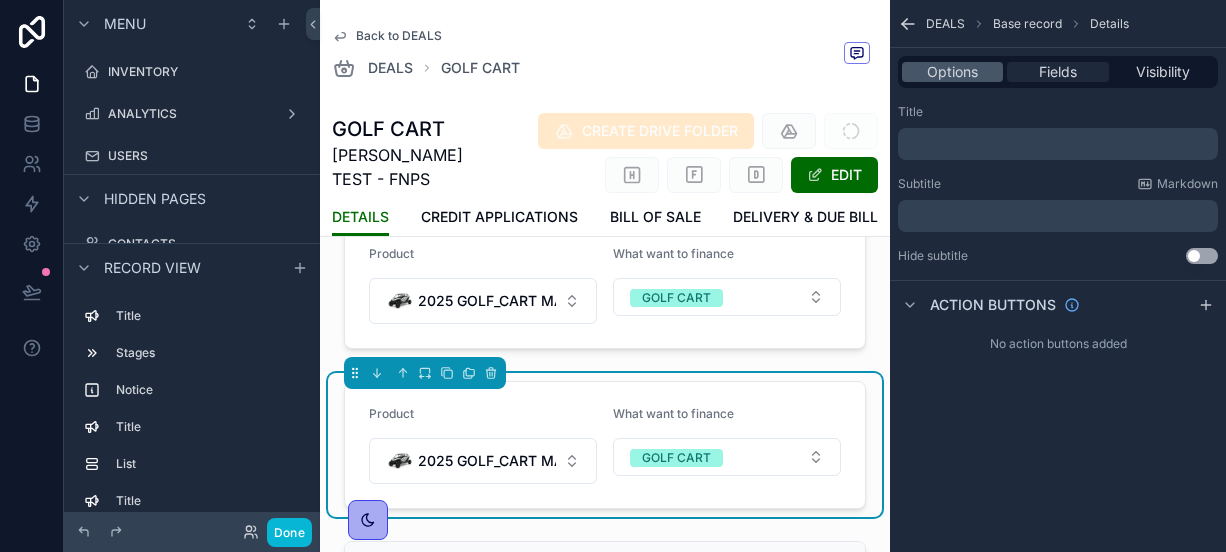 click on "Fields" at bounding box center [1058, 72] 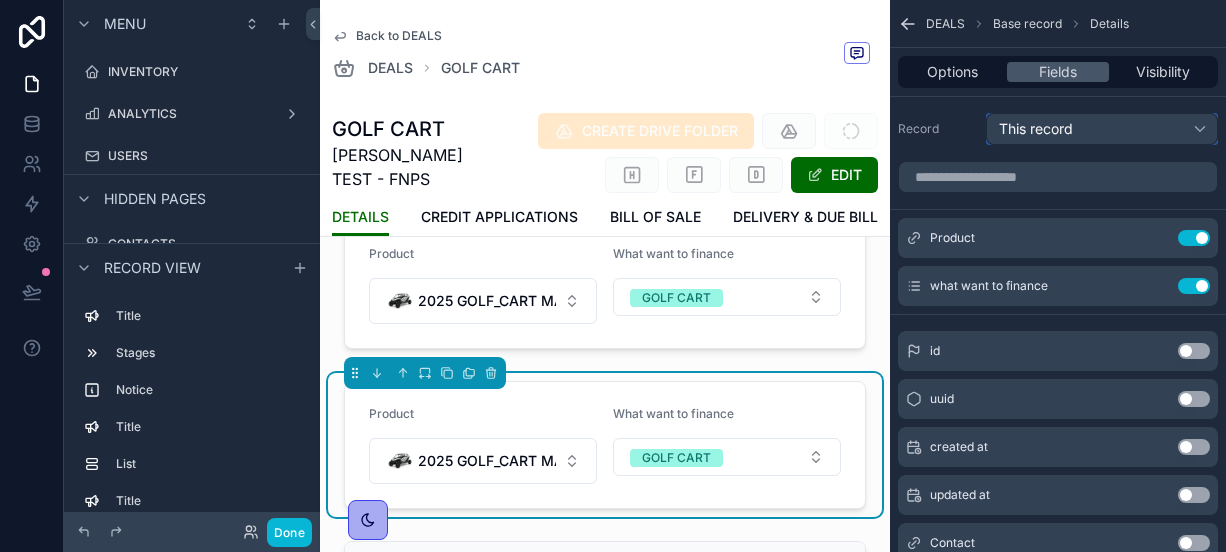 click on "This record" at bounding box center (1102, 129) 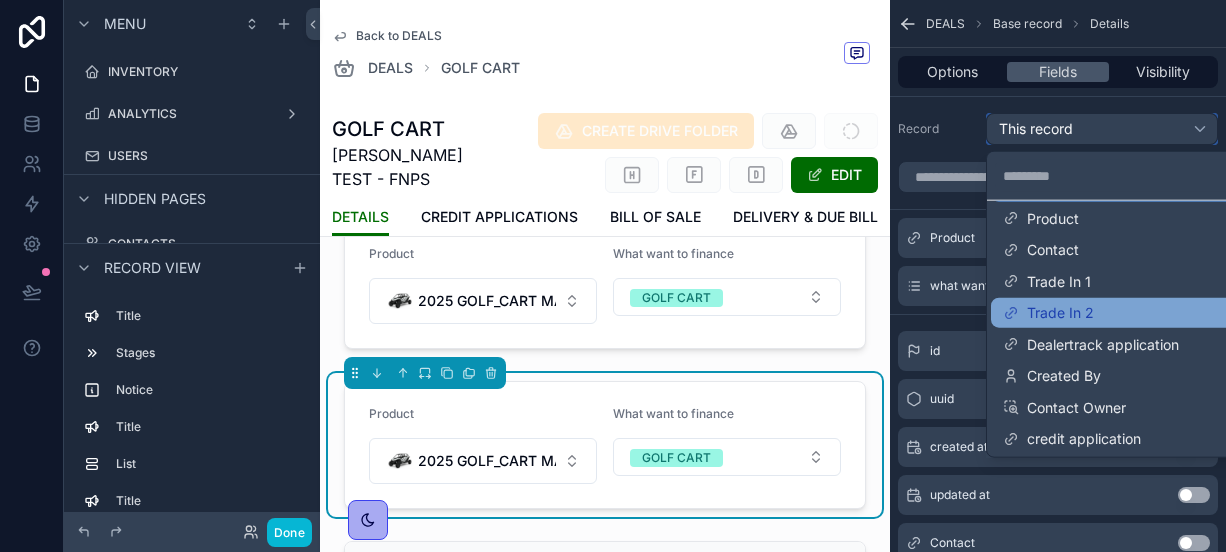 scroll, scrollTop: 0, scrollLeft: 0, axis: both 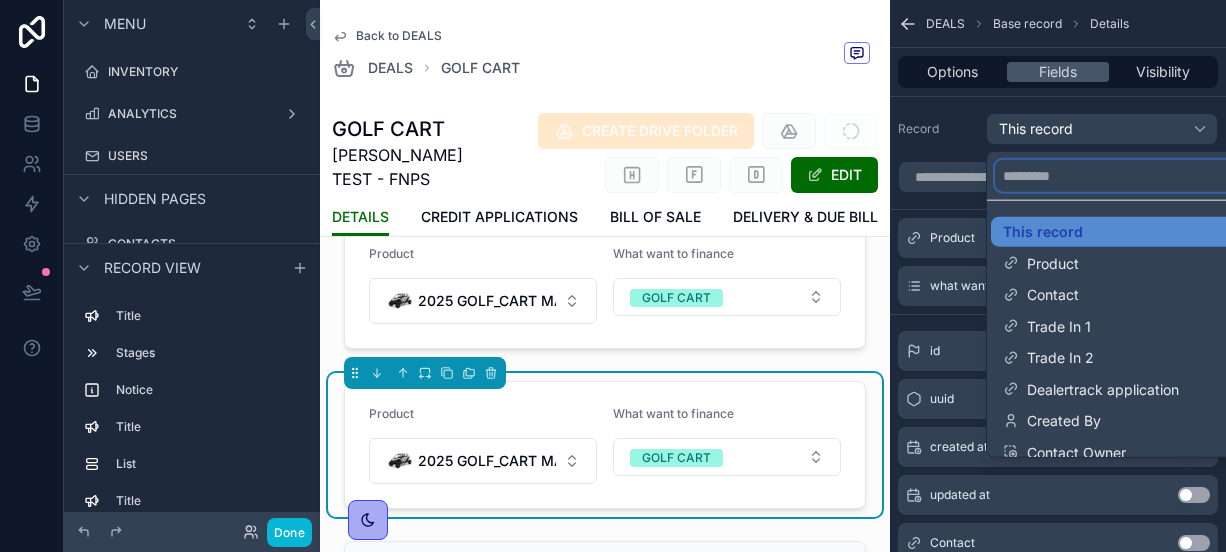 click at bounding box center (1126, 176) 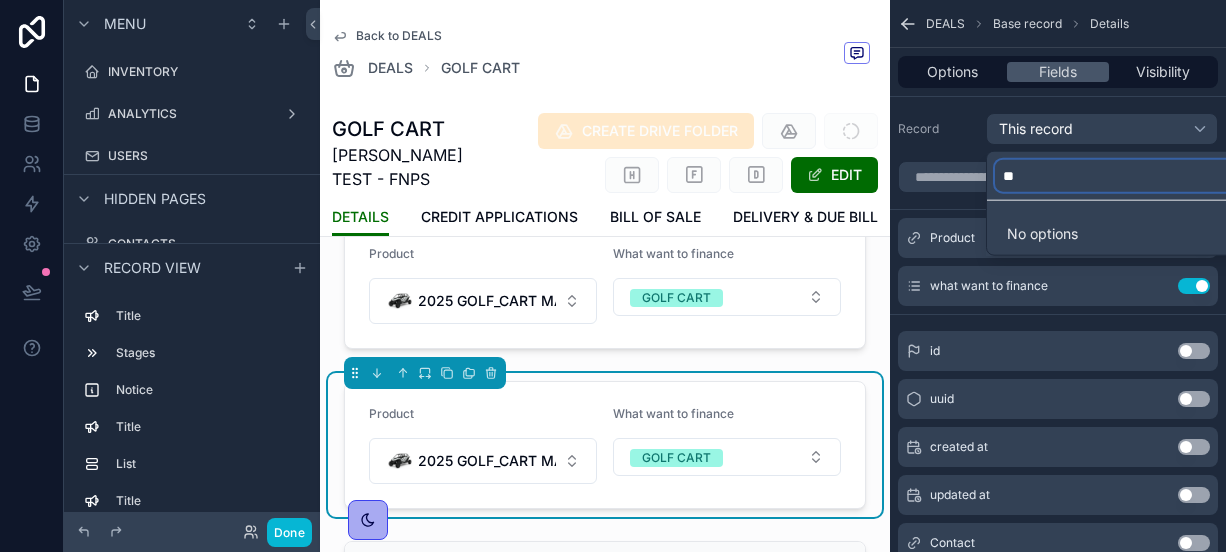 type on "*" 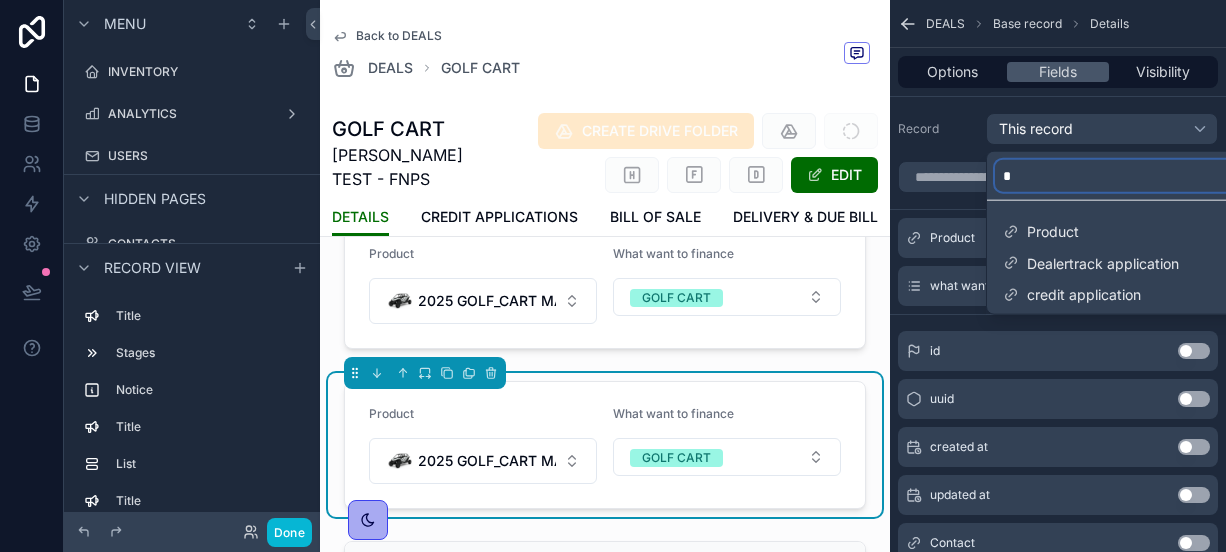 type 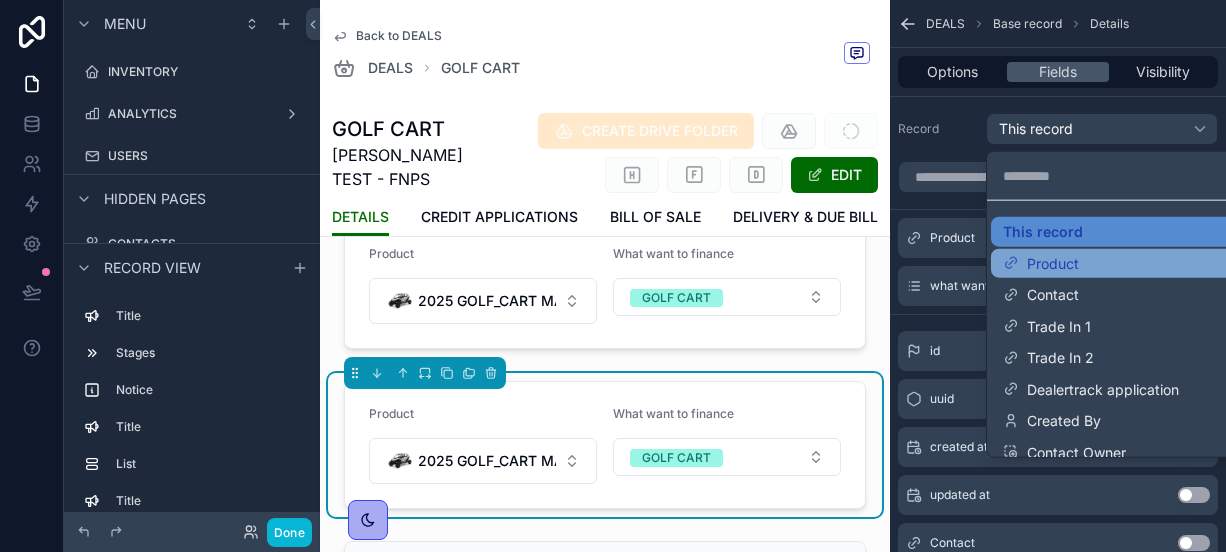 click on "Product" at bounding box center (1126, 262) 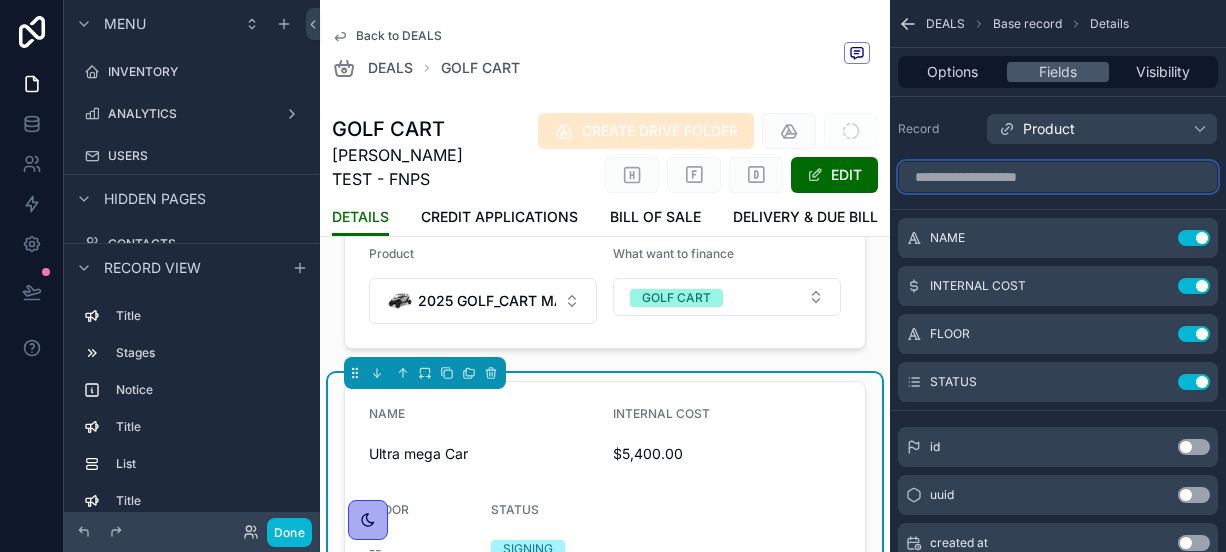 click at bounding box center [1058, 177] 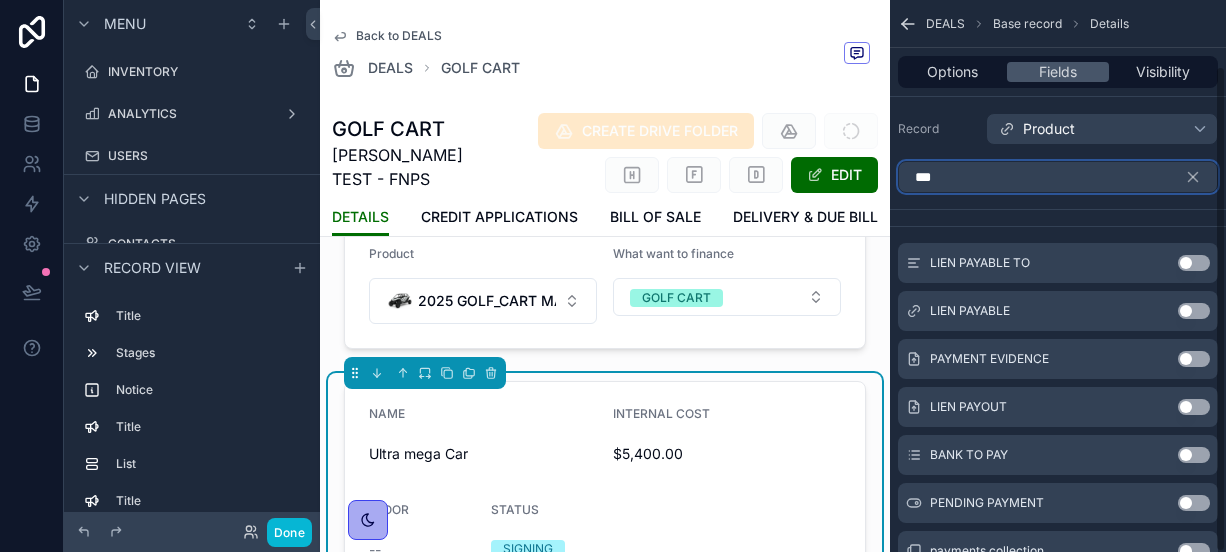 scroll, scrollTop: 74, scrollLeft: 0, axis: vertical 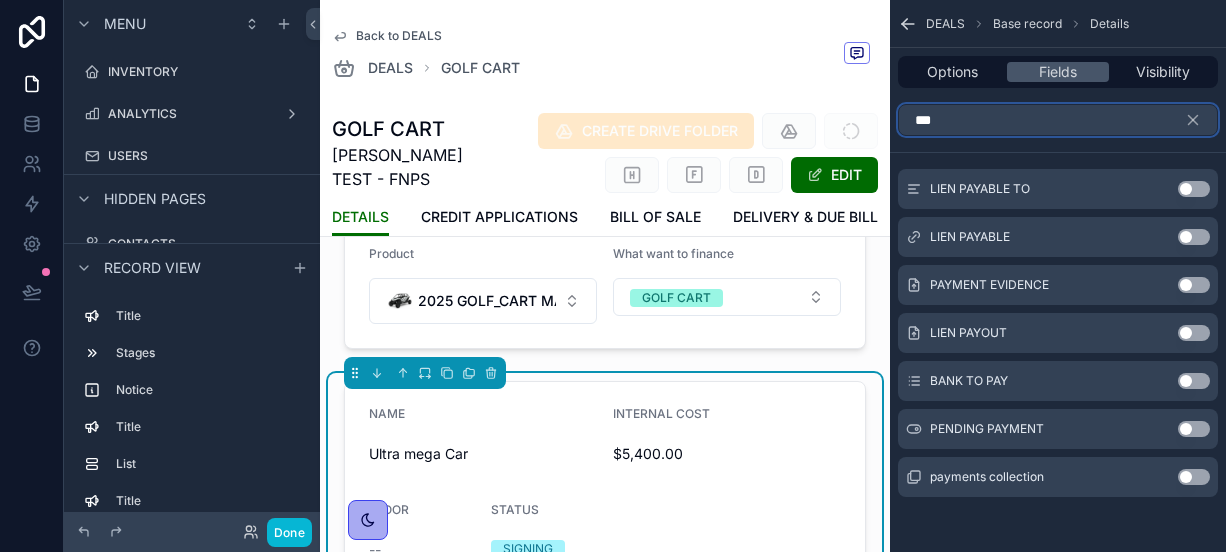 type on "***" 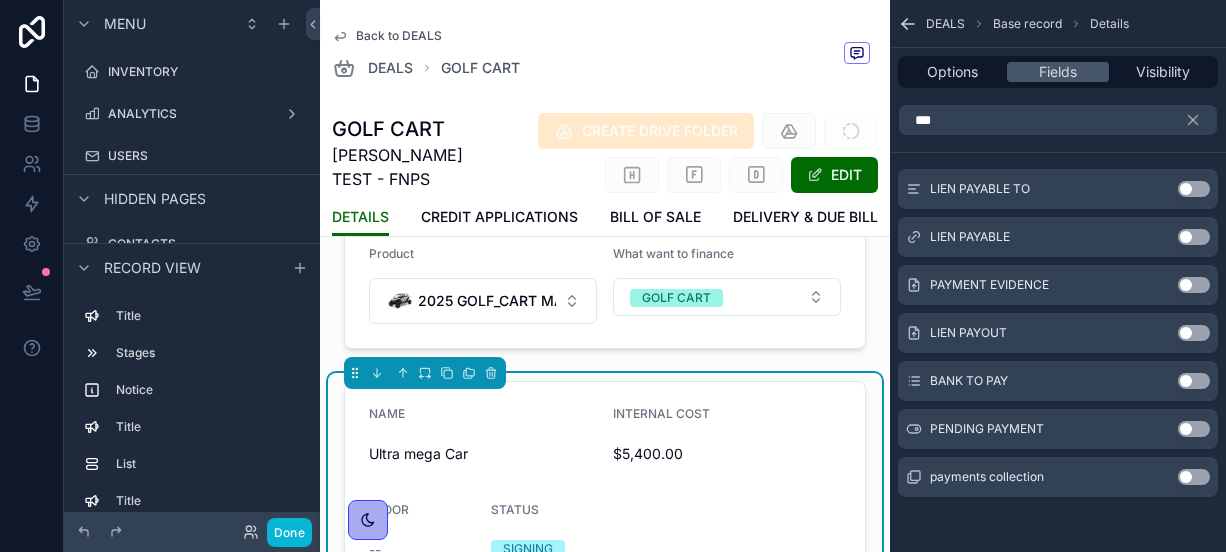 click on "Use setting" at bounding box center [1194, 477] 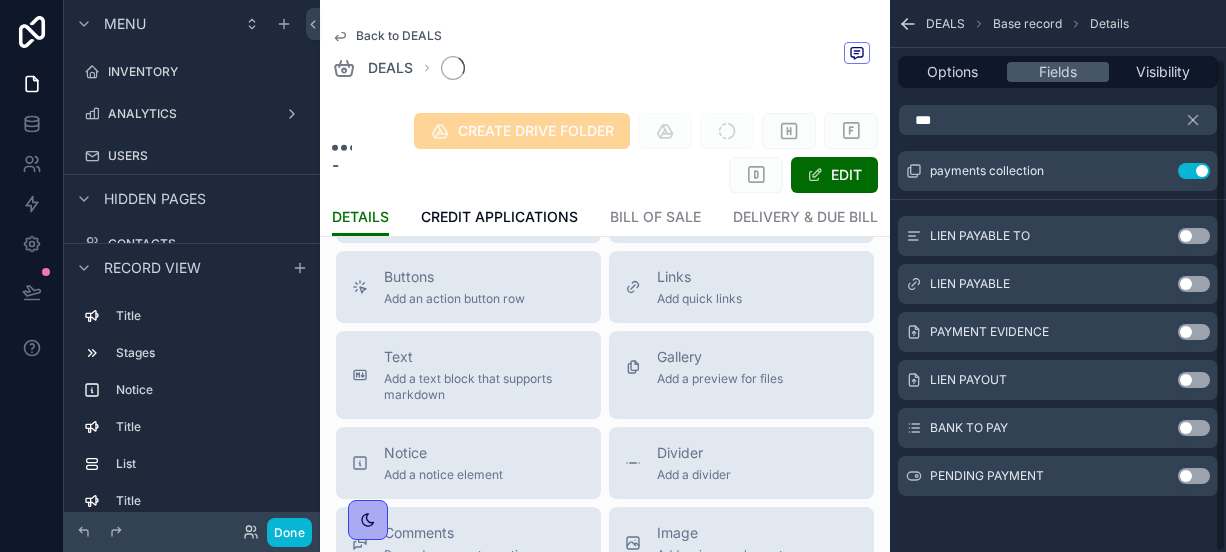 scroll, scrollTop: 66, scrollLeft: 0, axis: vertical 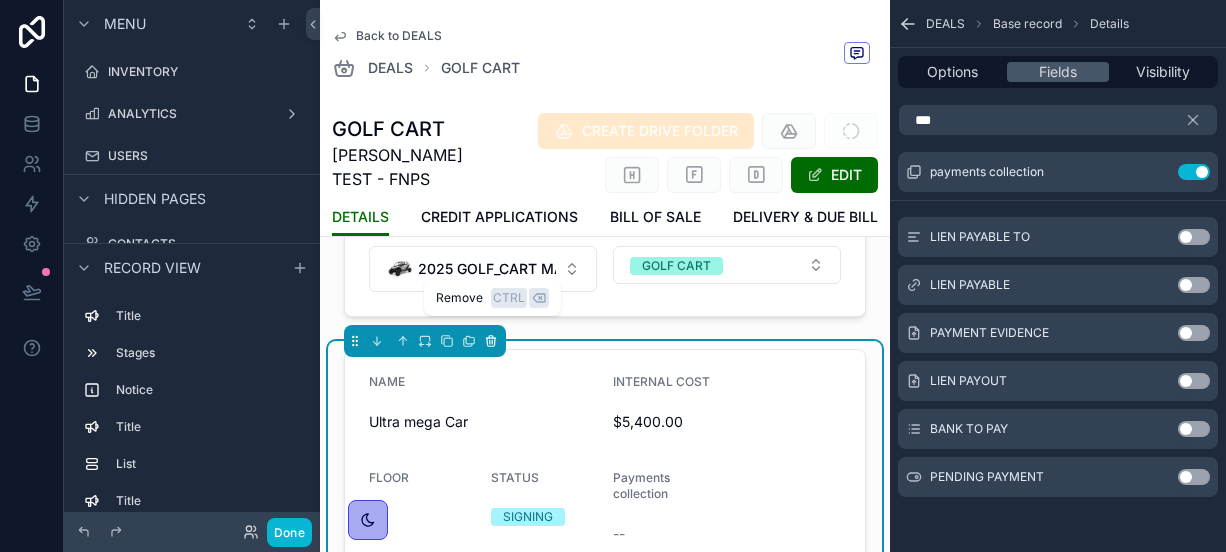 click 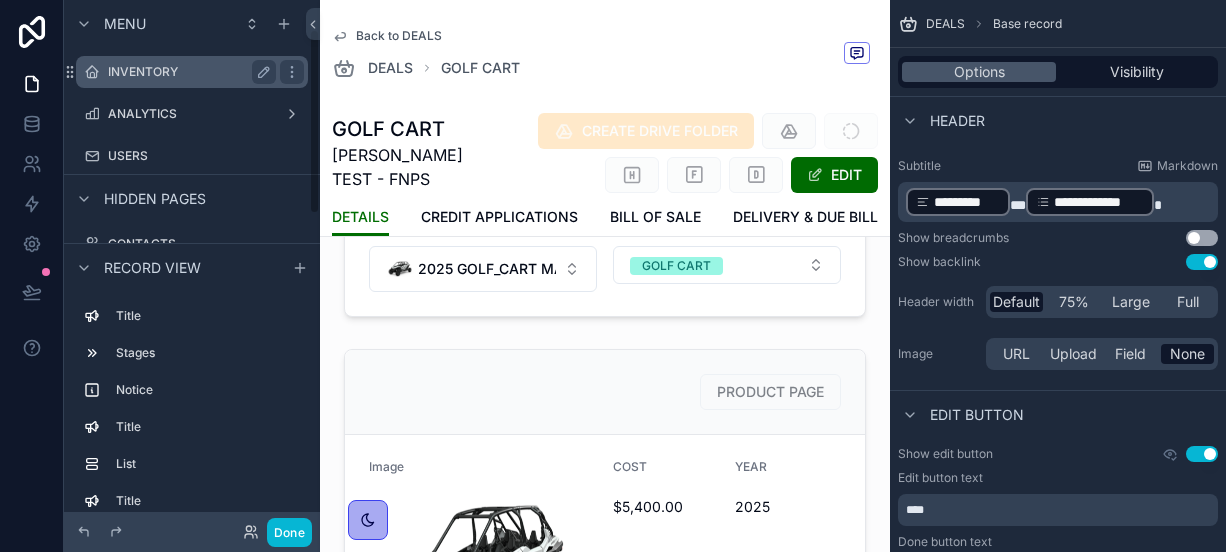 click on "INVENTORY" at bounding box center [188, 72] 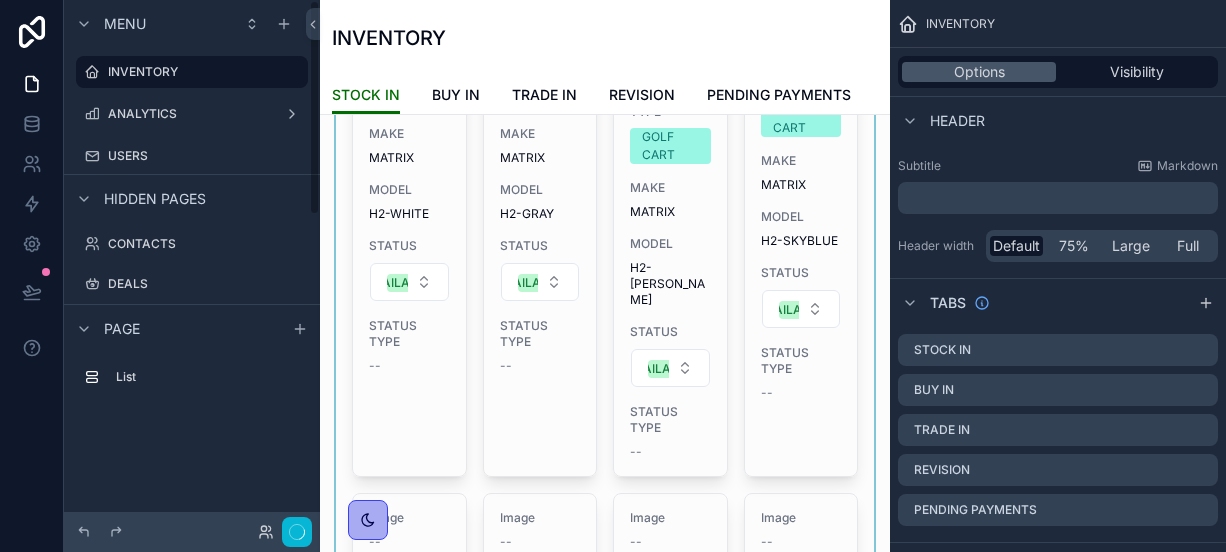 scroll, scrollTop: 0, scrollLeft: 0, axis: both 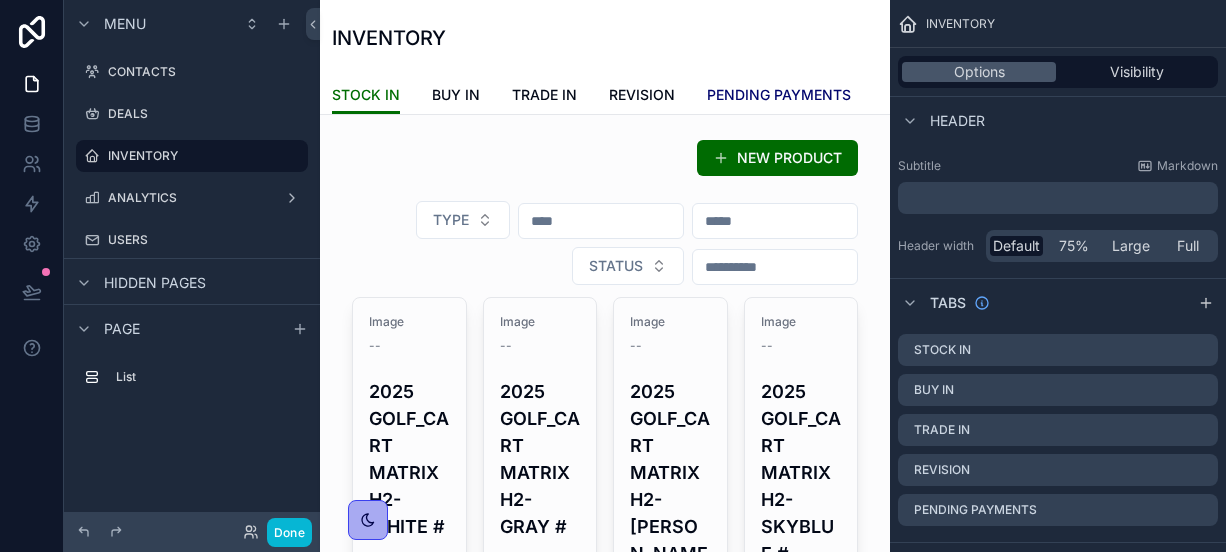 click on "PENDING PAYMENTS" at bounding box center [779, 95] 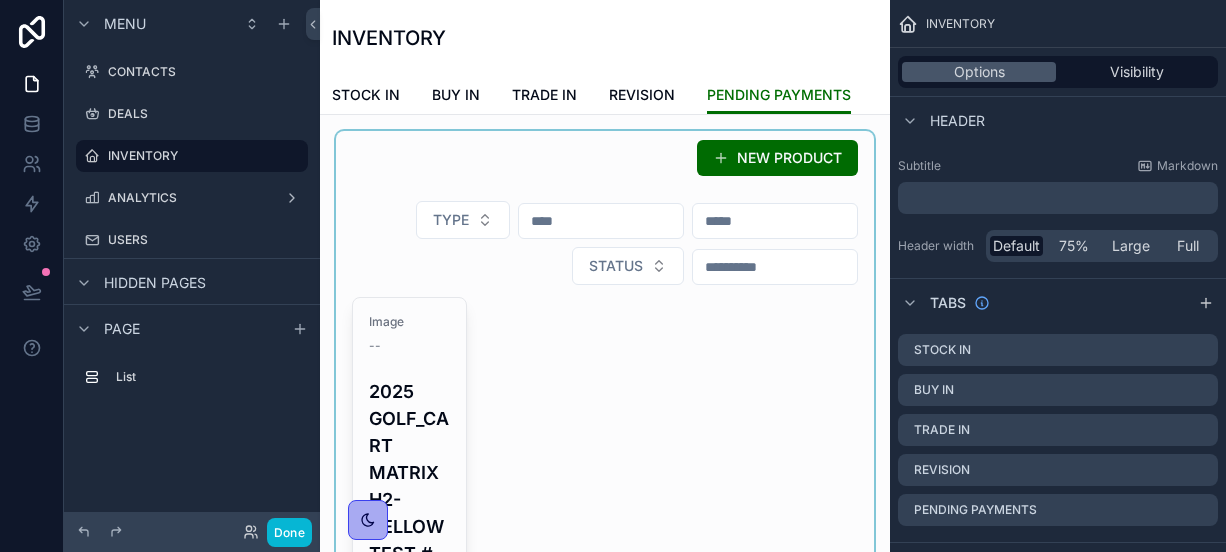 click at bounding box center [605, 677] 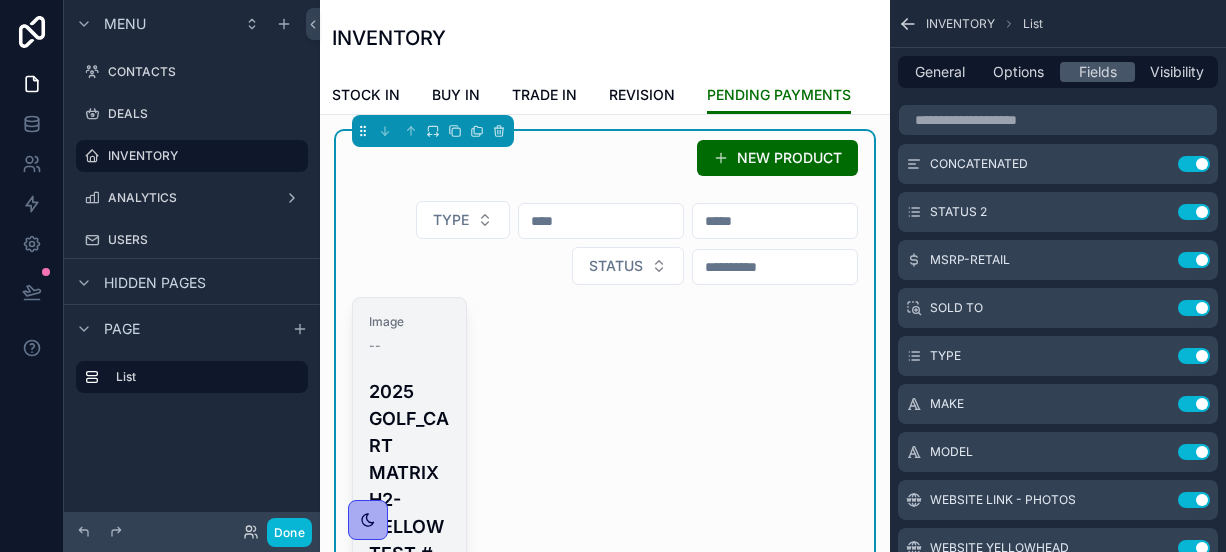 click on "2025 GOLF_CART MATRIX H2-YELLOW TEST #[SECURITY_DATA]" at bounding box center [409, 509] 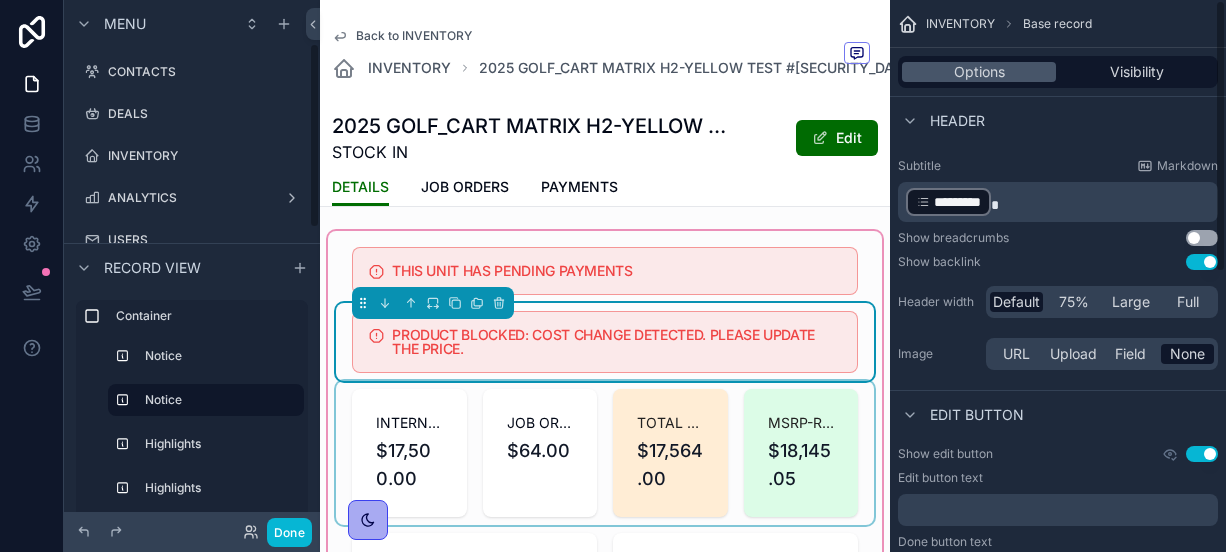 scroll, scrollTop: 124, scrollLeft: 0, axis: vertical 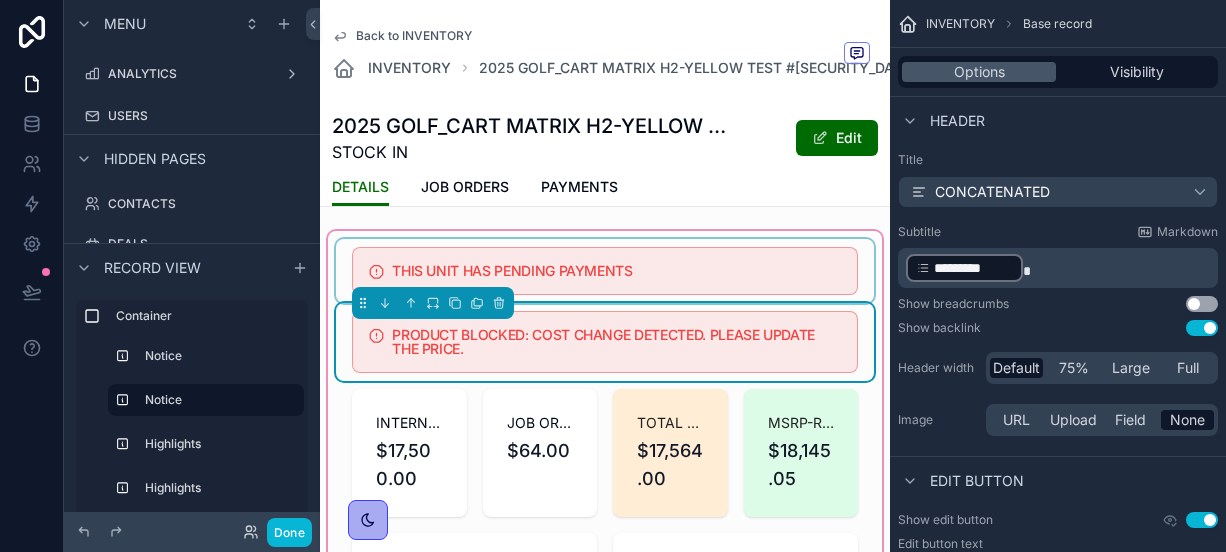 click at bounding box center [605, 271] 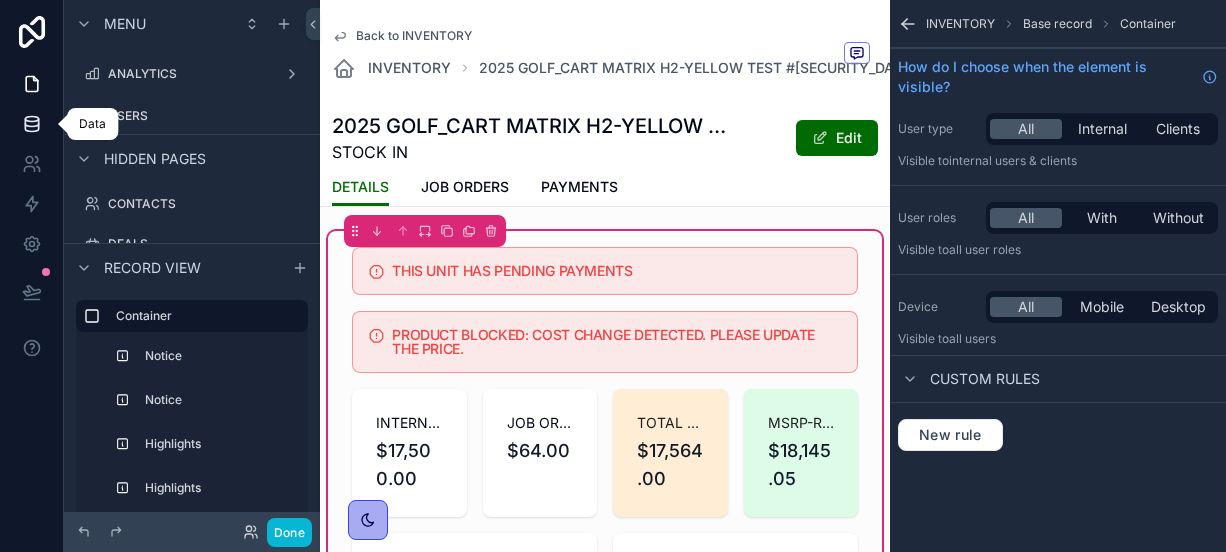 click 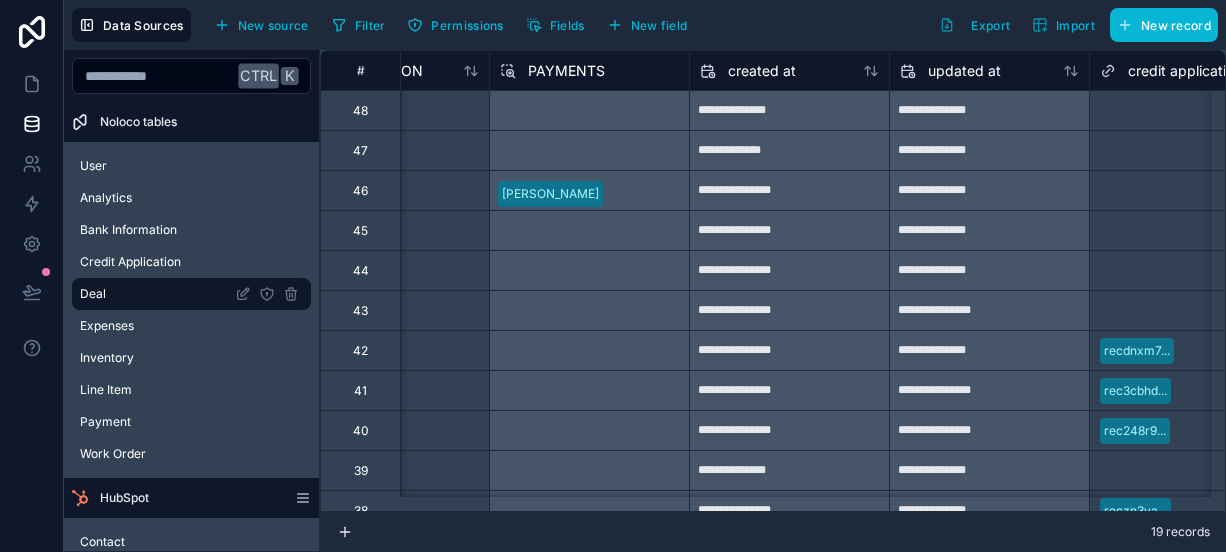 scroll, scrollTop: 0, scrollLeft: 29314, axis: horizontal 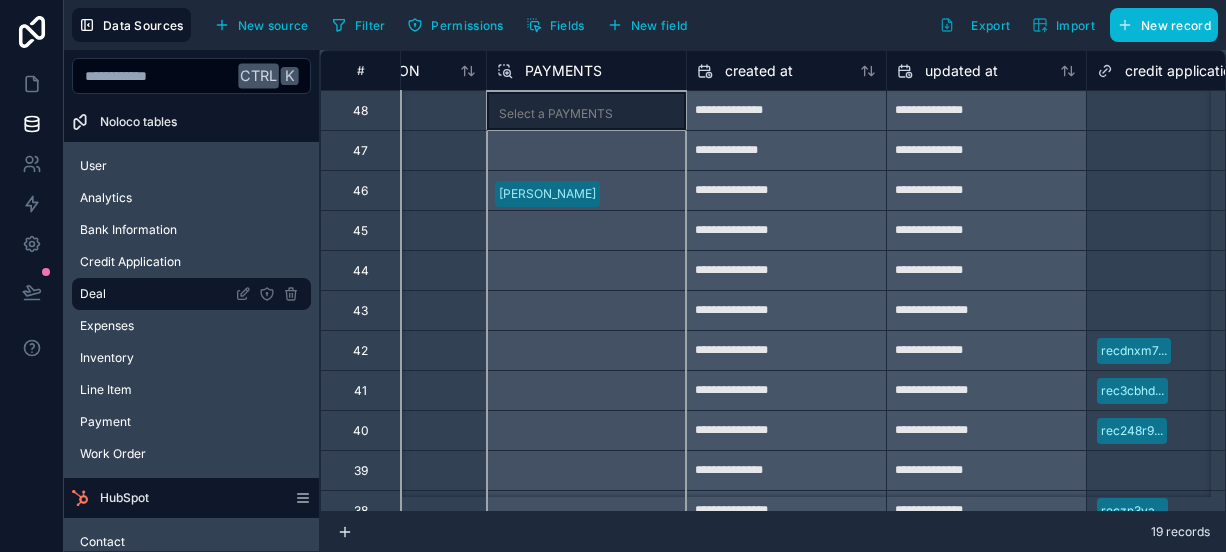 click on "PAYMENTS" at bounding box center [563, 71] 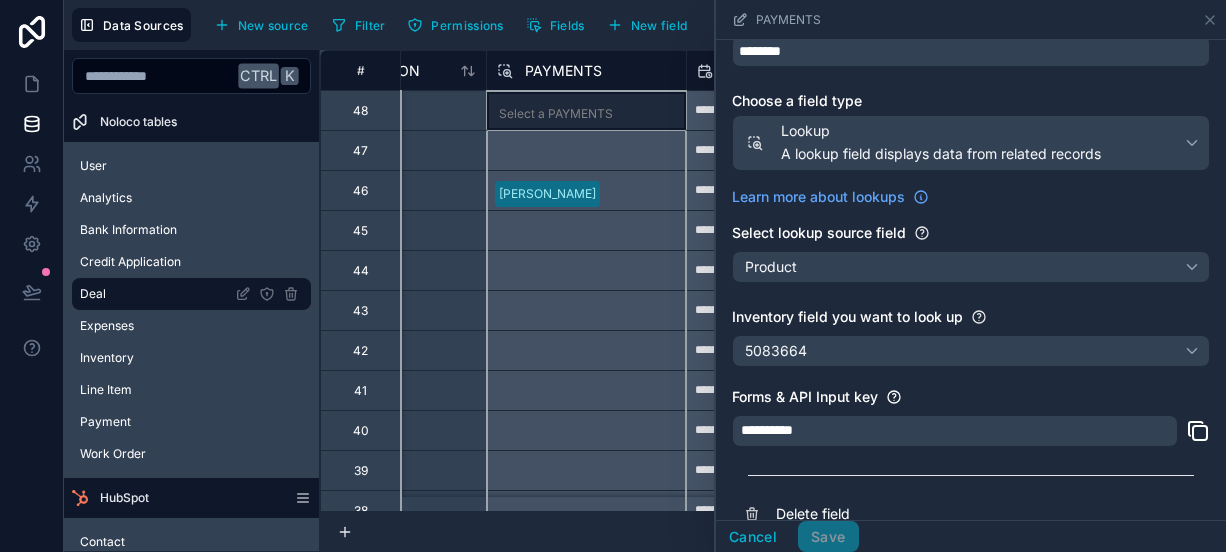 scroll, scrollTop: 119, scrollLeft: 0, axis: vertical 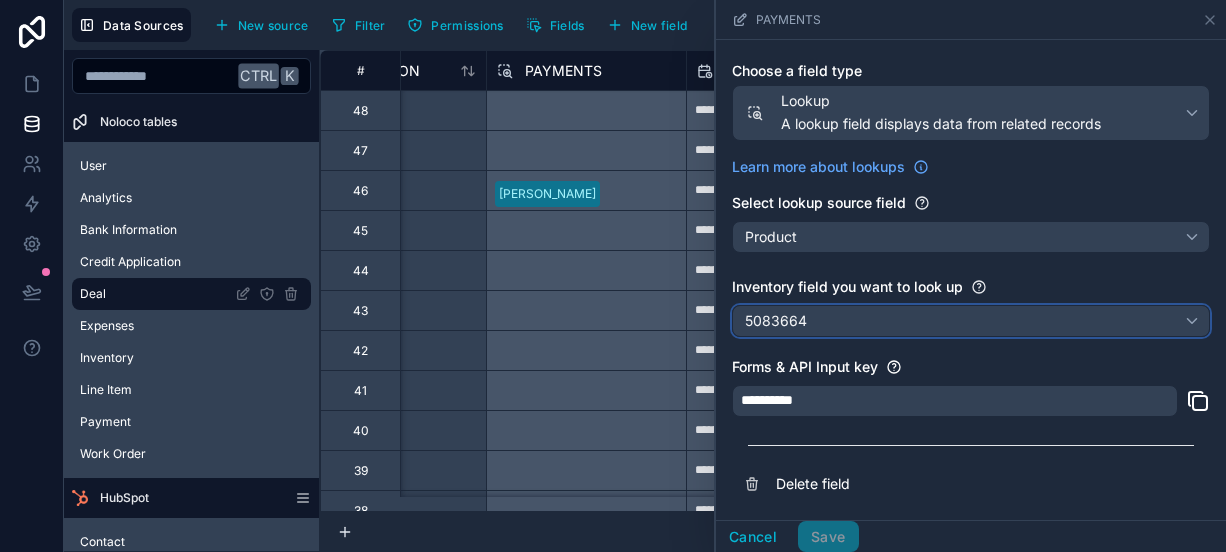 click on "5083664" at bounding box center [971, 321] 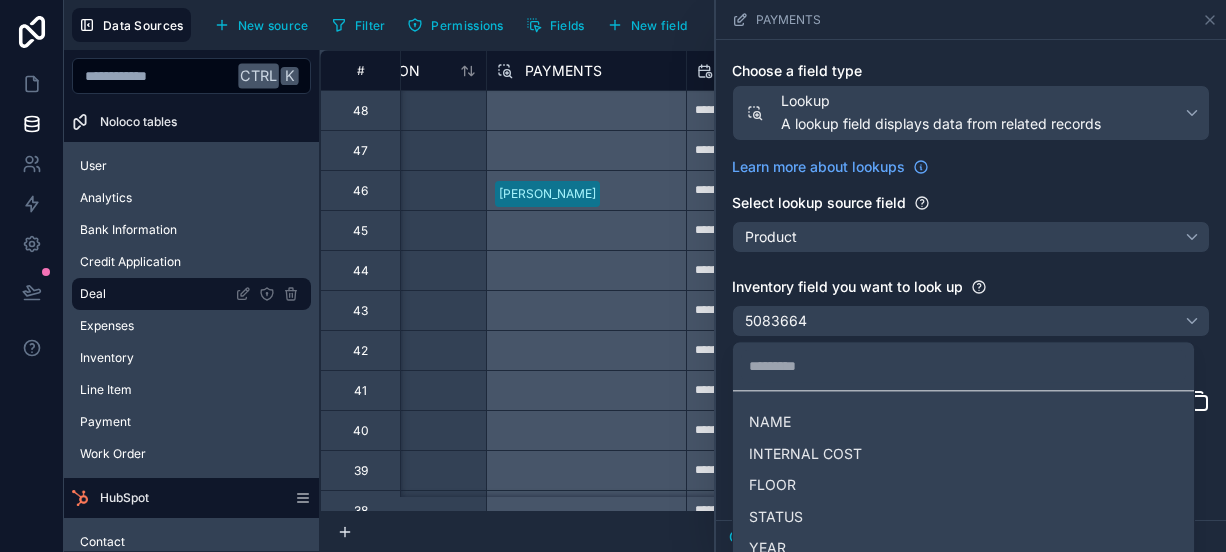 click at bounding box center (971, 276) 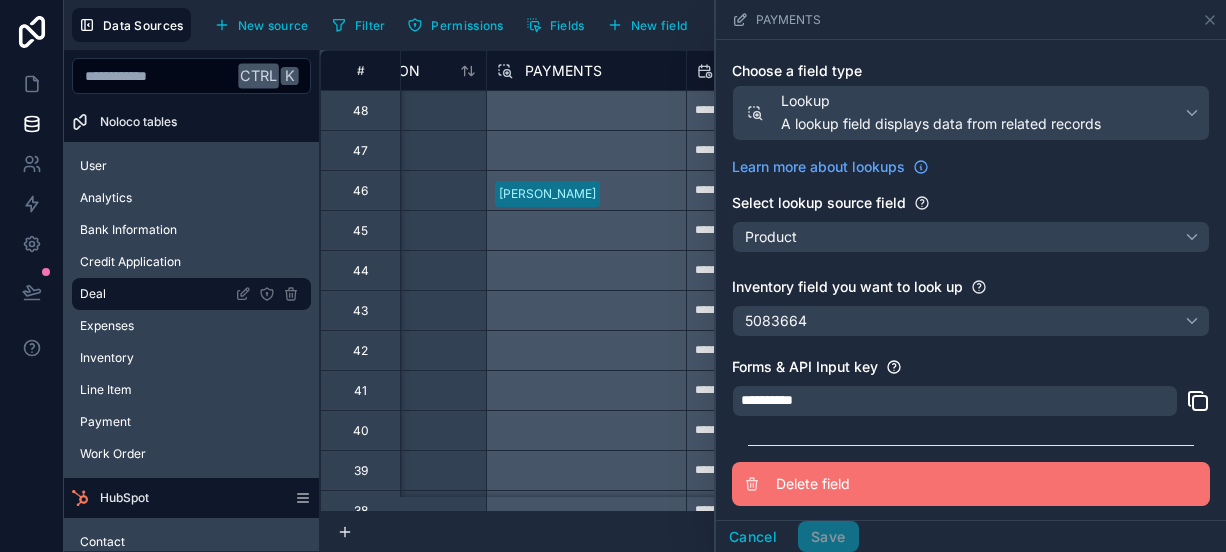 click on "Delete field" at bounding box center [920, 484] 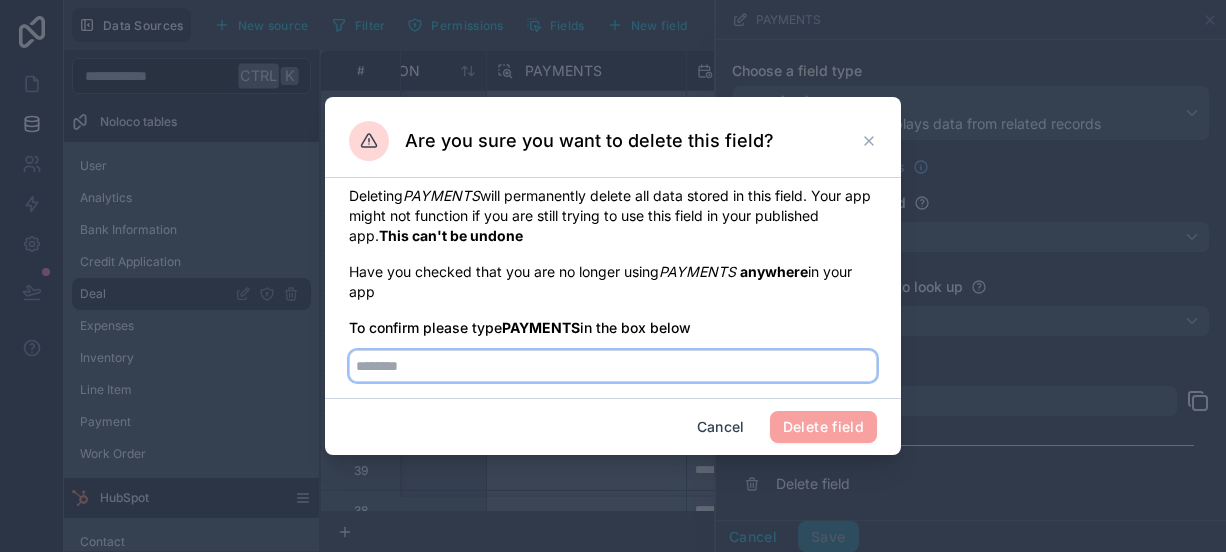 click at bounding box center (613, 366) 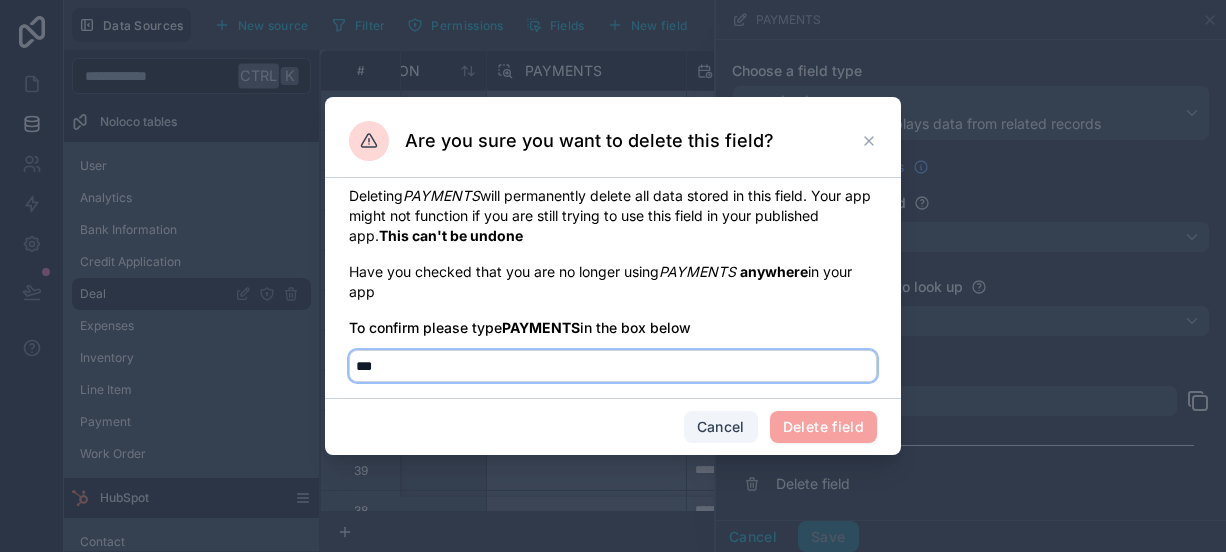 type on "***" 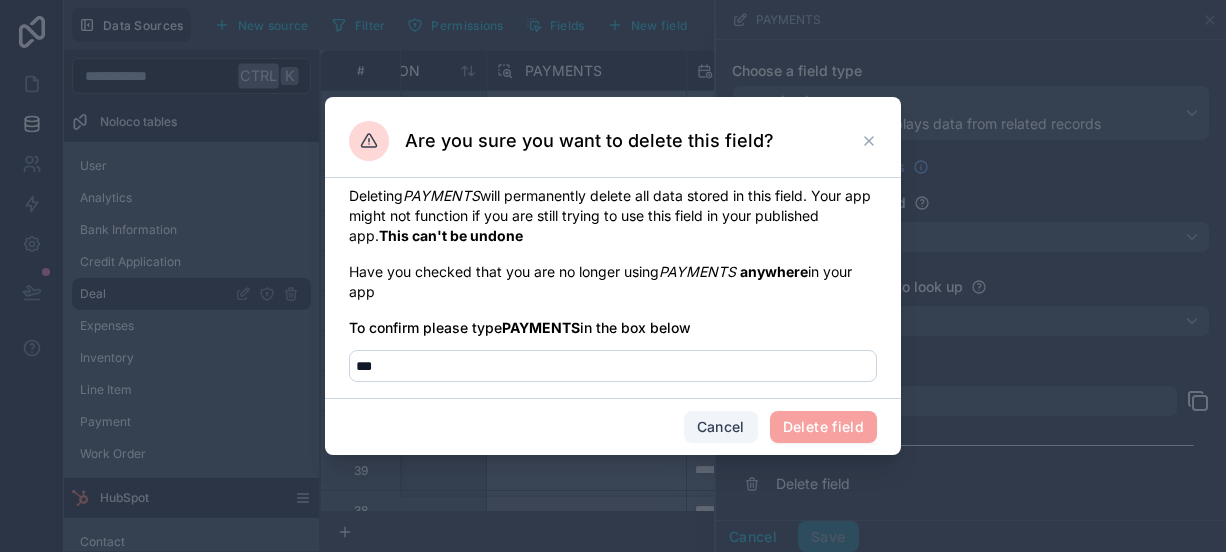click on "Cancel" at bounding box center (721, 427) 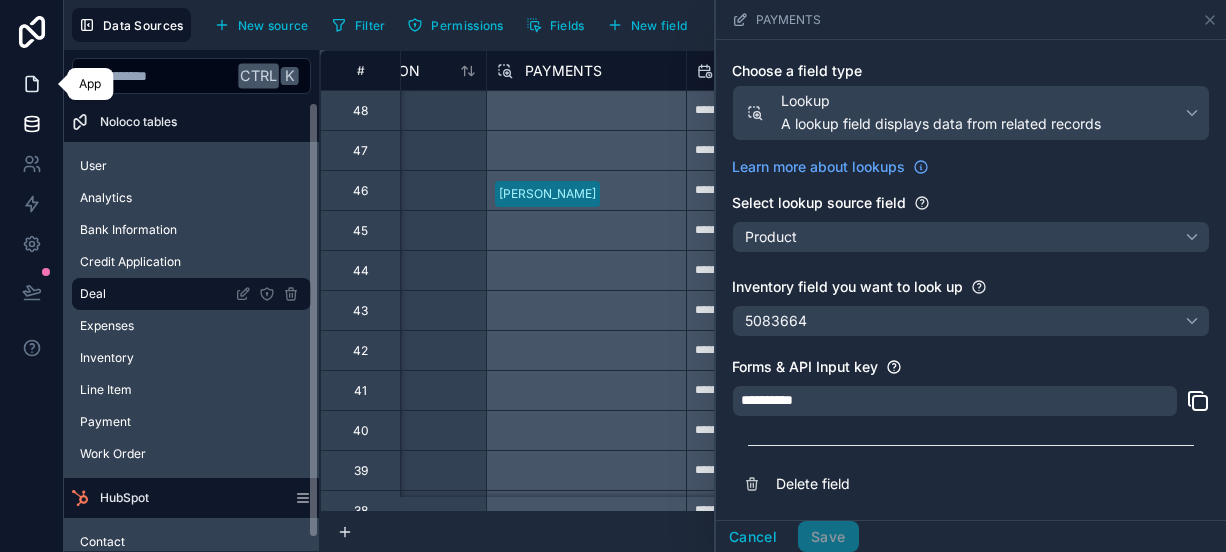 click 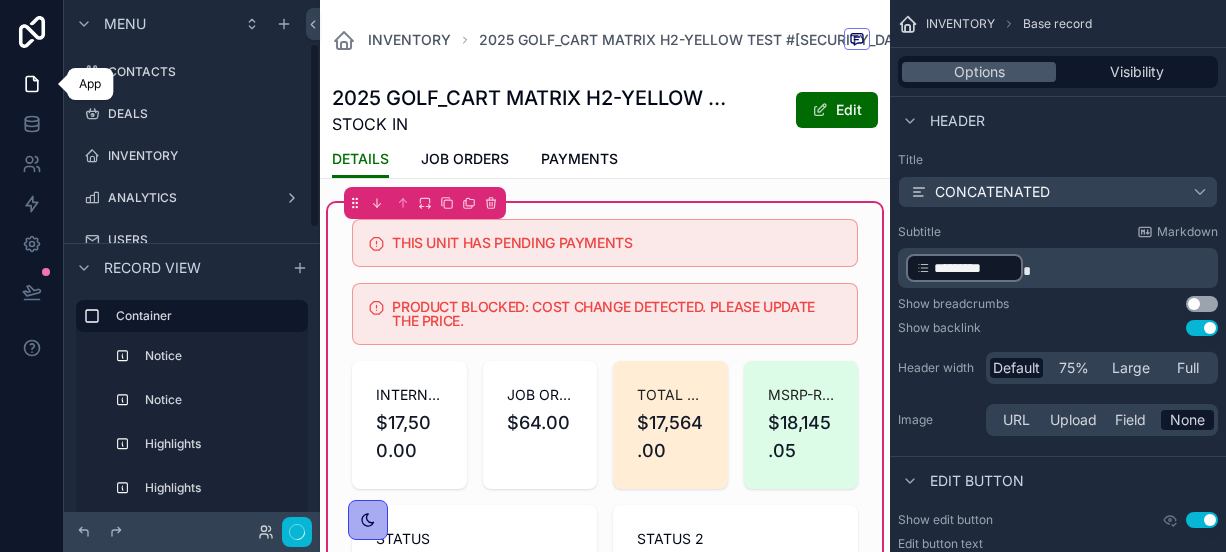scroll, scrollTop: 124, scrollLeft: 0, axis: vertical 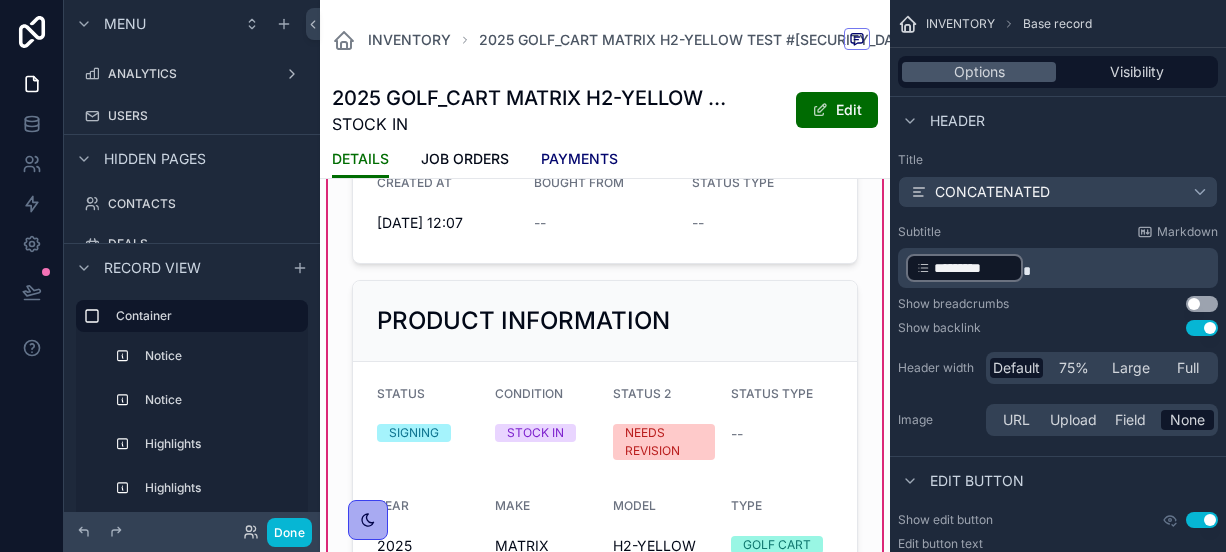 click on "PAYMENTS" at bounding box center [579, 159] 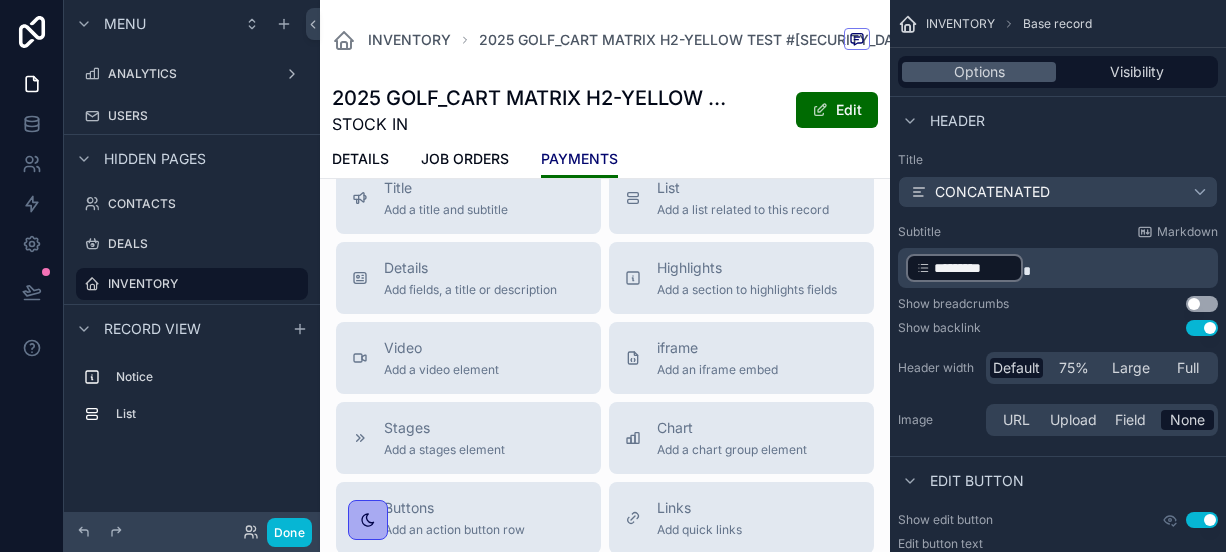 scroll, scrollTop: 466, scrollLeft: 0, axis: vertical 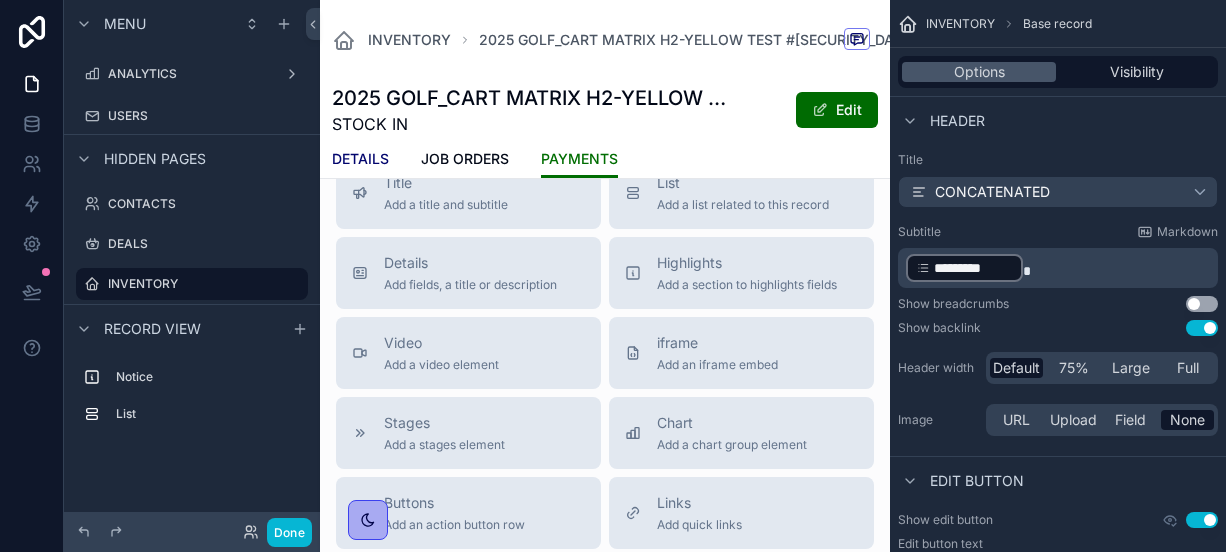 click on "DETAILS" at bounding box center (360, 159) 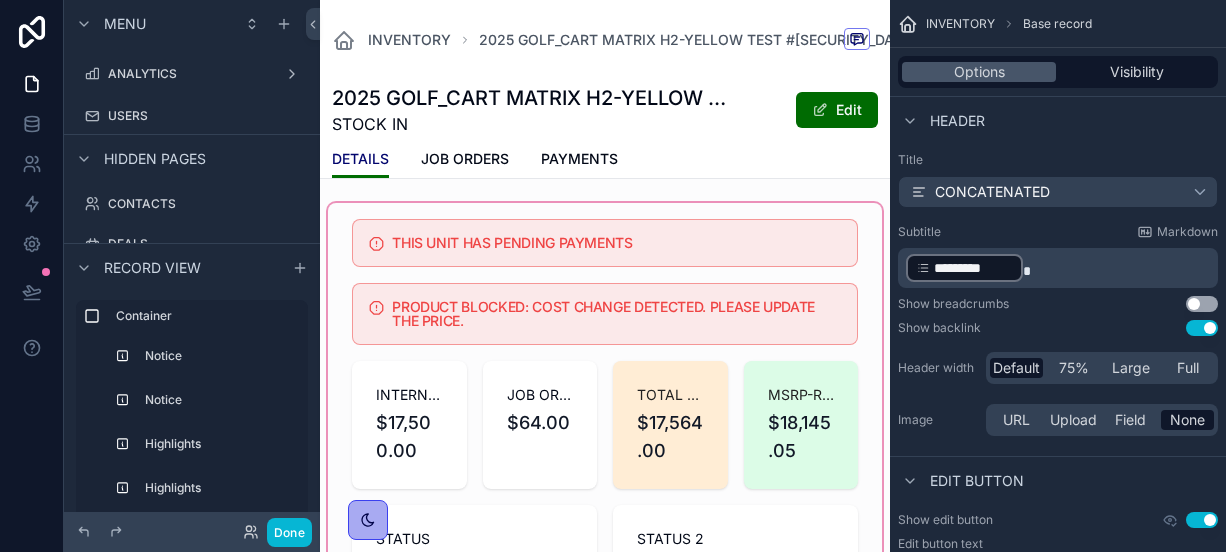 scroll, scrollTop: 0, scrollLeft: 0, axis: both 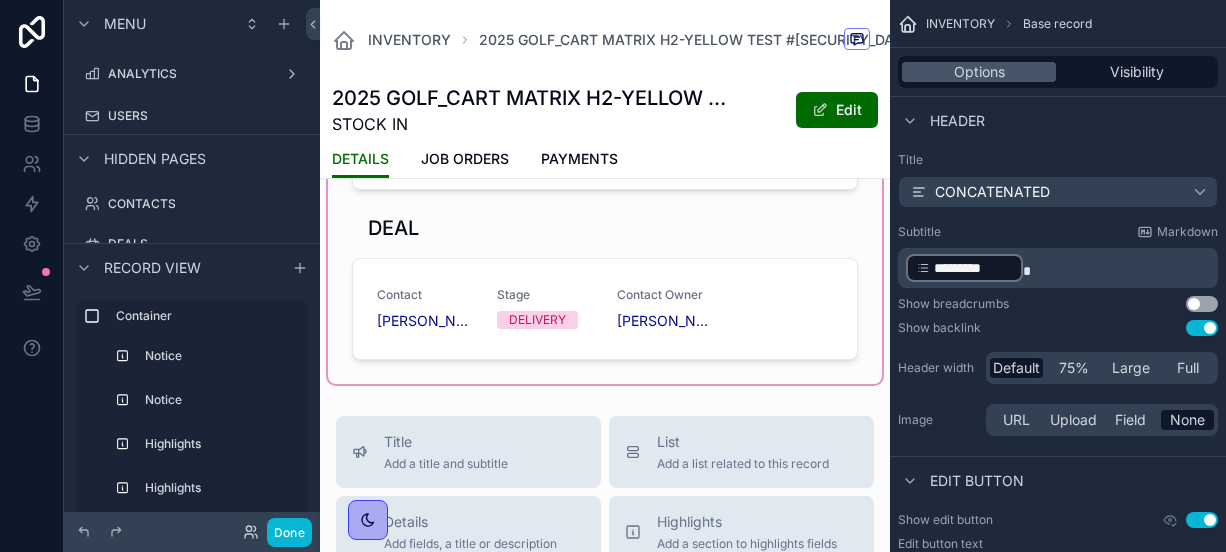 click on "INVENTORY 2025 GOLF_CART MATRIX H2-YELLOW TEST #[SECURITY_DATA] 2025 GOLF_CART MATRIX H2-YELLOW TEST #[SECURITY_DATA] STOCK IN Edit DETAILS DETAILS JOB ORDERS PAYMENTS THIS UNIT HAS PENDING PAYMENTS PRODUCT BLOCKED: COST CHANGE DETECTED. PLEASE UPDATE THE PRICE. INTERNAL COST $17,500.00 JOB ORDERS ESTIMATED $64.00 TOTAL COST $17,564.00 MSRP-RETAIL $18,145.05 STATUS SIGNING STATUS 2 NEEDS REVISION CREATED AT [DATE] 12:07 BOUGHT FROM -- STATUS TYPE -- PRODUCT INFORMATION STATUS SIGNING CONDITION STOCK IN STATUS 2 NEEDS REVISION STATUS TYPE -- YEAR [DATE] MAKE MATRIX MODEL H2-YELLOW TEST TYPE GOLF CART SPECIAL NOTES GOLFCART KMS-HRS 0 KM SERIAL NUM [SECURITY_DATA] PURCHASE FROM -- DESTINATION -- ETA -- ASSET TYPE -- Image -- WEBSITE LINK - PHOTOS NEED WEBSITE YELLOWHEAD NEED Configure which fields to display FINANCIAL INFORMATION INTERNAL COST $17,500.00 FREIGHT -- SHOP PDI -- MARGIN AMOUNT -- MSRP-RETAIL $18,145.05 Margin 3.20% BANK TO PAY -- SOLD TO First Name [PERSON_NAME] Last Name [PERSON_NAME] Email [PERSON_NAME][EMAIL_ADDRESS][DOMAIN_NAME] DEAL" at bounding box center (605, -390) 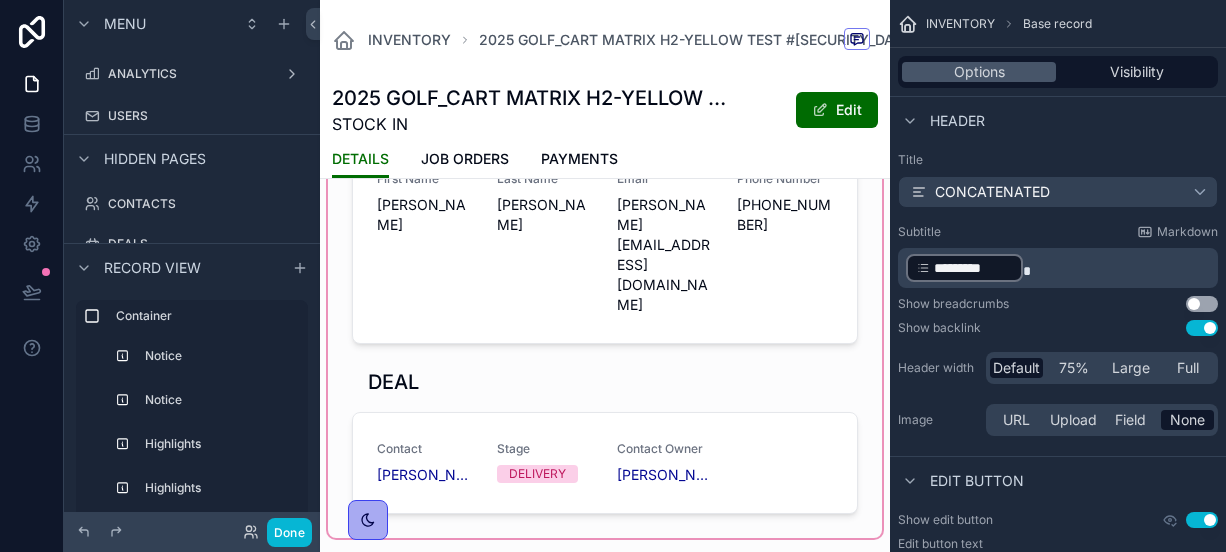 click at bounding box center [605, -602] 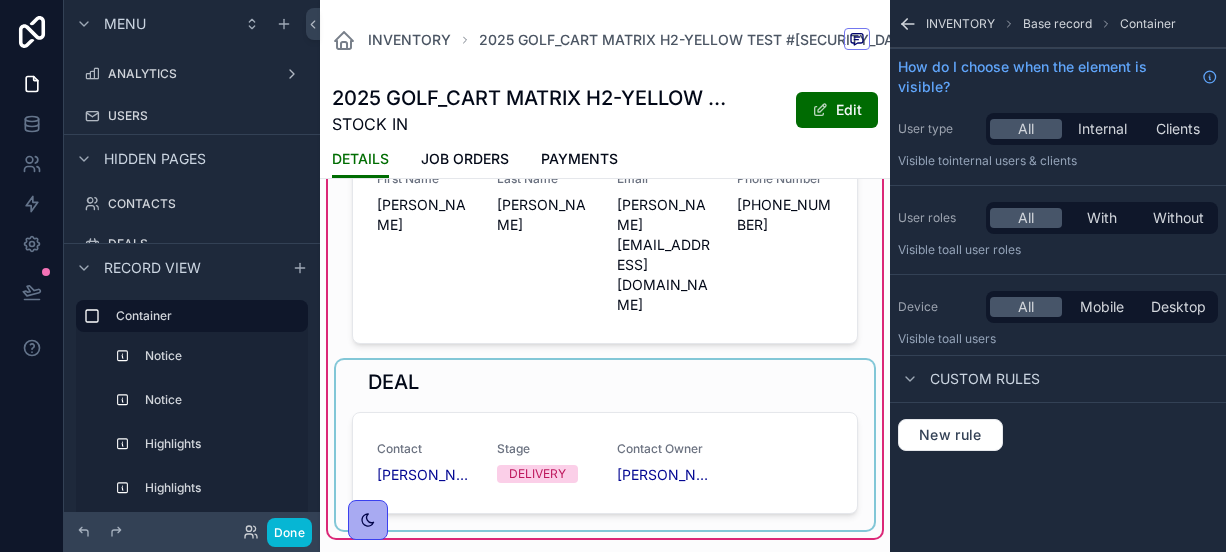 click at bounding box center [605, 445] 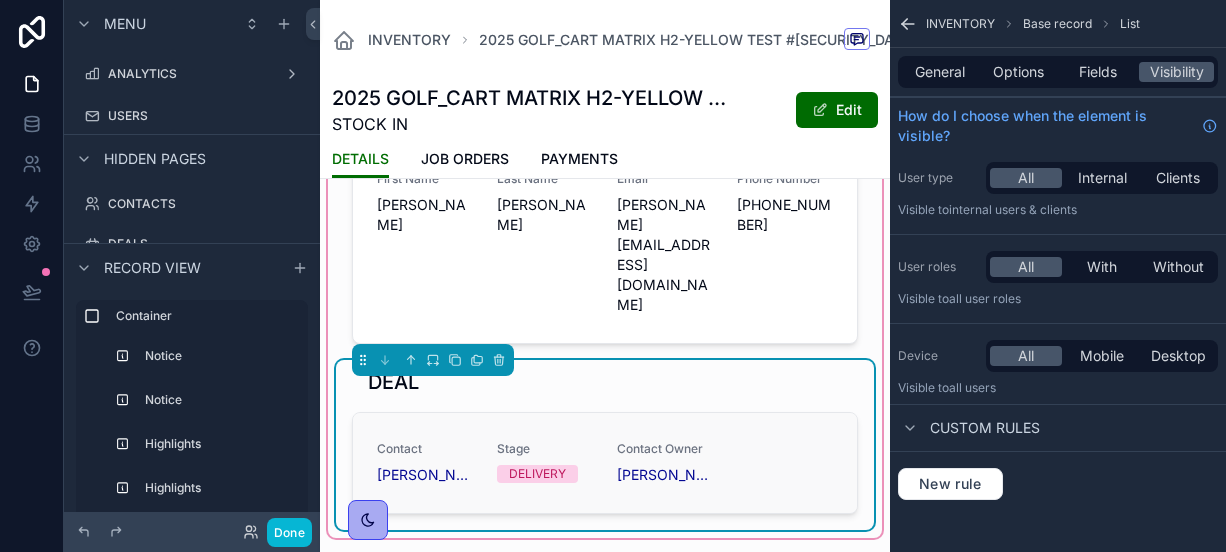 click on "Contact [PERSON_NAME] Stage DELIVERY Contact Owner [PERSON_NAME]" at bounding box center [605, 463] 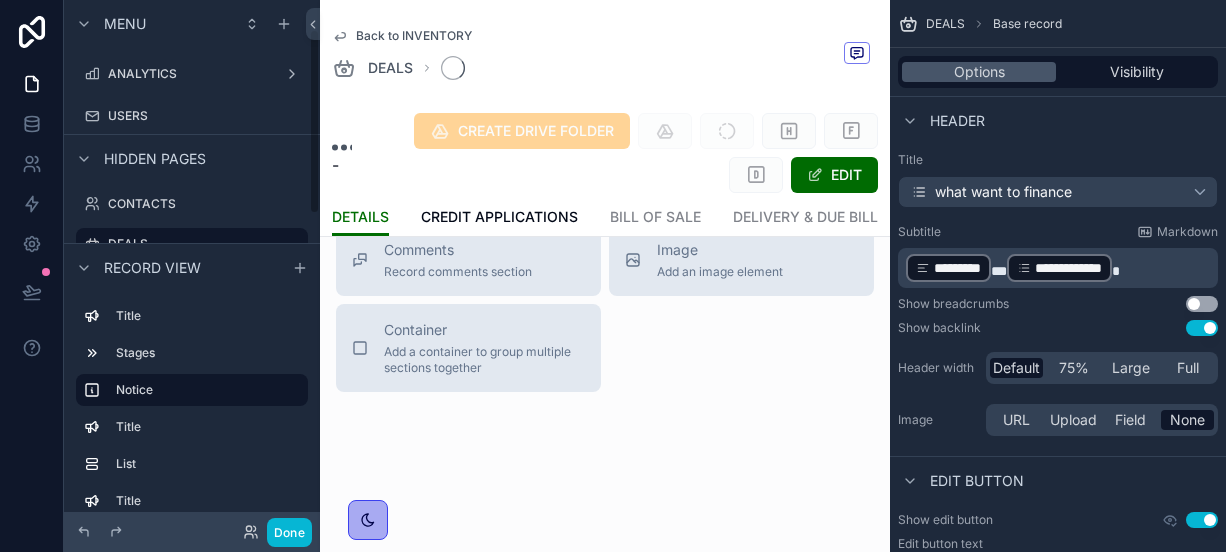 scroll, scrollTop: 84, scrollLeft: 0, axis: vertical 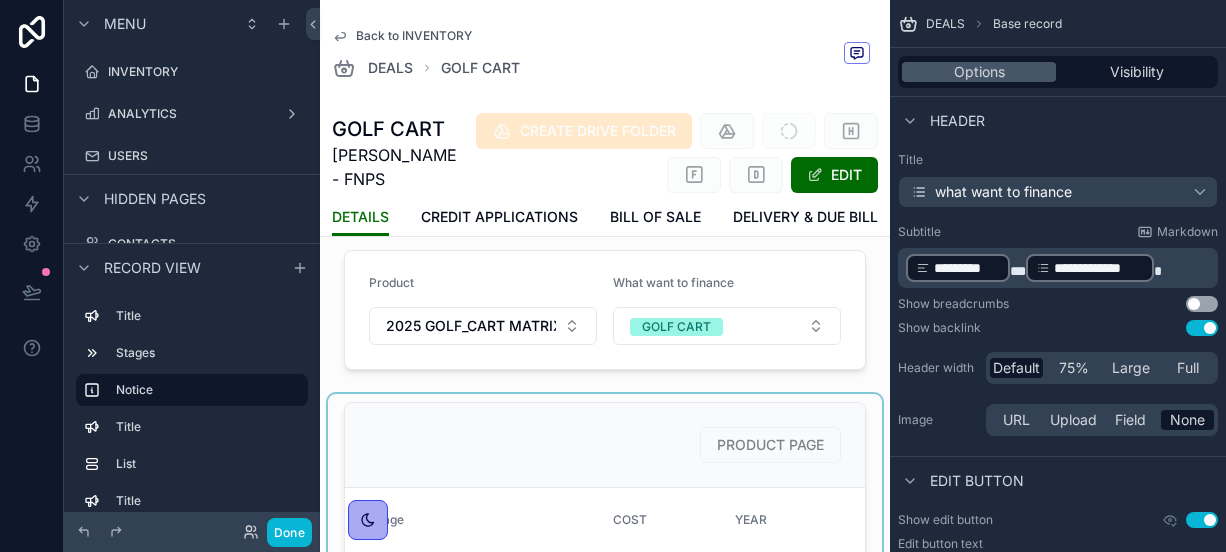 click at bounding box center (605, 617) 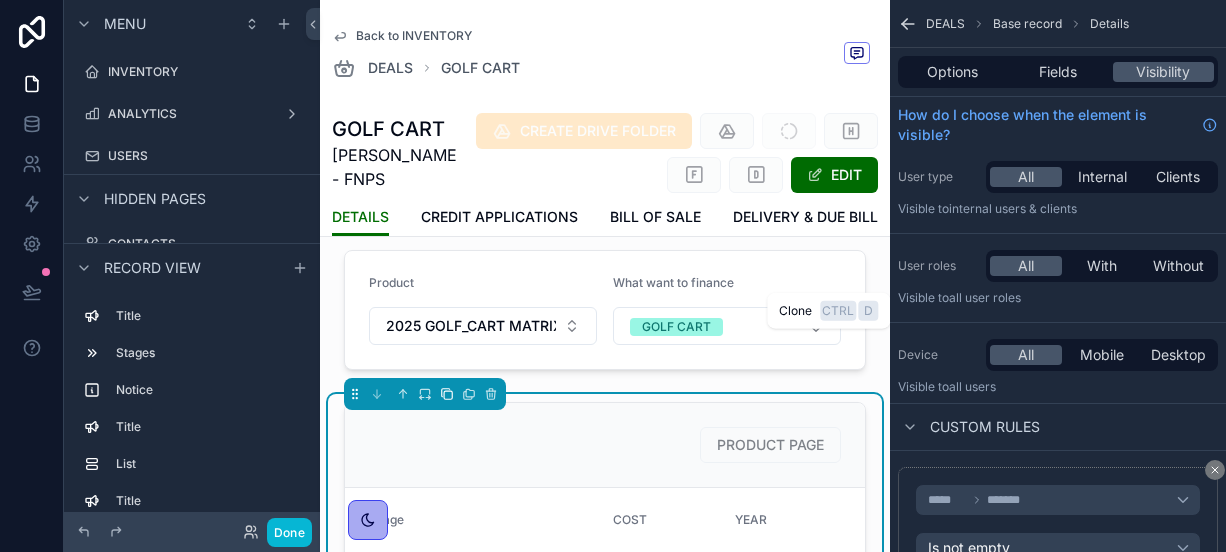 click 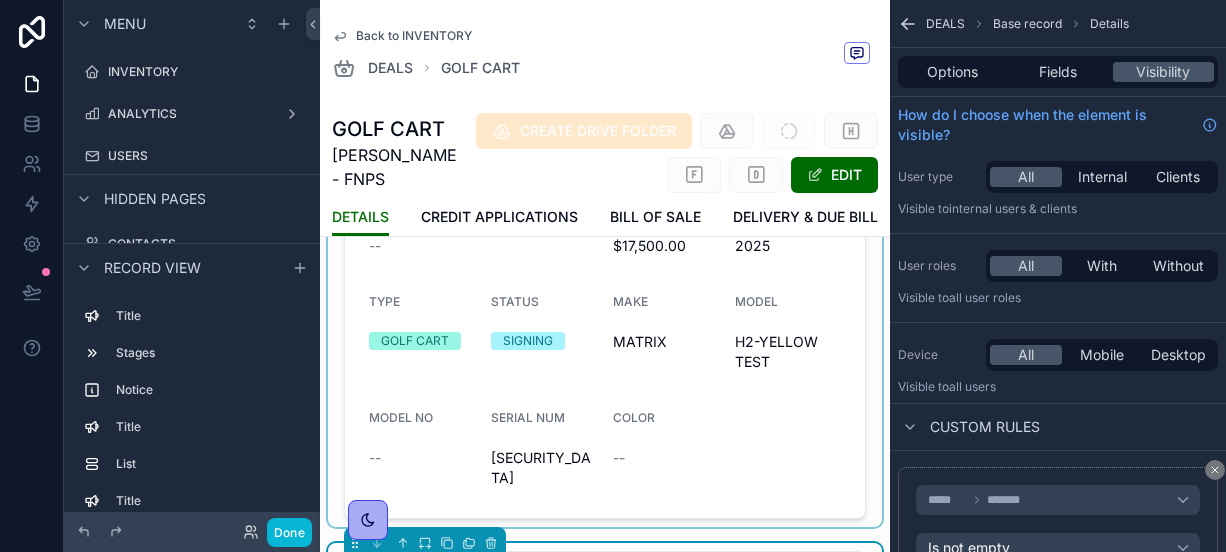 scroll, scrollTop: 1142, scrollLeft: 0, axis: vertical 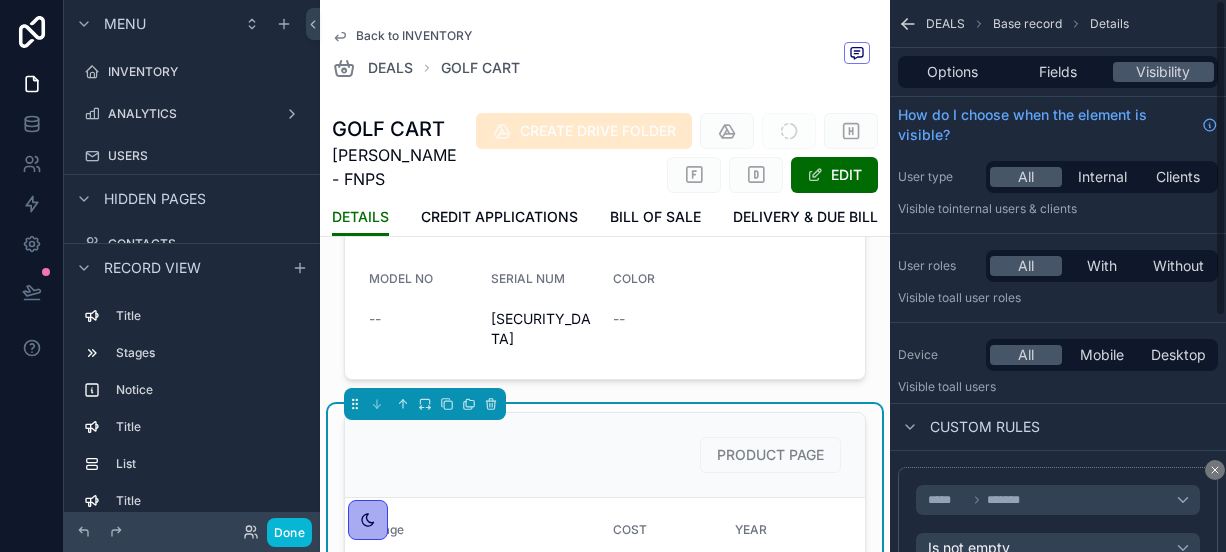 click on "Options Fields Visibility" at bounding box center [1058, 72] 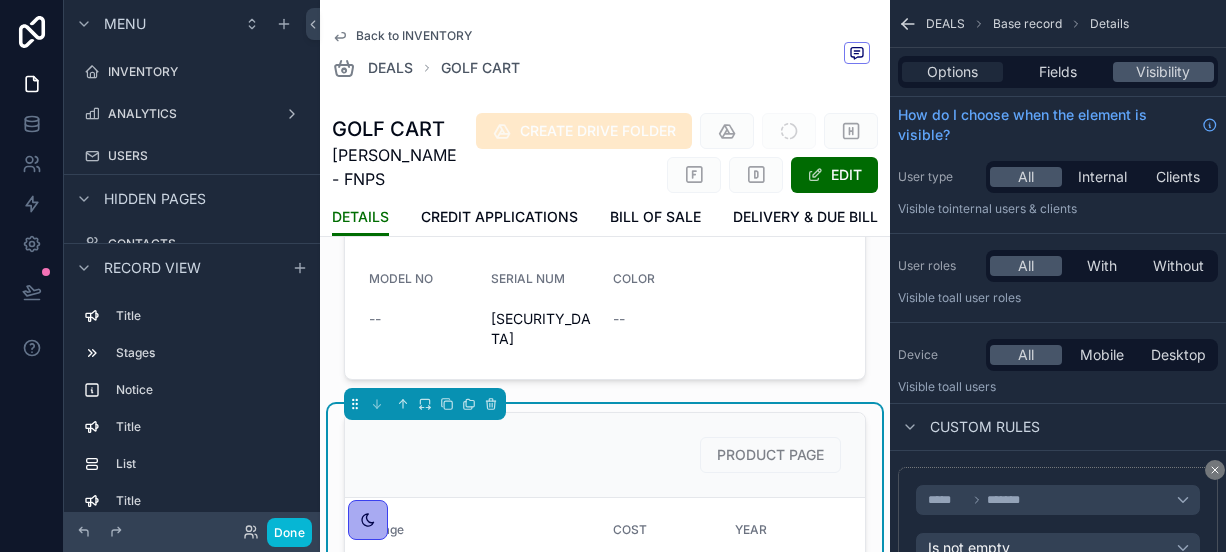 click on "Options" at bounding box center (952, 72) 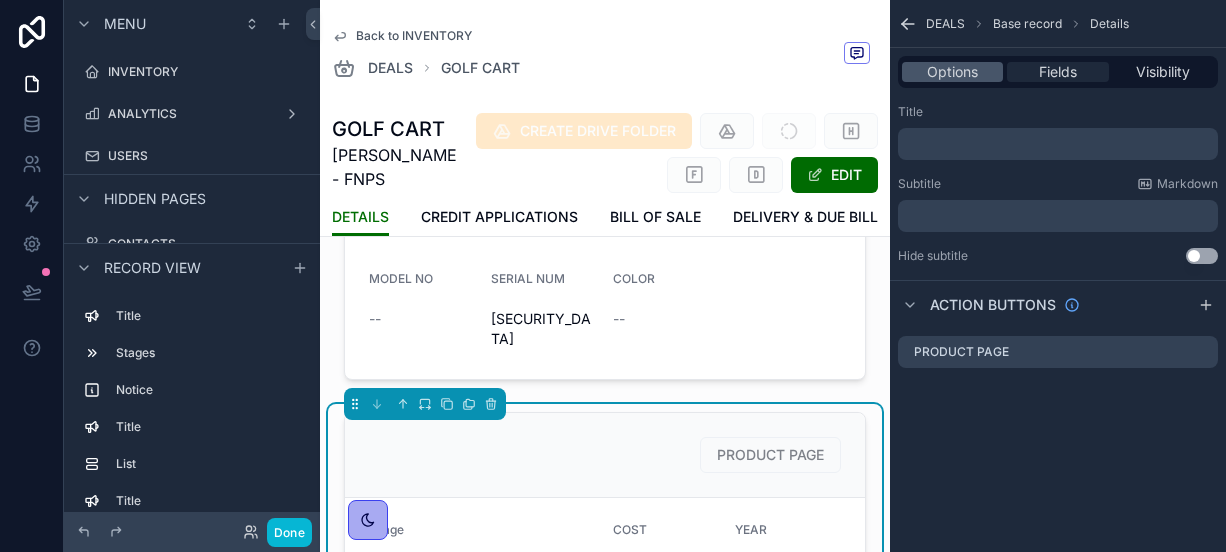 click on "Fields" at bounding box center (1058, 72) 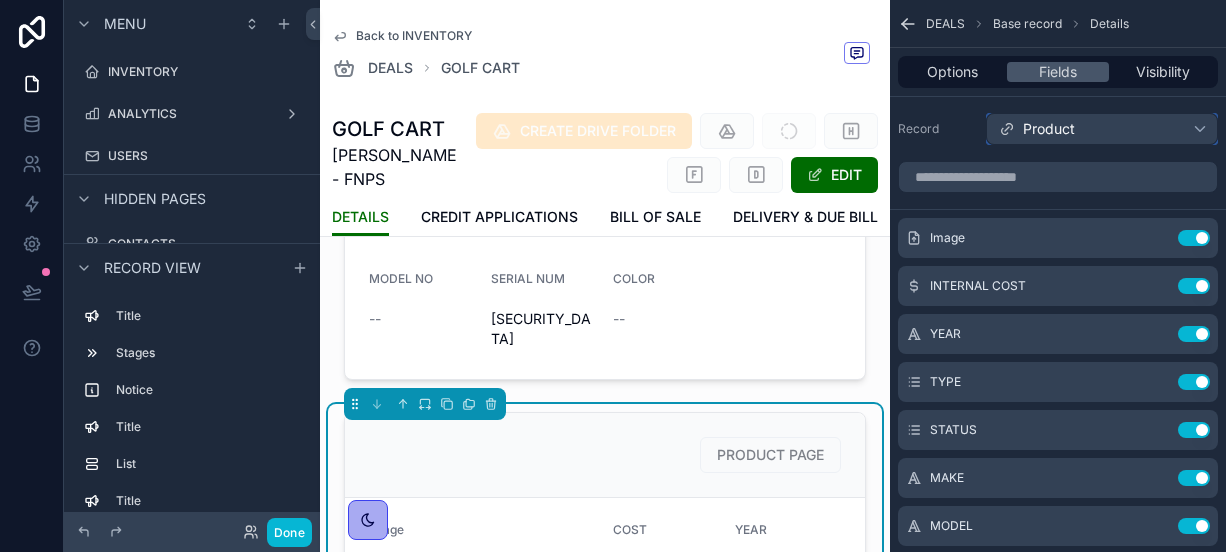 click on "Product" at bounding box center [1049, 129] 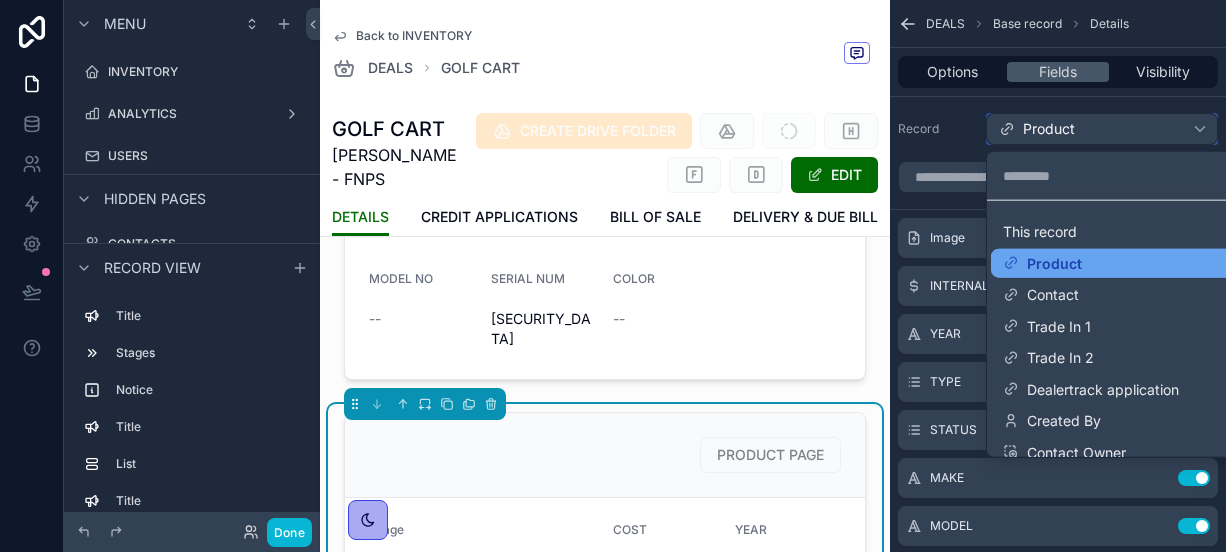 scroll, scrollTop: 0, scrollLeft: 0, axis: both 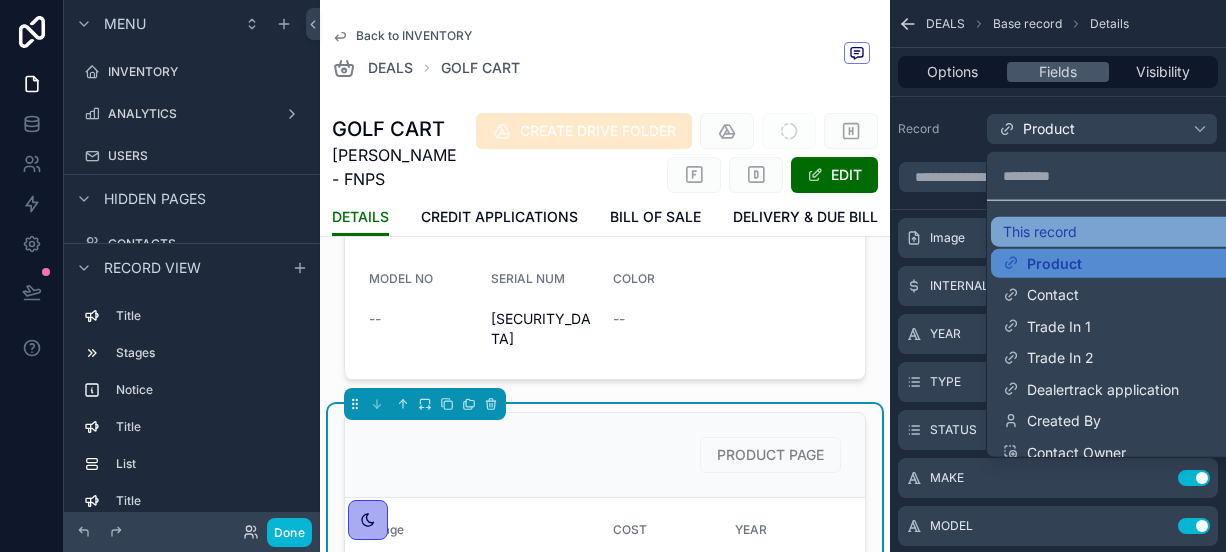 click on "This record" at bounding box center (1040, 232) 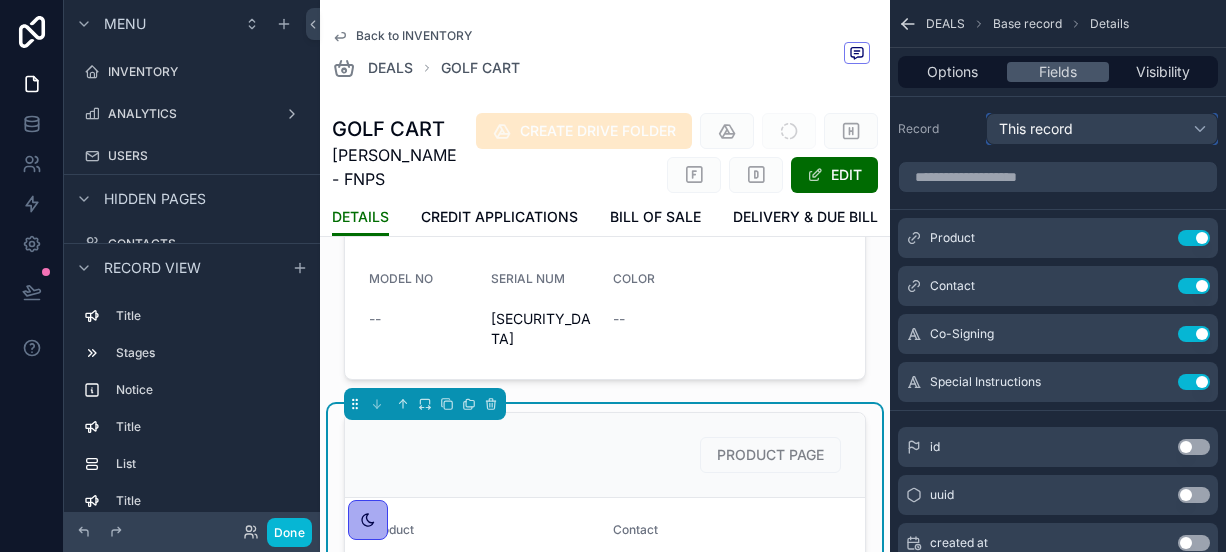 click on "This record" at bounding box center [1102, 129] 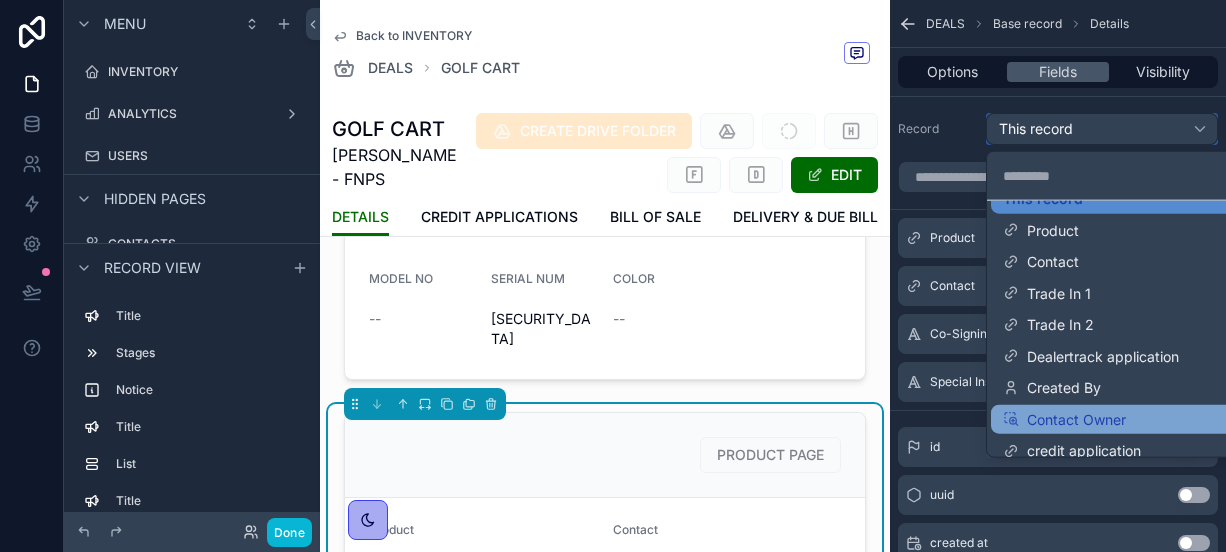 scroll, scrollTop: 0, scrollLeft: 0, axis: both 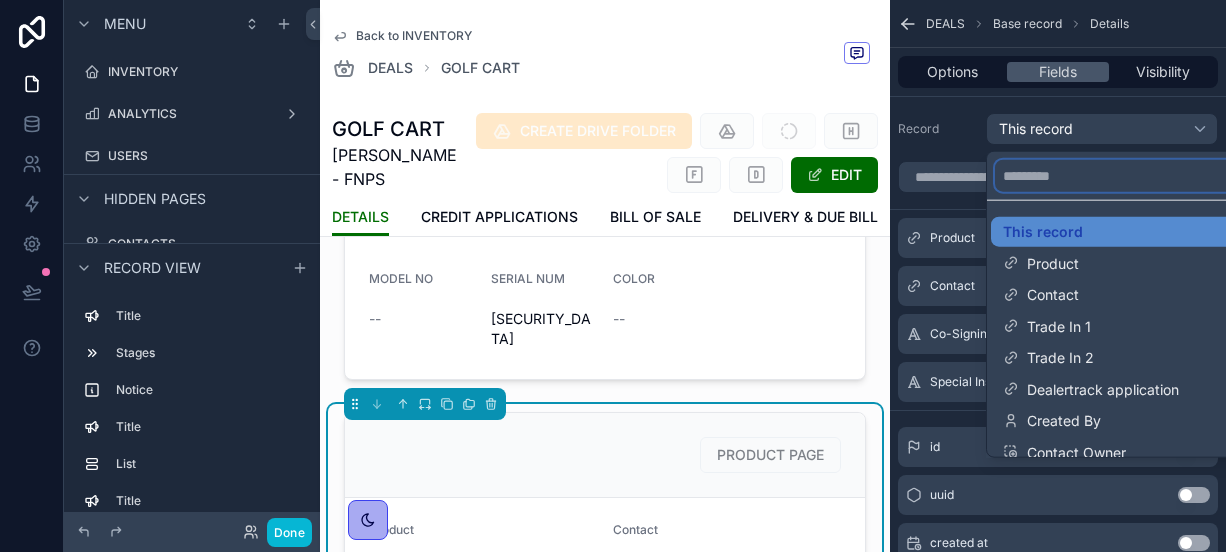 click at bounding box center (1126, 176) 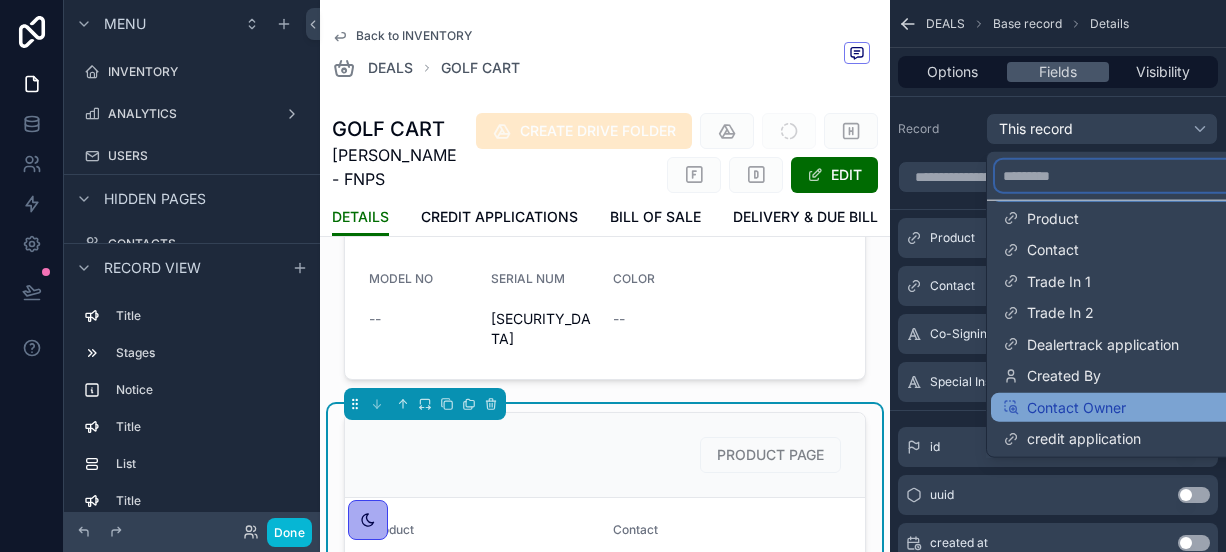 scroll, scrollTop: 0, scrollLeft: 0, axis: both 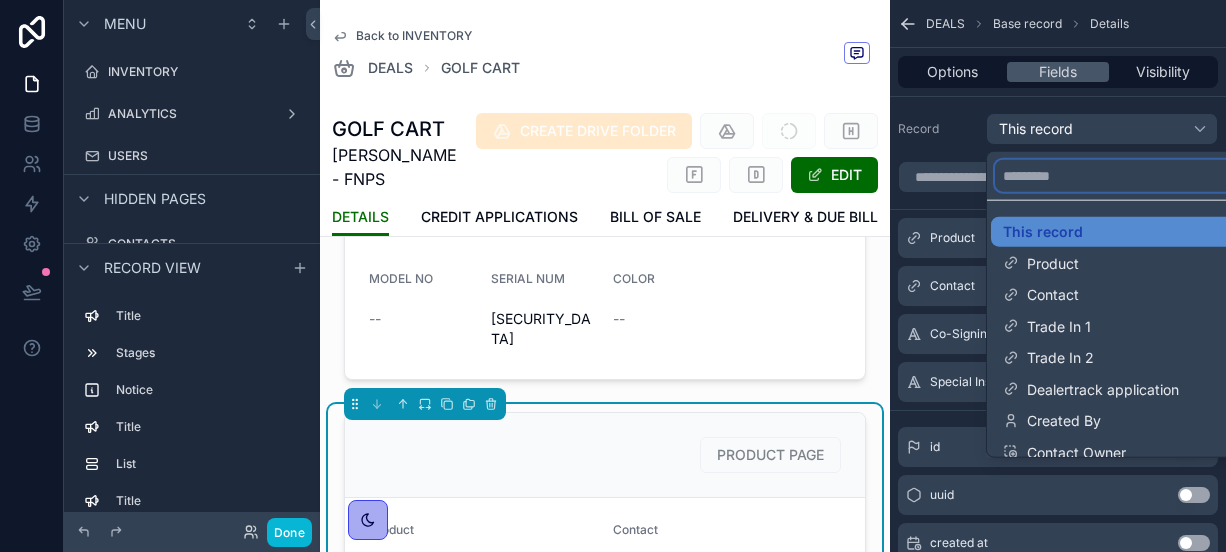 click at bounding box center [1126, 176] 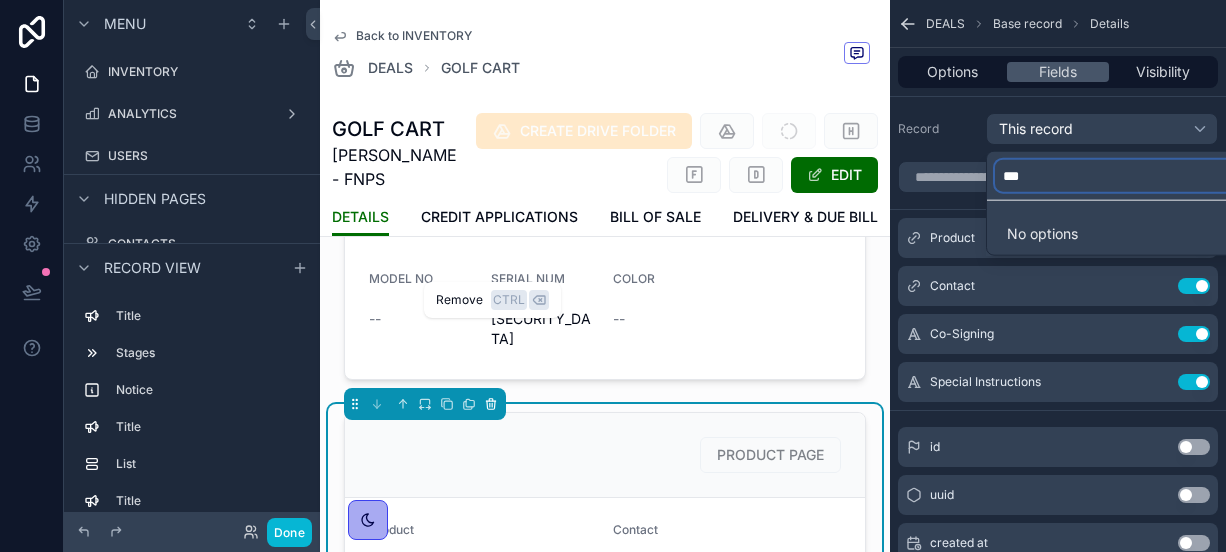 type on "***" 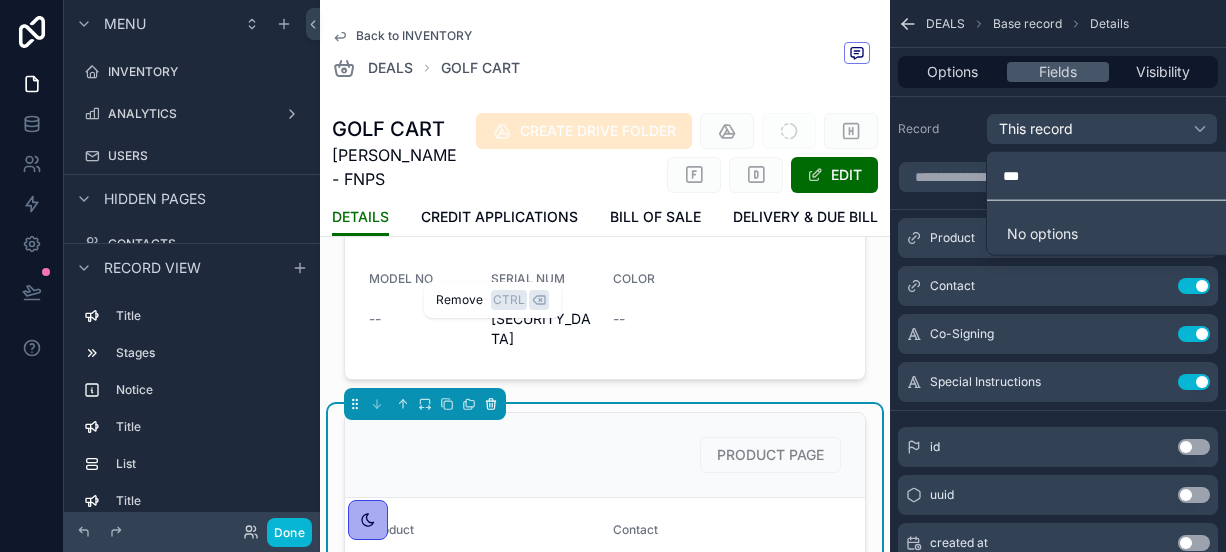 click 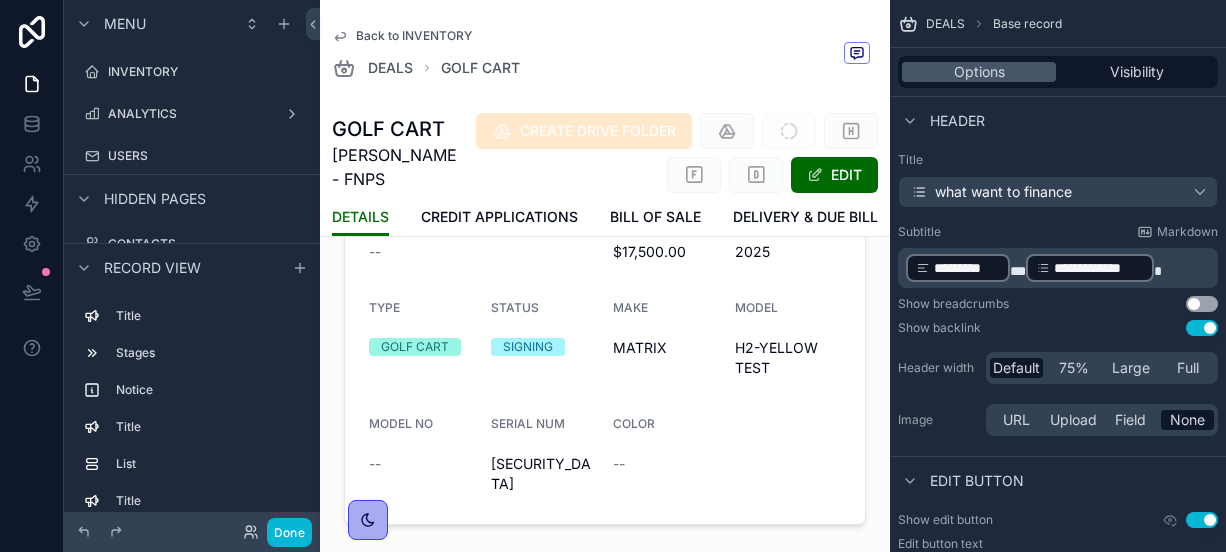 scroll, scrollTop: 996, scrollLeft: 0, axis: vertical 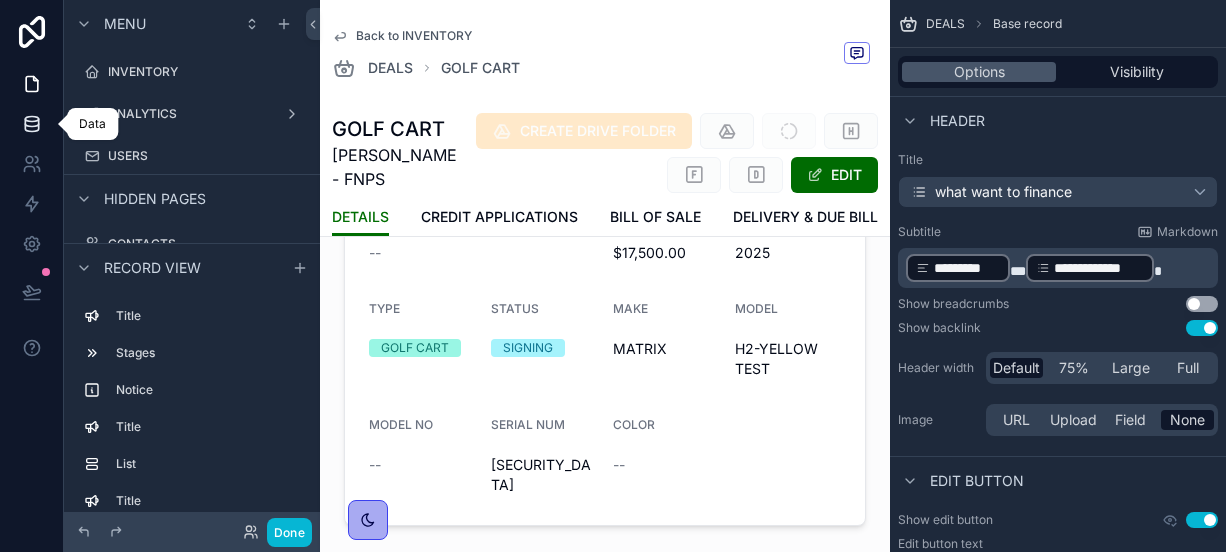 click 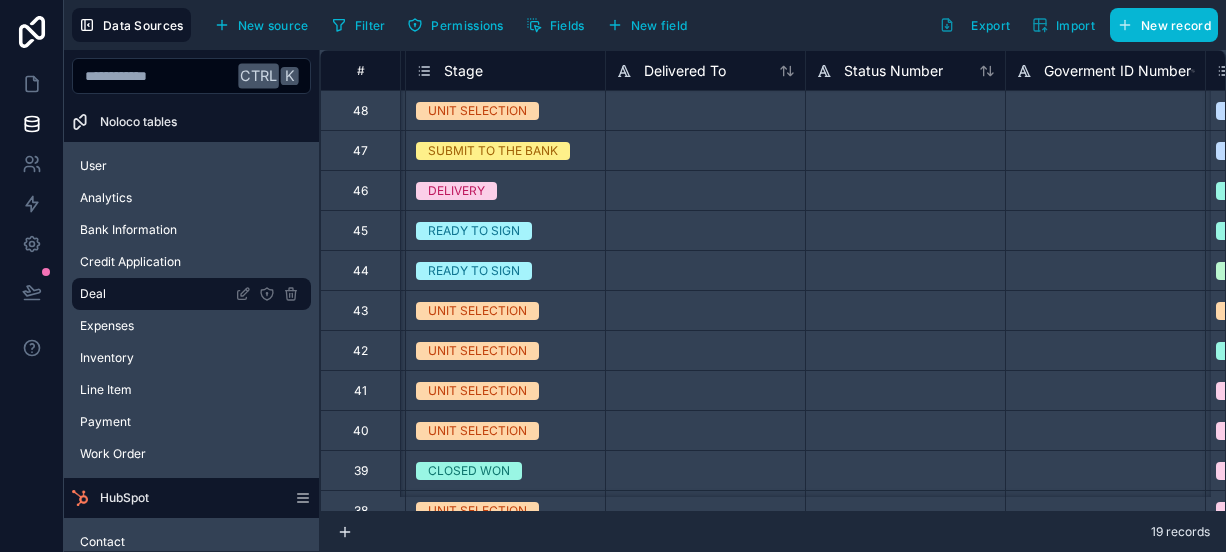 scroll, scrollTop: 0, scrollLeft: 815, axis: horizontal 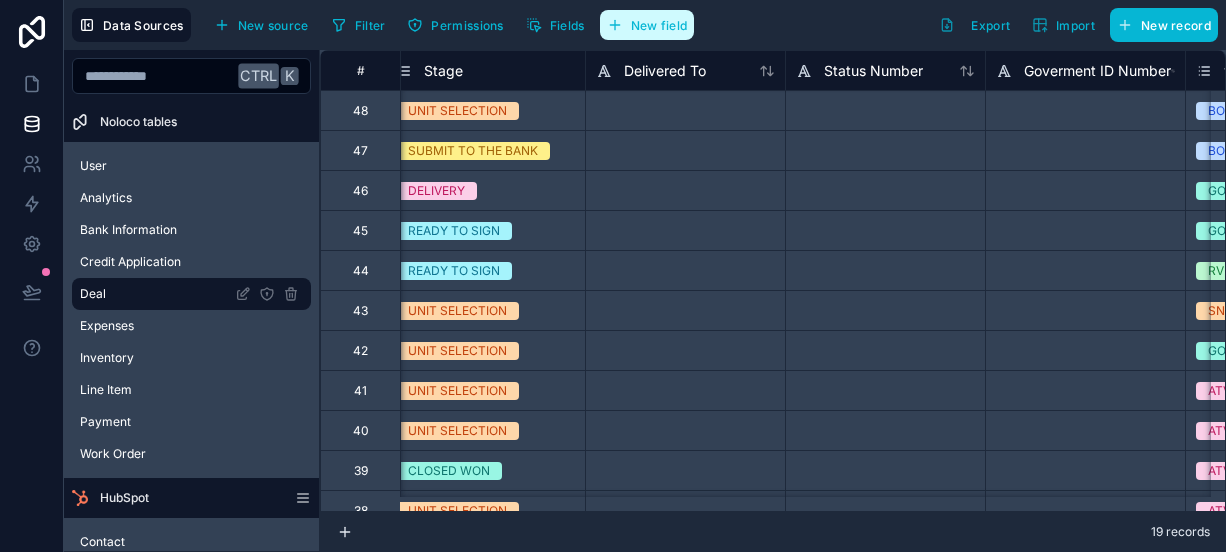 click on "New field" at bounding box center [647, 25] 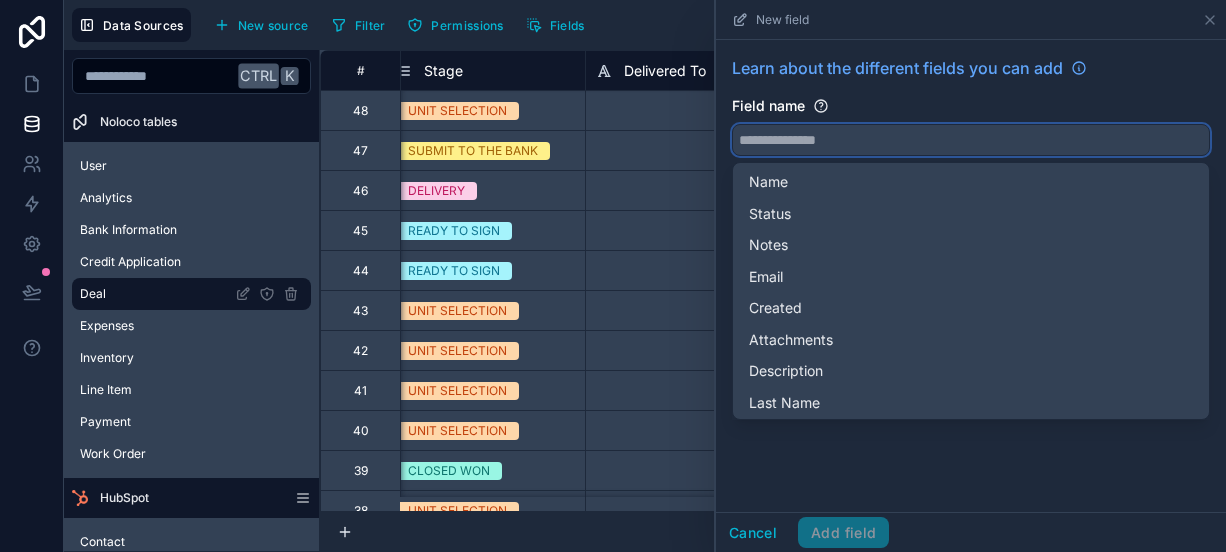 click at bounding box center (971, 140) 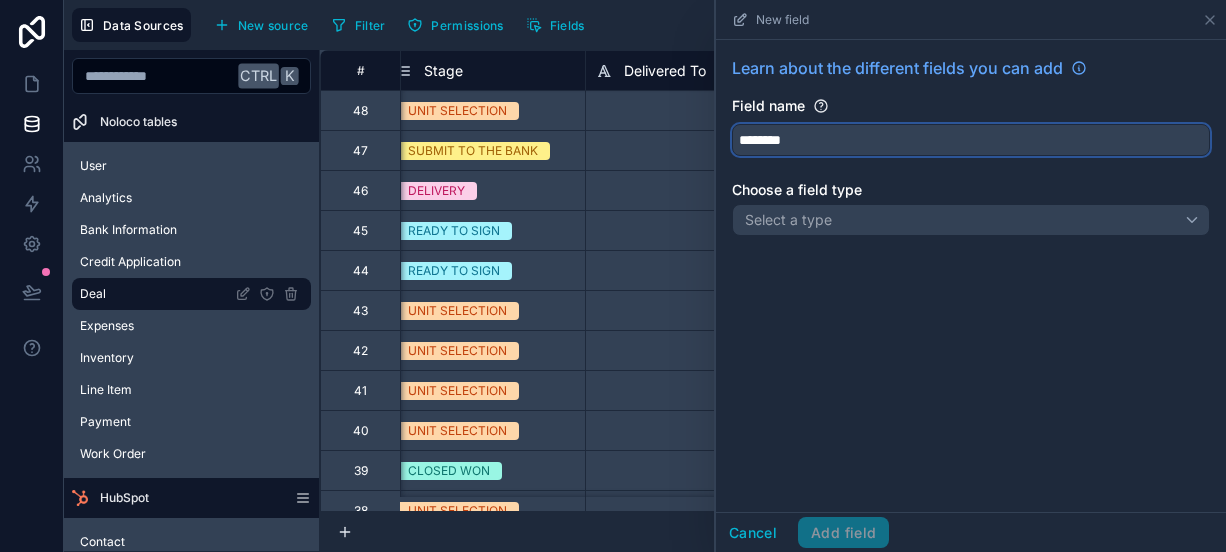click on "*******" at bounding box center (971, 140) 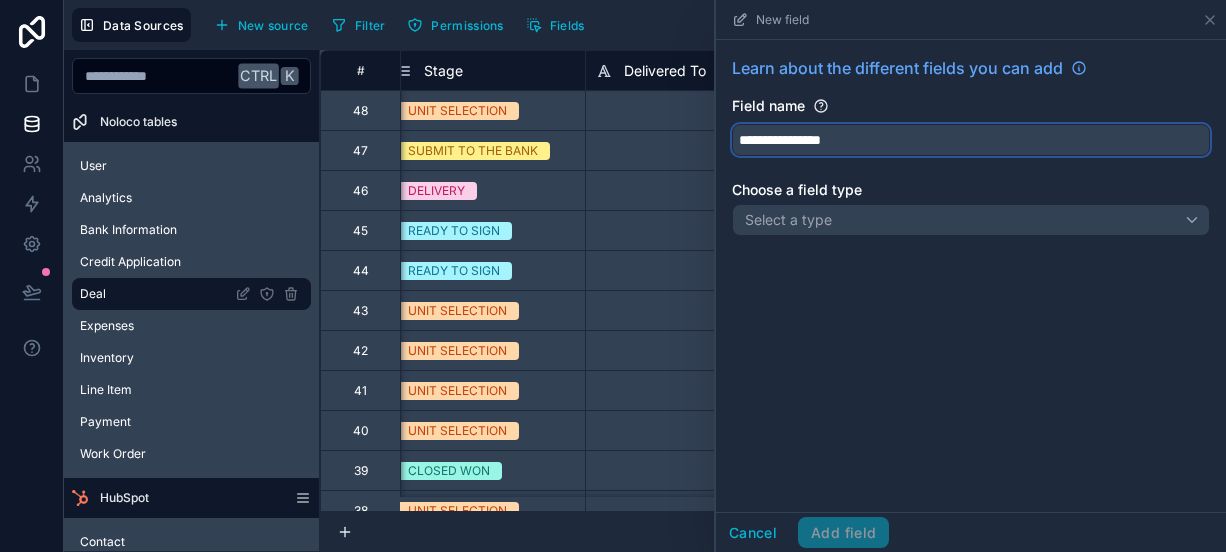 type on "**********" 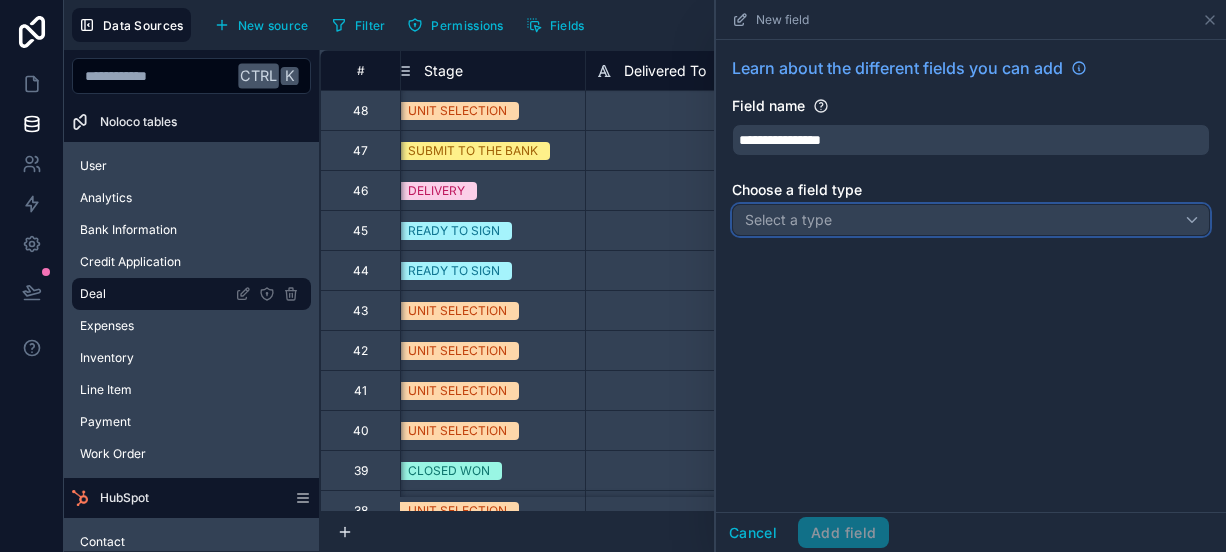 click on "Select a type" at bounding box center (788, 219) 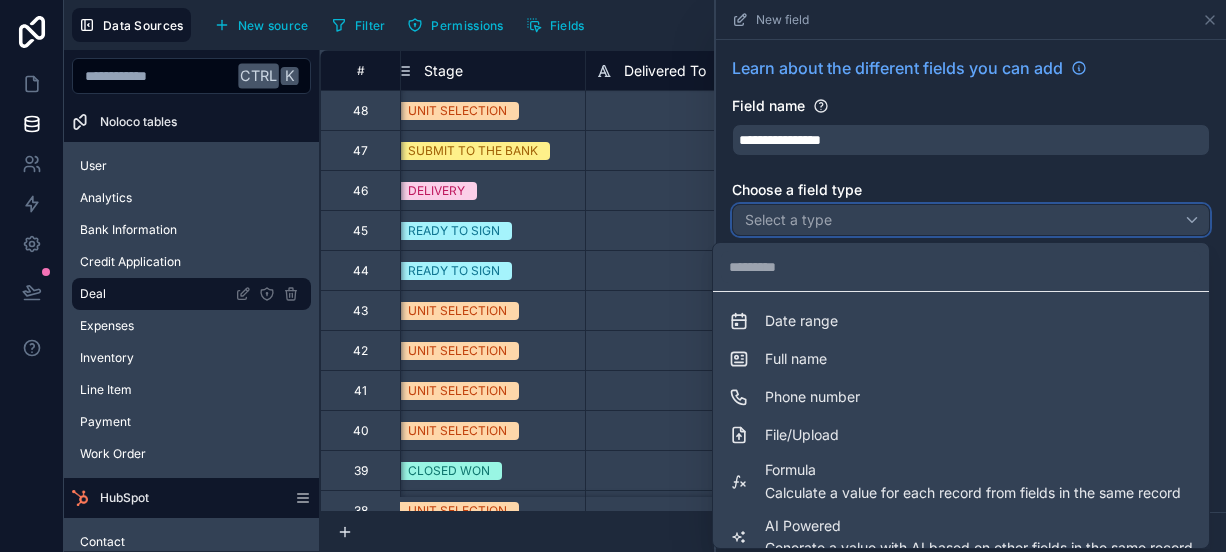 scroll, scrollTop: 548, scrollLeft: 0, axis: vertical 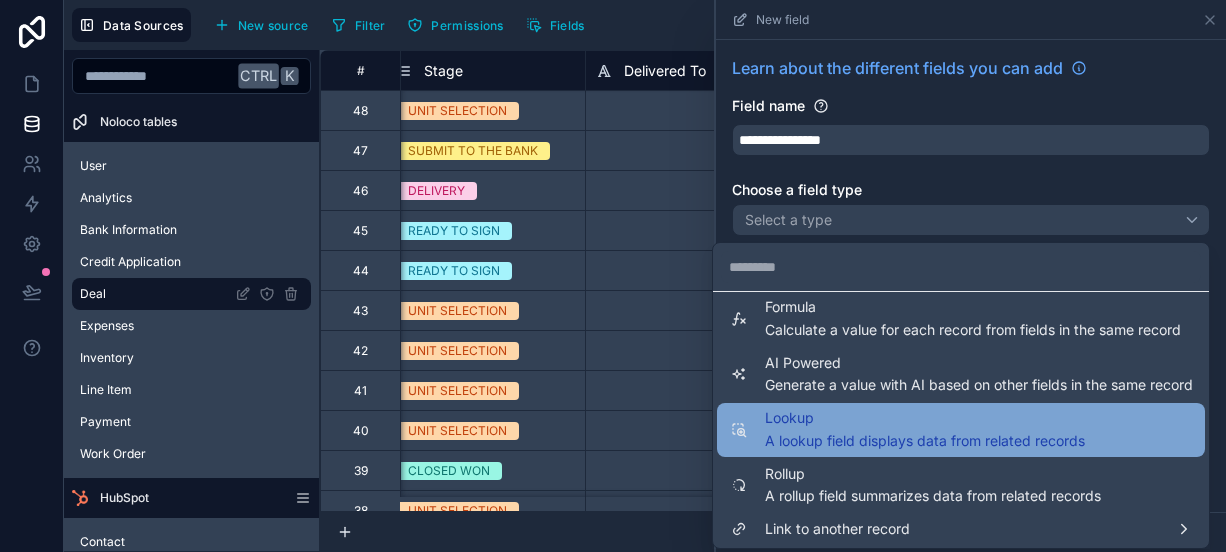 click on "Lookup" at bounding box center (925, 418) 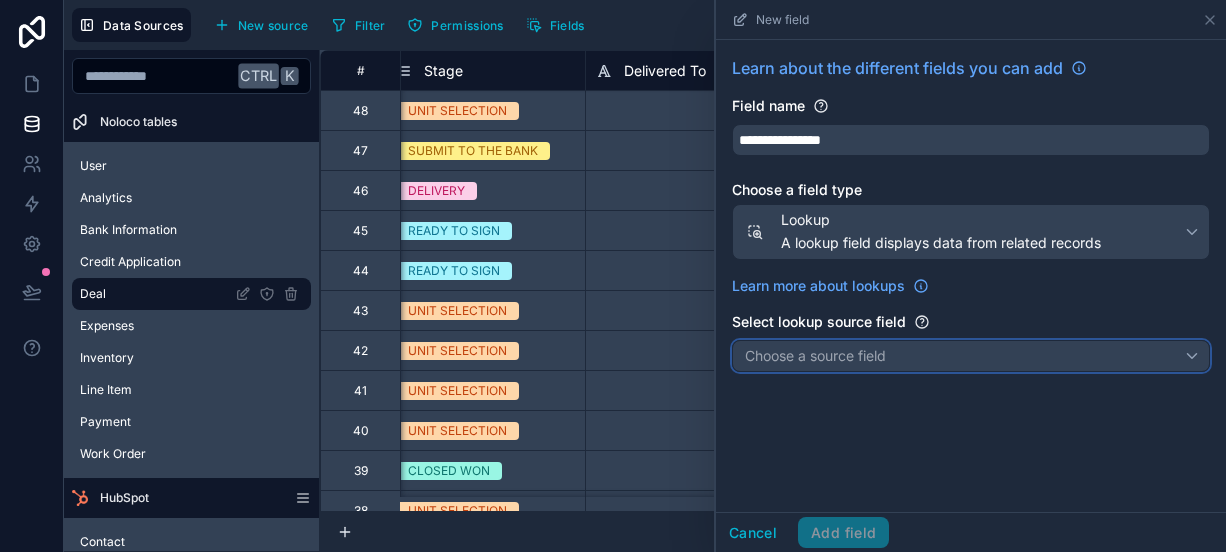 click on "Choose a source field" at bounding box center (815, 355) 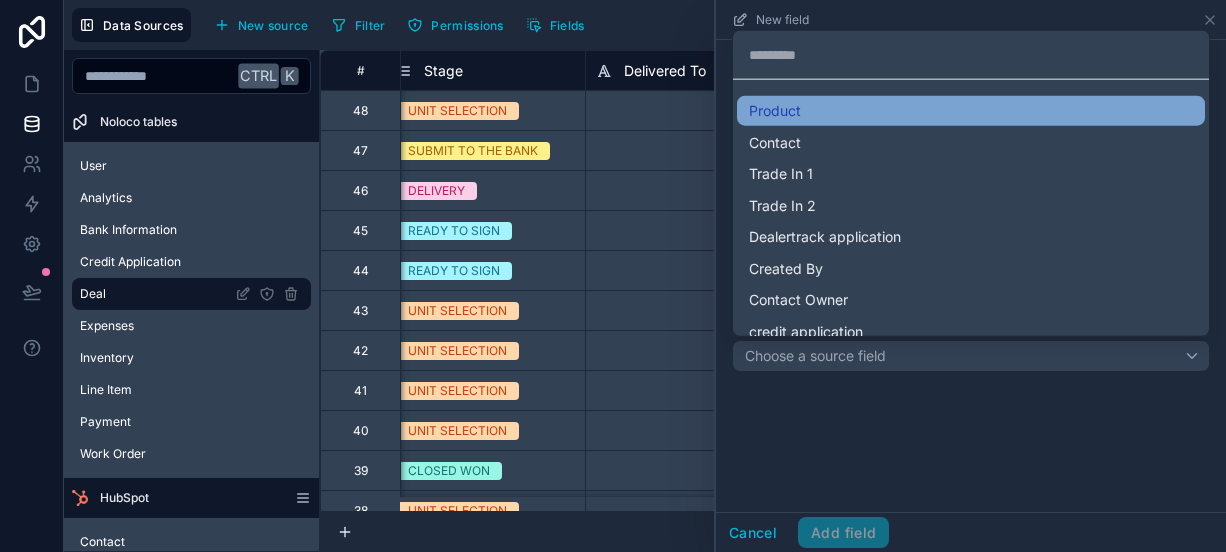 click on "Product" at bounding box center (775, 111) 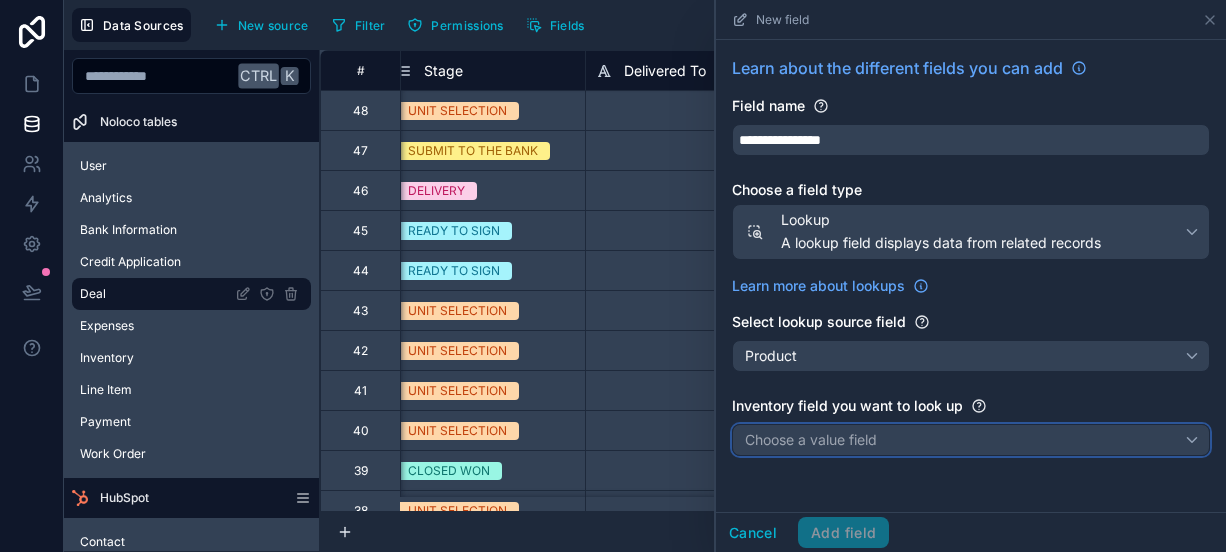 click on "Choose a value field" at bounding box center (811, 439) 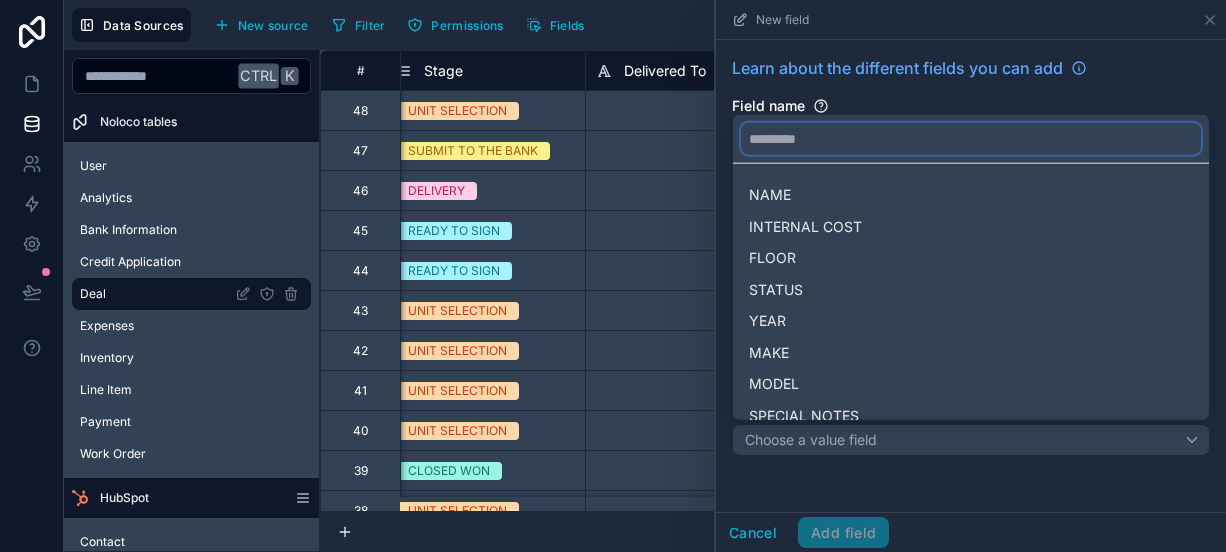 click at bounding box center (971, 139) 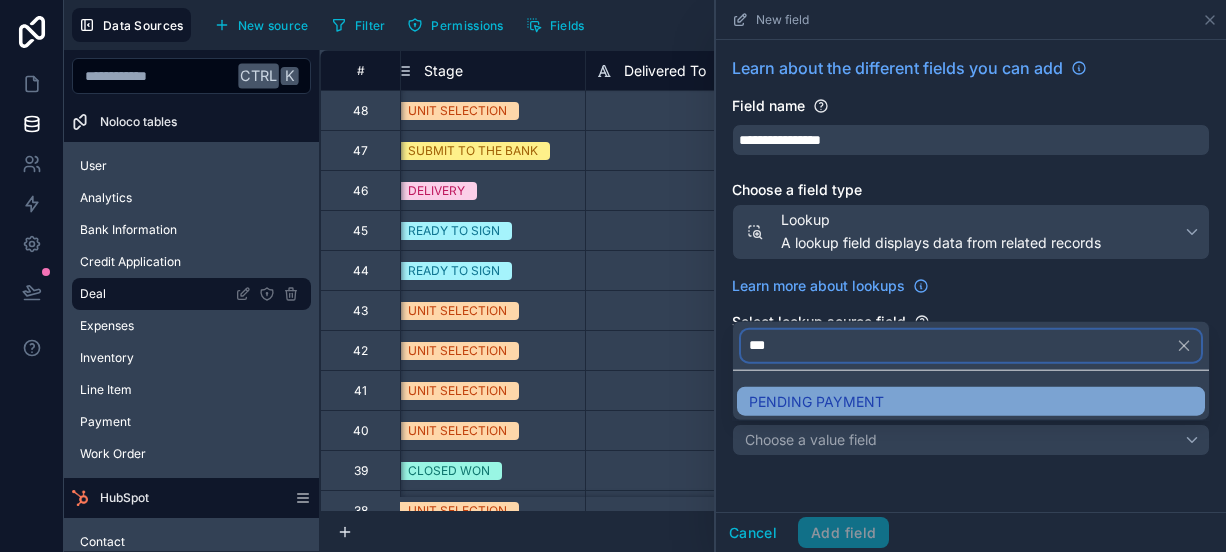 type on "***" 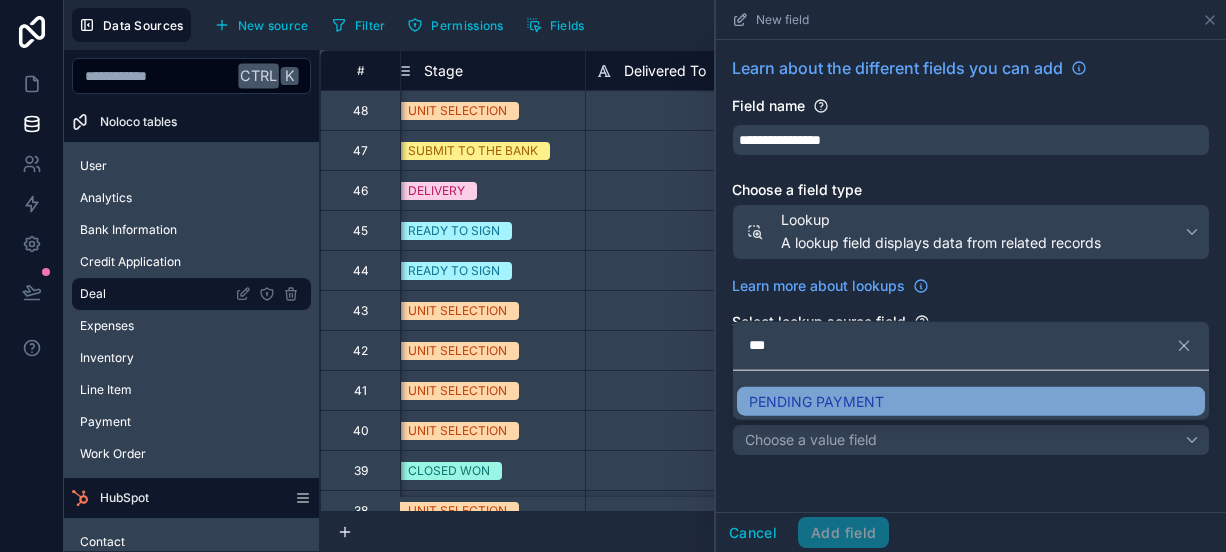 click on "PENDING PAYMENT" at bounding box center [816, 401] 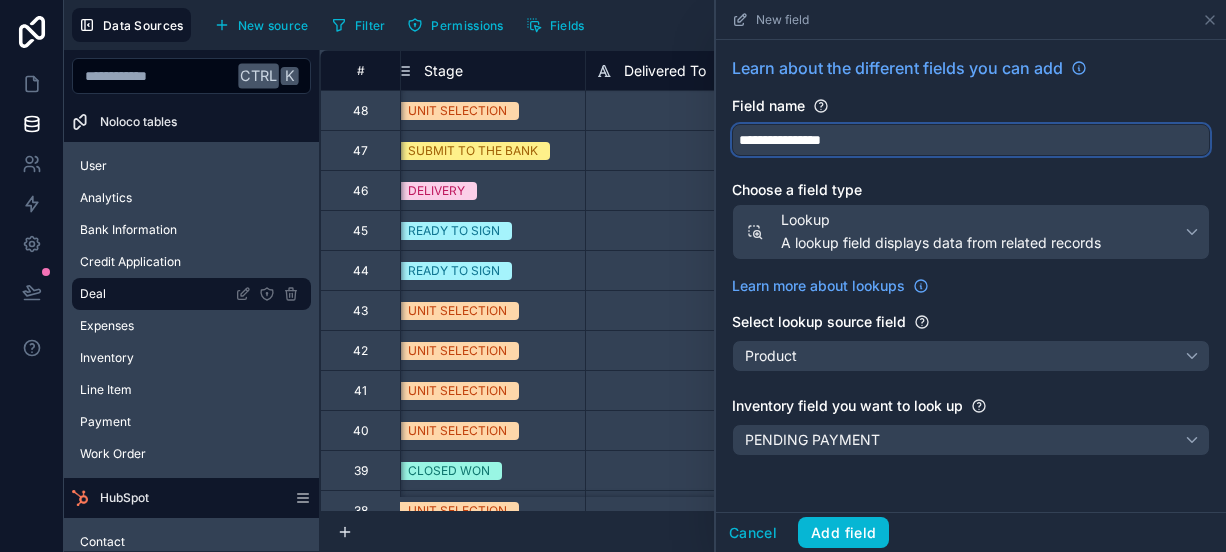 click on "**********" at bounding box center [971, 140] 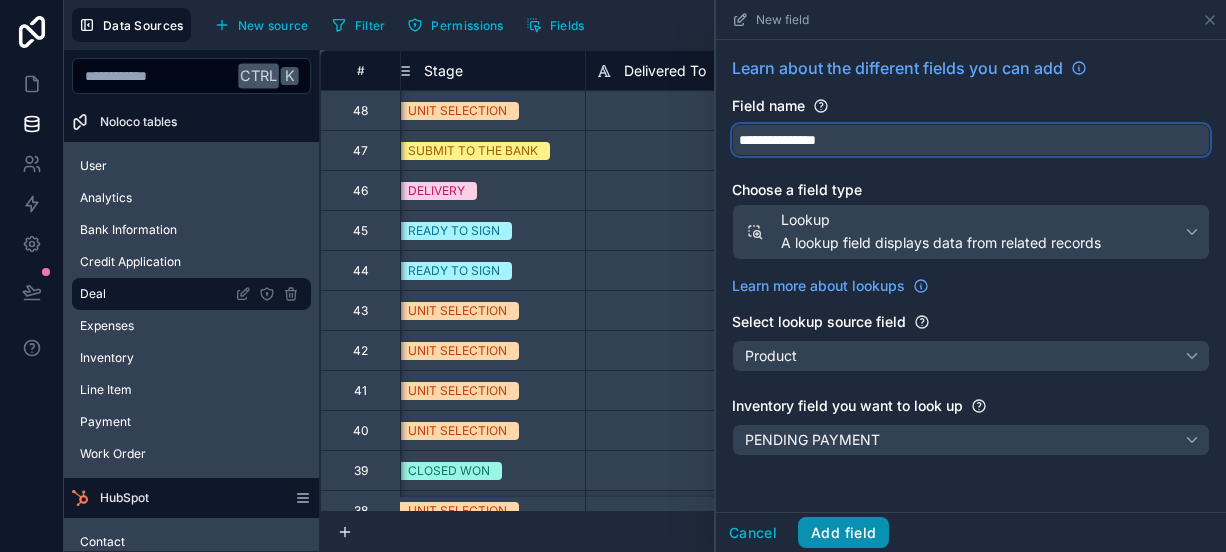 type on "**********" 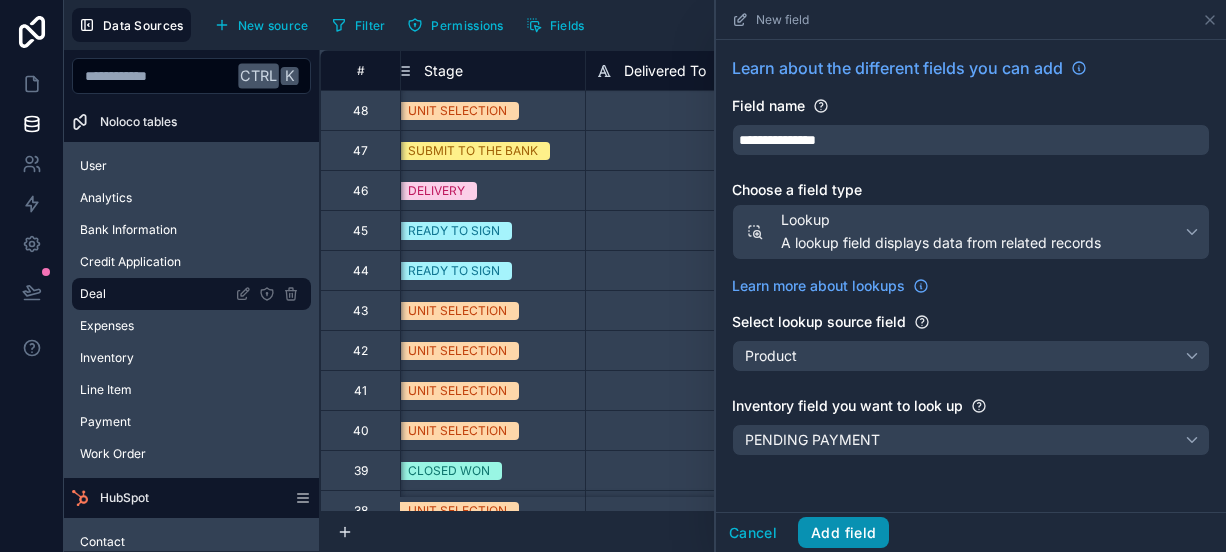 click on "Add field" at bounding box center (843, 533) 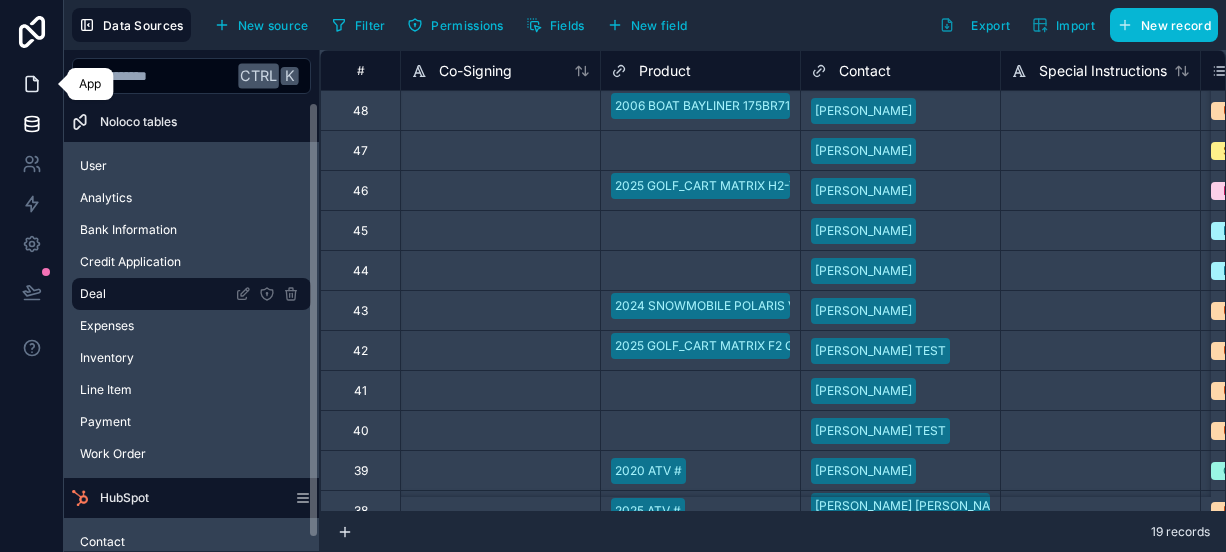 click 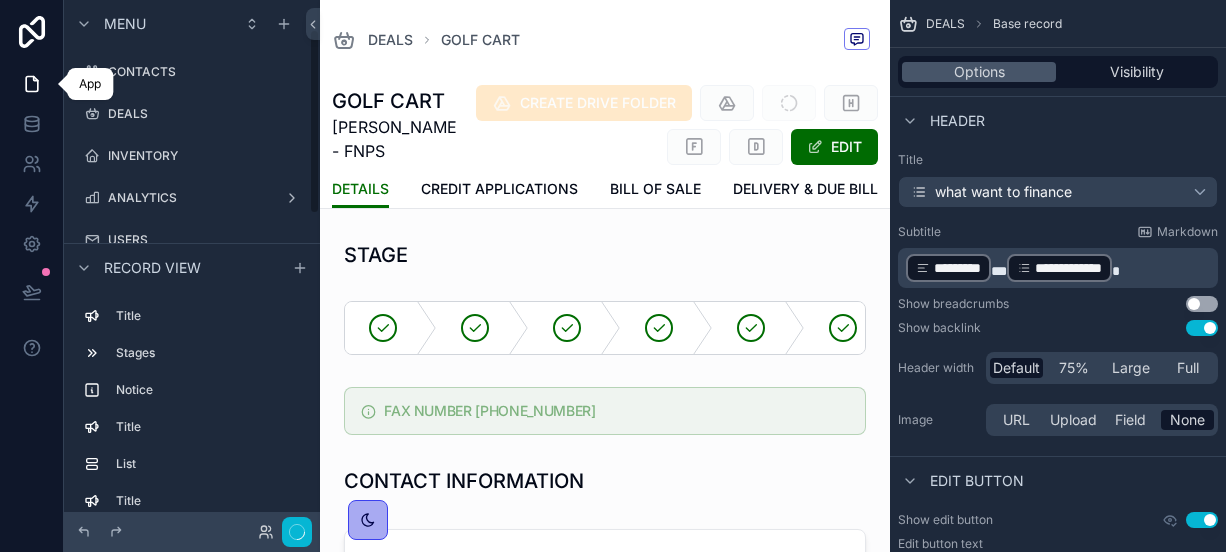 scroll, scrollTop: 84, scrollLeft: 0, axis: vertical 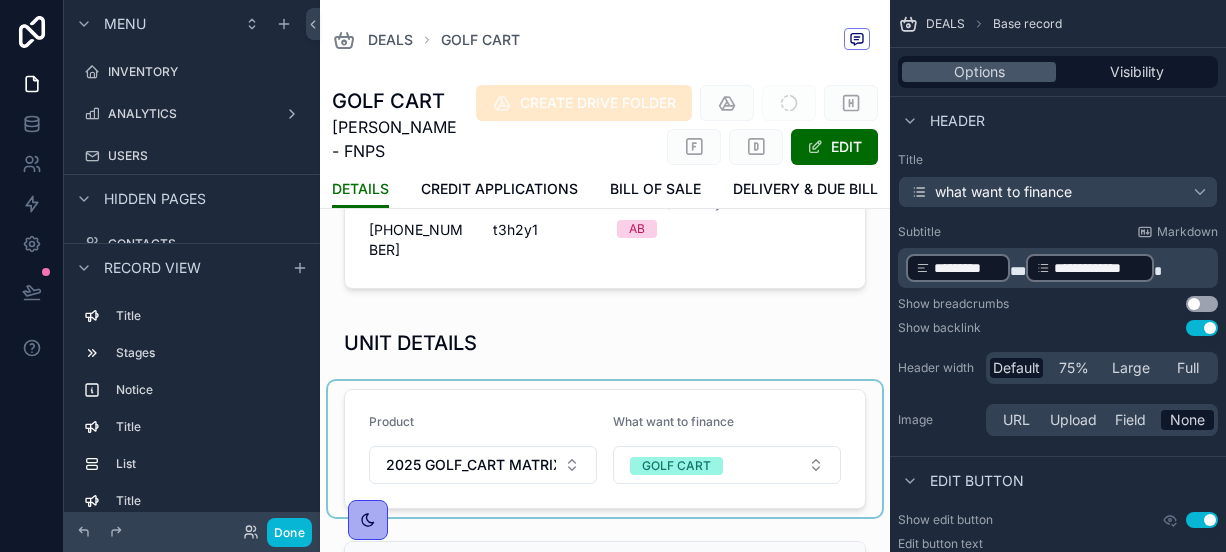 click at bounding box center (605, 449) 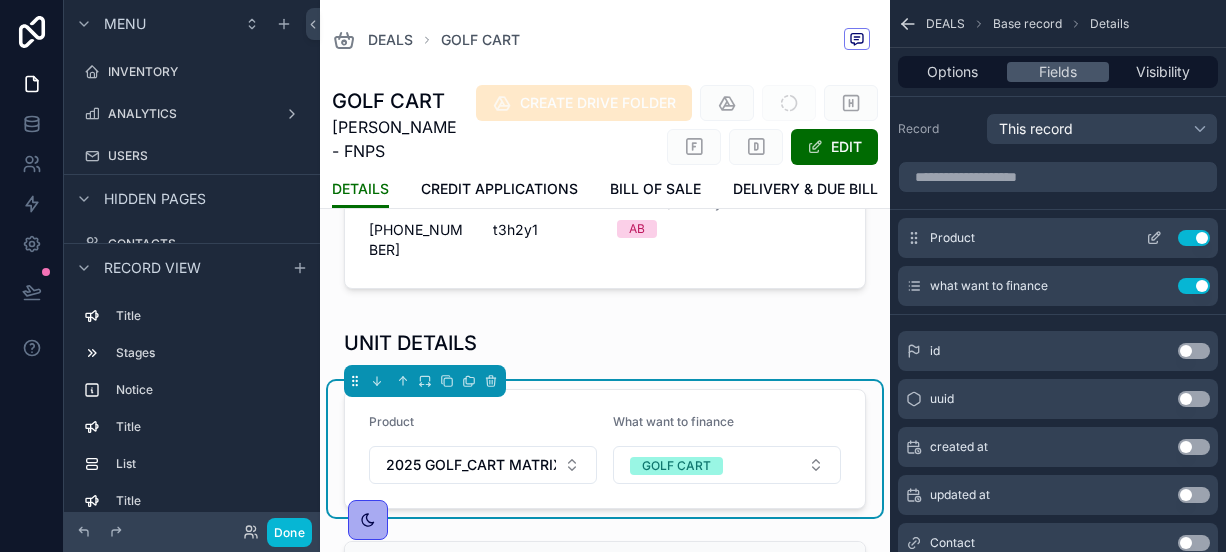 click 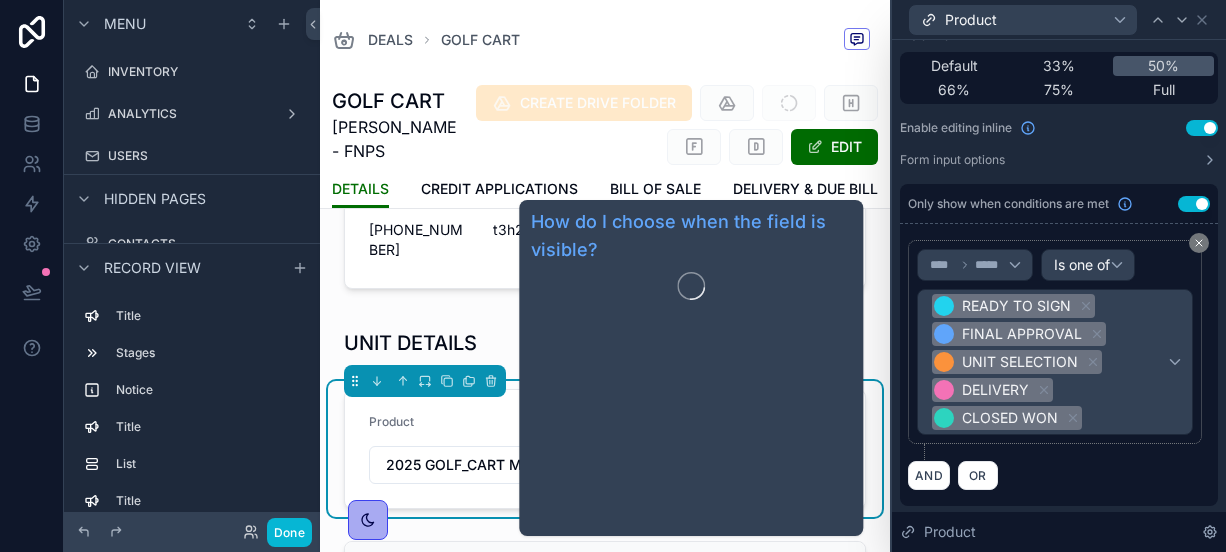 scroll, scrollTop: 0, scrollLeft: 0, axis: both 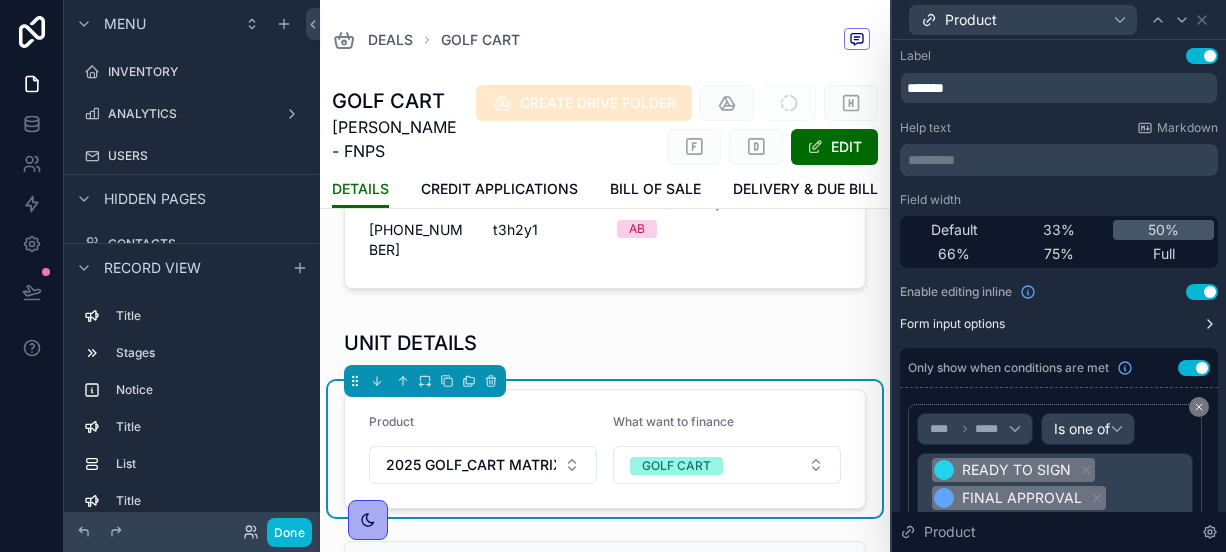 click on "Form input options" at bounding box center (1059, 324) 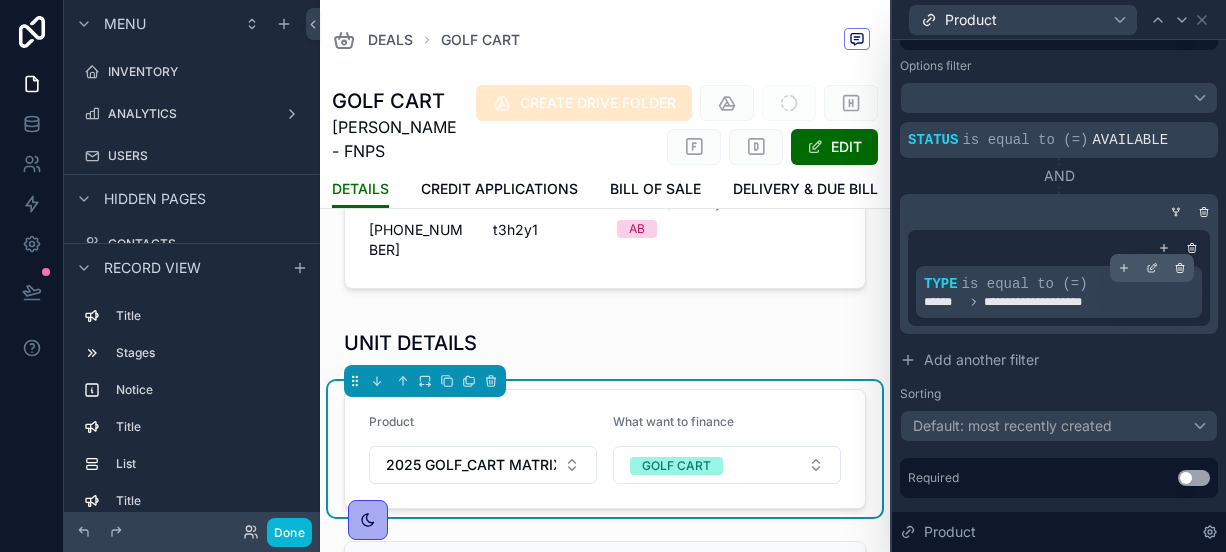 scroll, scrollTop: 485, scrollLeft: 0, axis: vertical 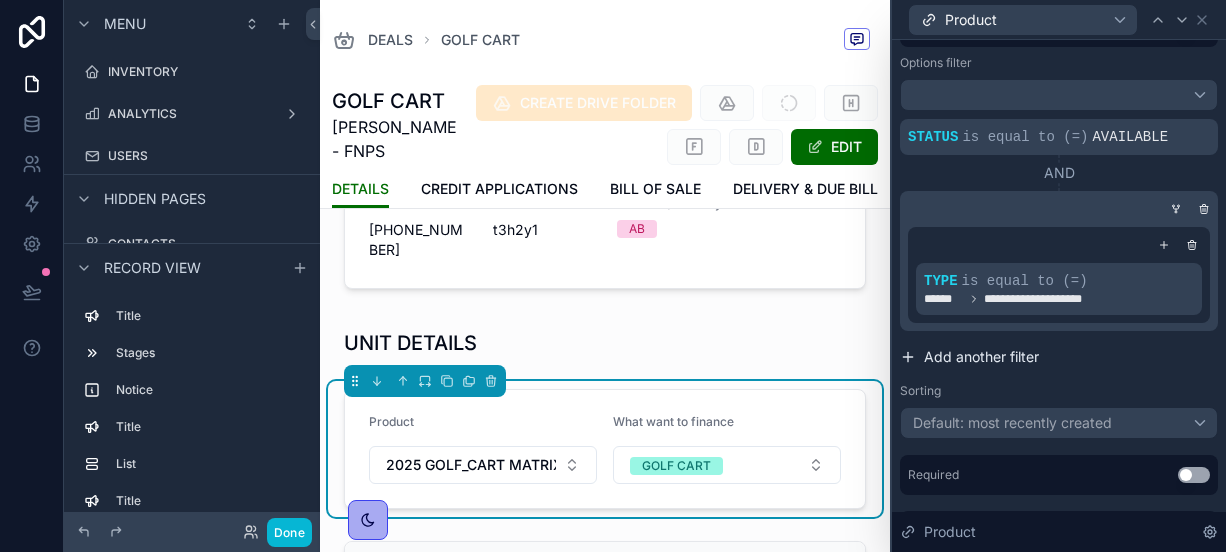 click on "Add another filter" at bounding box center (981, 357) 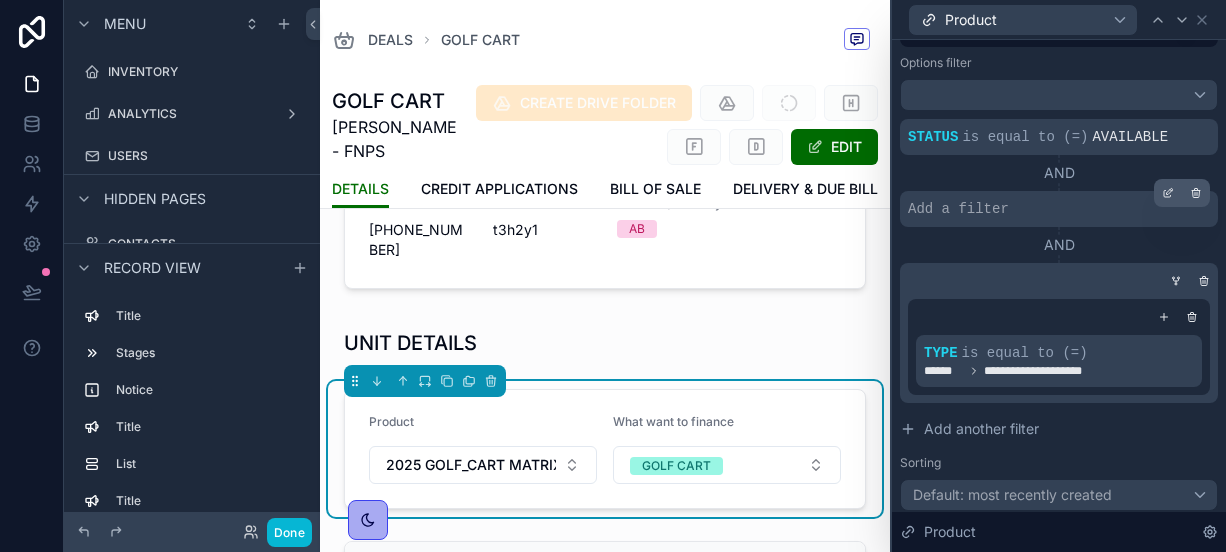 click on "Add a filter" at bounding box center [958, 209] 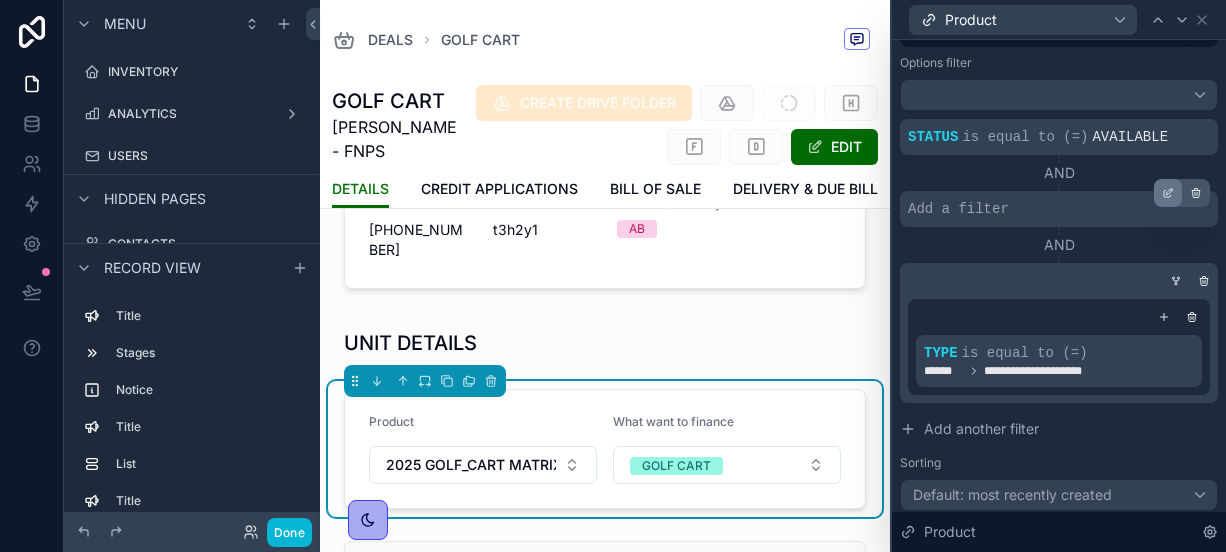 click at bounding box center [1168, 193] 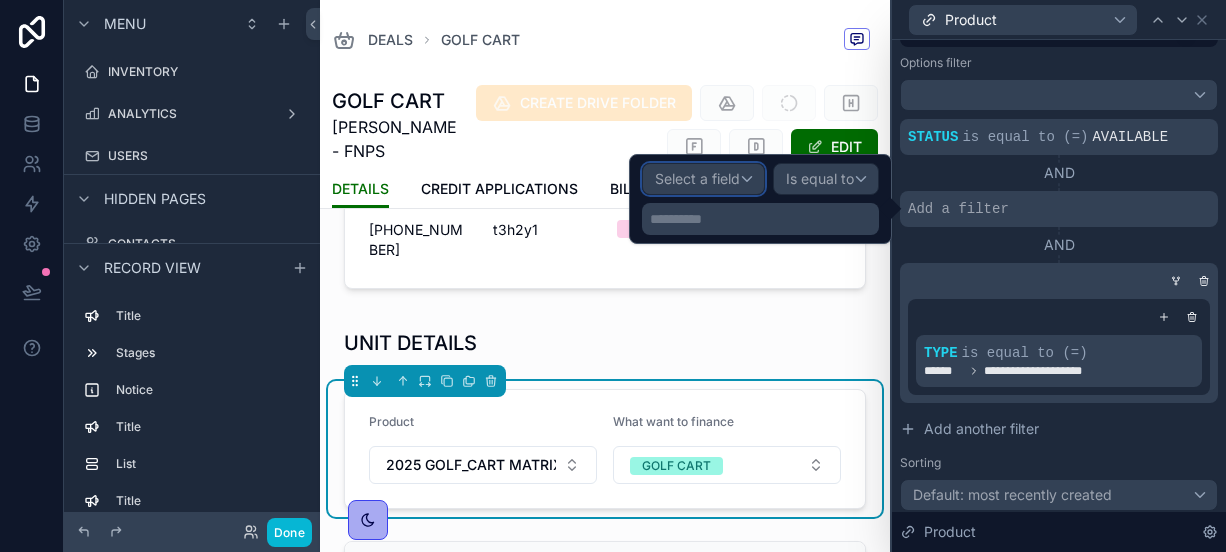 click on "Select a field" at bounding box center (703, 179) 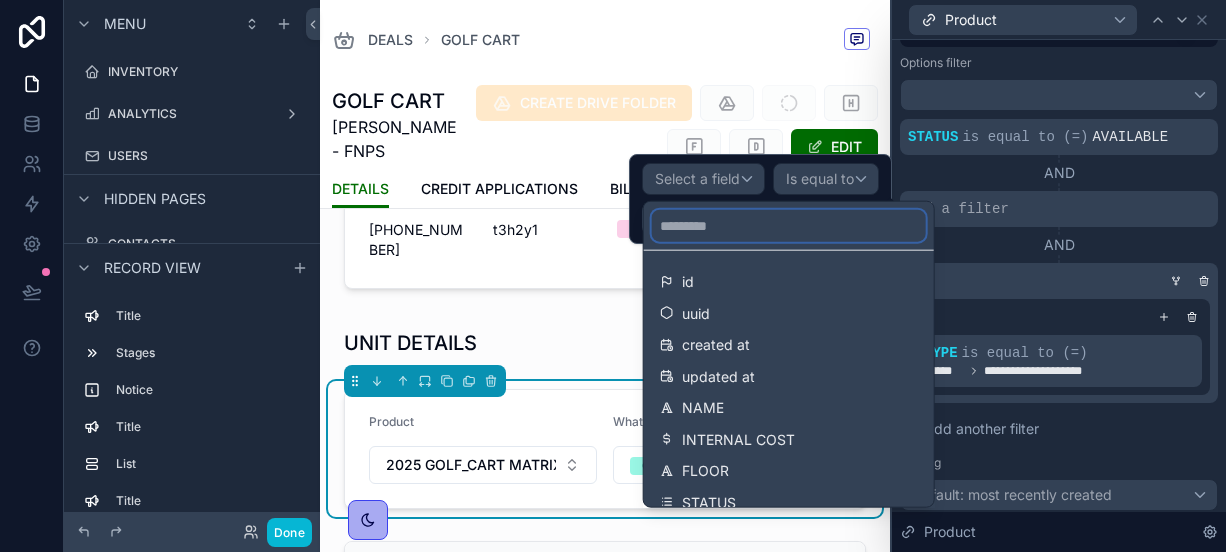 click at bounding box center (789, 226) 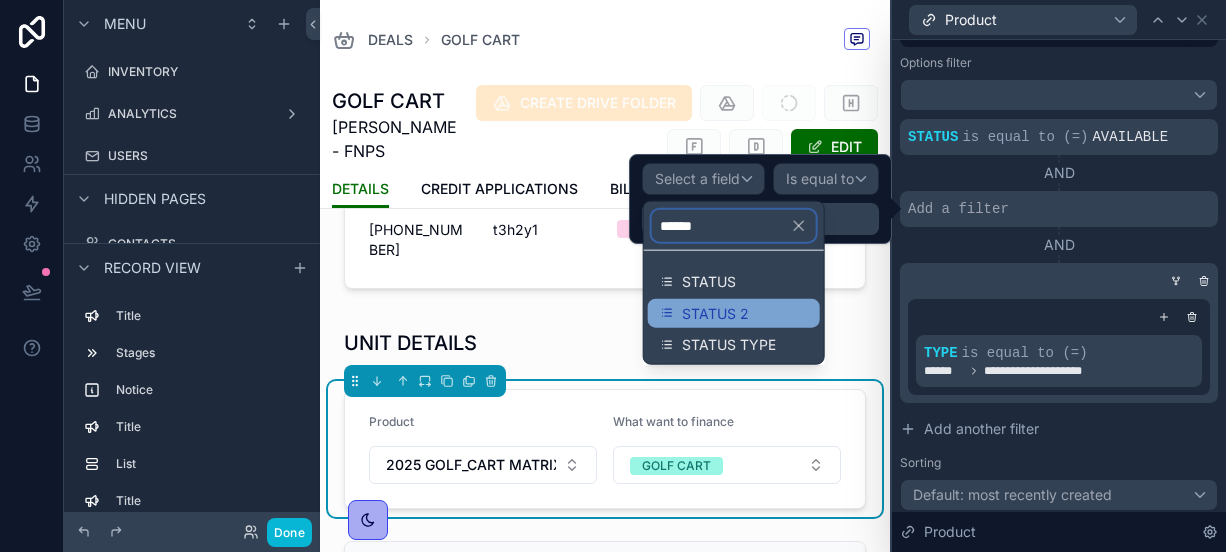 type on "******" 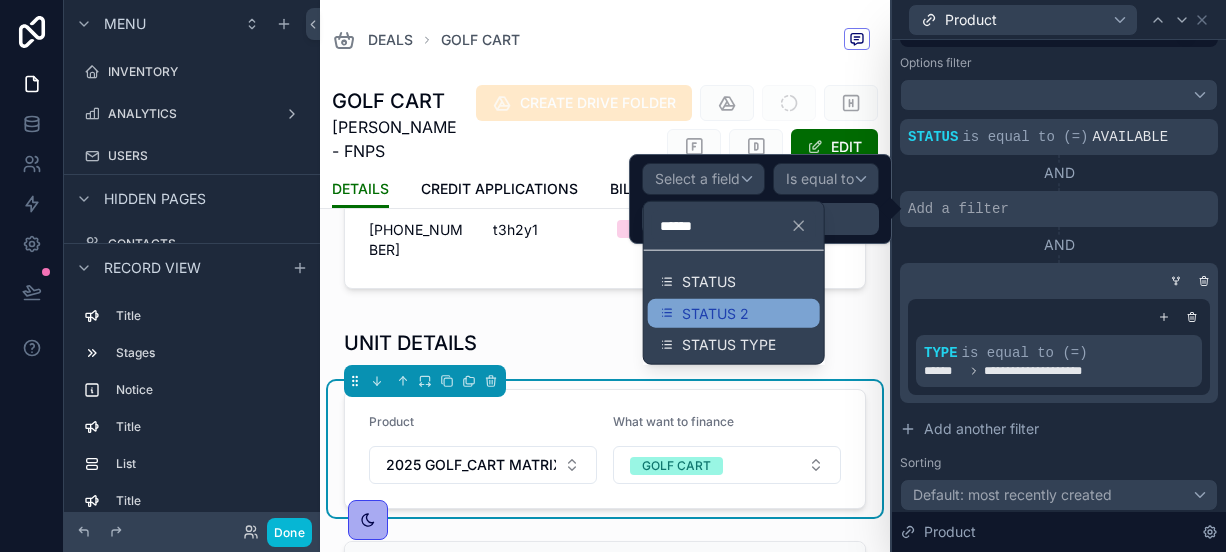 click on "STATUS 2" at bounding box center [715, 313] 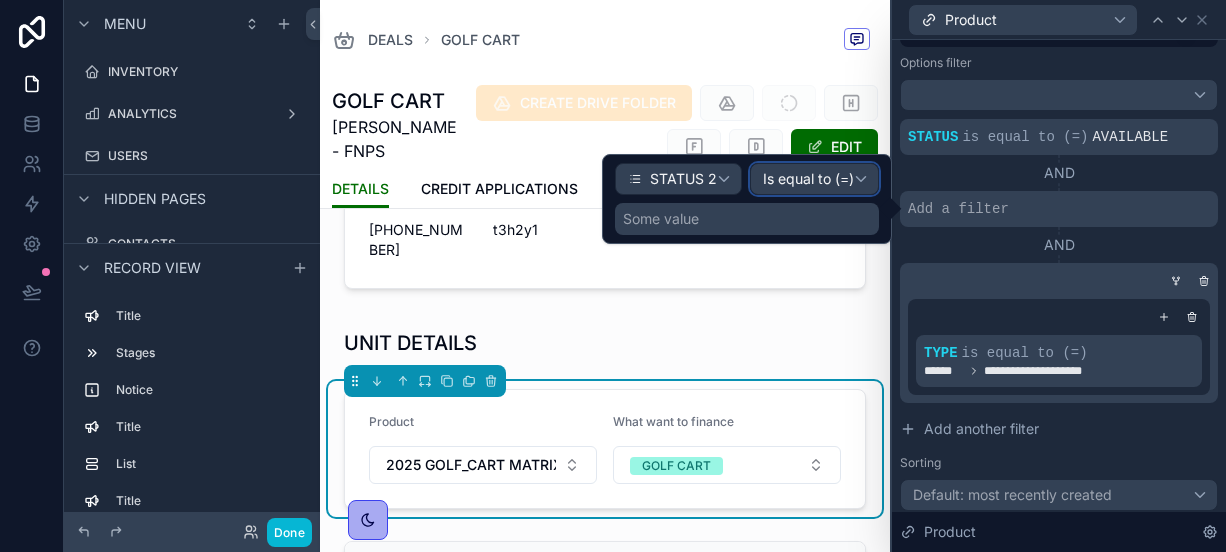 click on "Is equal to (=)" at bounding box center [808, 179] 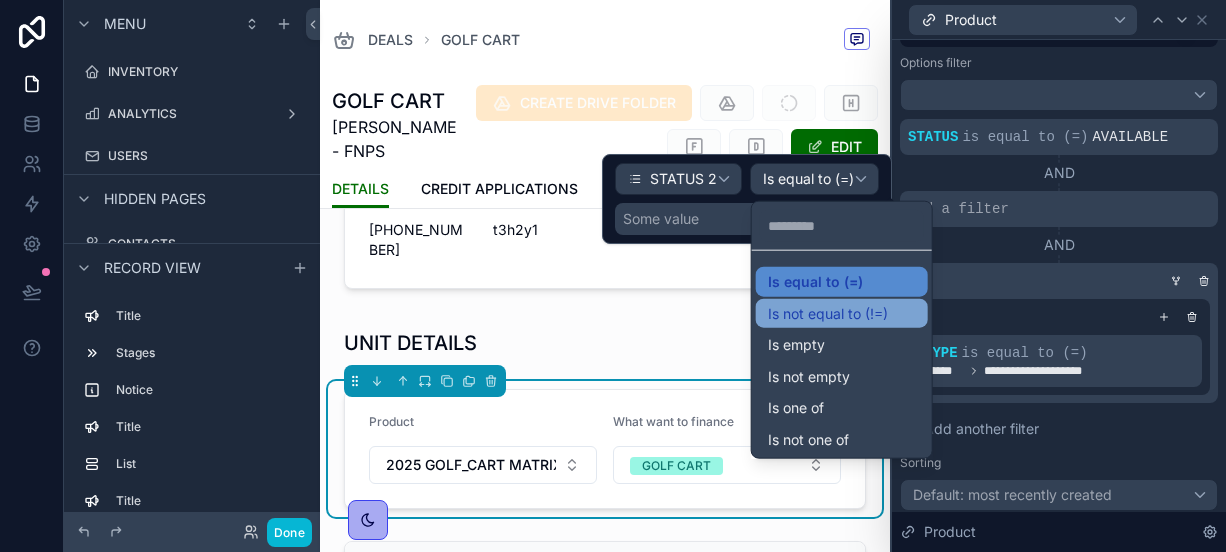 click on "Is not equal to (!=)" at bounding box center [828, 313] 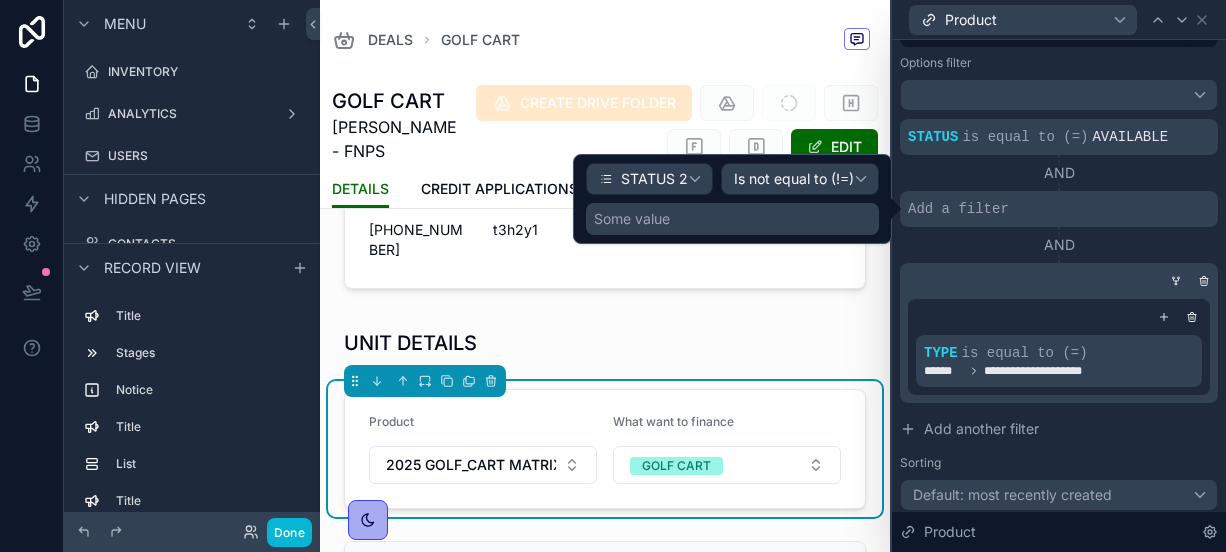 click on "Some value" at bounding box center (732, 219) 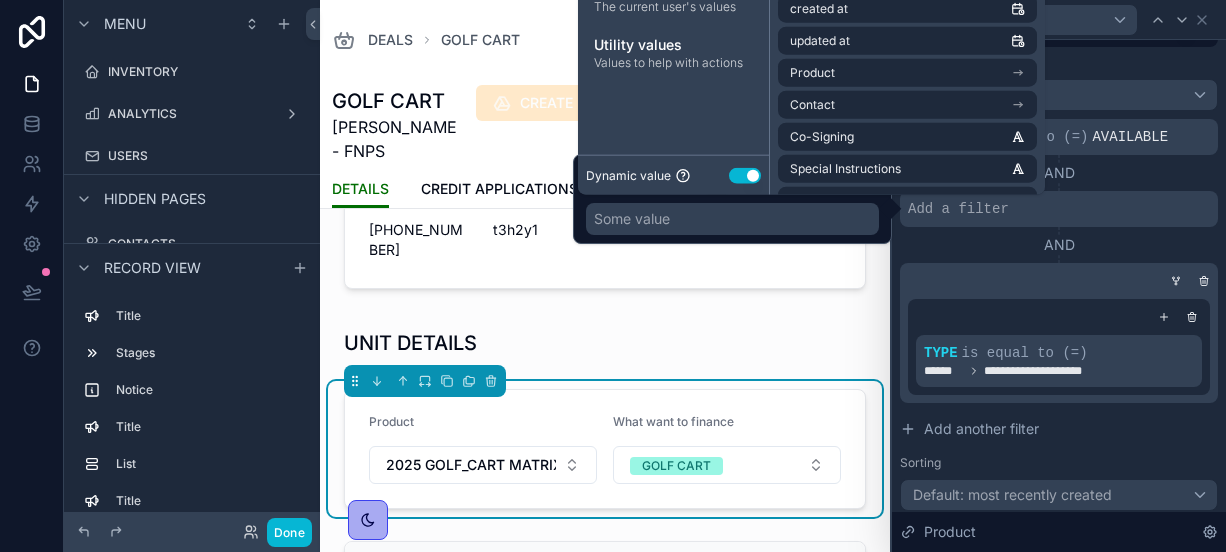 click on "Use setting" at bounding box center (745, 175) 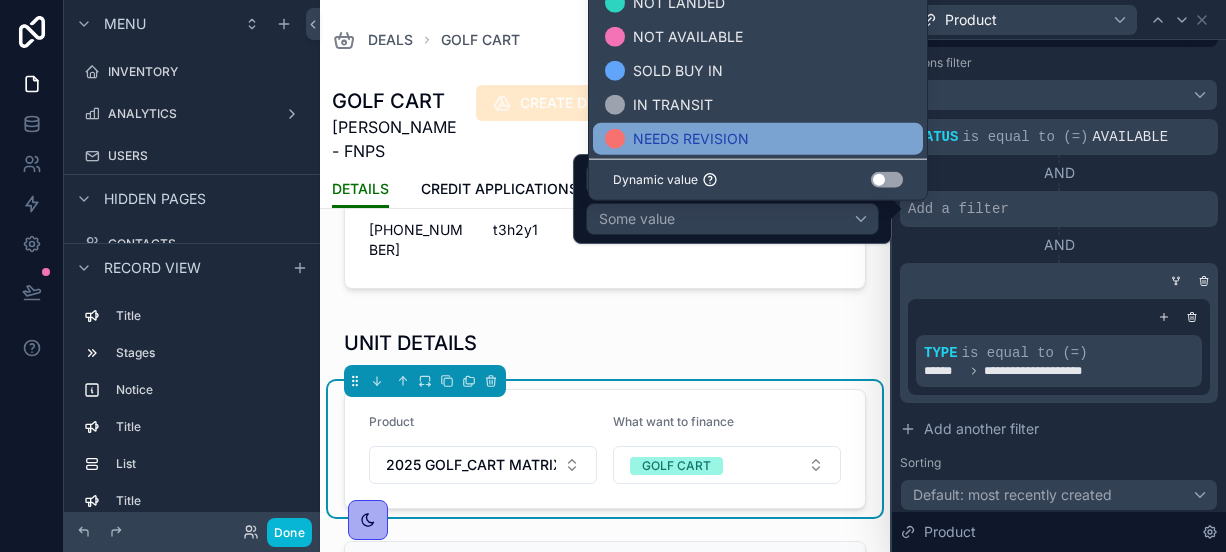 click on "NEEDS REVISION" at bounding box center [758, 139] 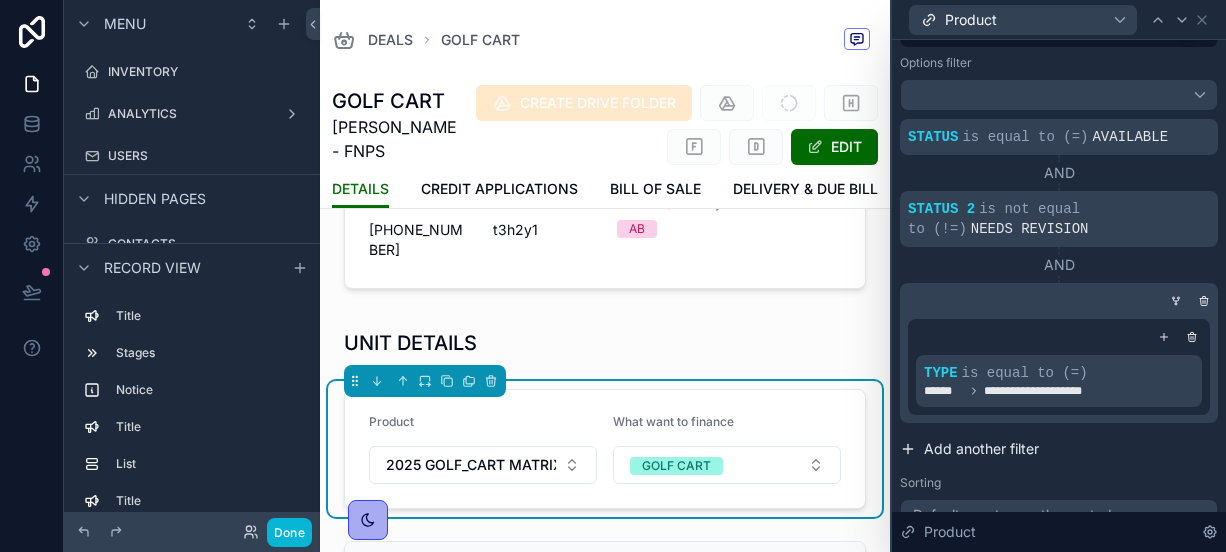 click on "Add another filter" at bounding box center (981, 449) 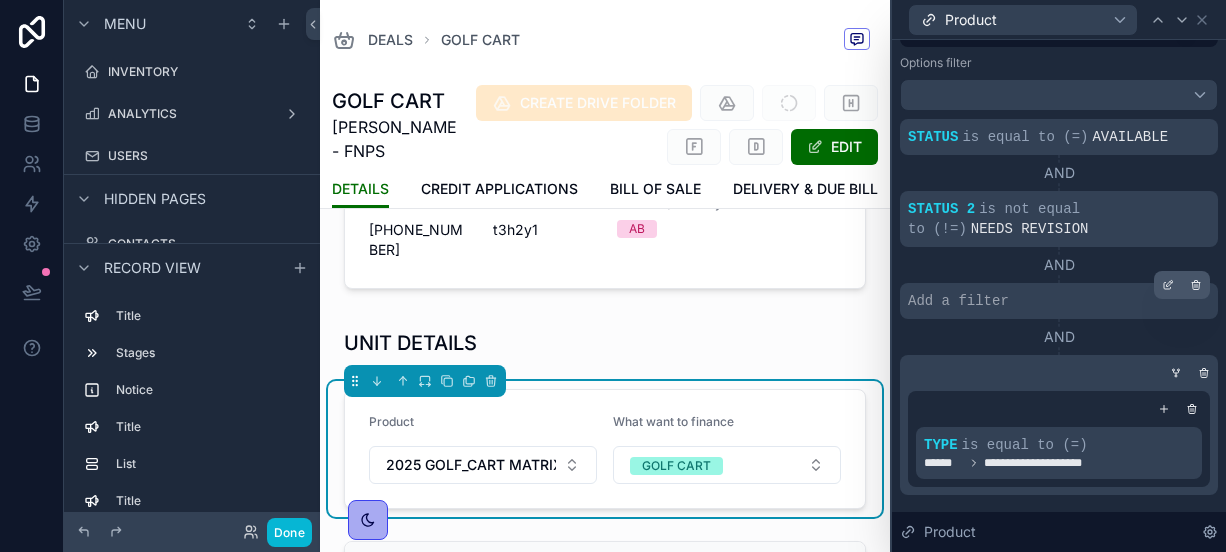click on "Add a filter" at bounding box center [958, 301] 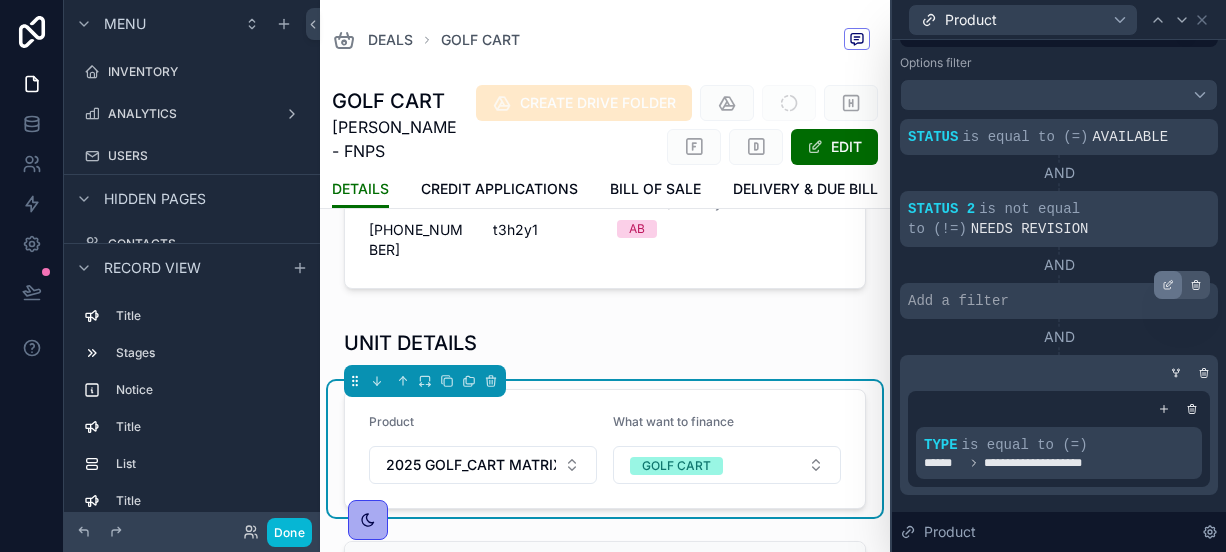 click 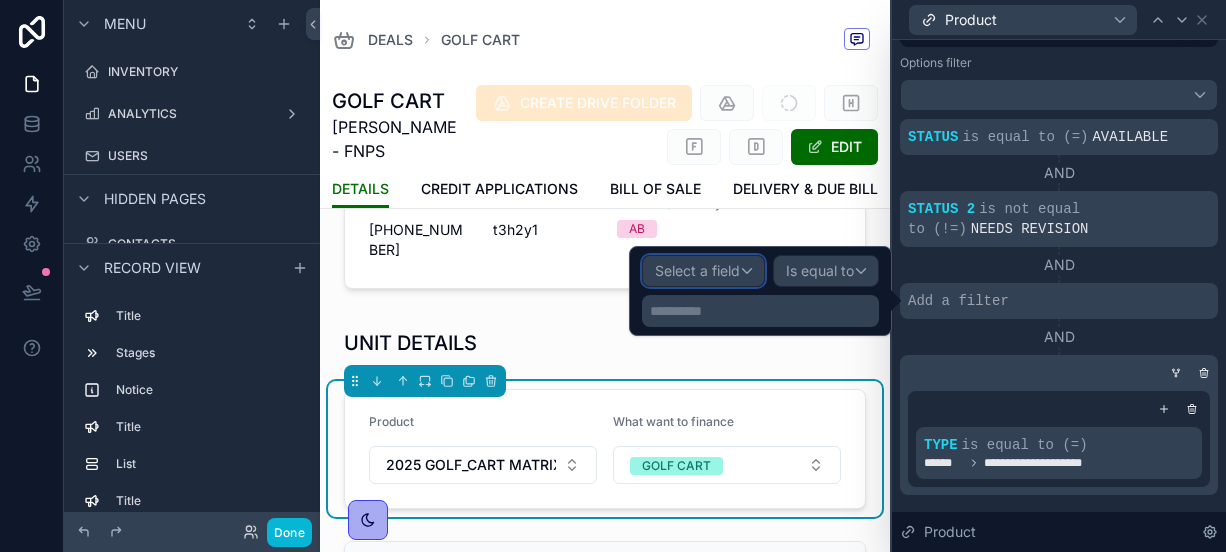 click on "Select a field" at bounding box center (697, 270) 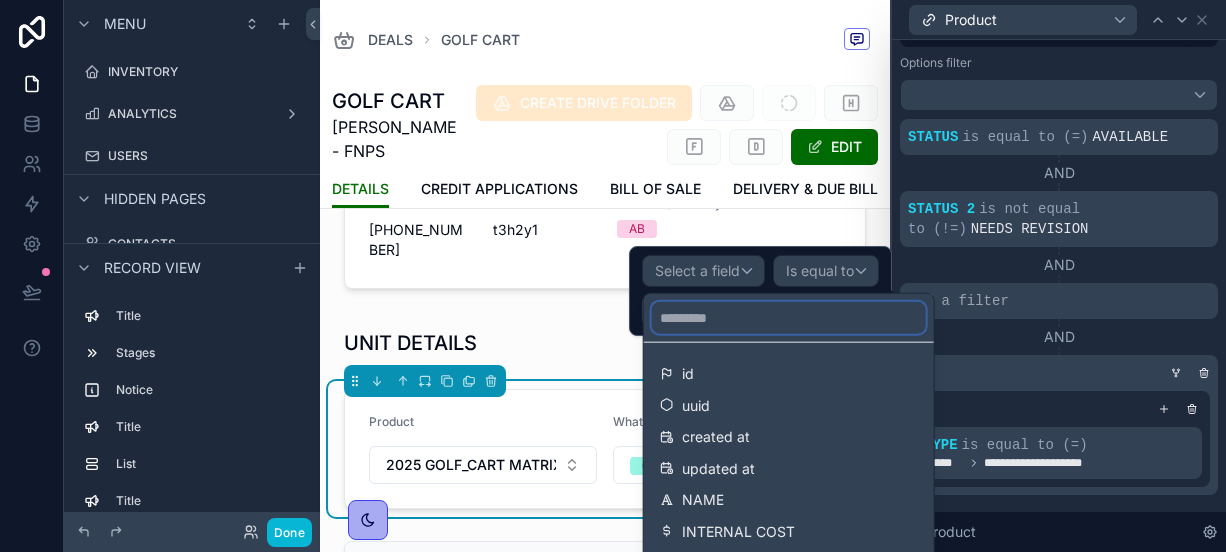 click at bounding box center [789, 318] 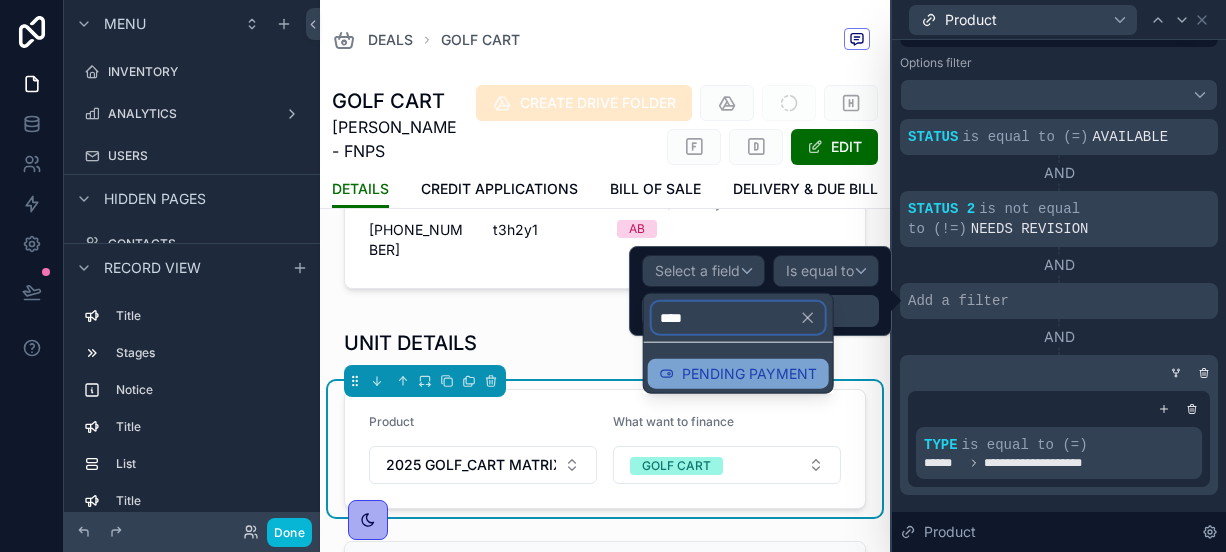 type on "****" 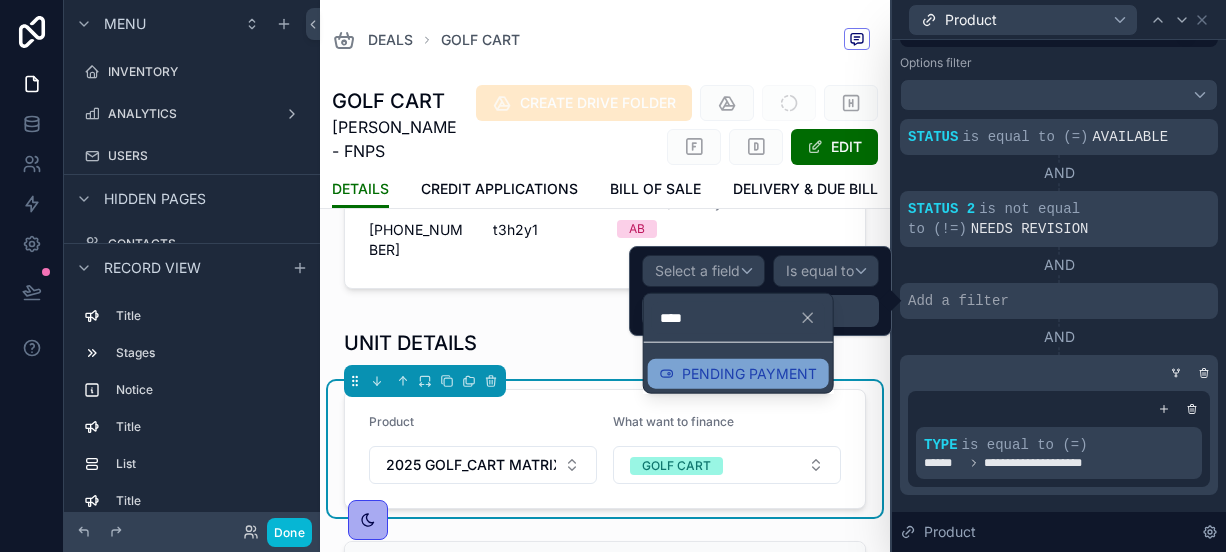 click on "PENDING PAYMENT" at bounding box center (749, 374) 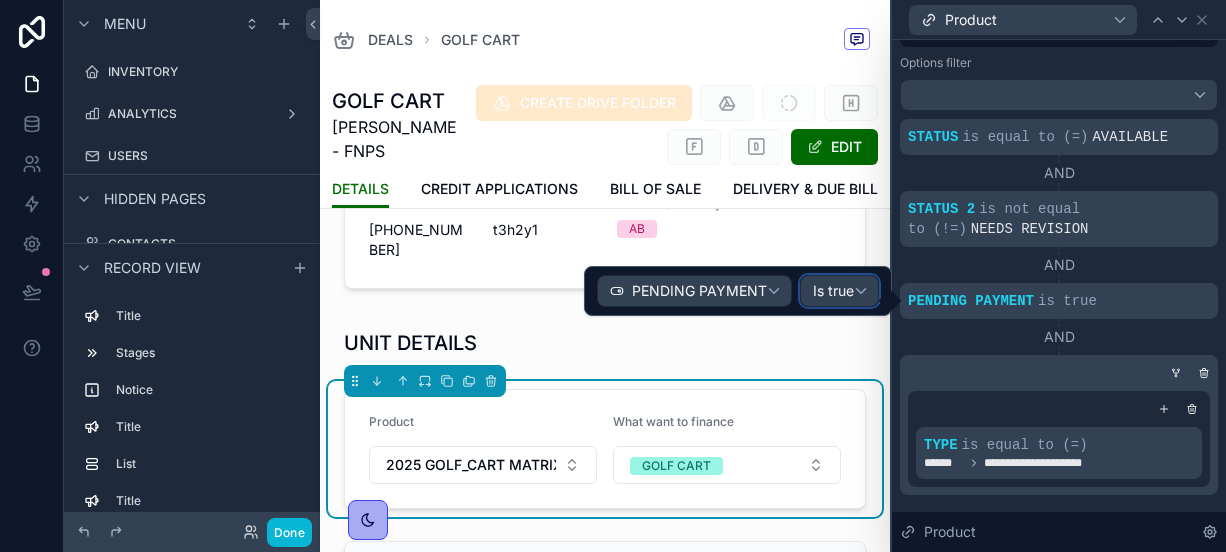 click on "Is true" at bounding box center (833, 291) 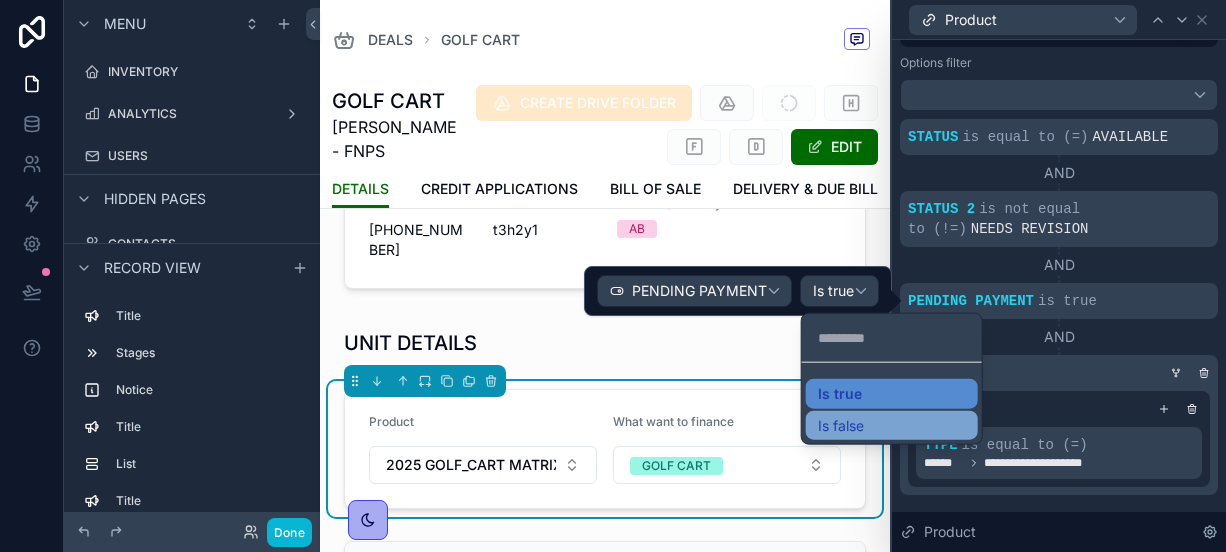 click on "Is false" at bounding box center [892, 425] 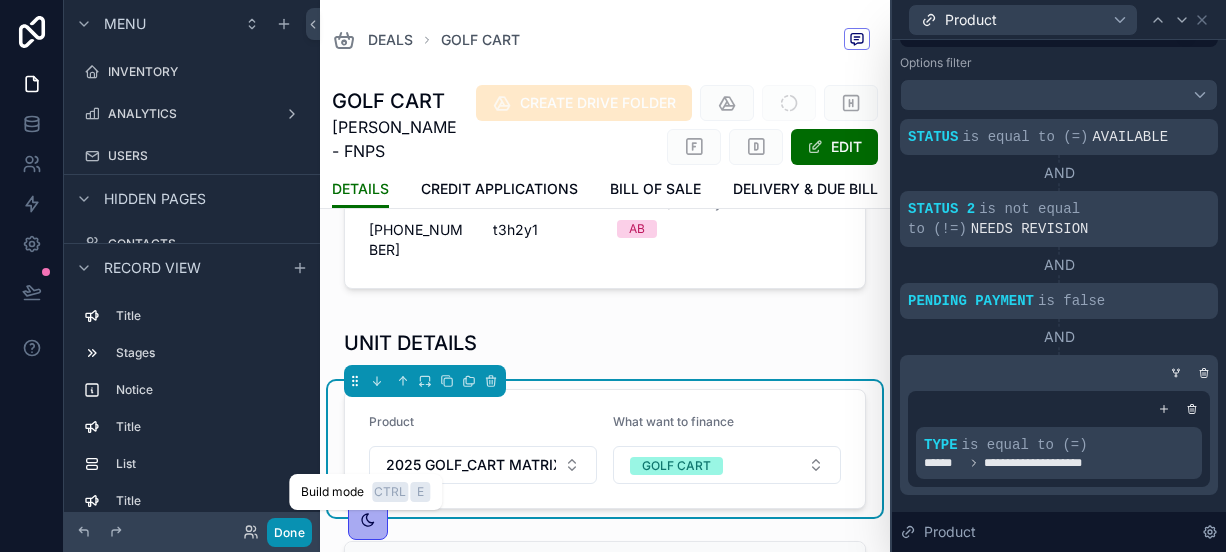 click on "Done" at bounding box center (289, 532) 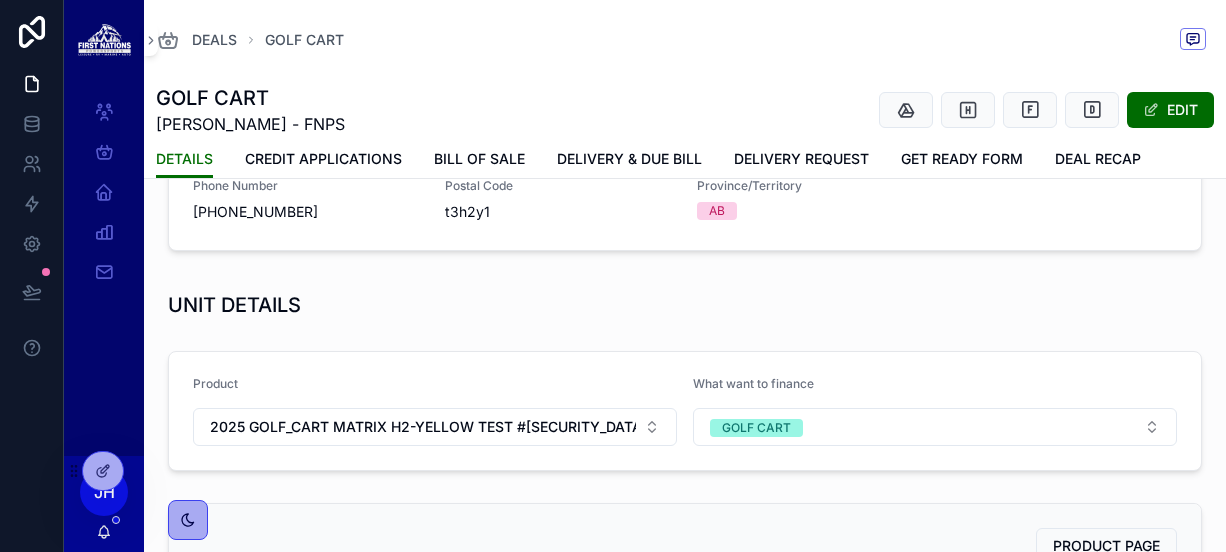 scroll, scrollTop: 475, scrollLeft: 0, axis: vertical 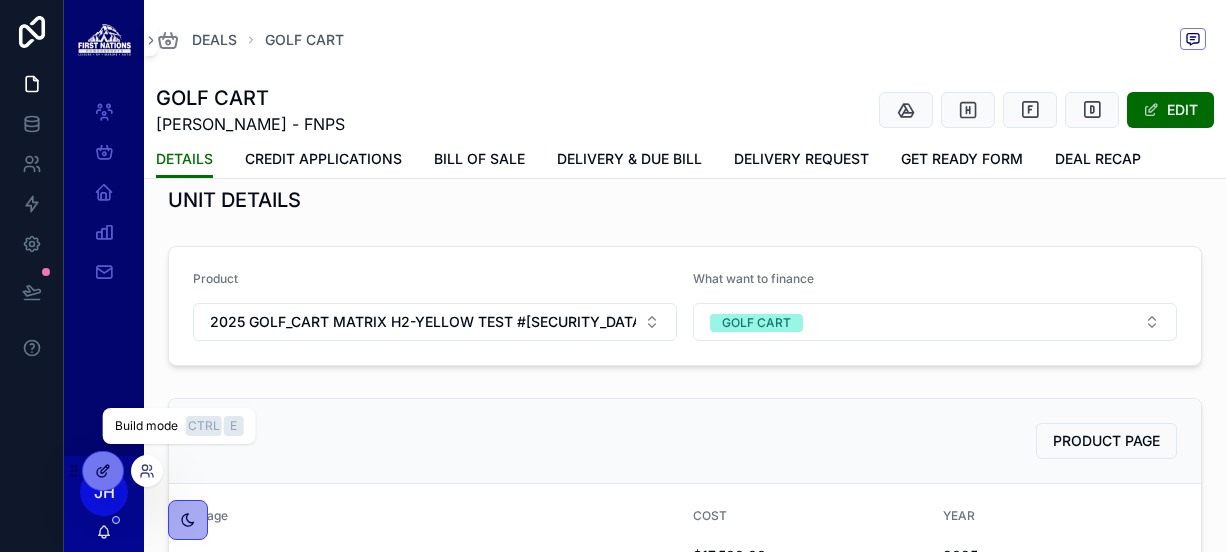 click 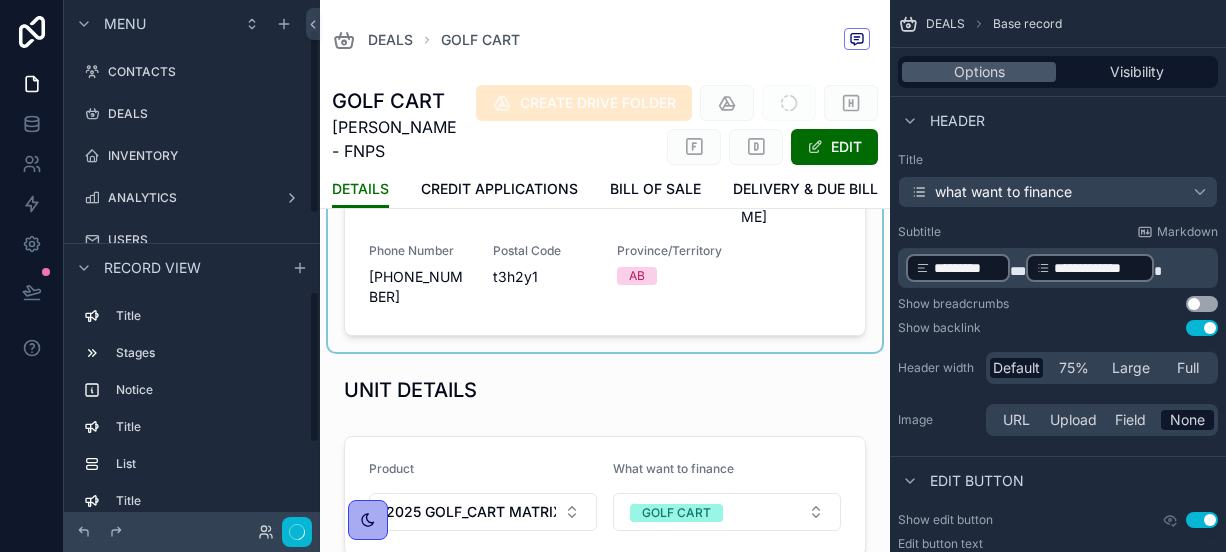 scroll, scrollTop: 84, scrollLeft: 0, axis: vertical 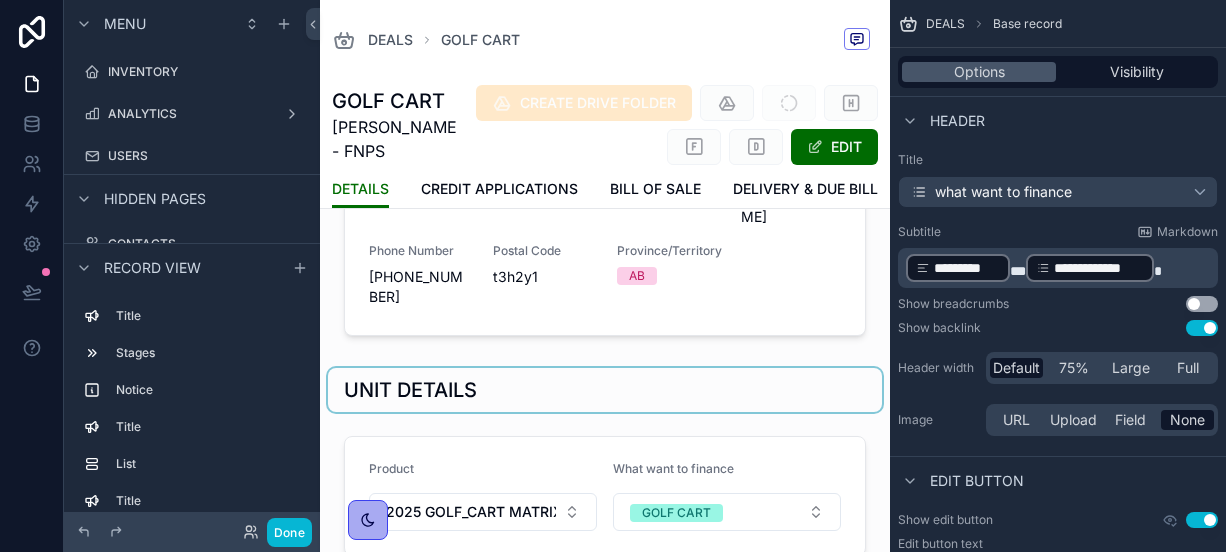 click at bounding box center [605, 390] 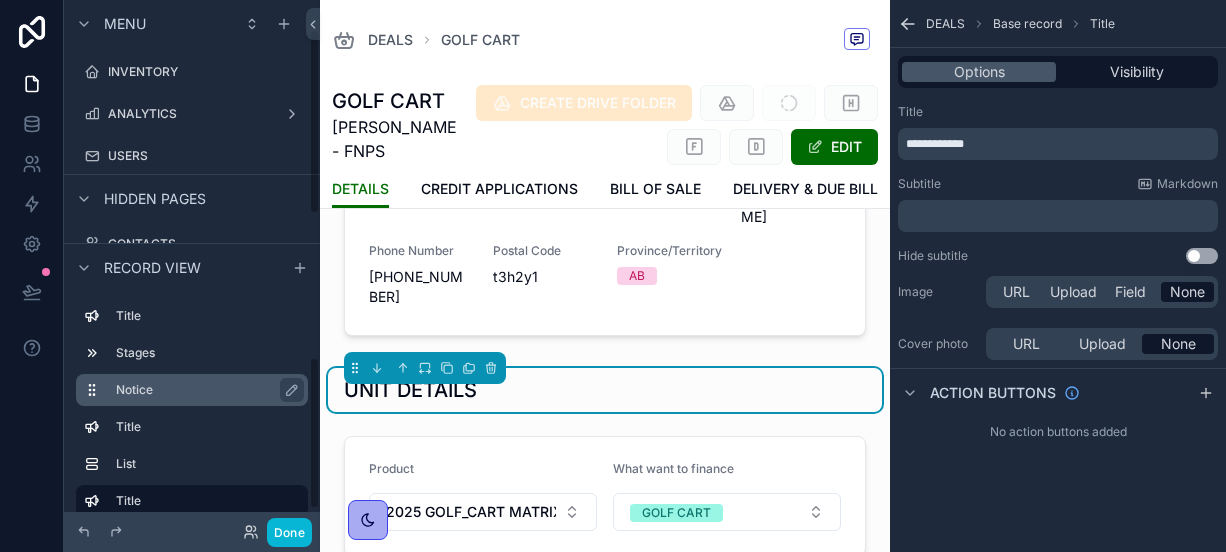 scroll, scrollTop: 99, scrollLeft: 0, axis: vertical 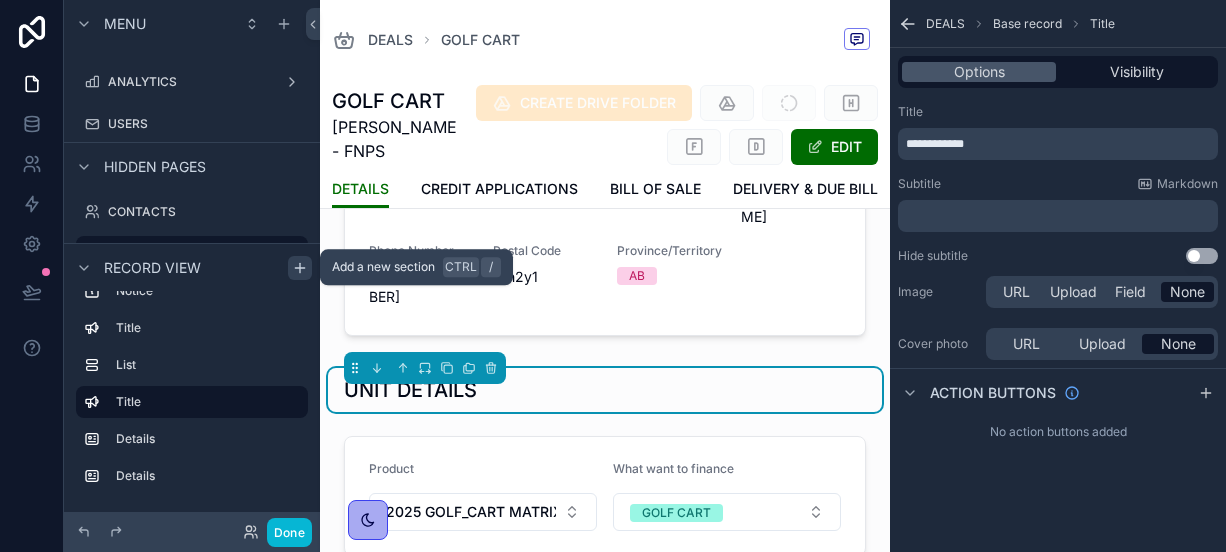 click at bounding box center [300, 268] 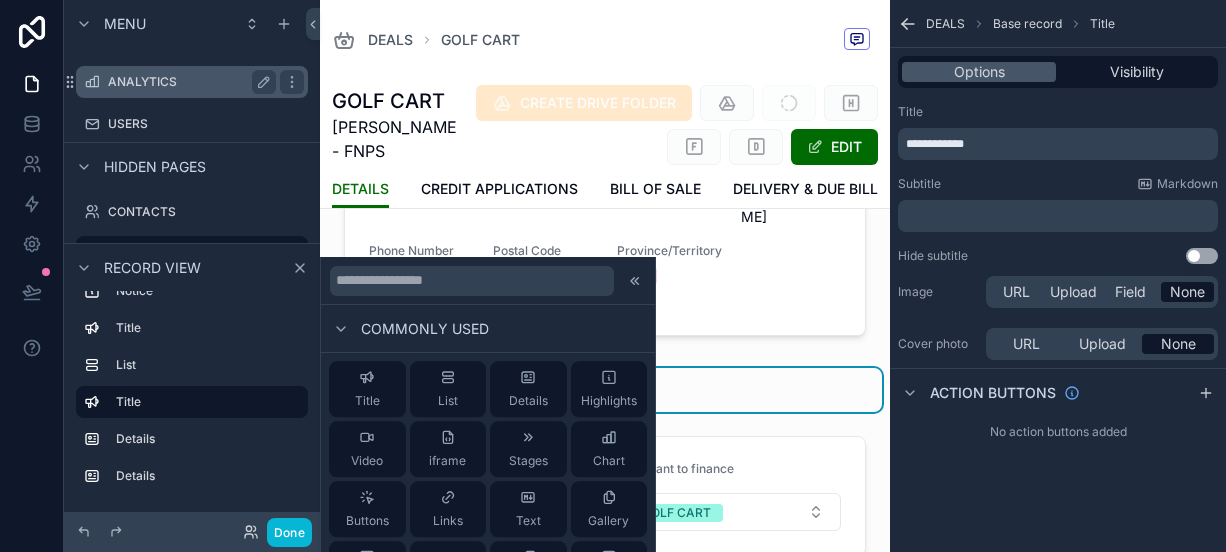 scroll, scrollTop: 0, scrollLeft: 0, axis: both 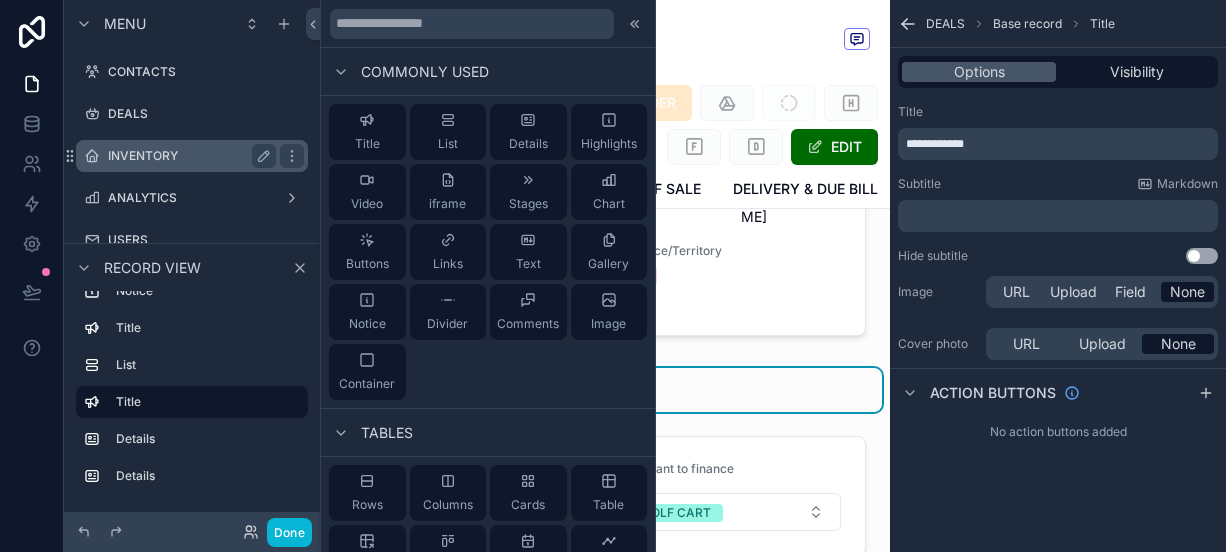 click on "INVENTORY" at bounding box center (188, 156) 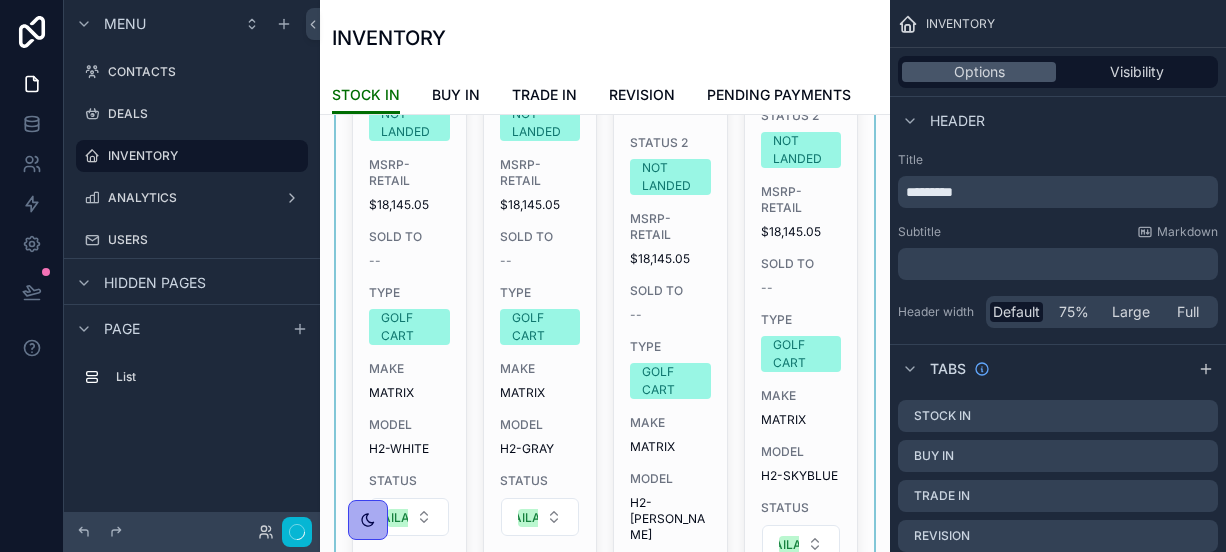 scroll, scrollTop: 0, scrollLeft: 0, axis: both 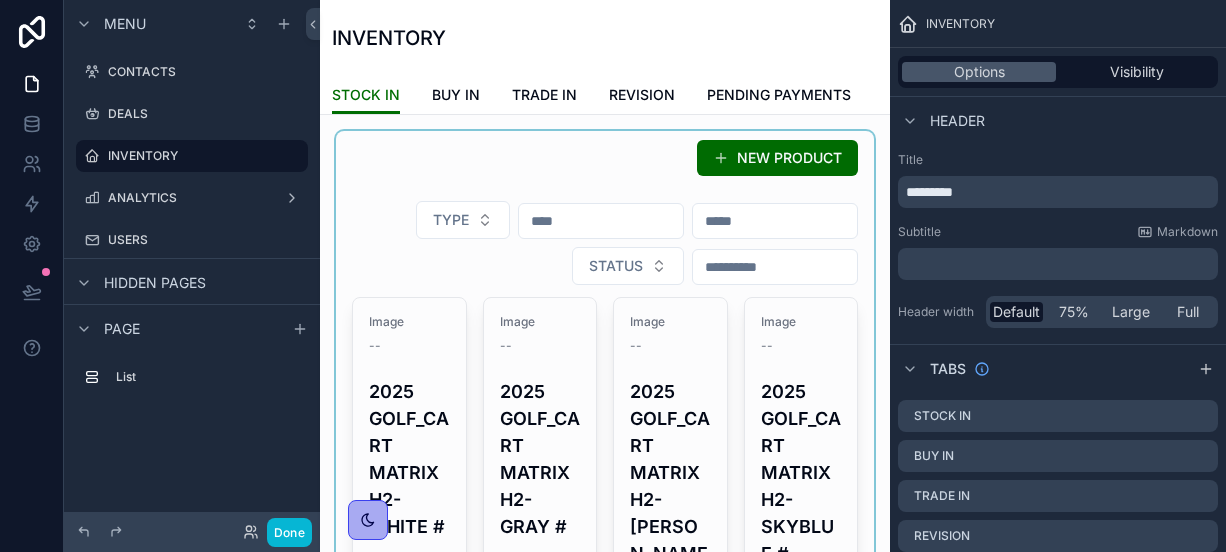 click at bounding box center [605, 2362] 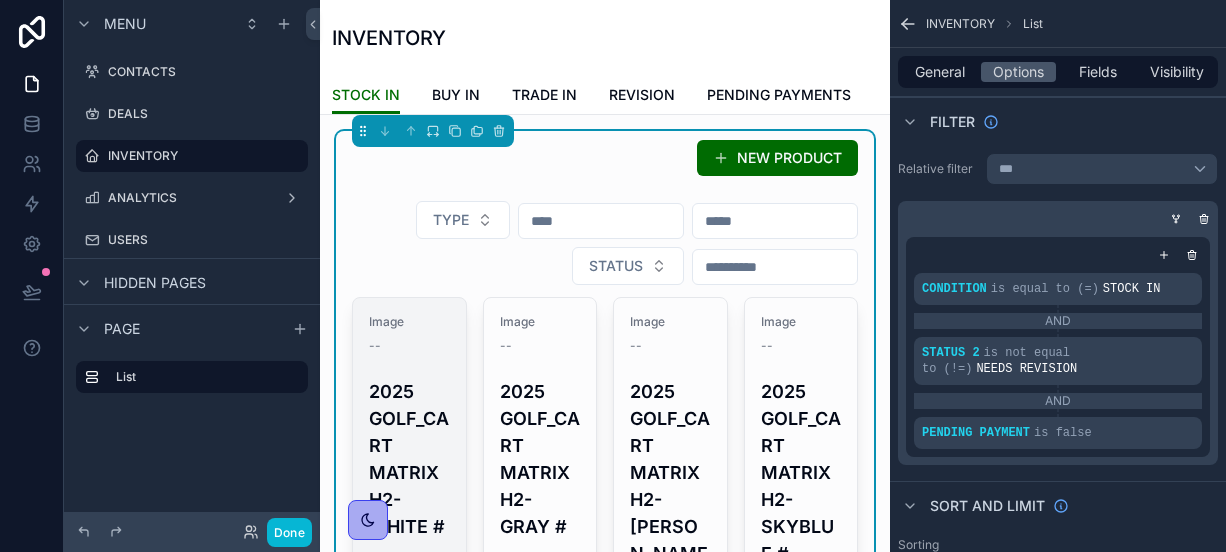 click on "2025 GOLF_CART MATRIX H2-WHITE #" at bounding box center (409, 459) 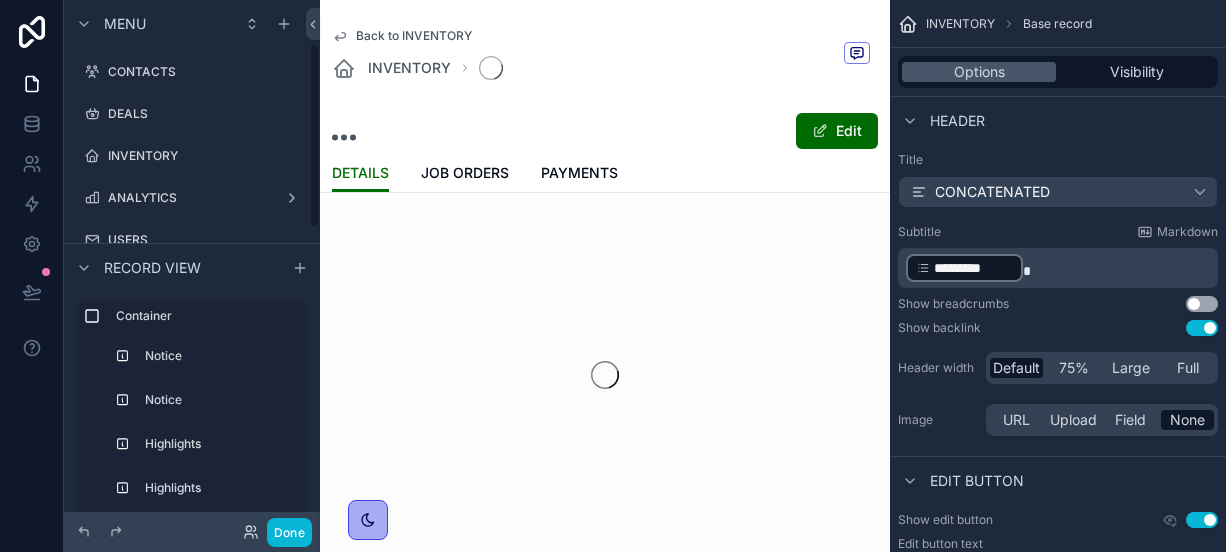 scroll, scrollTop: 124, scrollLeft: 0, axis: vertical 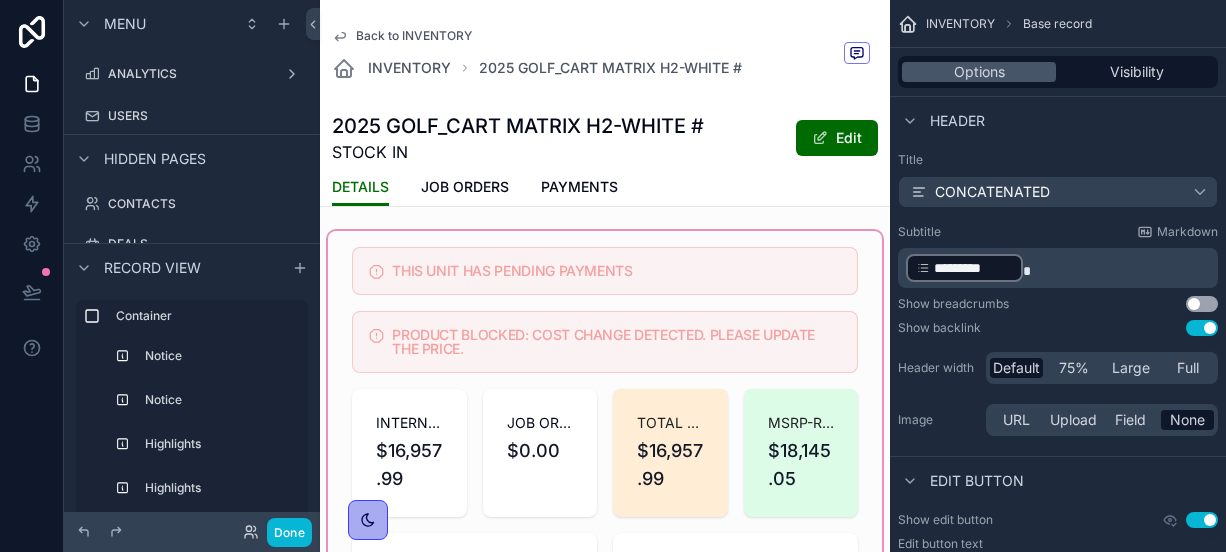 click at bounding box center [605, 1345] 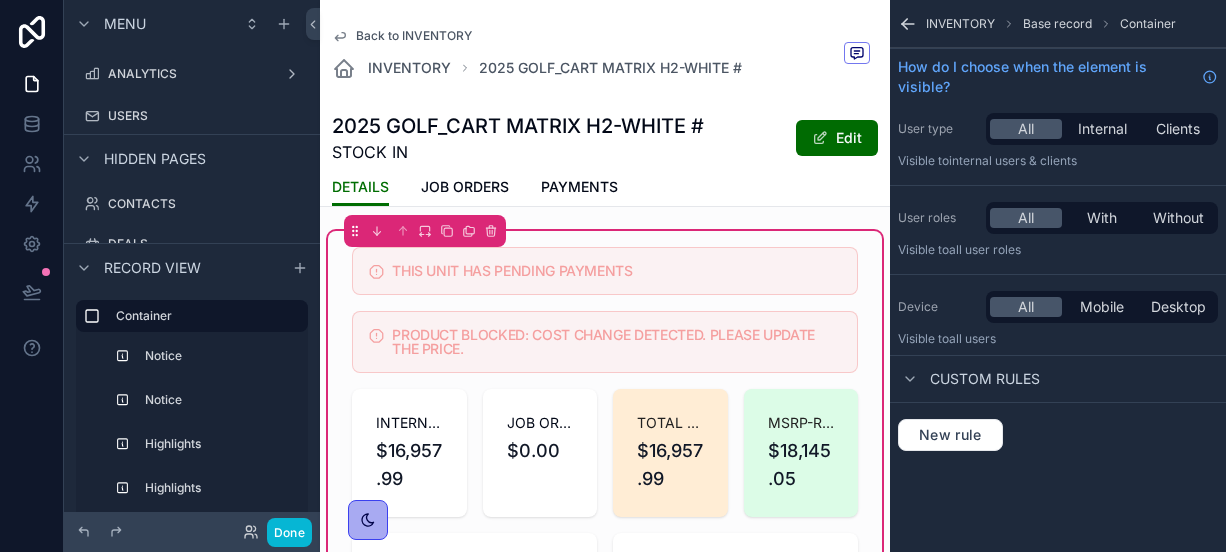 click at bounding box center (605, 271) 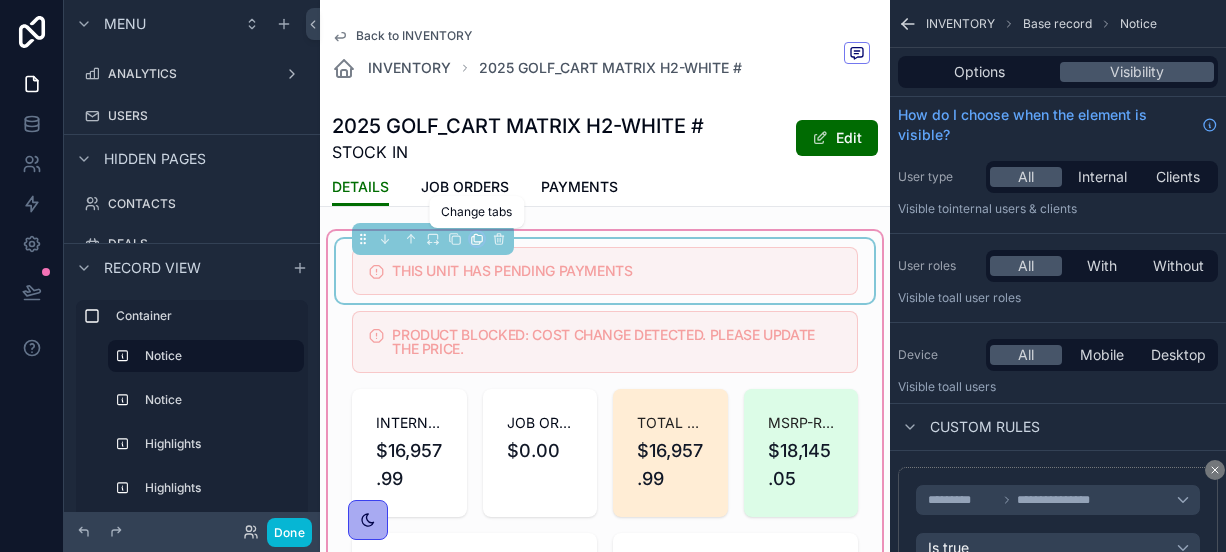 click 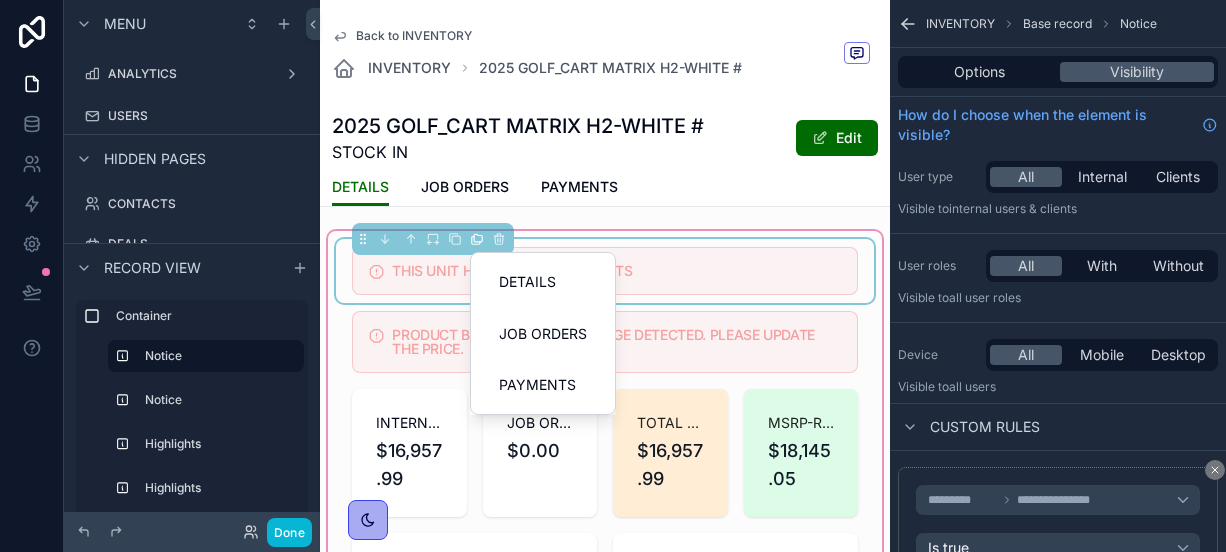 click at bounding box center [613, 276] 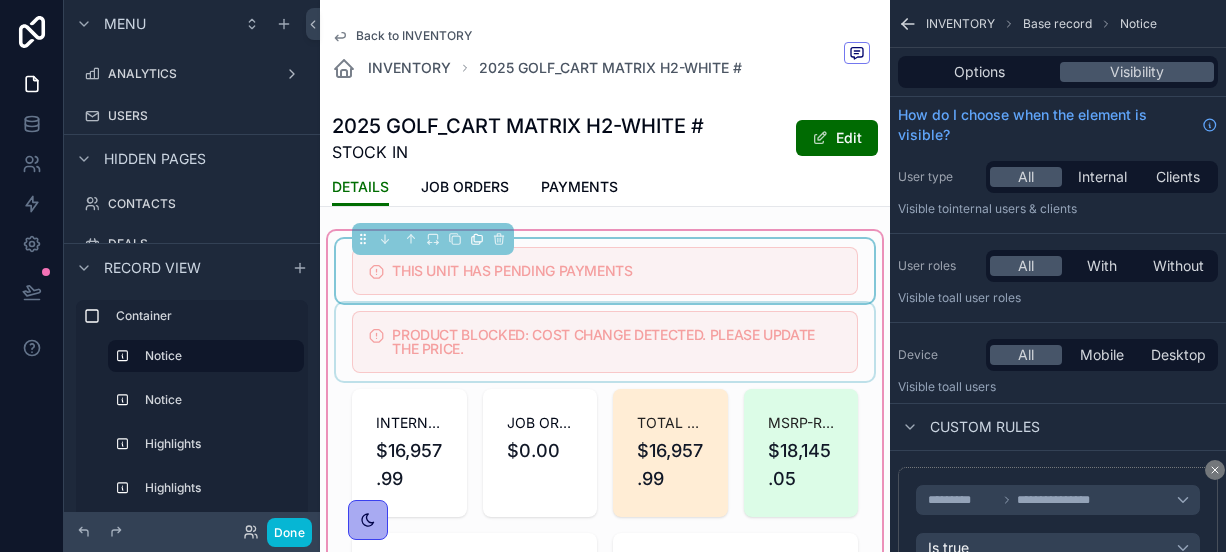 click at bounding box center [605, 342] 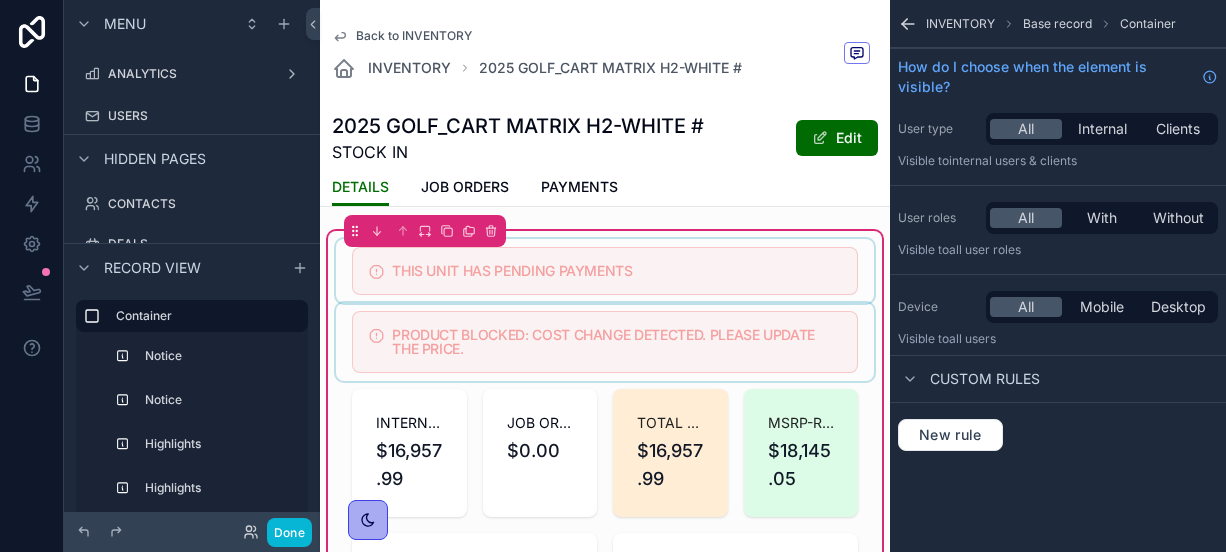 click at bounding box center [605, 342] 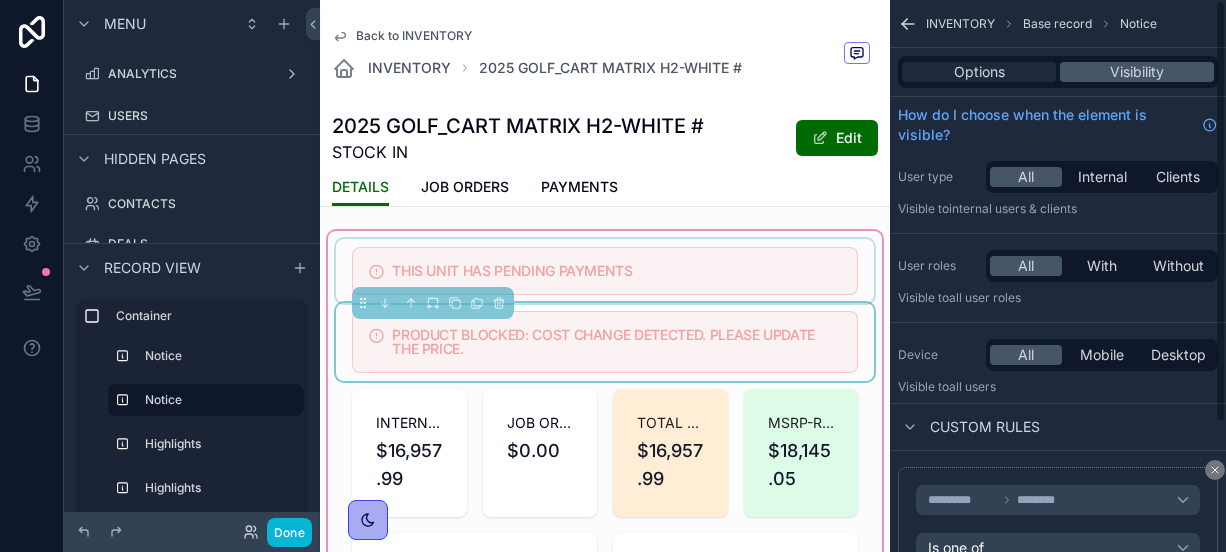 click on "Options" at bounding box center (979, 72) 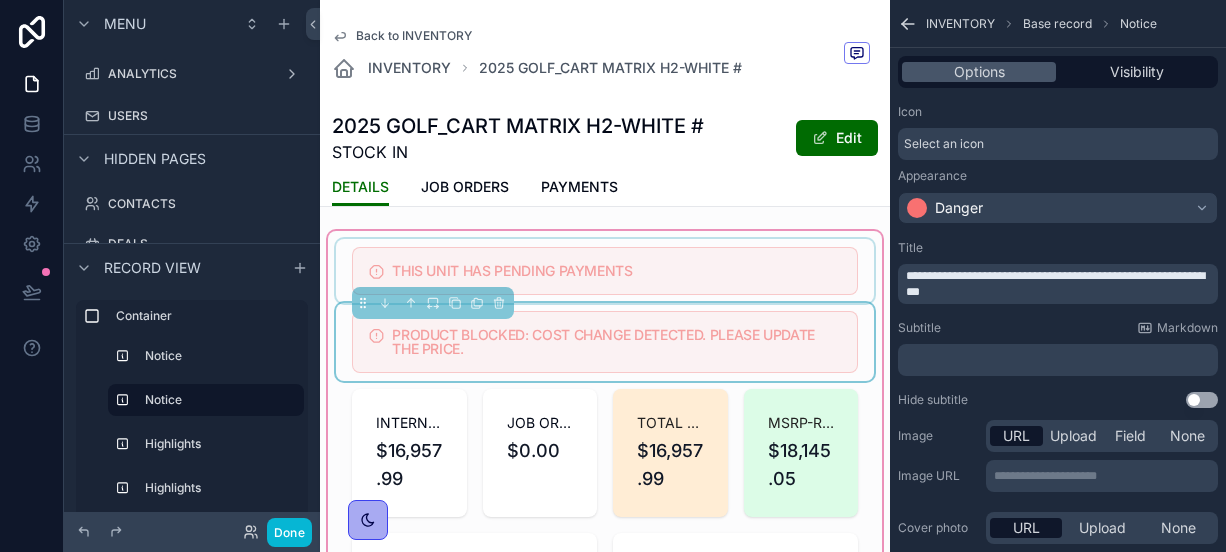 click at bounding box center (605, 271) 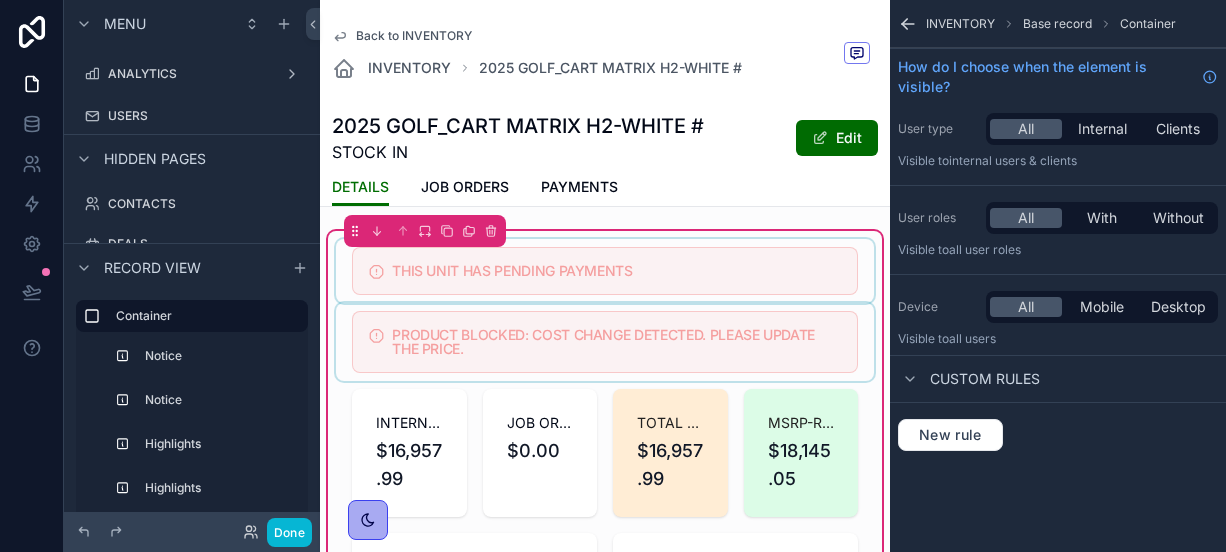 click at bounding box center (605, 271) 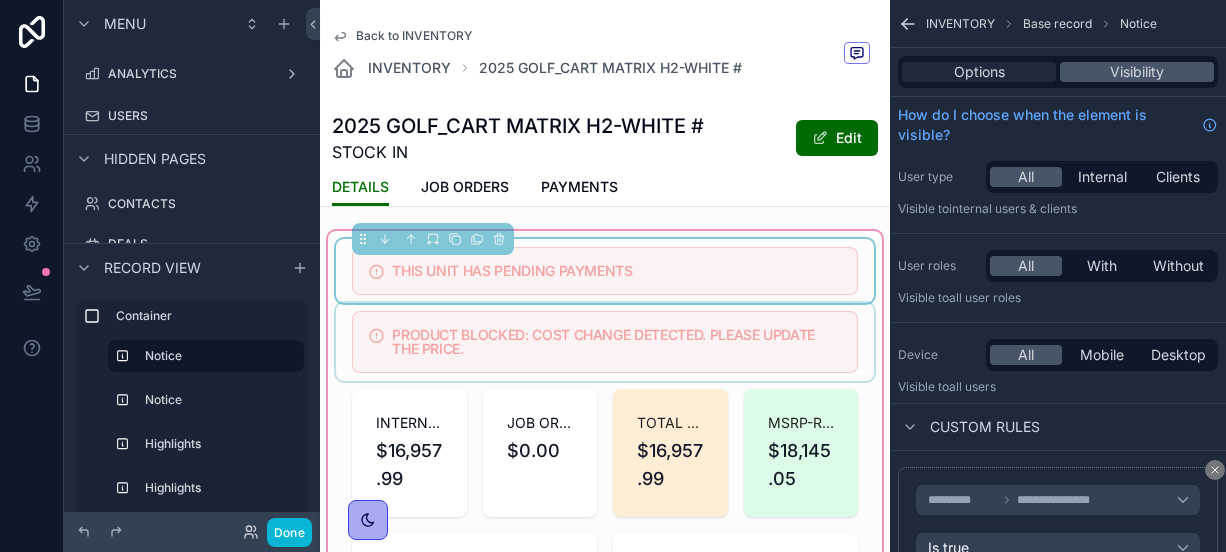 drag, startPoint x: 952, startPoint y: 84, endPoint x: 973, endPoint y: 71, distance: 24.698177 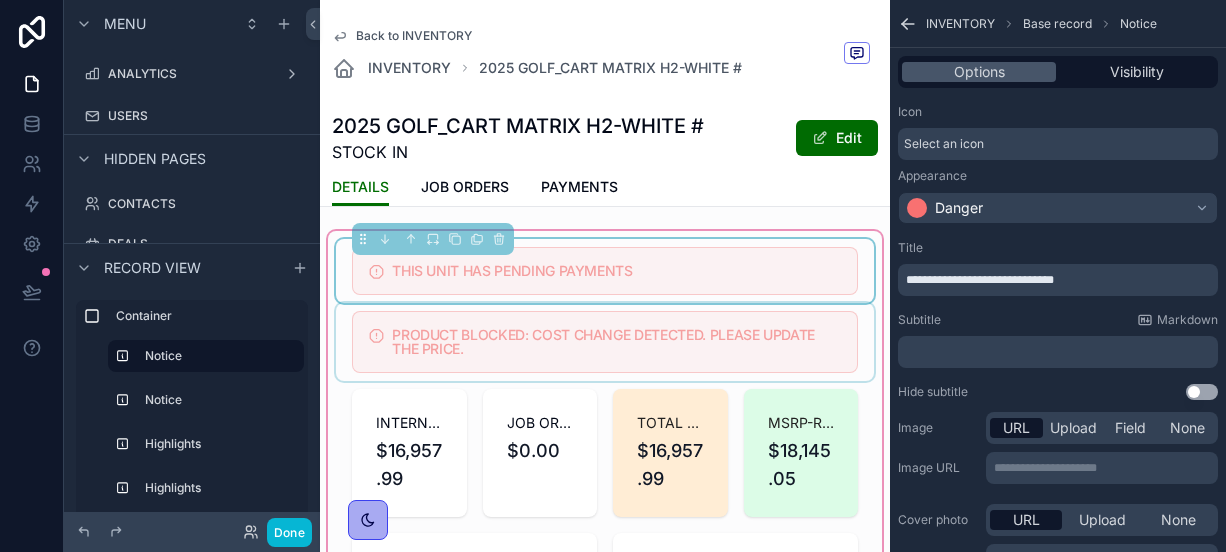 click on "**********" at bounding box center (980, 280) 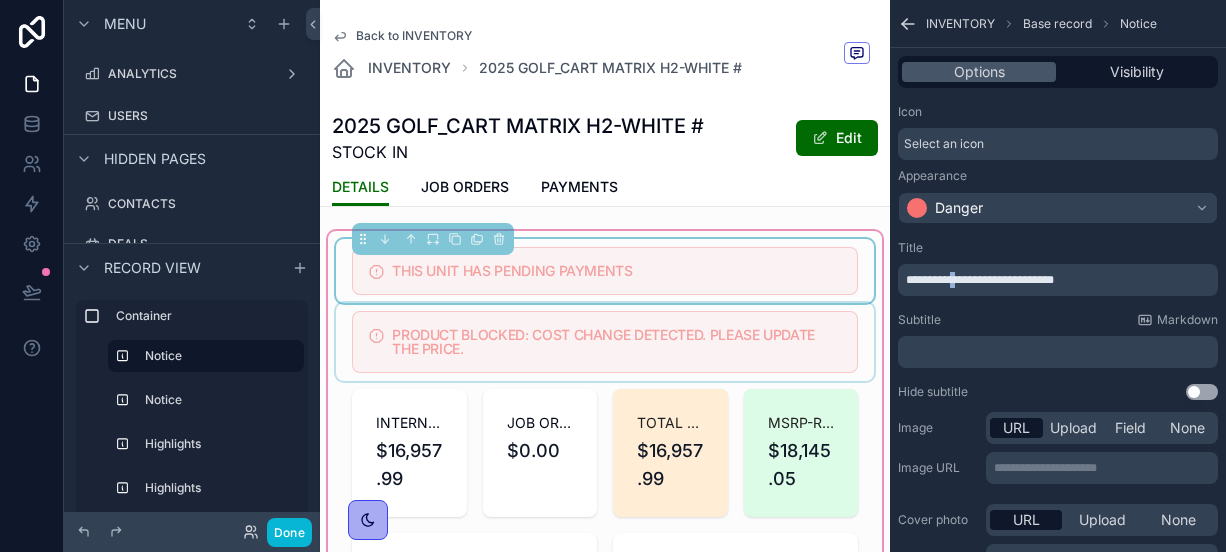 click on "**********" at bounding box center (980, 280) 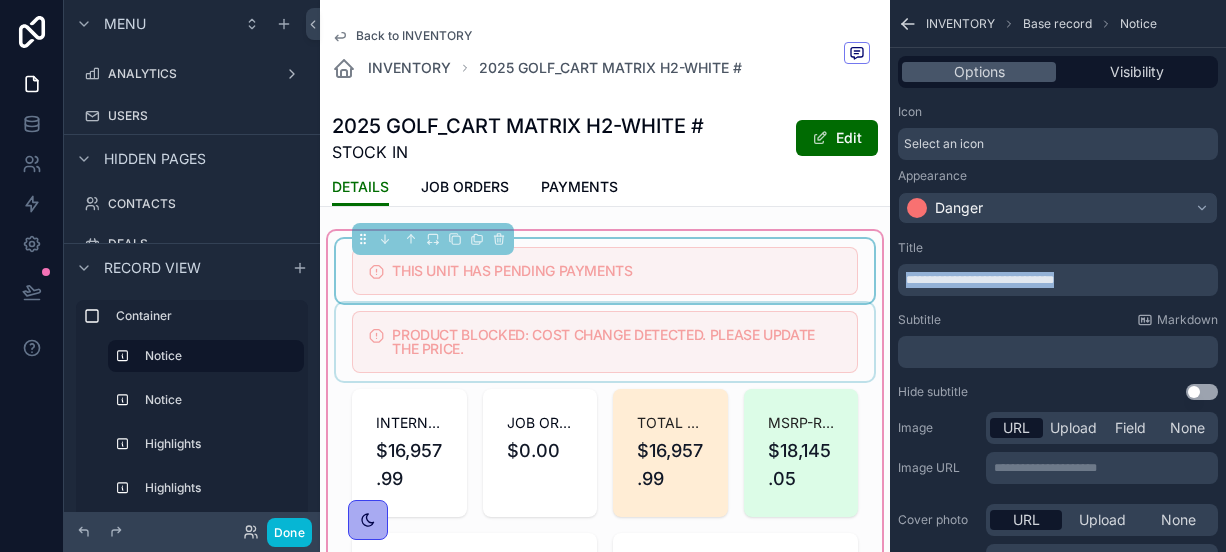 click on "**********" at bounding box center (980, 280) 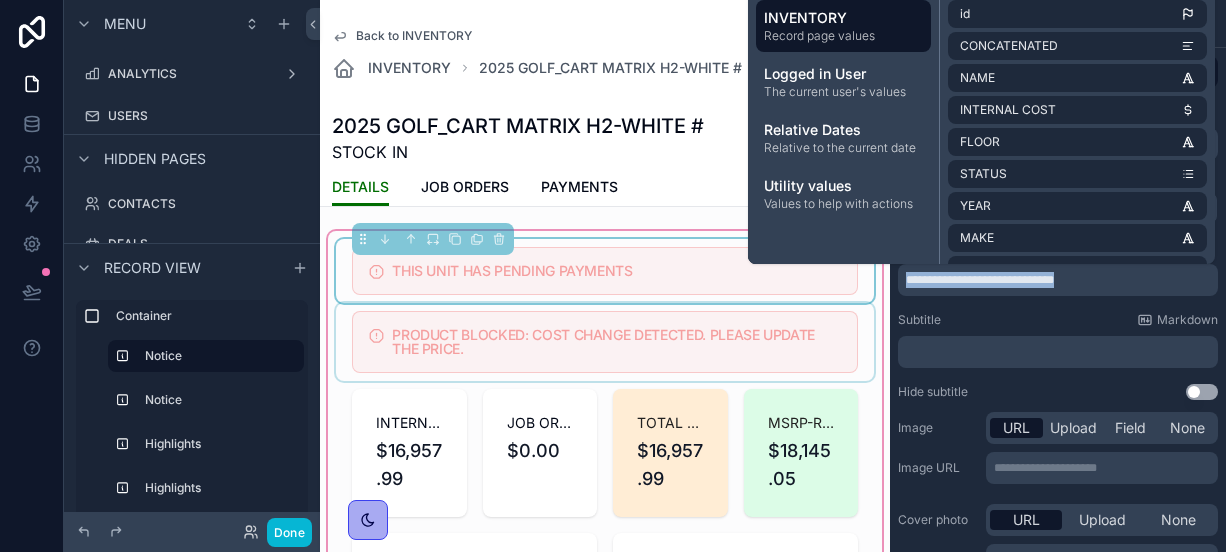 copy on "**********" 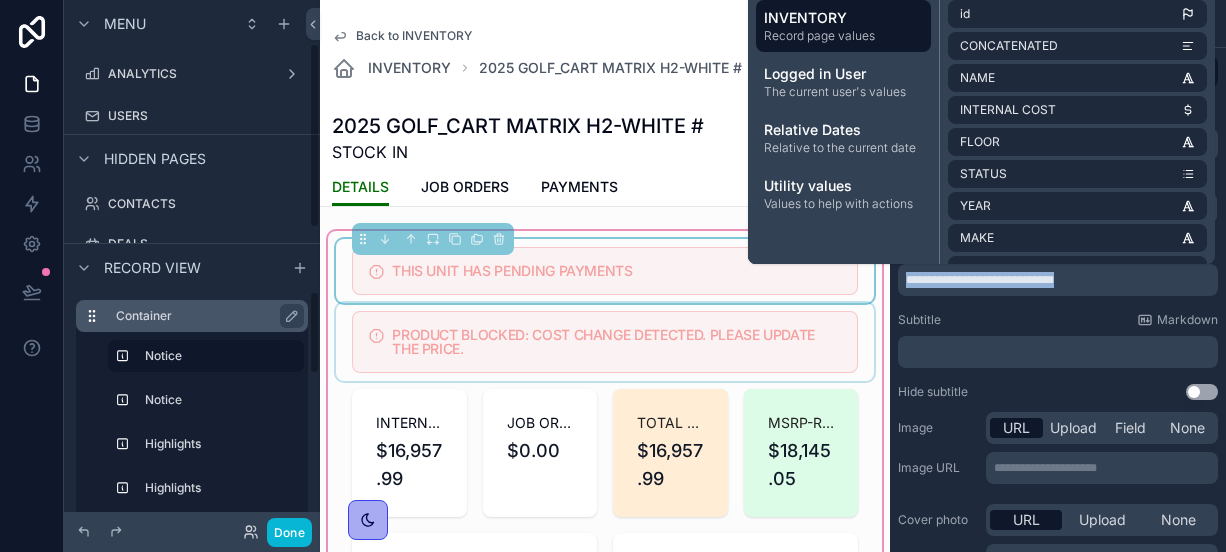 scroll, scrollTop: 0, scrollLeft: 0, axis: both 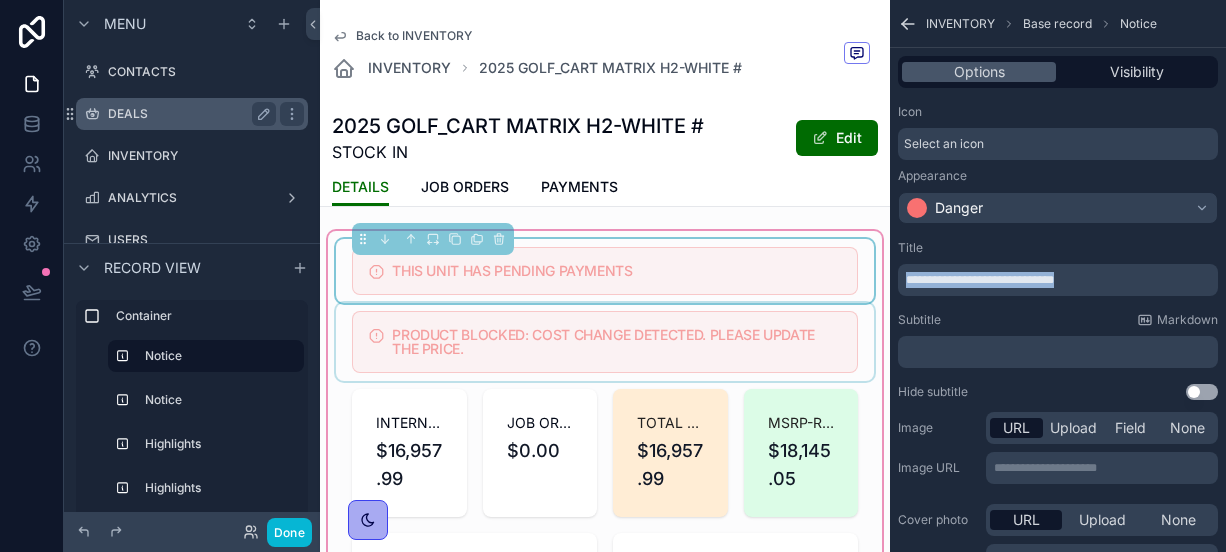 click on "DEALS" at bounding box center [188, 114] 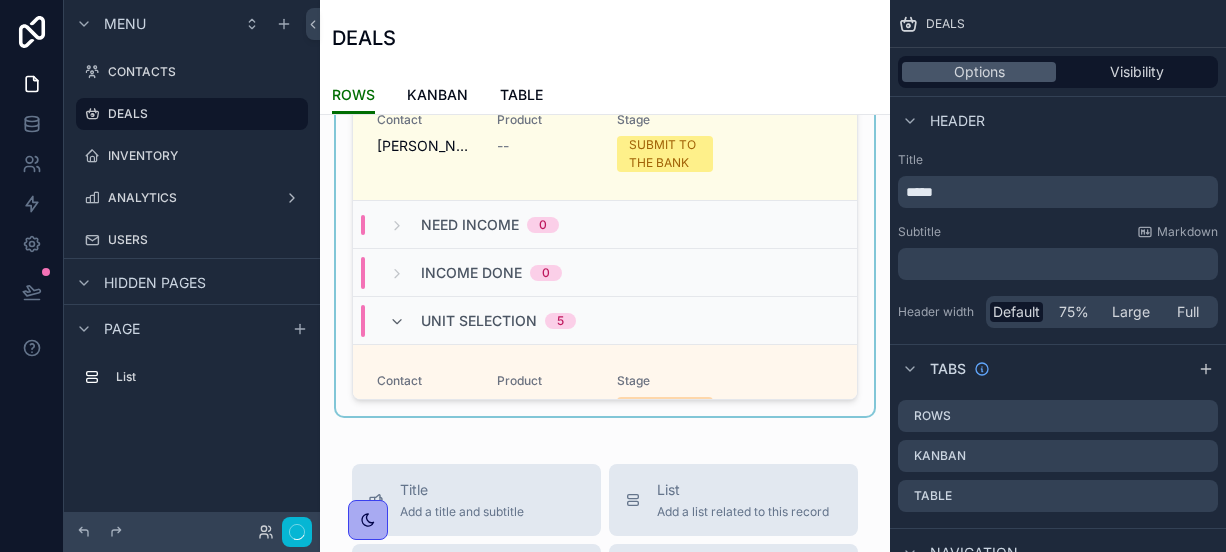 scroll, scrollTop: 208, scrollLeft: 0, axis: vertical 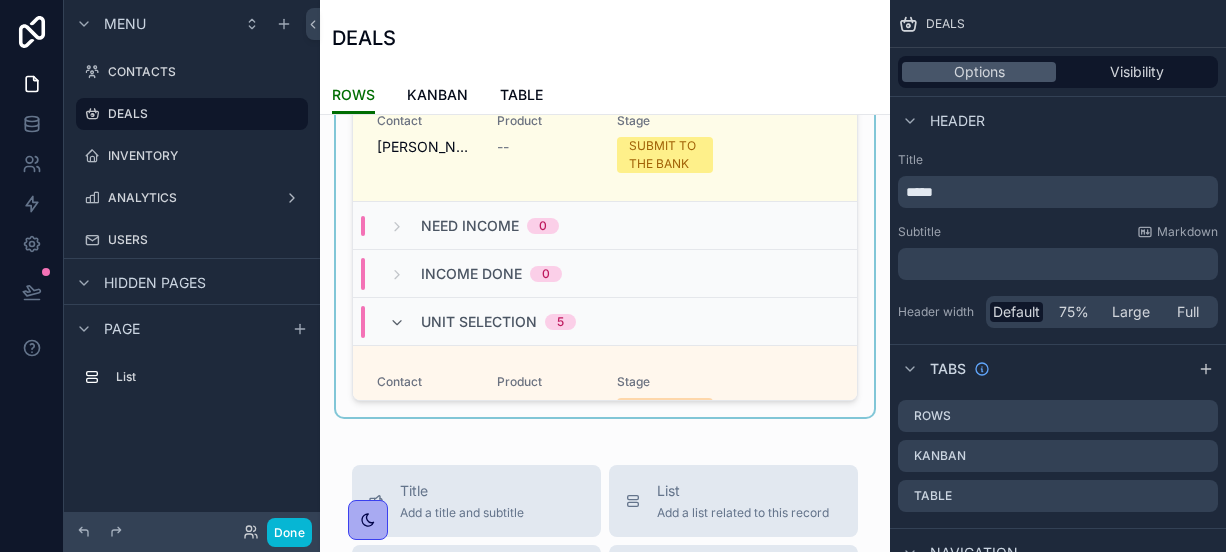 click at bounding box center [605, 170] 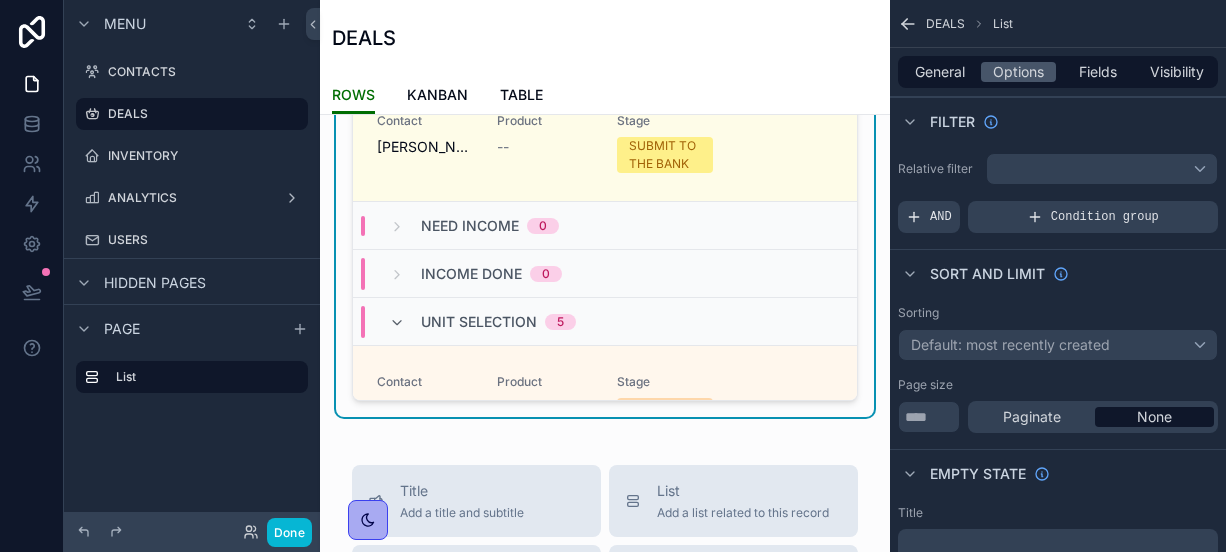 scroll, scrollTop: 346, scrollLeft: 0, axis: vertical 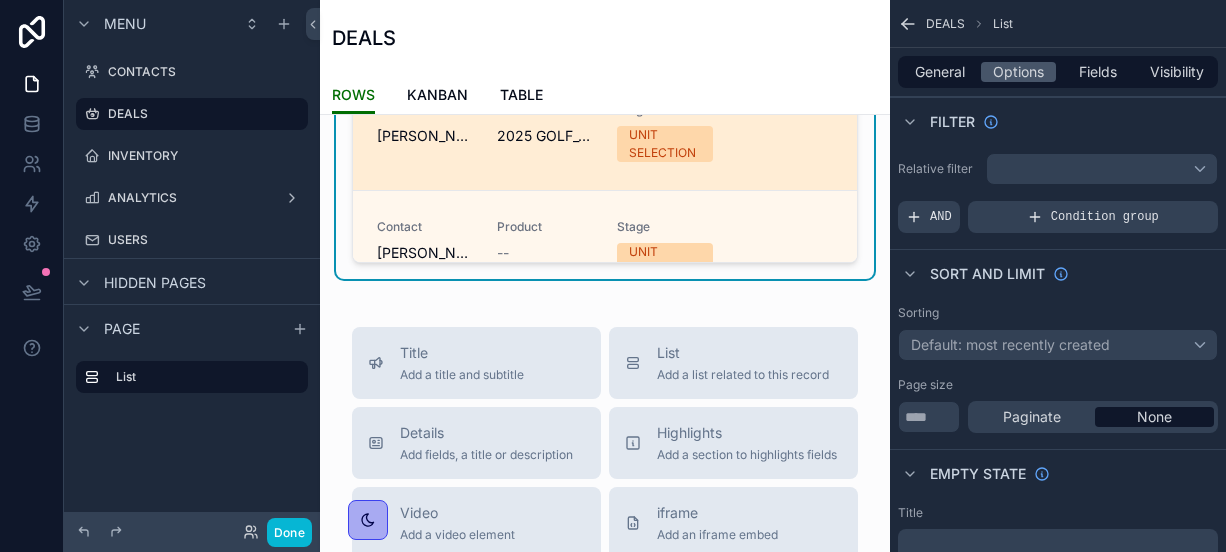 click on "[PERSON_NAME] TEST" at bounding box center [425, 136] 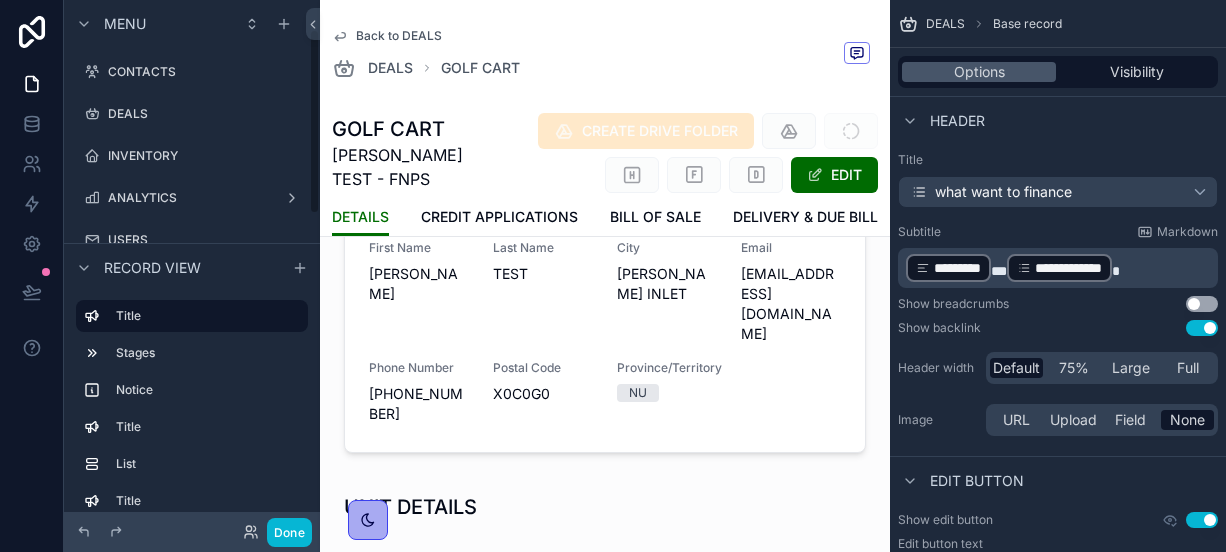 scroll, scrollTop: 84, scrollLeft: 0, axis: vertical 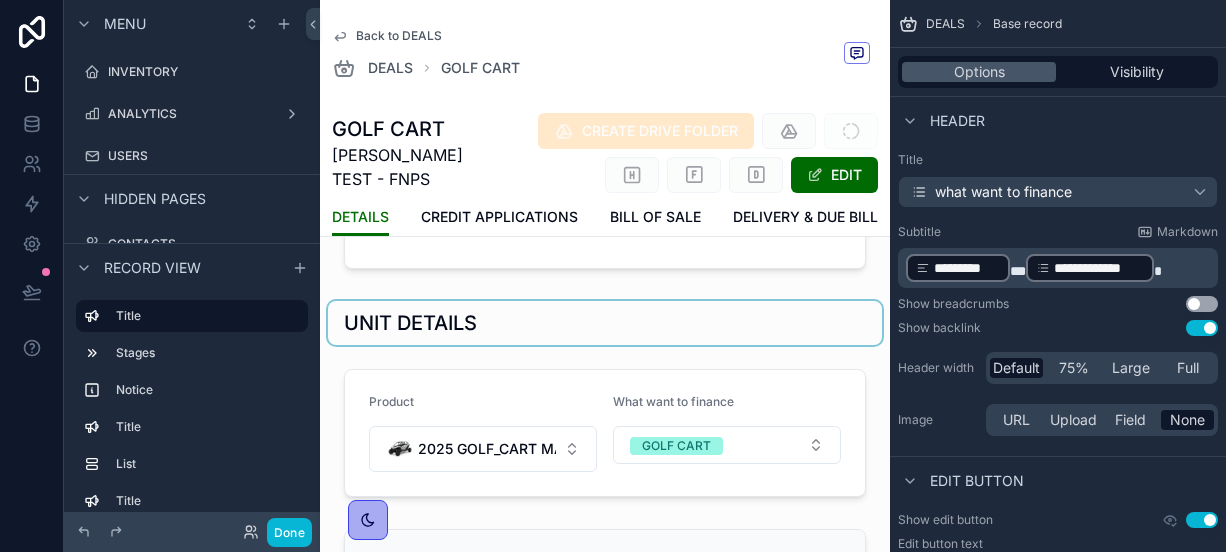 click at bounding box center (605, 323) 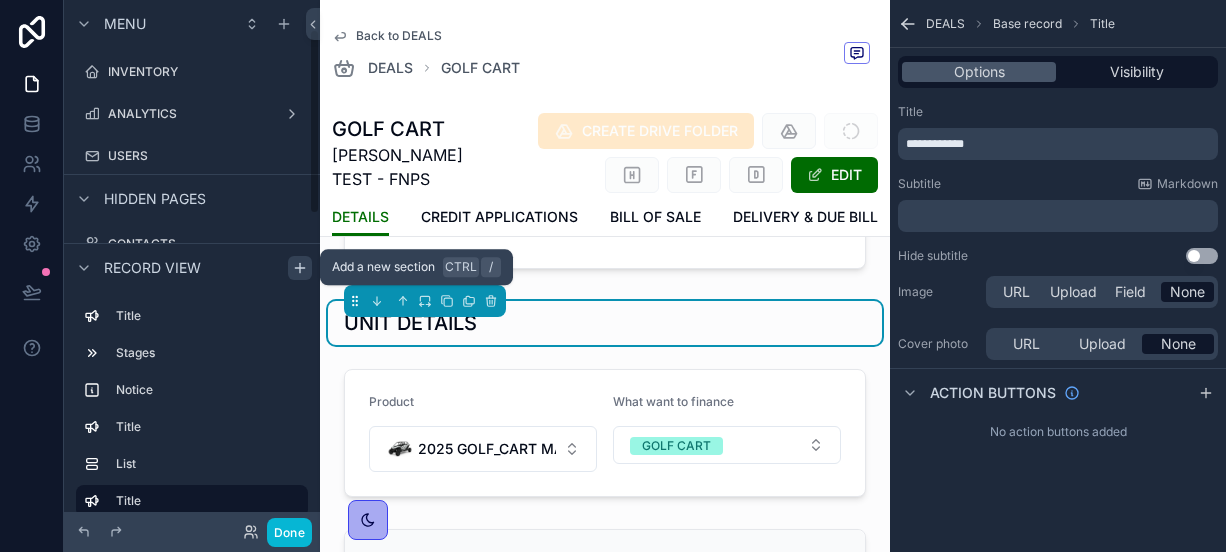 click 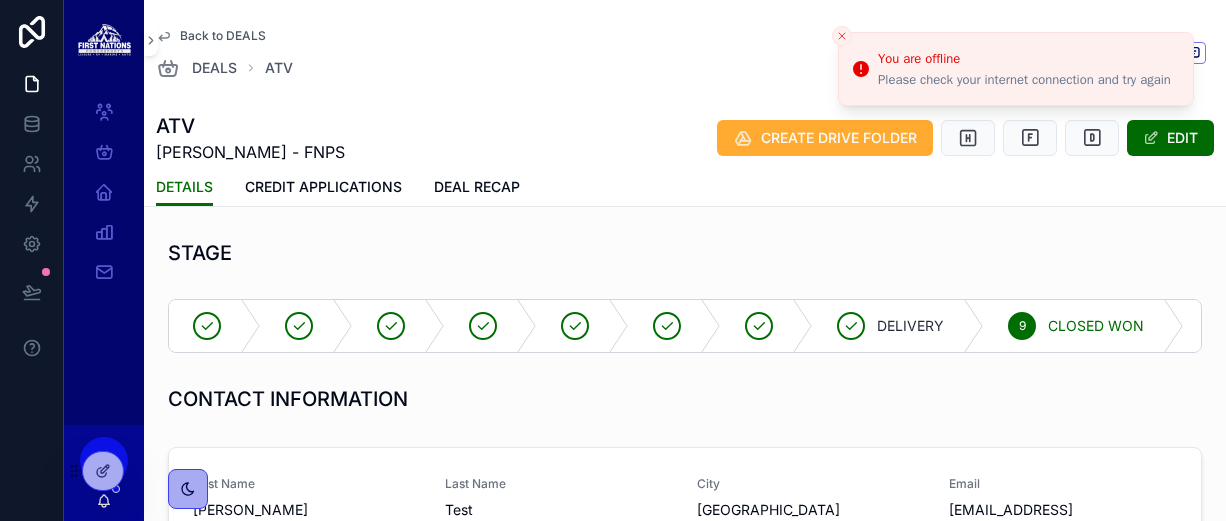 scroll, scrollTop: 0, scrollLeft: 0, axis: both 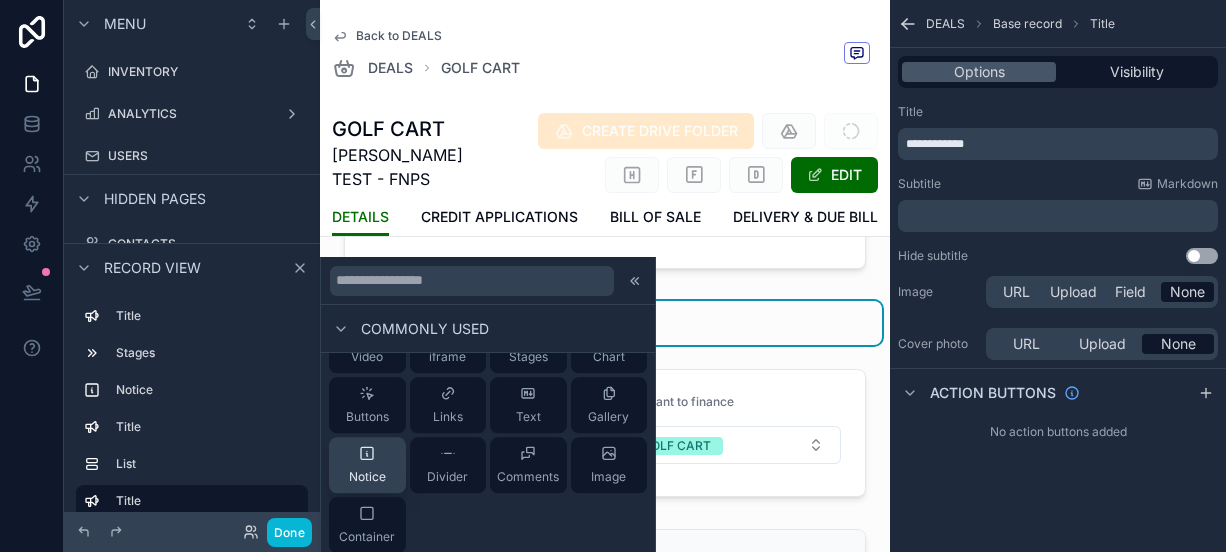 click on "Notice" at bounding box center [367, 465] 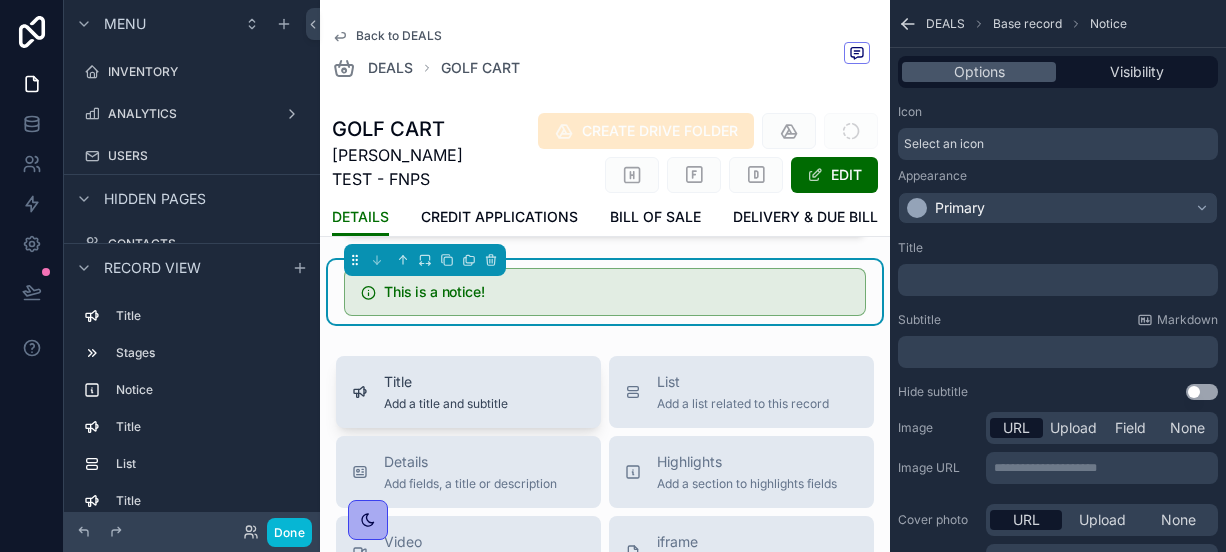 scroll, scrollTop: 1208, scrollLeft: 0, axis: vertical 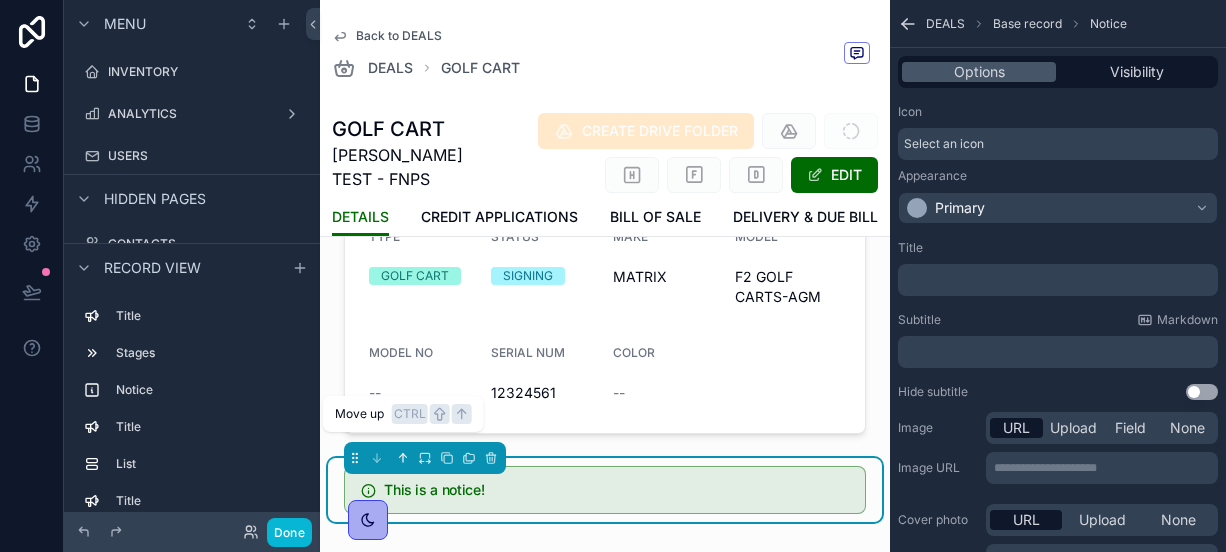 click 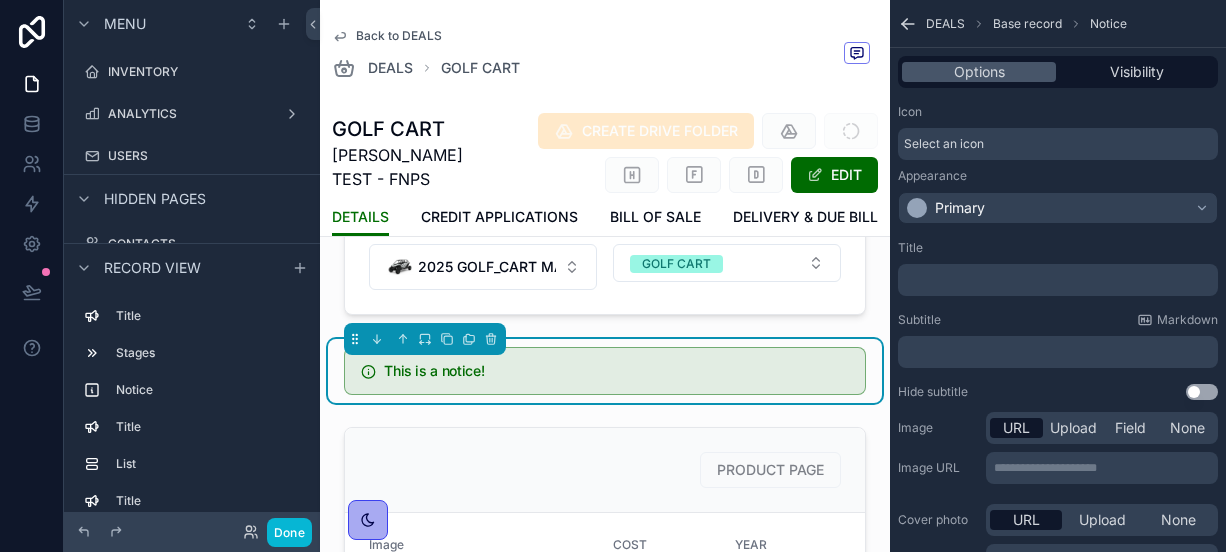 scroll, scrollTop: 684, scrollLeft: 0, axis: vertical 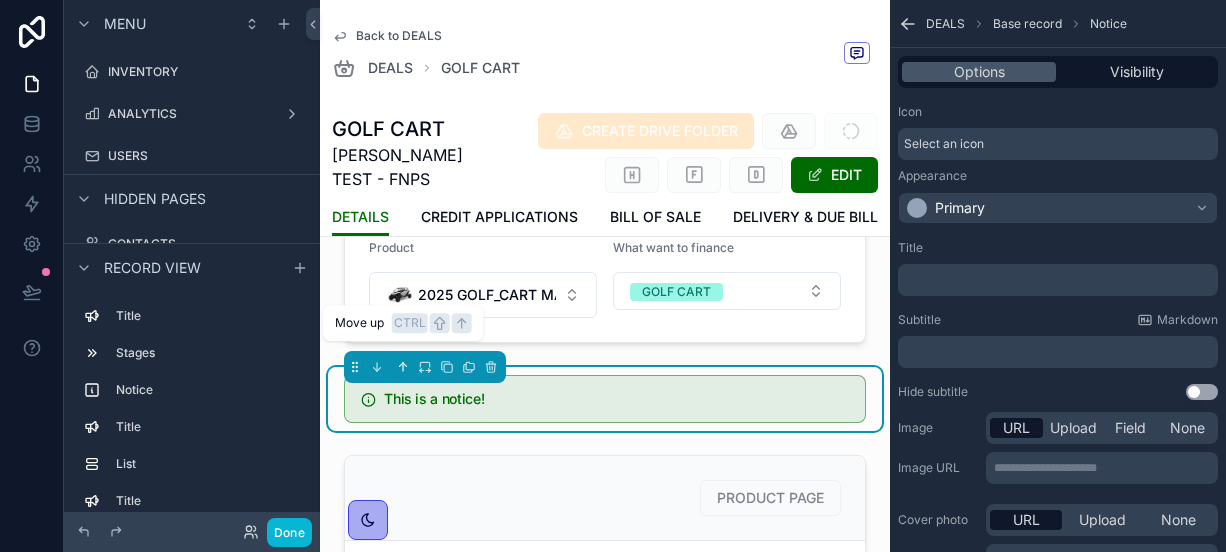 click 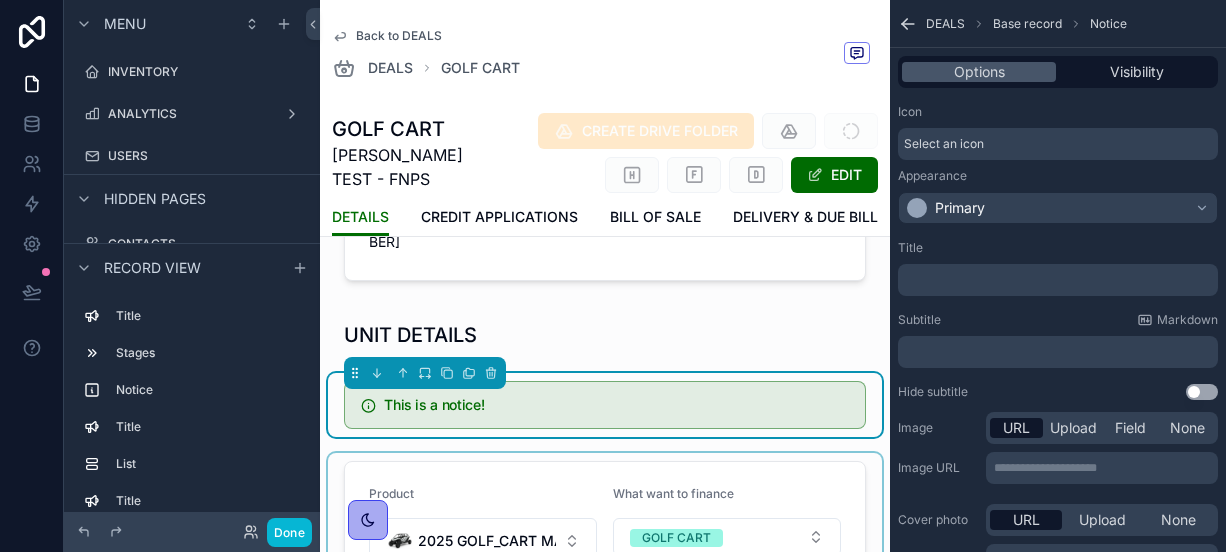 scroll, scrollTop: 516, scrollLeft: 0, axis: vertical 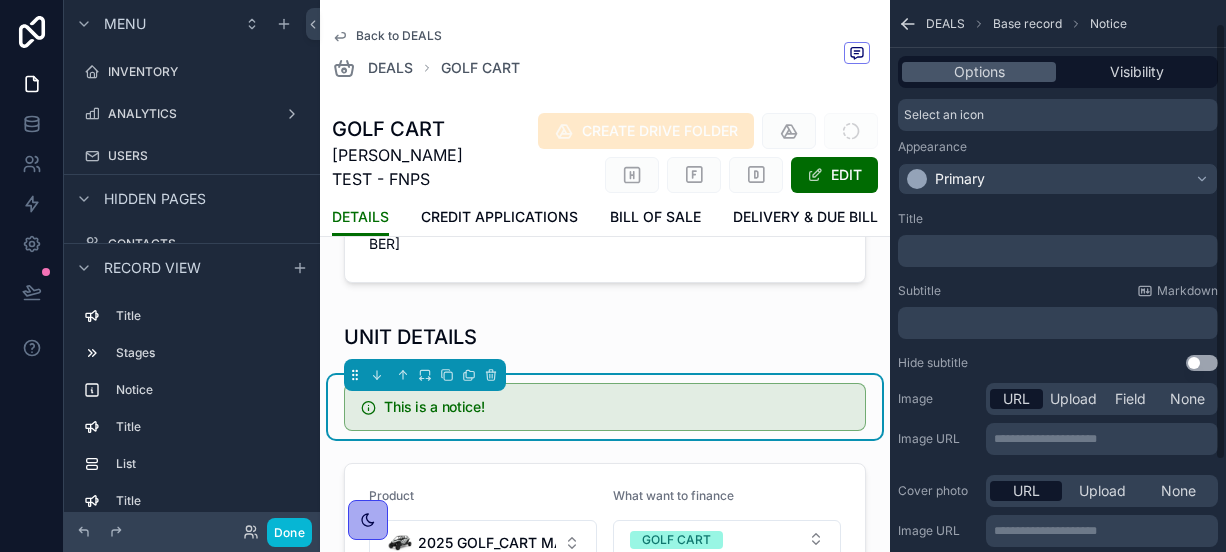 click on "﻿" at bounding box center [1060, 251] 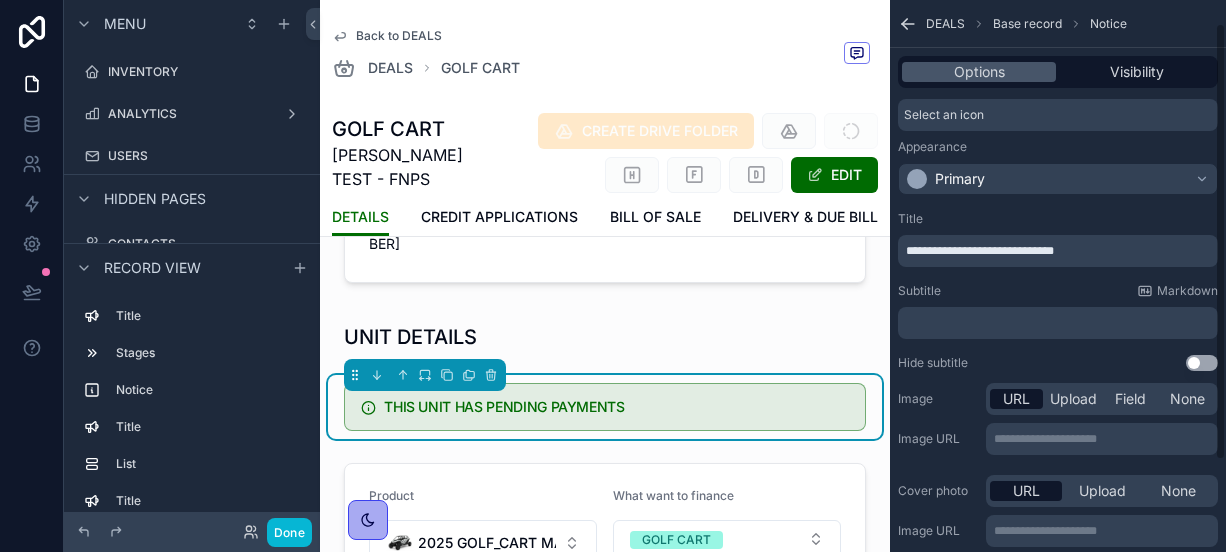 click on "Subtitle Markdown" at bounding box center [1058, 291] 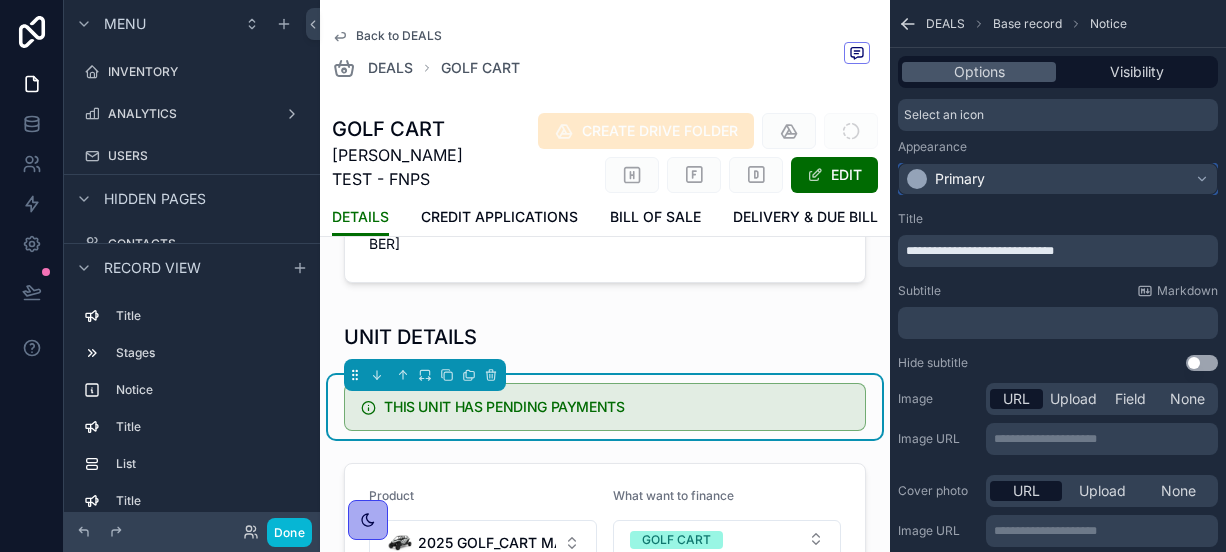 click on "Primary" at bounding box center [960, 179] 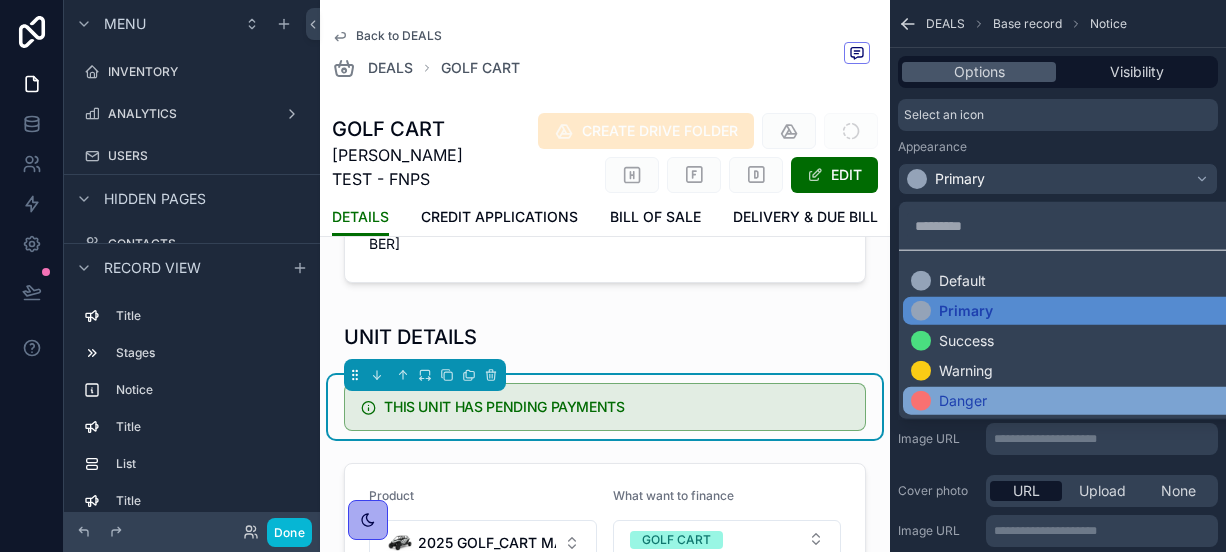 click on "Danger" at bounding box center [963, 401] 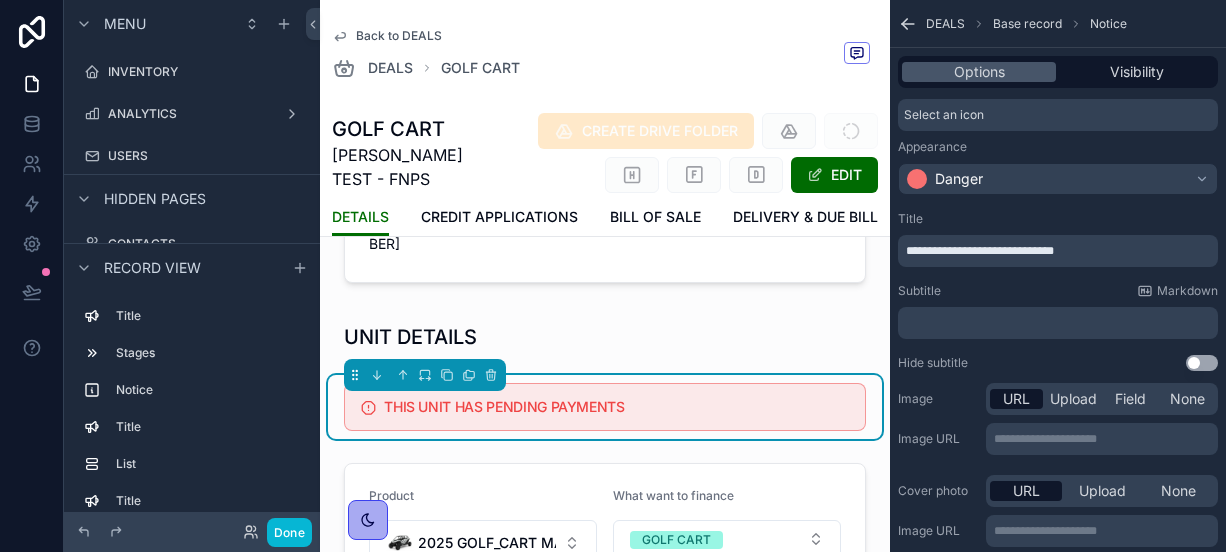 scroll, scrollTop: 144, scrollLeft: 0, axis: vertical 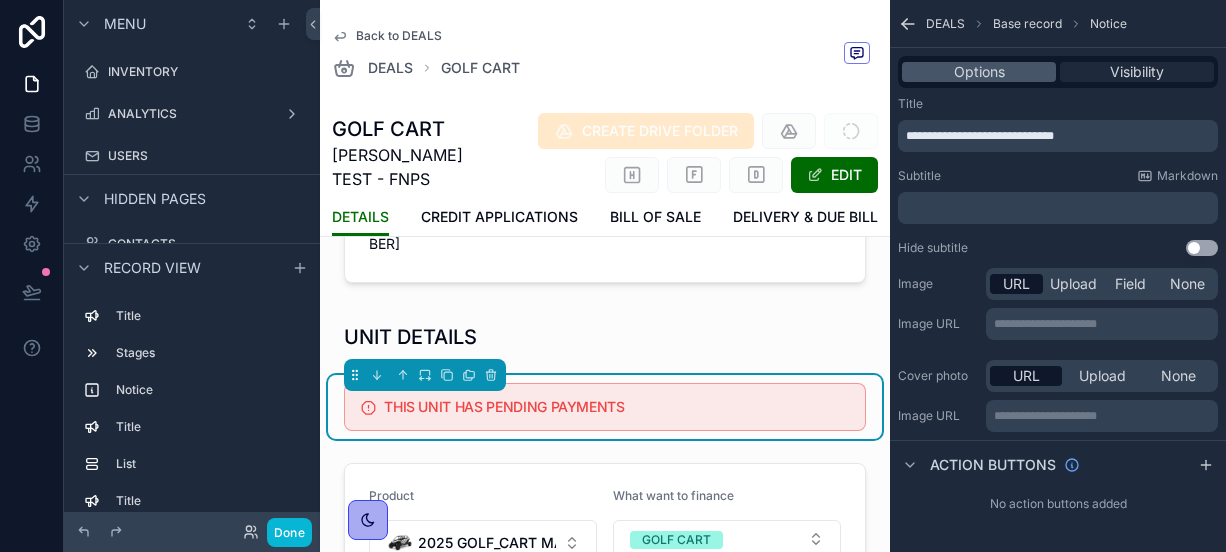 click on "Visibility" at bounding box center [1137, 72] 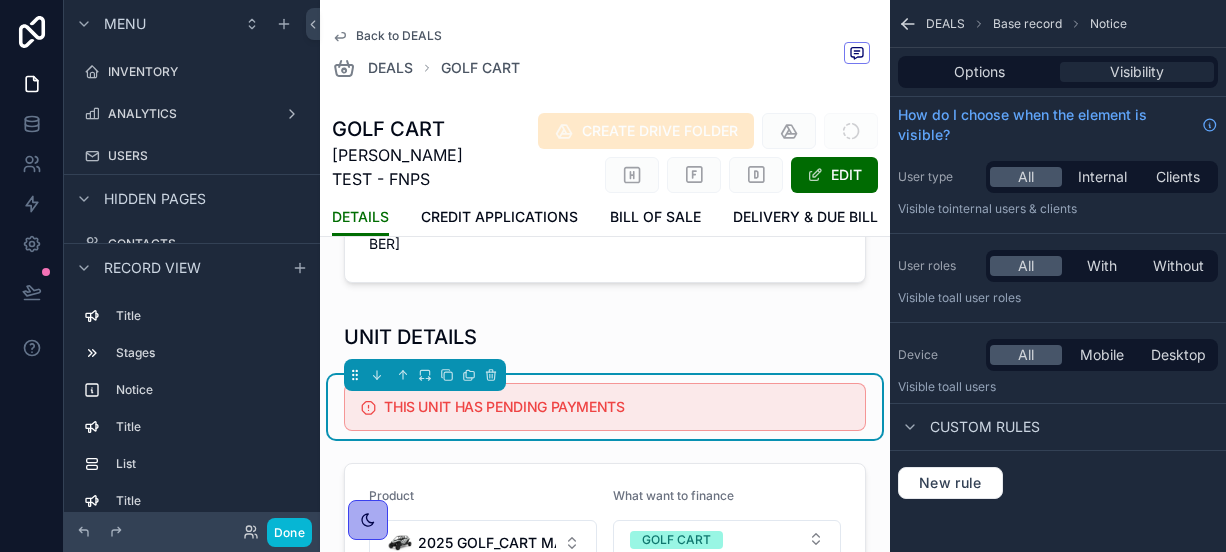 scroll, scrollTop: 0, scrollLeft: 0, axis: both 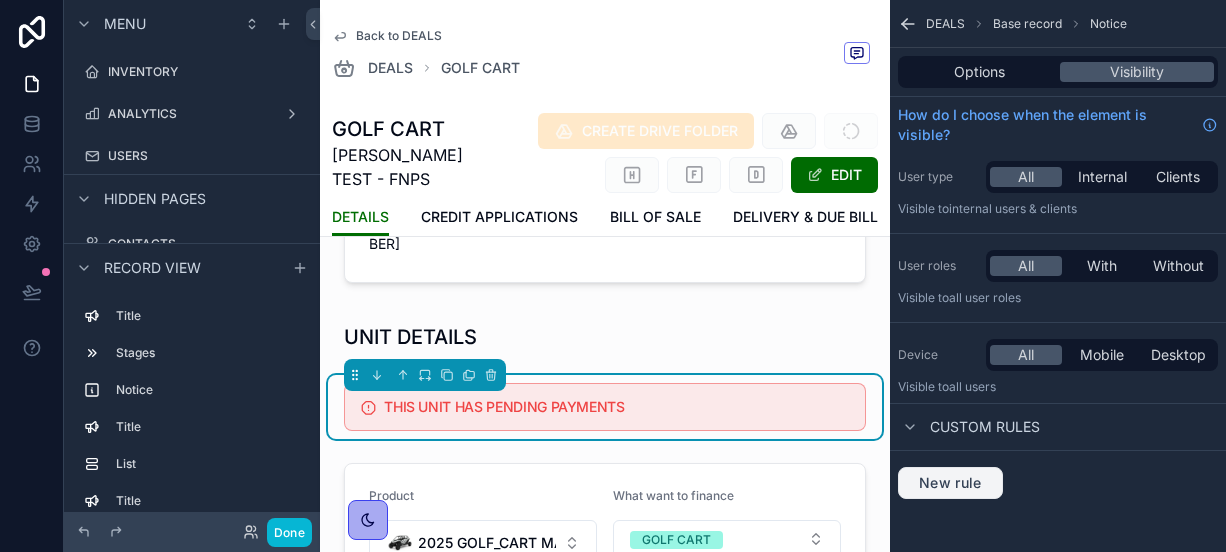 click on "New rule" at bounding box center (950, 483) 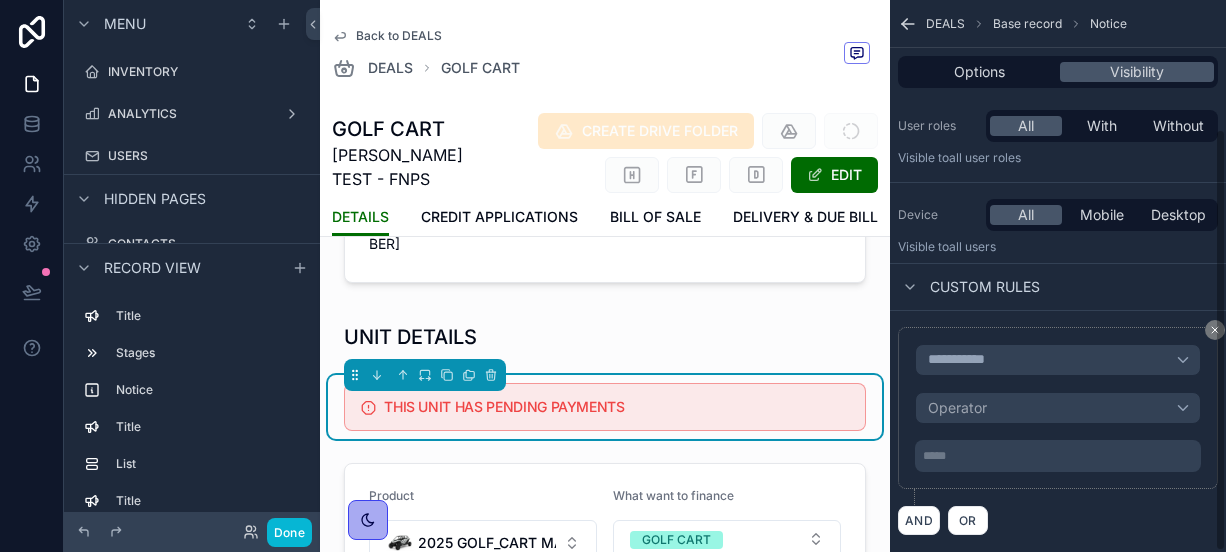 scroll, scrollTop: 168, scrollLeft: 0, axis: vertical 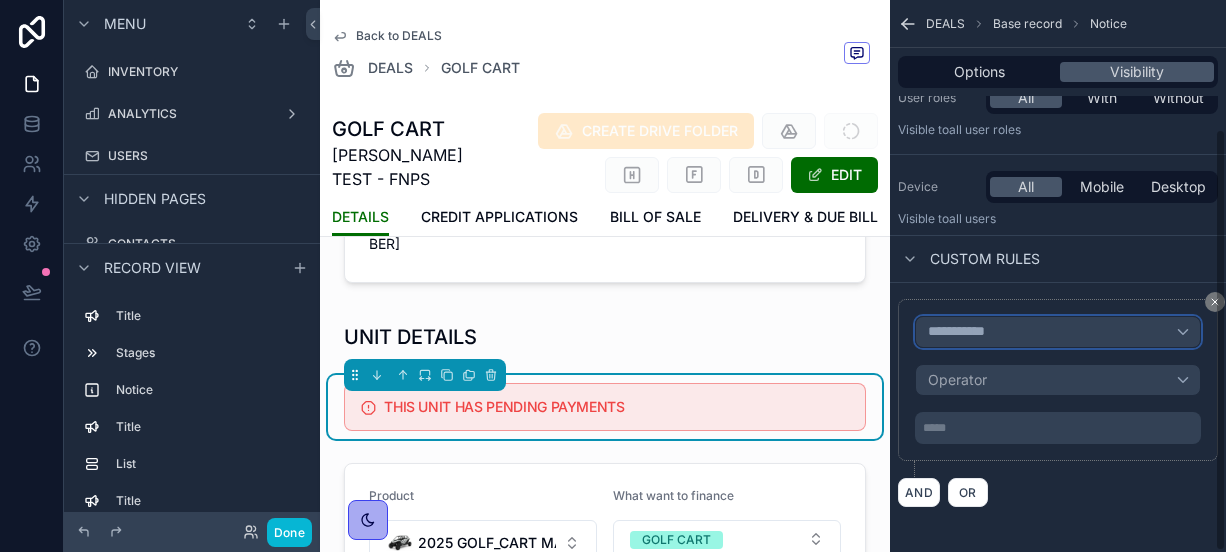 click on "**********" at bounding box center [965, 332] 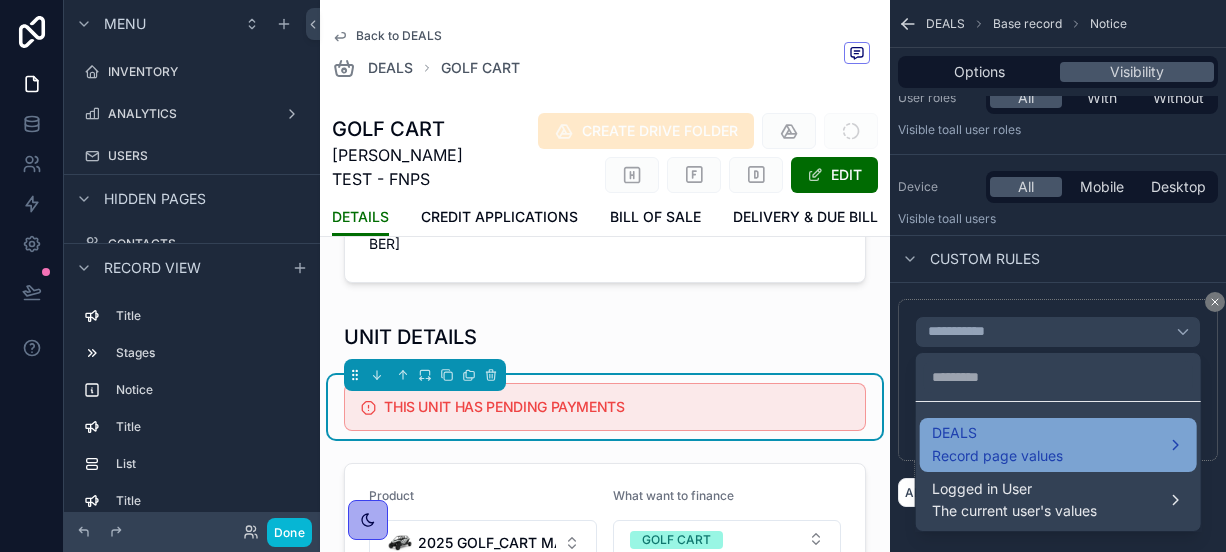 click on "DEALS" at bounding box center [997, 433] 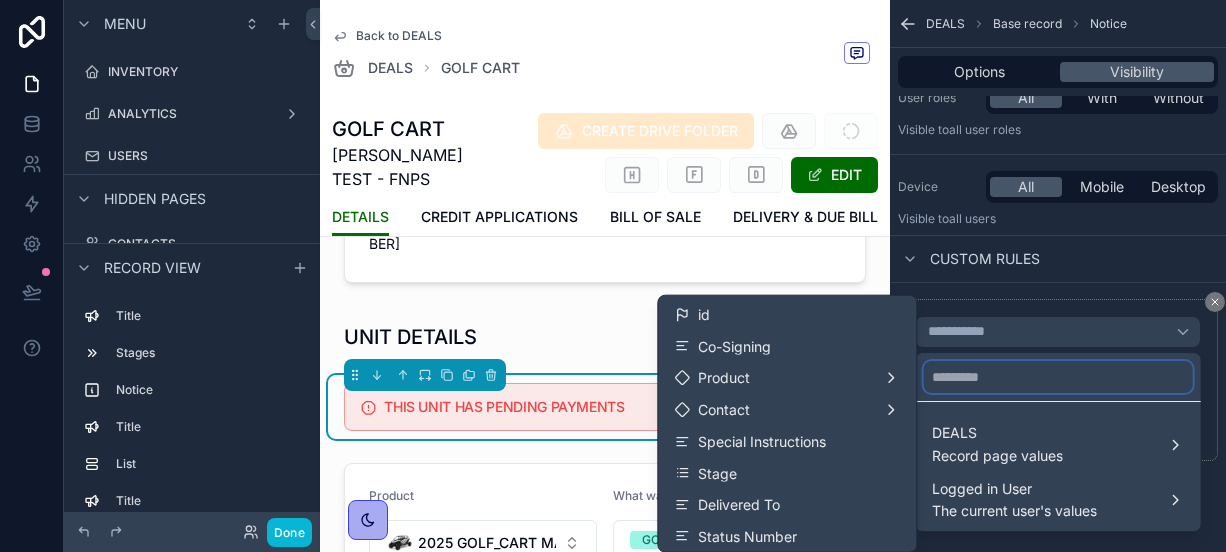 click at bounding box center (1058, 377) 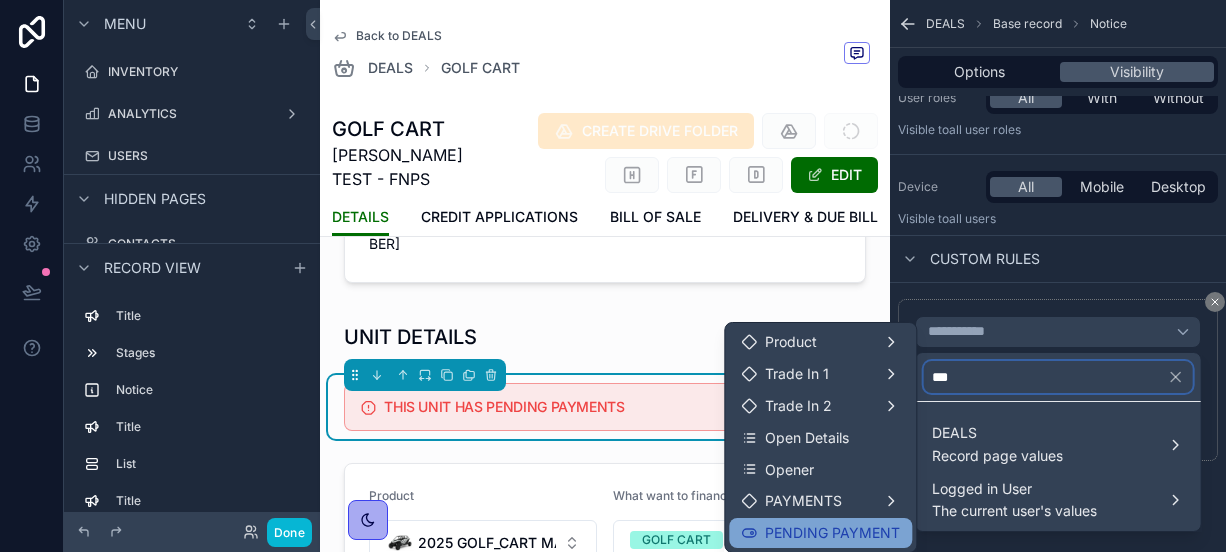 type on "***" 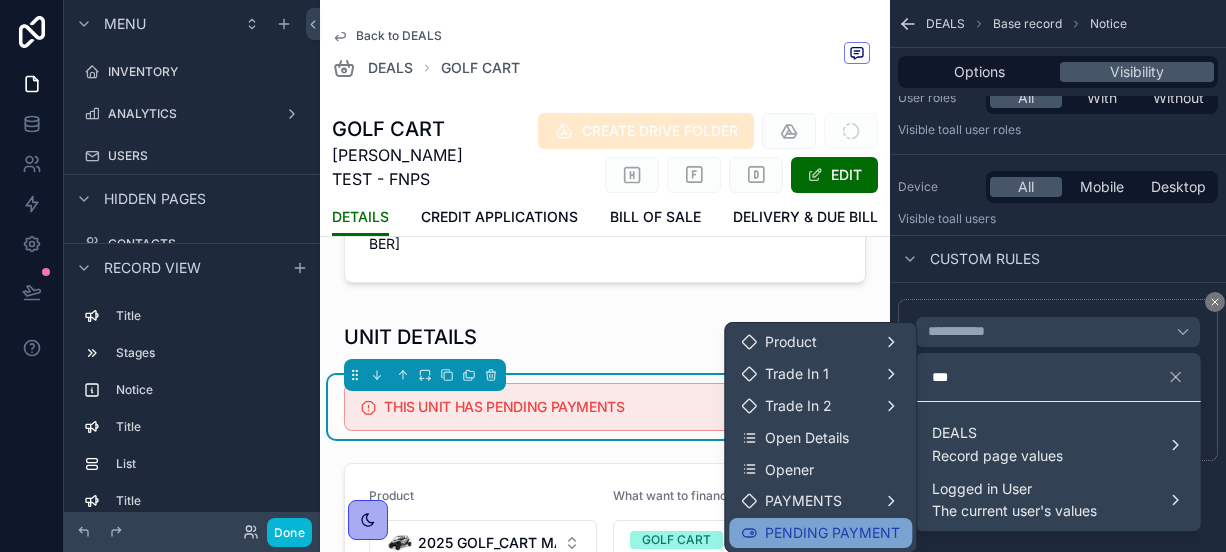click on "PENDING PAYMENT" at bounding box center [832, 533] 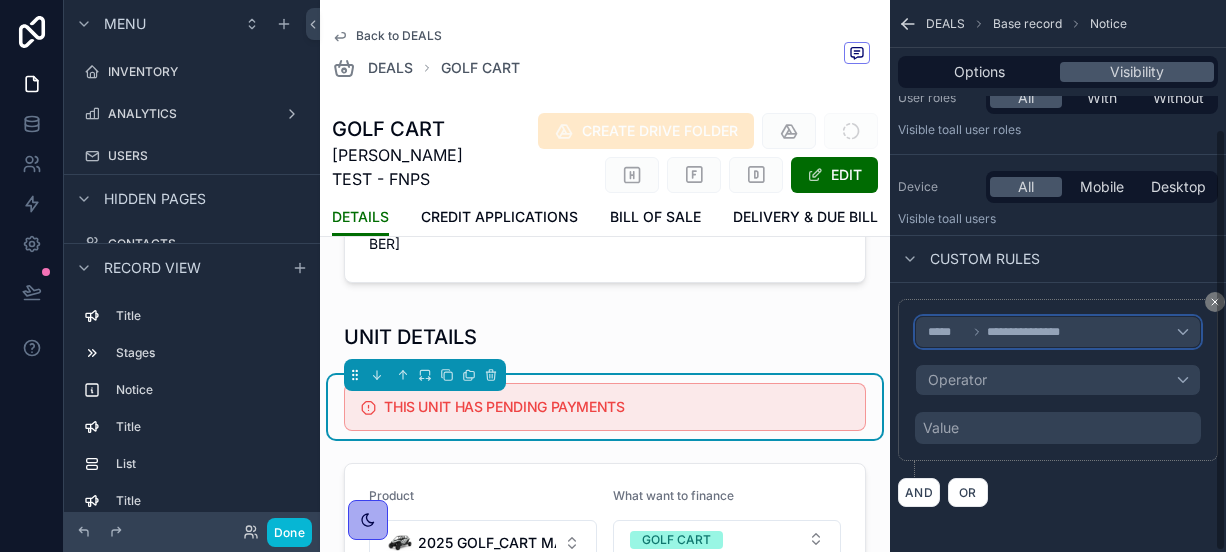 click on "*****" at bounding box center (947, 332) 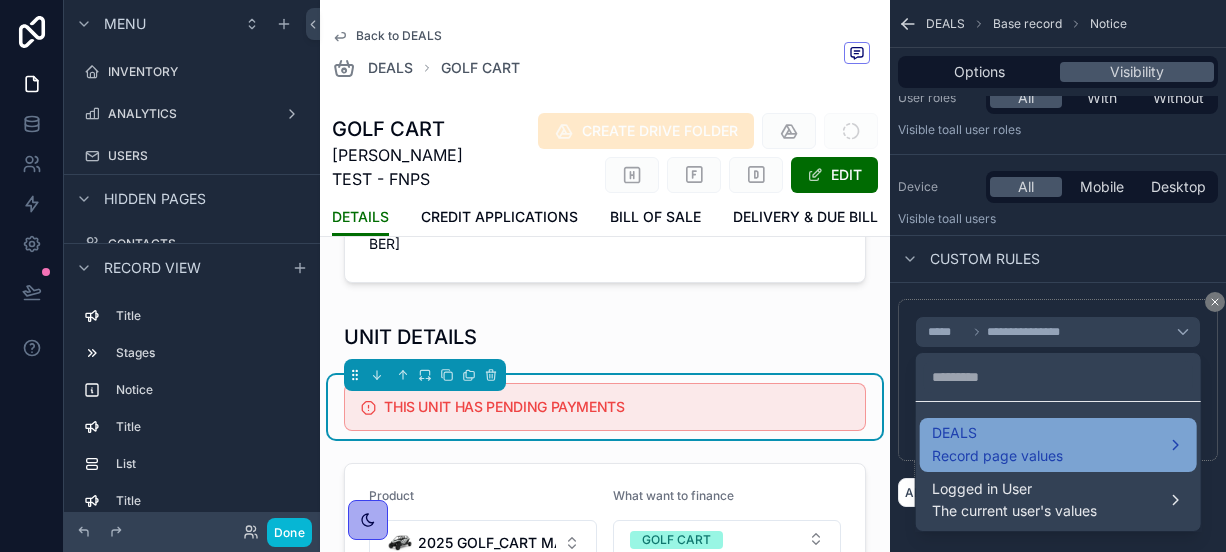 click on "DEALS" at bounding box center [997, 433] 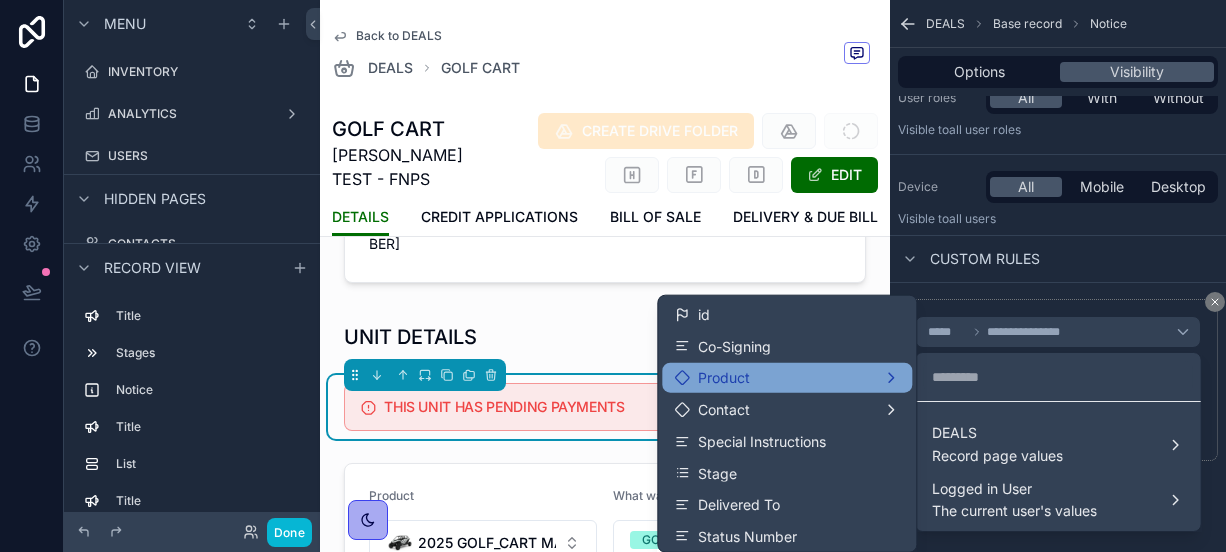 click on "Product" at bounding box center (787, 378) 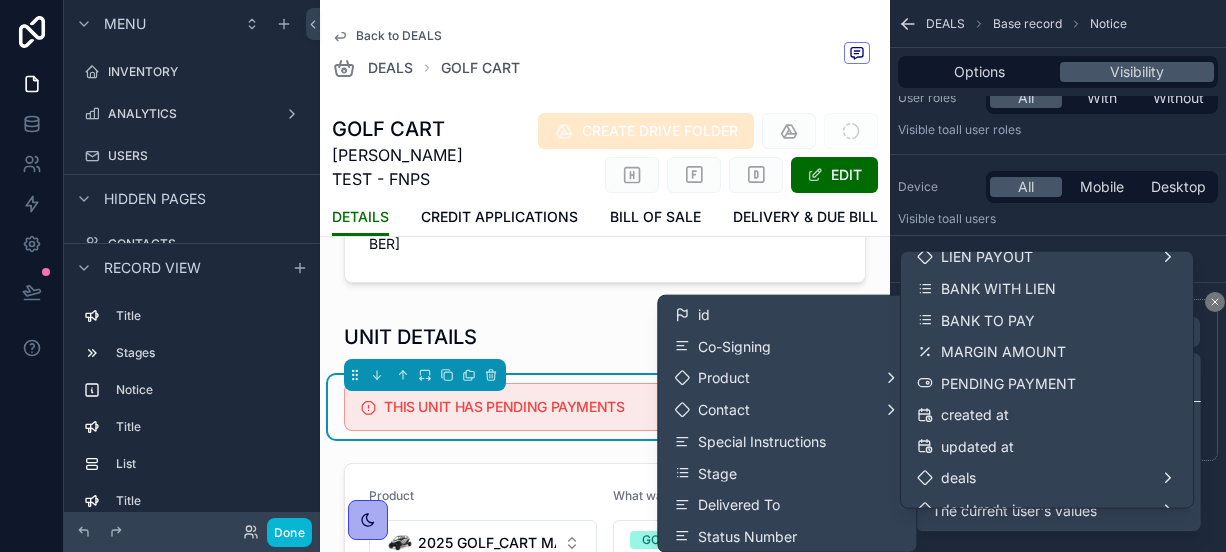 scroll, scrollTop: 2066, scrollLeft: 0, axis: vertical 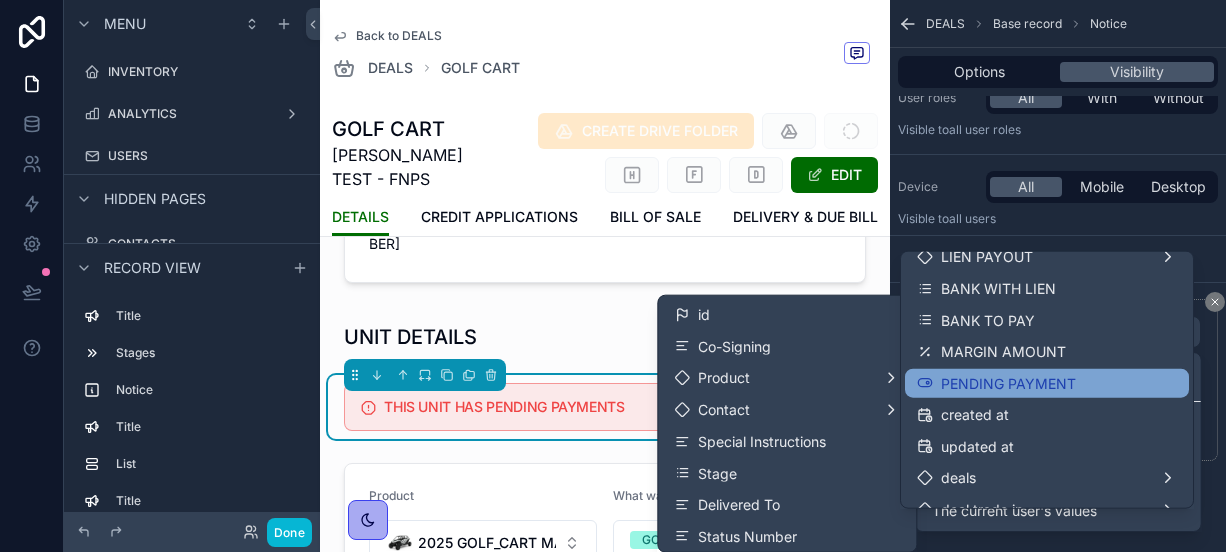 click on "PENDING PAYMENT" at bounding box center [1008, 383] 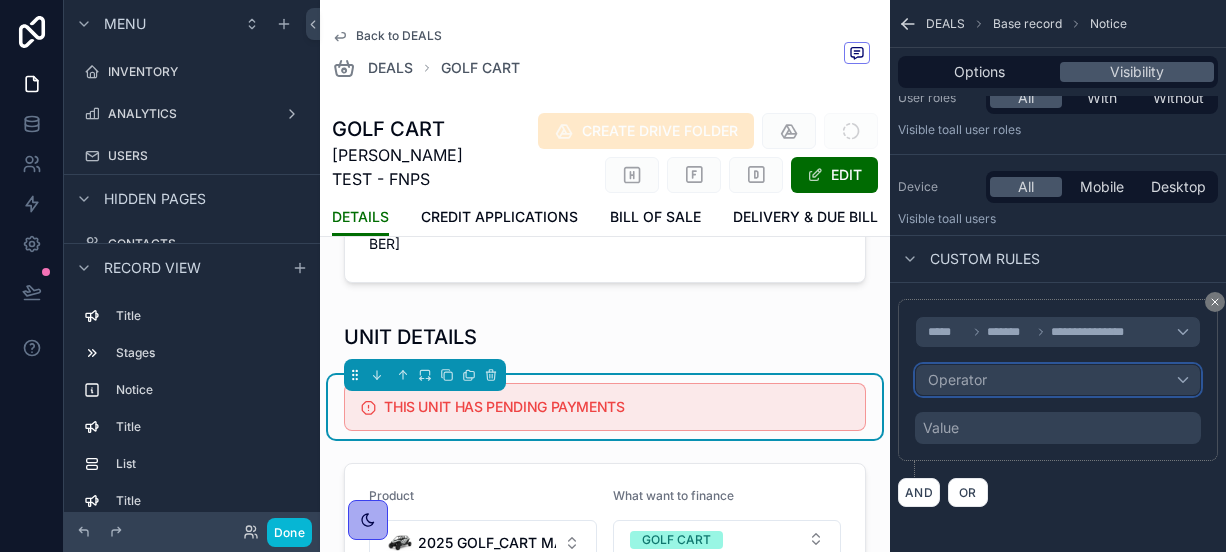 click on "Operator" at bounding box center [1058, 380] 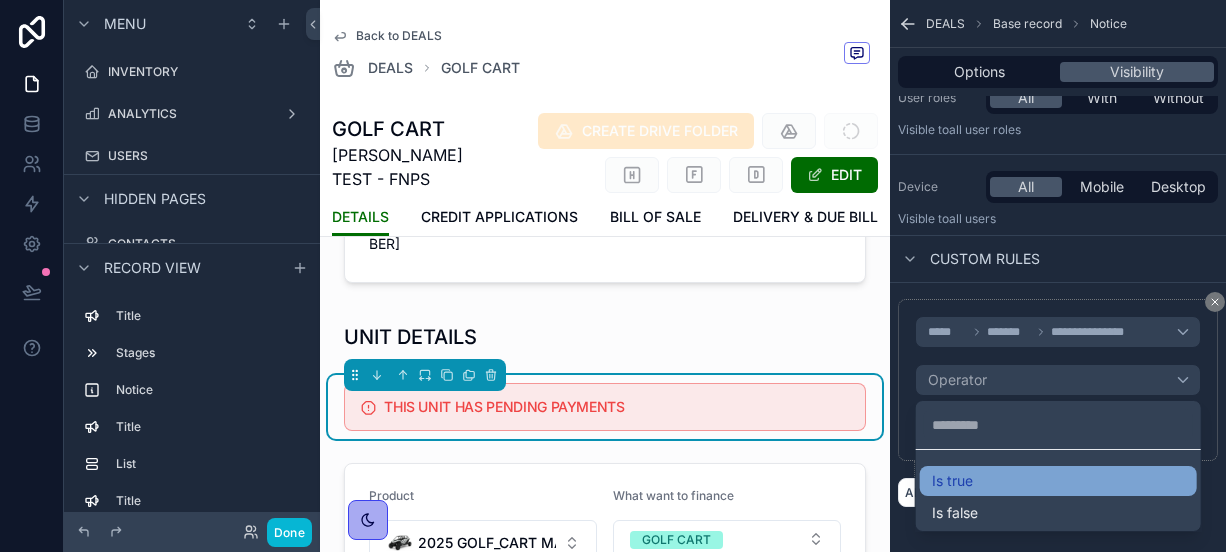 click on "Is true" at bounding box center [952, 481] 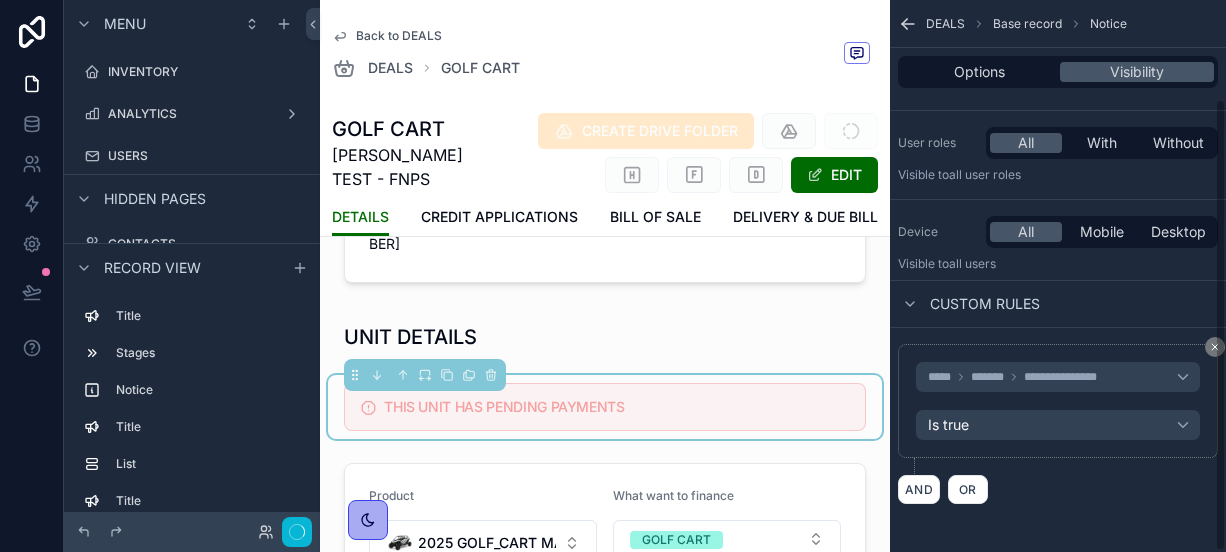 scroll, scrollTop: 120, scrollLeft: 0, axis: vertical 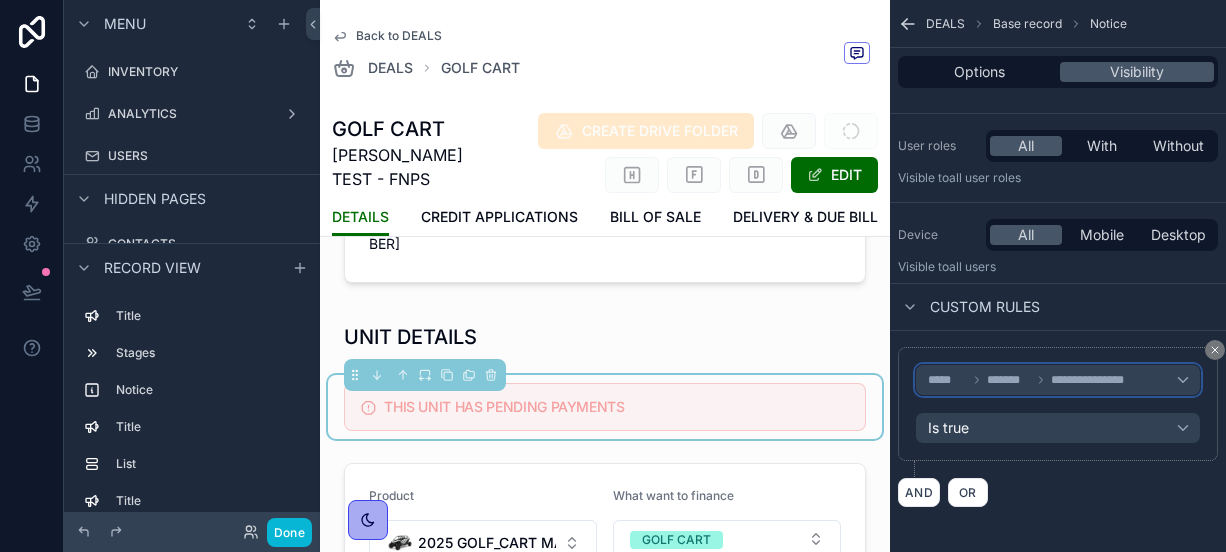click on "**********" at bounding box center (1046, 380) 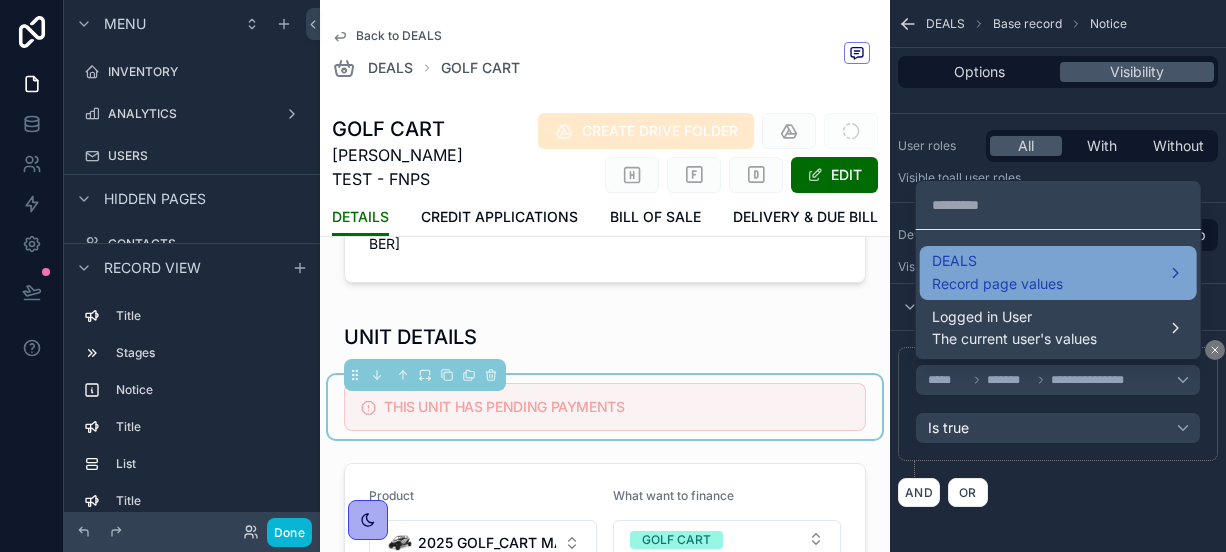 click on "Record page values" at bounding box center [997, 284] 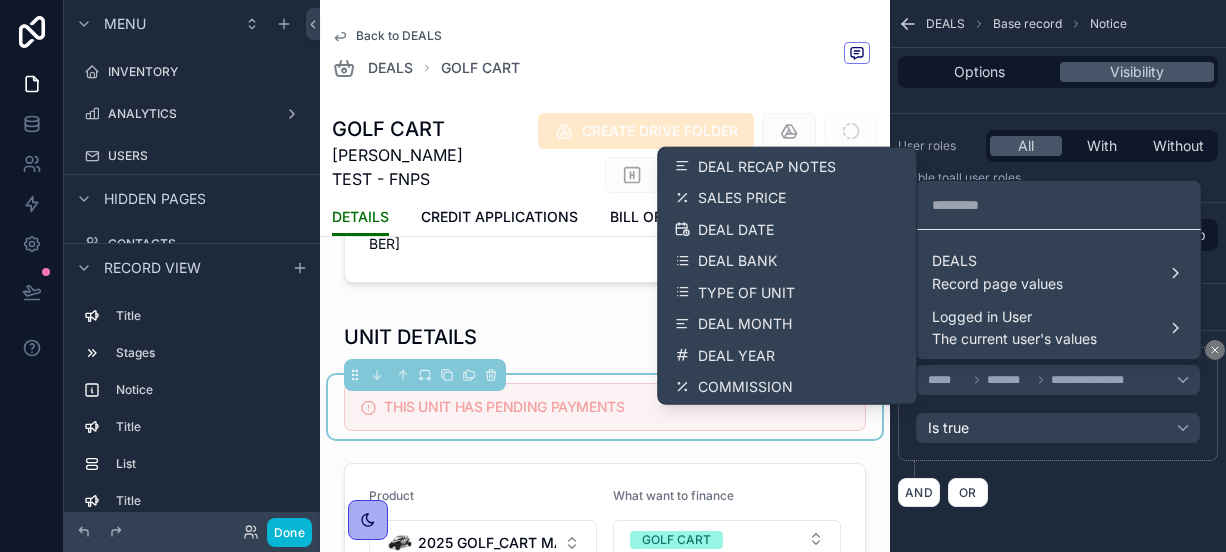 scroll, scrollTop: 4605, scrollLeft: 0, axis: vertical 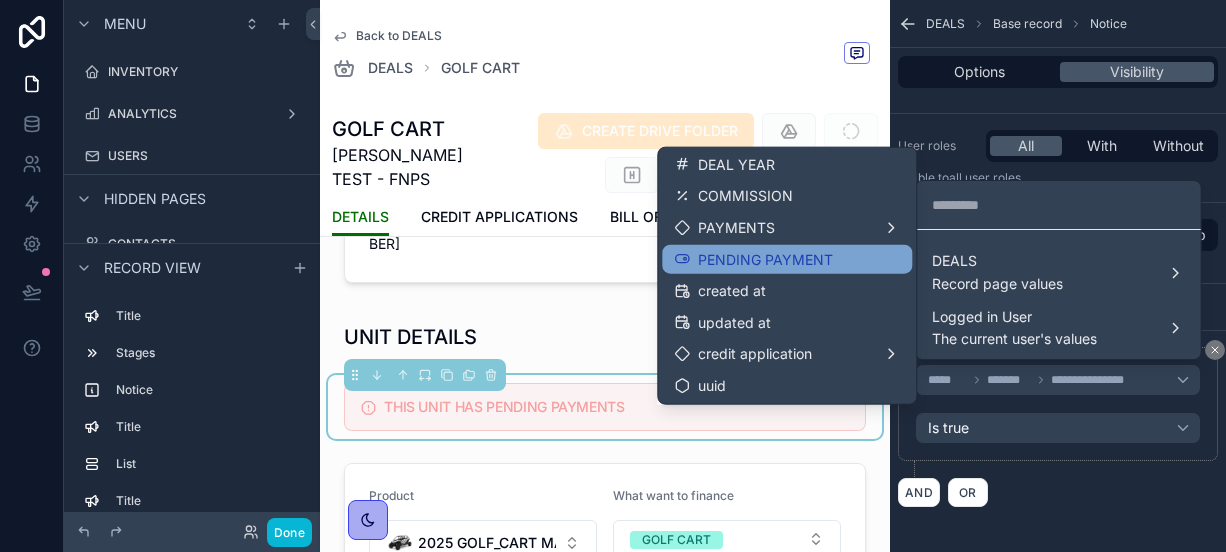 click on "PENDING PAYMENT" at bounding box center [765, 258] 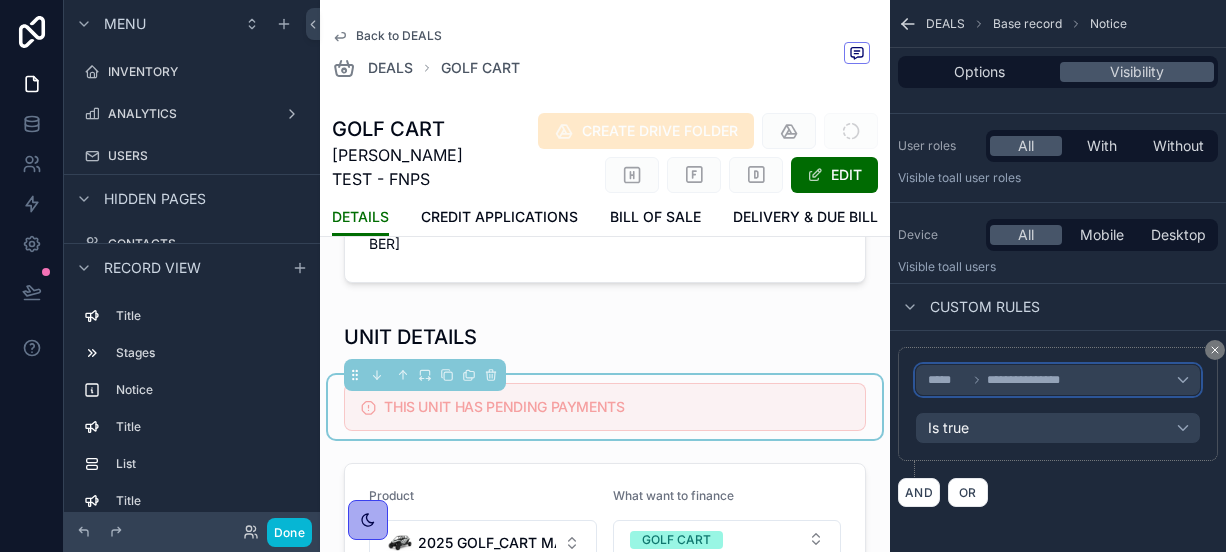 click on "**********" at bounding box center (1044, 380) 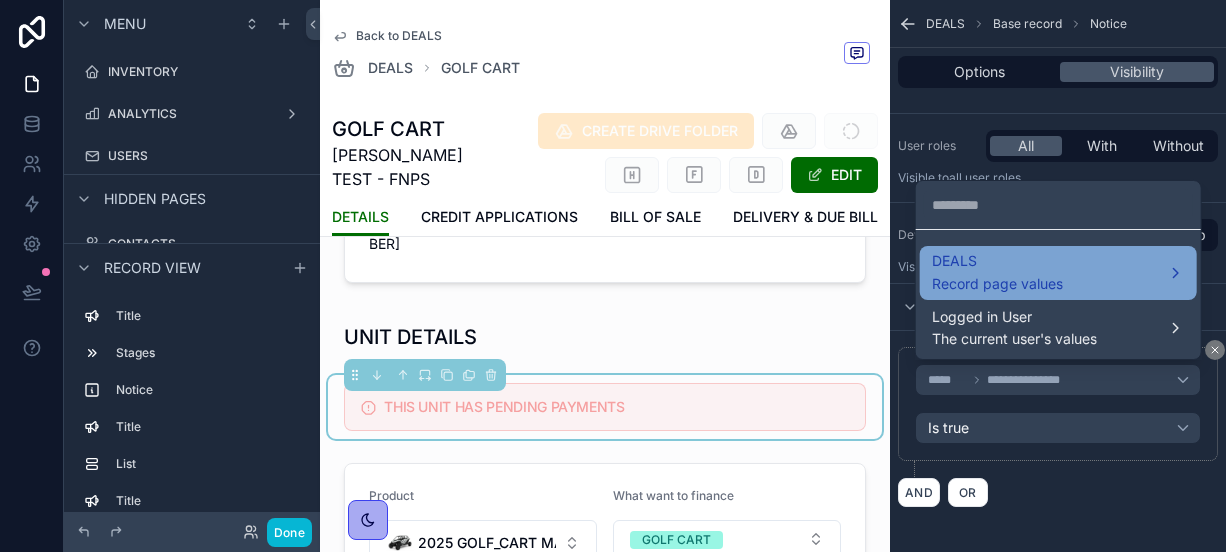 click on "Record page values" at bounding box center (997, 284) 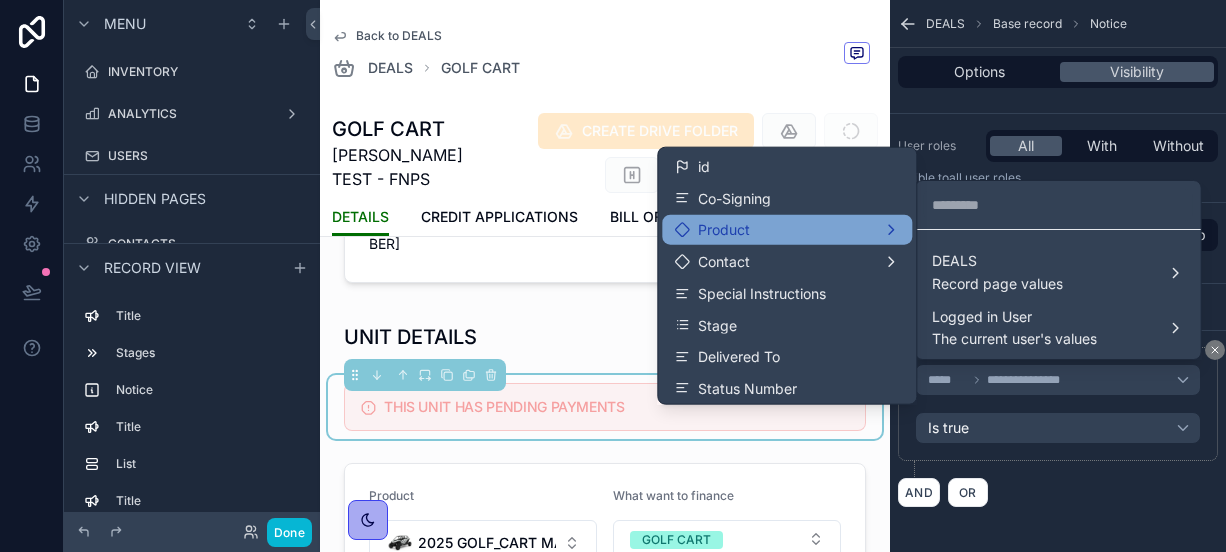 click on "Product" at bounding box center [787, 230] 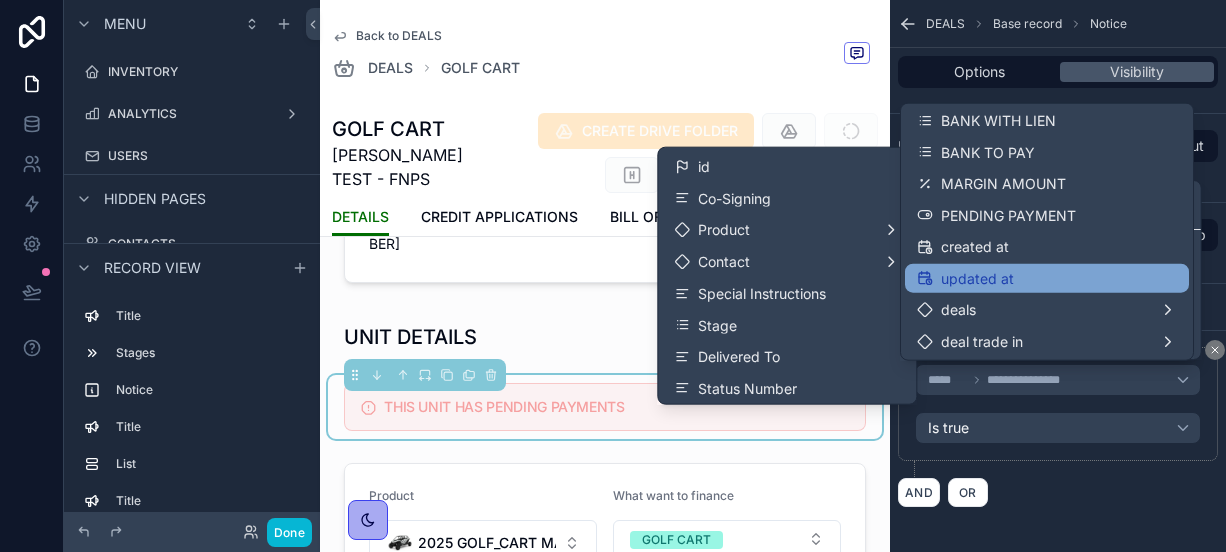 scroll, scrollTop: 2086, scrollLeft: 0, axis: vertical 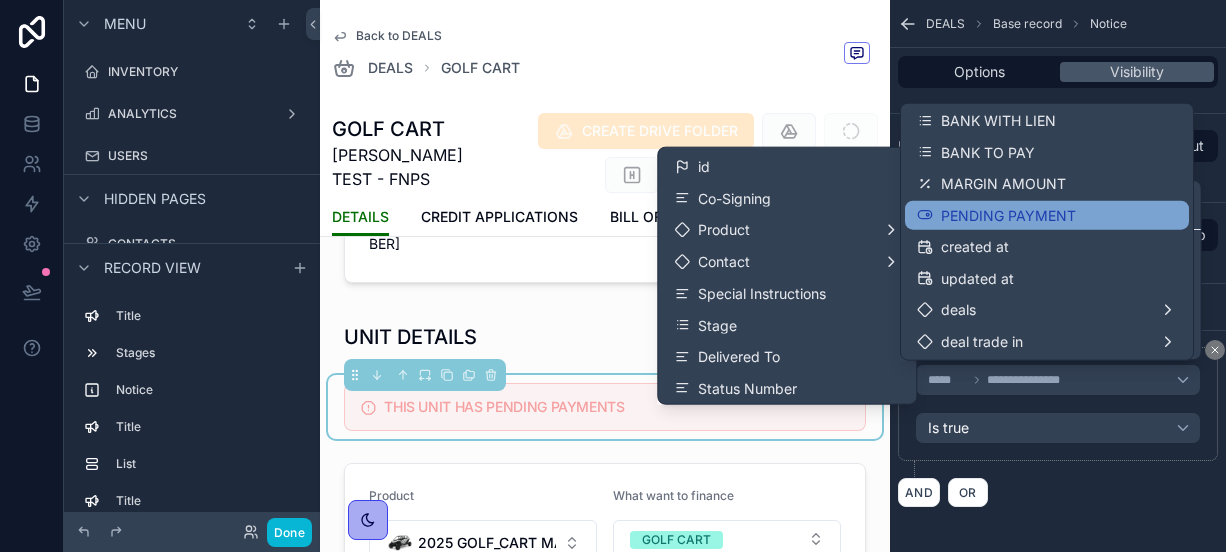 click on "PENDING PAYMENT" at bounding box center (1008, 215) 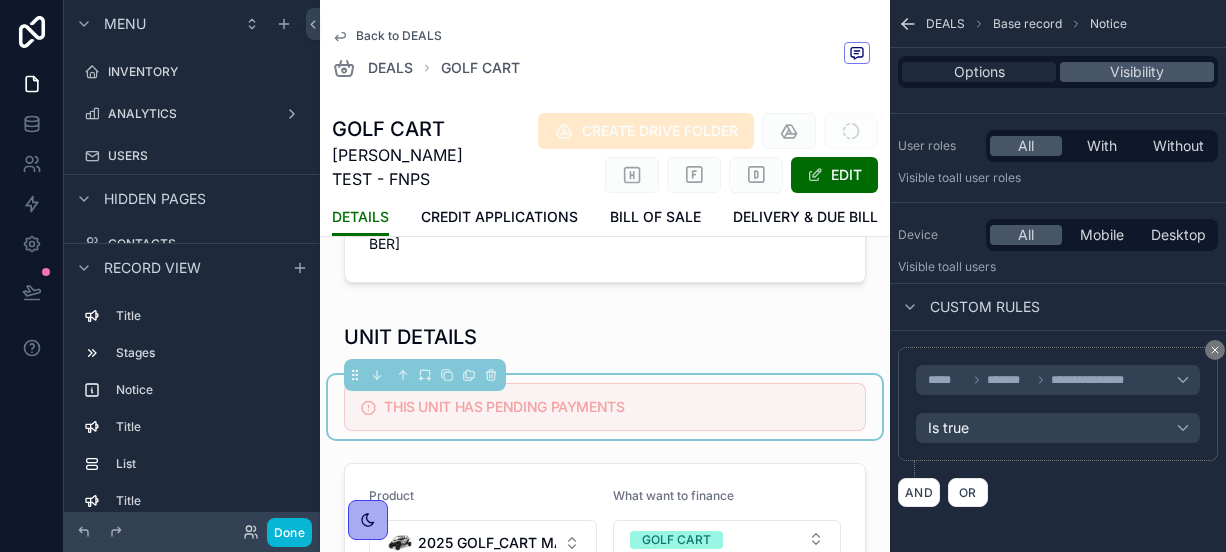 click on "Options" at bounding box center (979, 72) 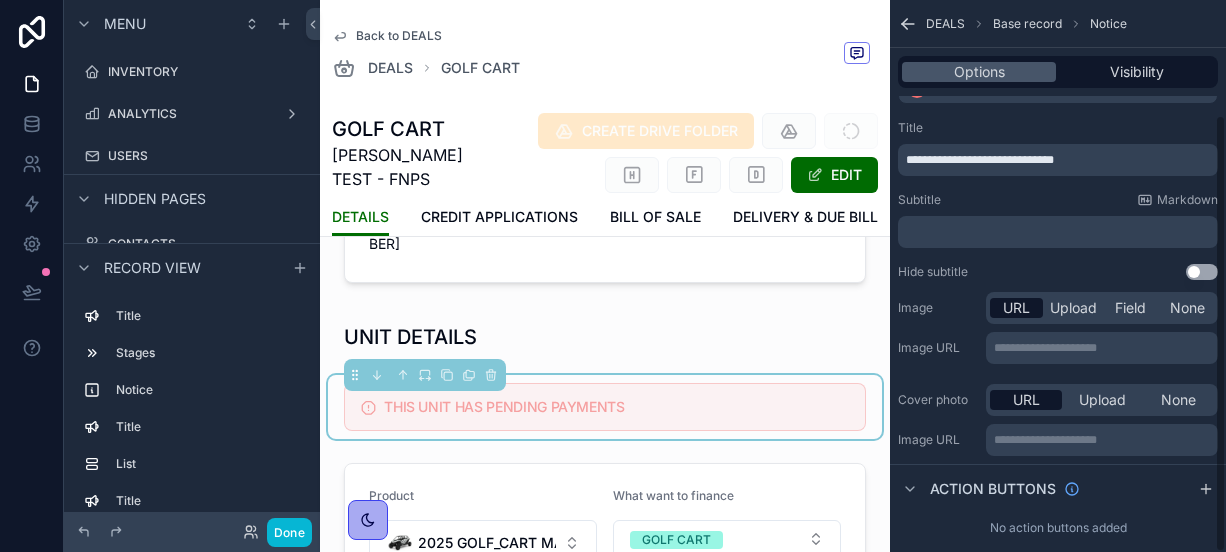 scroll, scrollTop: 144, scrollLeft: 0, axis: vertical 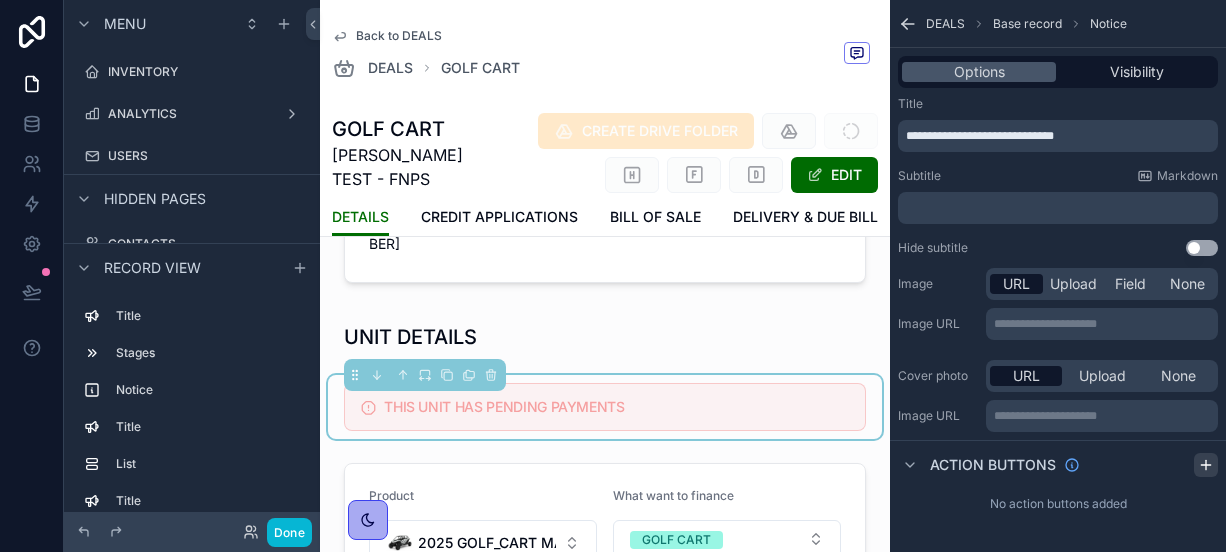 click 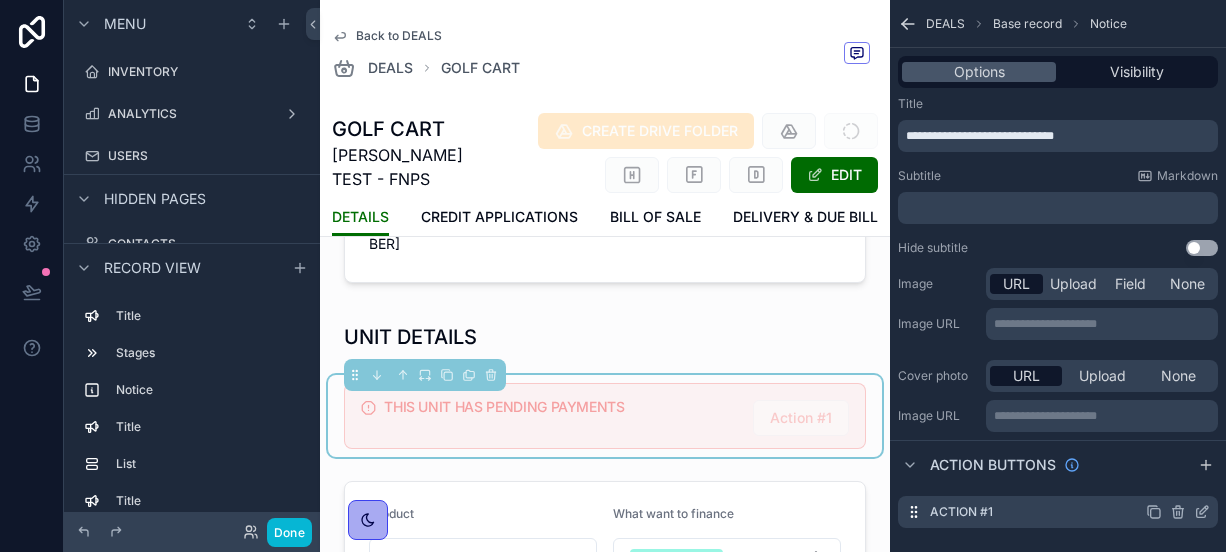 click 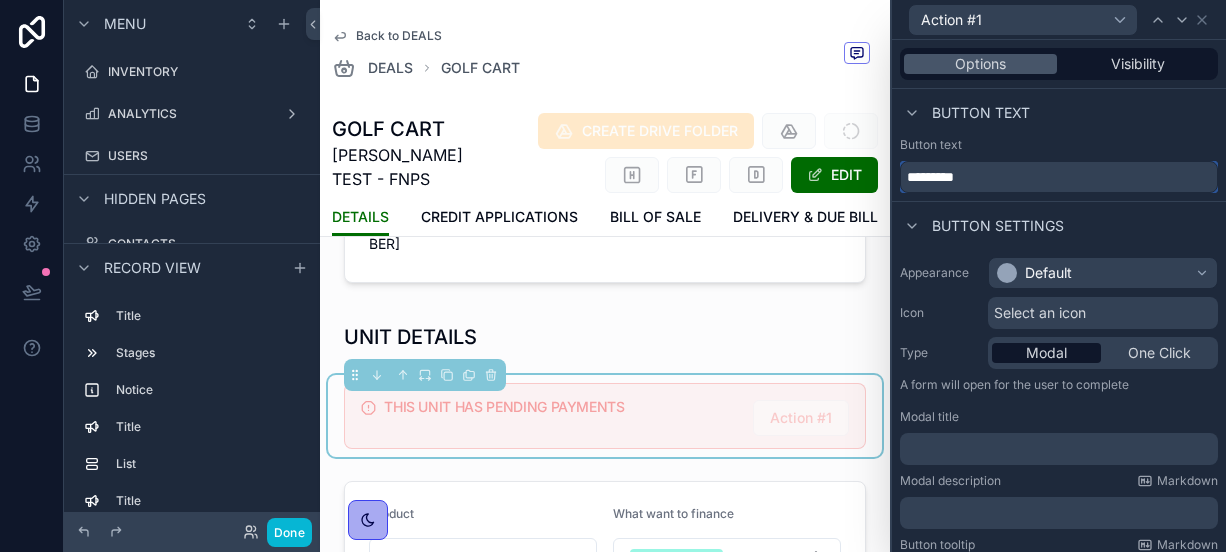 click on "*********" at bounding box center [1059, 177] 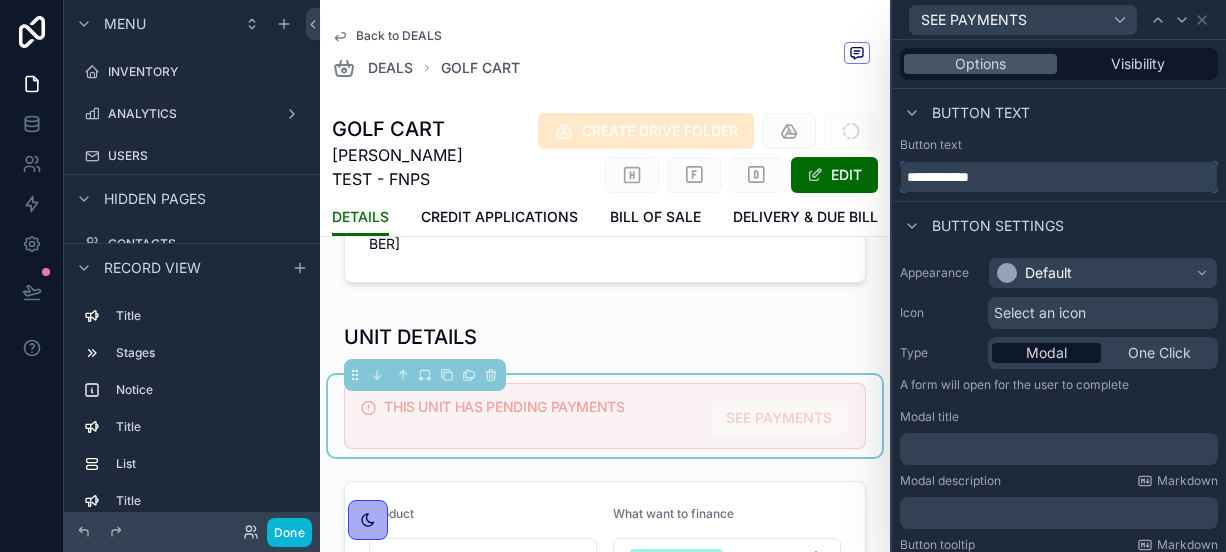 type on "**********" 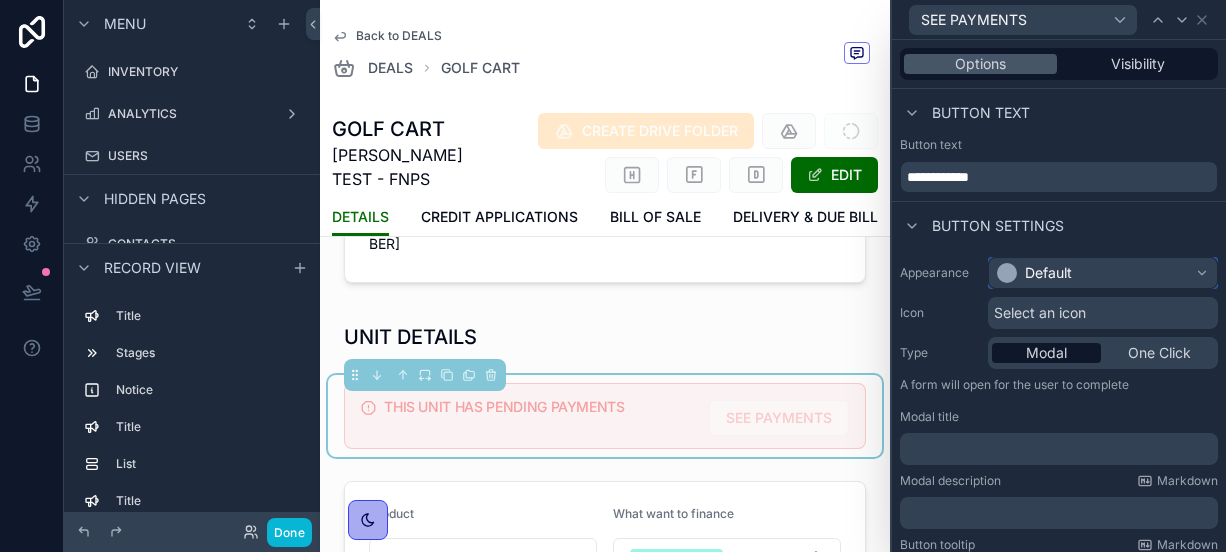 click on "Default" at bounding box center (1048, 273) 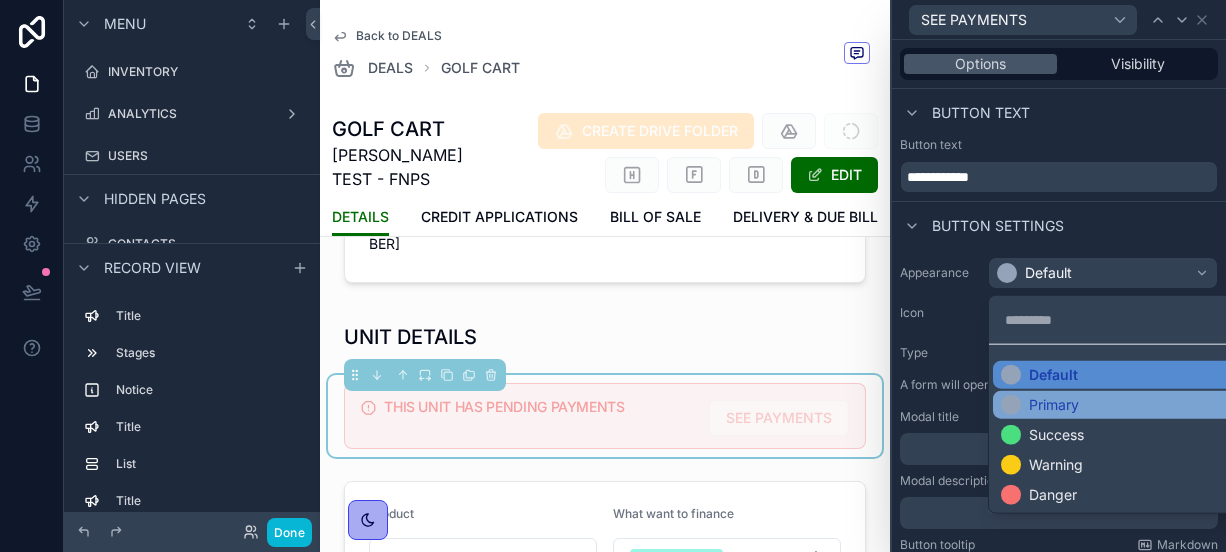 click on "Primary" at bounding box center [1054, 405] 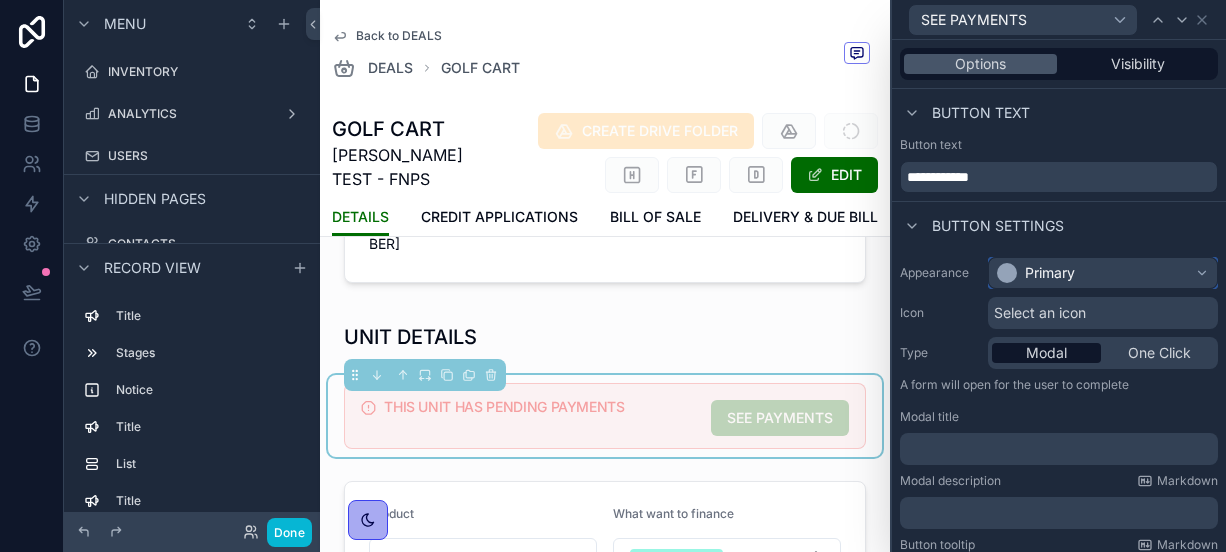click on "Primary" at bounding box center (1050, 273) 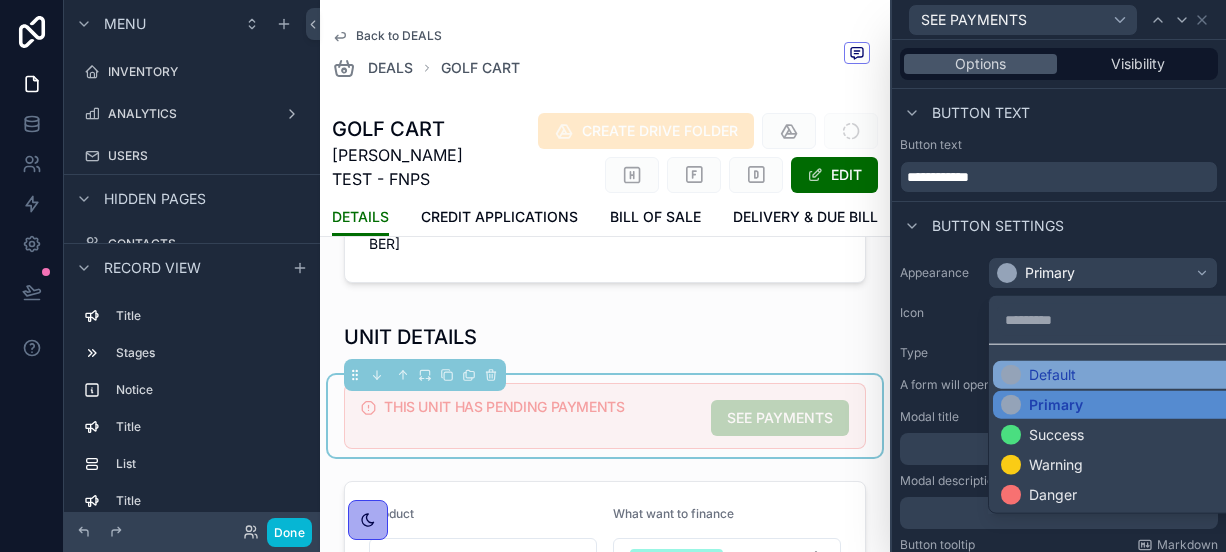 click on "Default" at bounding box center (1052, 375) 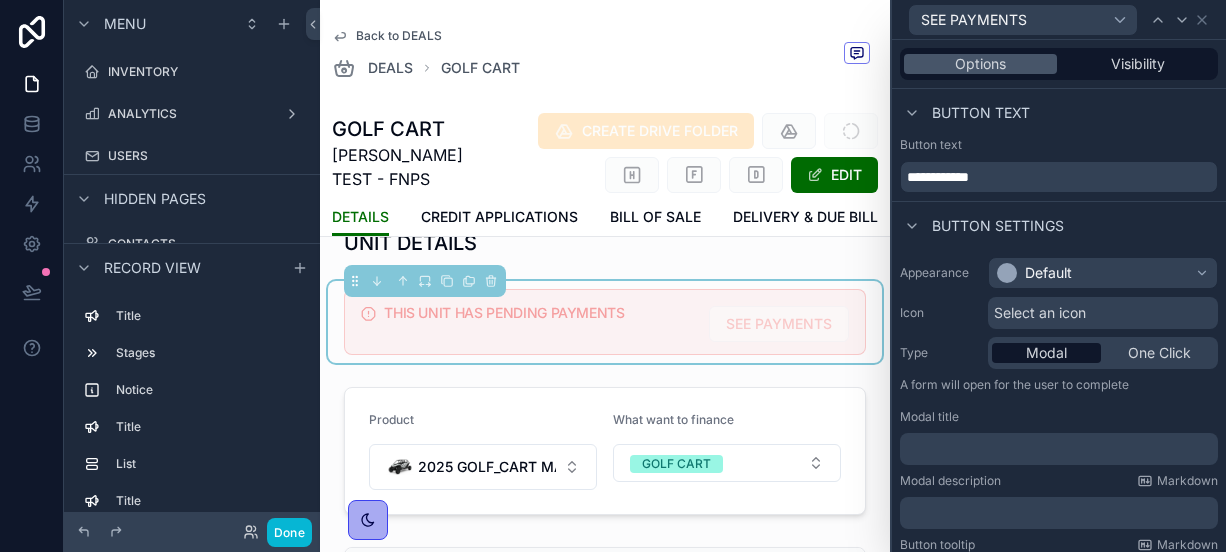 scroll, scrollTop: 610, scrollLeft: 0, axis: vertical 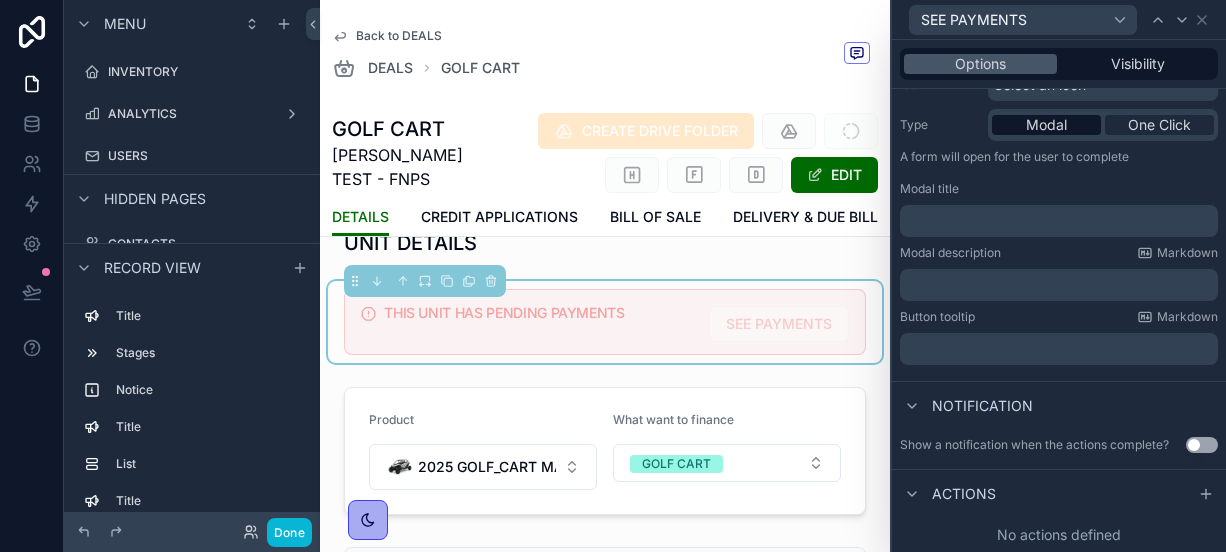click on "One Click" at bounding box center (1159, 125) 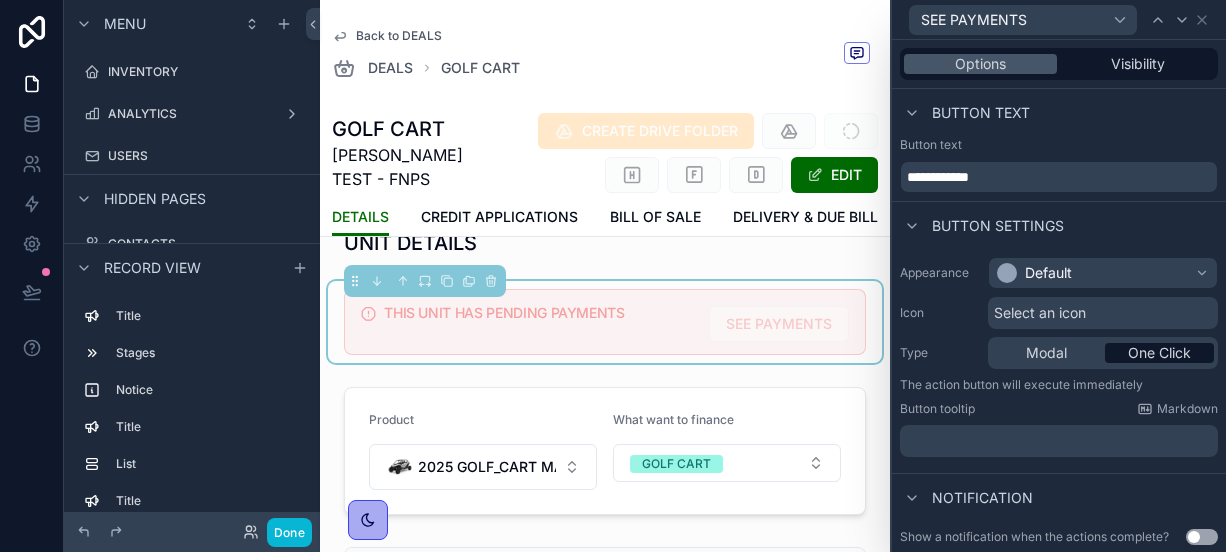 scroll, scrollTop: 92, scrollLeft: 0, axis: vertical 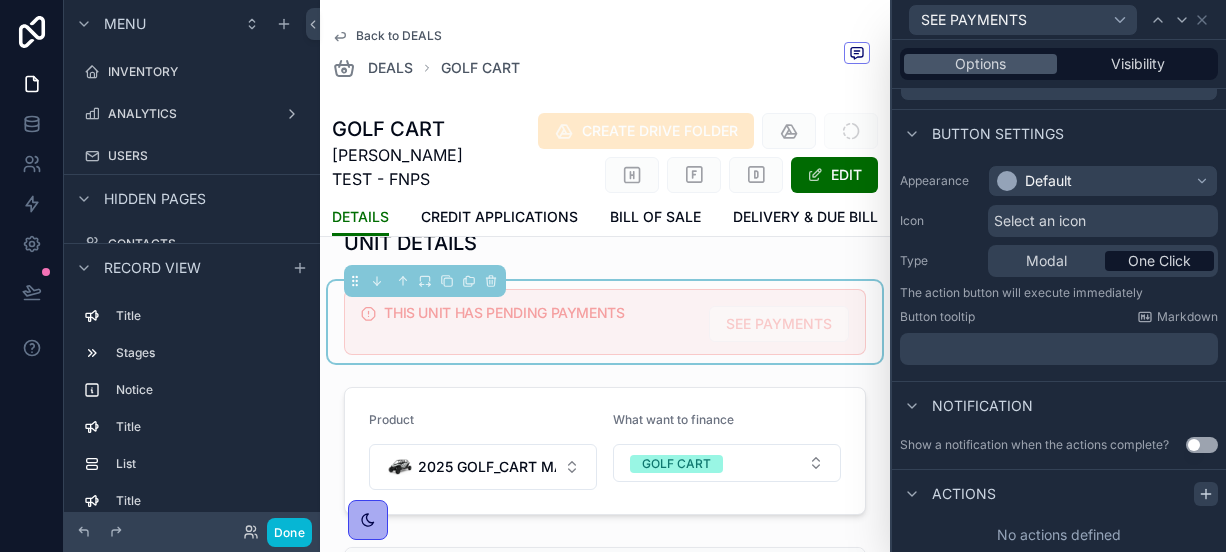 click 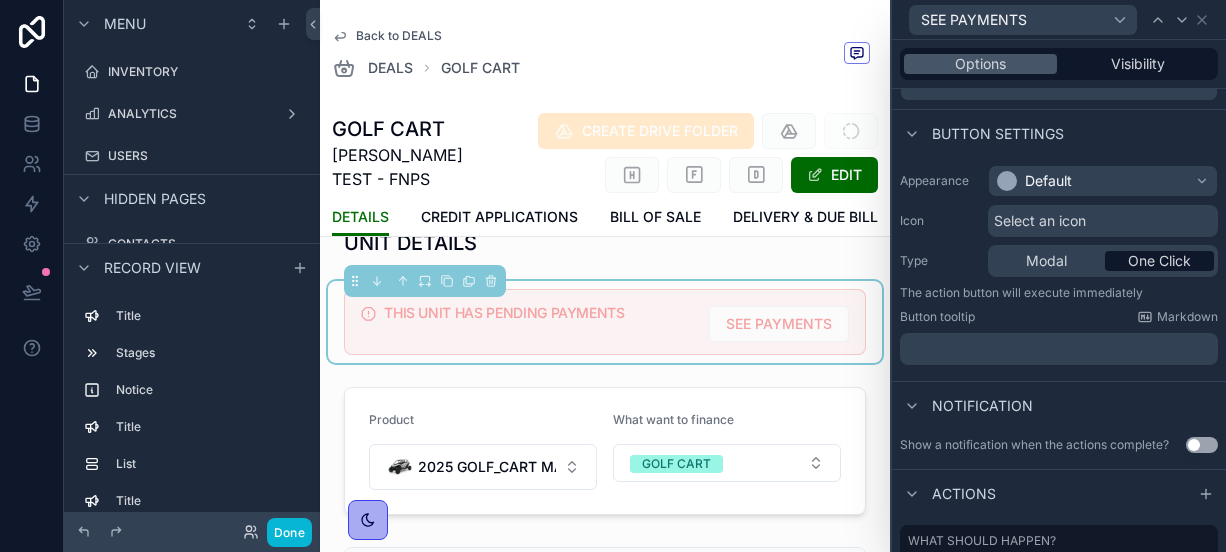 scroll, scrollTop: 195, scrollLeft: 0, axis: vertical 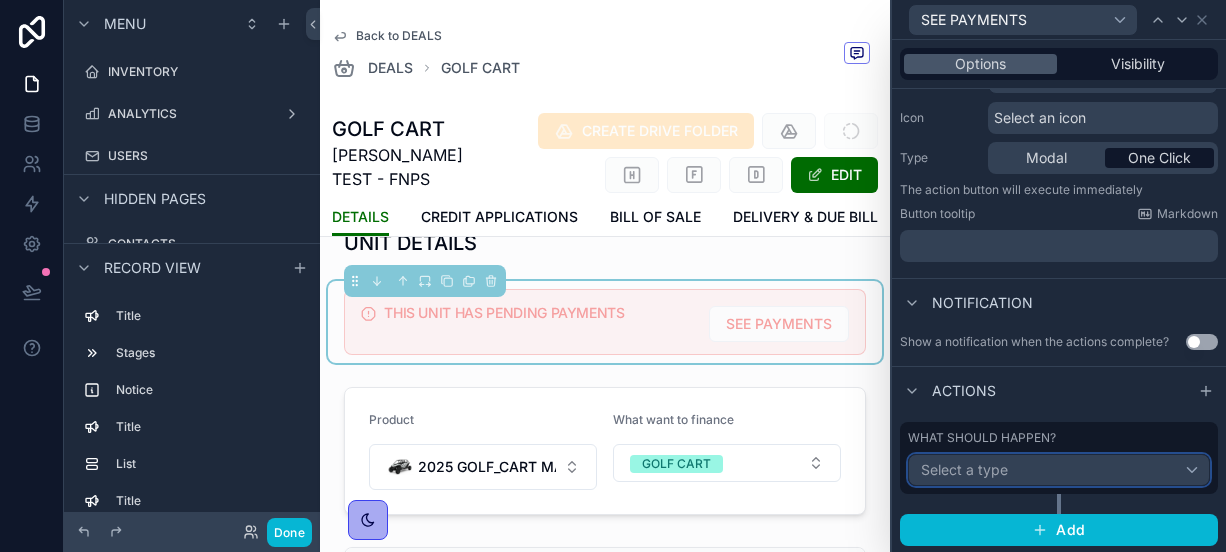 click on "Select a type" at bounding box center (1059, 470) 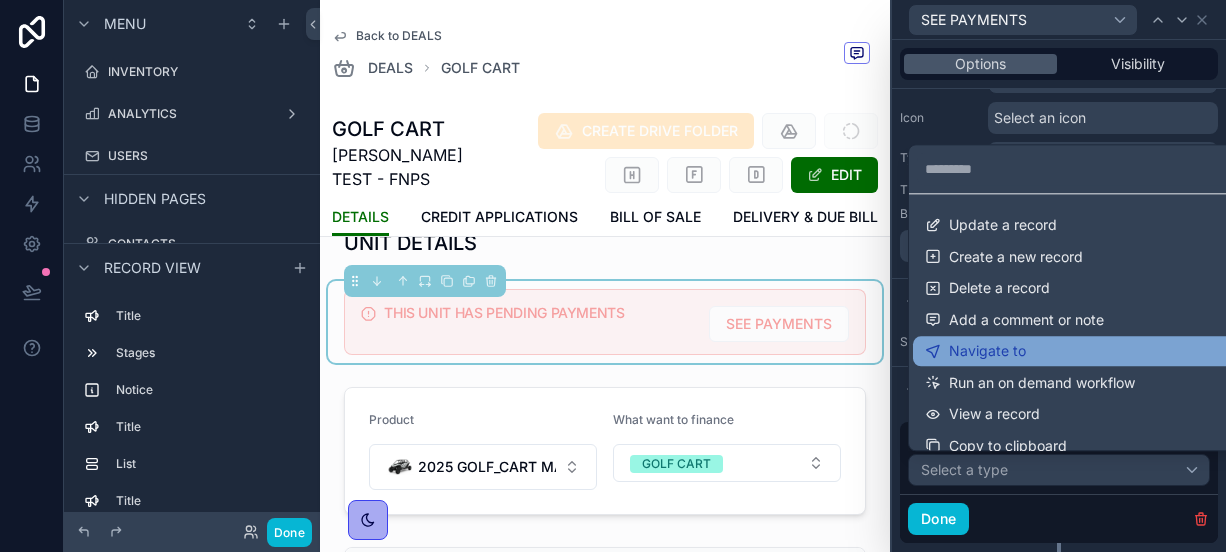 click on "Navigate to" at bounding box center (1075, 351) 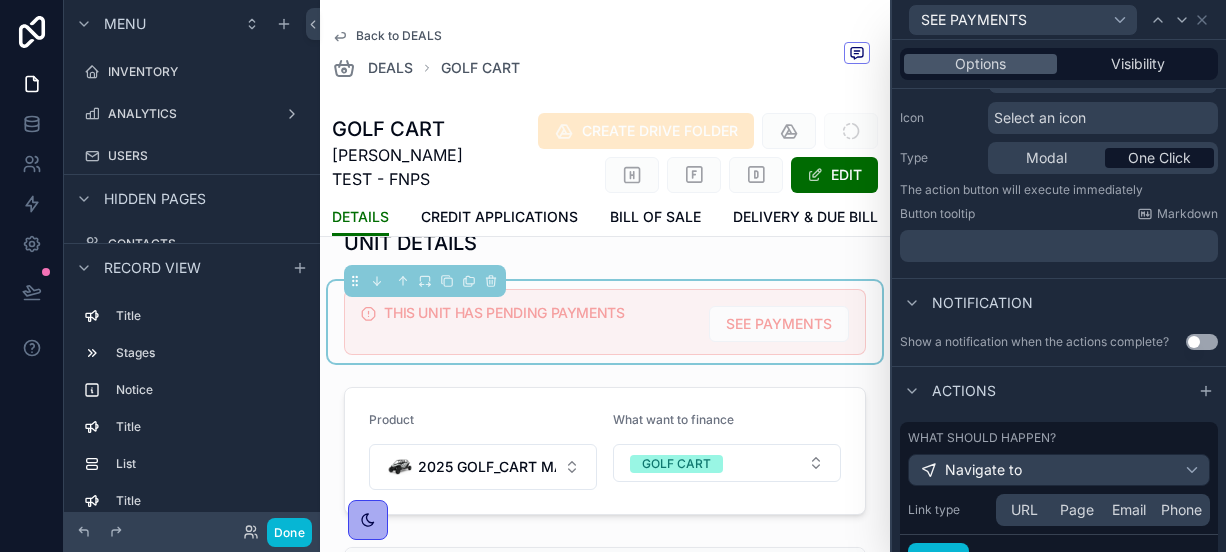 scroll, scrollTop: 283, scrollLeft: 0, axis: vertical 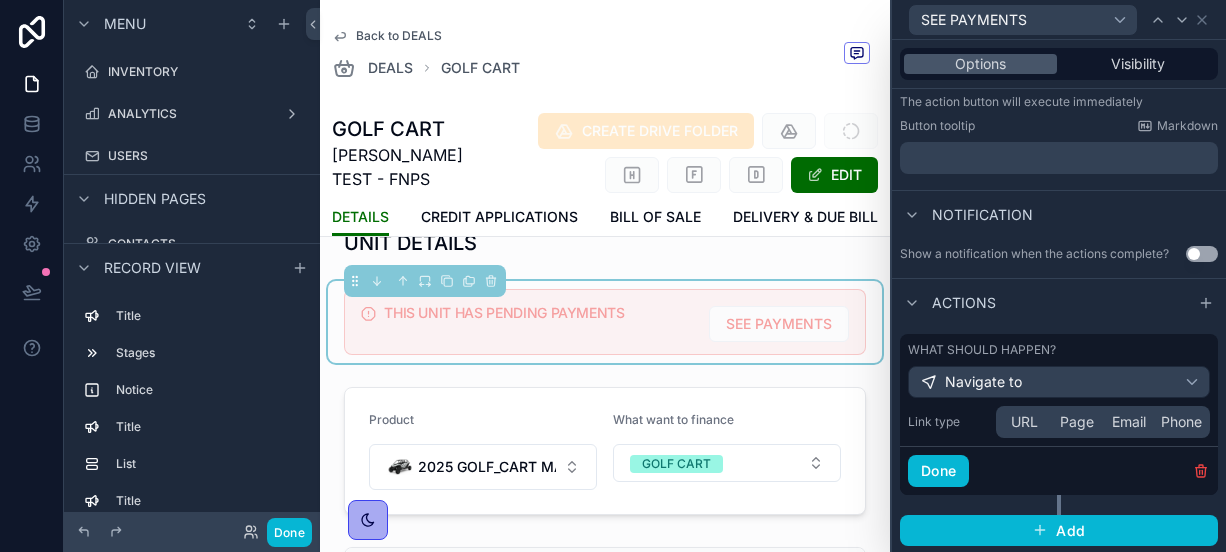 click on "Page" at bounding box center [1077, 422] 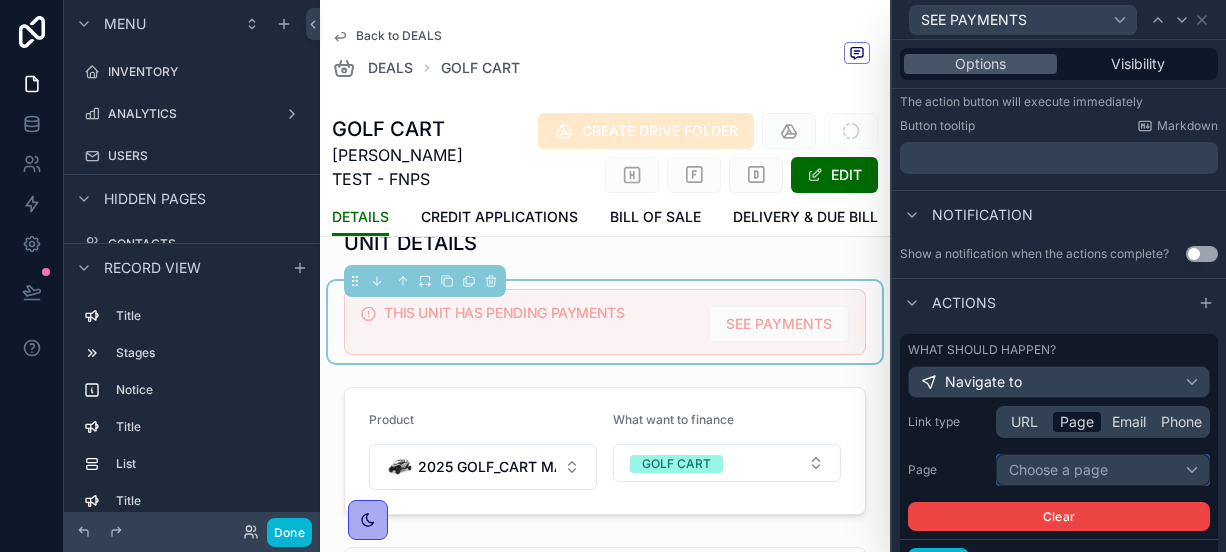 click on "Choose a page" at bounding box center (1103, 470) 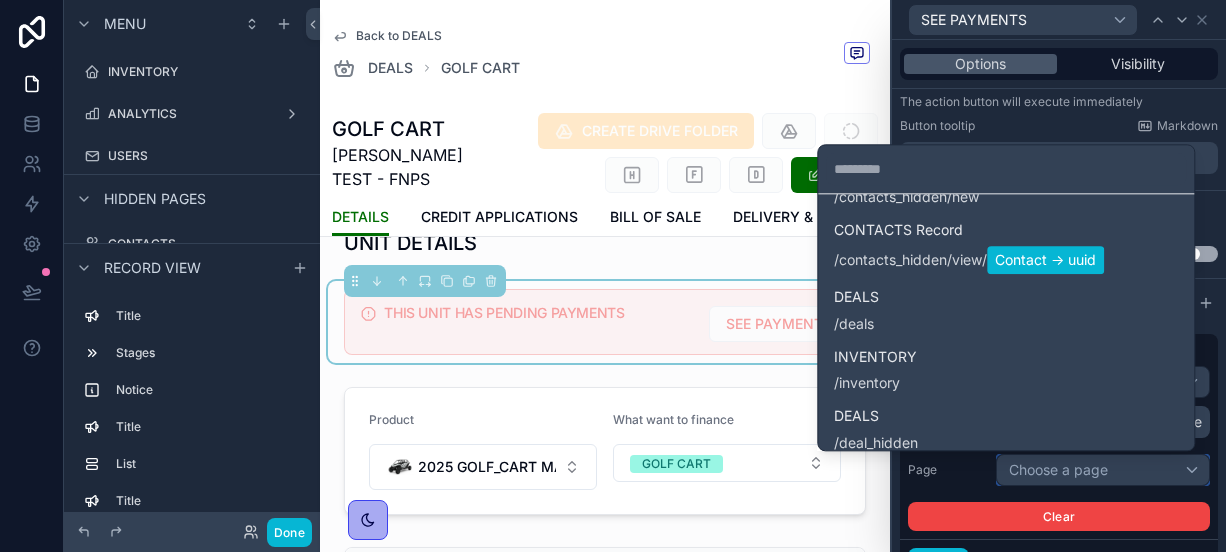 scroll, scrollTop: 0, scrollLeft: 0, axis: both 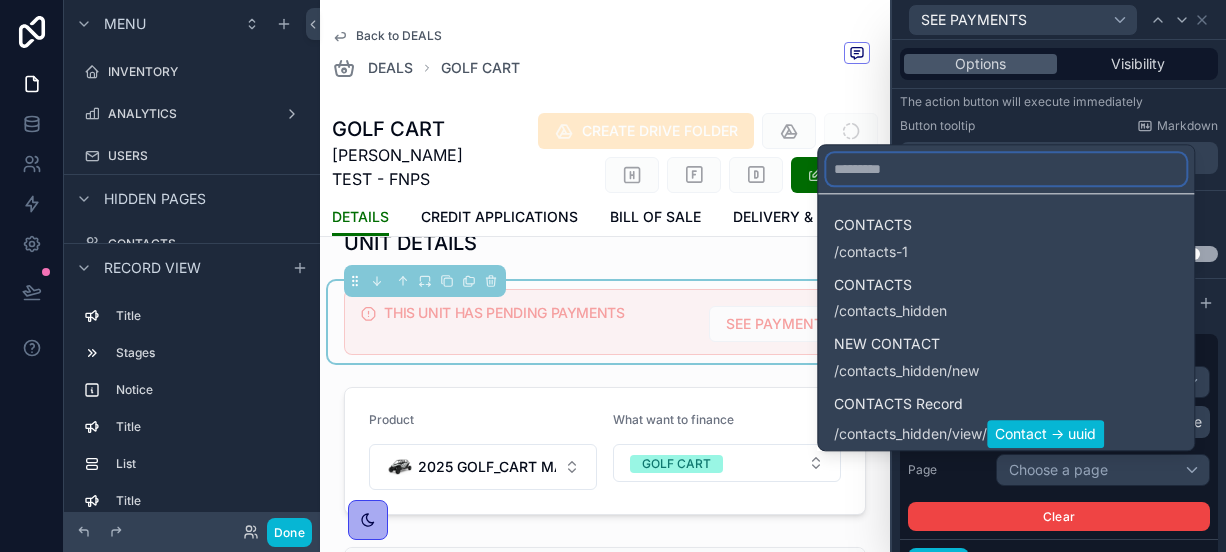 click at bounding box center [1006, 169] 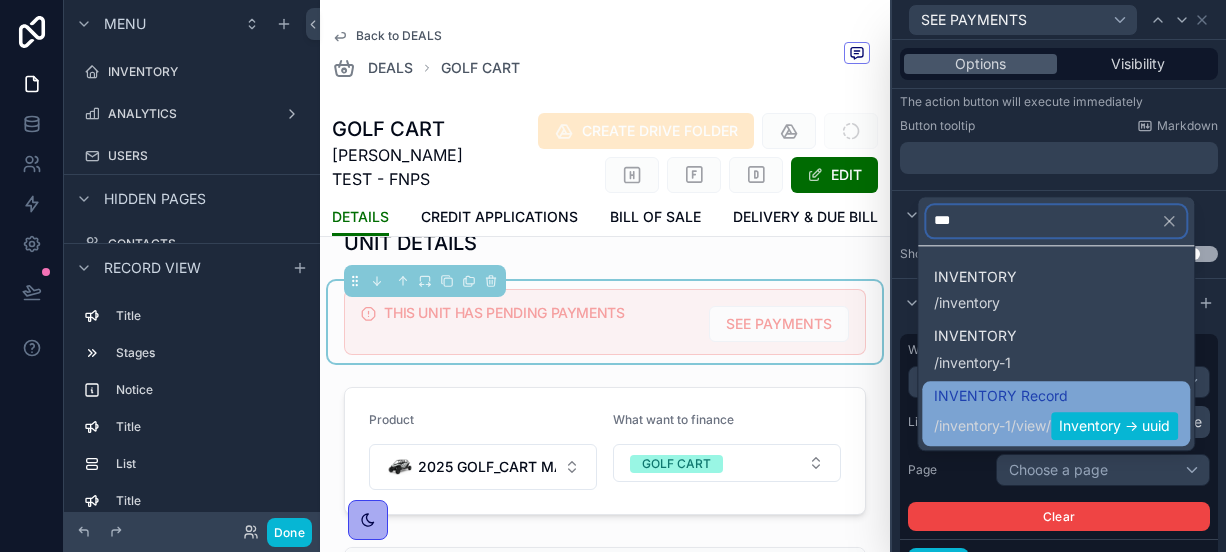 type on "***" 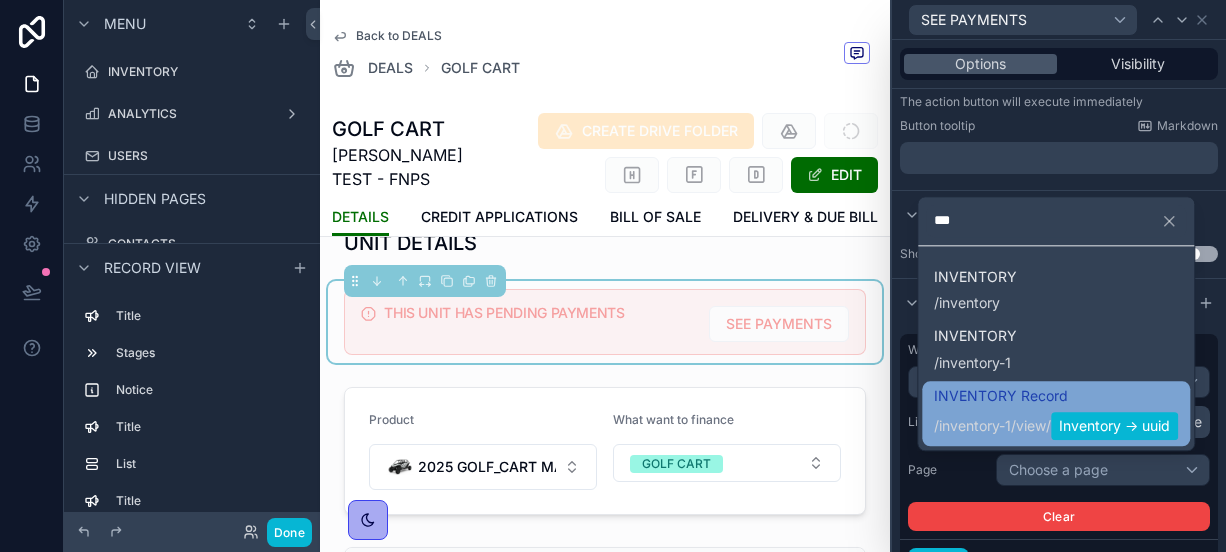 click on "INVENTORY Record" at bounding box center (1056, 396) 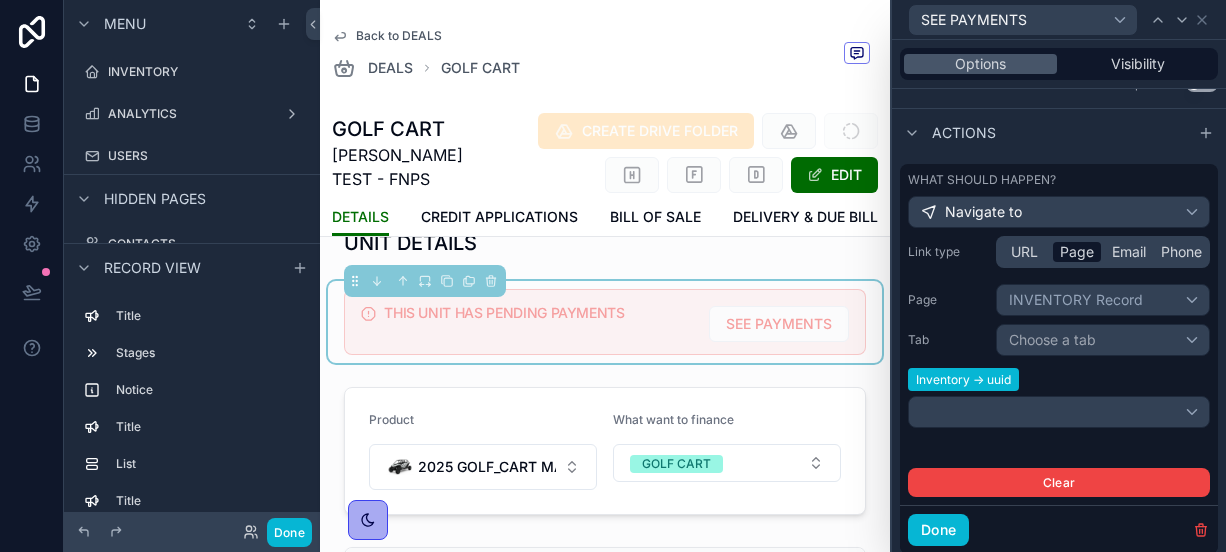 scroll, scrollTop: 465, scrollLeft: 0, axis: vertical 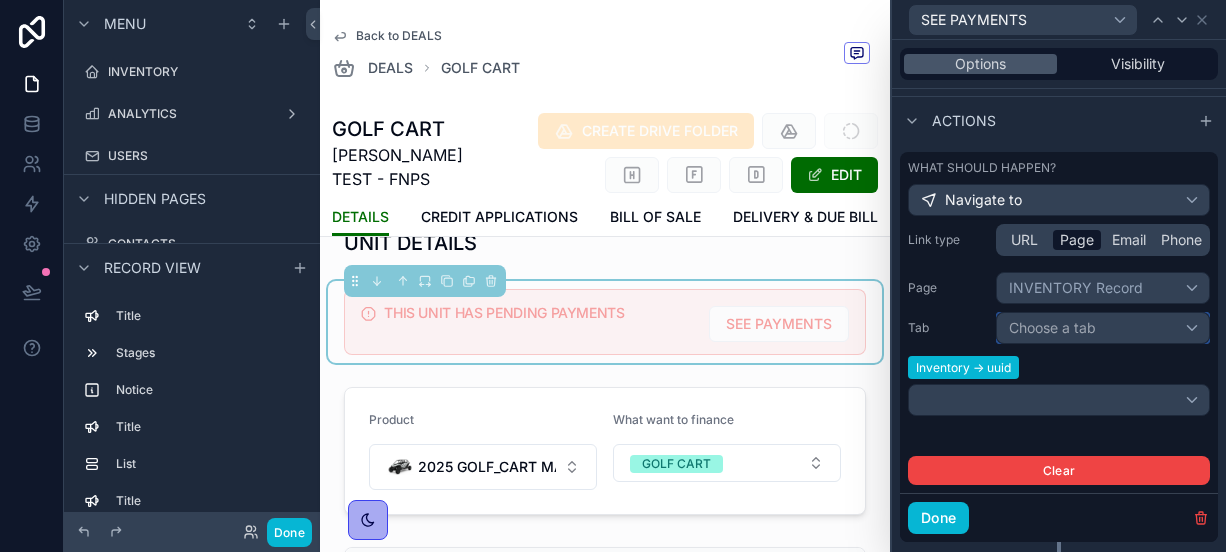 click on "Choose a tab" at bounding box center [1052, 327] 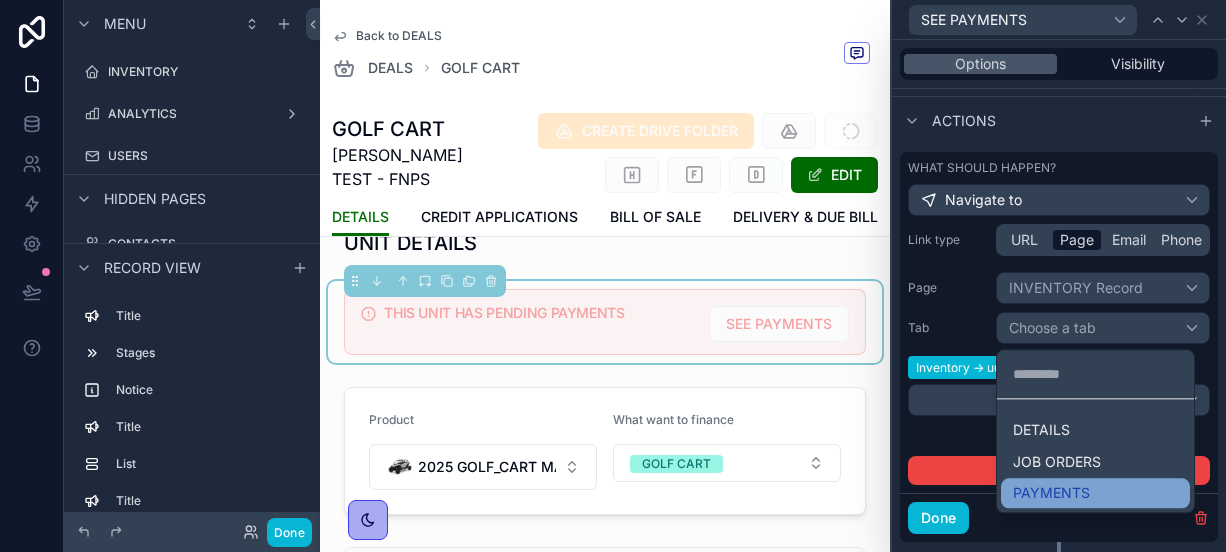 click on "PAYMENTS" at bounding box center (1095, 493) 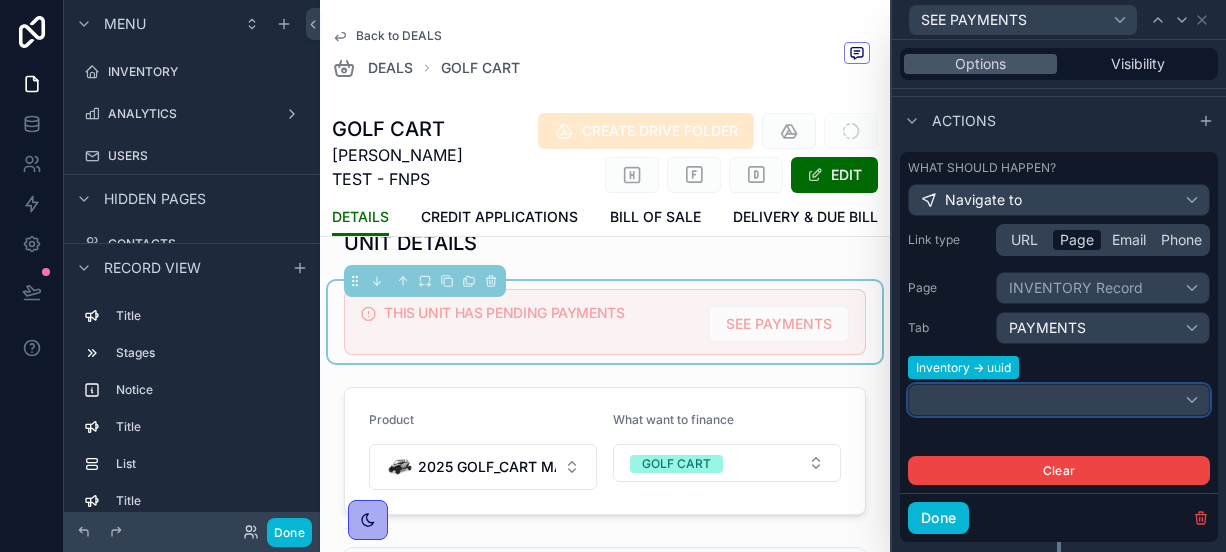 click at bounding box center [1059, 400] 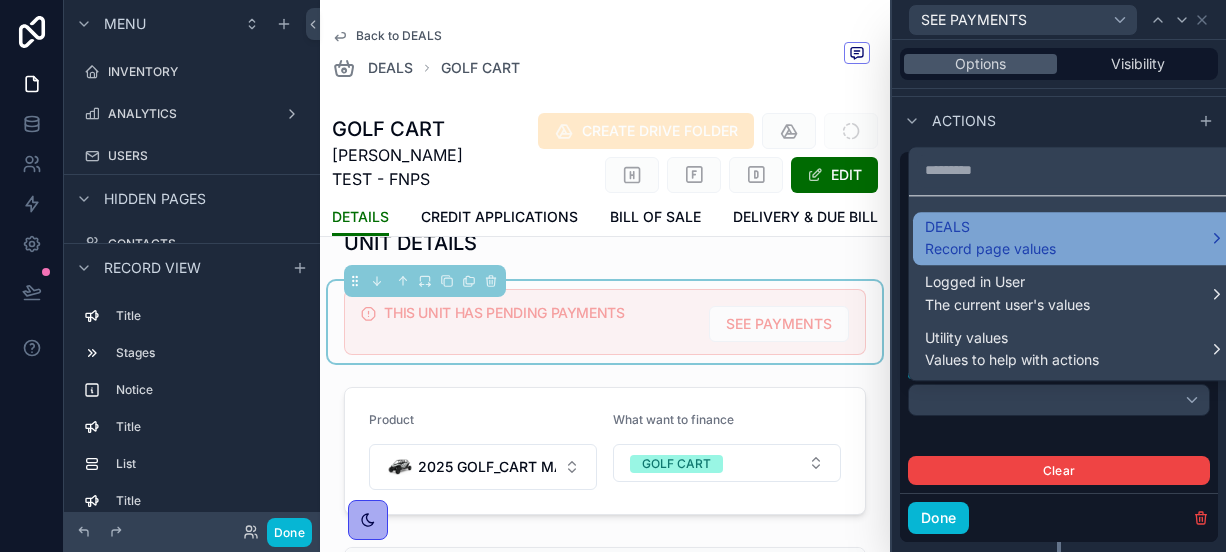 click on "Record page values" at bounding box center (990, 249) 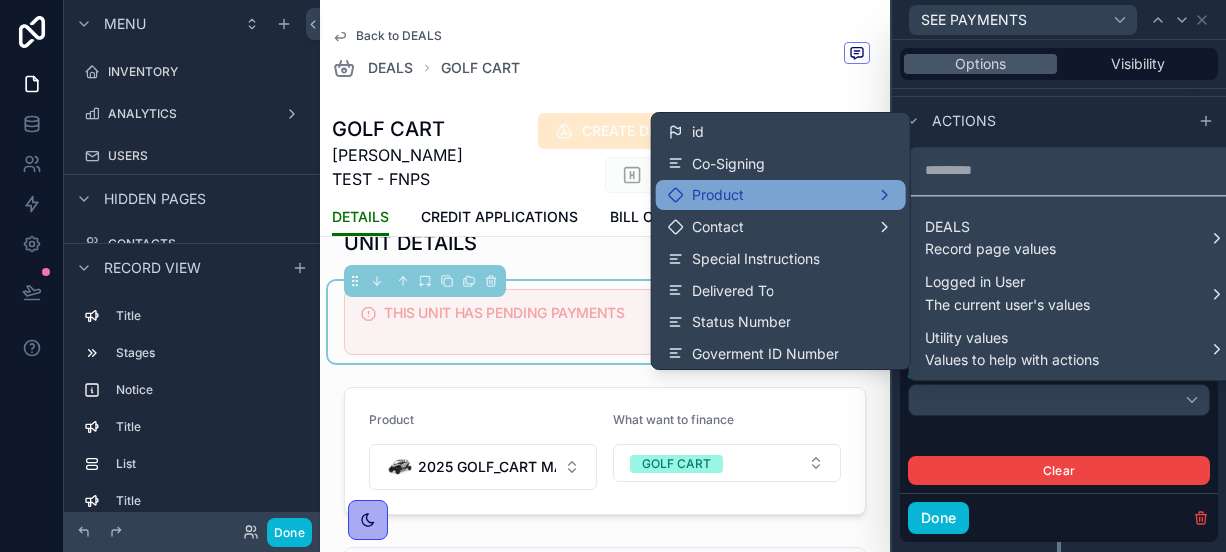 click on "Product" at bounding box center [781, 195] 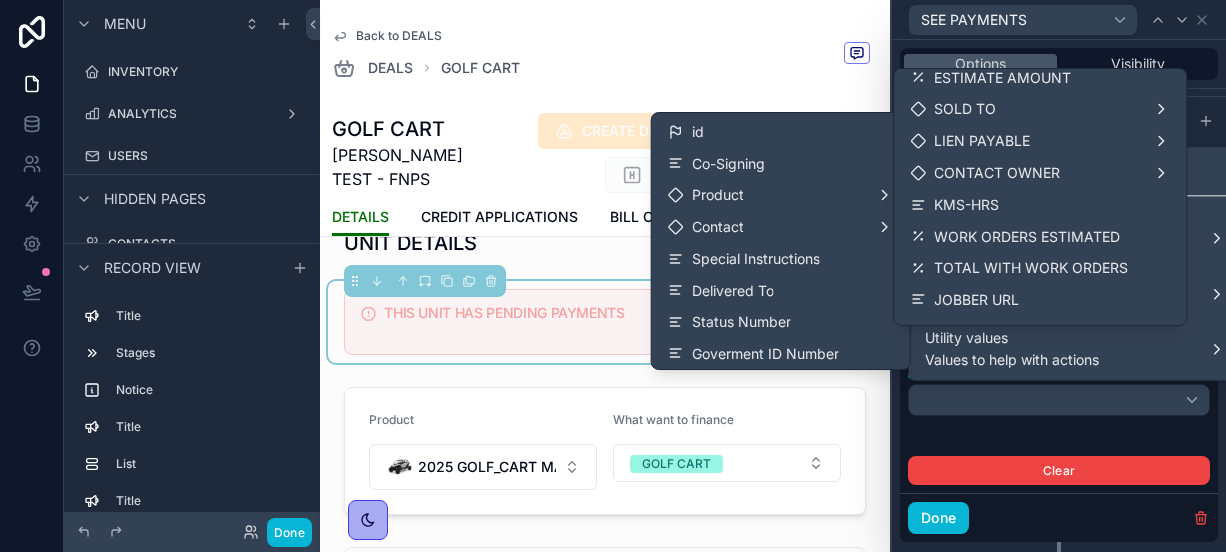 scroll, scrollTop: 1647, scrollLeft: 0, axis: vertical 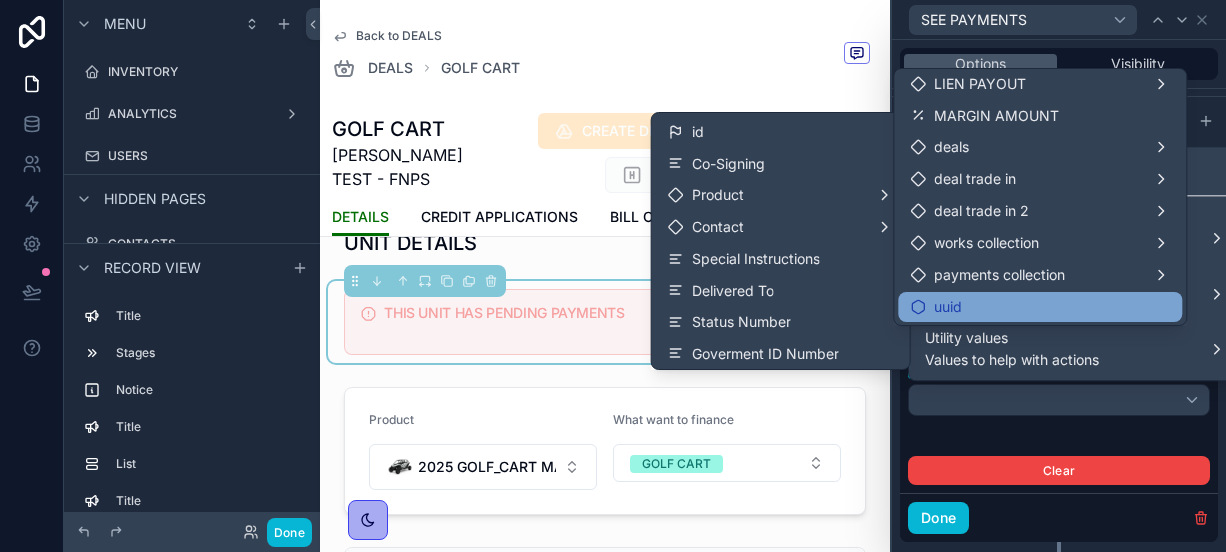 click on "uuid" at bounding box center [1040, 307] 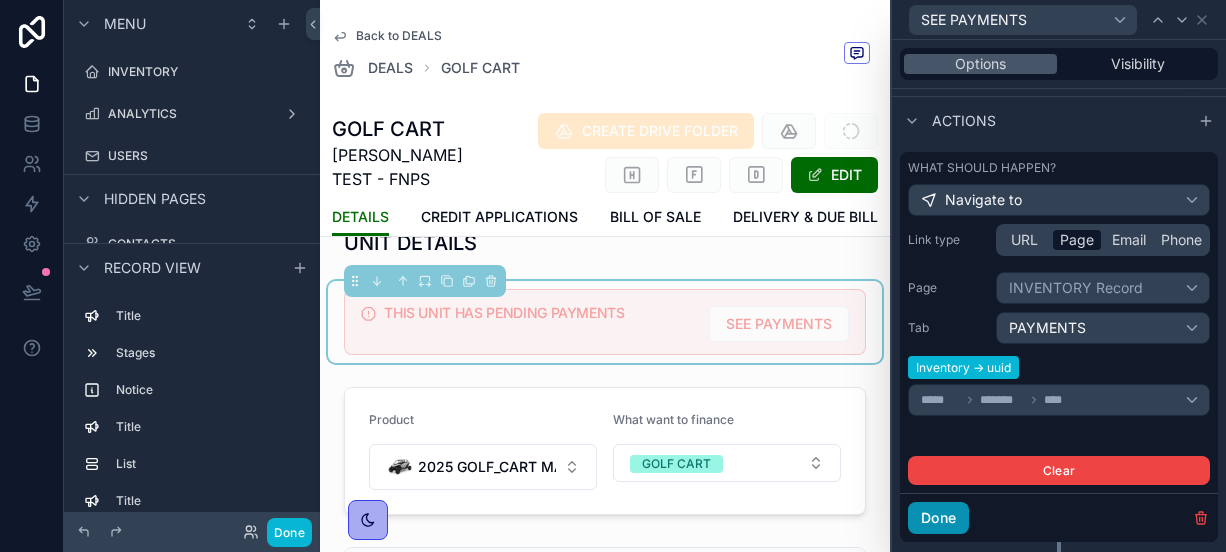click on "Done" at bounding box center [938, 518] 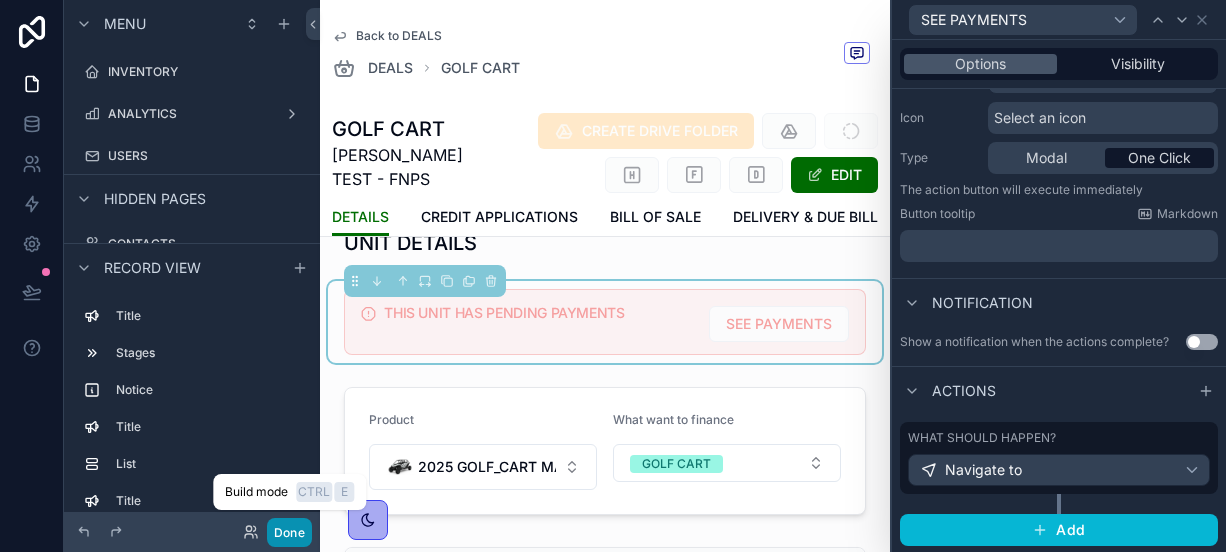 click on "Done" at bounding box center (289, 532) 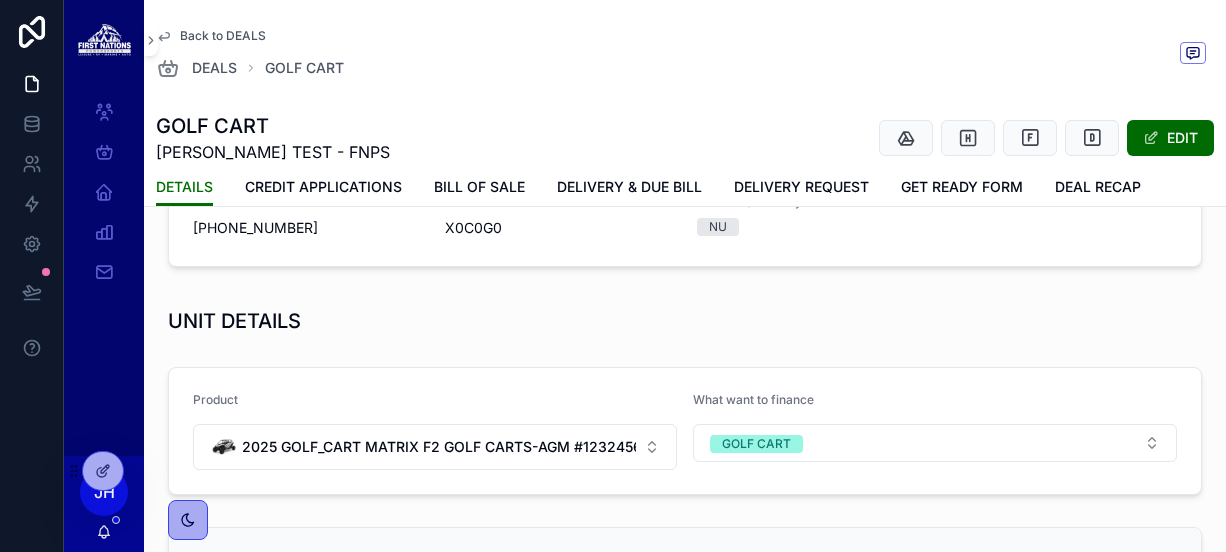 scroll, scrollTop: 368, scrollLeft: 0, axis: vertical 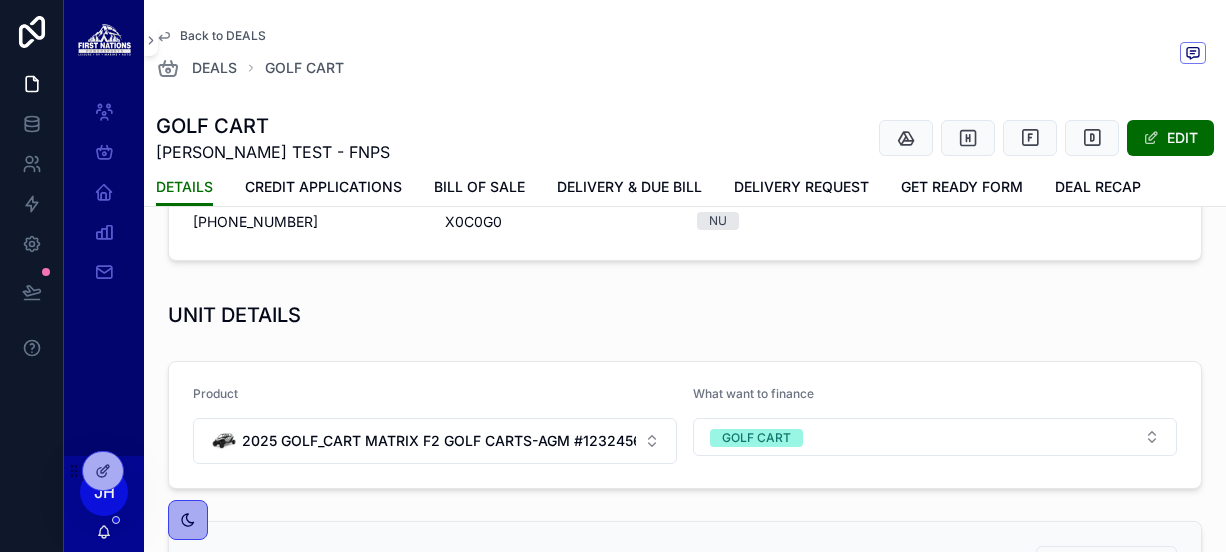 click on "Back to DEALS" at bounding box center (223, 36) 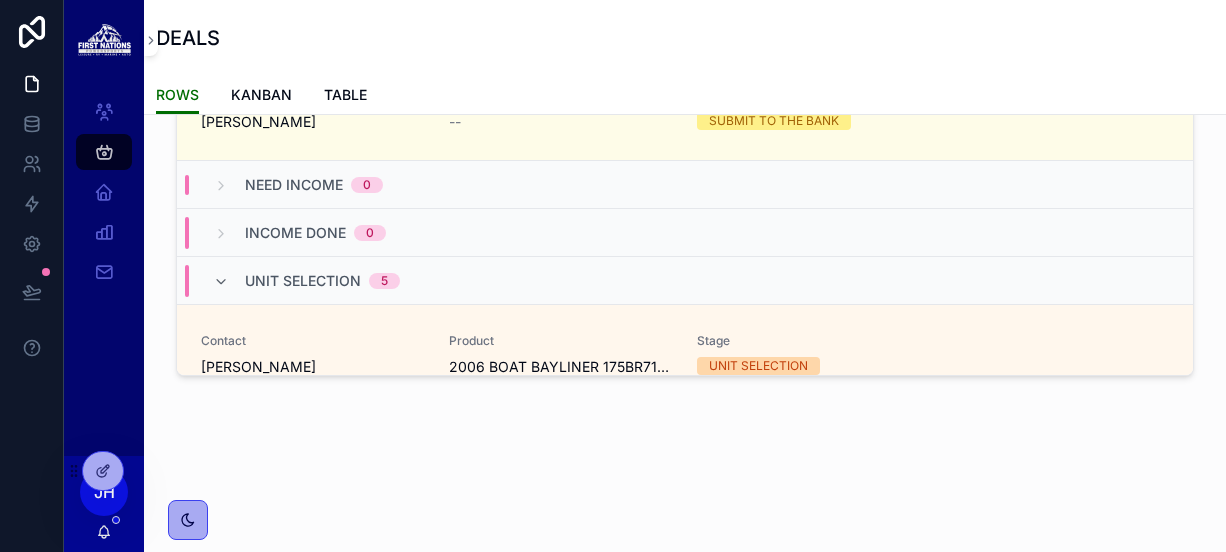 scroll, scrollTop: 232, scrollLeft: 0, axis: vertical 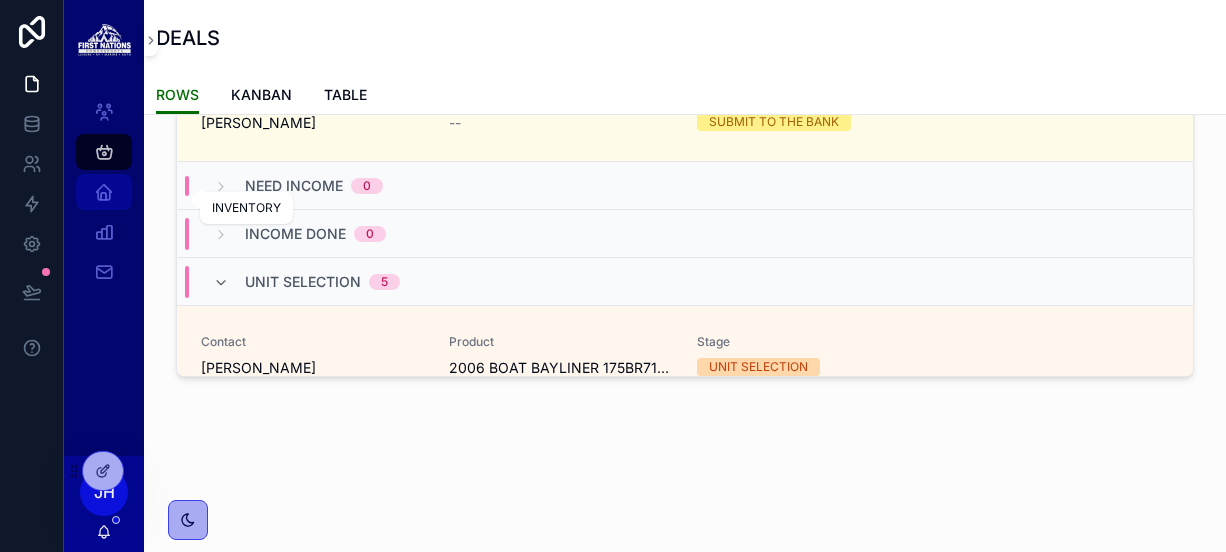 click at bounding box center (104, 192) 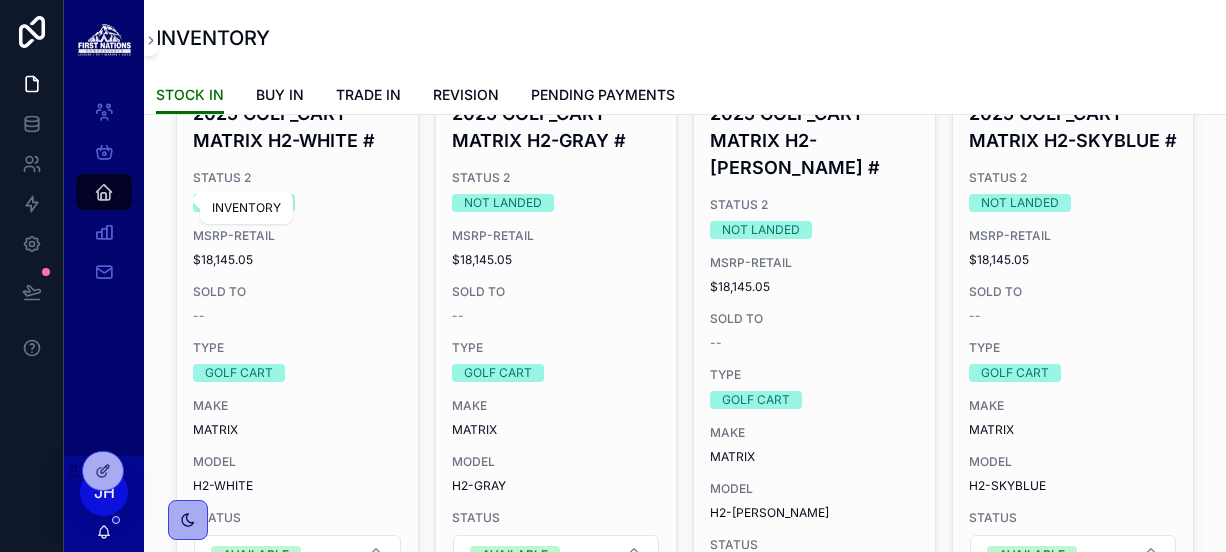 scroll, scrollTop: 0, scrollLeft: 0, axis: both 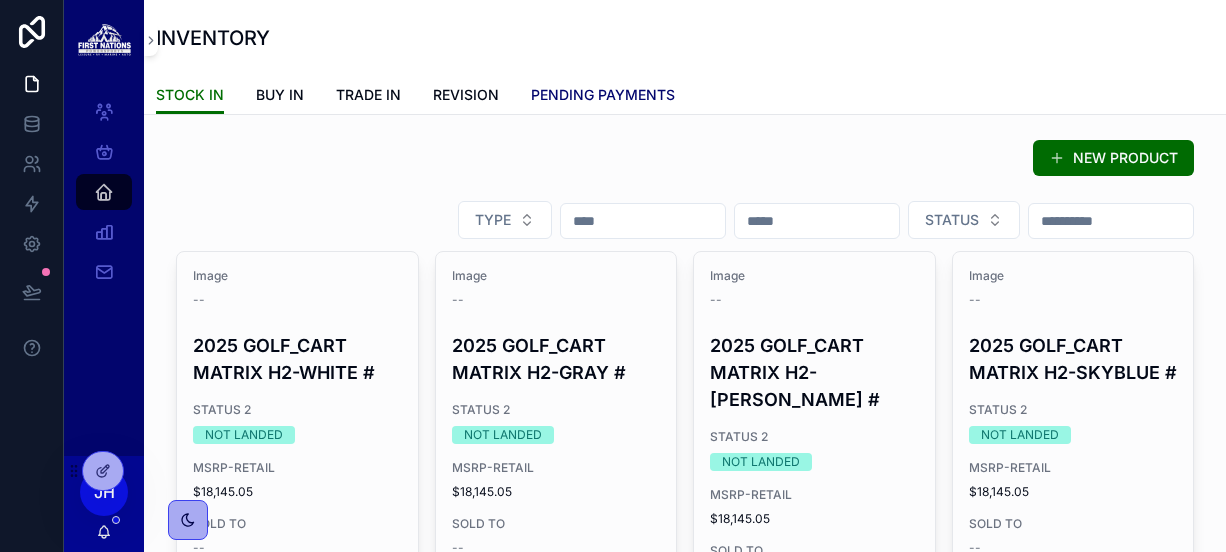 click on "PENDING PAYMENTS" at bounding box center (603, 97) 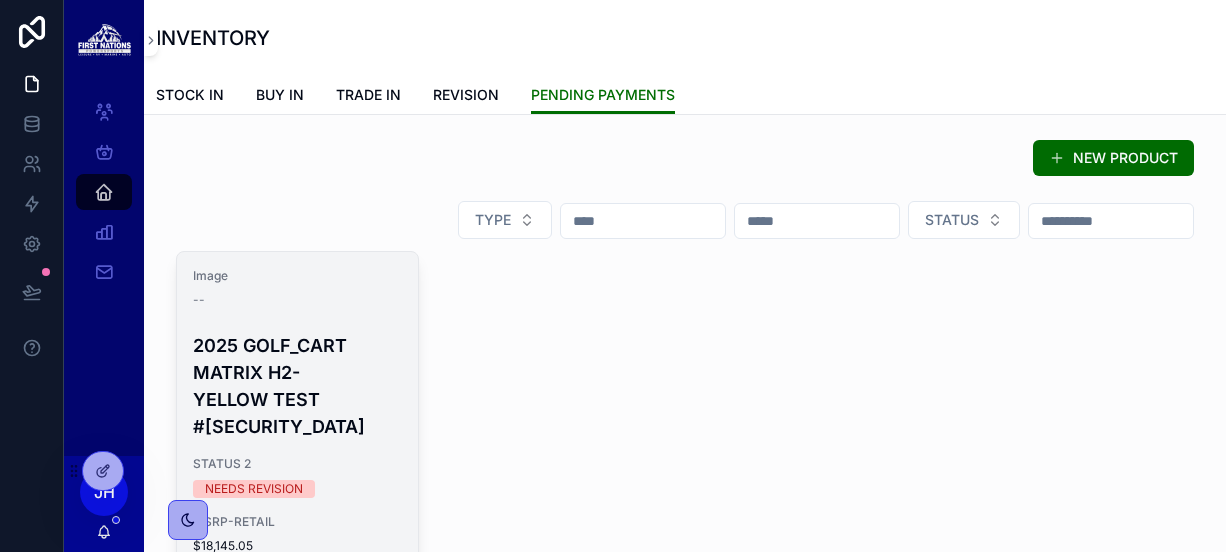 click on "2025 GOLF_CART MATRIX H2-YELLOW TEST #[SECURITY_DATA]" at bounding box center (297, 386) 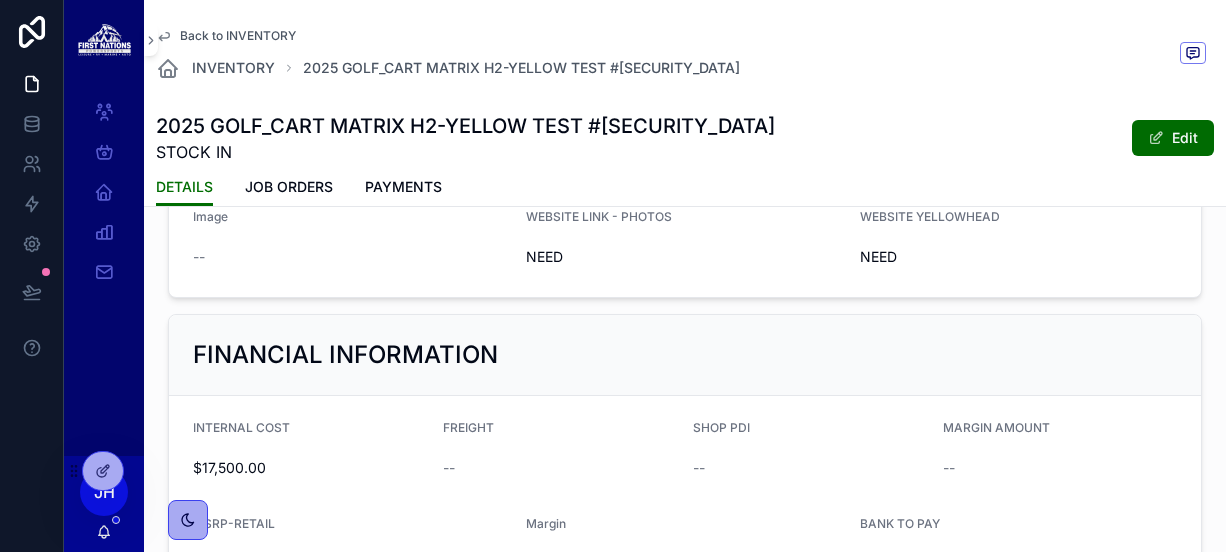 scroll, scrollTop: 1576, scrollLeft: 0, axis: vertical 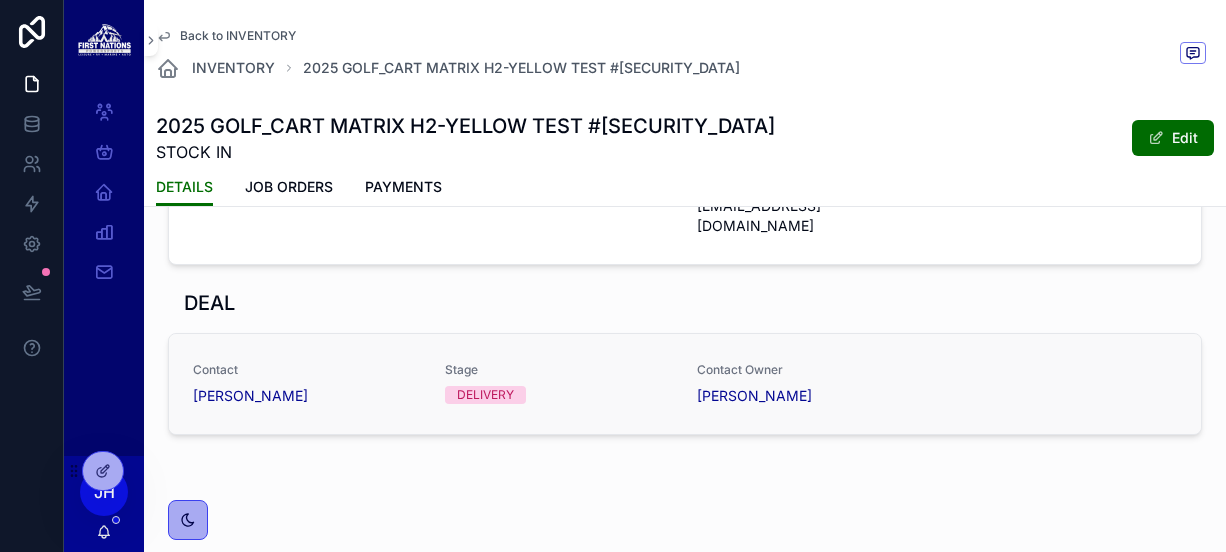click on "Contact Michelle Frutos" at bounding box center [307, 384] 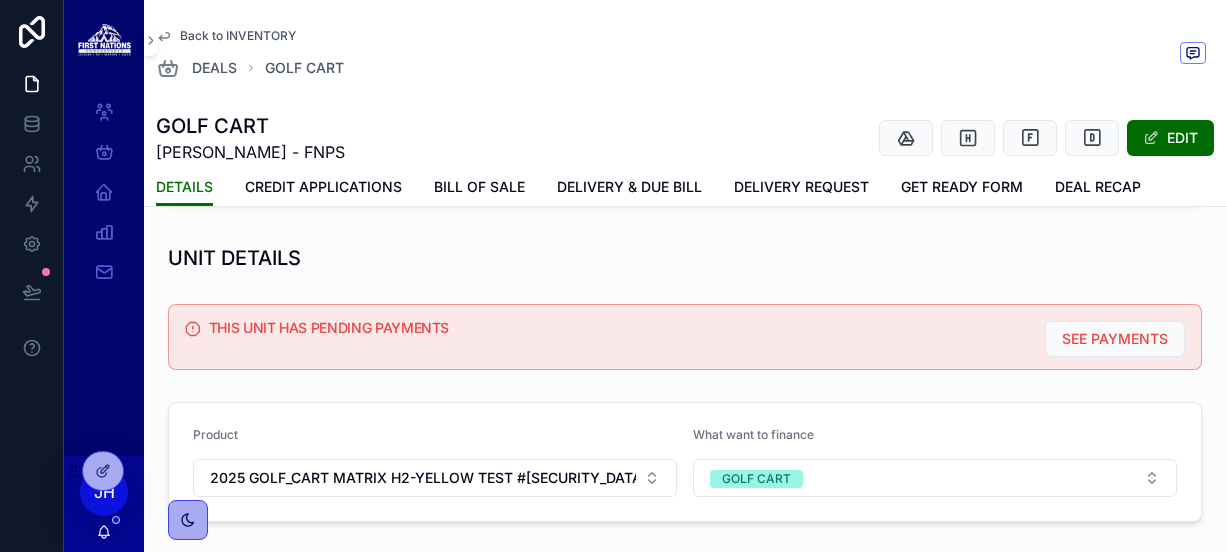 scroll, scrollTop: 449, scrollLeft: 0, axis: vertical 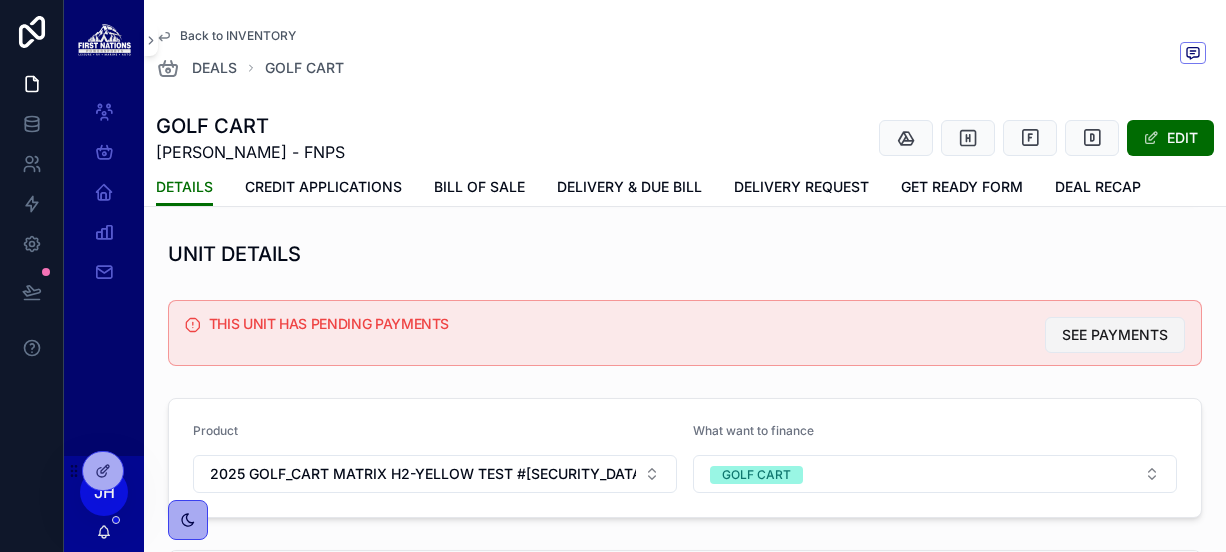 click on "SEE PAYMENTS" at bounding box center (1115, 335) 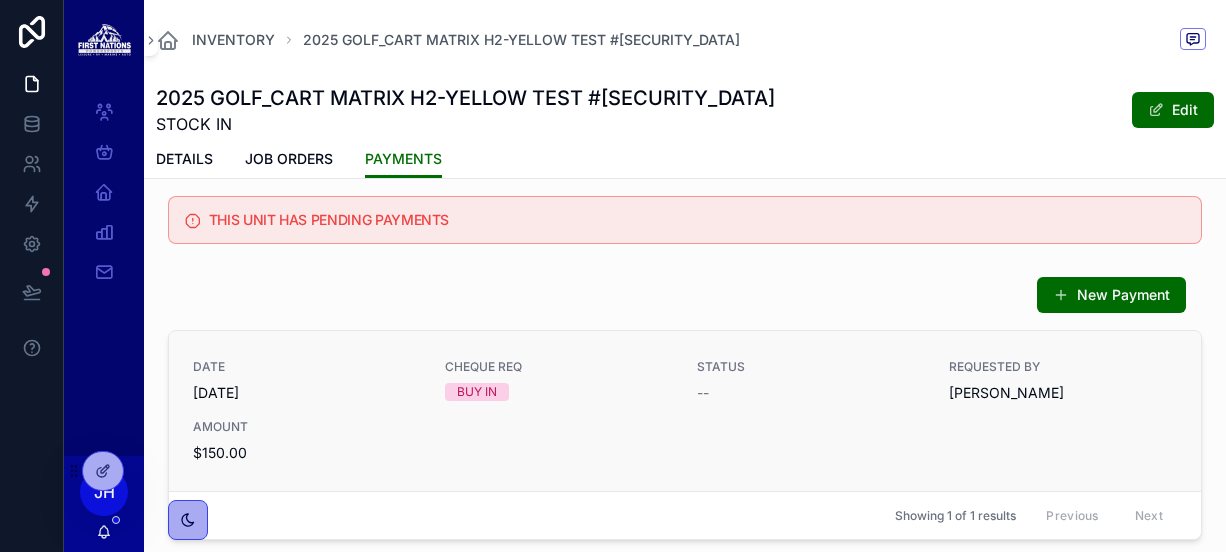 scroll, scrollTop: 14, scrollLeft: 0, axis: vertical 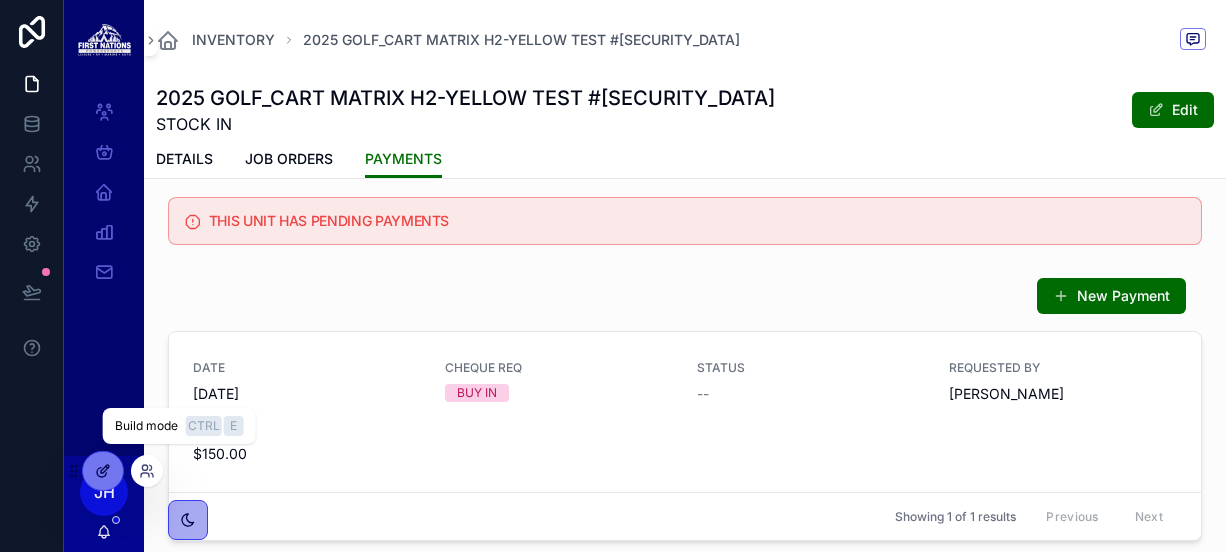 click at bounding box center (103, 471) 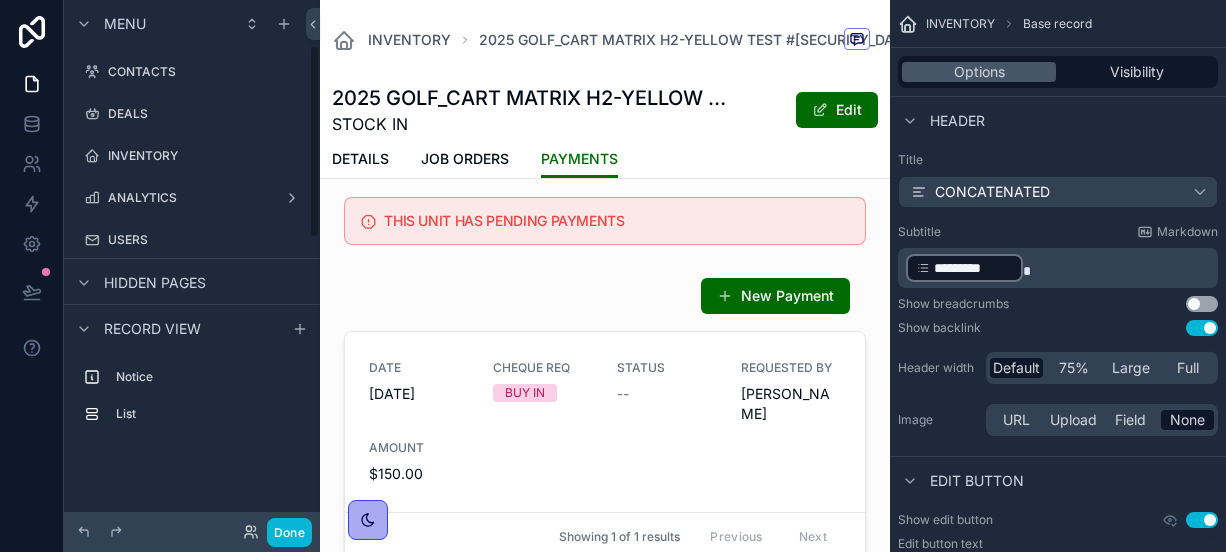 scroll, scrollTop: 124, scrollLeft: 0, axis: vertical 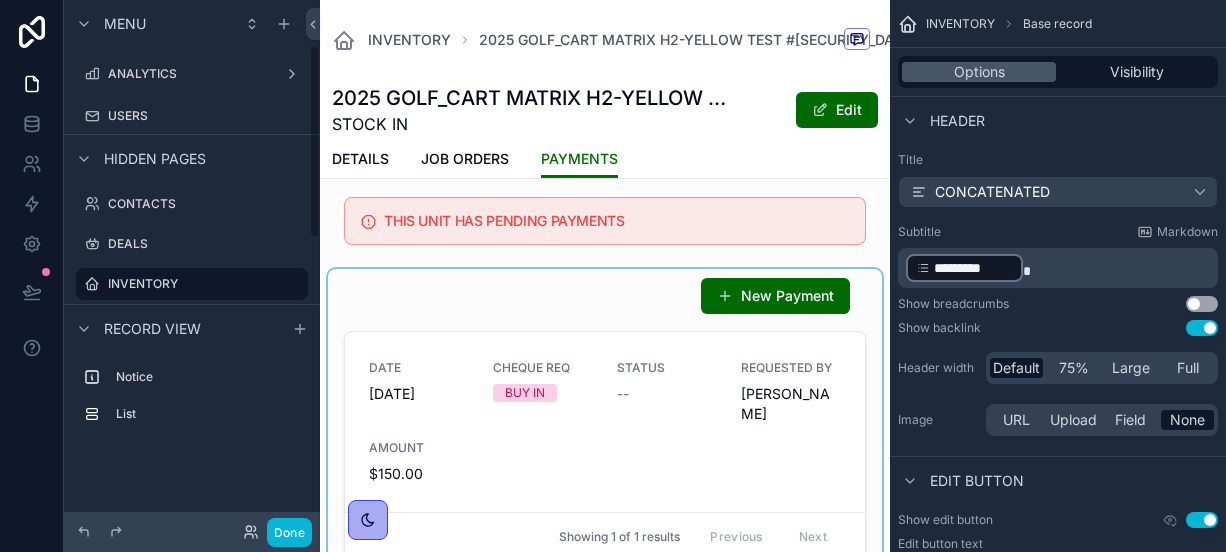 click at bounding box center [605, 423] 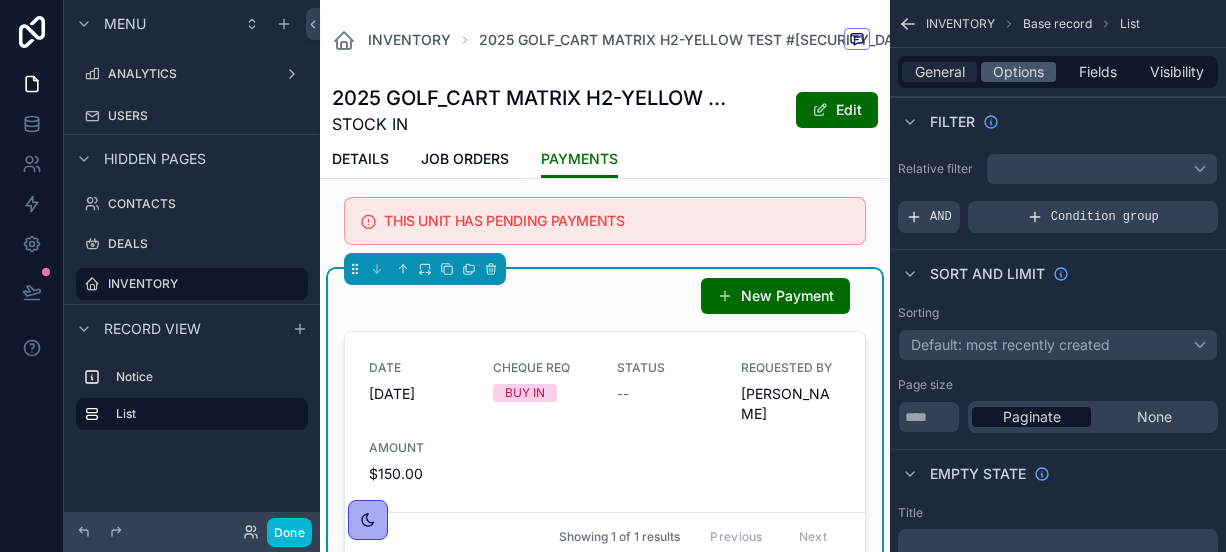 click on "General" at bounding box center [939, 72] 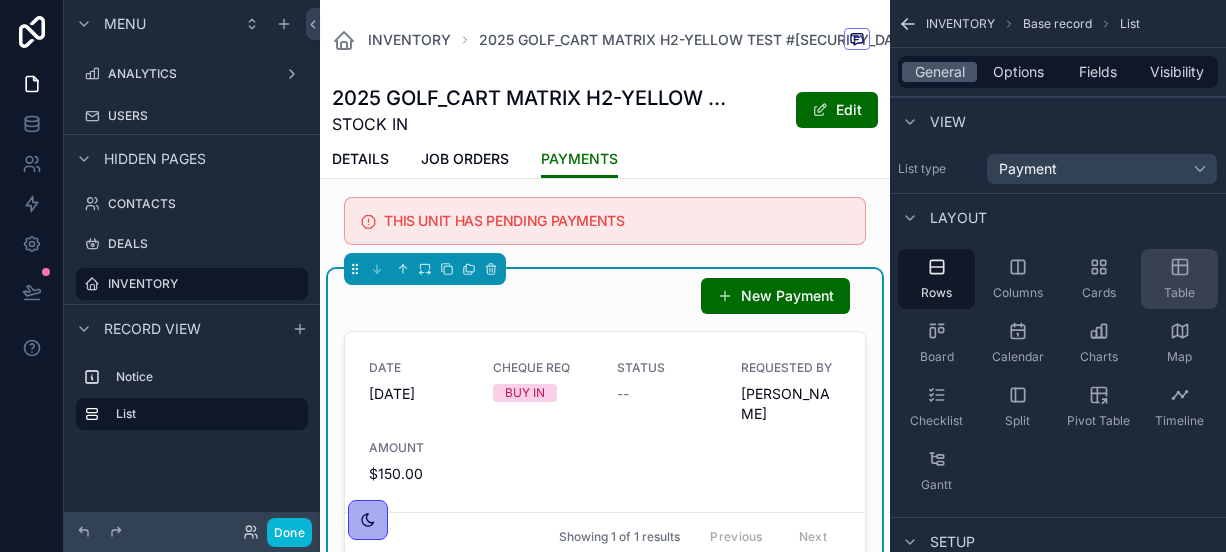 click on "Table" at bounding box center (1179, 279) 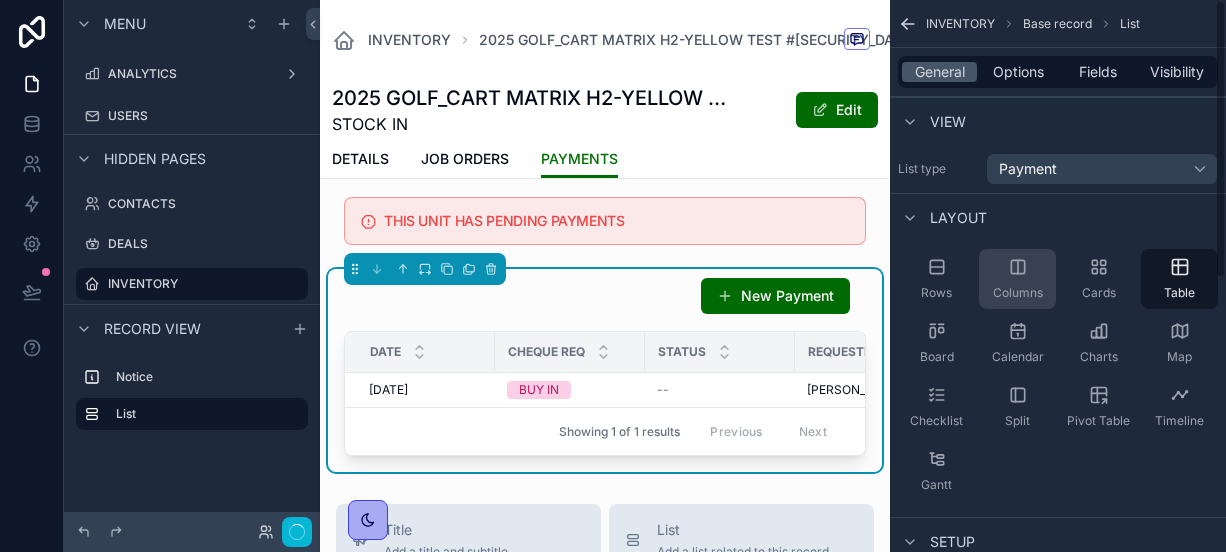 click on "Columns" at bounding box center [1017, 279] 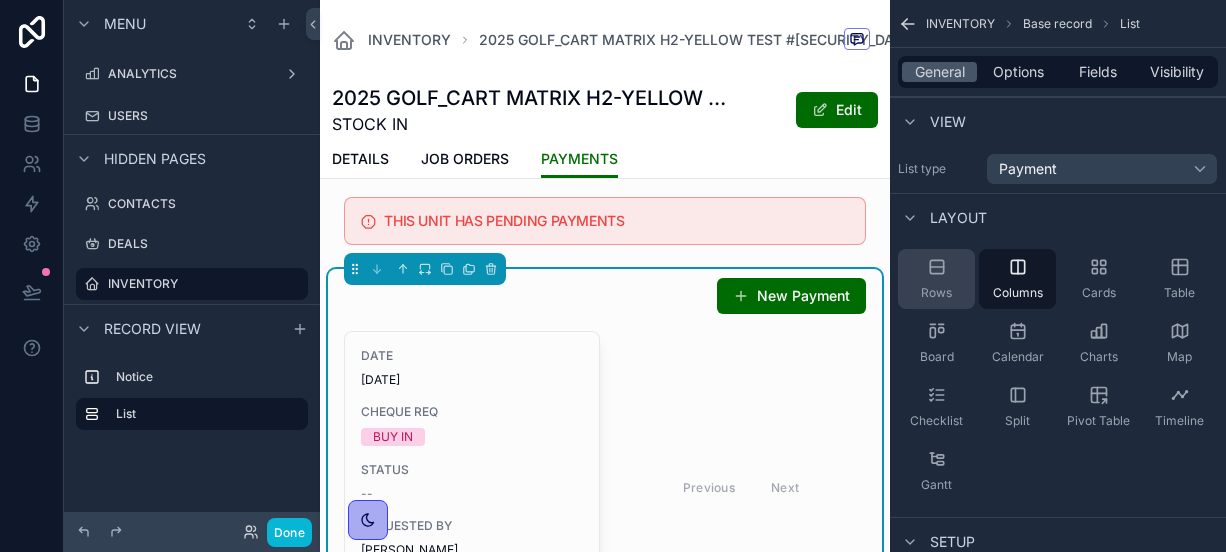 click on "Rows" at bounding box center (936, 279) 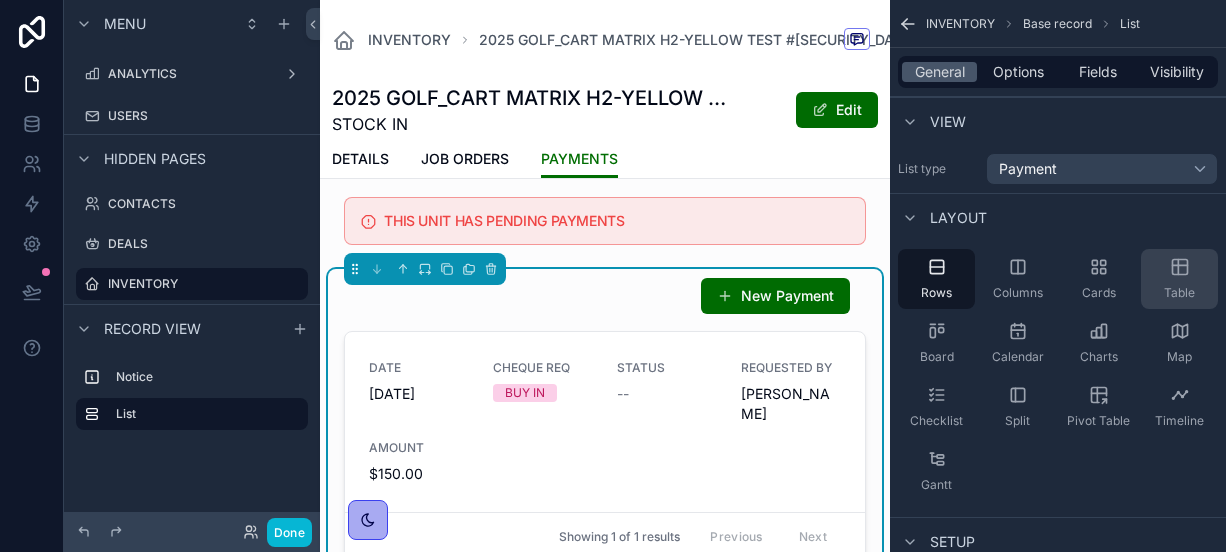 click on "Table" at bounding box center [1179, 279] 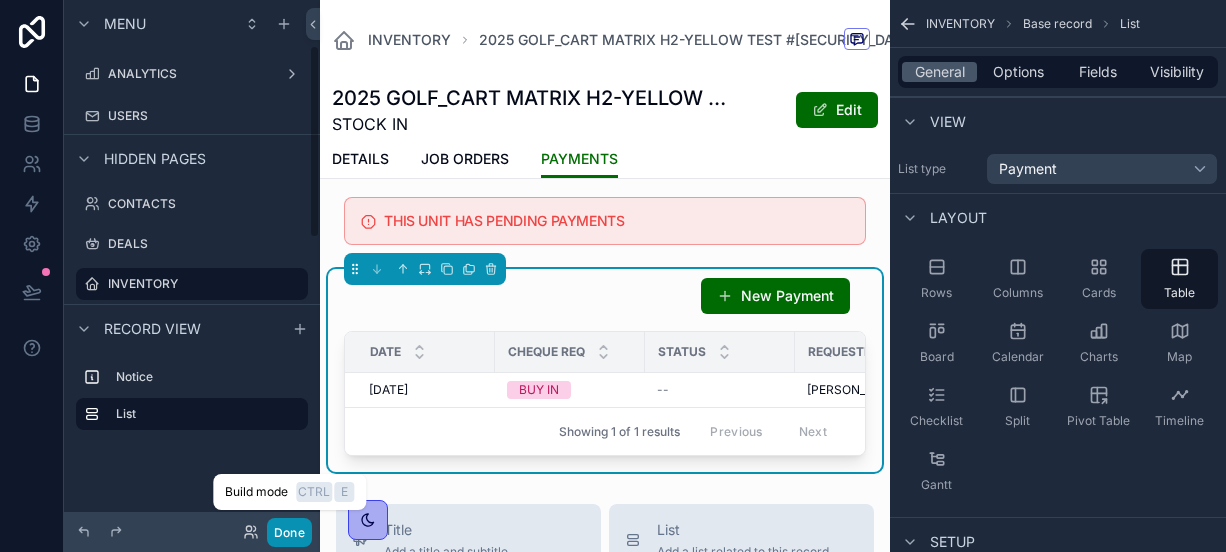 click on "Done" at bounding box center [289, 532] 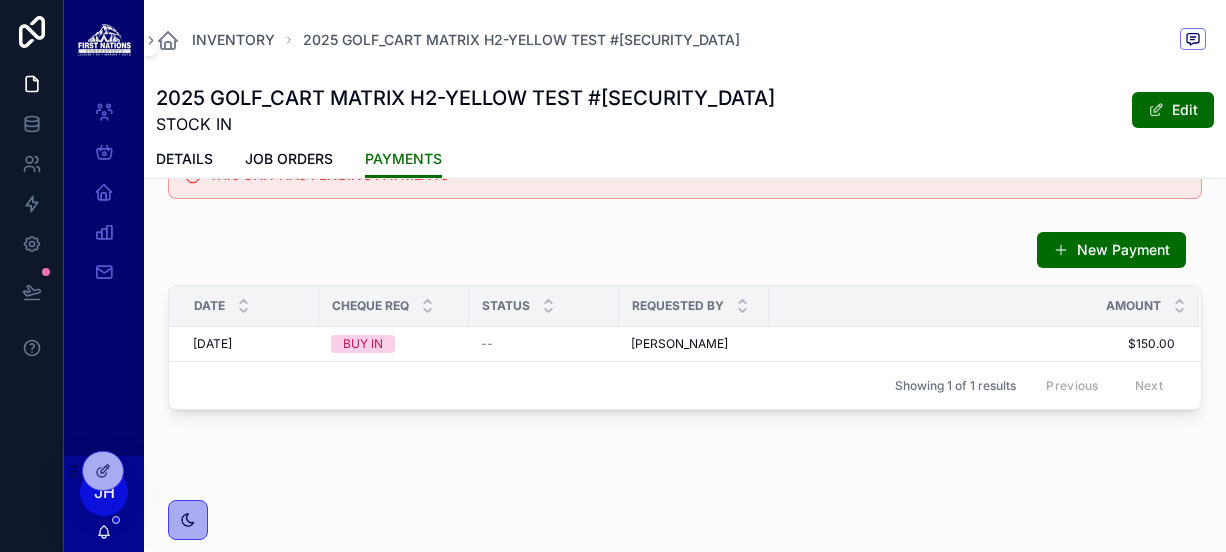scroll, scrollTop: 0, scrollLeft: 0, axis: both 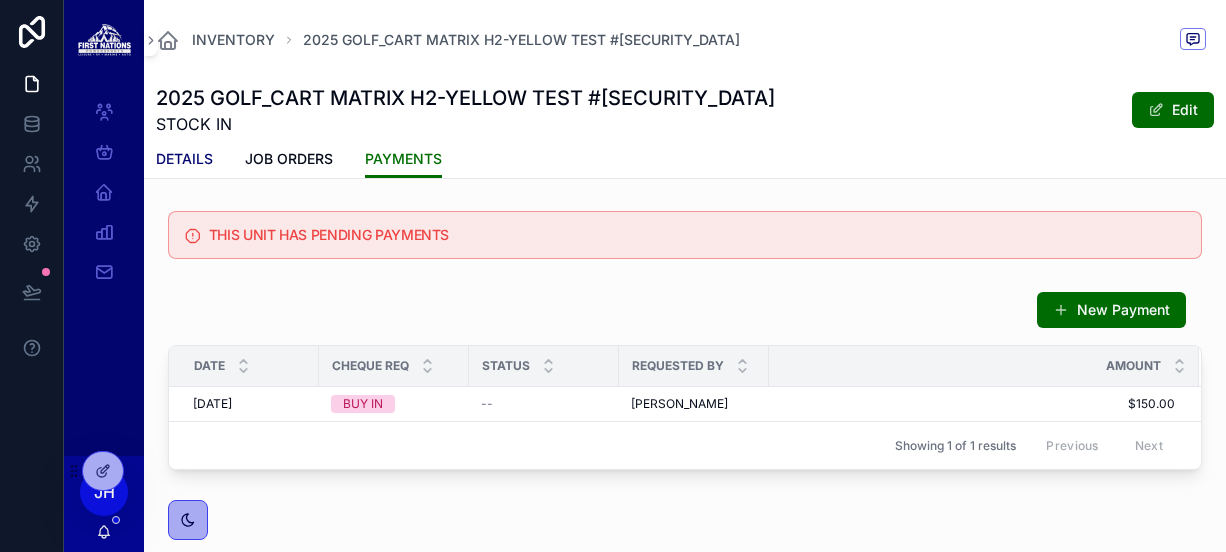 click on "DETAILS" at bounding box center (184, 159) 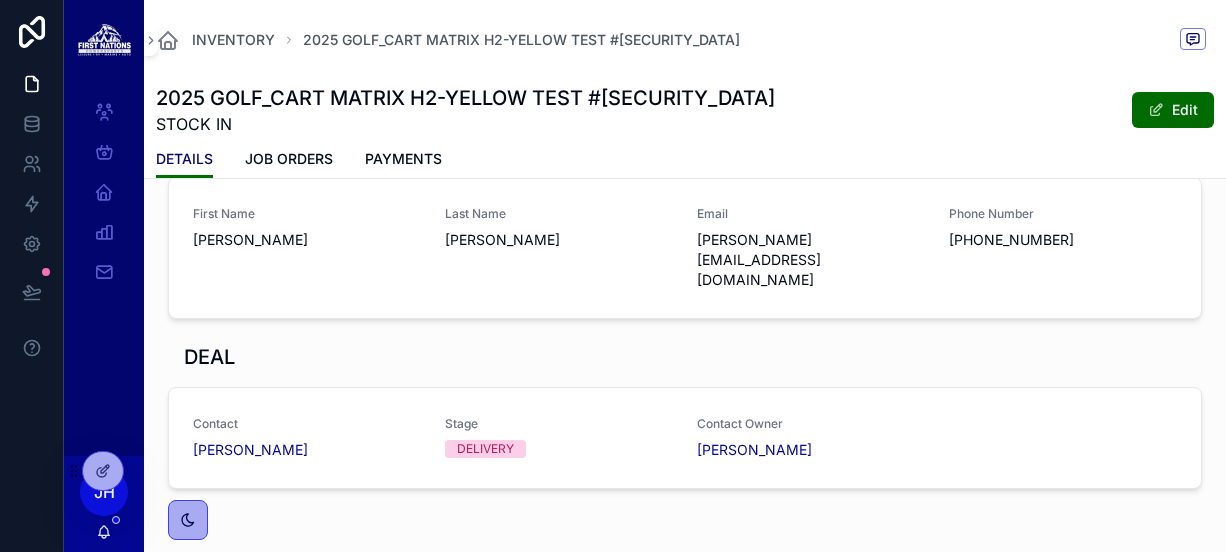 scroll, scrollTop: 1496, scrollLeft: 0, axis: vertical 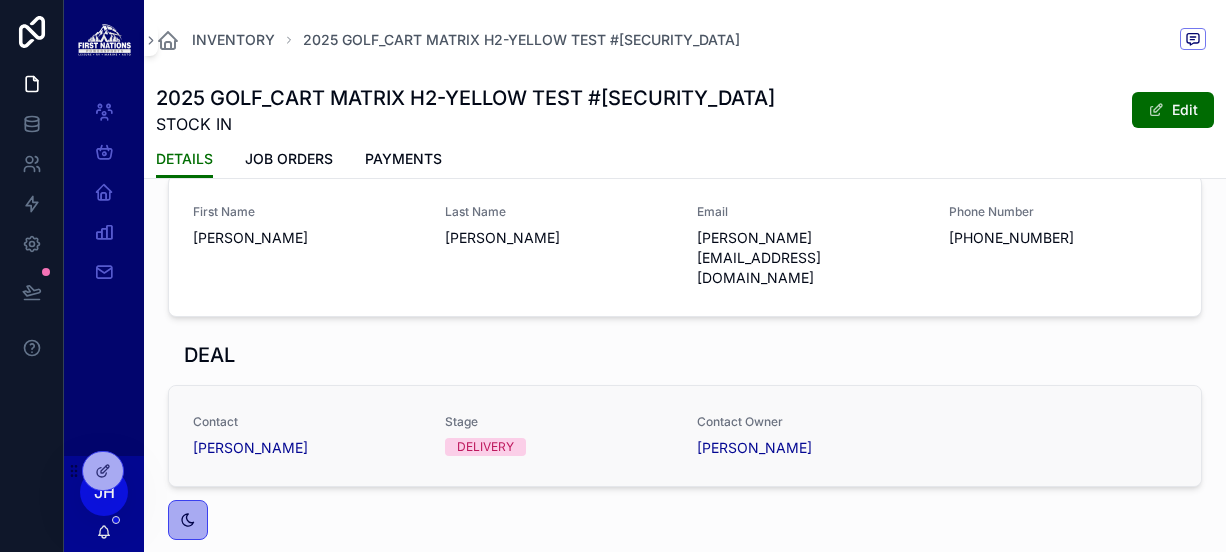 click on "Contact [PERSON_NAME] Stage DELIVERY Contact Owner [PERSON_NAME]" at bounding box center (685, 436) 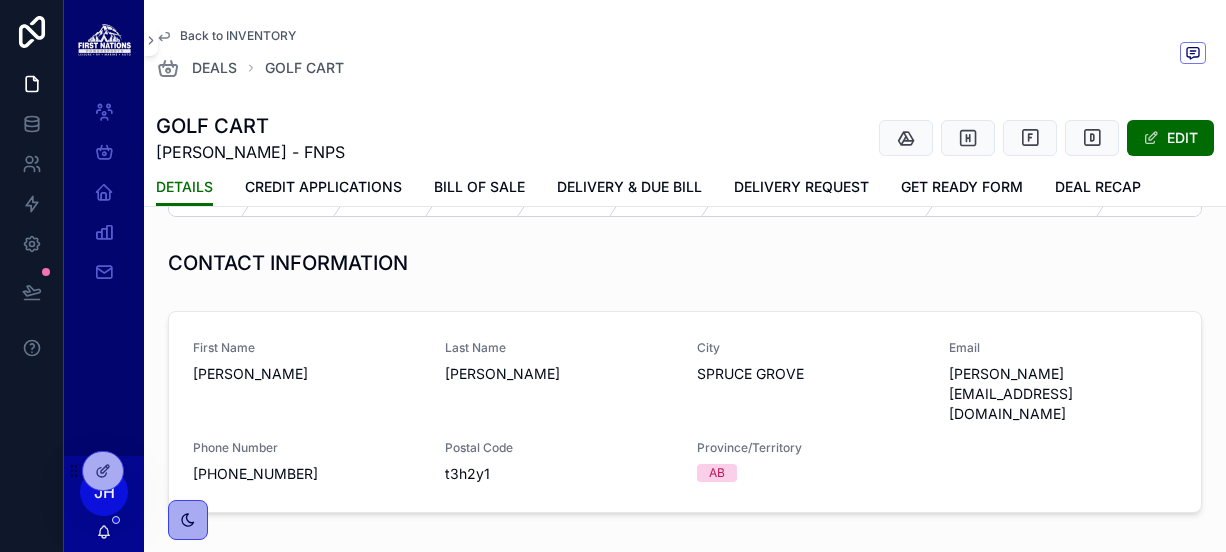 scroll, scrollTop: 0, scrollLeft: 0, axis: both 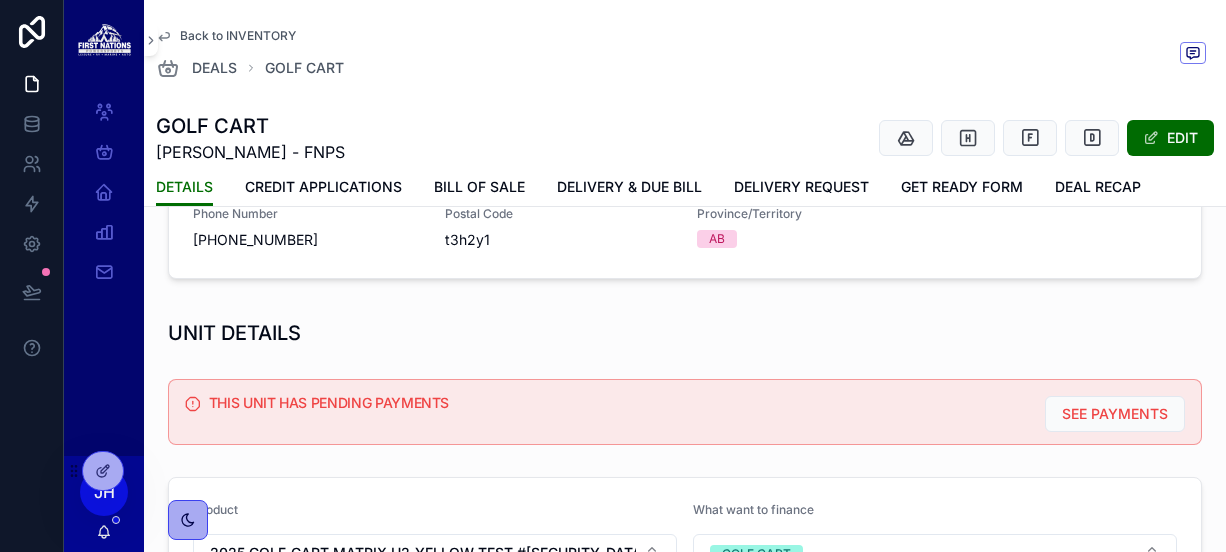 click at bounding box center [32, 276] 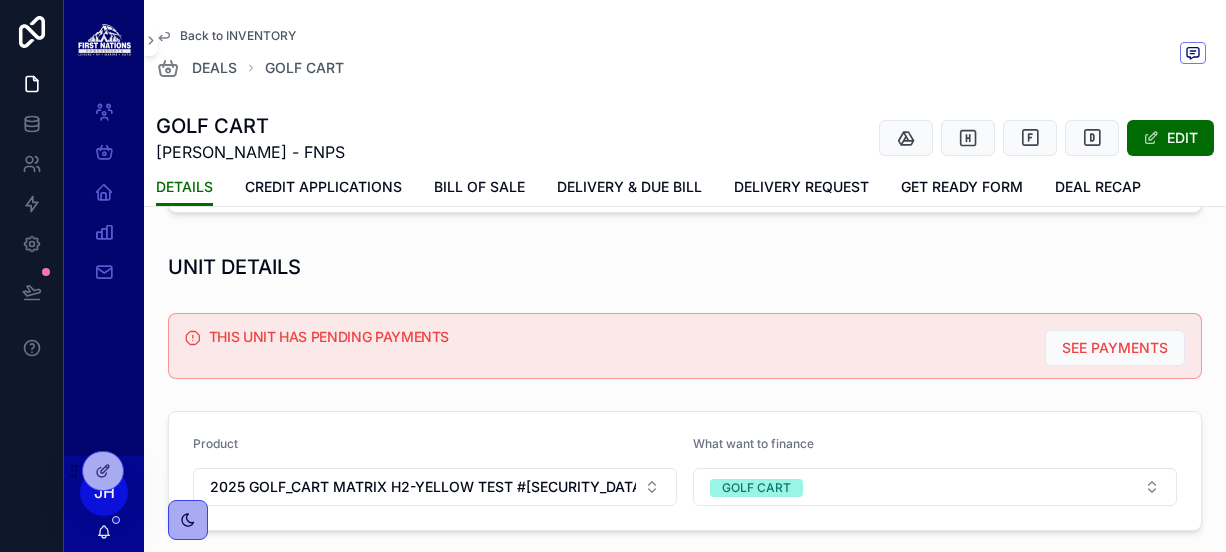 scroll, scrollTop: 0, scrollLeft: 0, axis: both 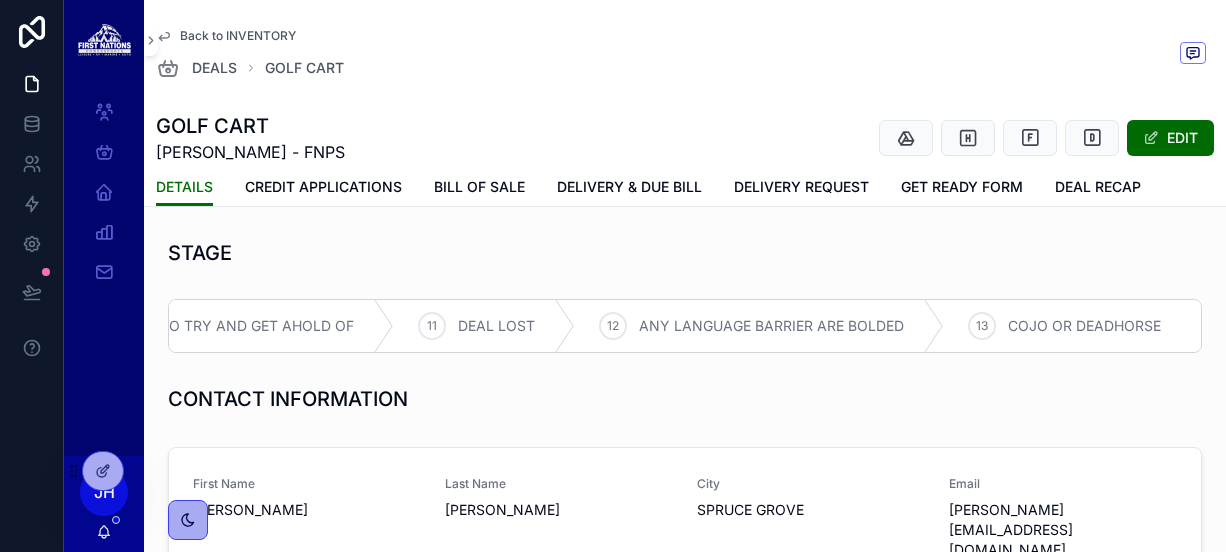 click on "Back to INVENTORY" at bounding box center (238, 36) 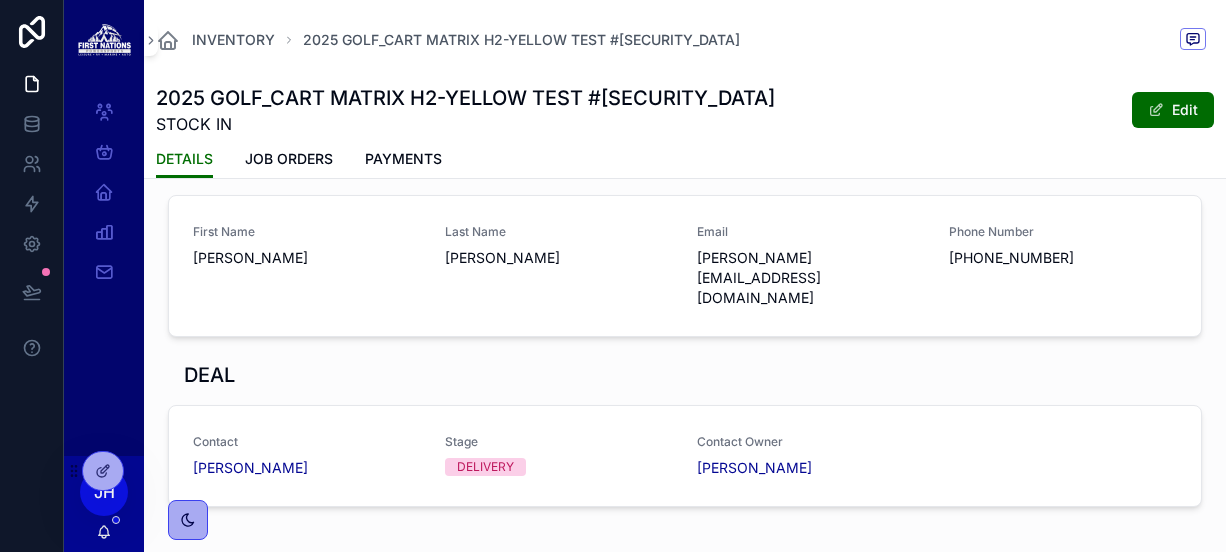 scroll, scrollTop: 1548, scrollLeft: 0, axis: vertical 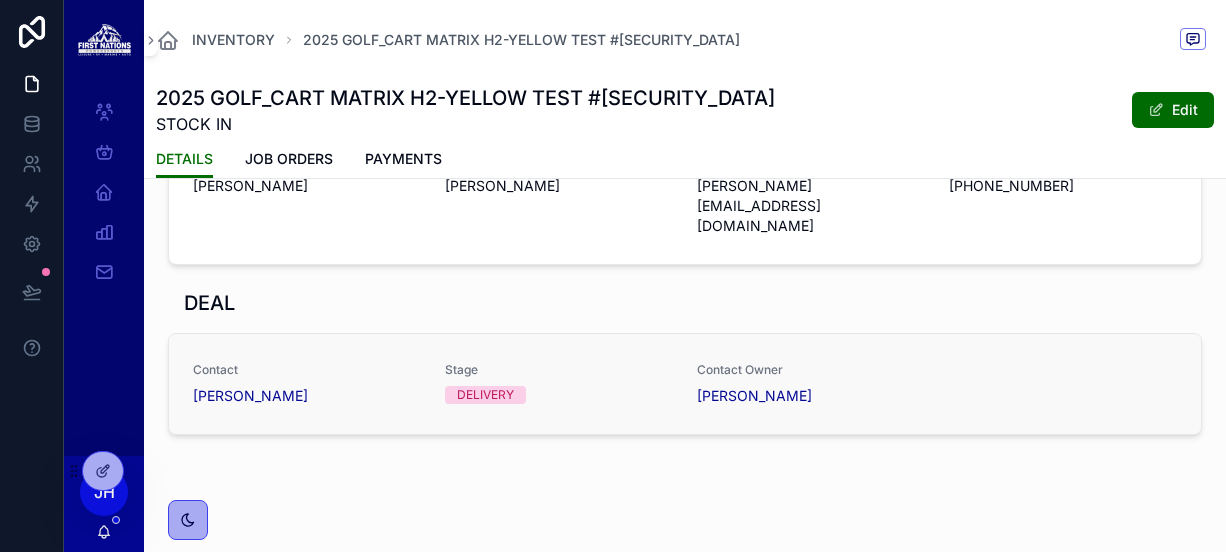 click on "Contact" at bounding box center (307, 370) 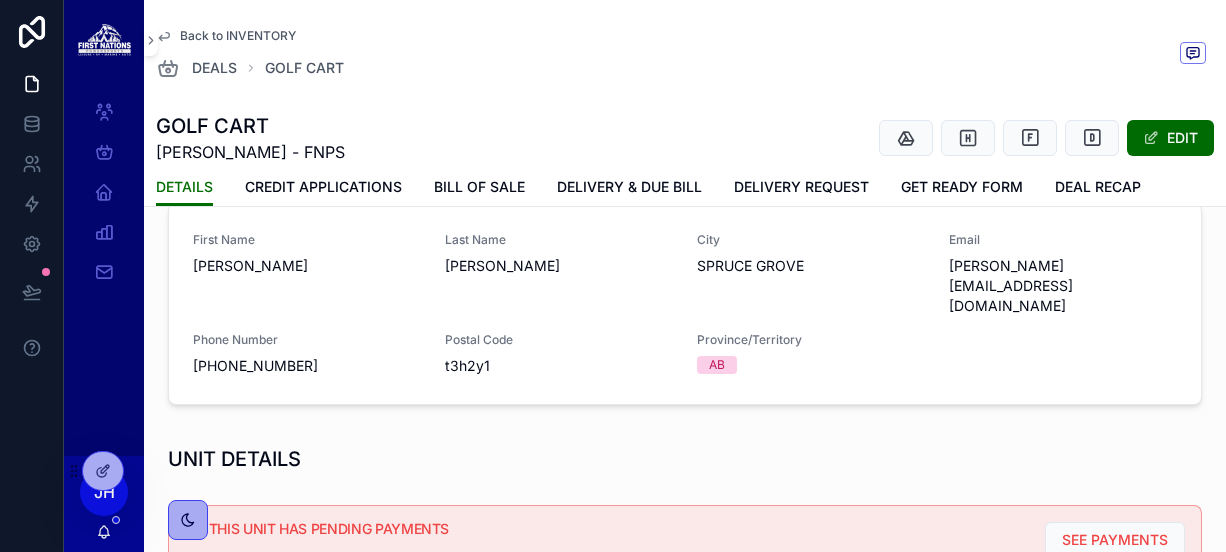 scroll, scrollTop: 383, scrollLeft: 0, axis: vertical 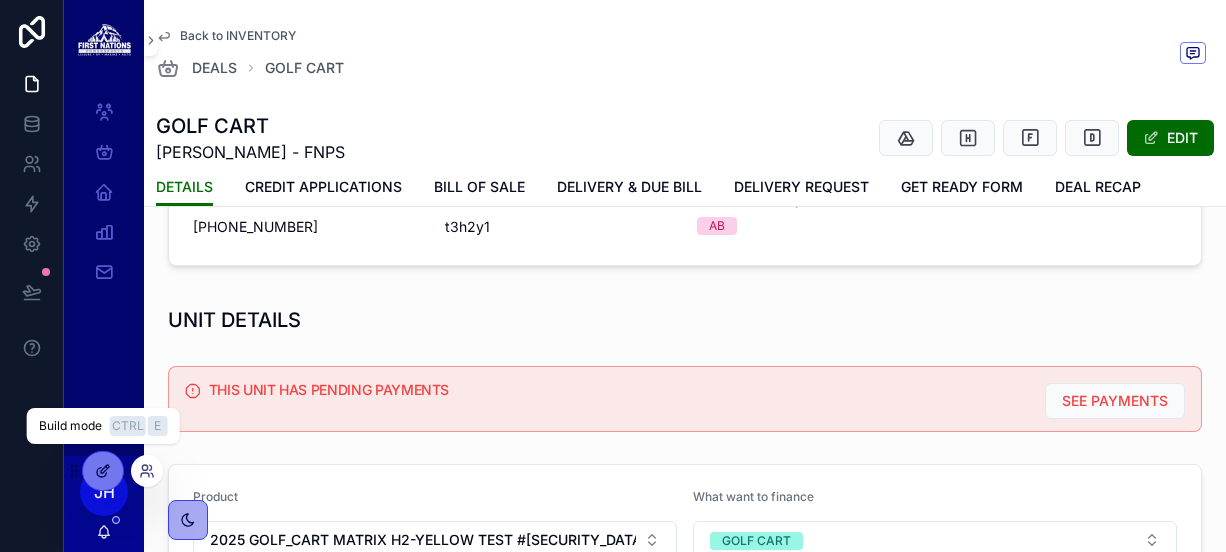 click at bounding box center [103, 471] 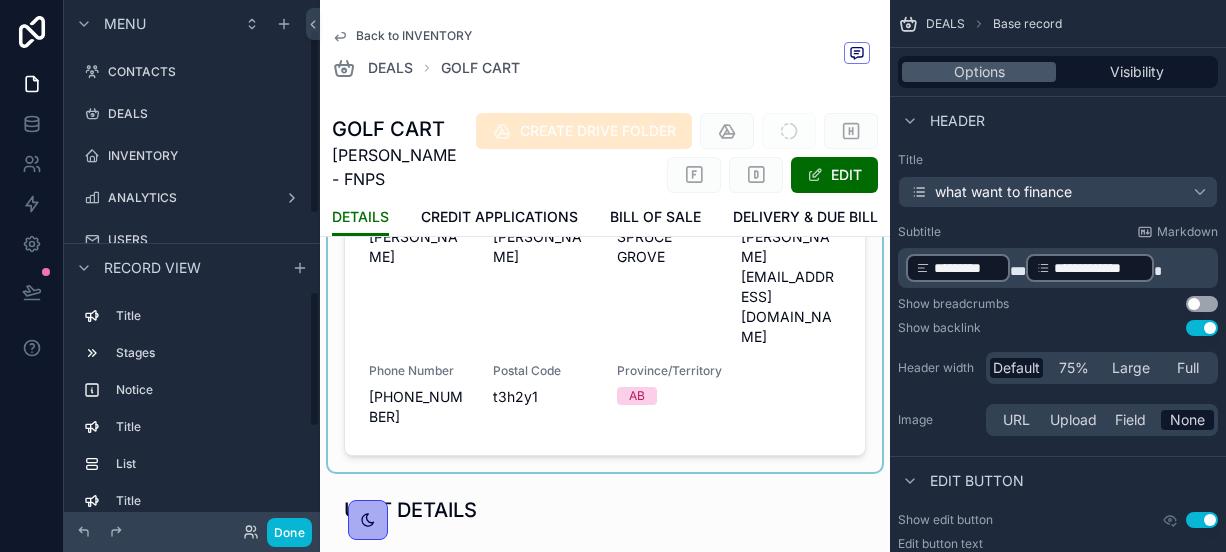 scroll, scrollTop: 84, scrollLeft: 0, axis: vertical 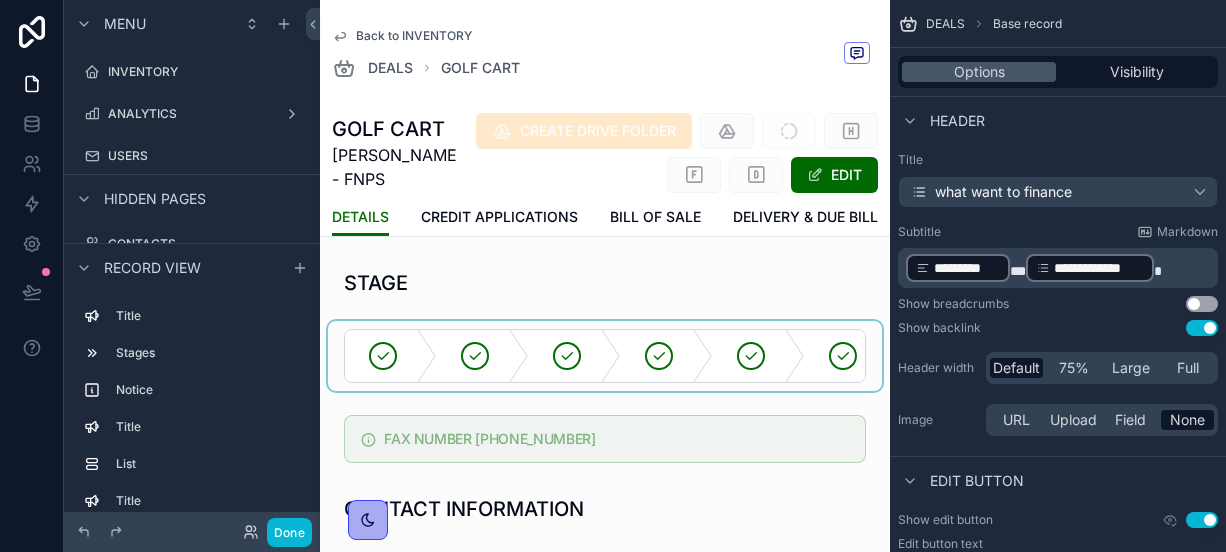 click at bounding box center (605, 356) 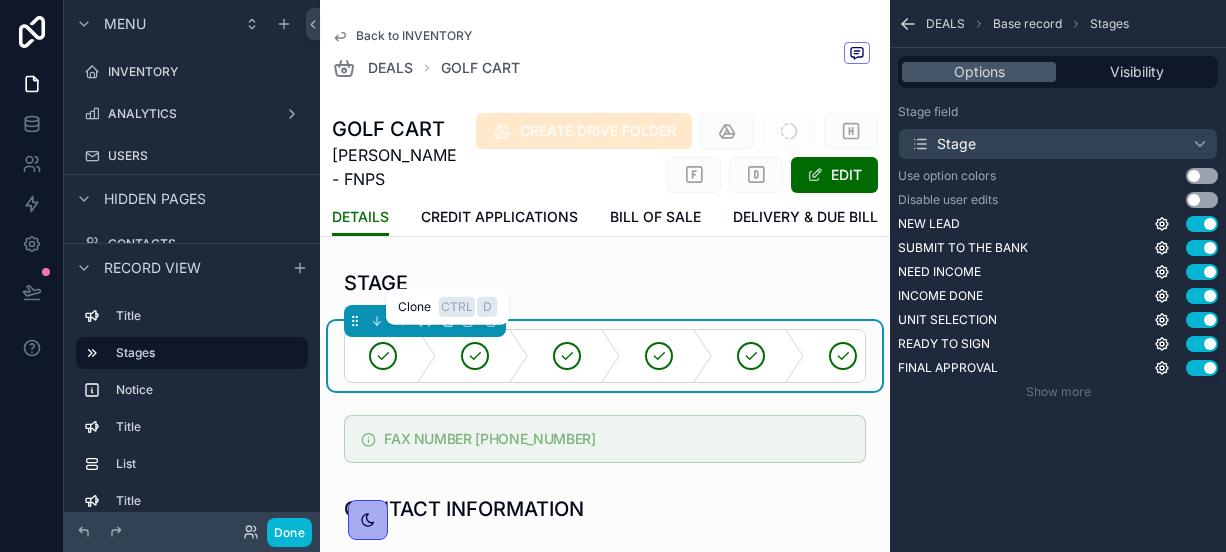 click 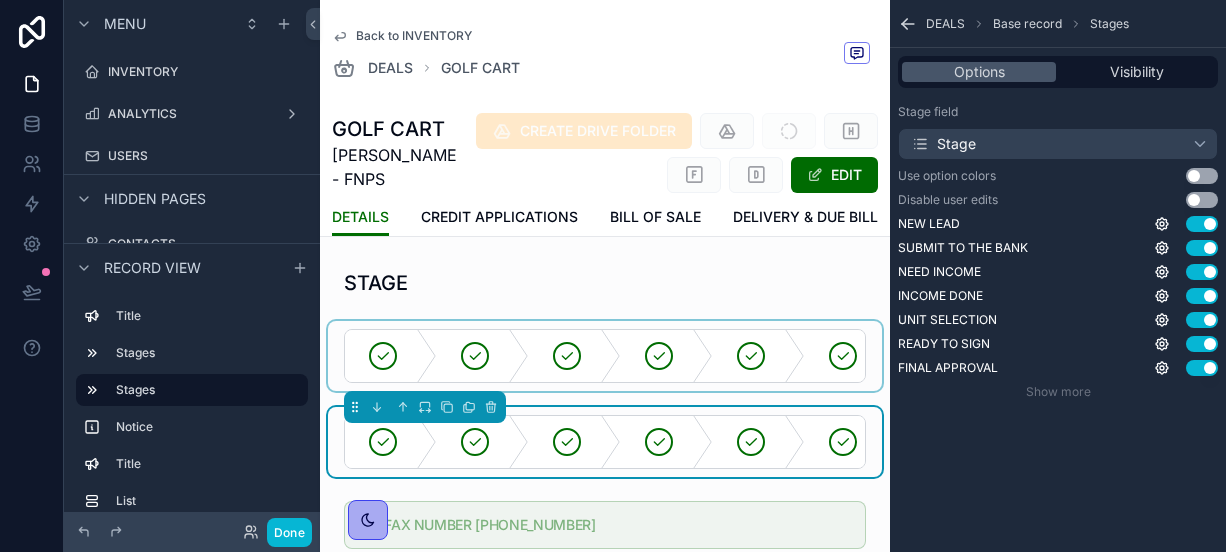 click at bounding box center (605, 356) 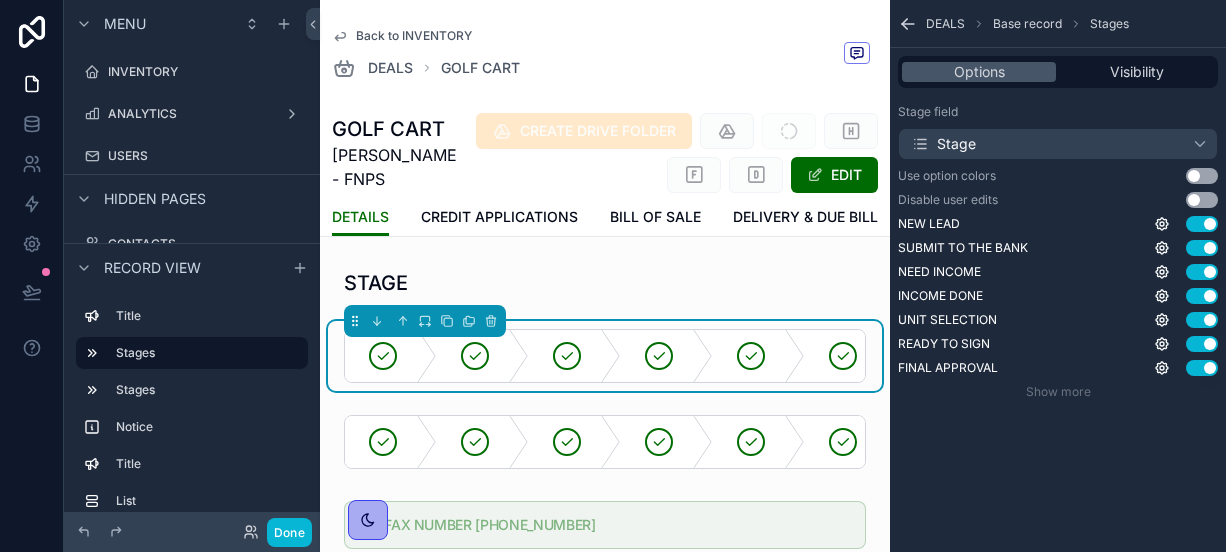 click 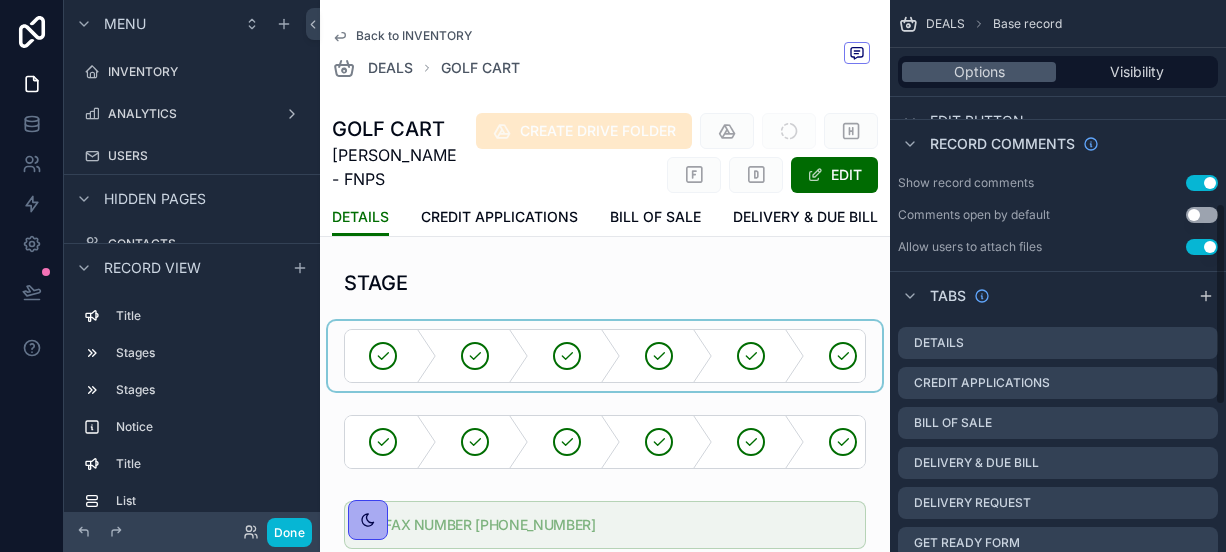 scroll, scrollTop: 554, scrollLeft: 0, axis: vertical 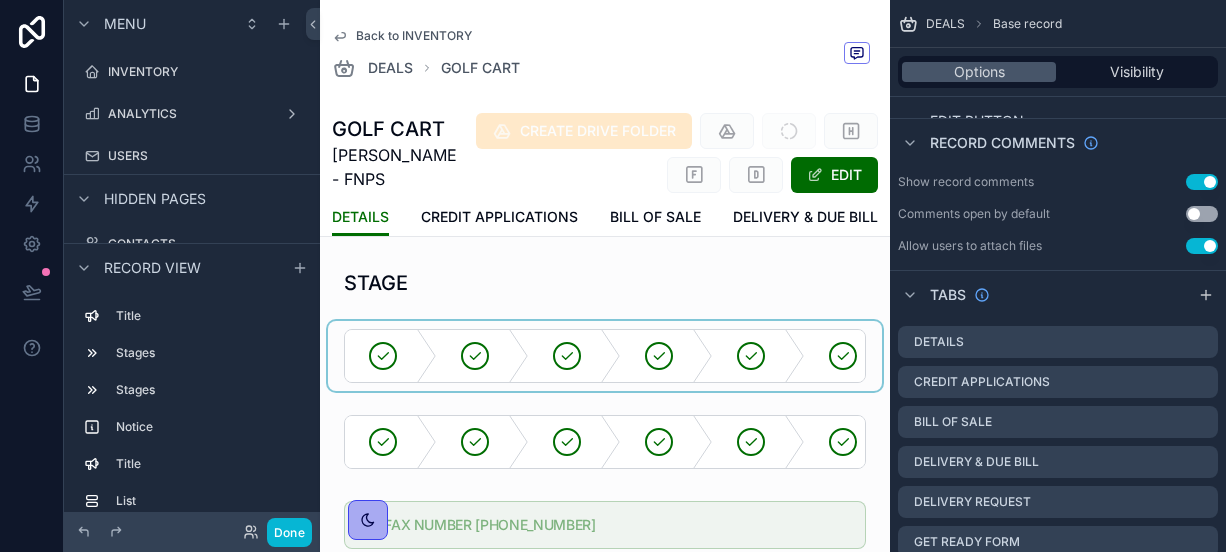 click at bounding box center [605, 356] 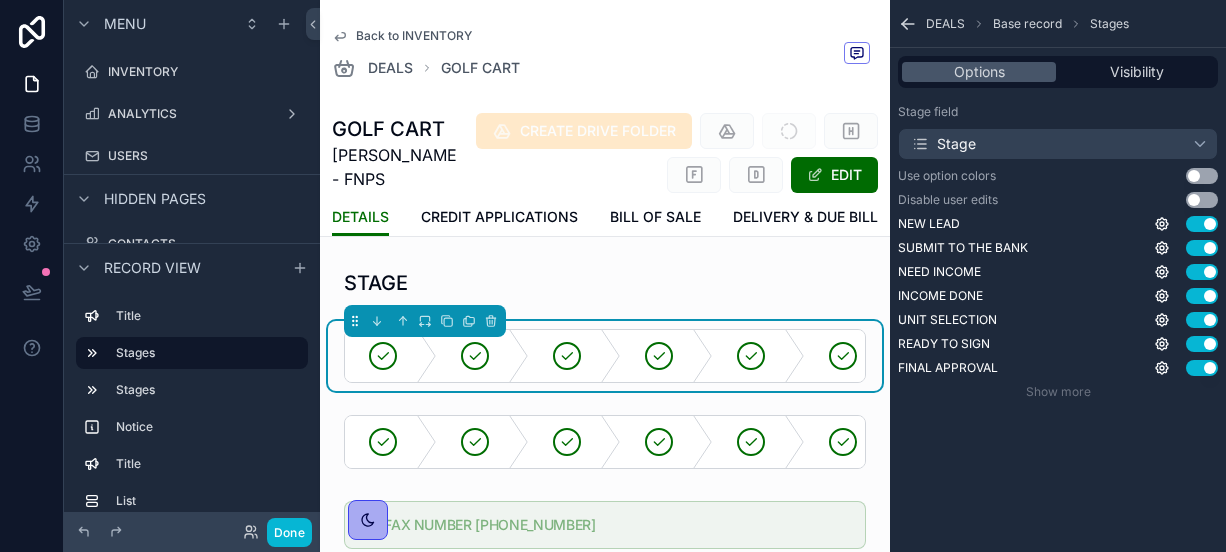 scroll, scrollTop: 0, scrollLeft: 0, axis: both 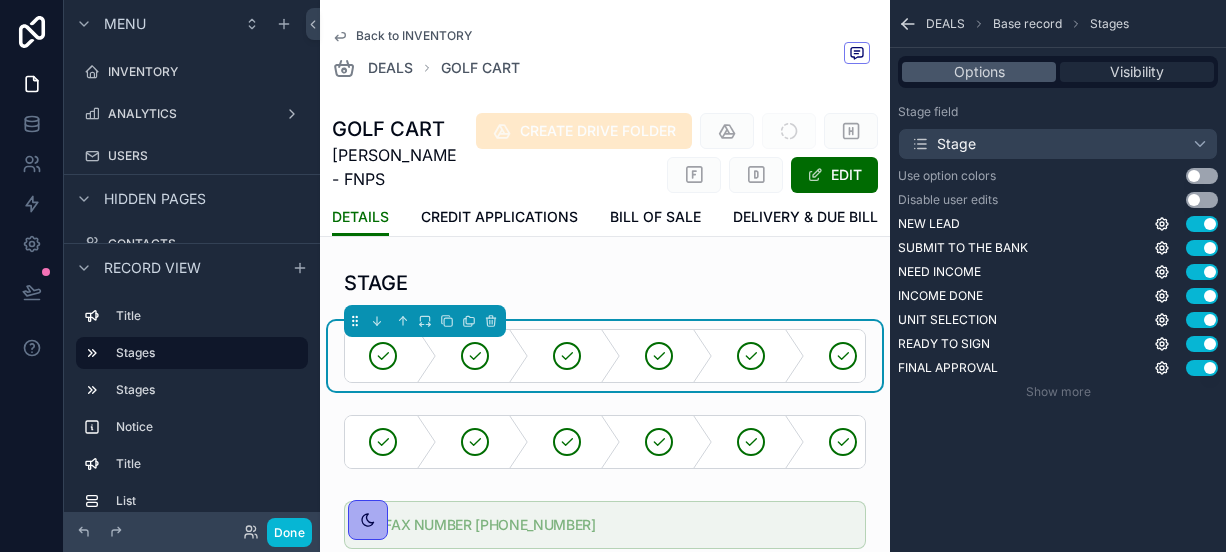 click on "Visibility" at bounding box center [1137, 72] 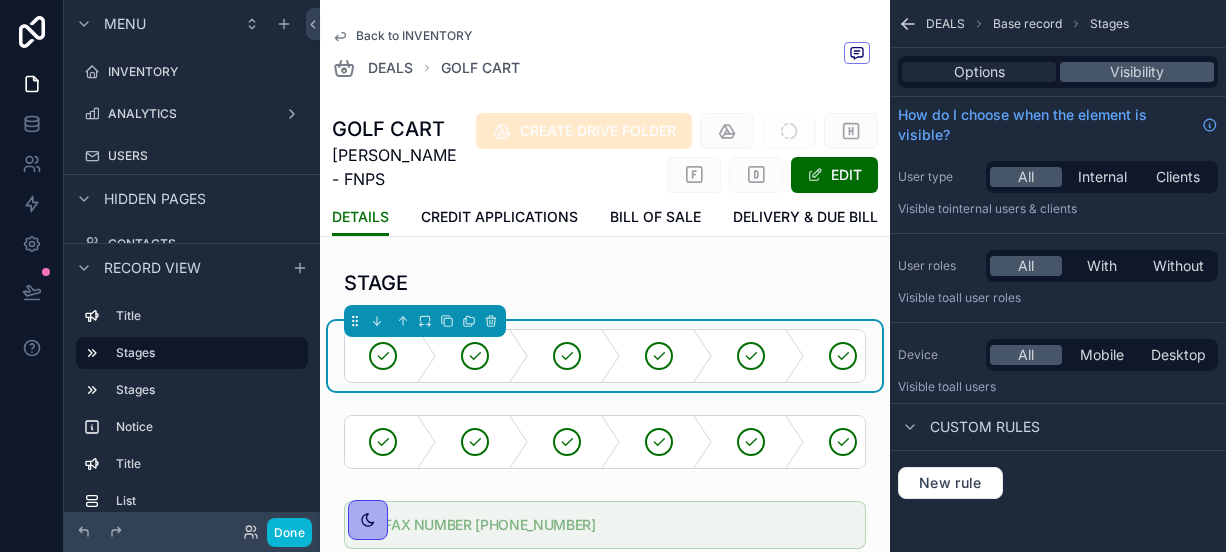 click on "Options" at bounding box center (979, 72) 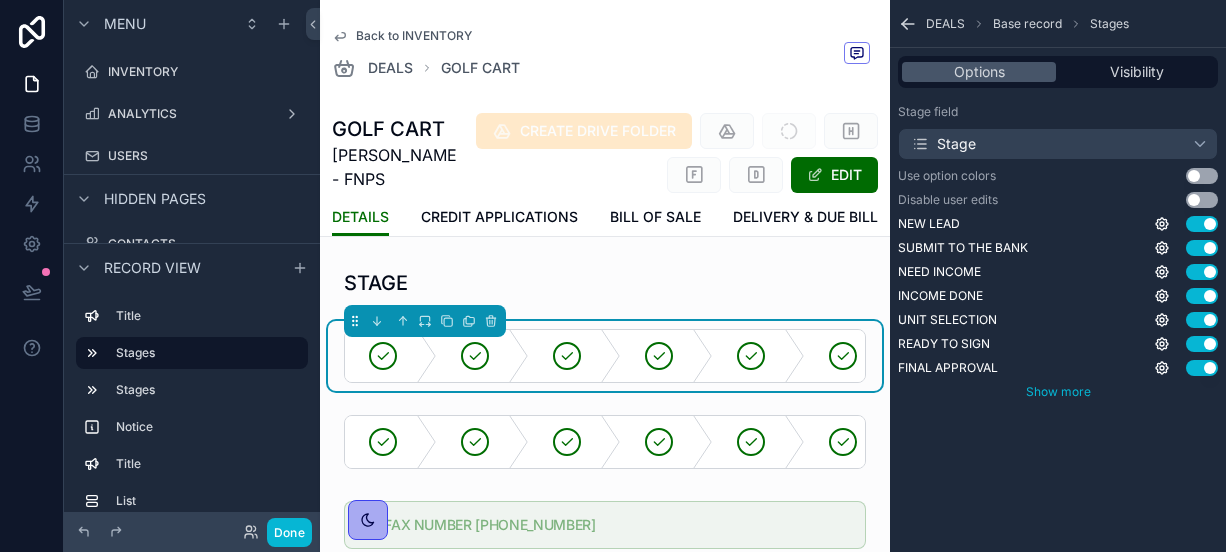 click on "Show more" at bounding box center [1058, 391] 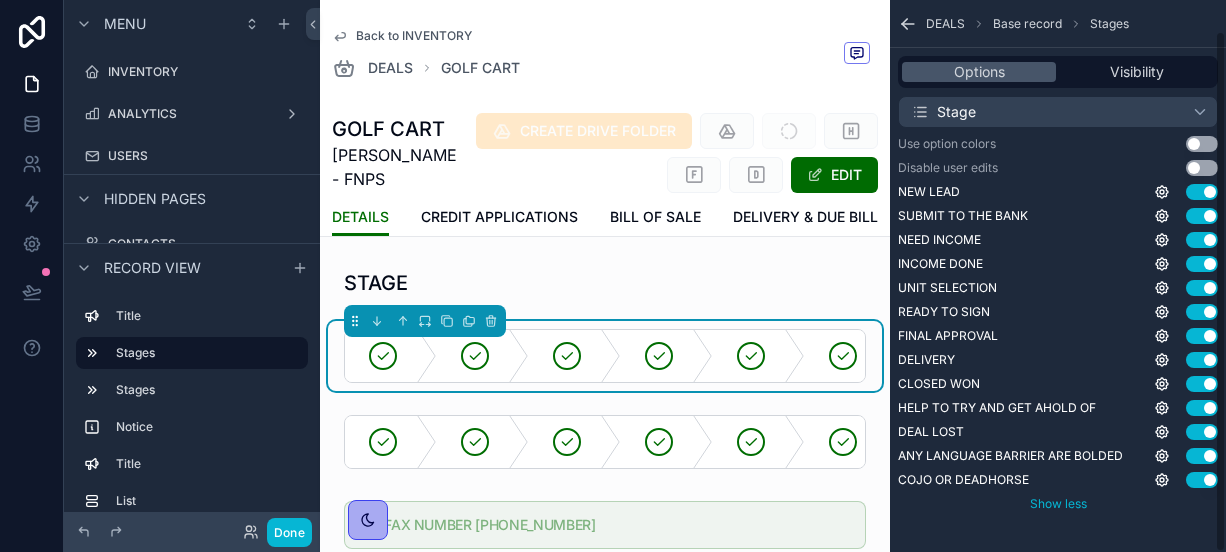scroll, scrollTop: 31, scrollLeft: 0, axis: vertical 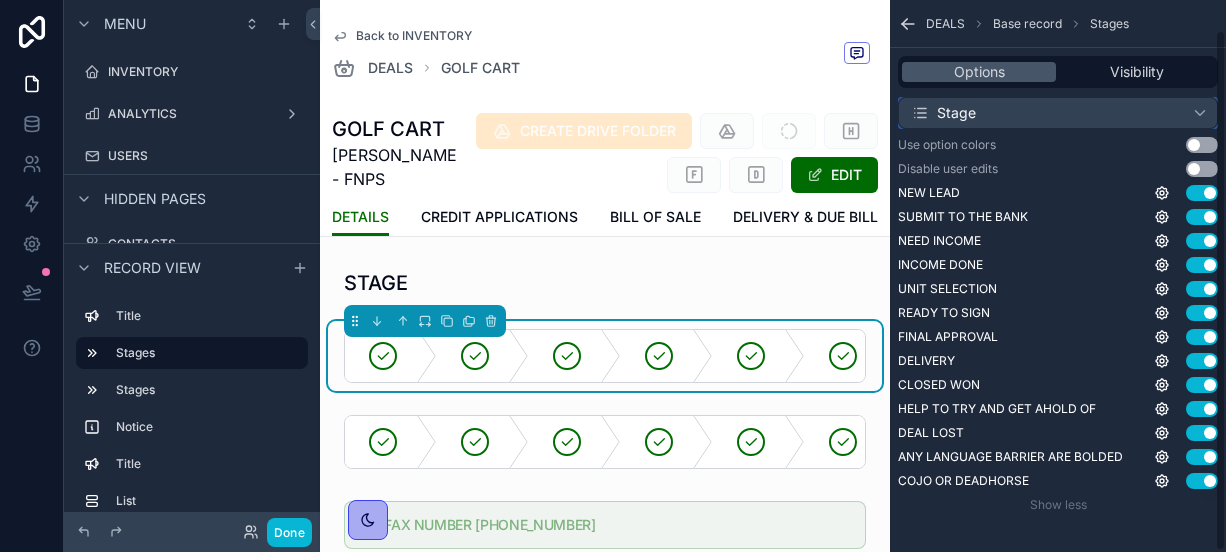 click on "Stage" at bounding box center [1058, 113] 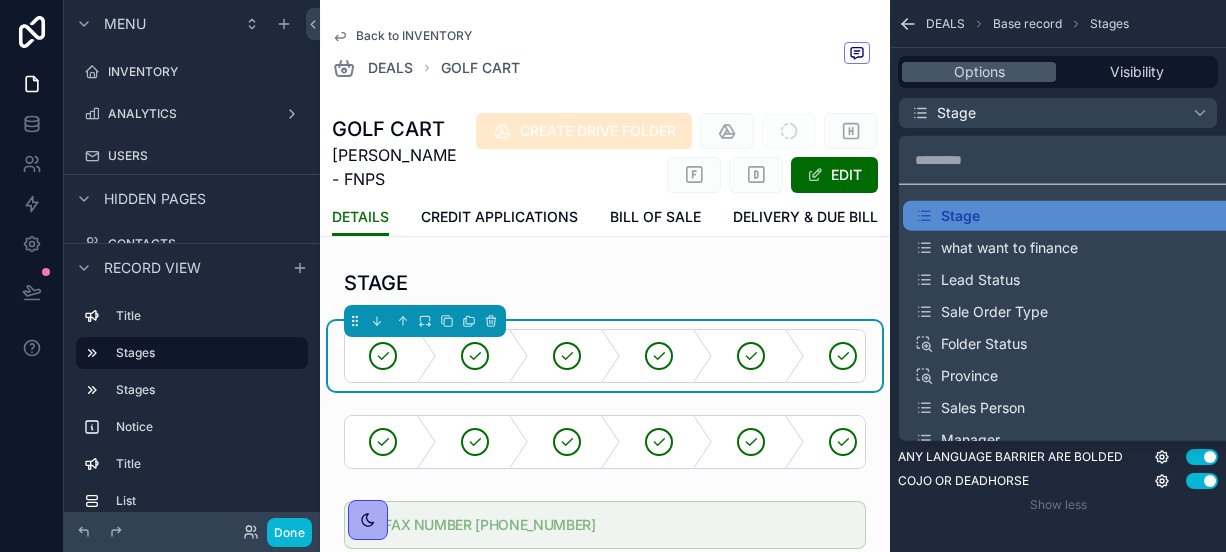 click at bounding box center [613, 276] 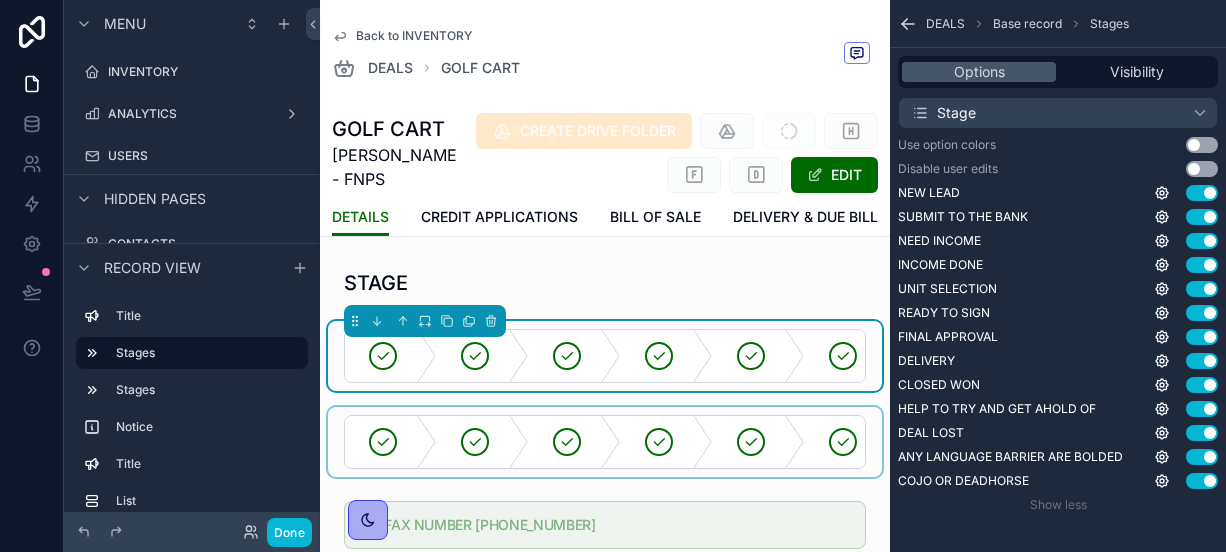 click at bounding box center (605, 442) 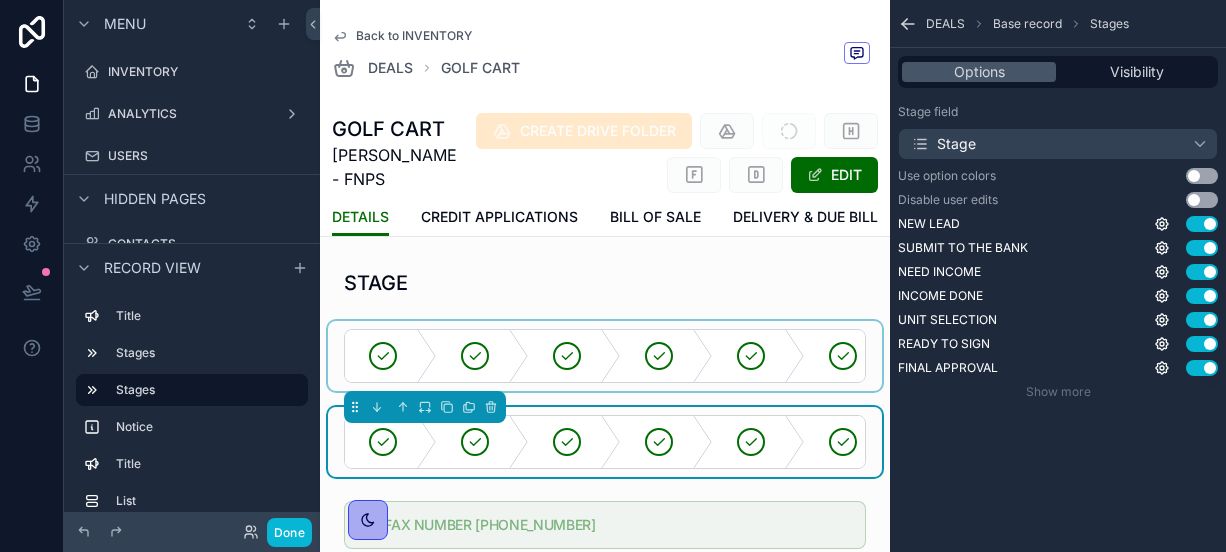 scroll, scrollTop: 0, scrollLeft: 0, axis: both 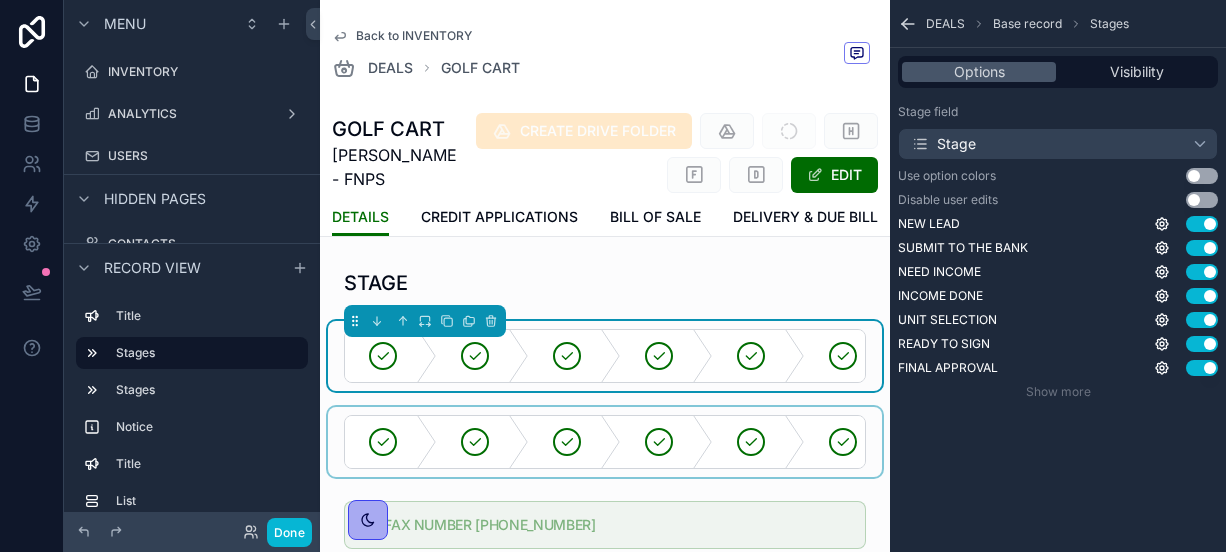 click on "Use setting" at bounding box center [1202, 200] 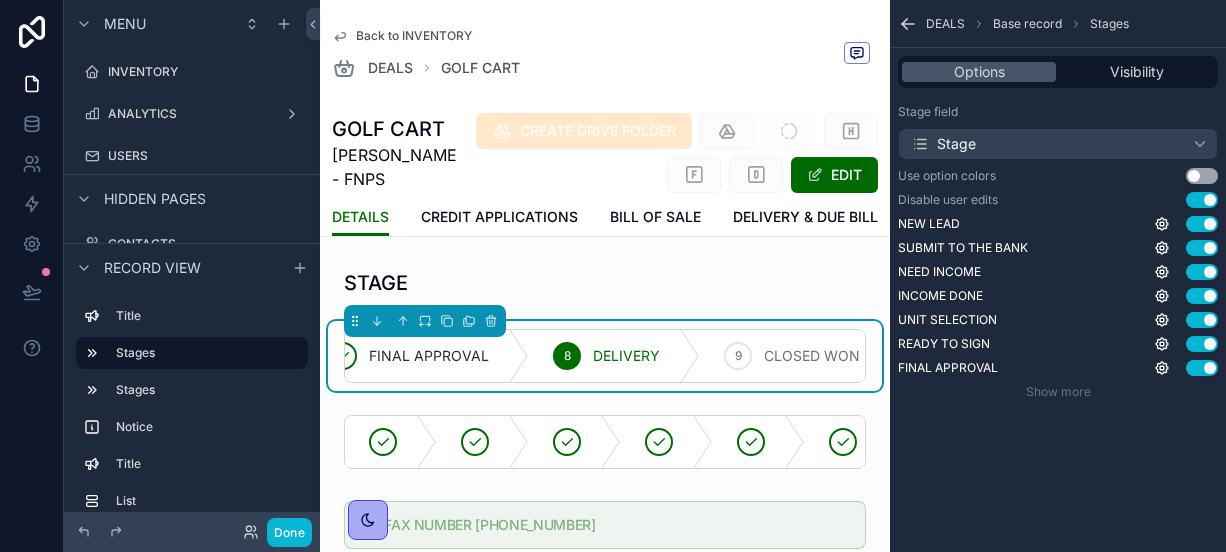 scroll, scrollTop: 0, scrollLeft: 593, axis: horizontal 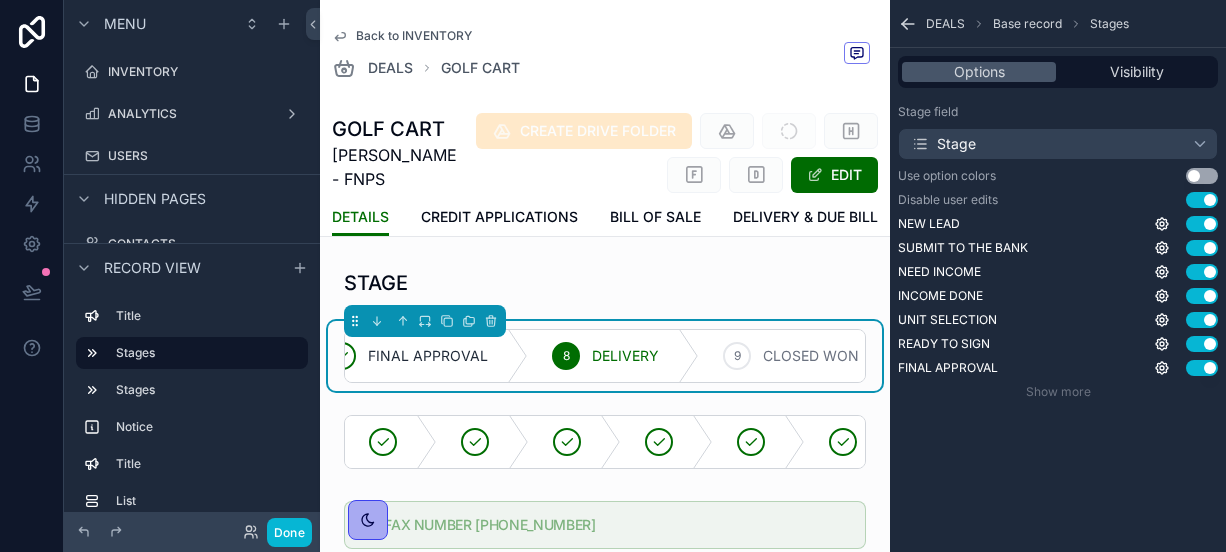 click on "FINAL APPROVAL" at bounding box center (428, 356) 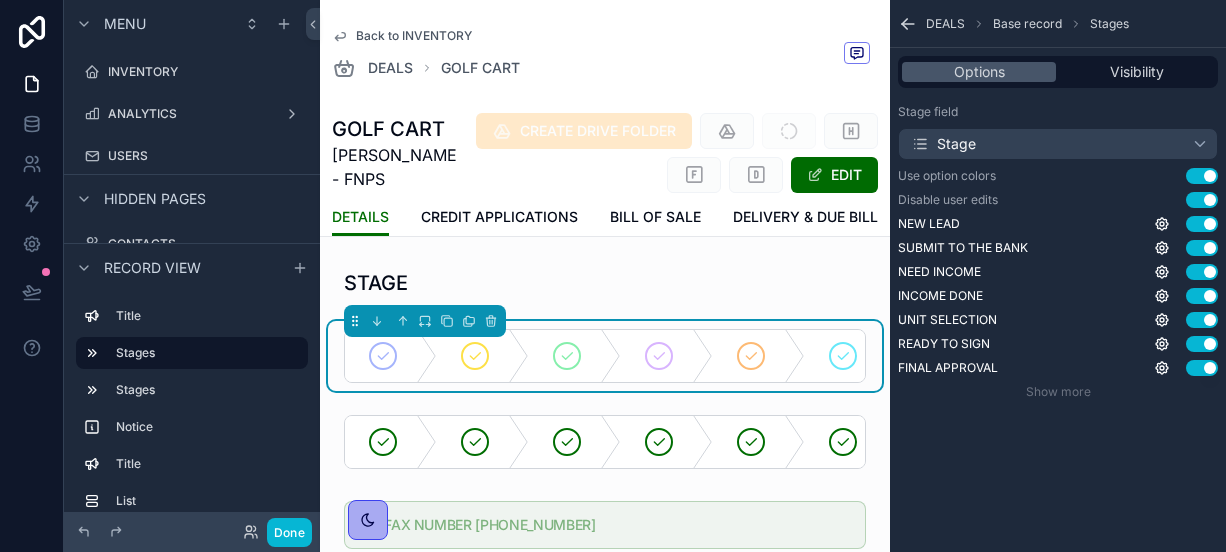 click on "Use setting" at bounding box center [1202, 176] 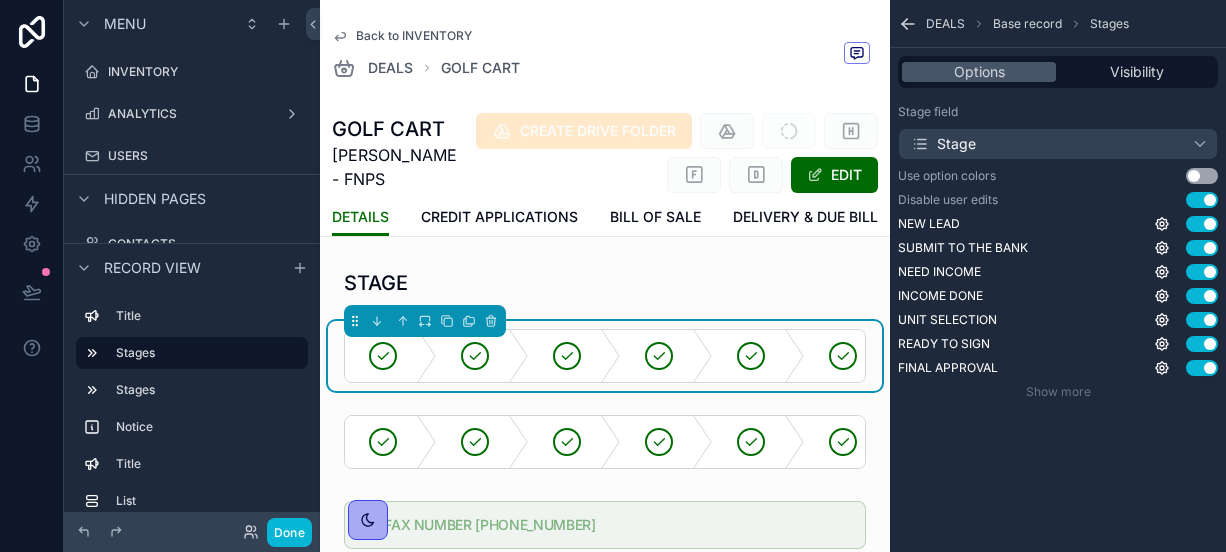 click on "Use setting" at bounding box center (1202, 176) 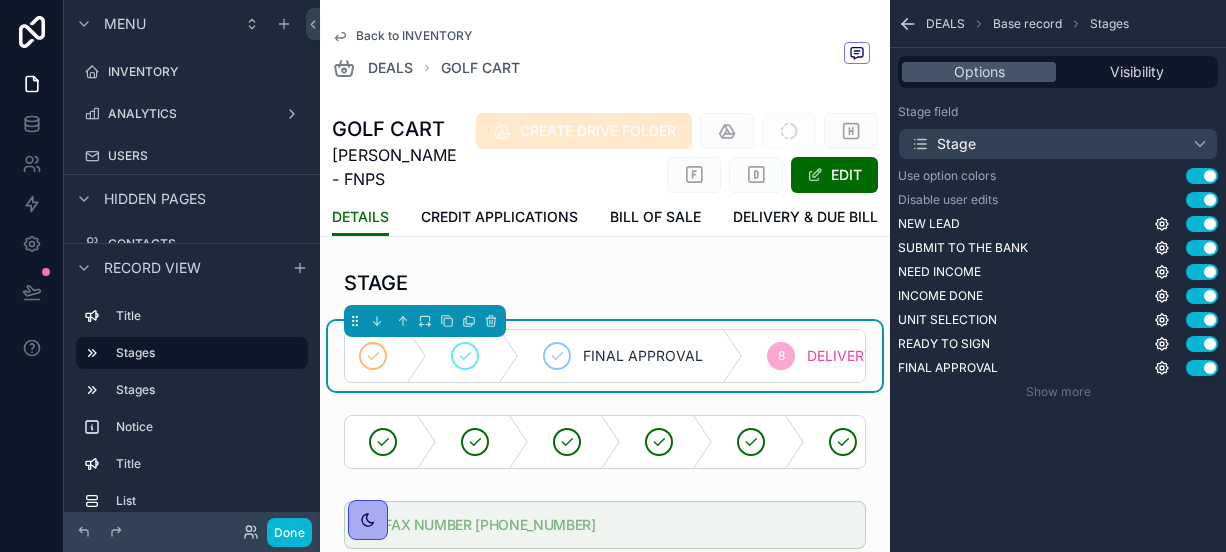 scroll, scrollTop: 0, scrollLeft: 584, axis: horizontal 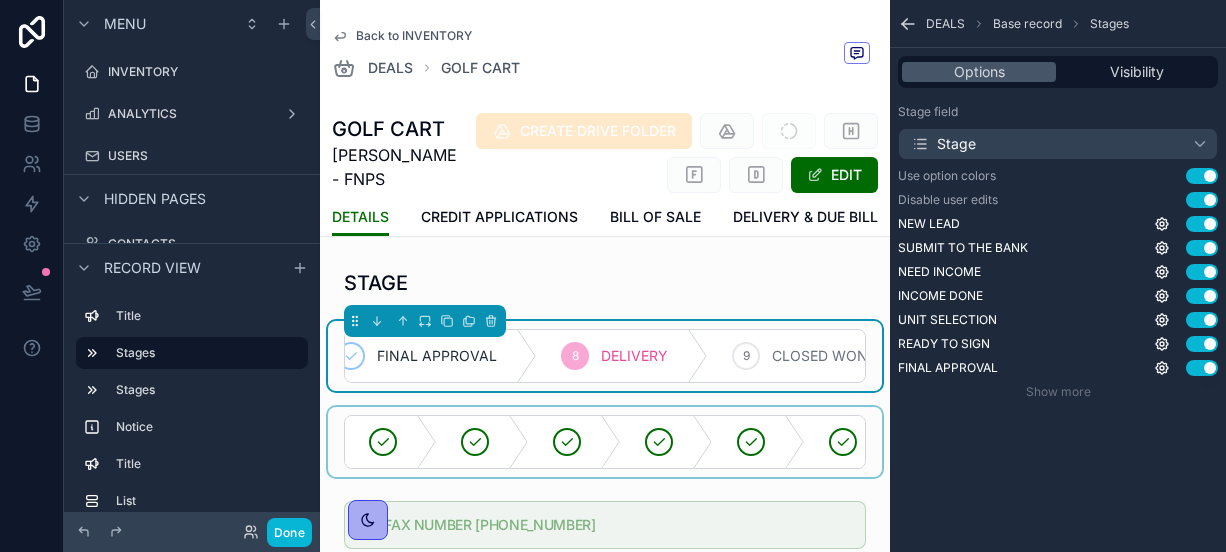 click at bounding box center [605, 442] 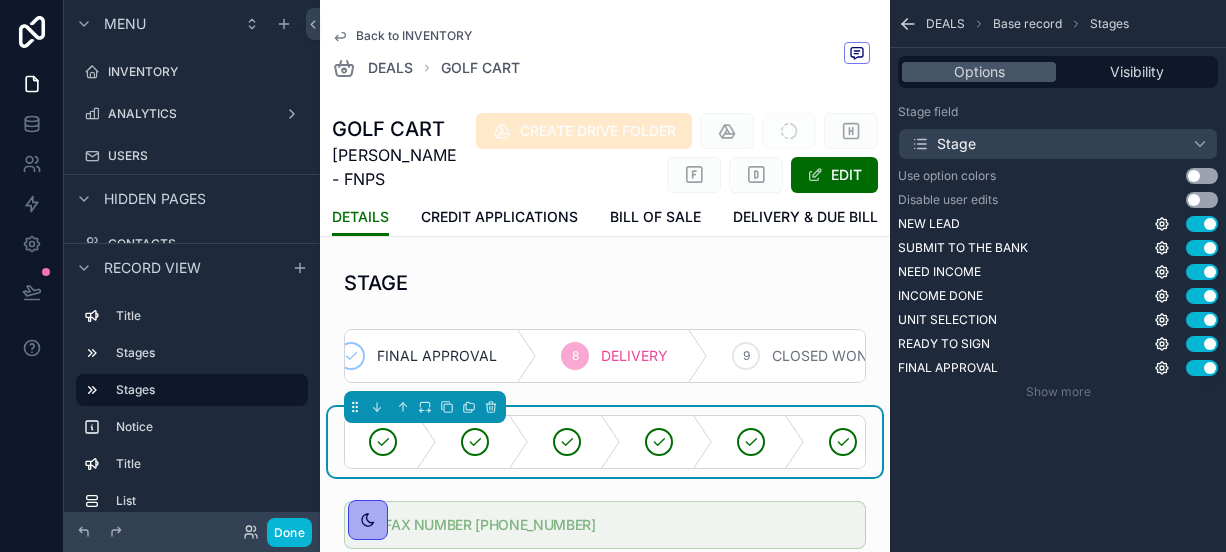 click on "Use setting" at bounding box center (1202, 176) 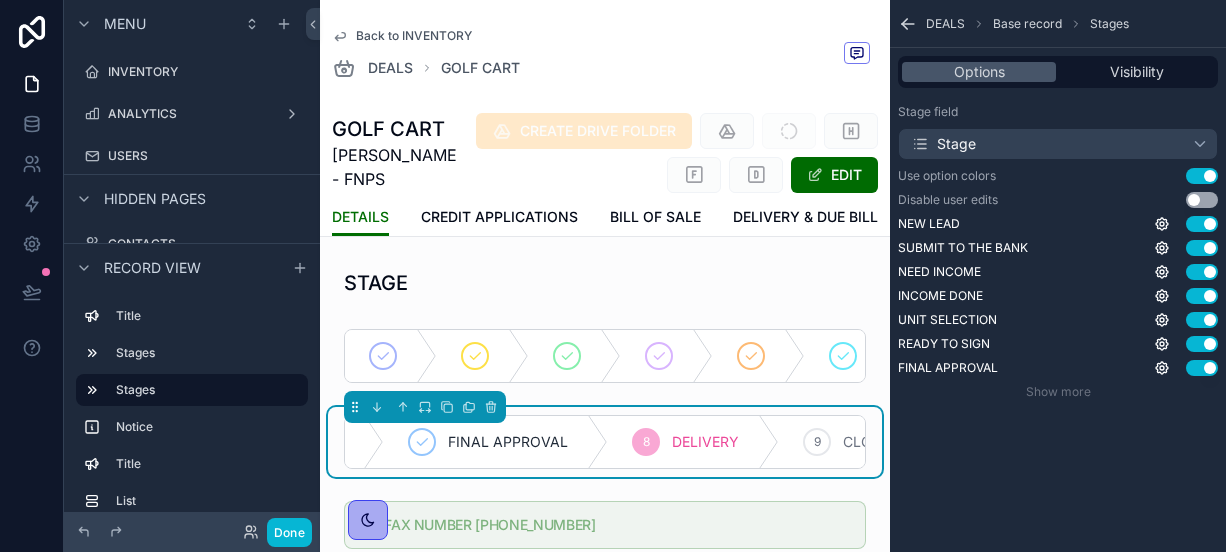 scroll, scrollTop: 0, scrollLeft: 451, axis: horizontal 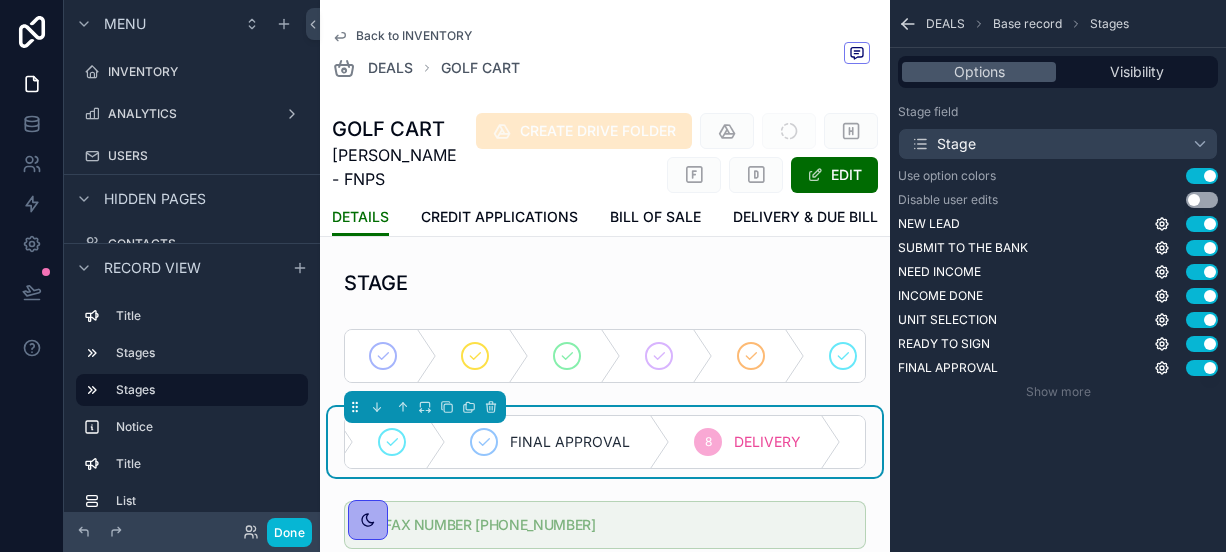 click on "Use setting" at bounding box center (1202, 176) 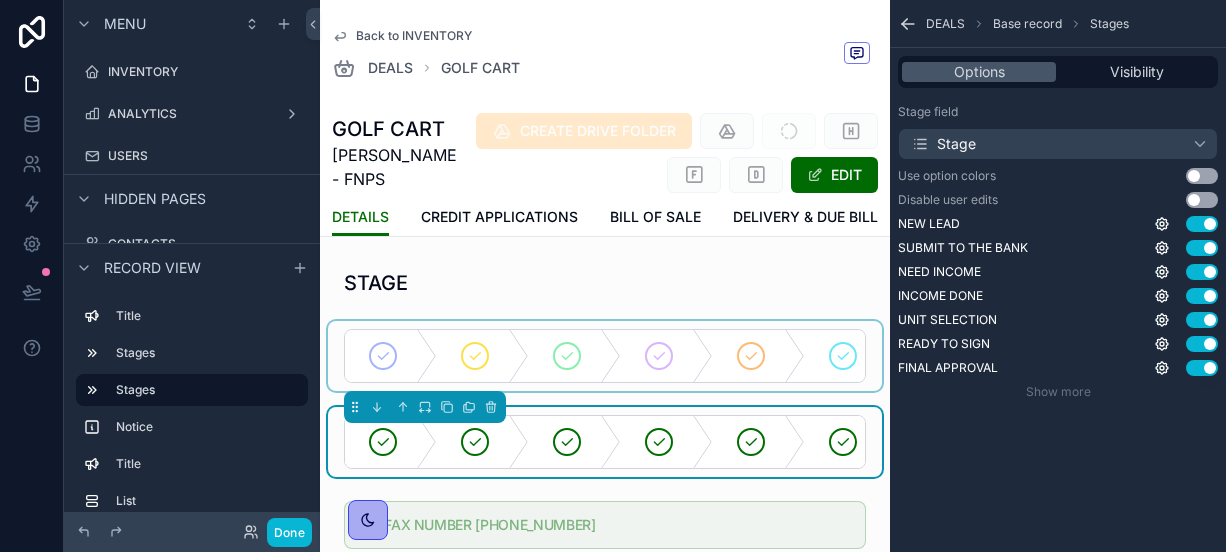 click at bounding box center (605, 356) 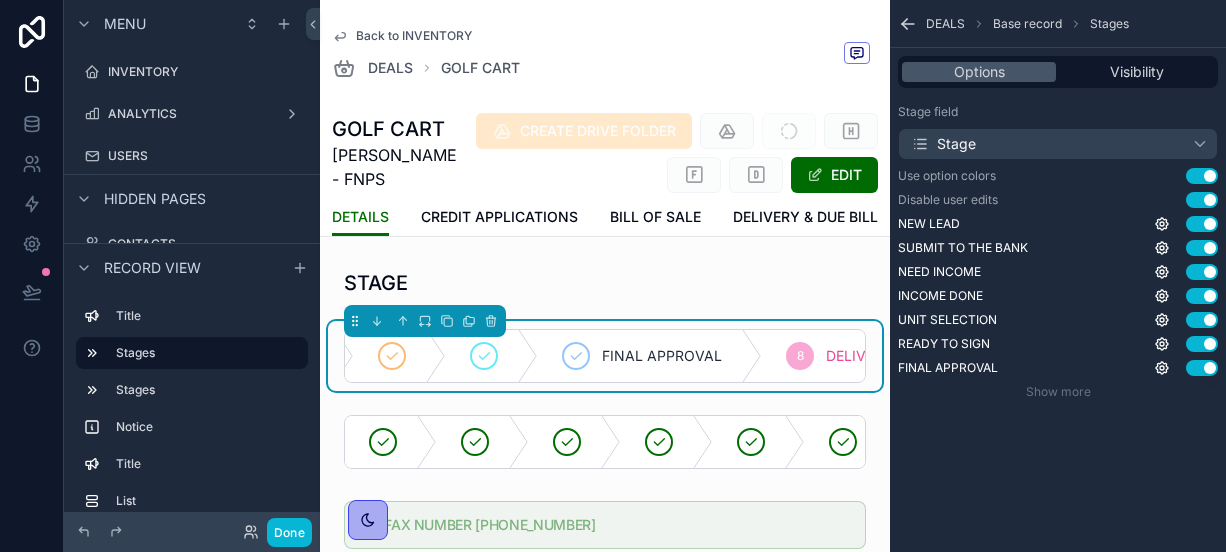 scroll, scrollTop: 0, scrollLeft: 537, axis: horizontal 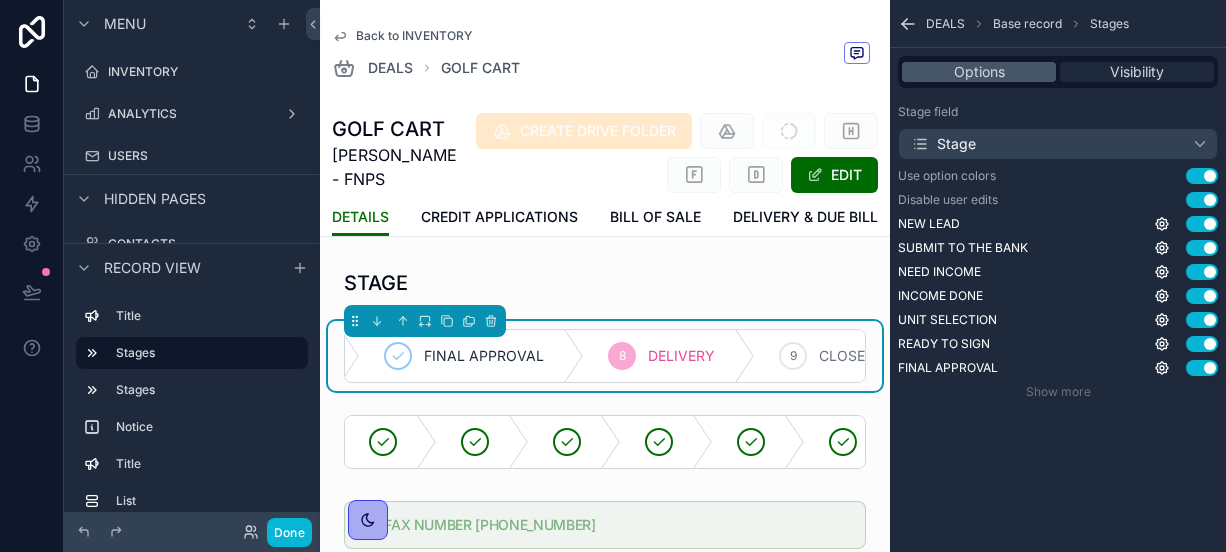 click on "Visibility" at bounding box center (1137, 72) 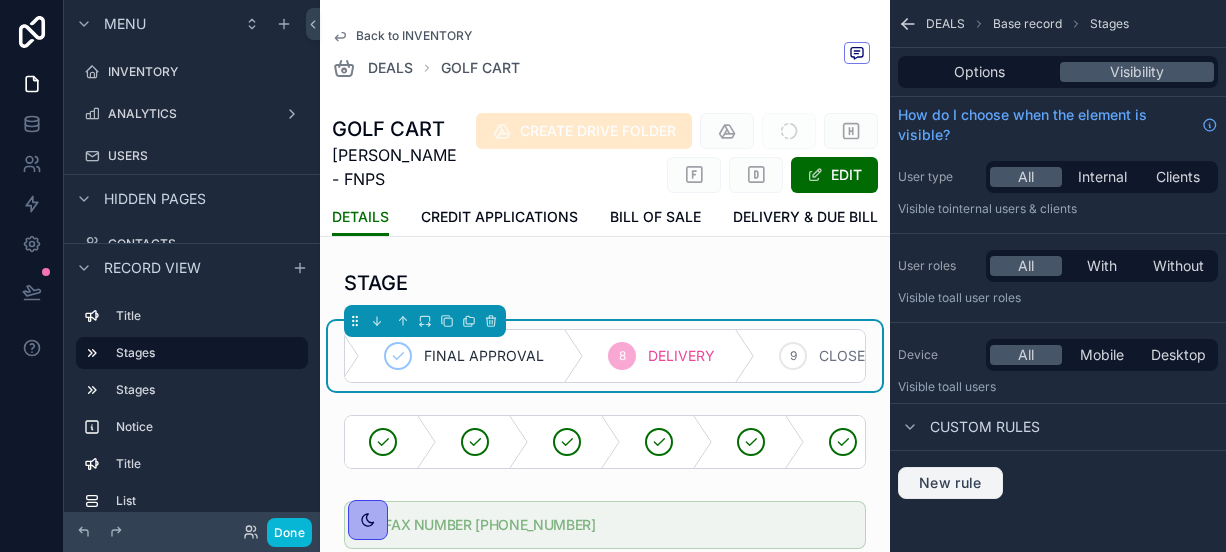 click on "New rule" at bounding box center [950, 483] 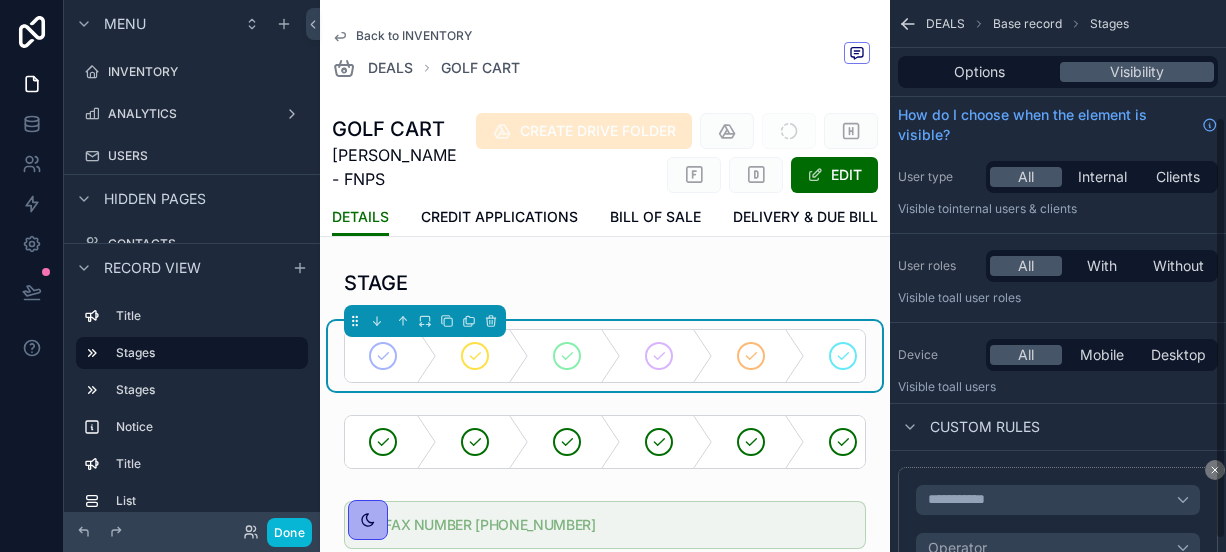 scroll, scrollTop: 168, scrollLeft: 0, axis: vertical 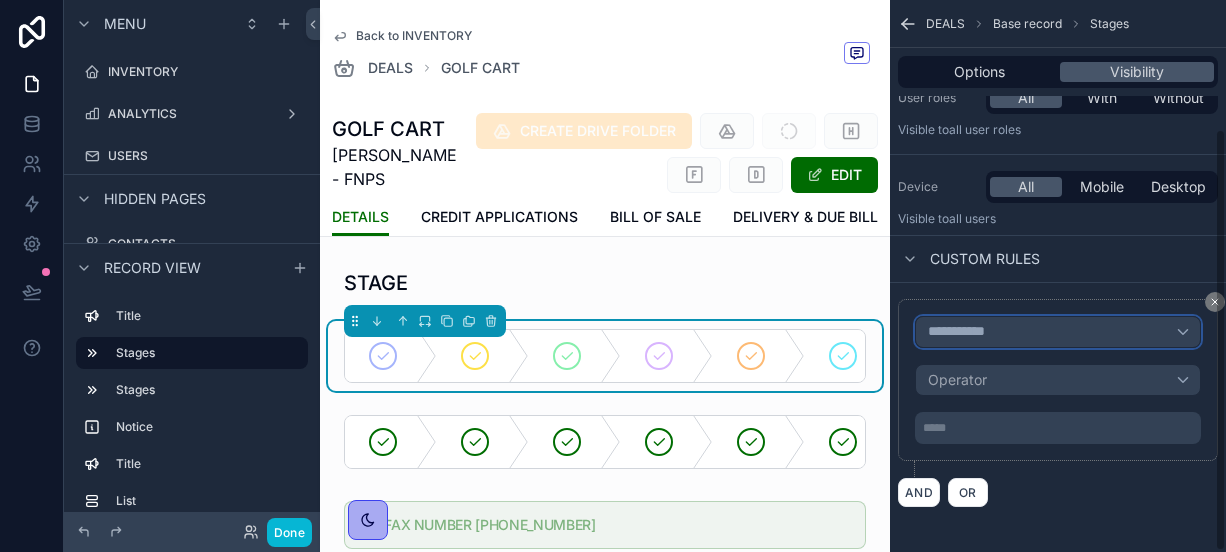 click on "**********" at bounding box center [1058, 332] 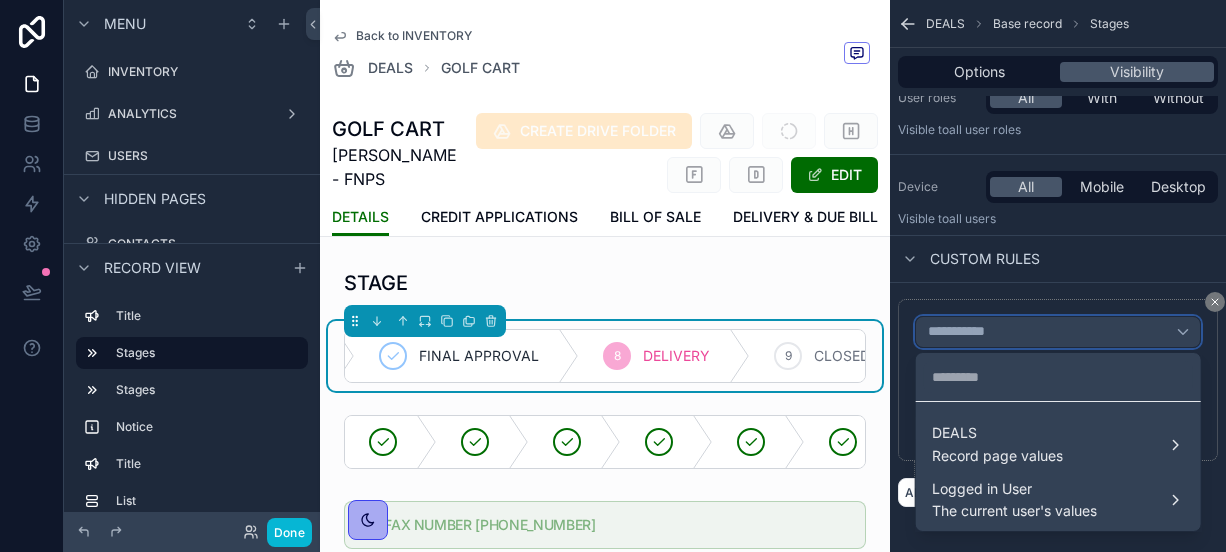 scroll, scrollTop: 0, scrollLeft: 548, axis: horizontal 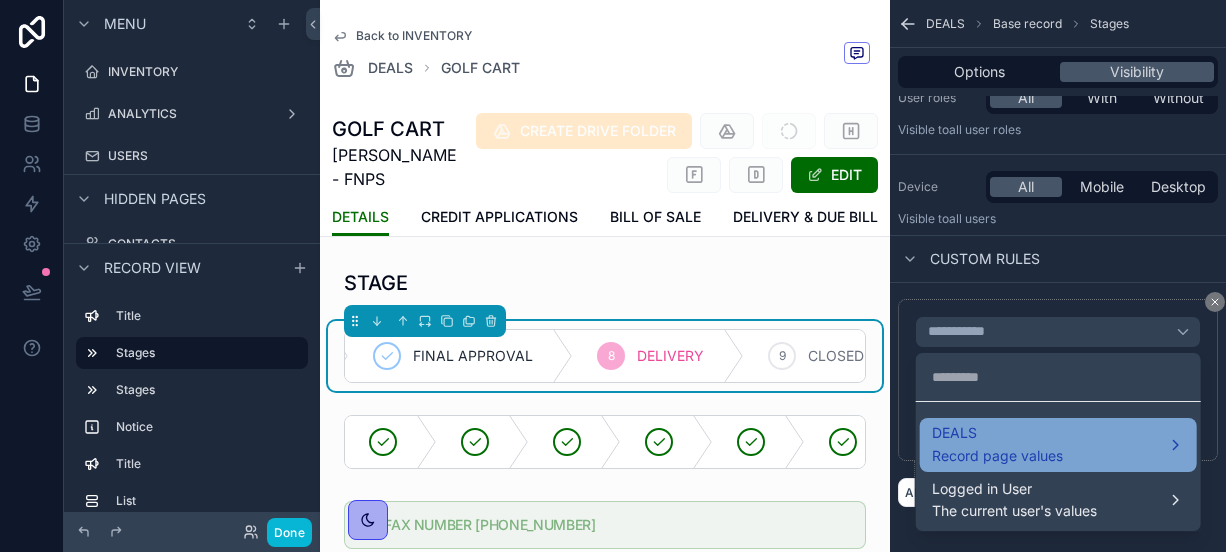 click on "DEALS Record page values" at bounding box center (1058, 445) 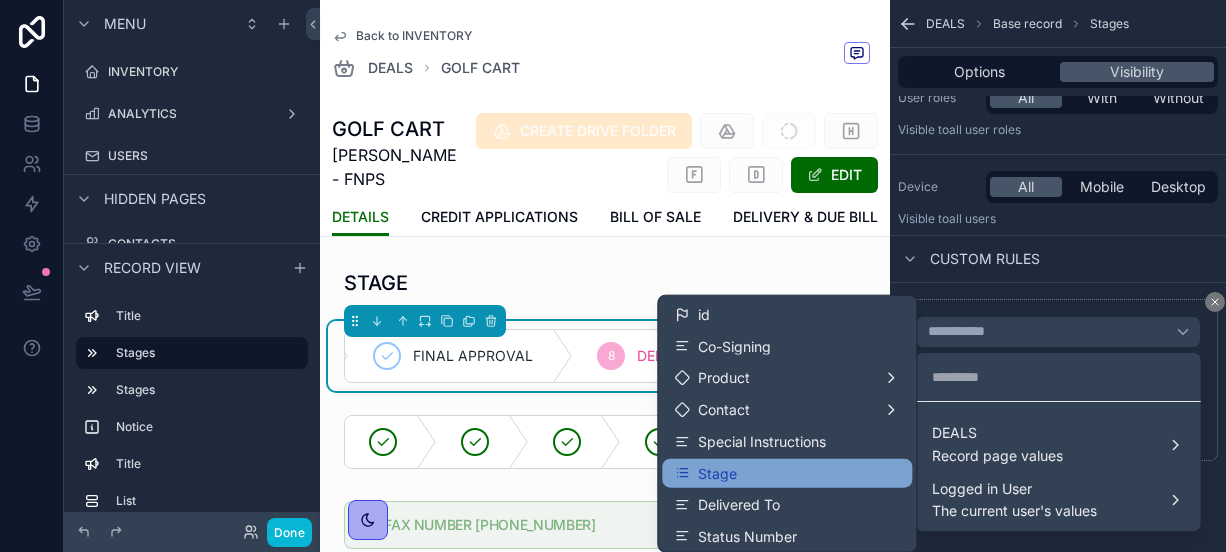 scroll, scrollTop: 70, scrollLeft: 0, axis: vertical 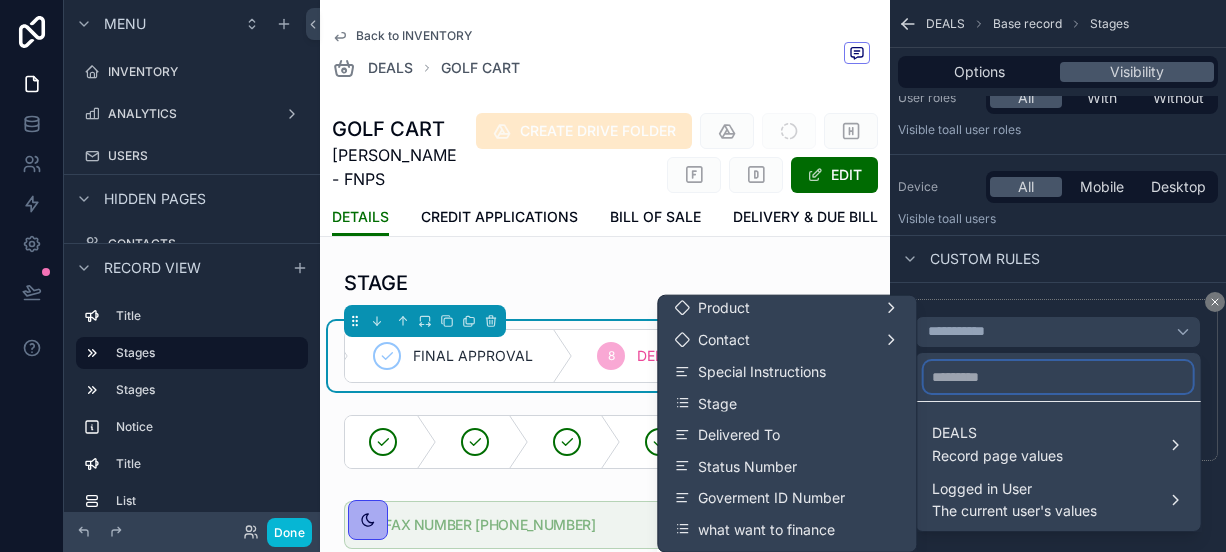 click at bounding box center (1058, 377) 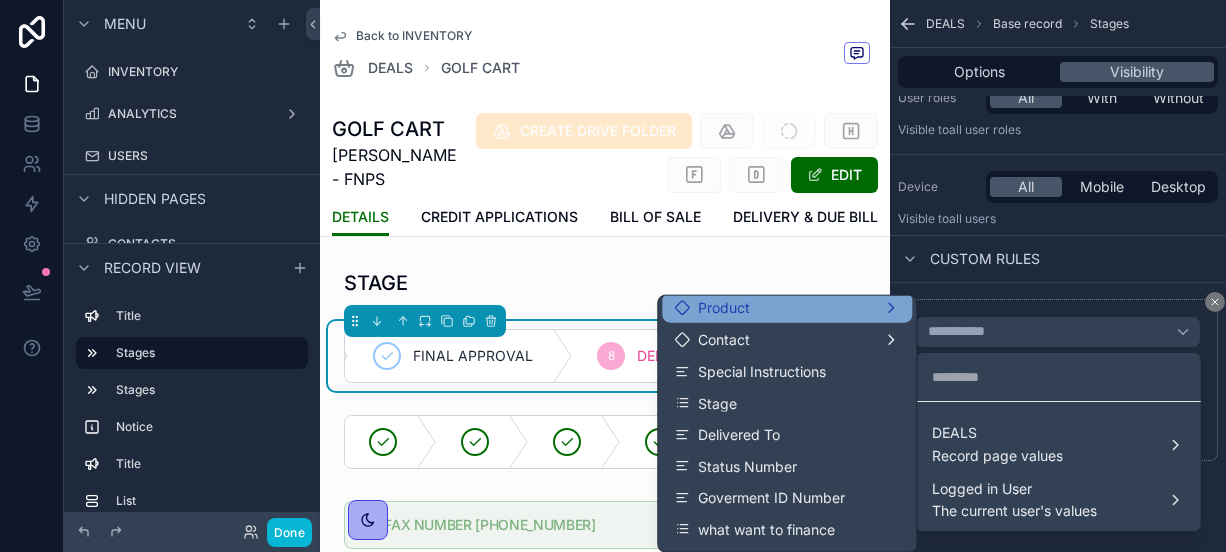 click on "Product" at bounding box center (724, 308) 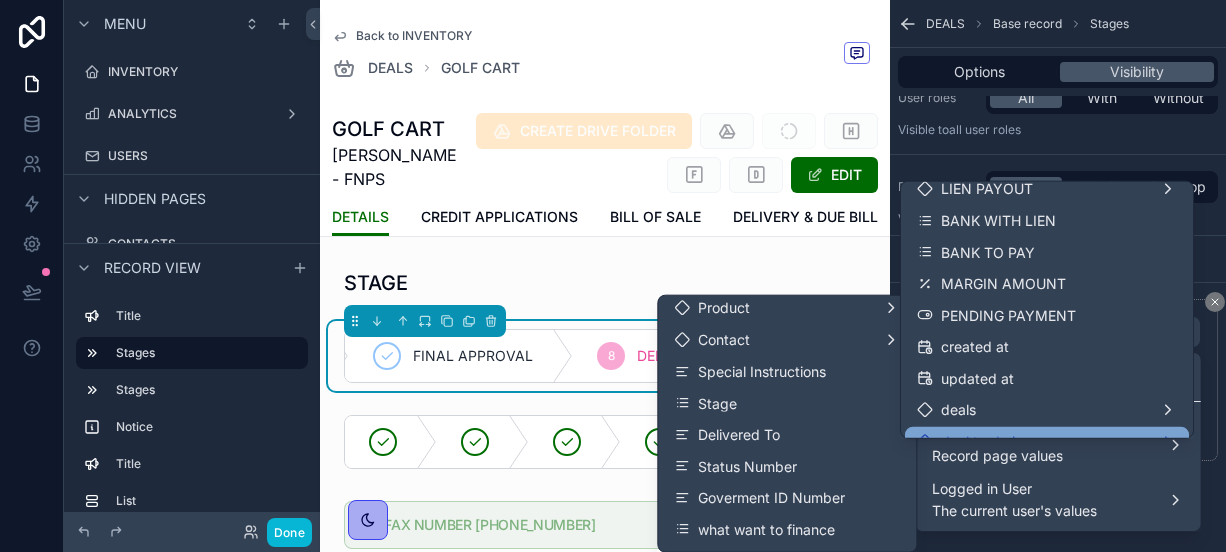scroll, scrollTop: 2062, scrollLeft: 0, axis: vertical 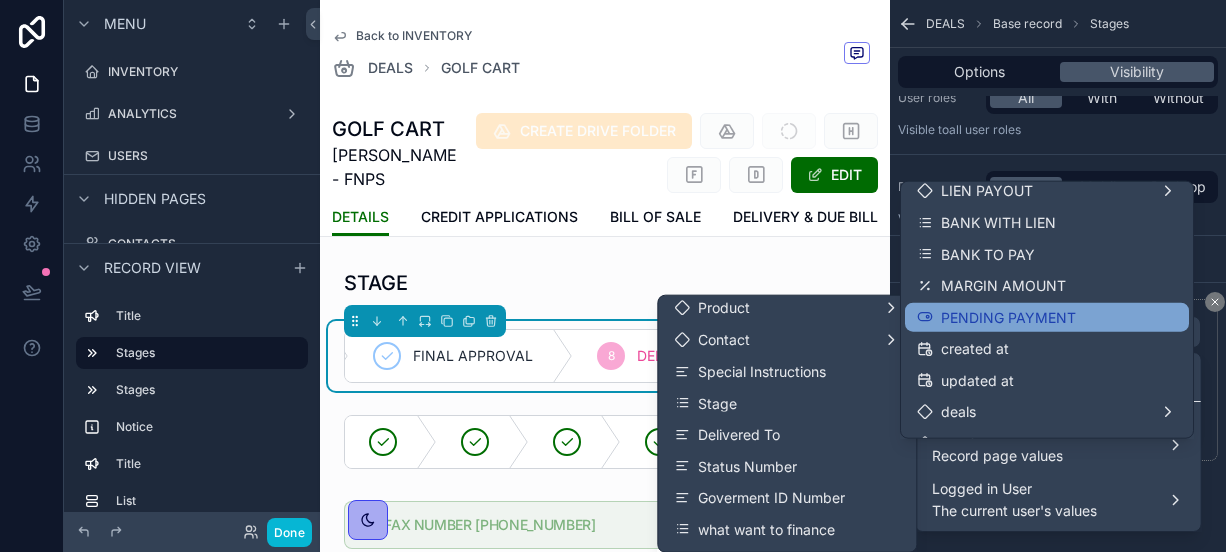 click on "PENDING PAYMENT" at bounding box center [1047, 317] 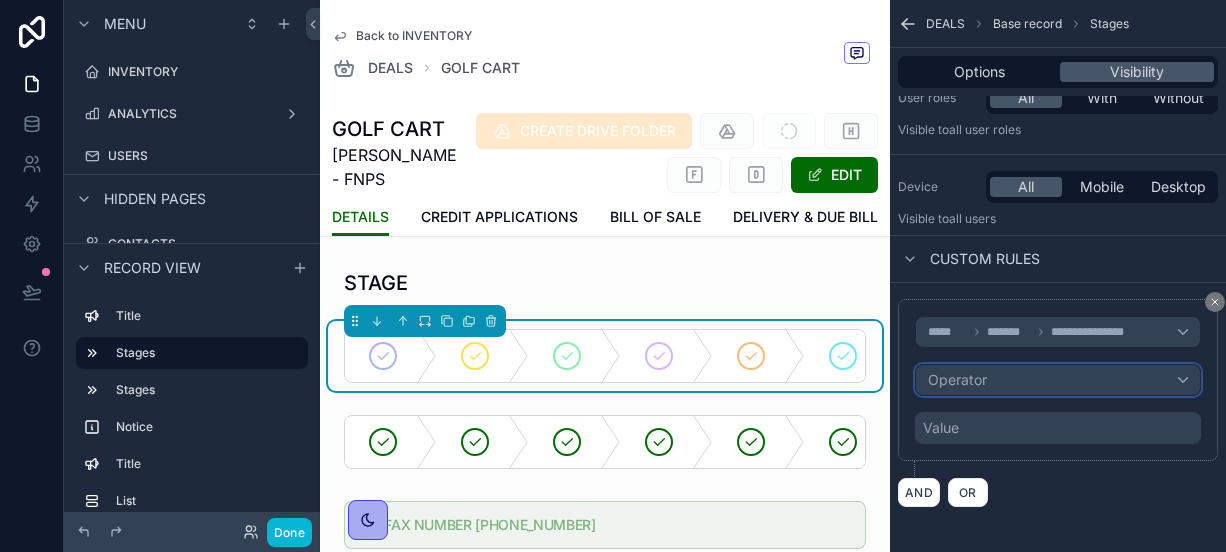 click on "Operator" at bounding box center (1058, 380) 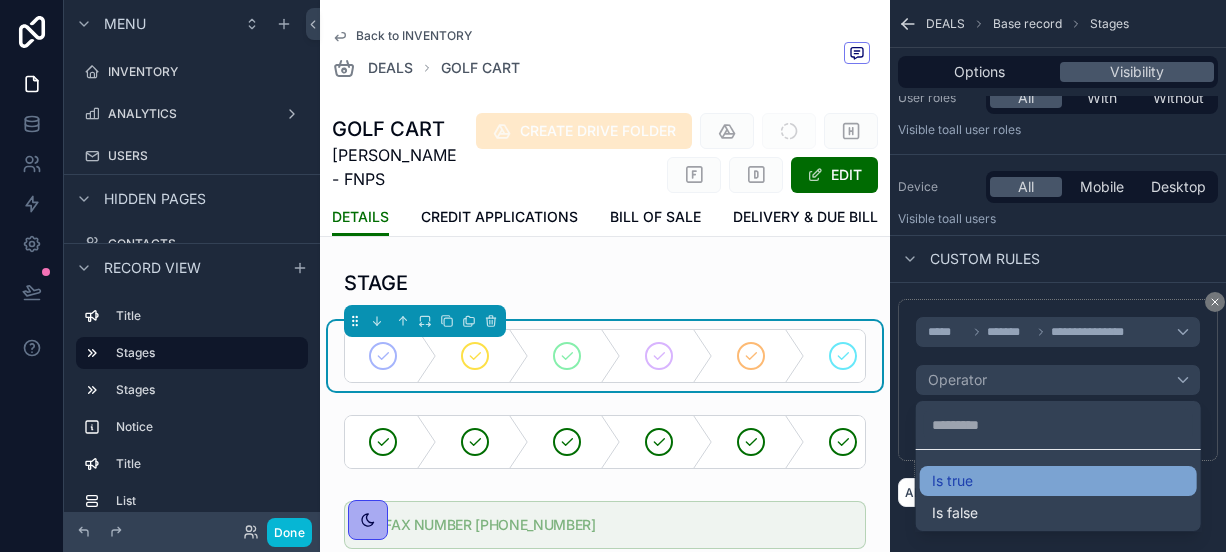 click on "Is true" at bounding box center (952, 481) 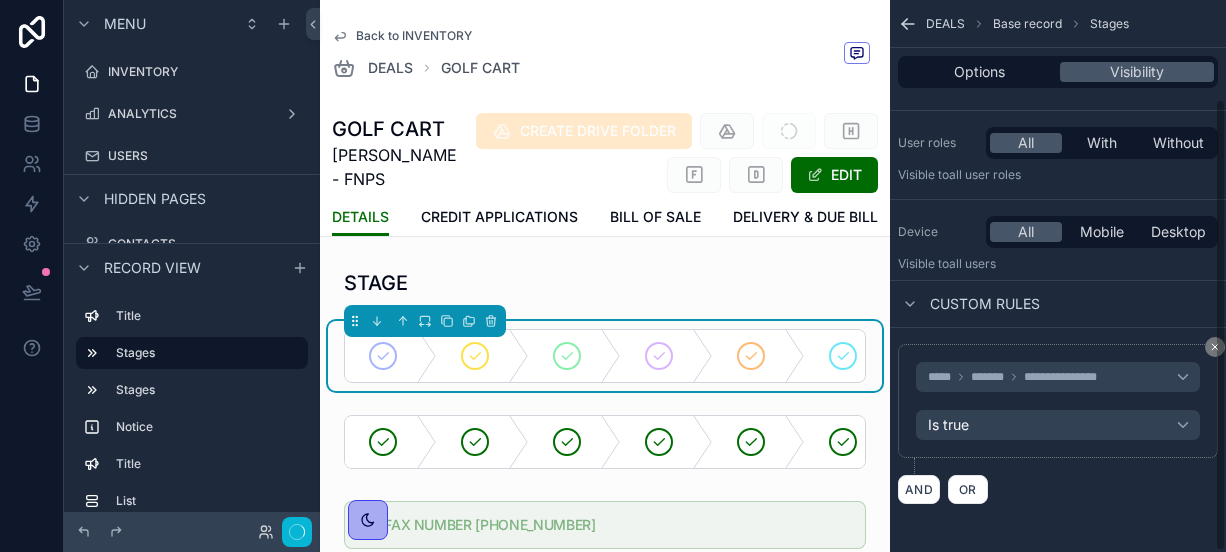 scroll, scrollTop: 120, scrollLeft: 0, axis: vertical 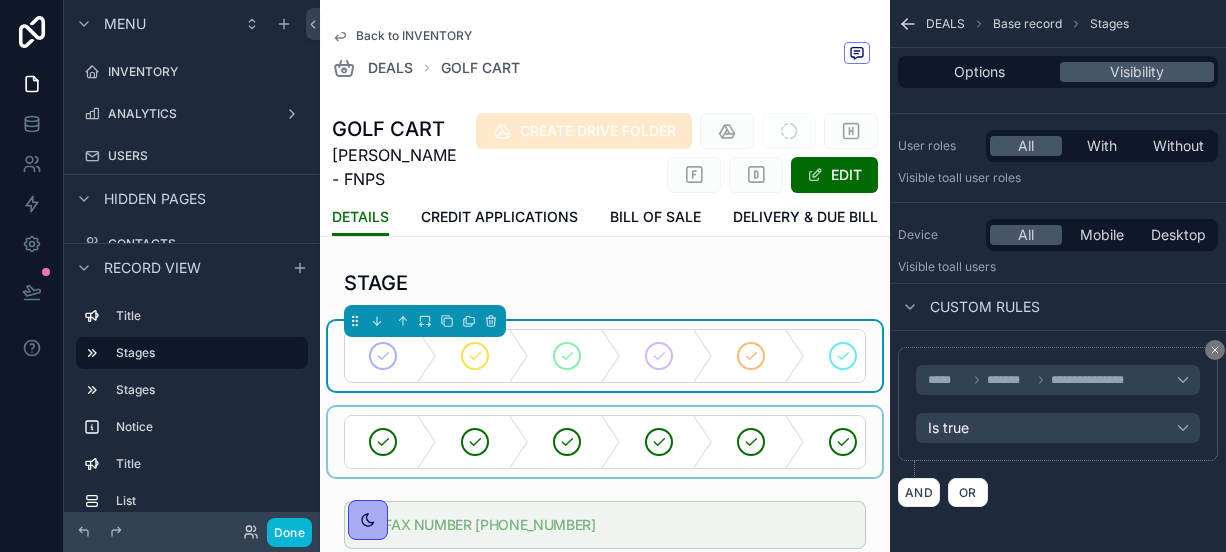 click at bounding box center [605, 442] 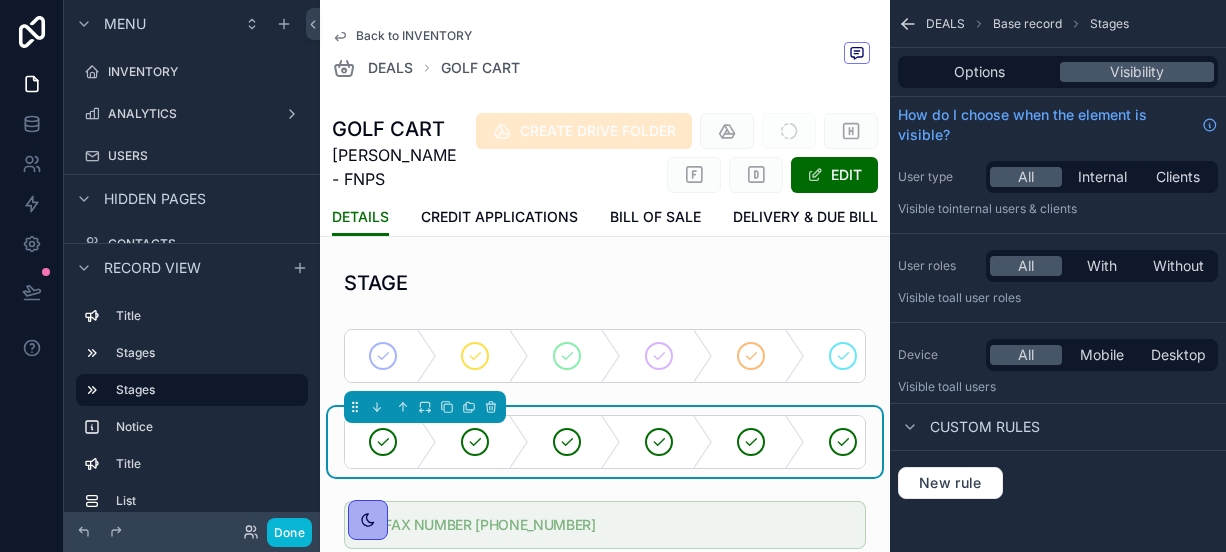 scroll, scrollTop: 0, scrollLeft: 0, axis: both 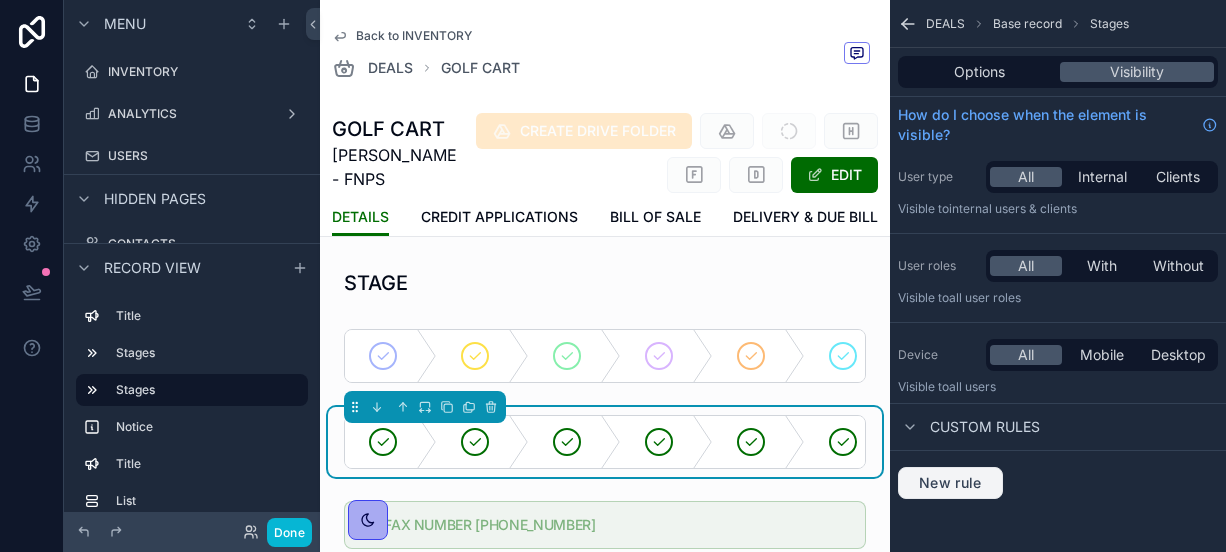 click on "New rule" at bounding box center [950, 483] 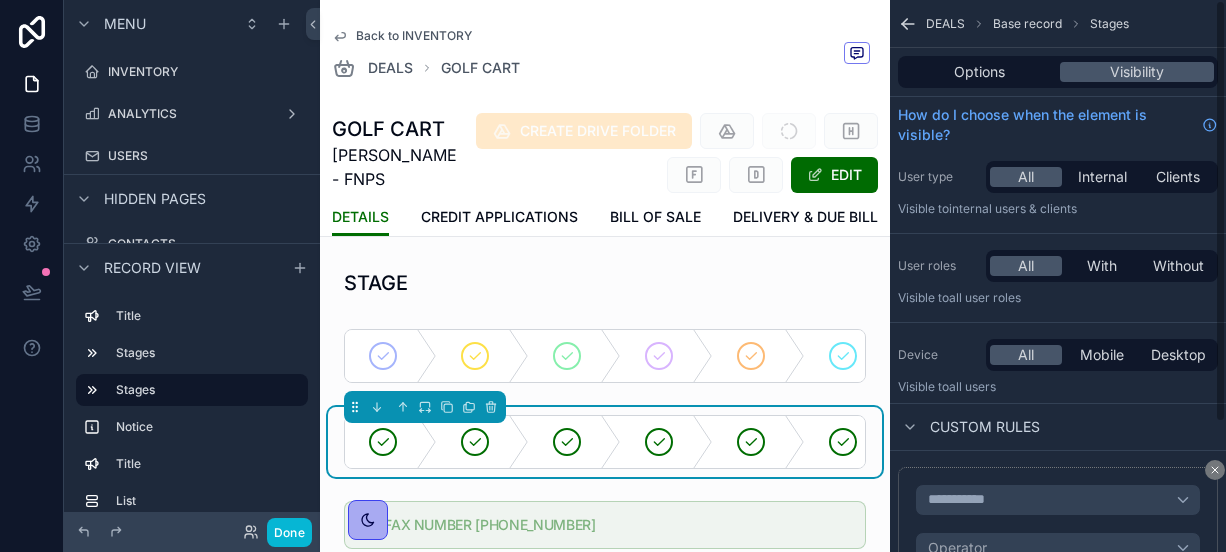 scroll, scrollTop: 168, scrollLeft: 0, axis: vertical 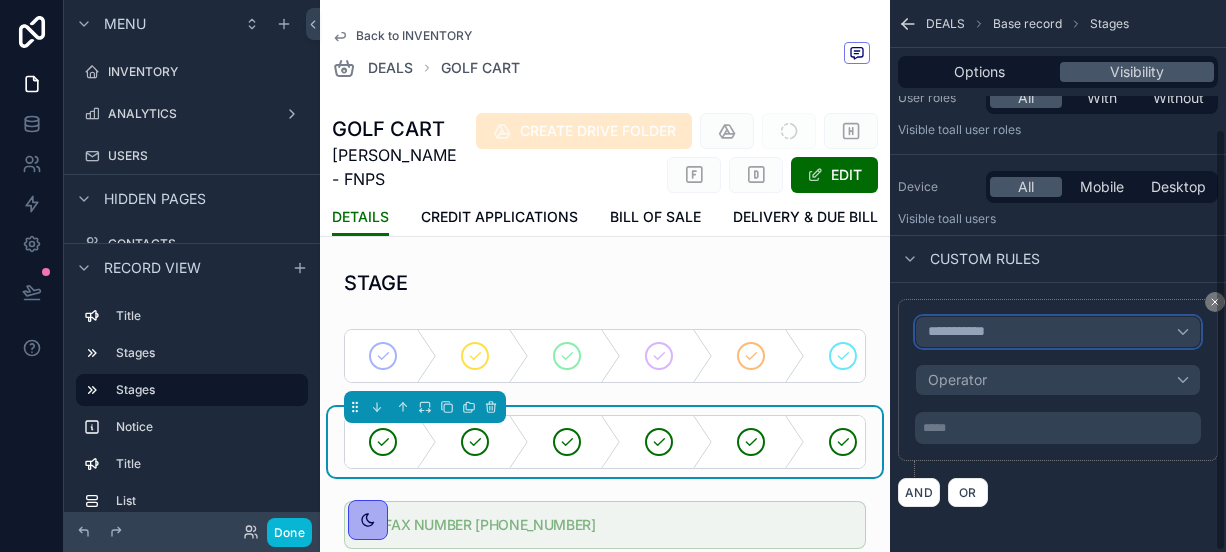 click on "**********" at bounding box center [965, 332] 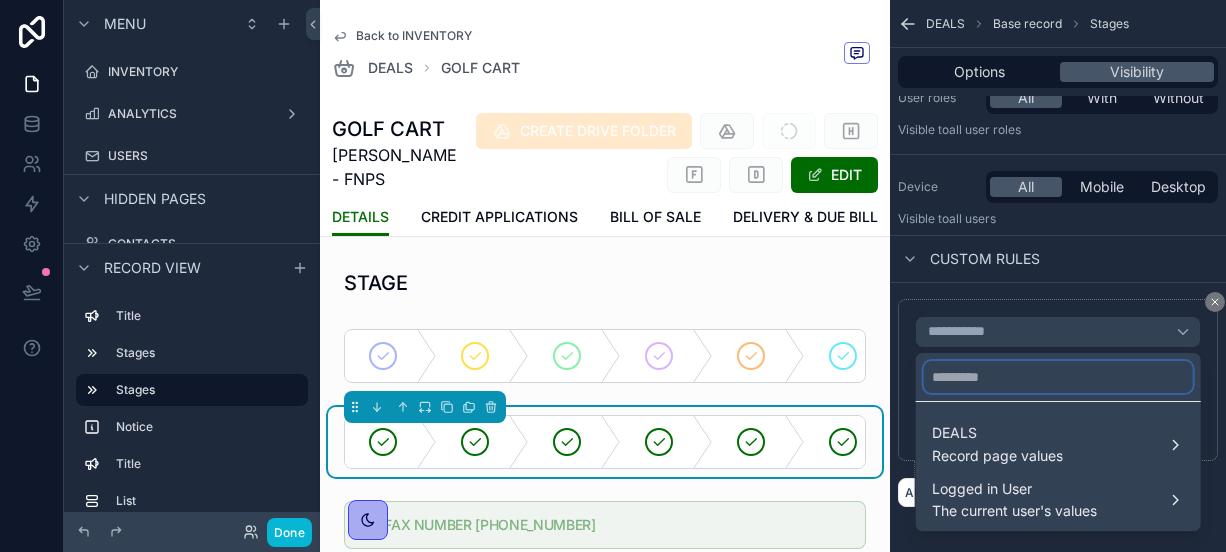 click at bounding box center [1058, 377] 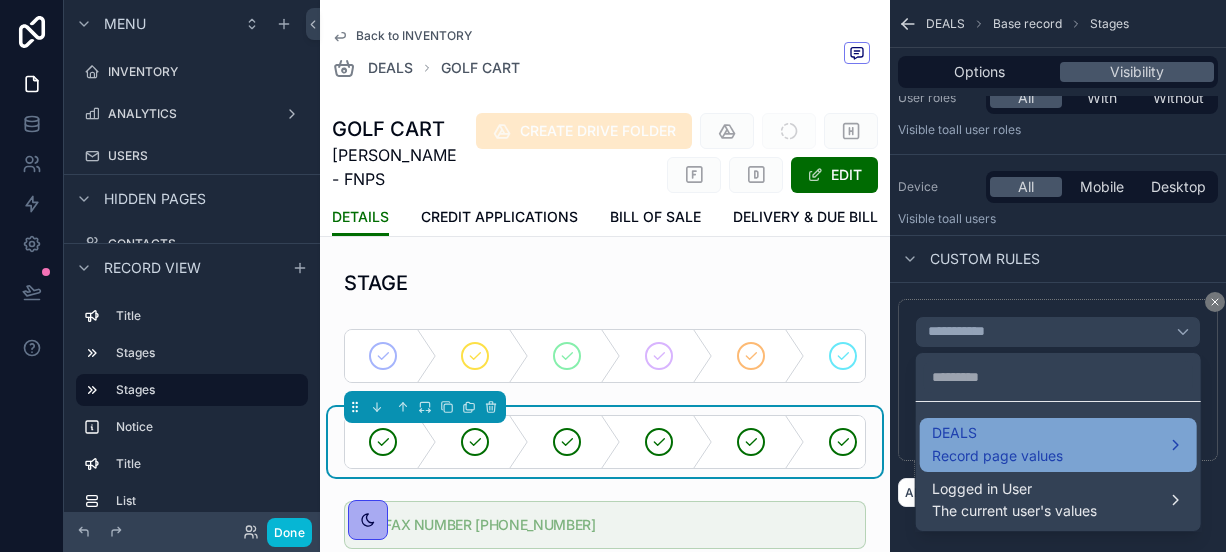 click on "DEALS" at bounding box center [997, 433] 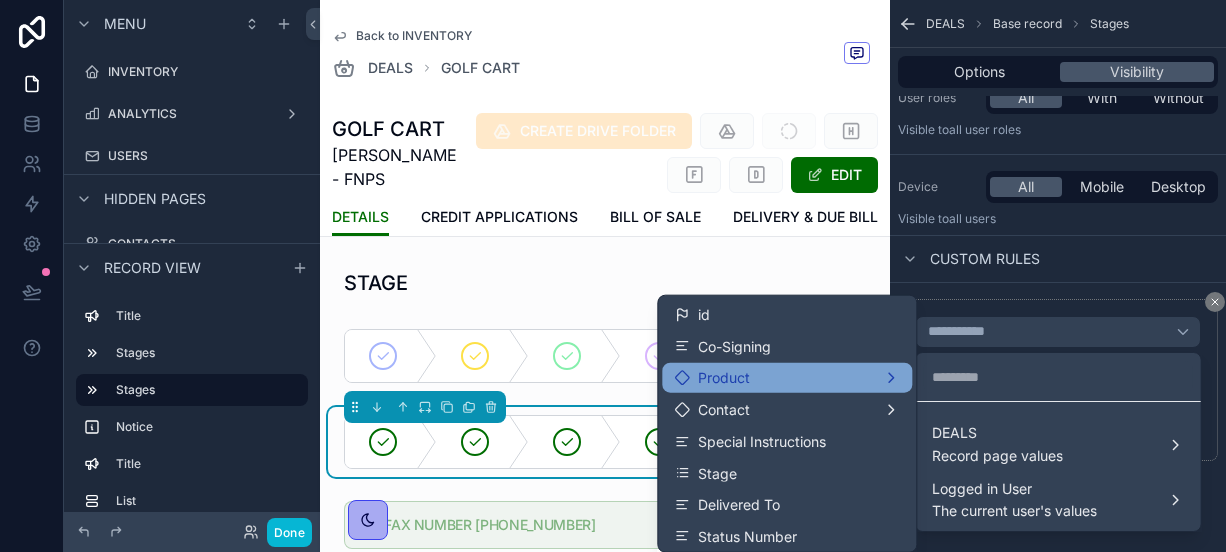 click on "Product" at bounding box center (787, 378) 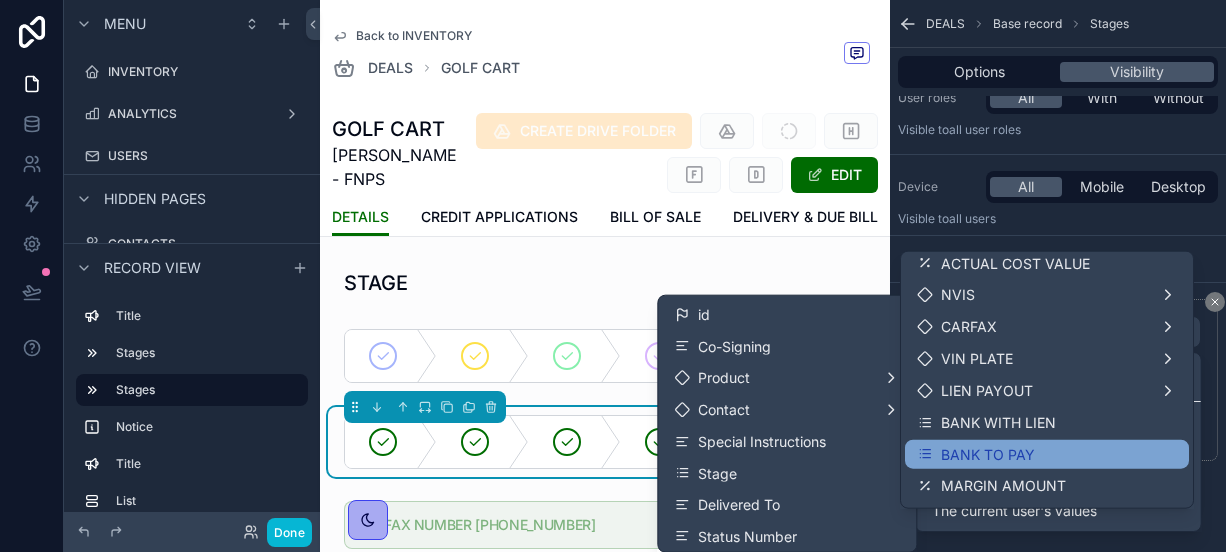 scroll, scrollTop: 2022, scrollLeft: 0, axis: vertical 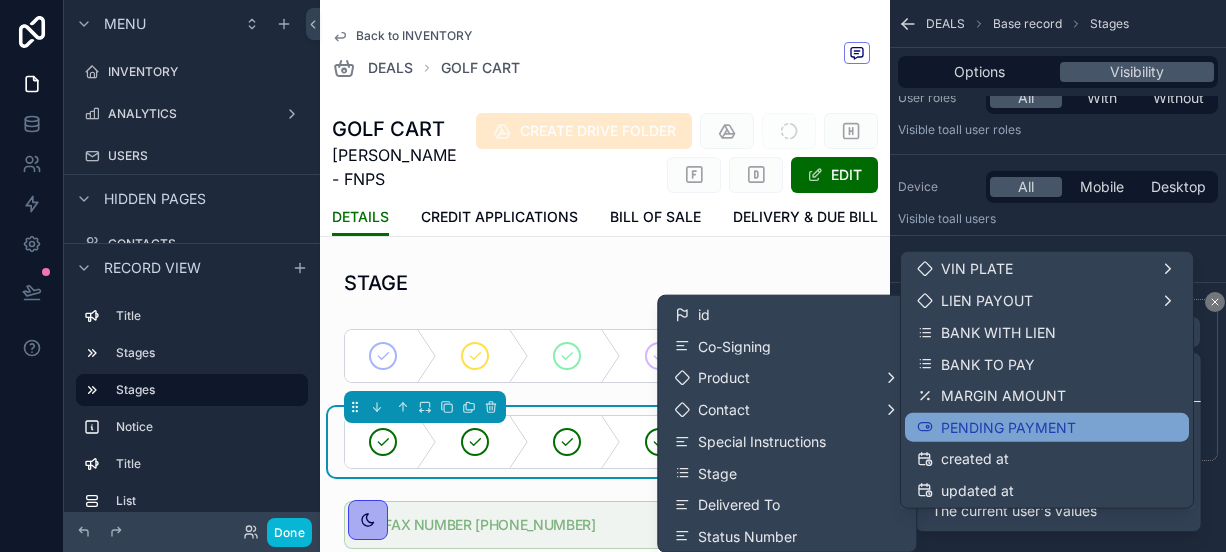 click on "PENDING PAYMENT" at bounding box center (1047, 427) 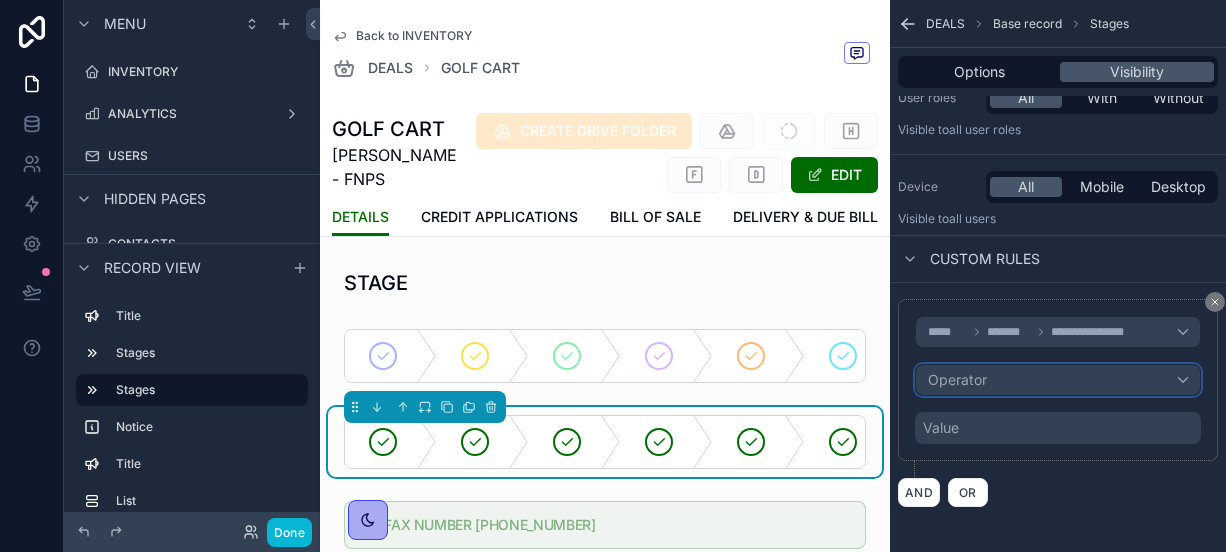 click on "Operator" at bounding box center [957, 379] 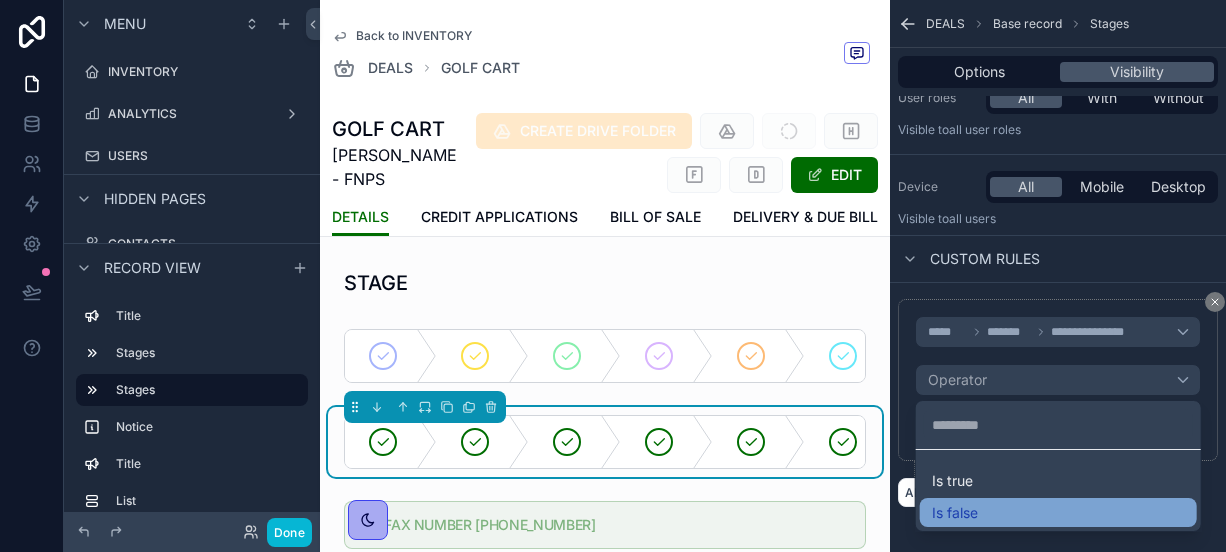 click on "Is false" at bounding box center [955, 513] 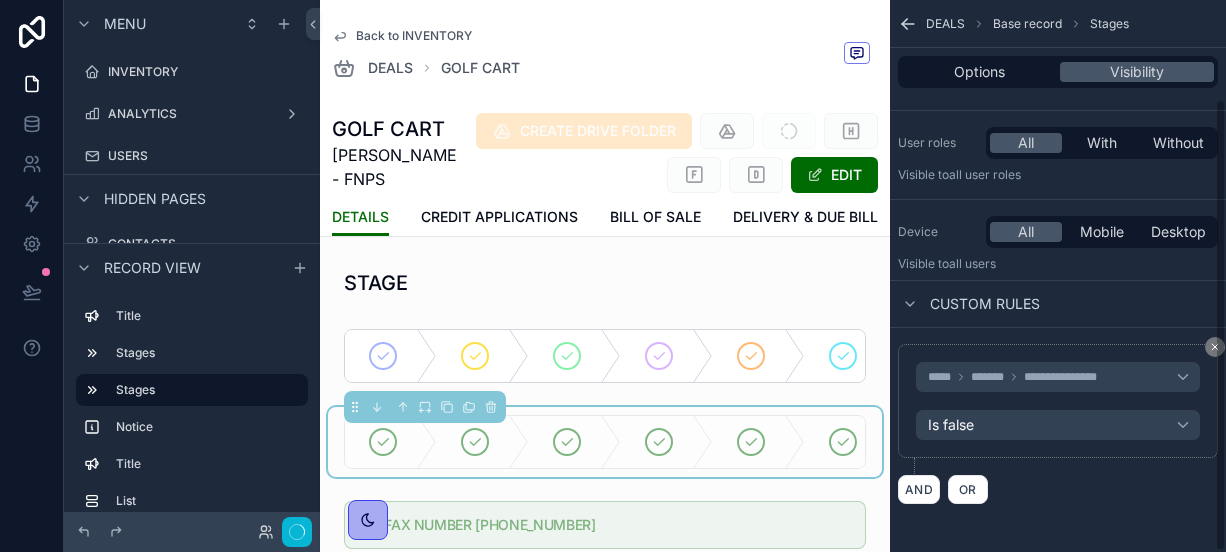 scroll, scrollTop: 120, scrollLeft: 0, axis: vertical 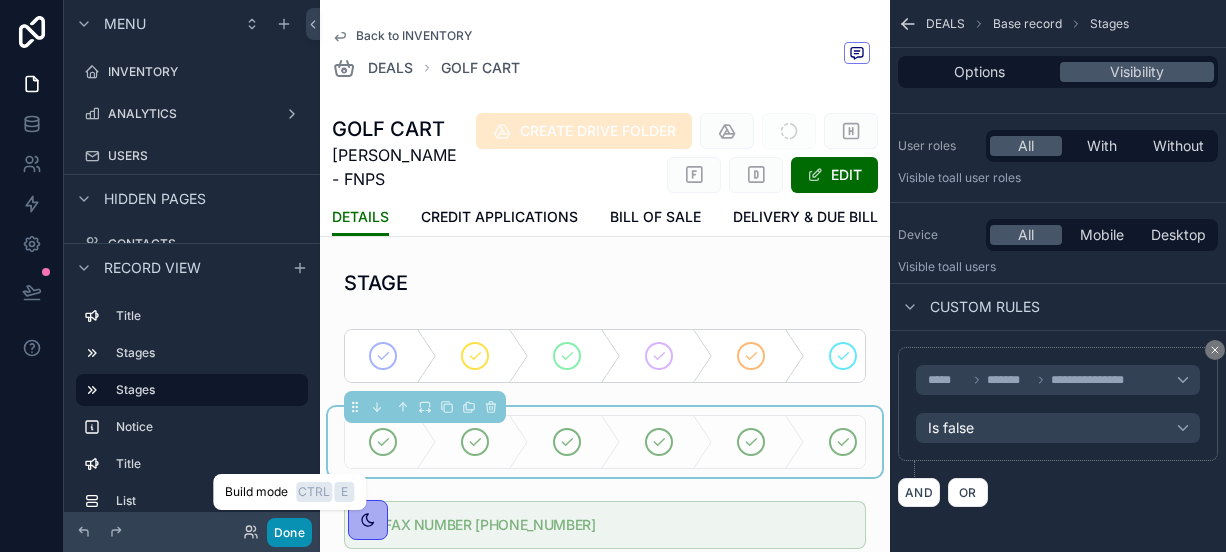 click on "Done" at bounding box center [289, 532] 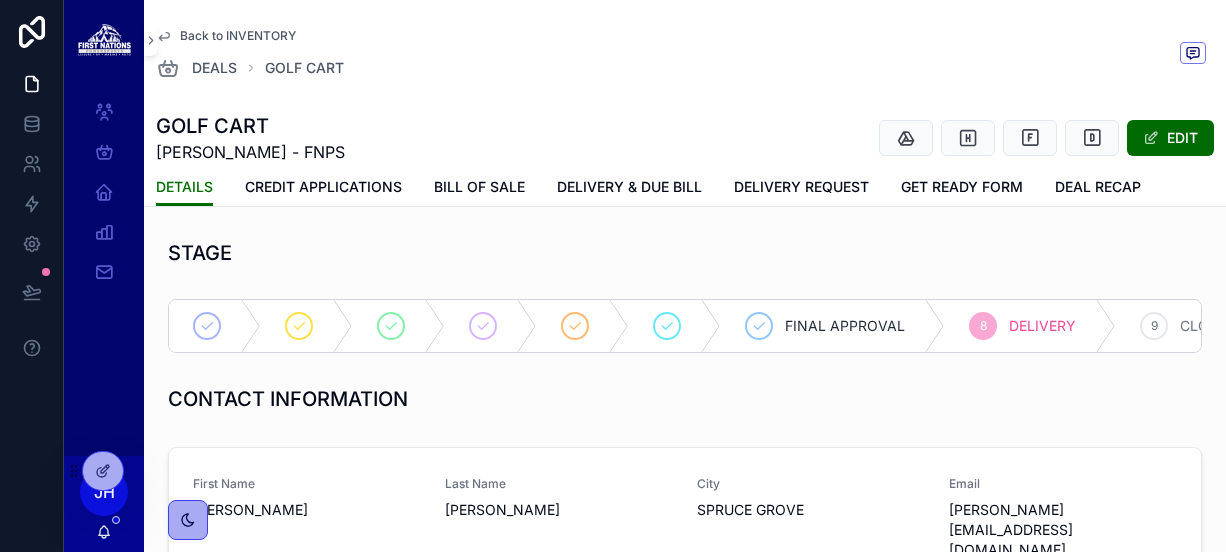 click on "FINAL APPROVAL" at bounding box center [833, 326] 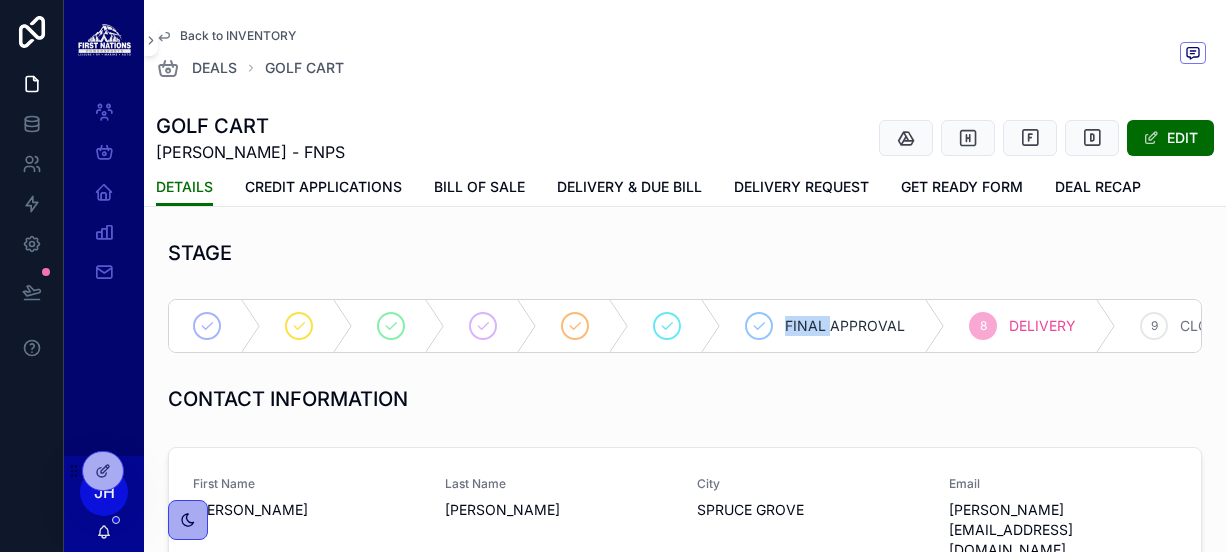 click 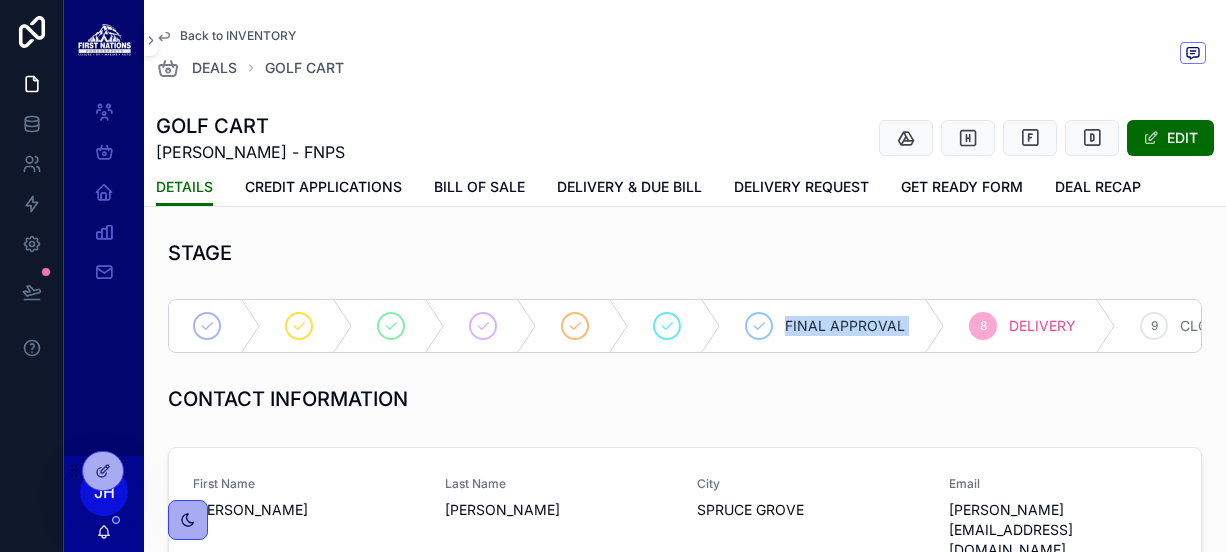 click 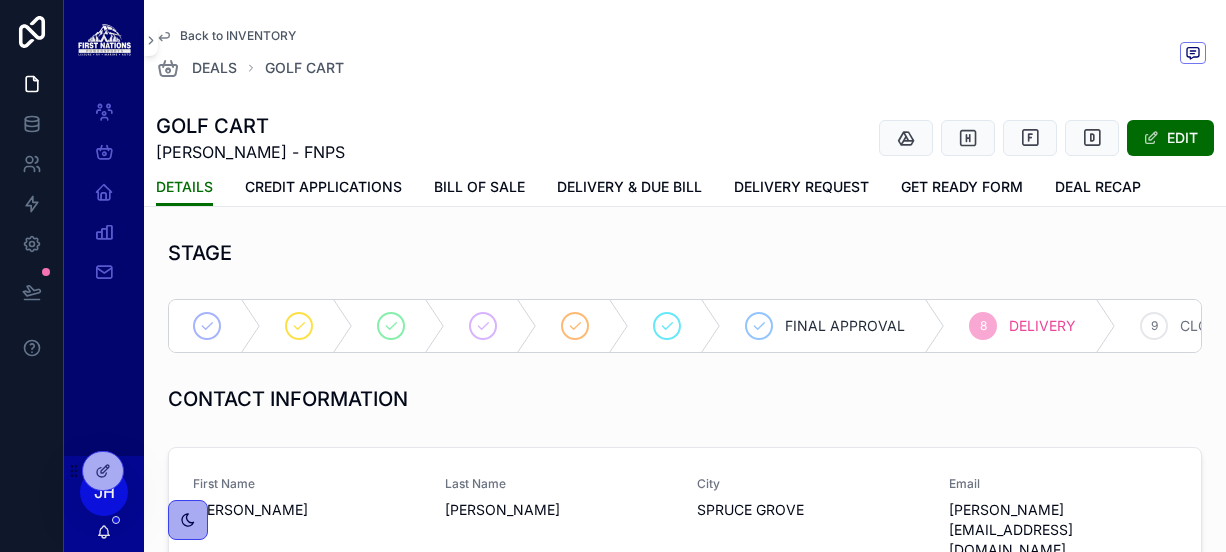 click 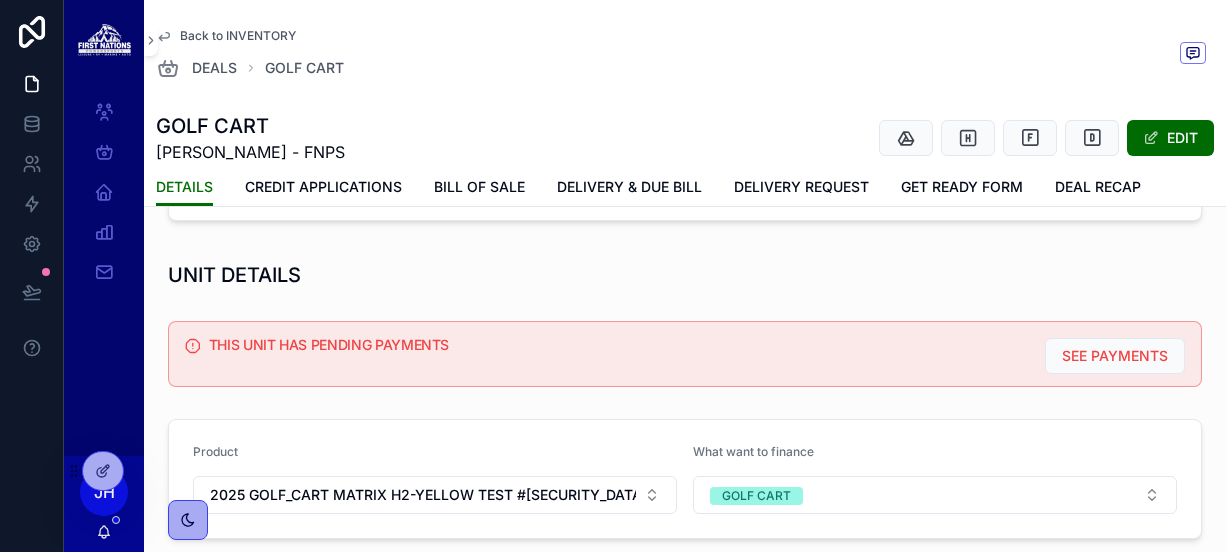 scroll, scrollTop: 428, scrollLeft: 0, axis: vertical 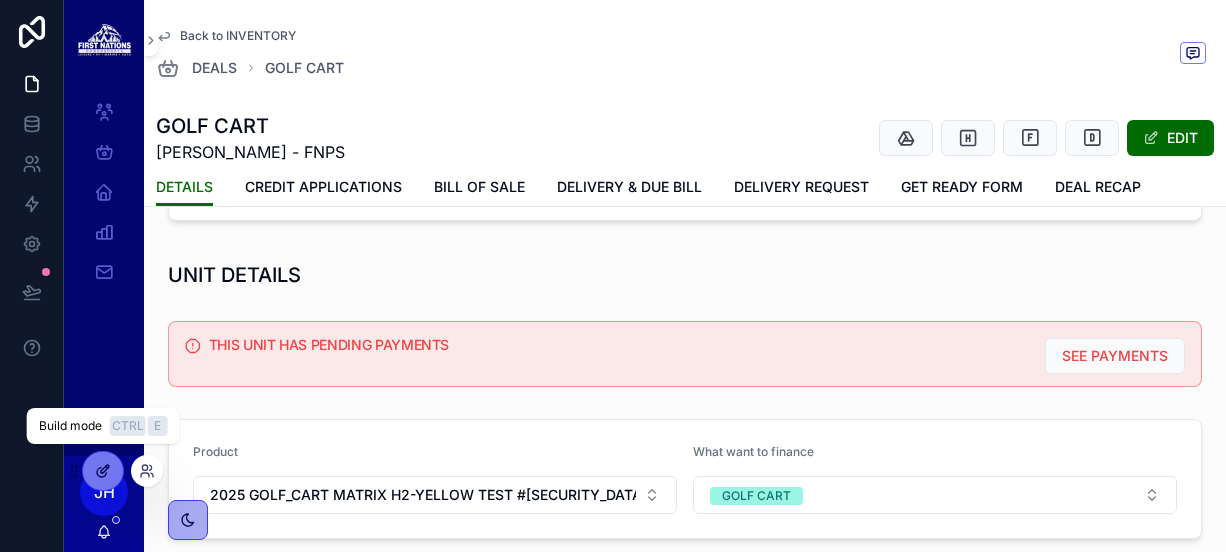 click at bounding box center (103, 471) 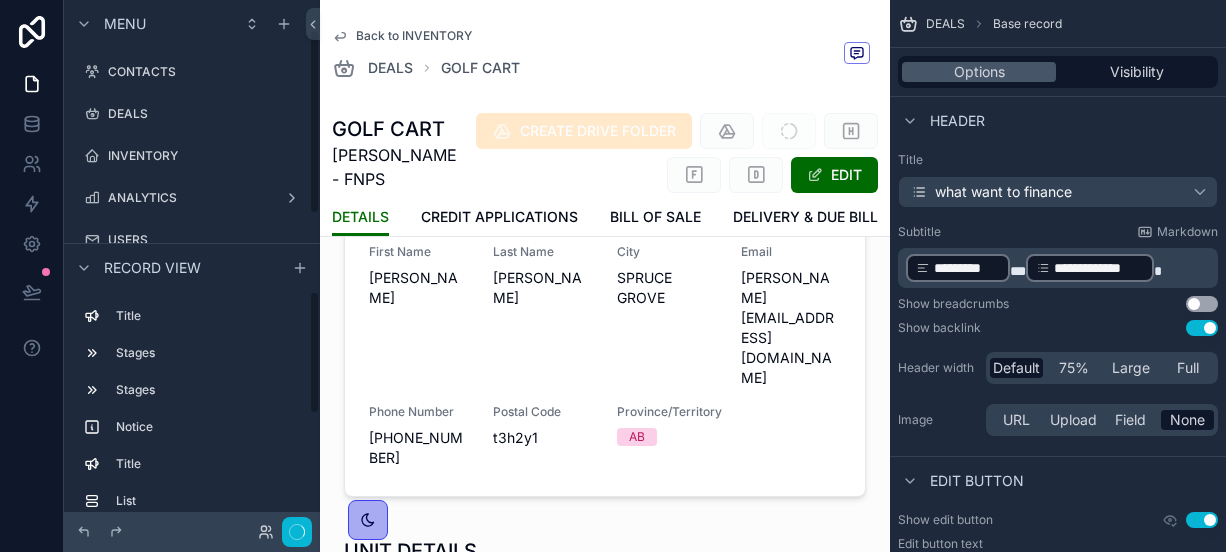 scroll, scrollTop: 84, scrollLeft: 0, axis: vertical 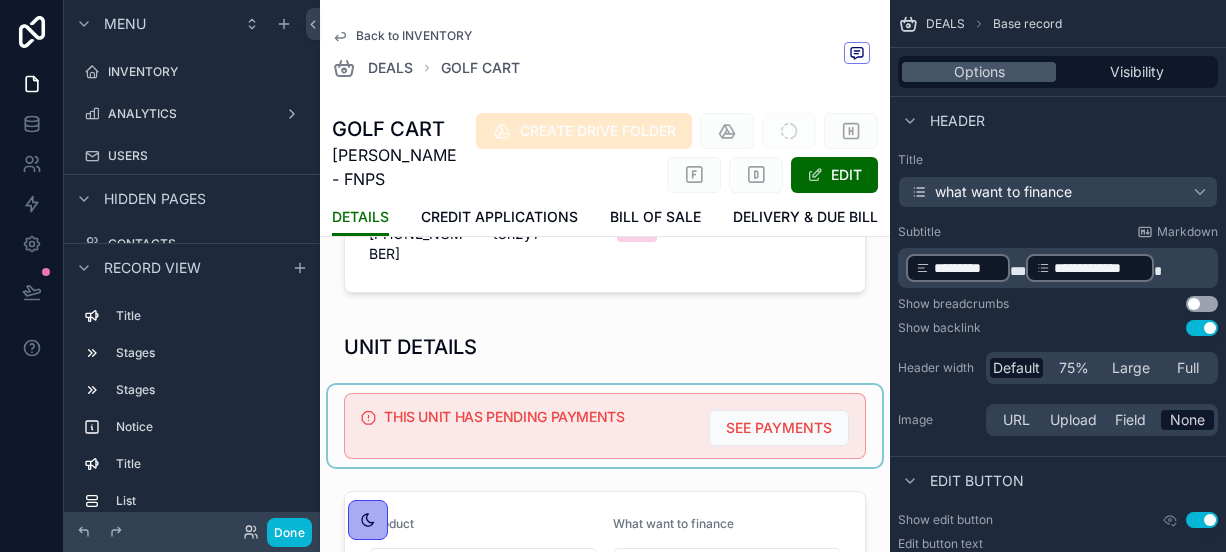 click at bounding box center [605, 426] 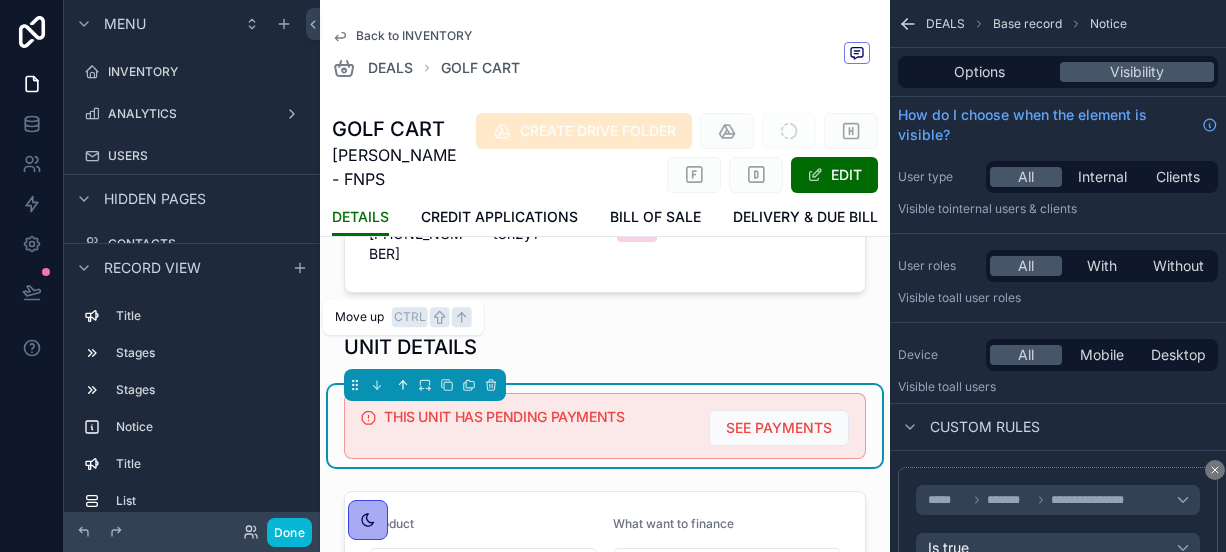 click 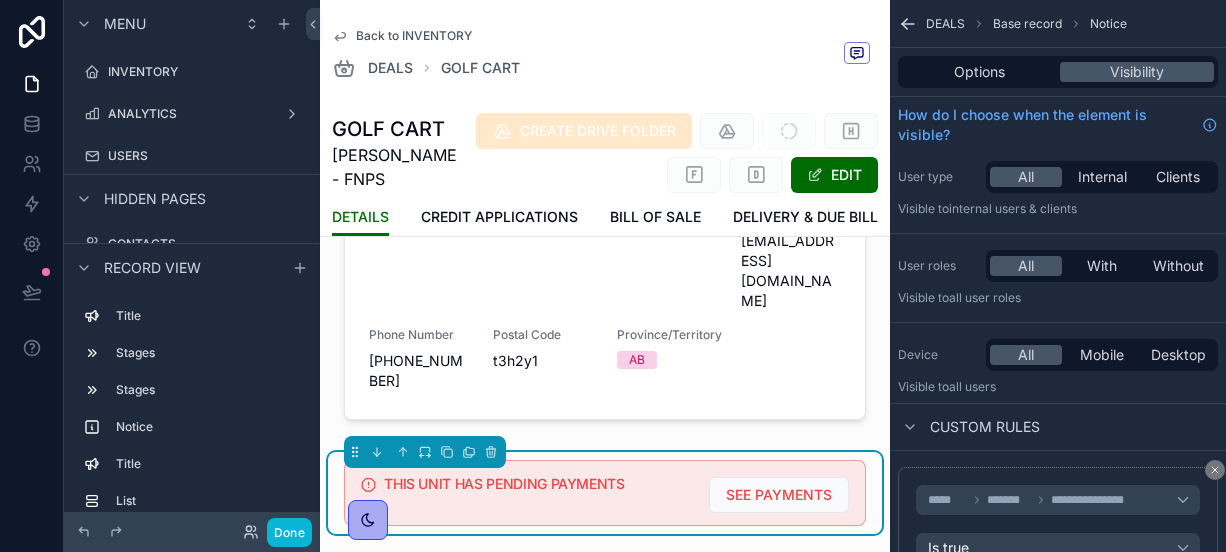 scroll, scrollTop: 504, scrollLeft: 0, axis: vertical 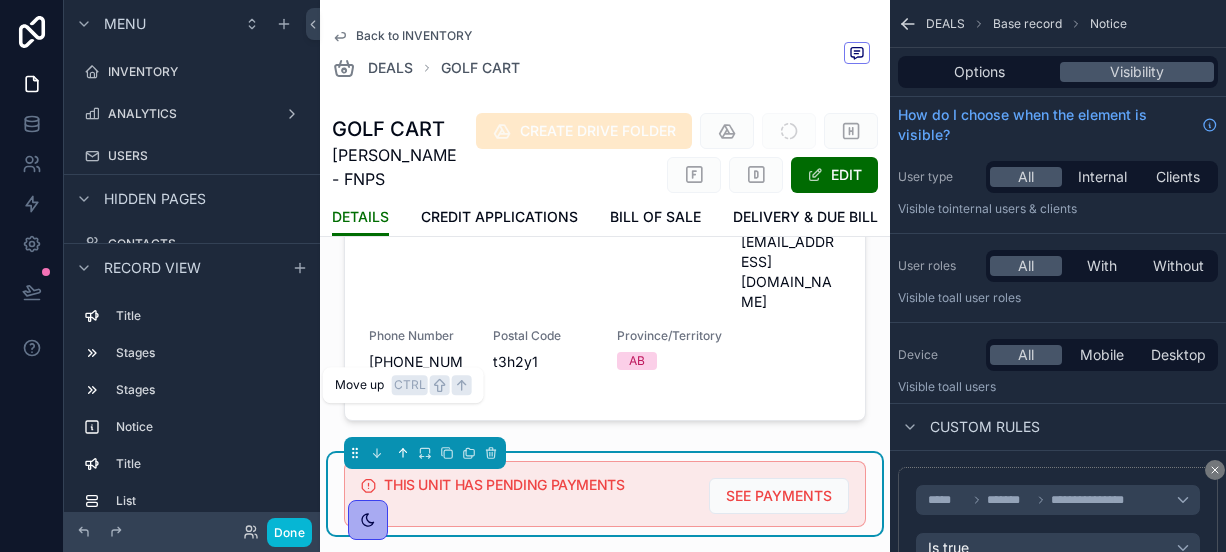 click 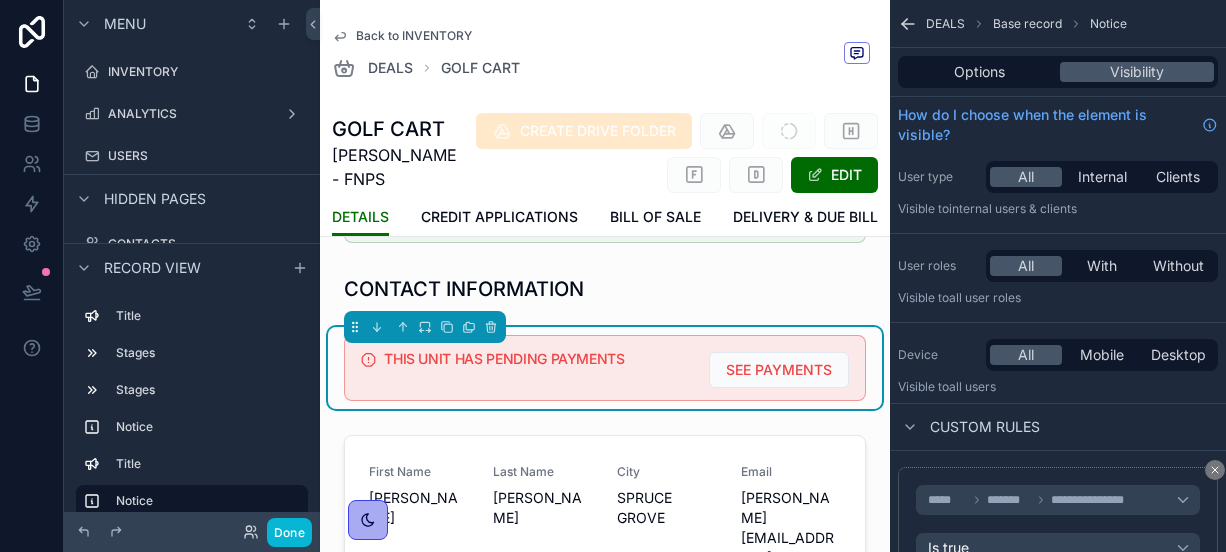 scroll, scrollTop: 276, scrollLeft: 0, axis: vertical 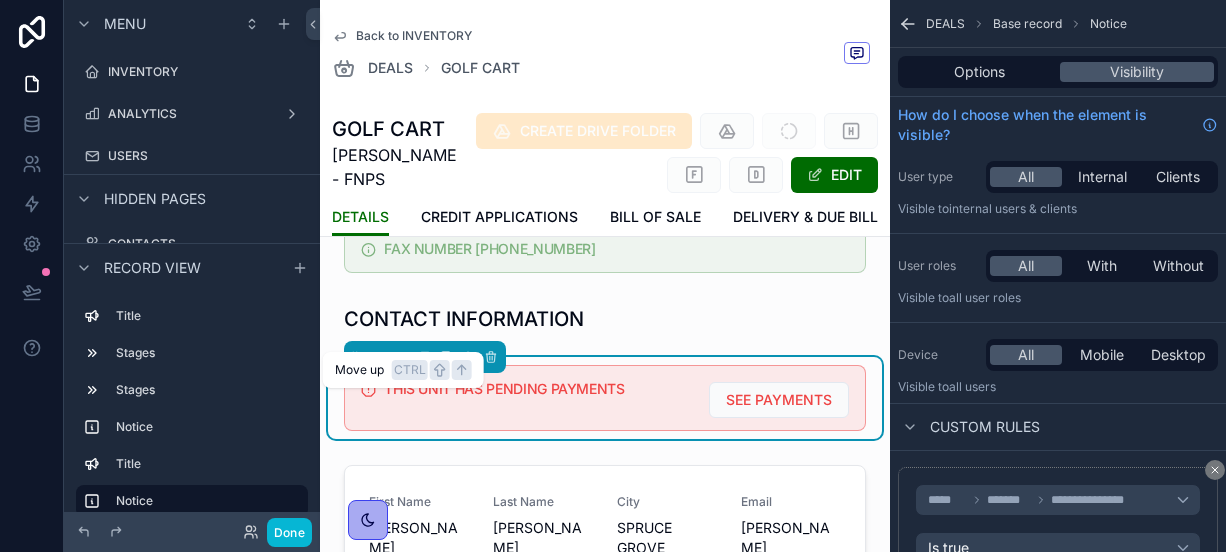 click 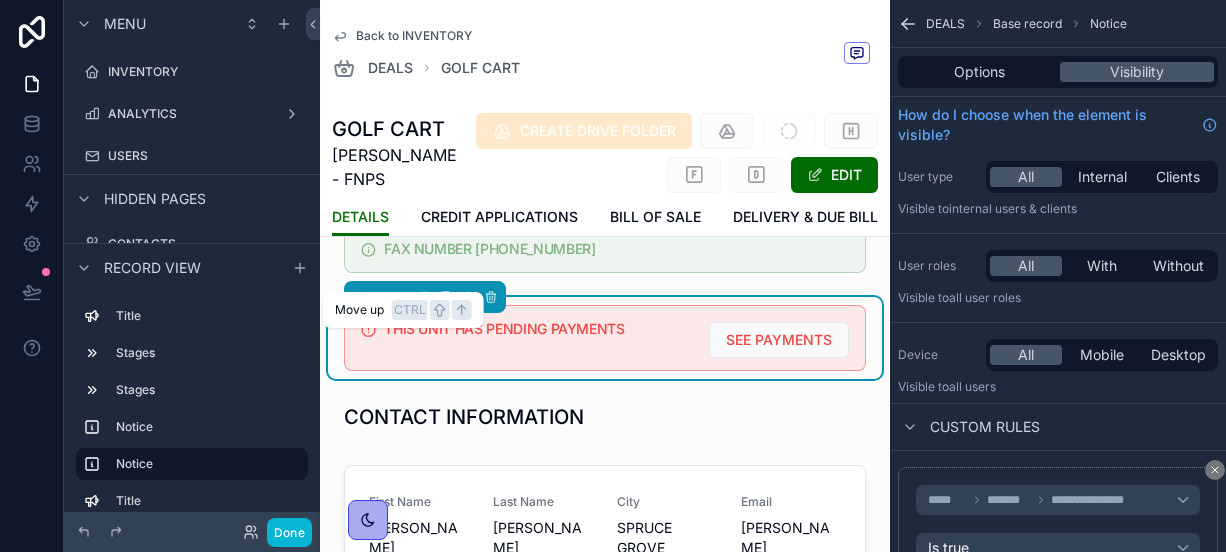 click 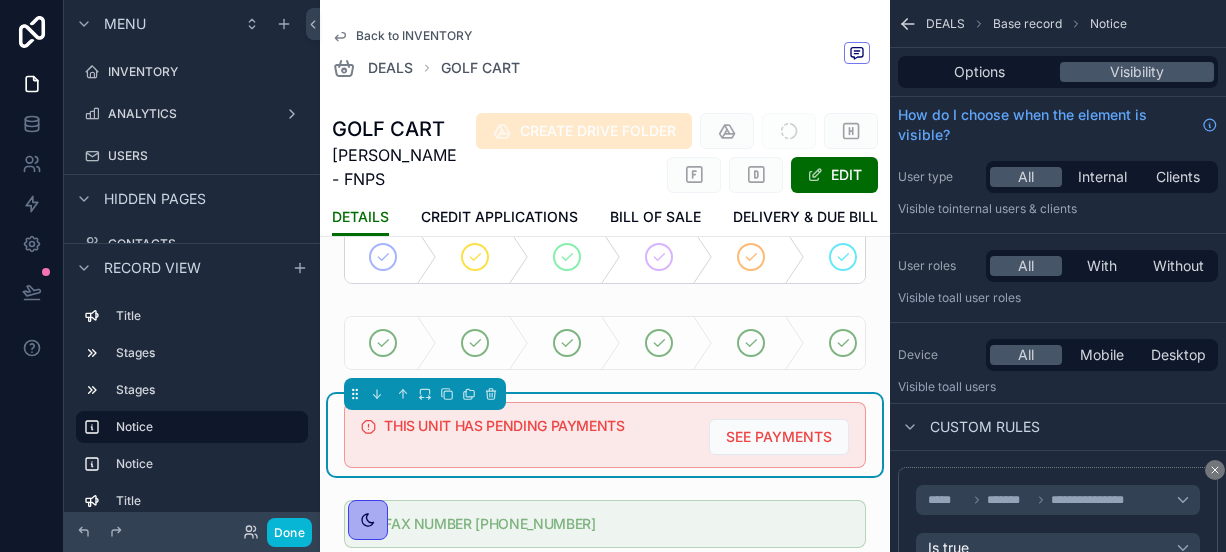 scroll, scrollTop: 92, scrollLeft: 0, axis: vertical 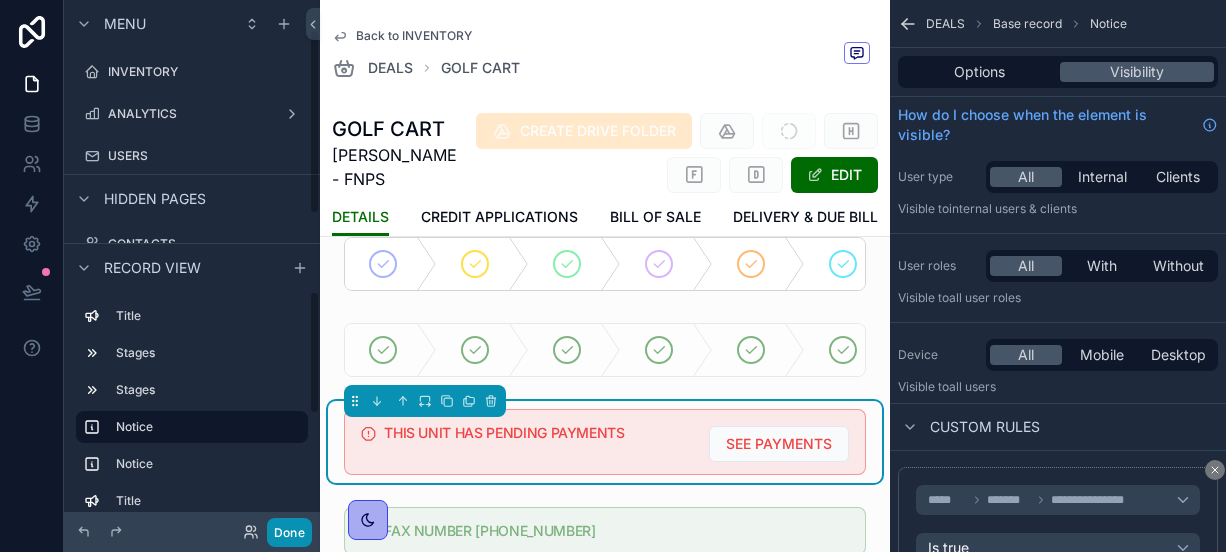 click on "Done" at bounding box center [289, 532] 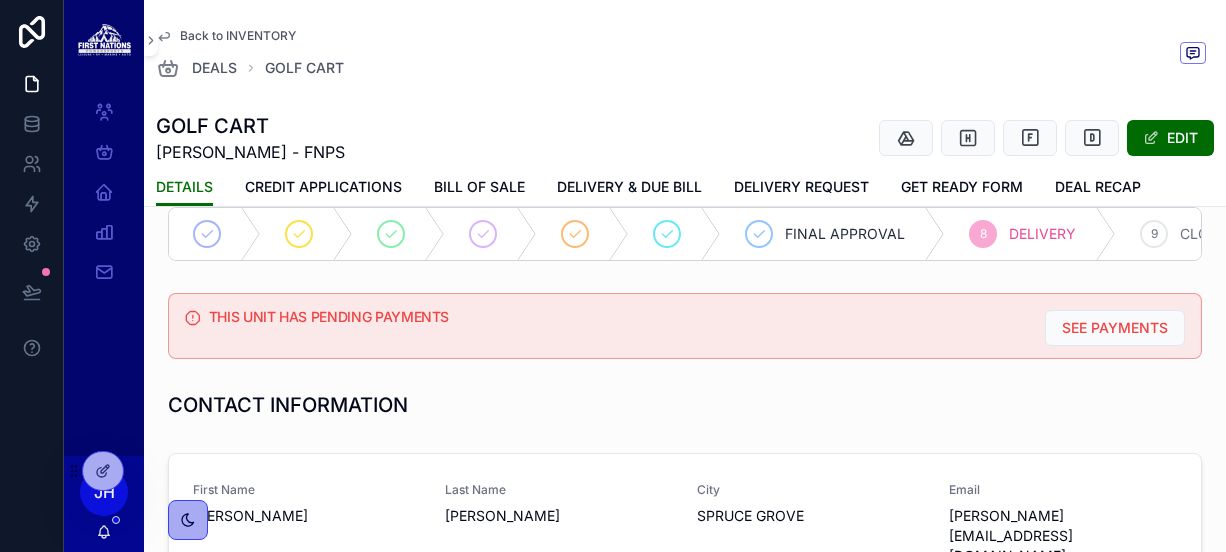 scroll, scrollTop: 0, scrollLeft: 0, axis: both 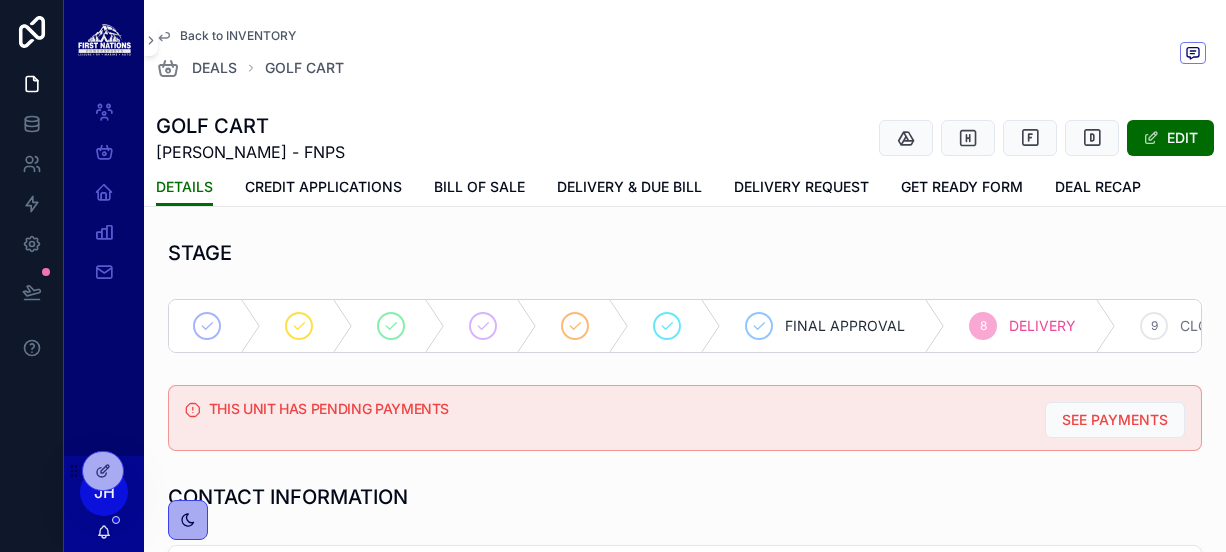 click 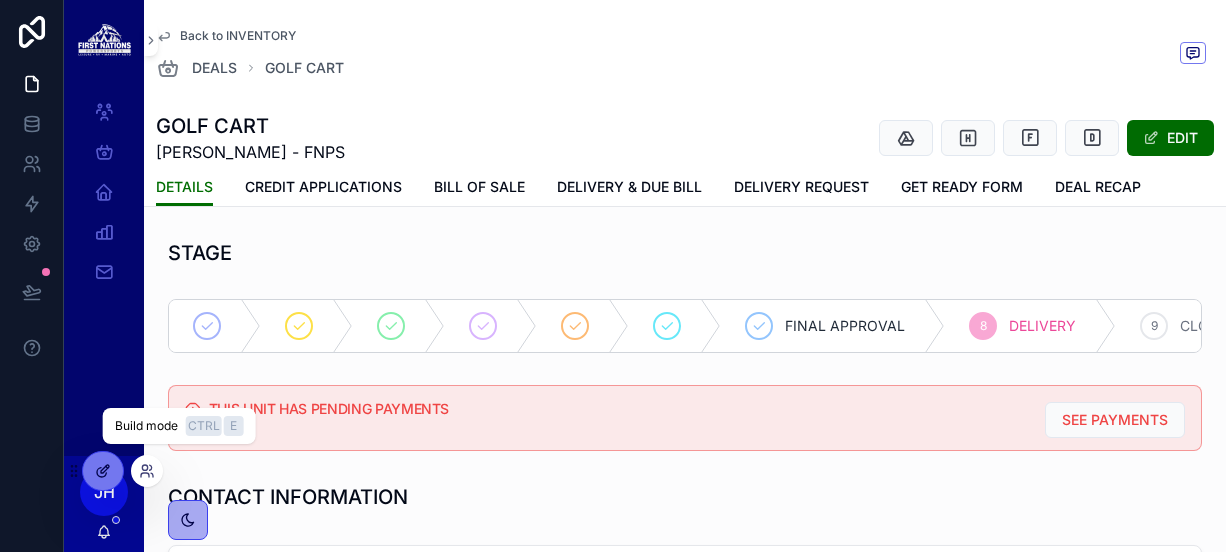 click 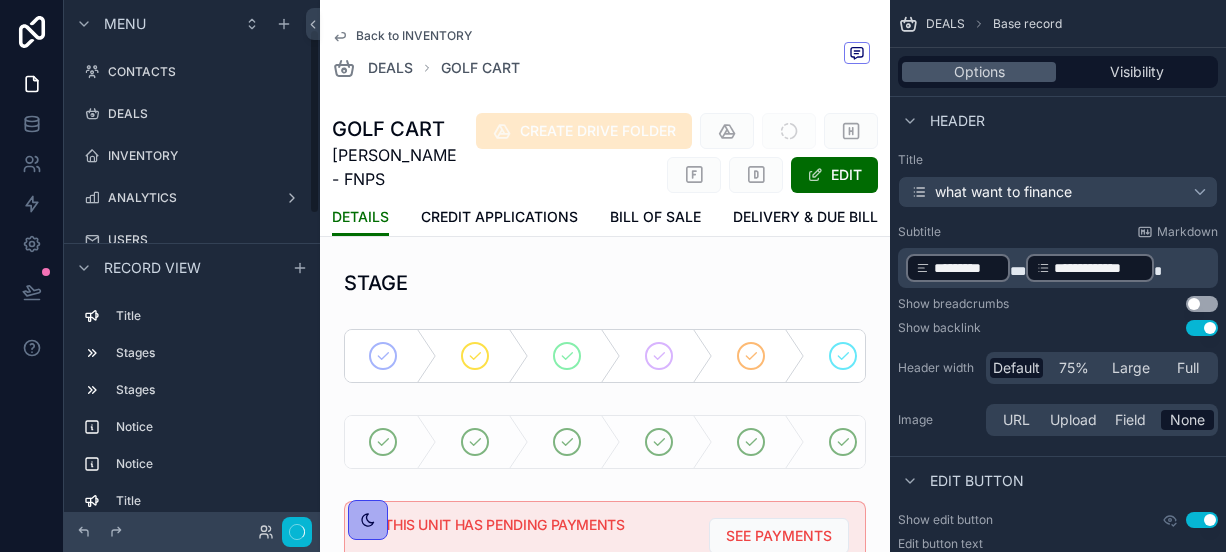 scroll, scrollTop: 84, scrollLeft: 0, axis: vertical 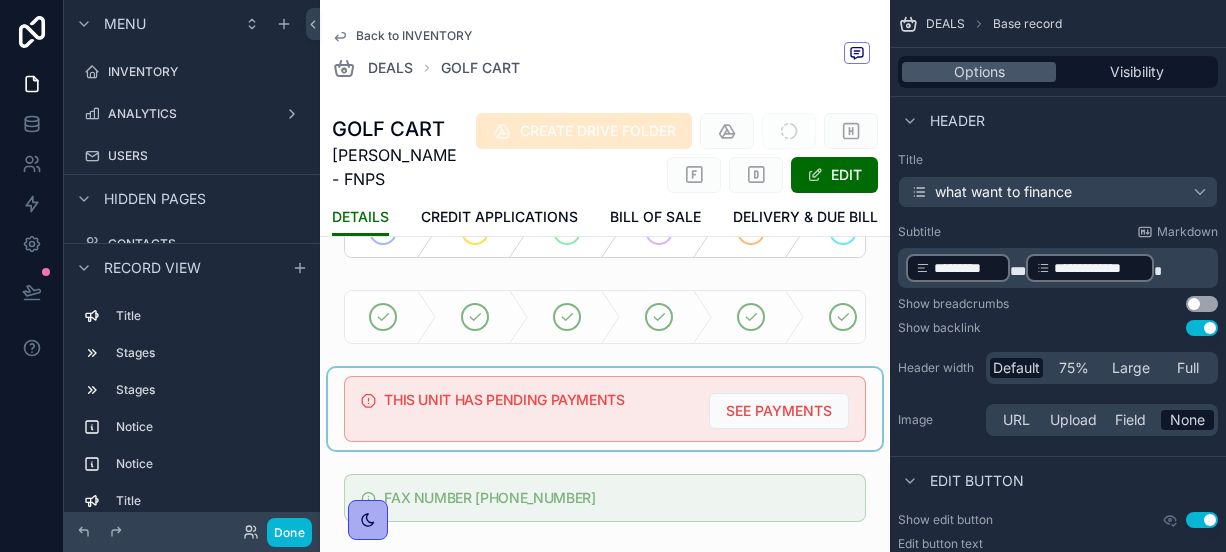 click at bounding box center (605, 409) 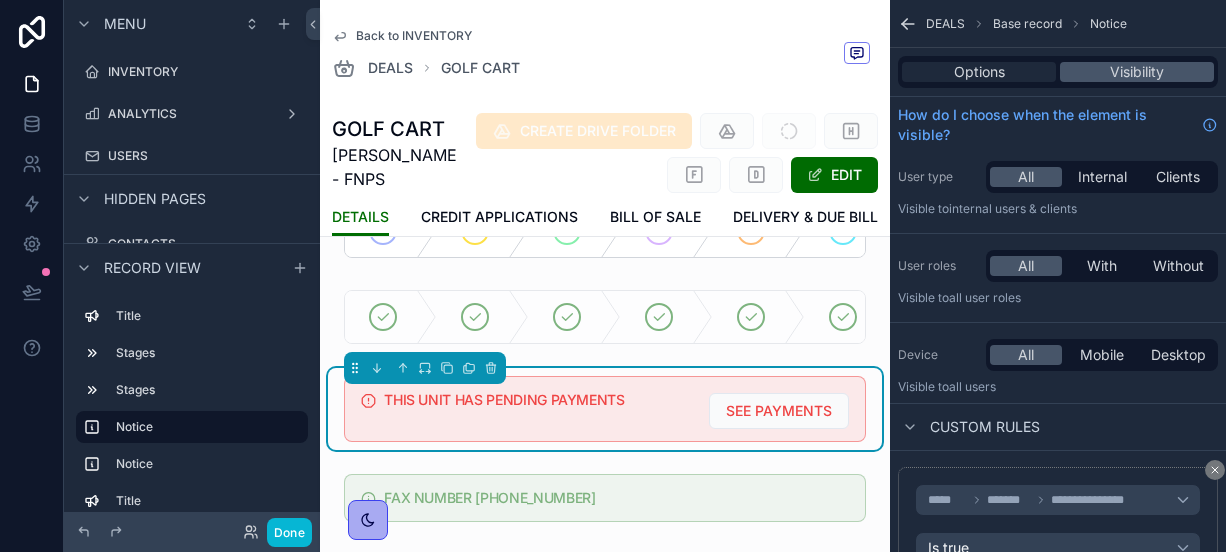 click on "Options" at bounding box center (979, 72) 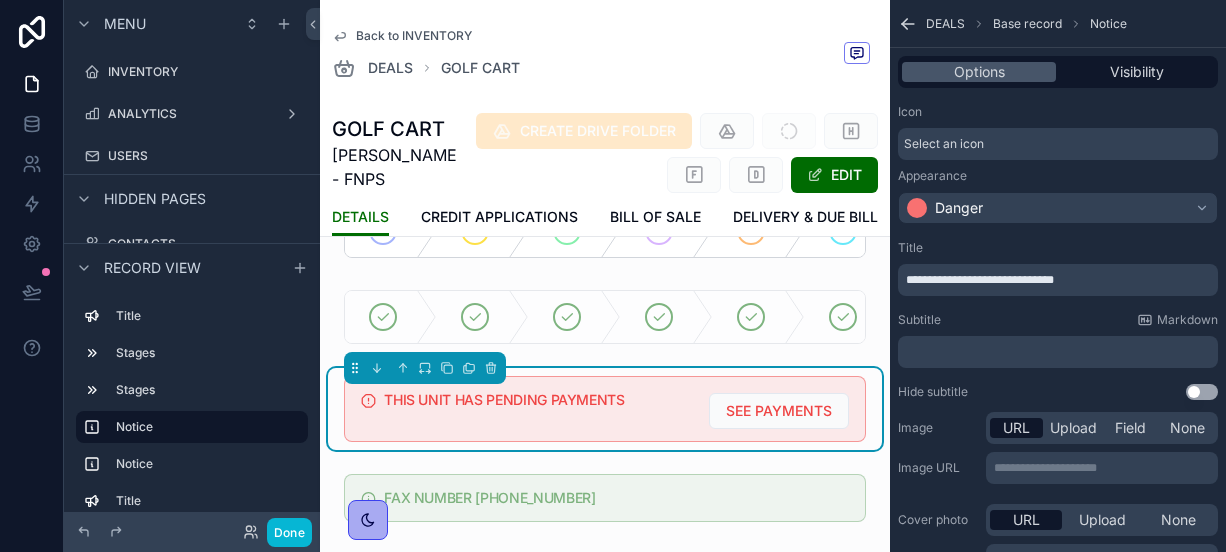 click on "**********" at bounding box center [980, 280] 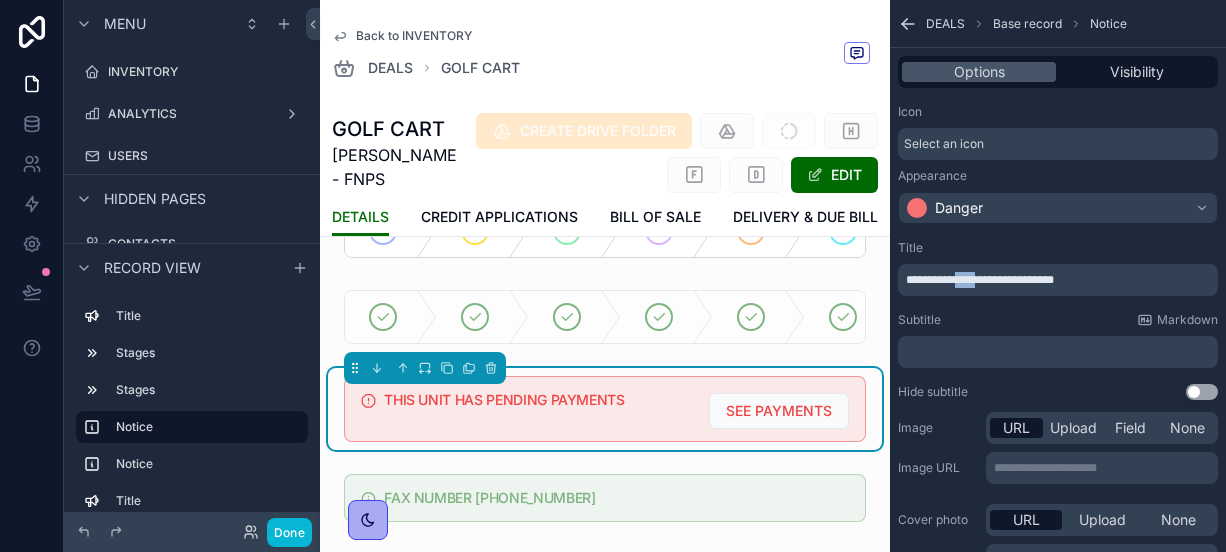click on "**********" at bounding box center [980, 280] 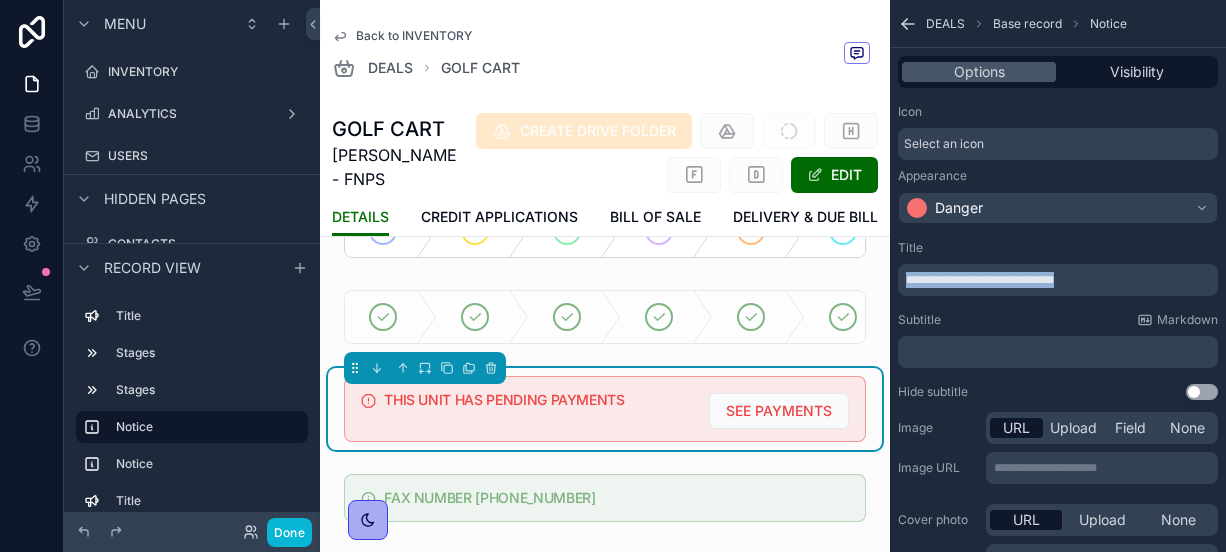 click on "**********" at bounding box center (980, 280) 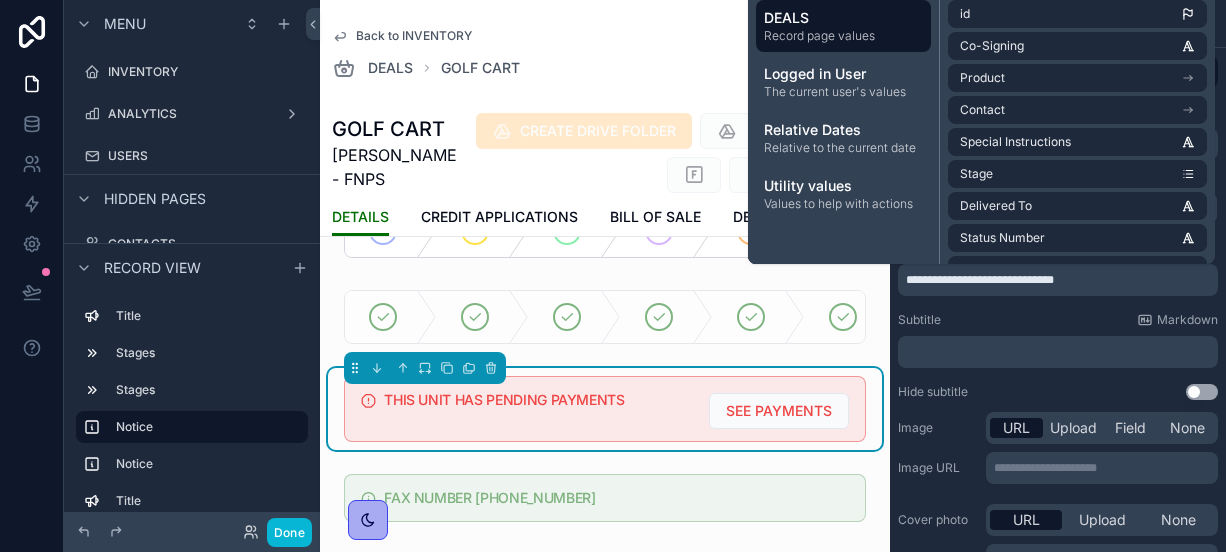 type 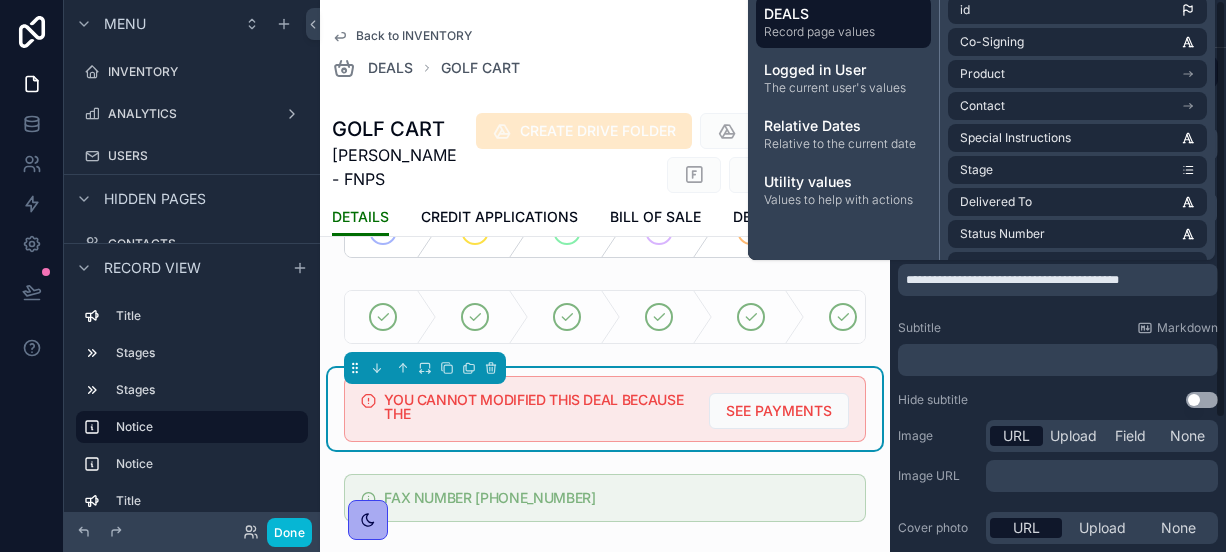 scroll, scrollTop: 0, scrollLeft: 0, axis: both 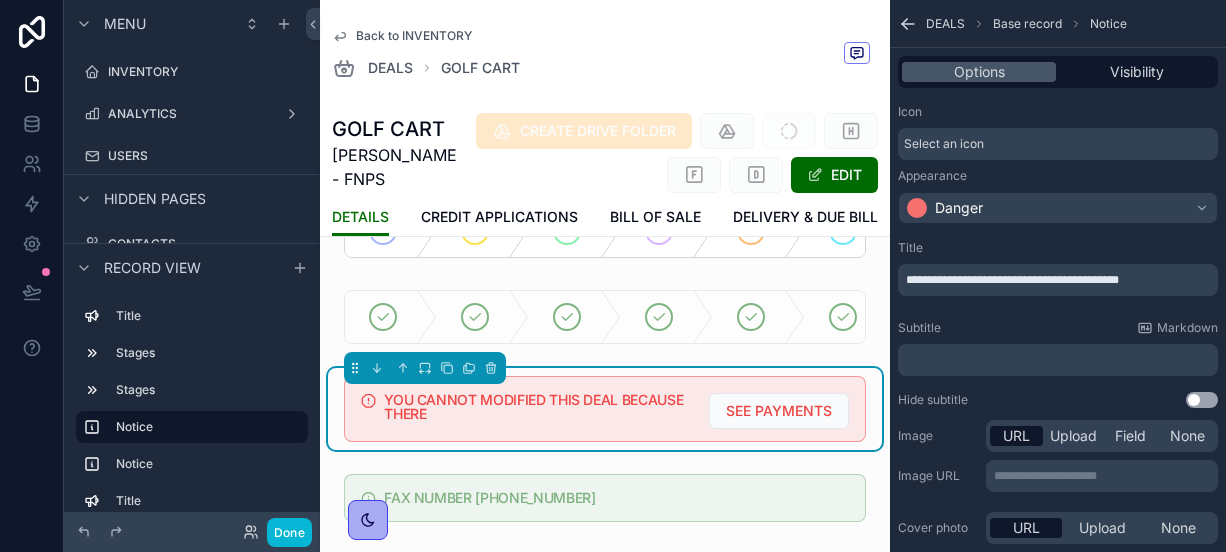 click on "**********" at bounding box center [1012, 280] 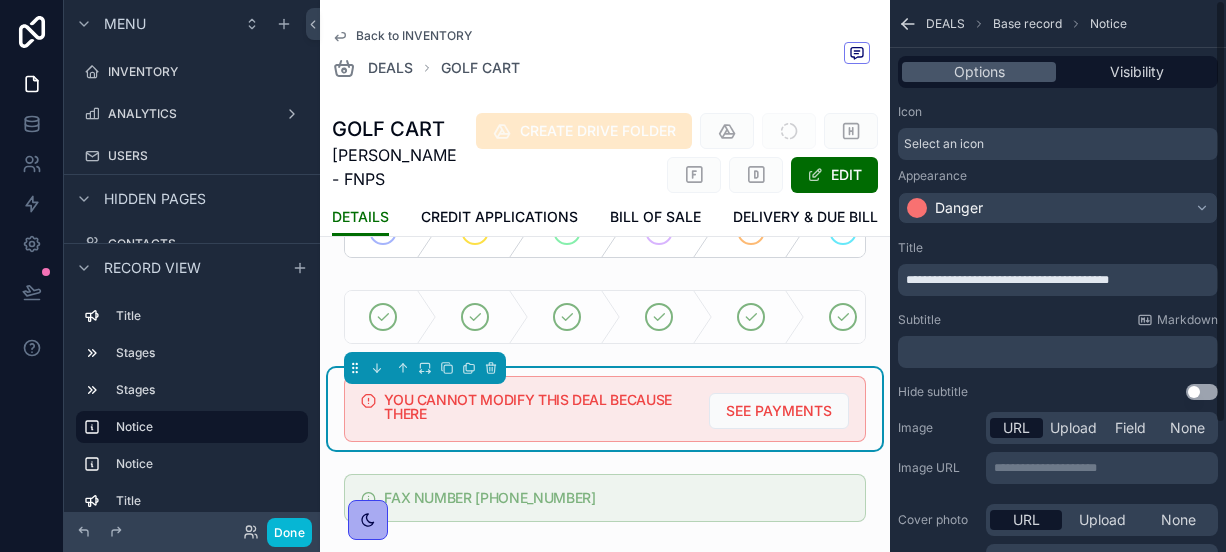 click on "**********" at bounding box center (1060, 280) 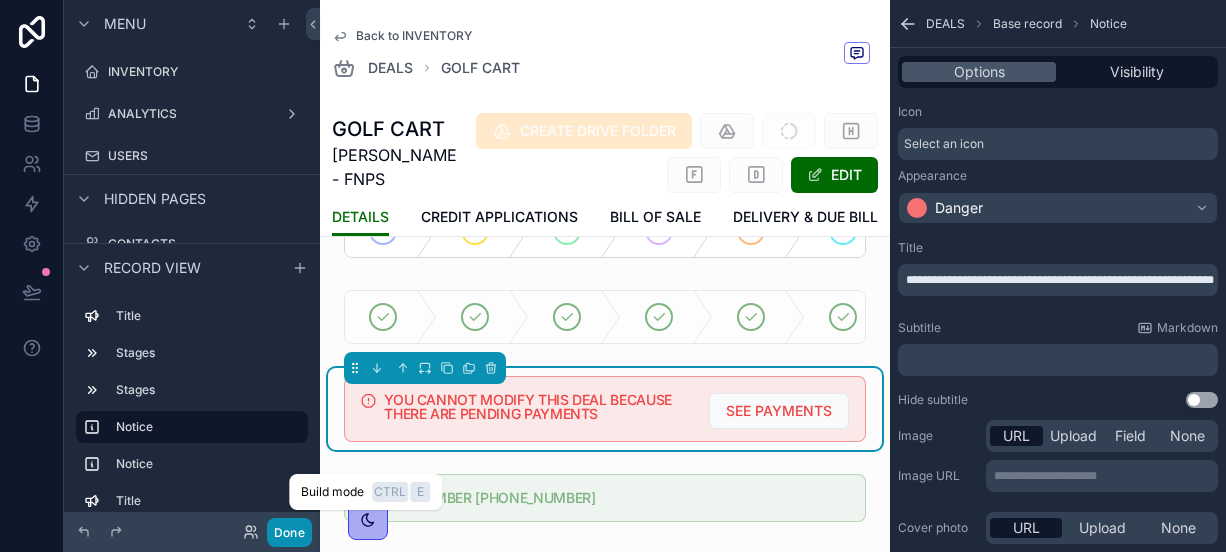 click on "Done" at bounding box center (289, 532) 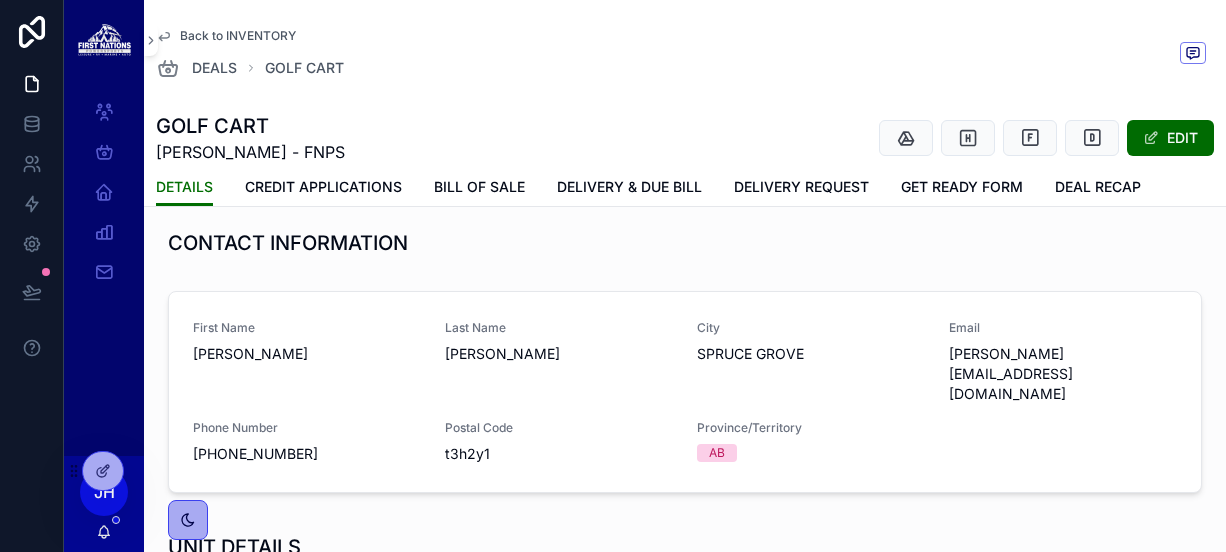 scroll, scrollTop: 0, scrollLeft: 0, axis: both 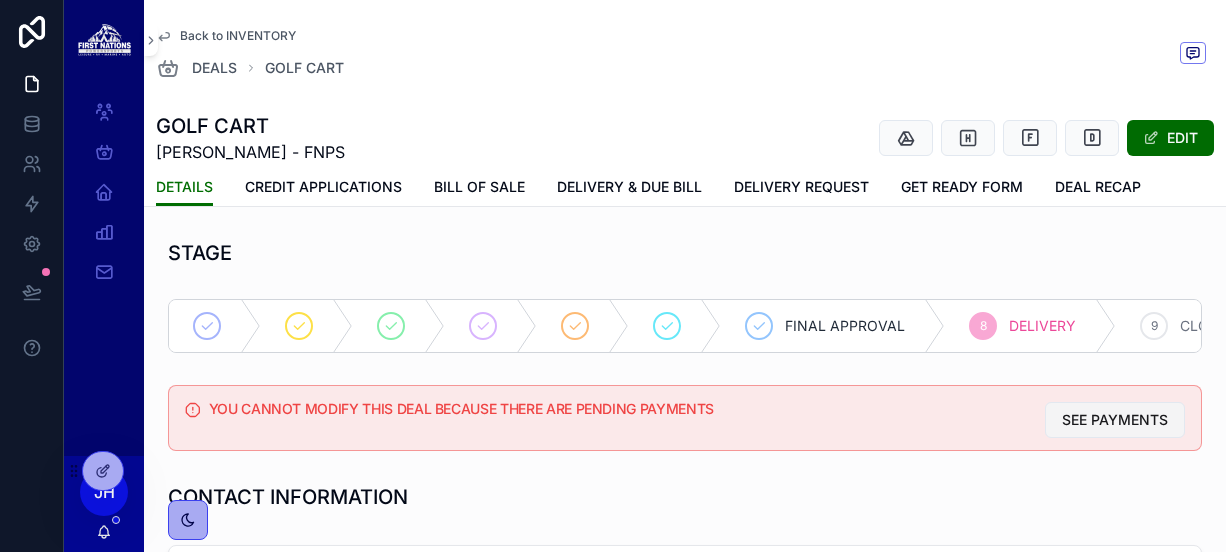 click on "SEE PAYMENTS" at bounding box center [1115, 420] 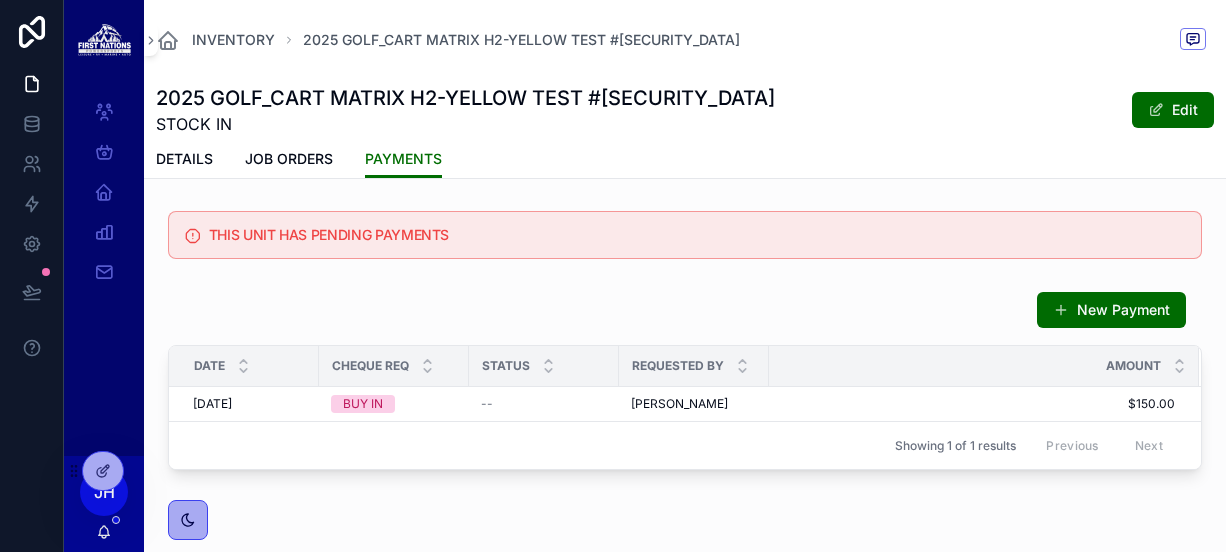 scroll, scrollTop: 60, scrollLeft: 0, axis: vertical 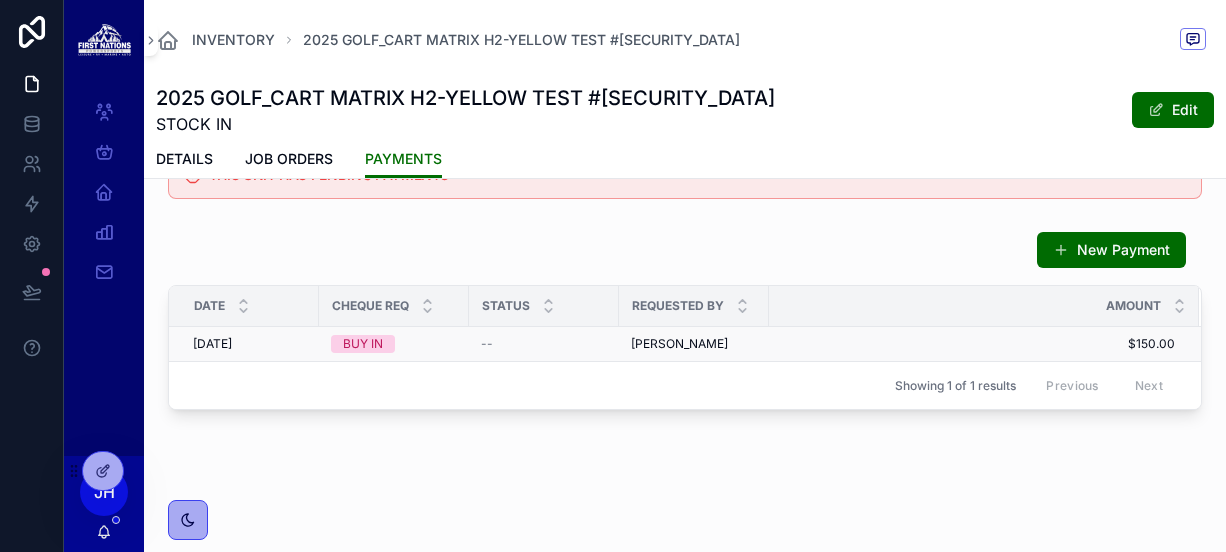 click on "$150.00" at bounding box center [972, 344] 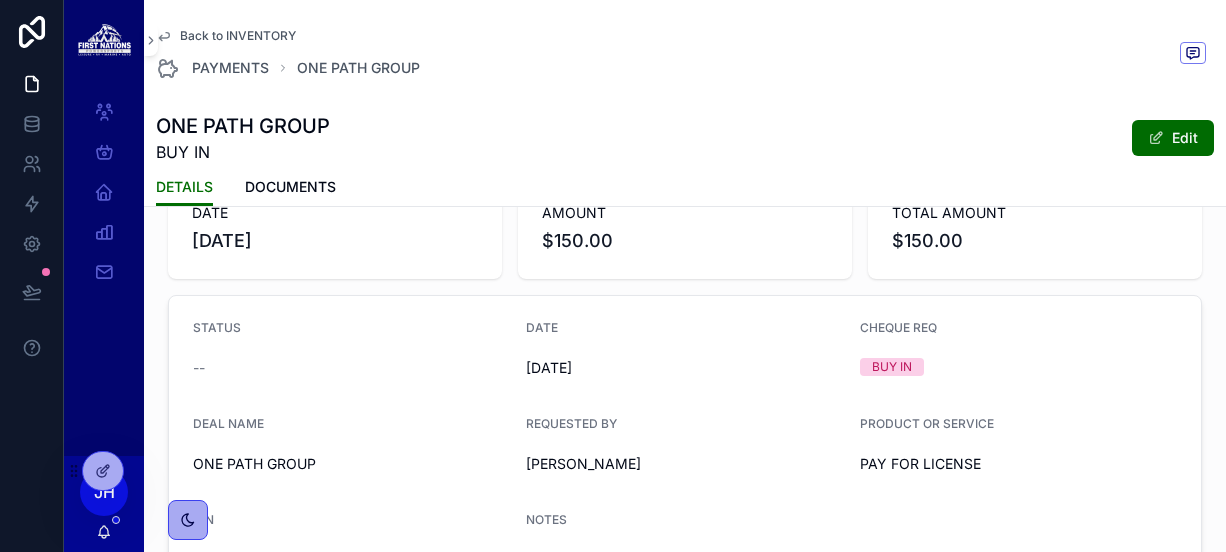 scroll, scrollTop: 0, scrollLeft: 0, axis: both 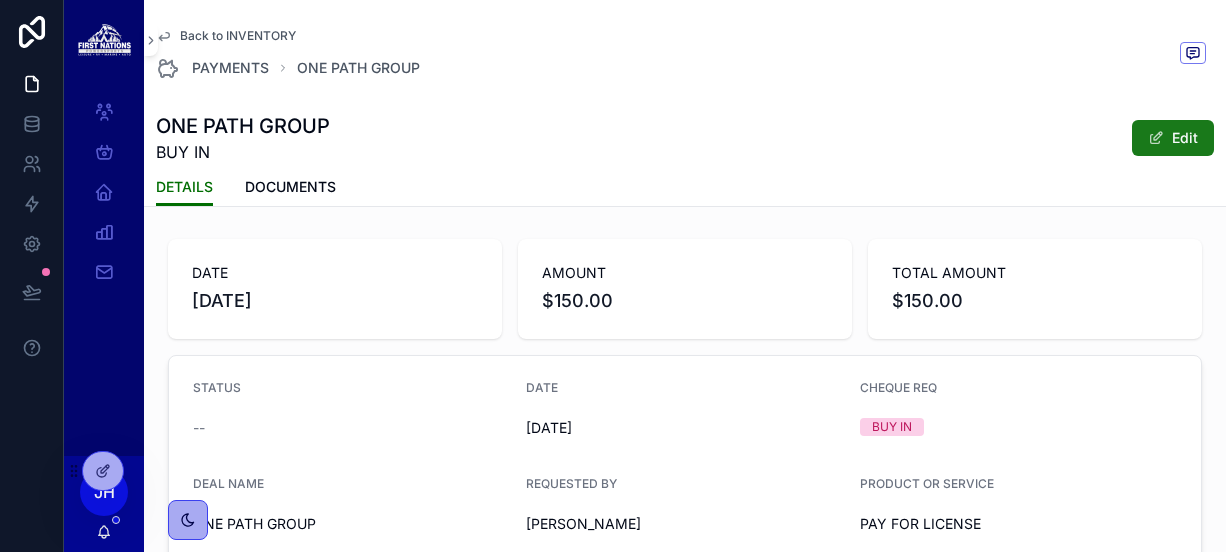 click on "Edit" at bounding box center [1173, 138] 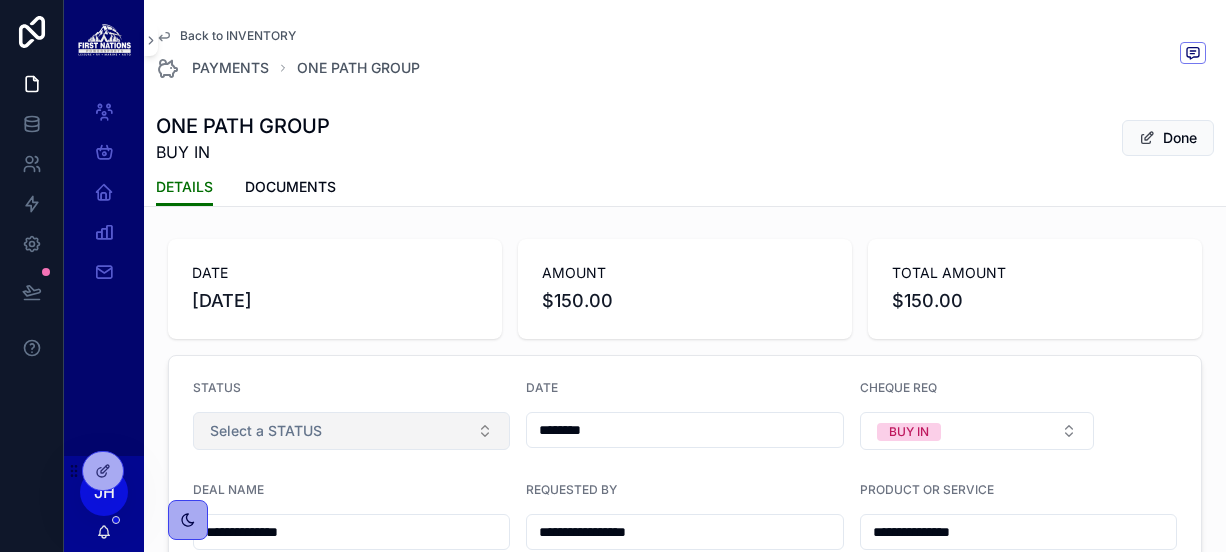 click on "Select a STATUS" at bounding box center (266, 431) 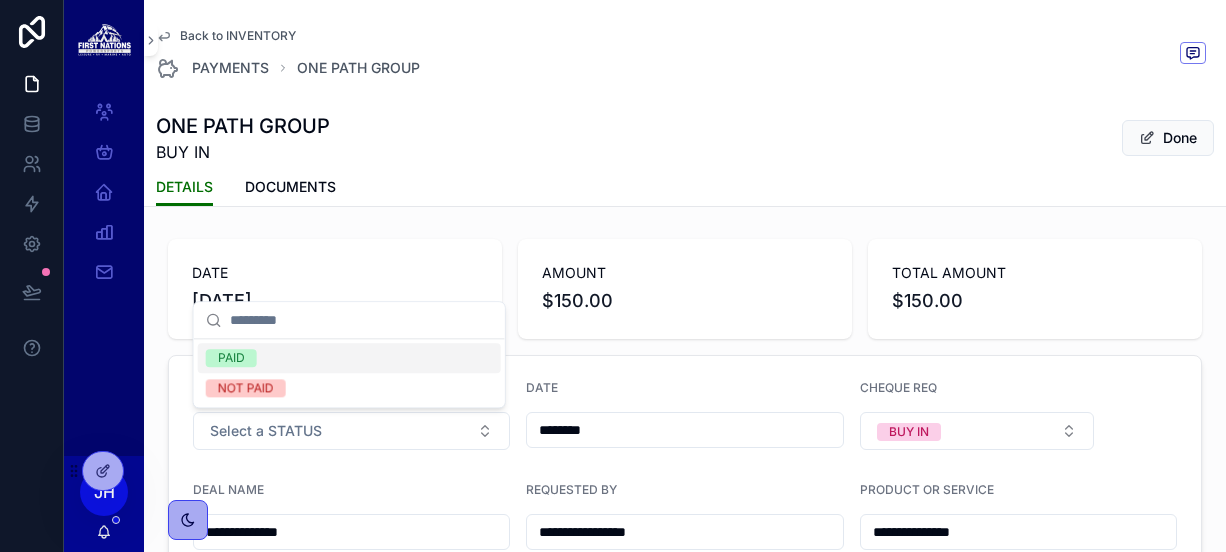 click on "PAID" at bounding box center (349, 358) 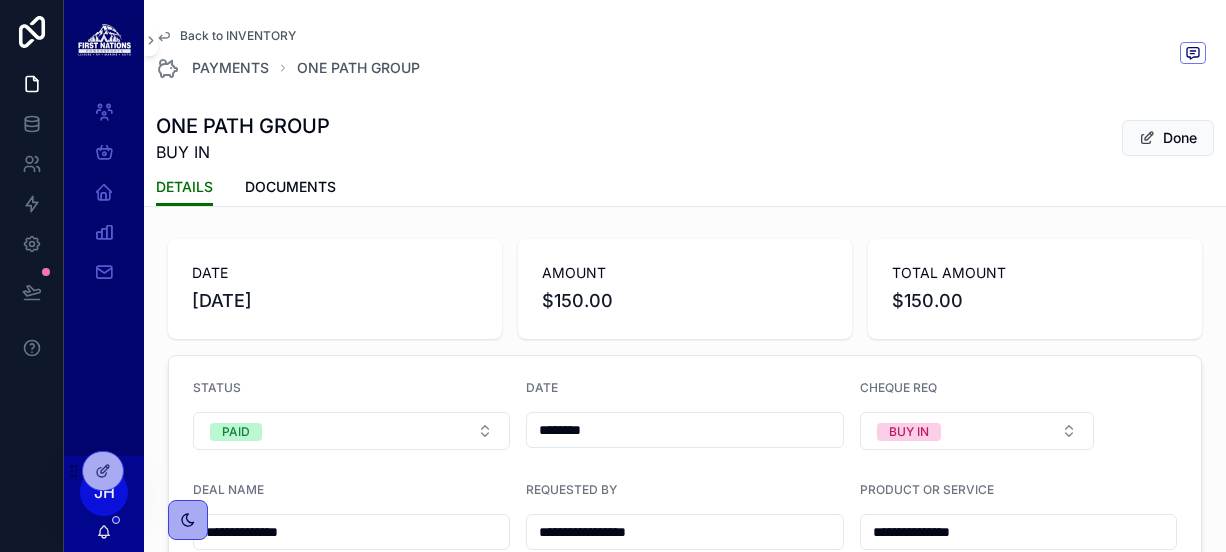 click on "Back to INVENTORY" at bounding box center [238, 36] 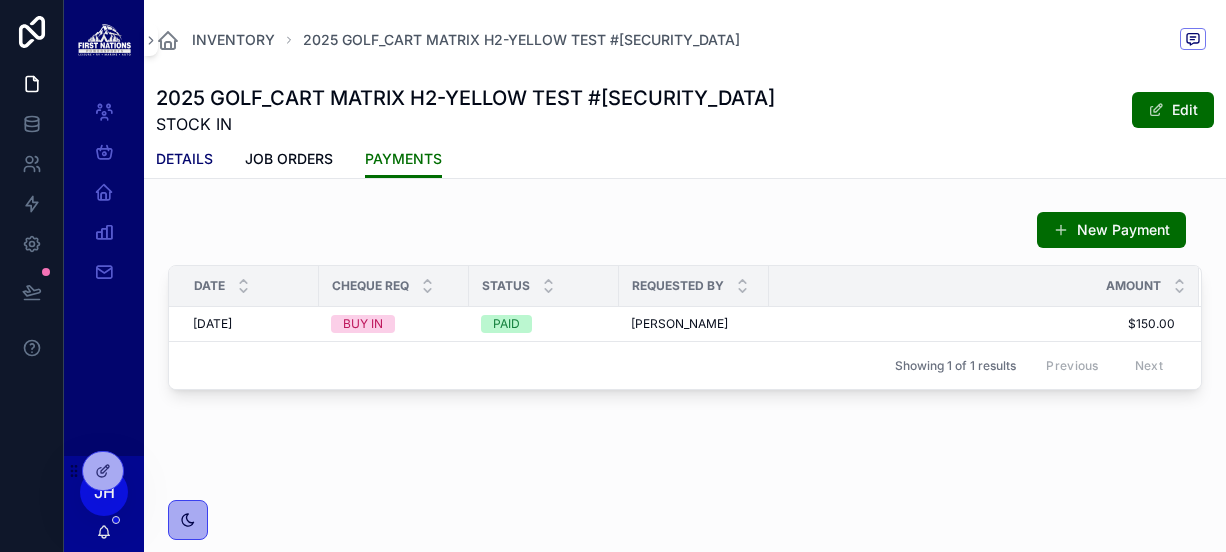 click on "DETAILS" at bounding box center (184, 159) 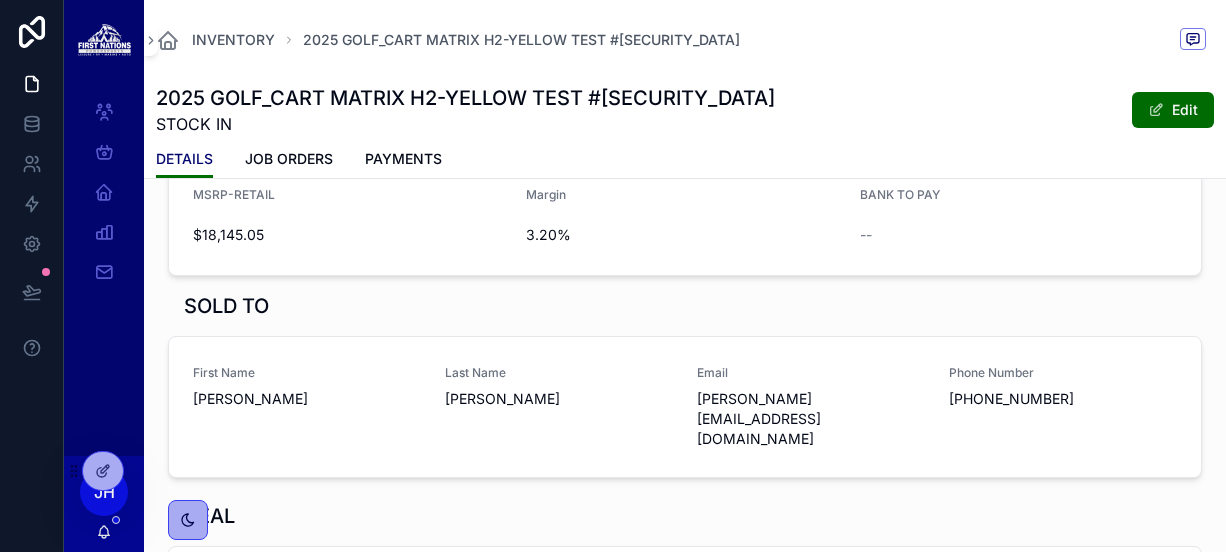 scroll, scrollTop: 1485, scrollLeft: 0, axis: vertical 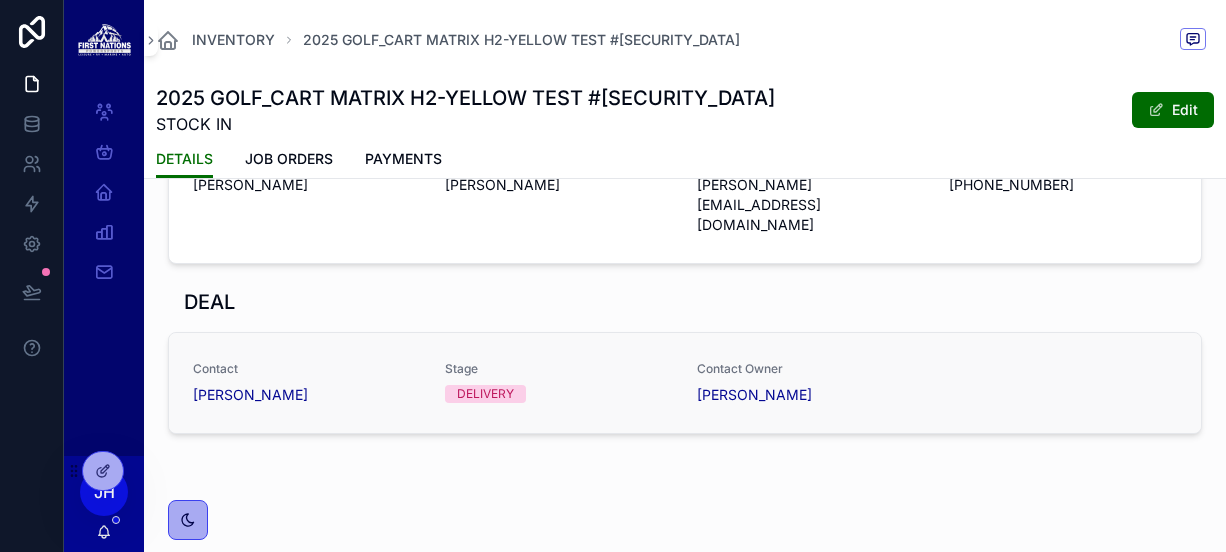 click on "Contact" at bounding box center [307, 369] 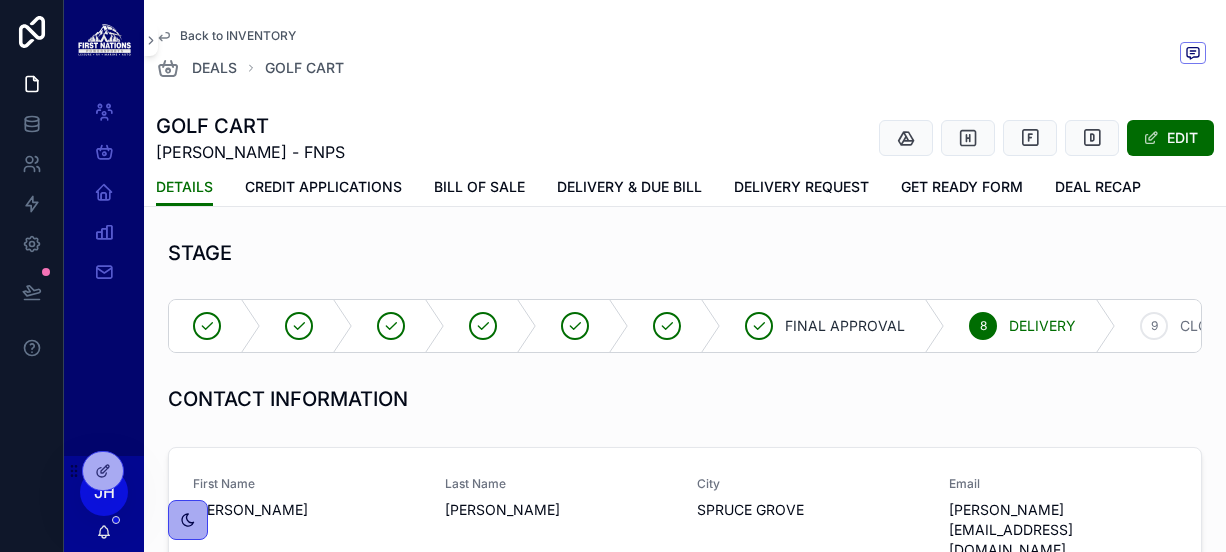 scroll, scrollTop: 54, scrollLeft: 0, axis: vertical 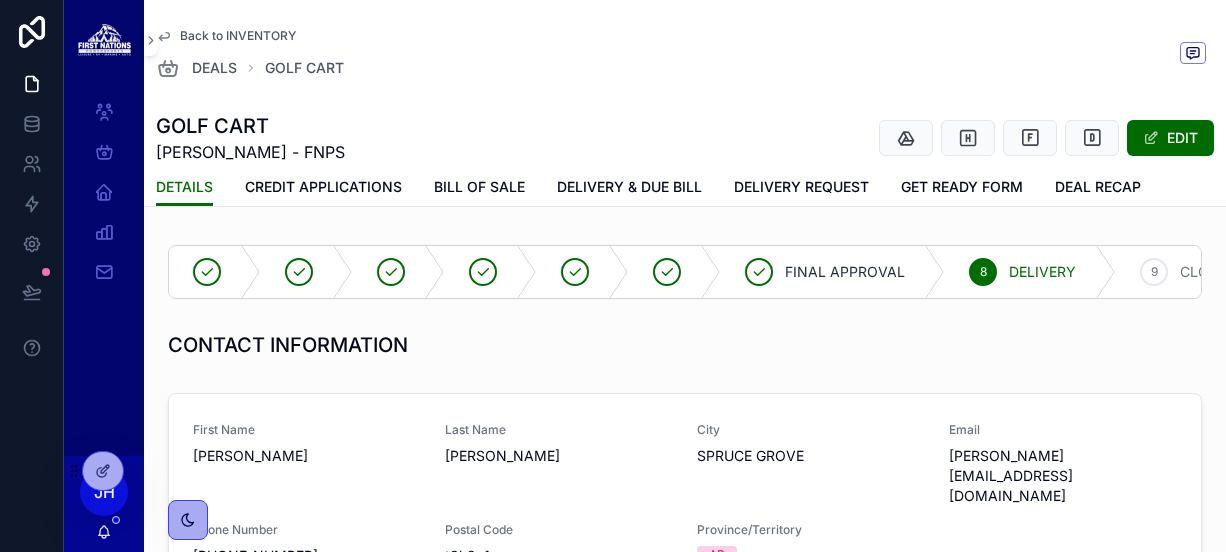 click on "Back to INVENTORY DEALS GOLF CART" at bounding box center [685, 54] 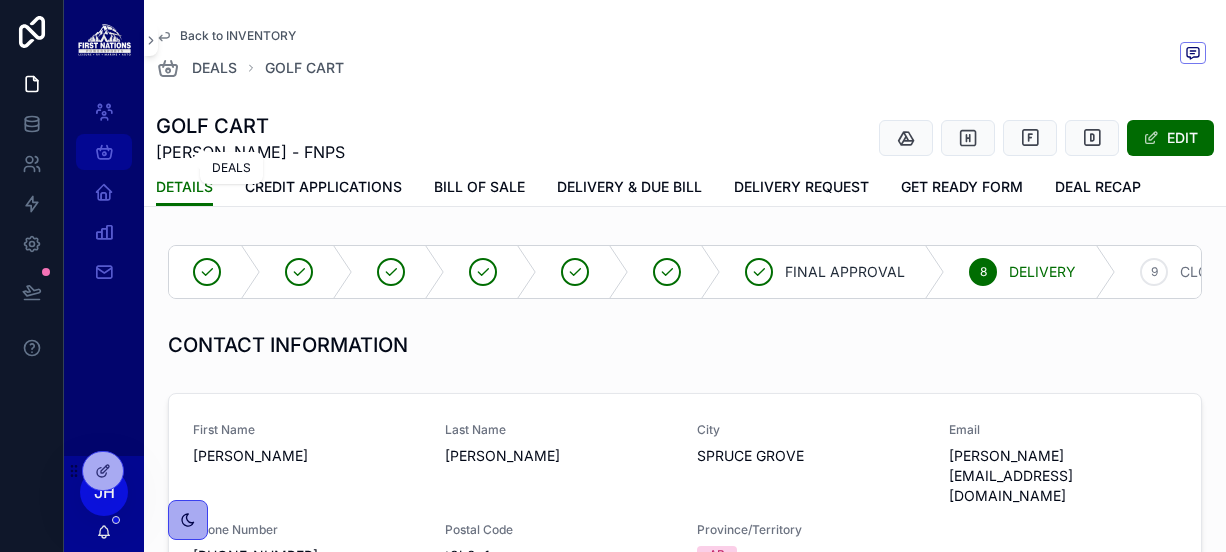 click on "DEALS" at bounding box center [104, 152] 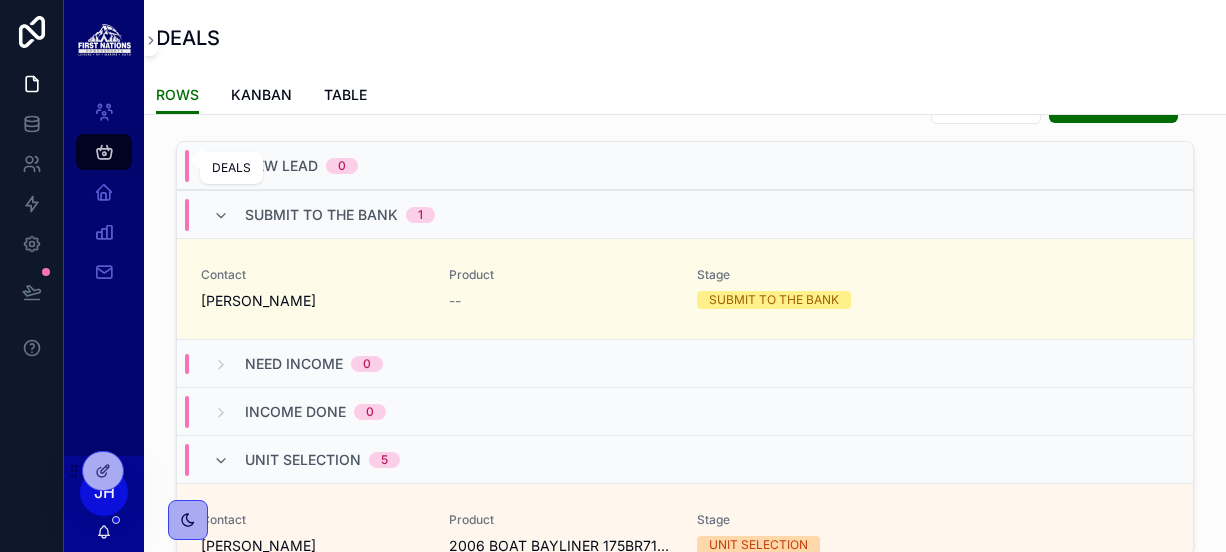 scroll, scrollTop: 0, scrollLeft: 0, axis: both 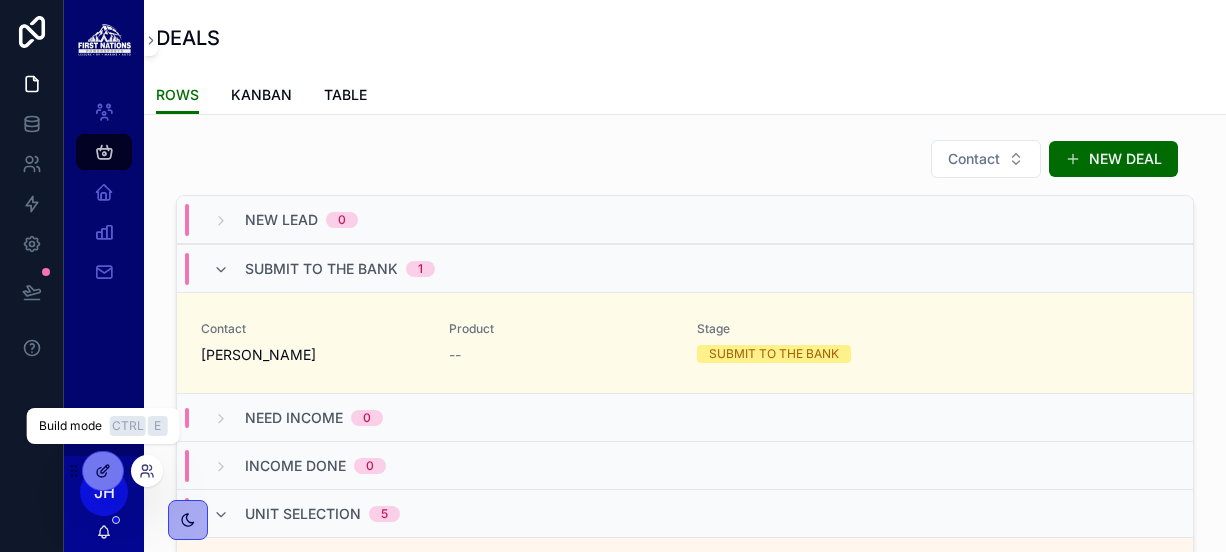 click at bounding box center (103, 471) 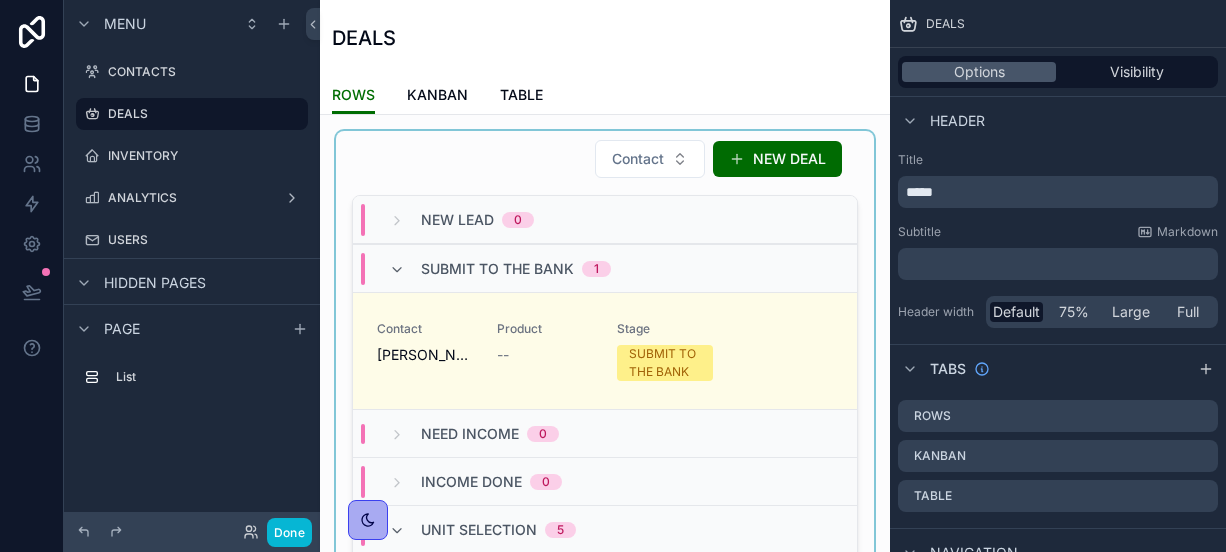 click at bounding box center (605, 378) 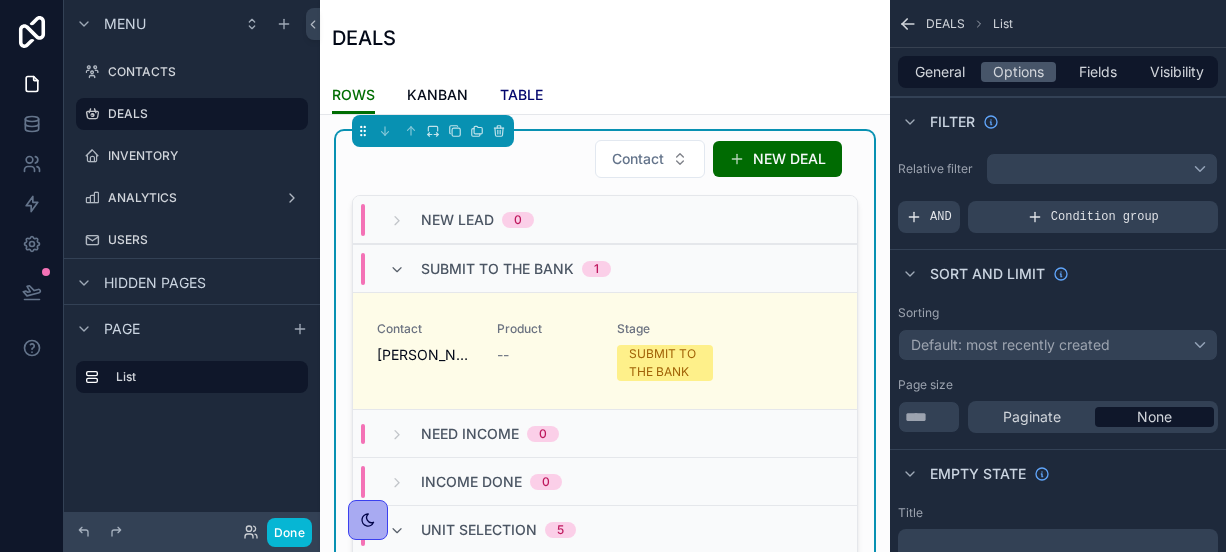 click on "TABLE" at bounding box center (521, 95) 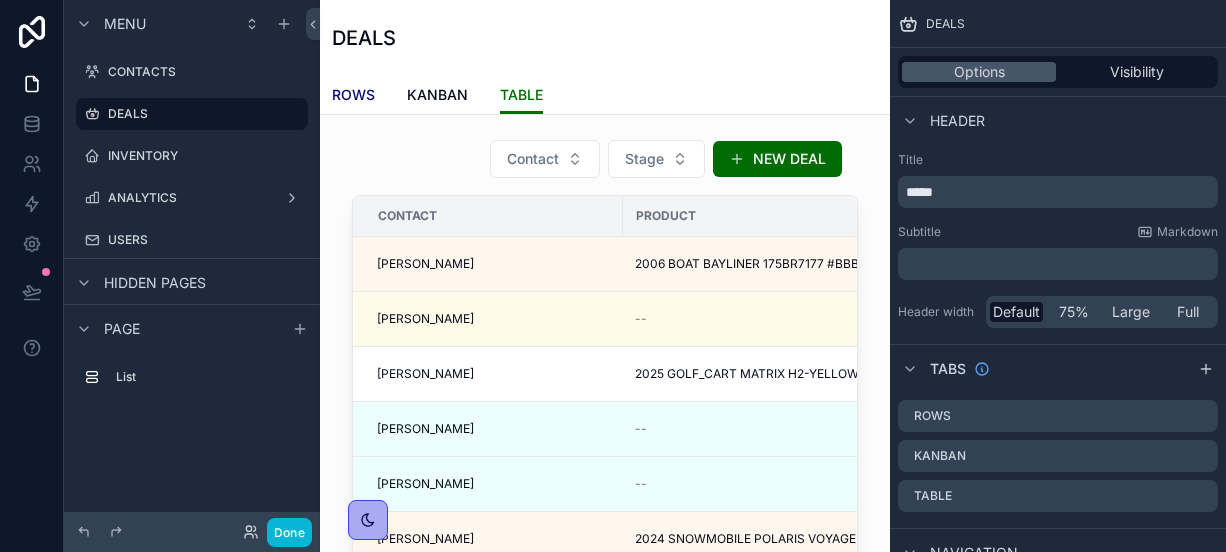 click on "ROWS" at bounding box center [353, 95] 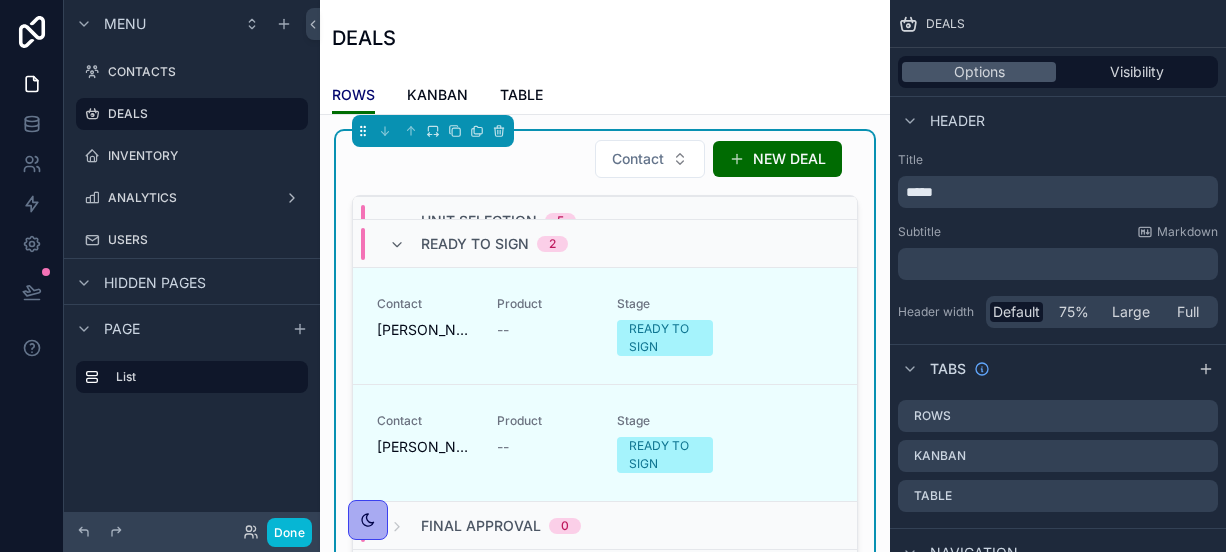 scroll, scrollTop: 1380, scrollLeft: 0, axis: vertical 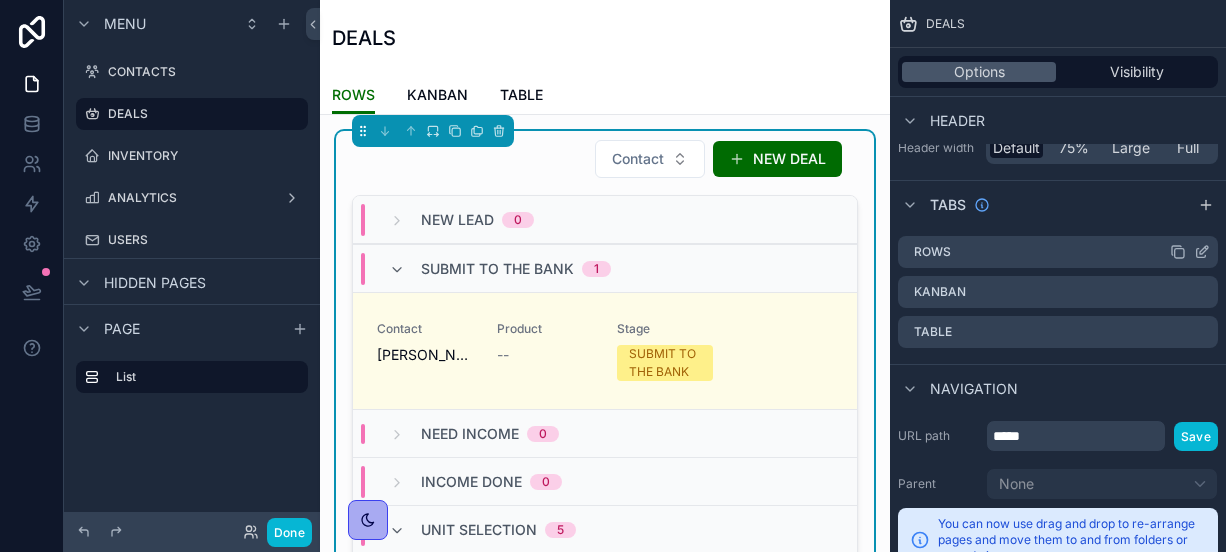 click 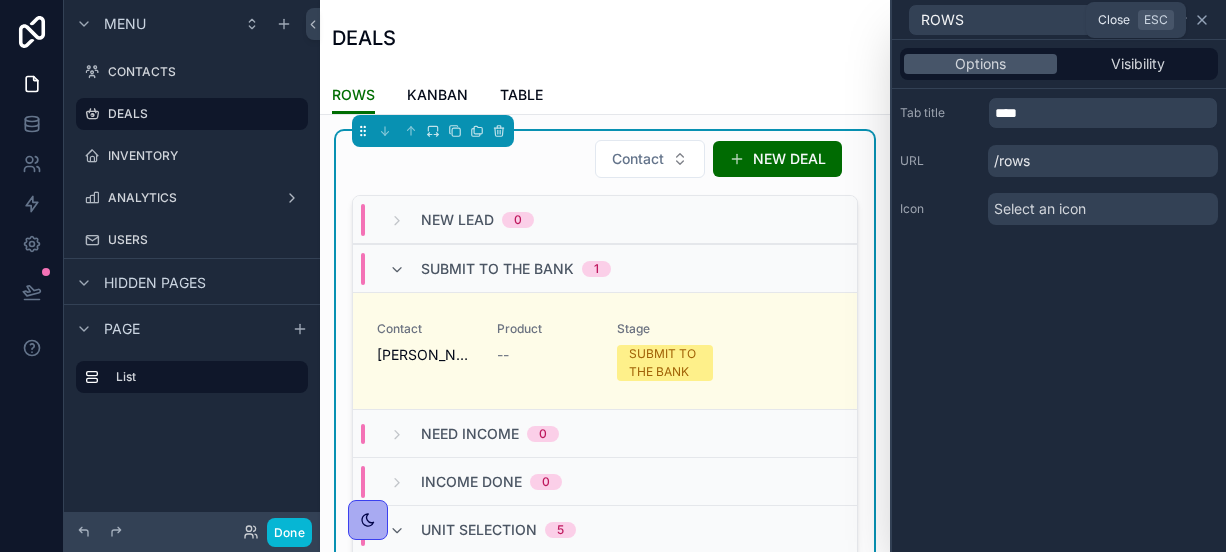 click 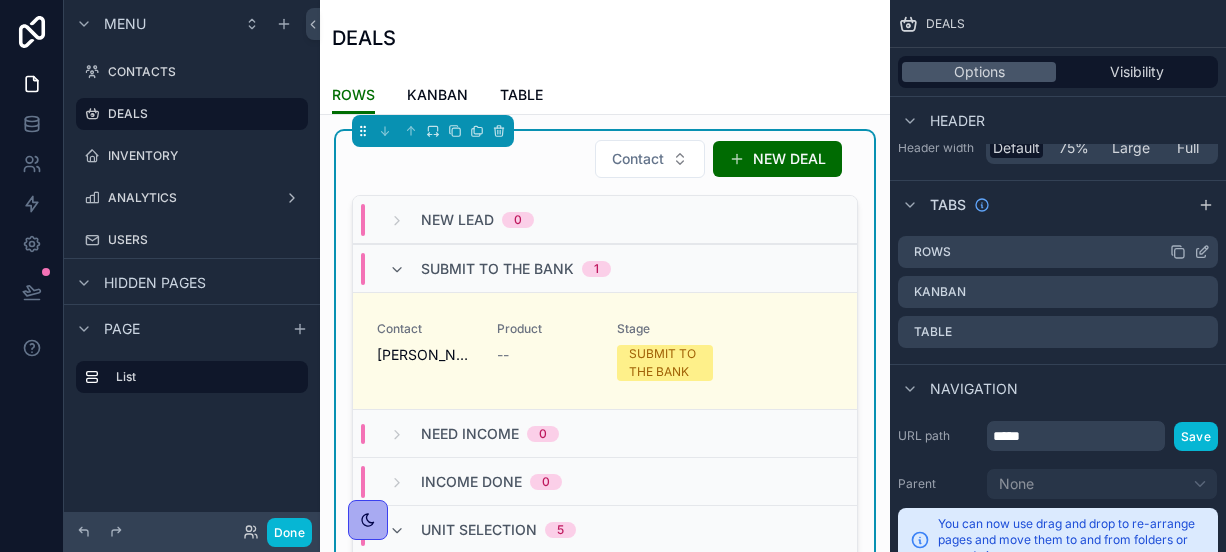 click 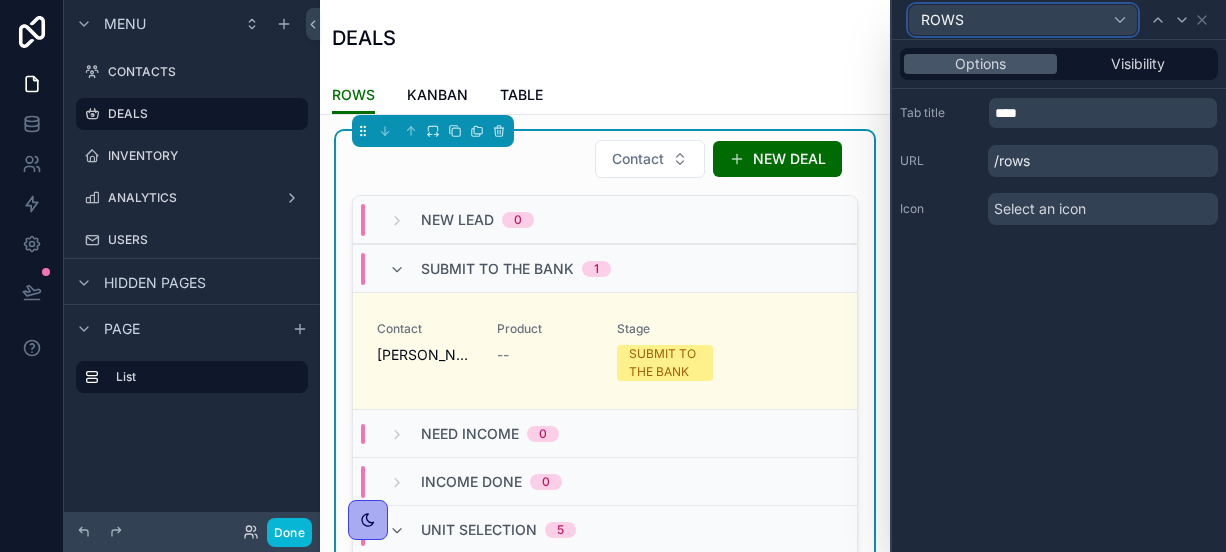 click on "ROWS" at bounding box center [1023, 20] 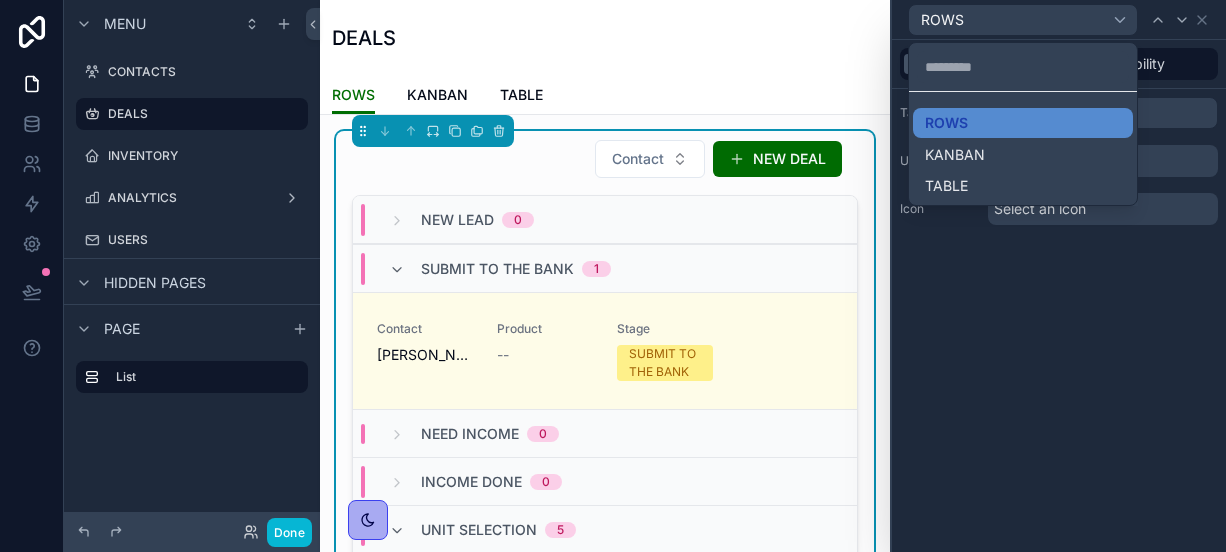 click at bounding box center (1059, 276) 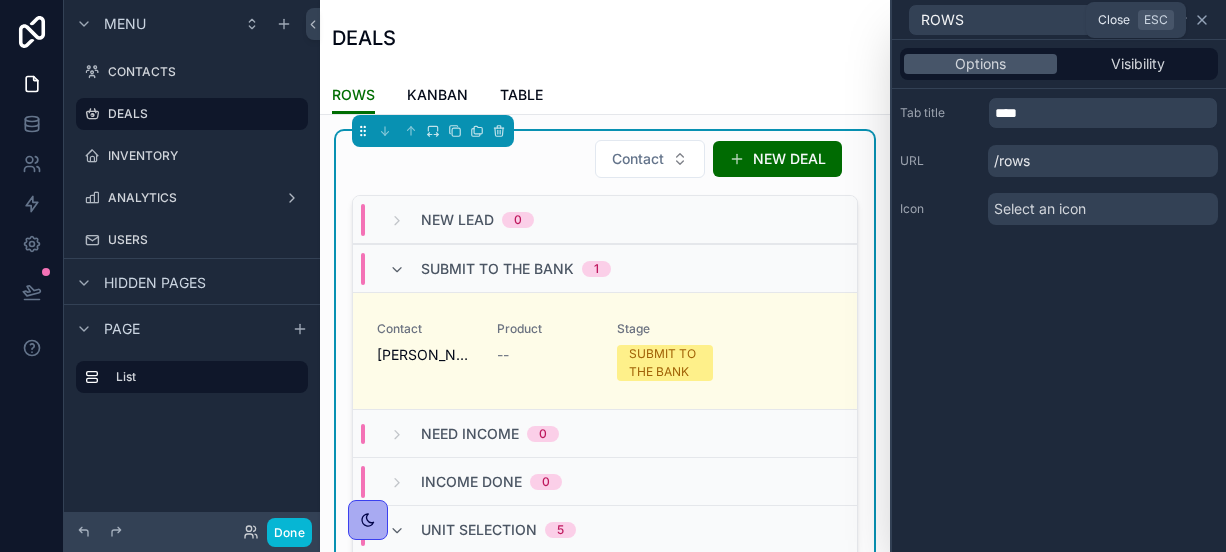 click 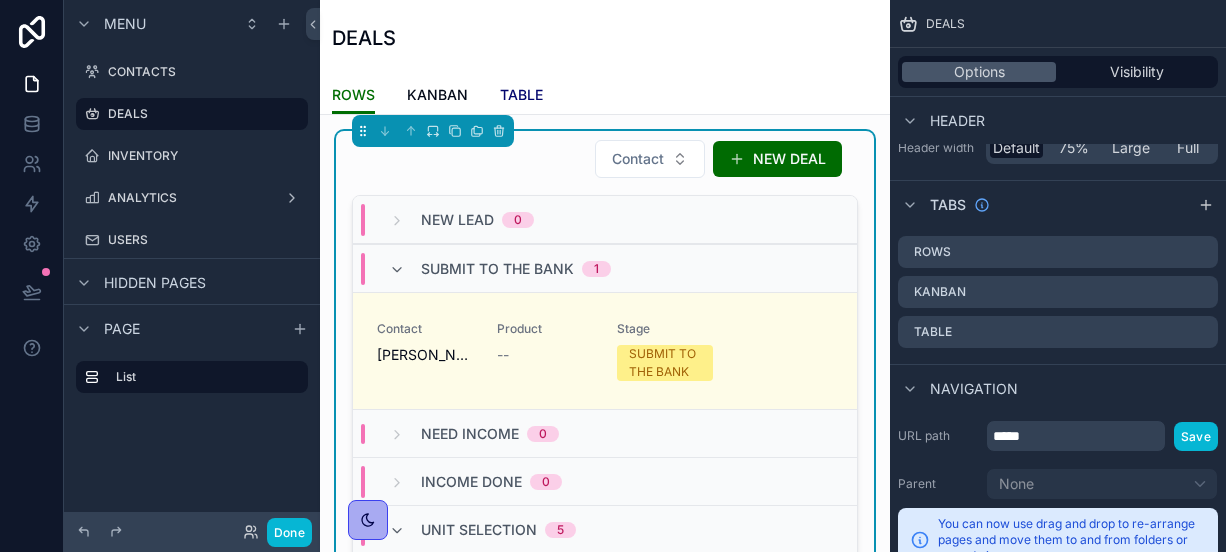 click on "TABLE" at bounding box center [521, 95] 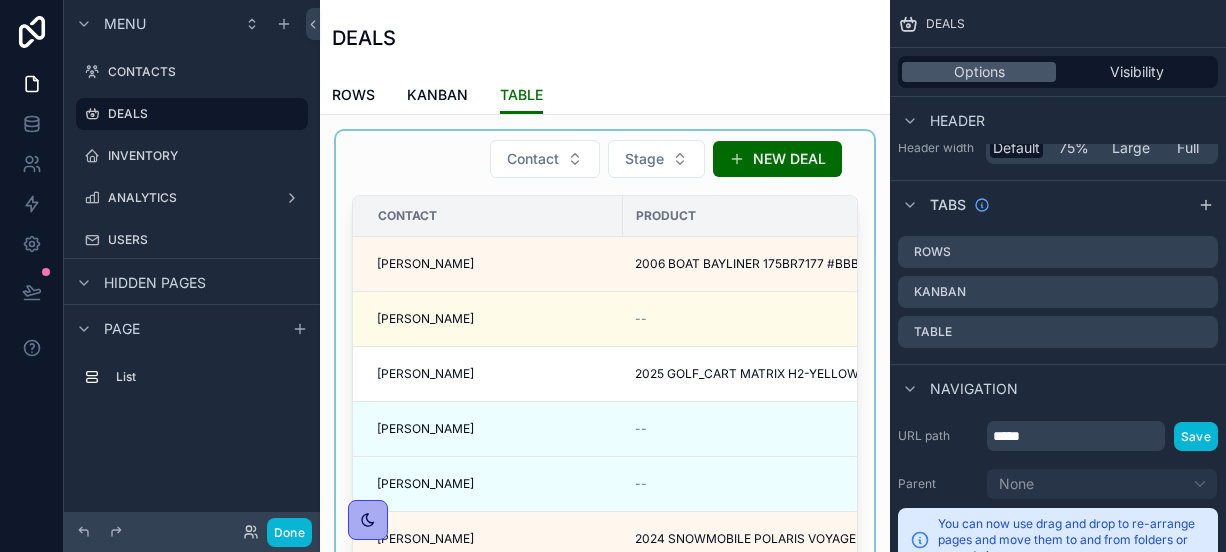 click at bounding box center (605, 379) 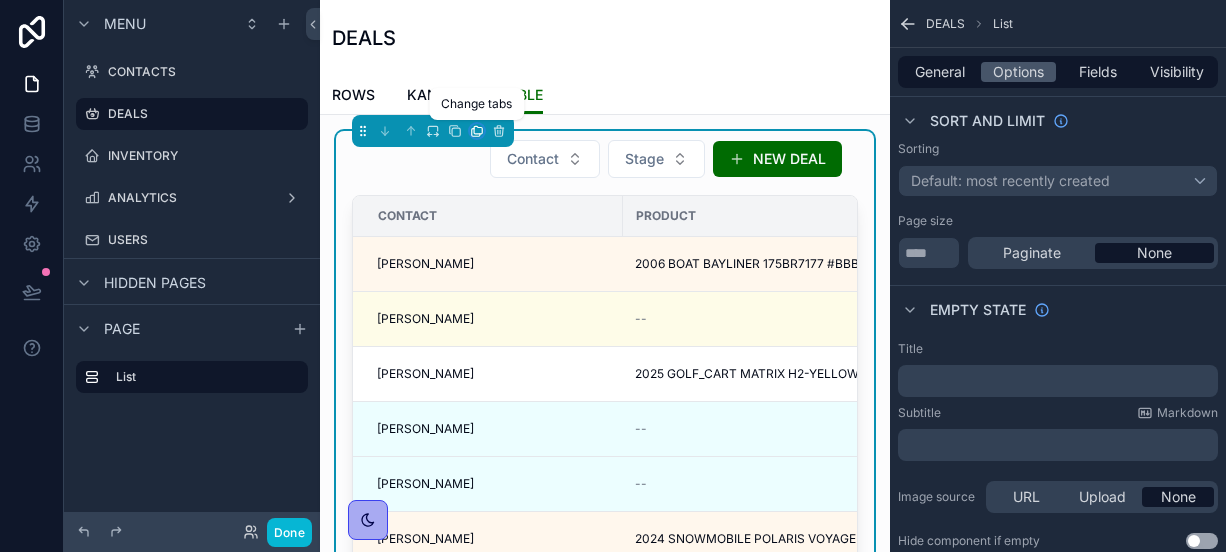 click 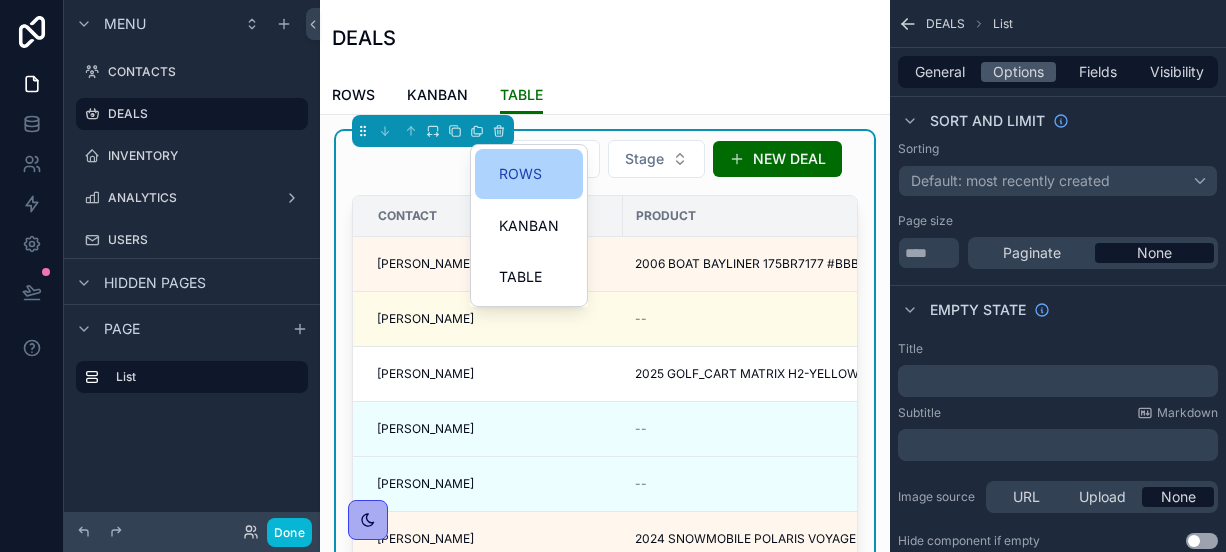 click on "ROWS" at bounding box center (529, 174) 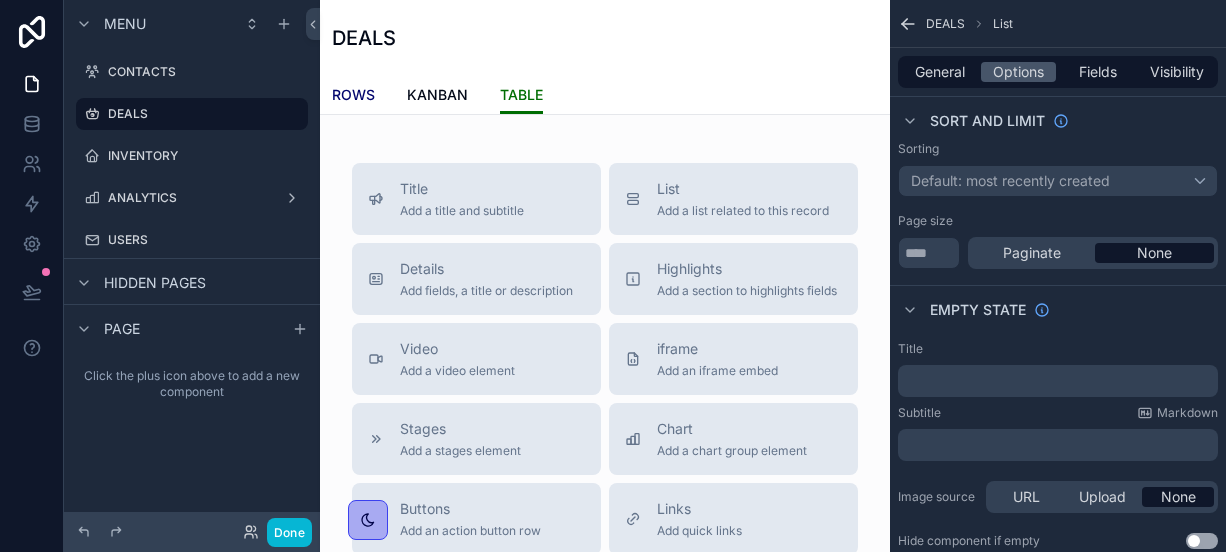 click on "ROWS" at bounding box center (353, 95) 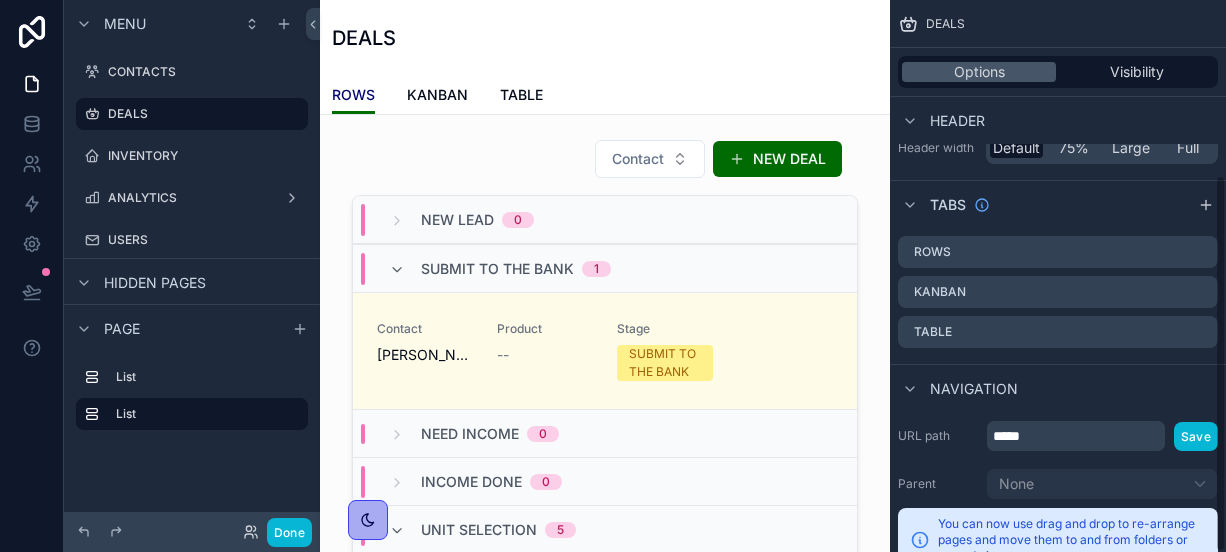 scroll, scrollTop: 256, scrollLeft: 0, axis: vertical 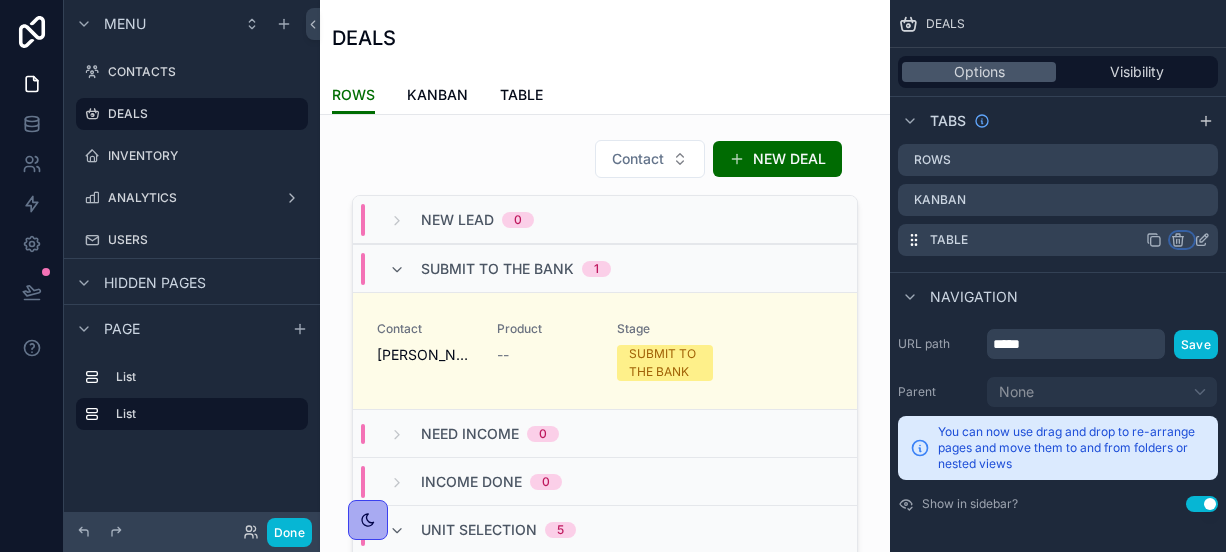 click 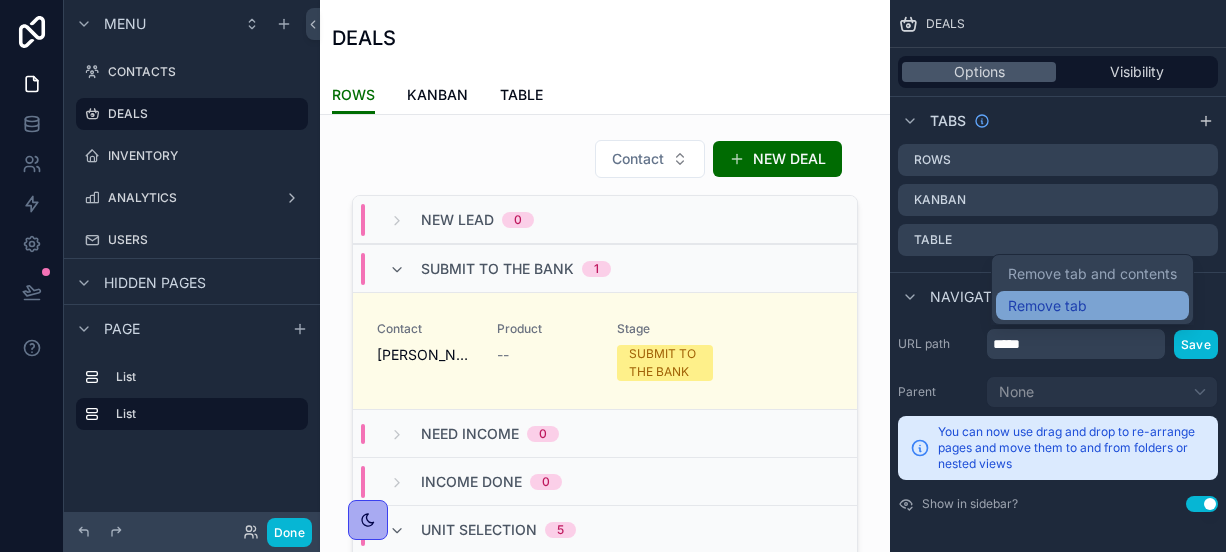 click on "Remove tab" at bounding box center [1092, 306] 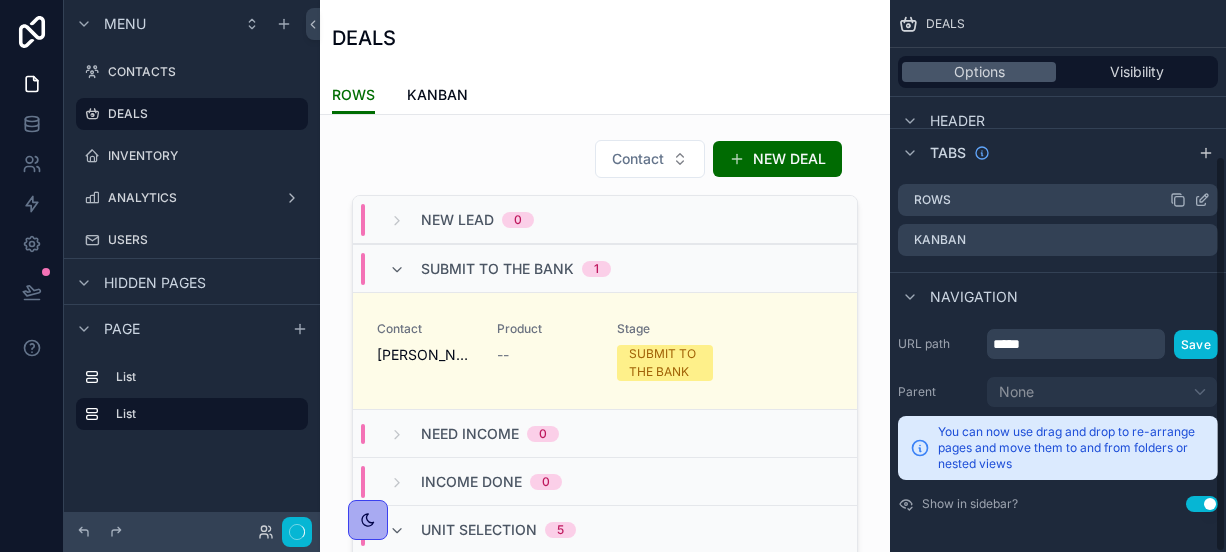 scroll, scrollTop: 216, scrollLeft: 0, axis: vertical 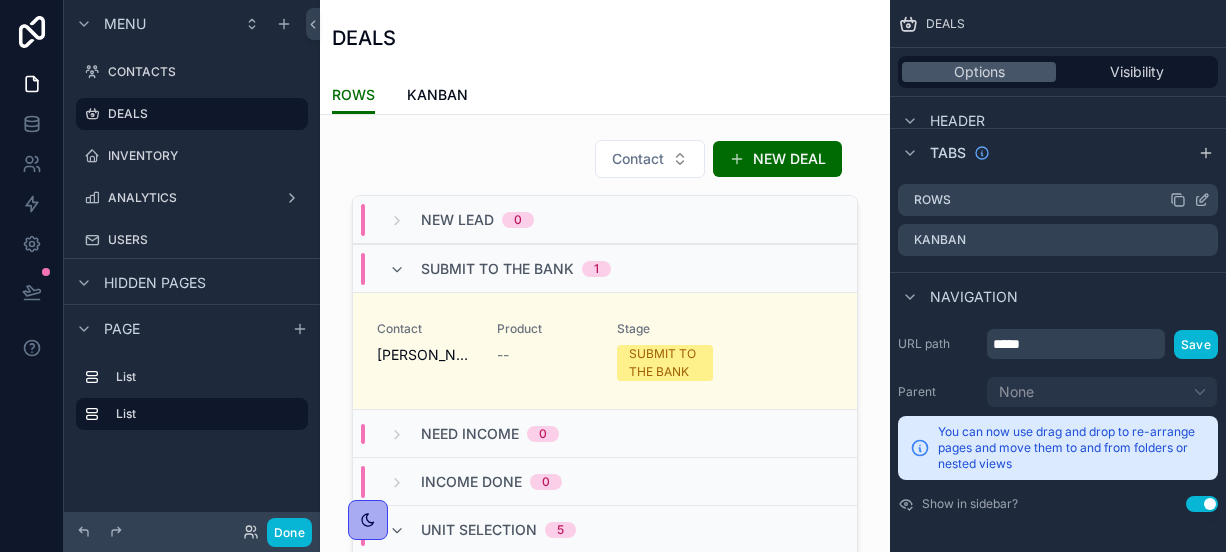 click 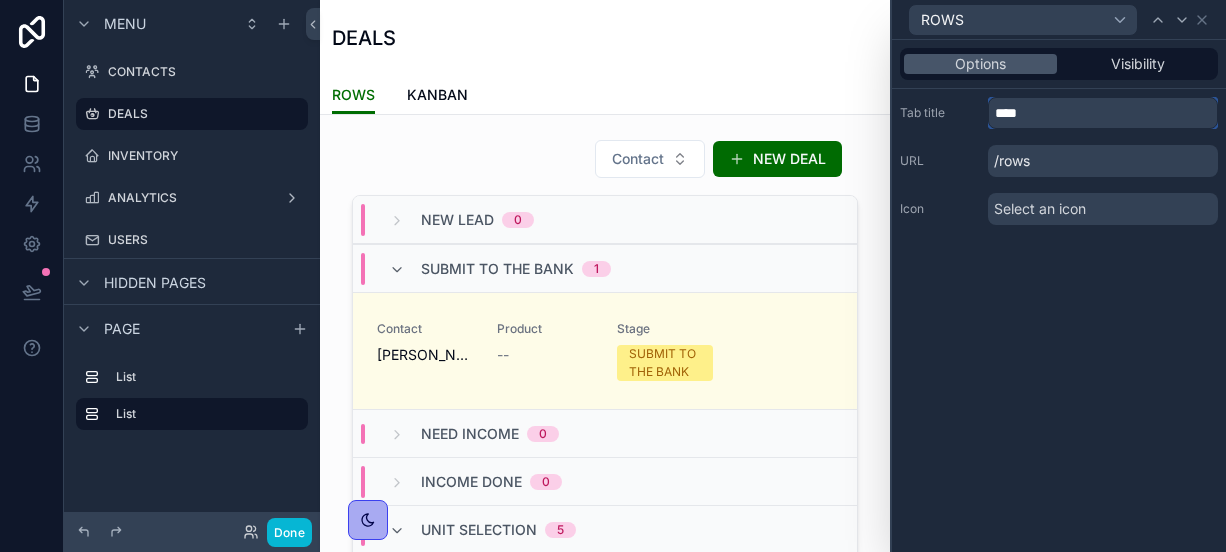 click on "****" at bounding box center (1103, 113) 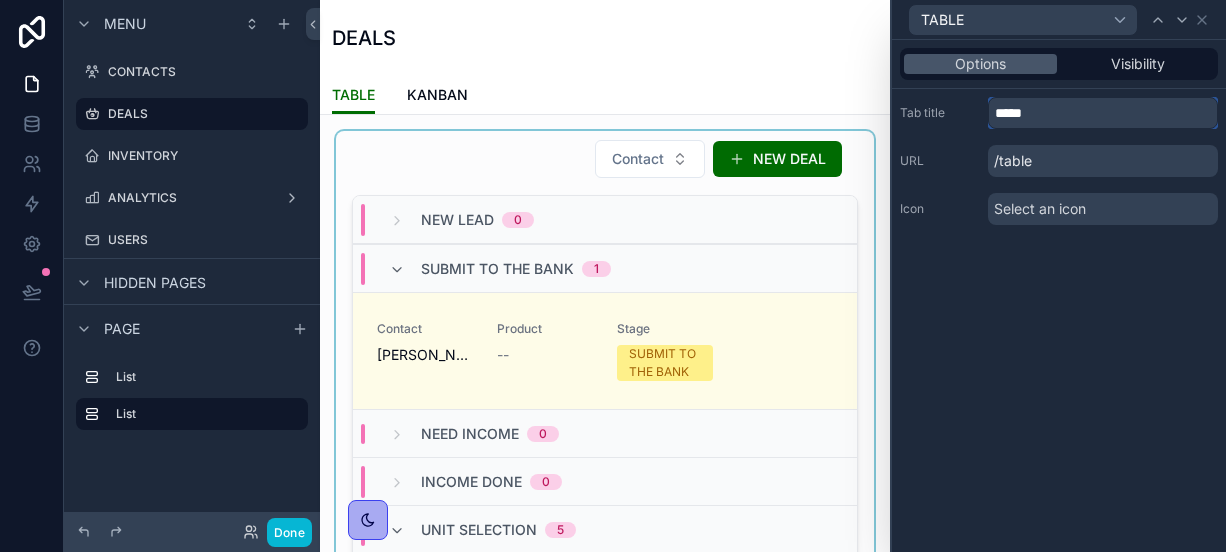 type on "*****" 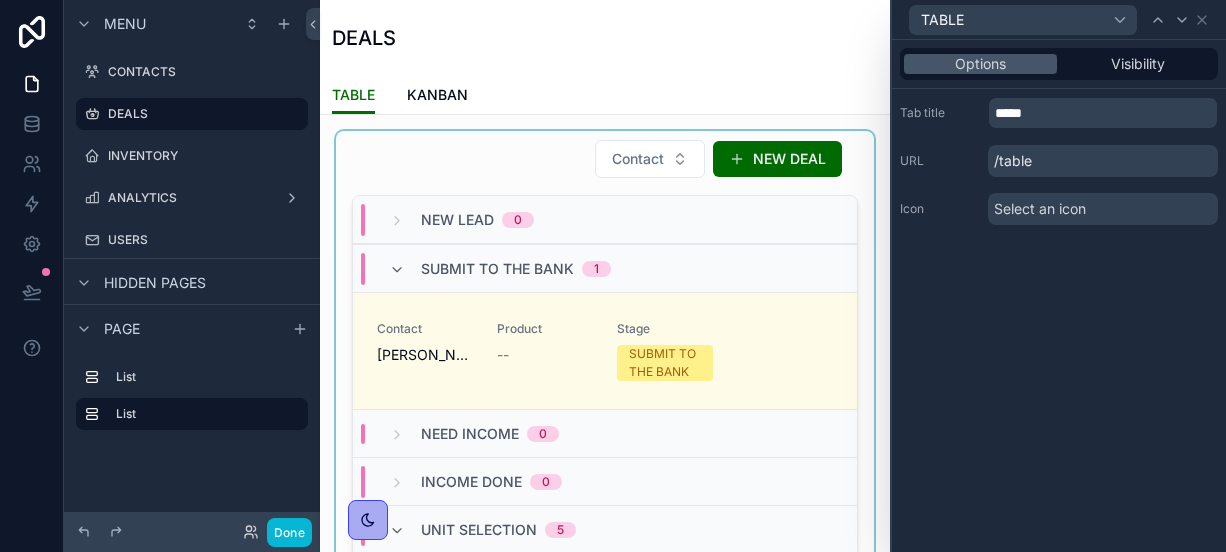click at bounding box center (605, 378) 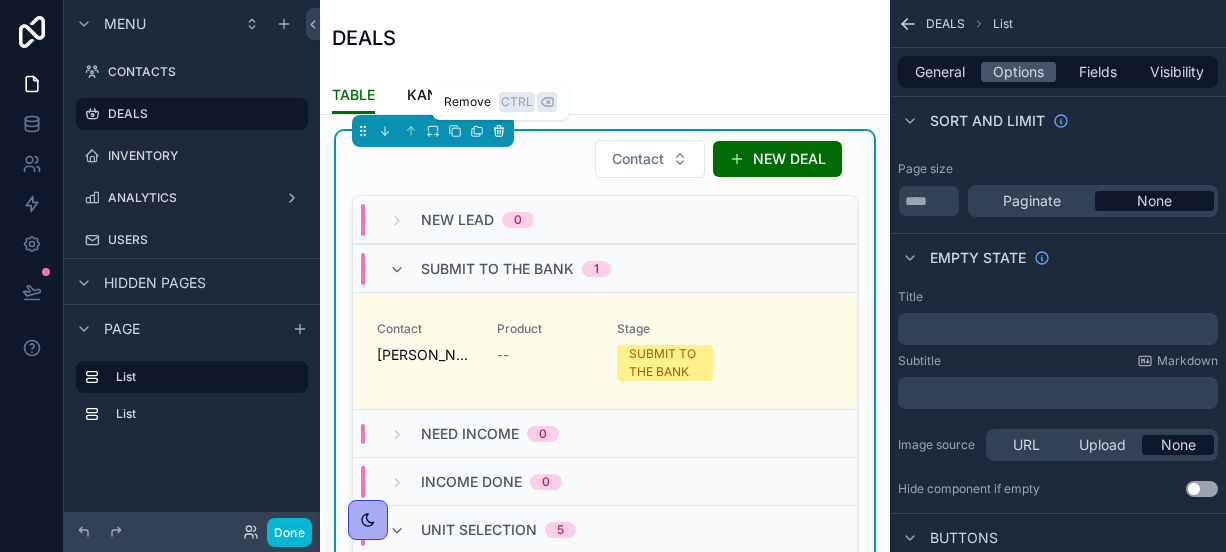 click 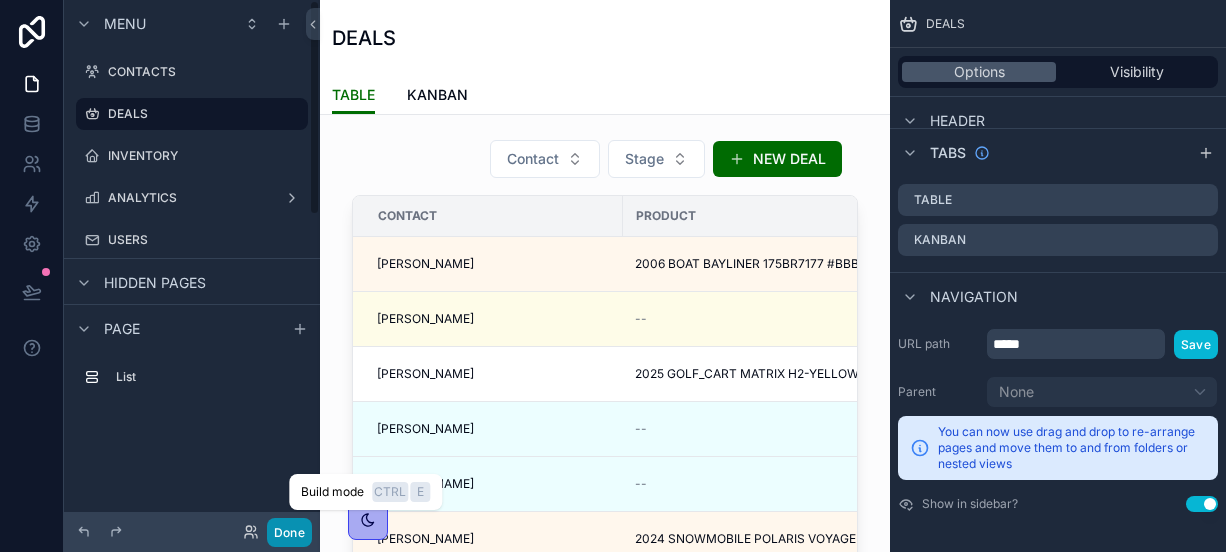 click on "Done" at bounding box center (289, 532) 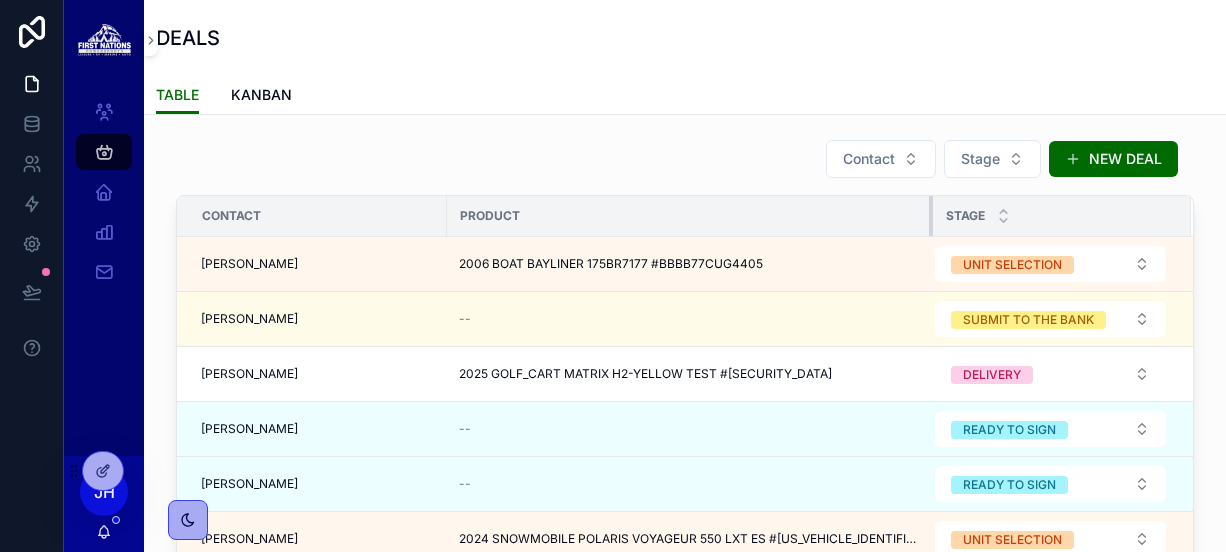 scroll, scrollTop: 0, scrollLeft: 0, axis: both 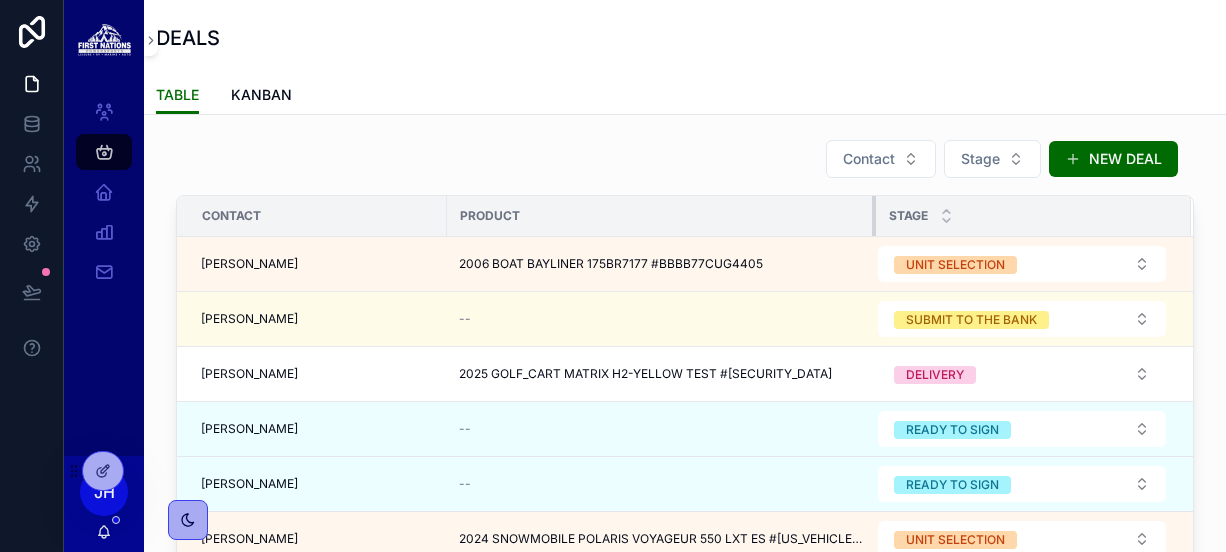 drag, startPoint x: 917, startPoint y: 217, endPoint x: 713, endPoint y: 230, distance: 204.4138 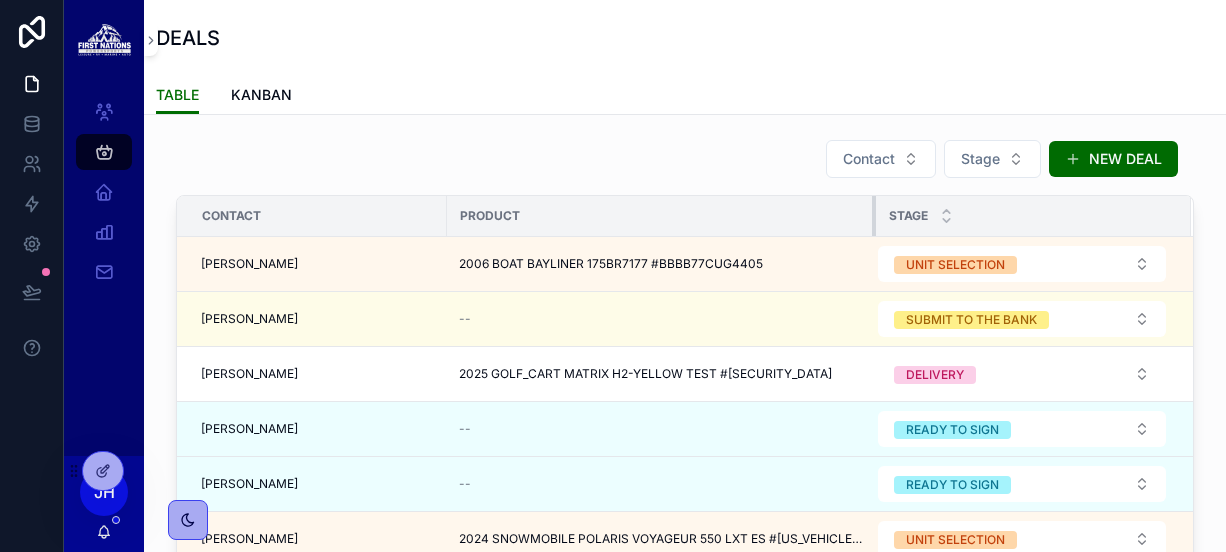 click on "Product" at bounding box center [661, 216] 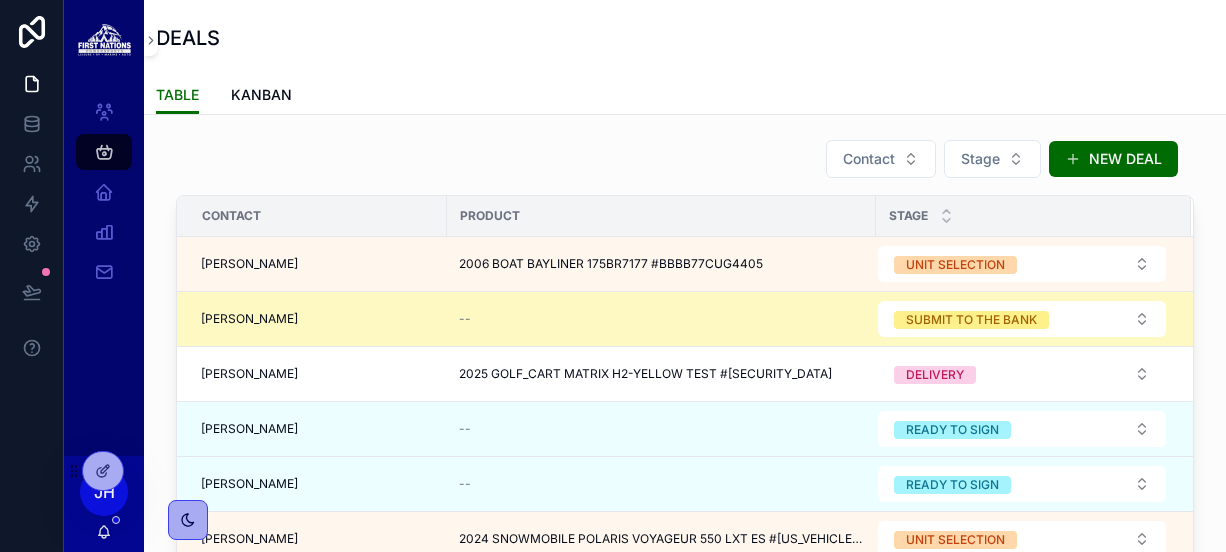 scroll, scrollTop: 172, scrollLeft: 0, axis: vertical 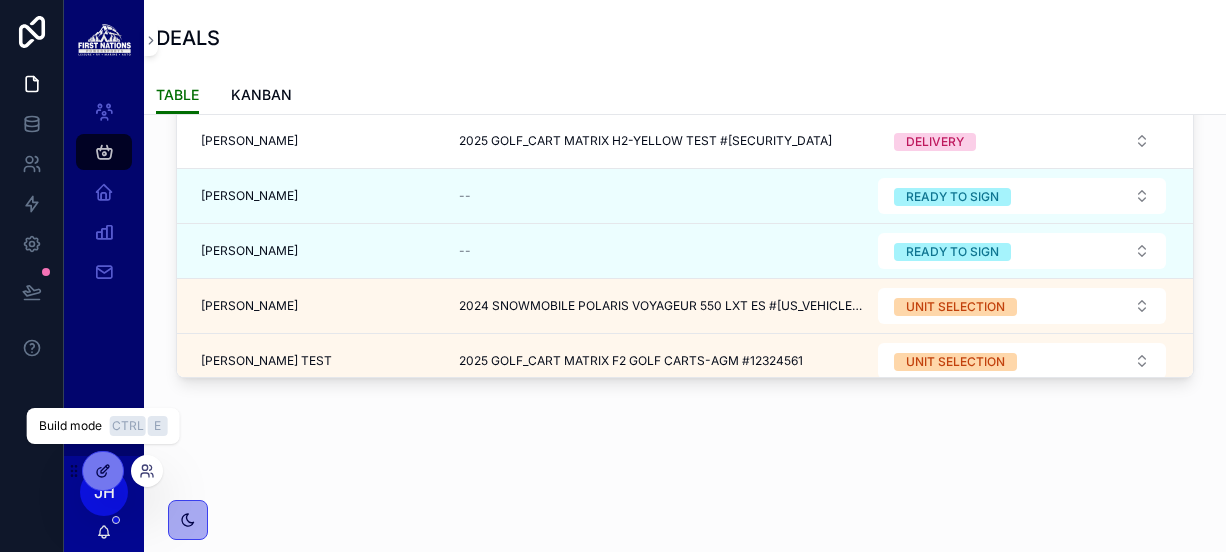 click at bounding box center (103, 471) 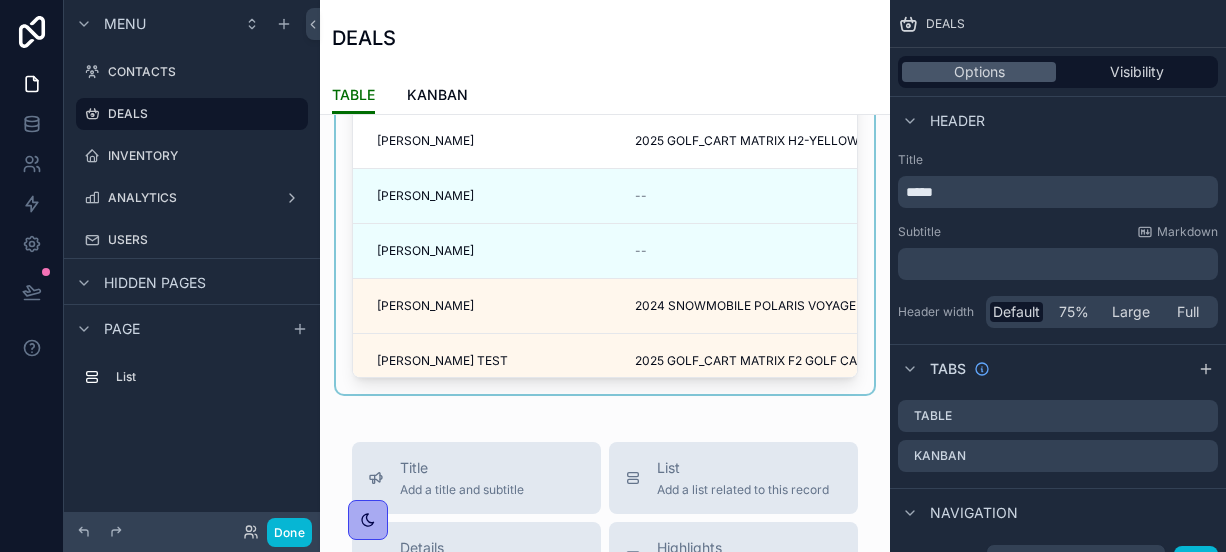 scroll, scrollTop: 0, scrollLeft: 0, axis: both 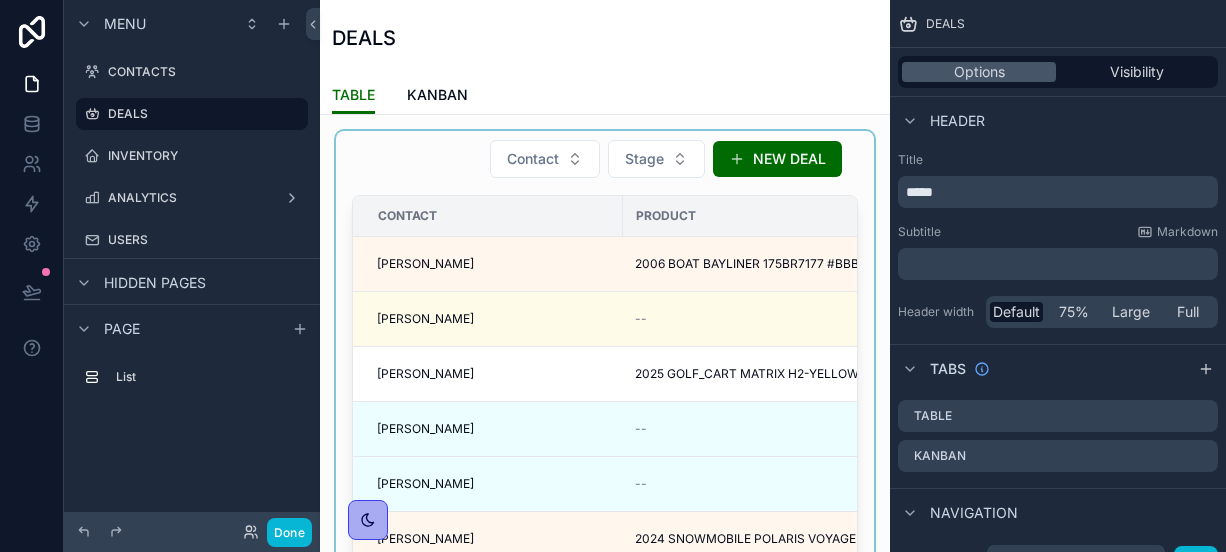 click at bounding box center (605, 379) 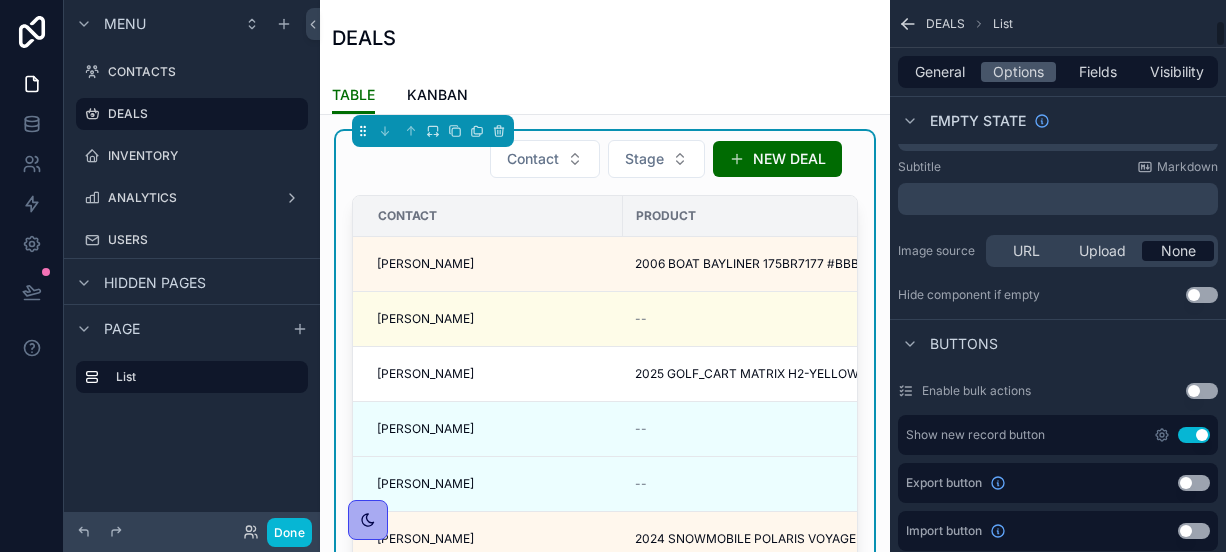 scroll, scrollTop: 0, scrollLeft: 0, axis: both 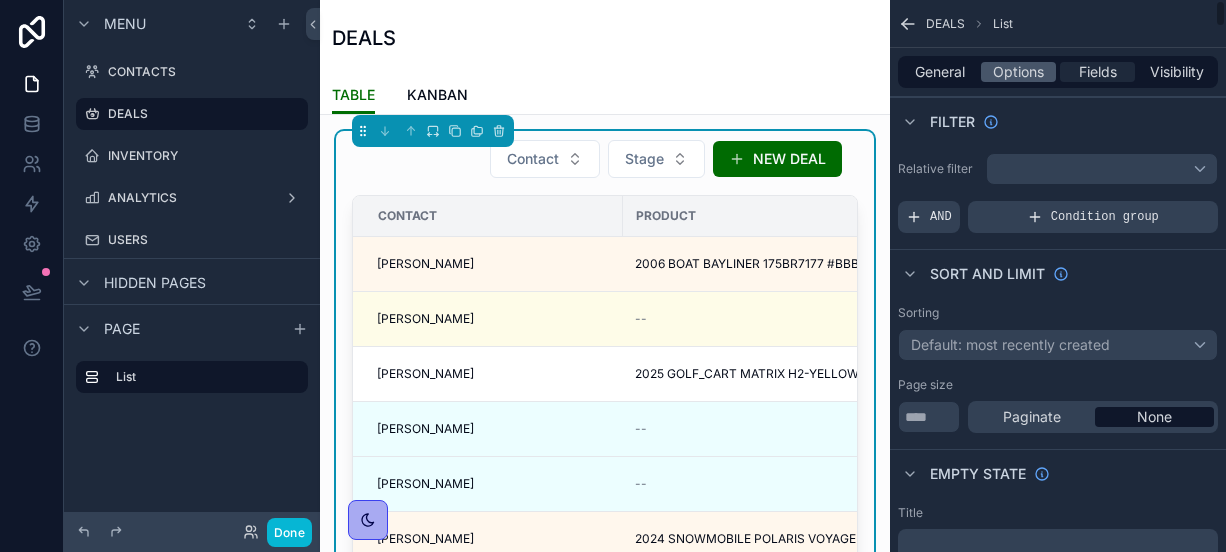 click on "Fields" at bounding box center [1098, 72] 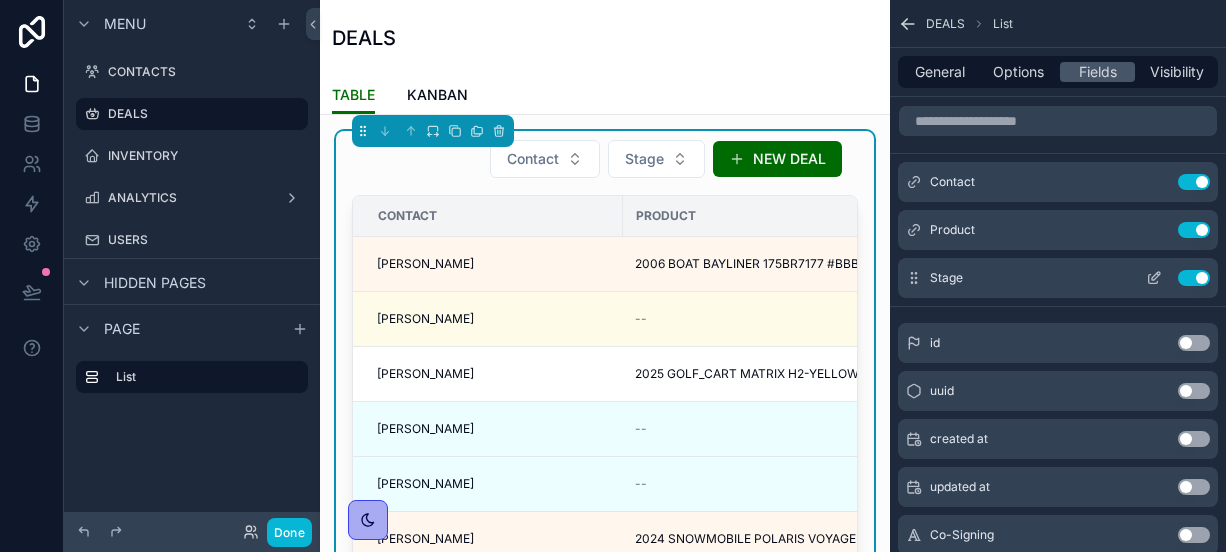 click 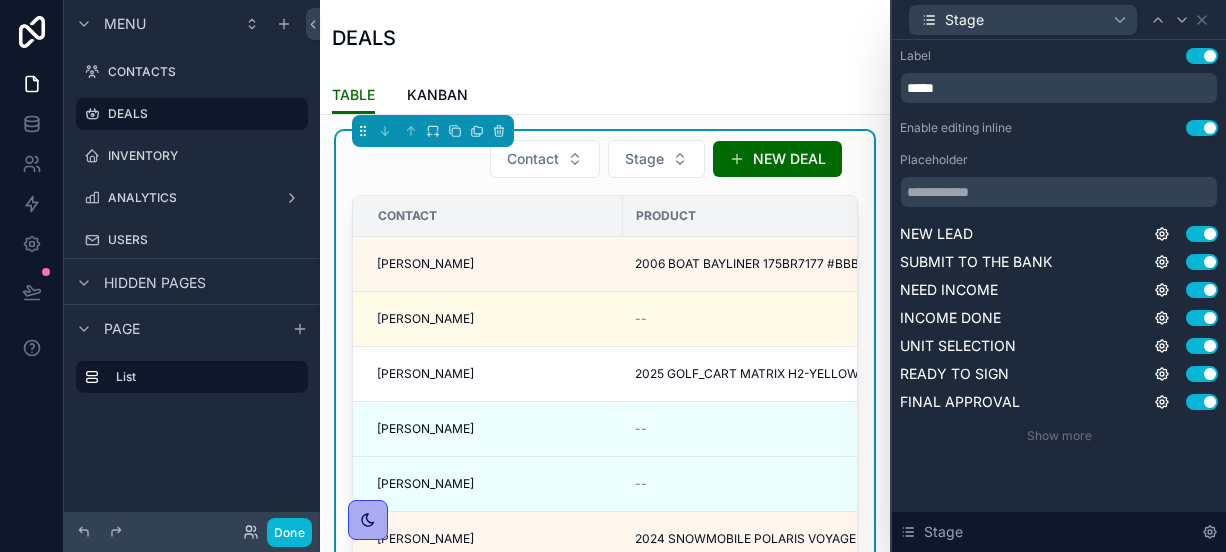 click on "Use setting" at bounding box center (1202, 128) 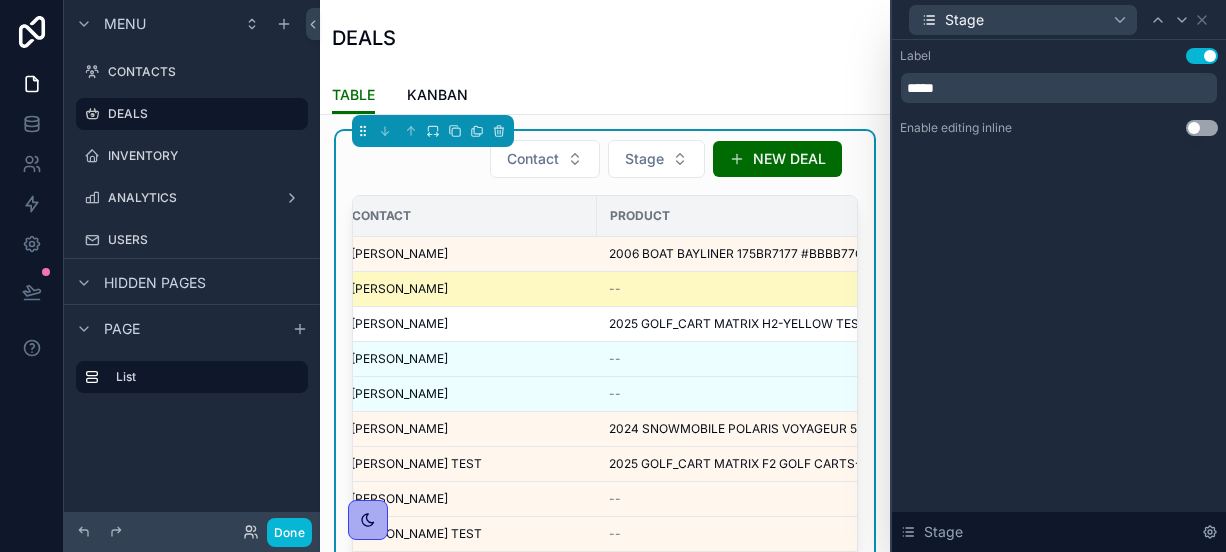 scroll, scrollTop: 0, scrollLeft: 0, axis: both 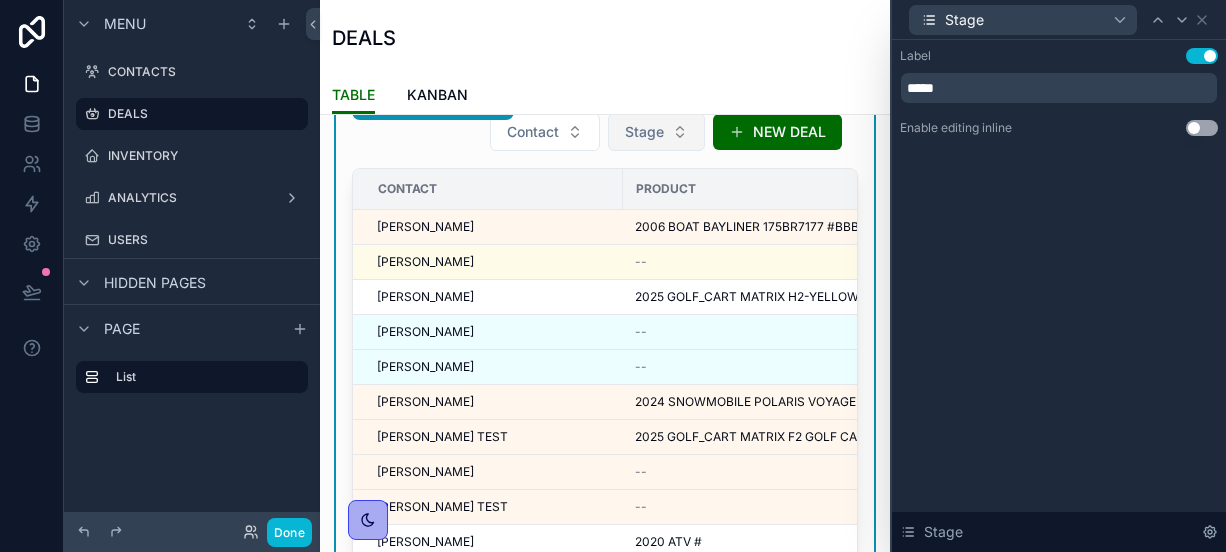click on "Stage" at bounding box center (656, 132) 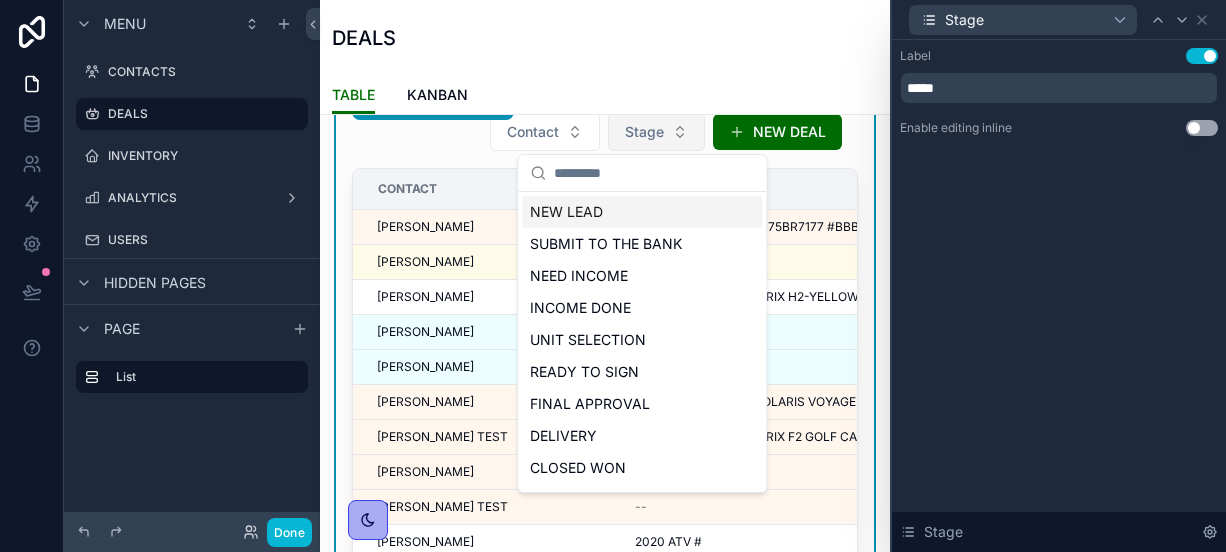 click on "Stage" at bounding box center [656, 132] 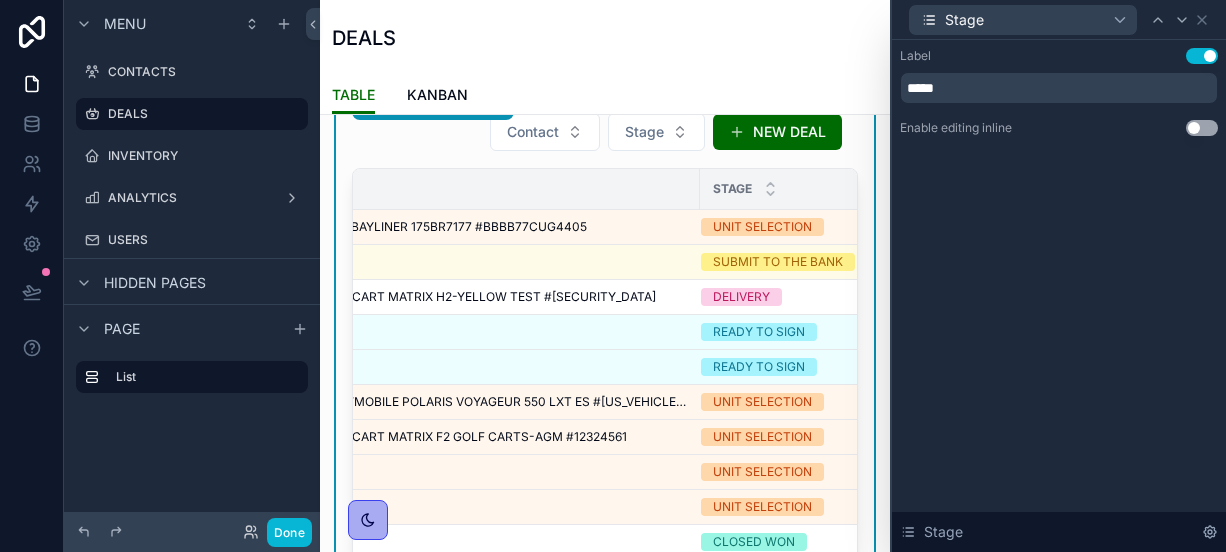 scroll, scrollTop: 0, scrollLeft: 366, axis: horizontal 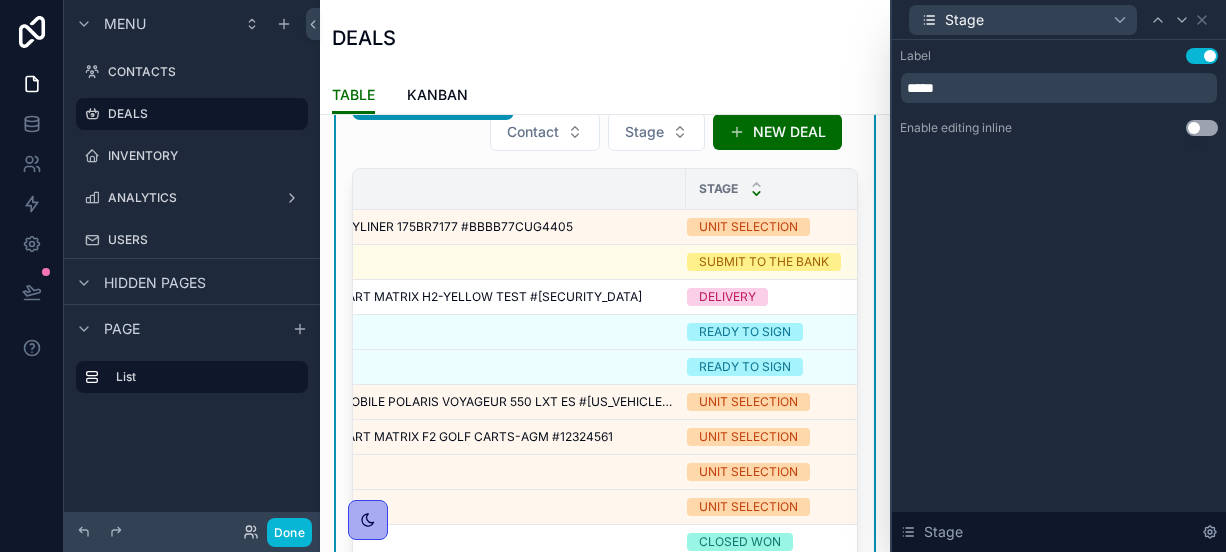 click 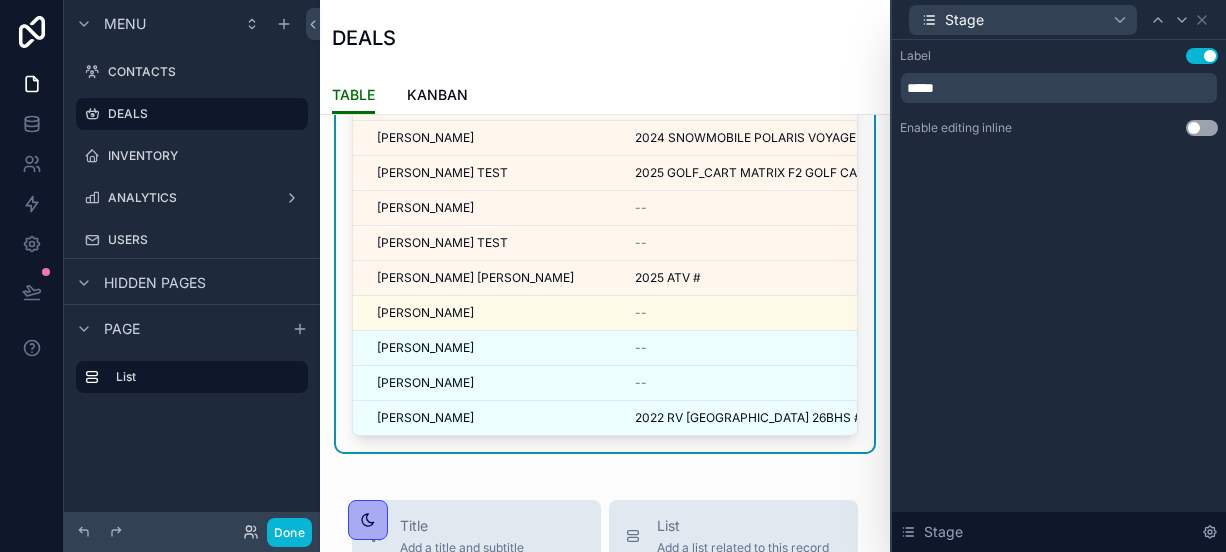 scroll, scrollTop: 151, scrollLeft: 0, axis: vertical 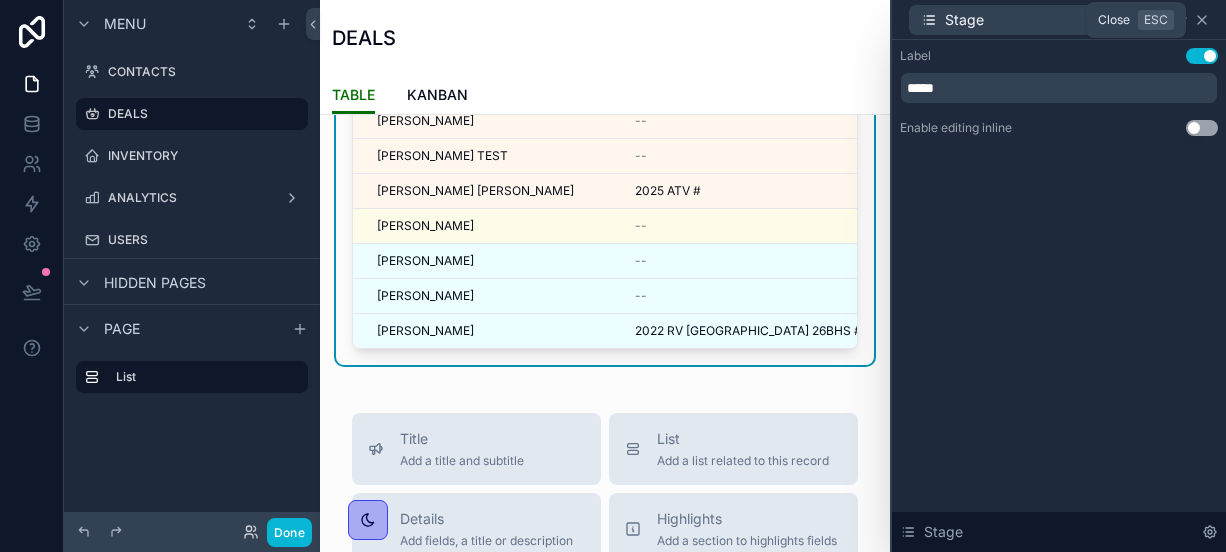 click 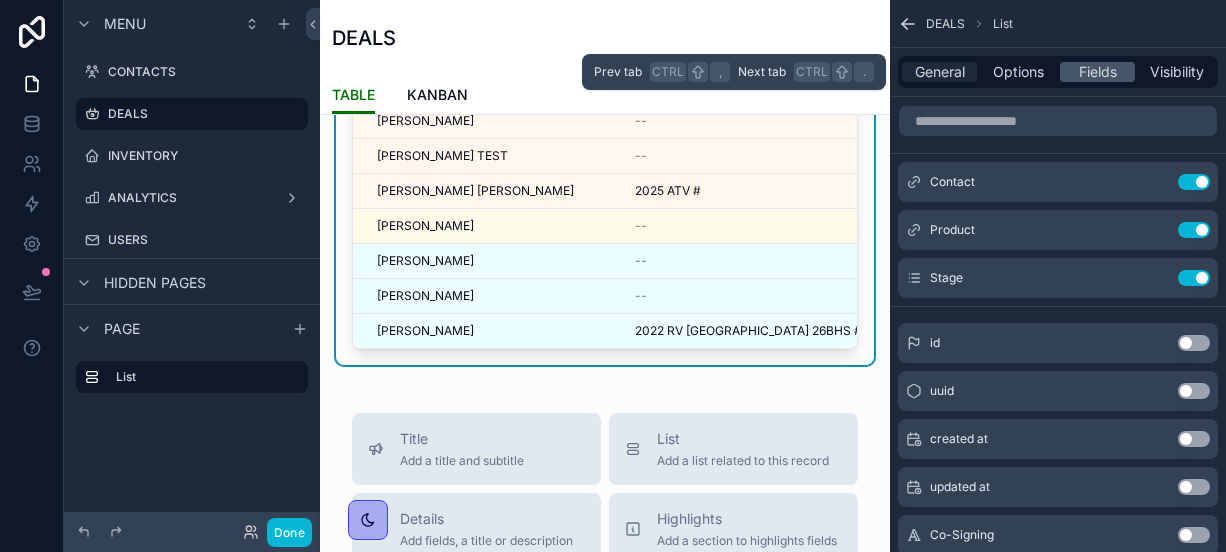 click on "General" at bounding box center (940, 72) 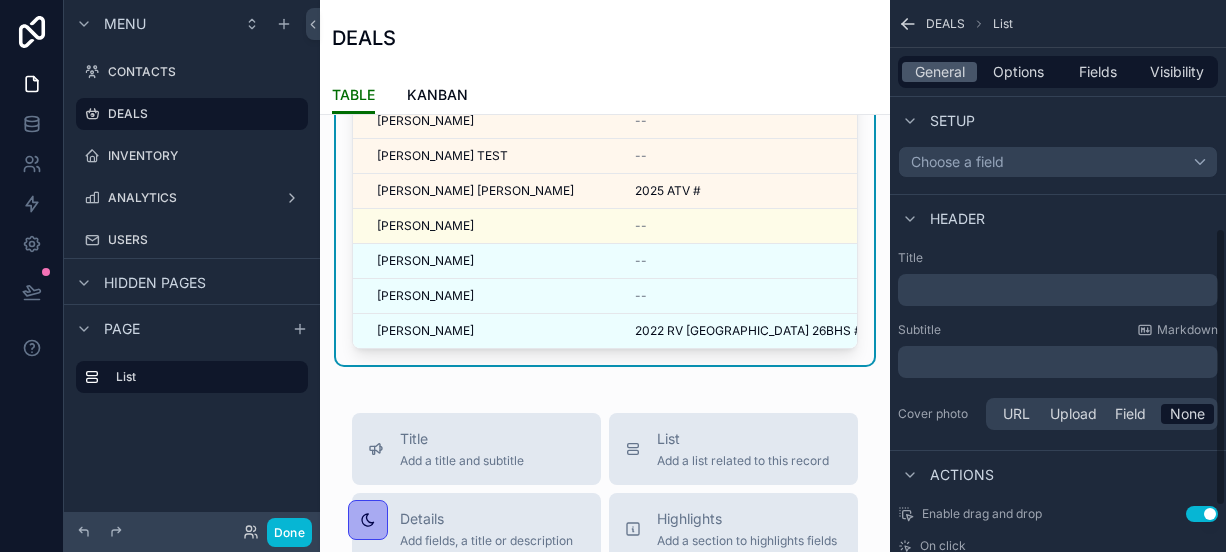 scroll, scrollTop: 540, scrollLeft: 0, axis: vertical 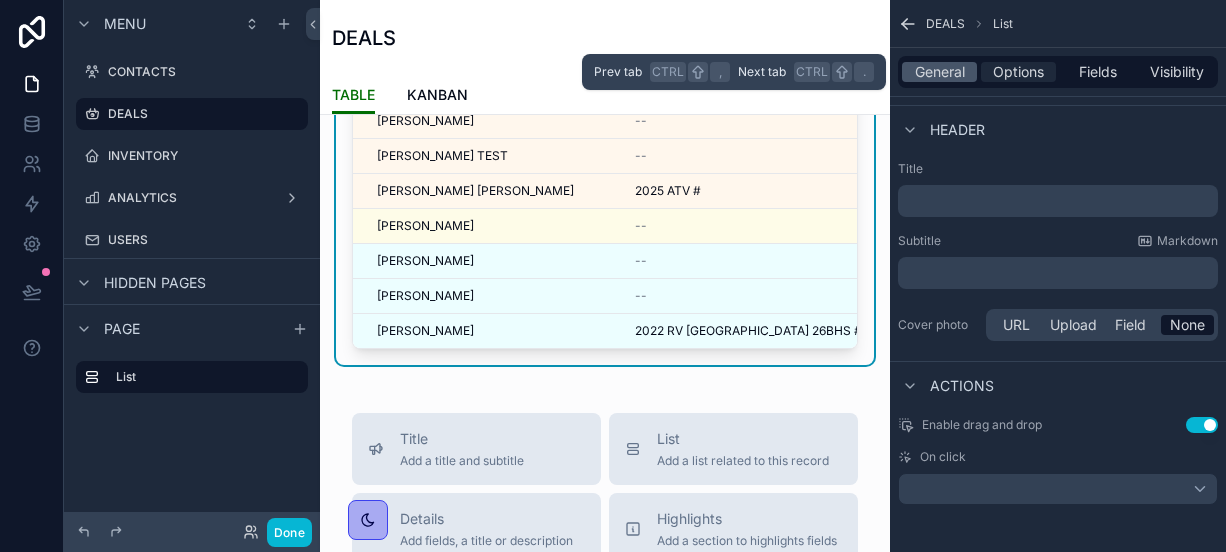 click on "Options" at bounding box center [1018, 72] 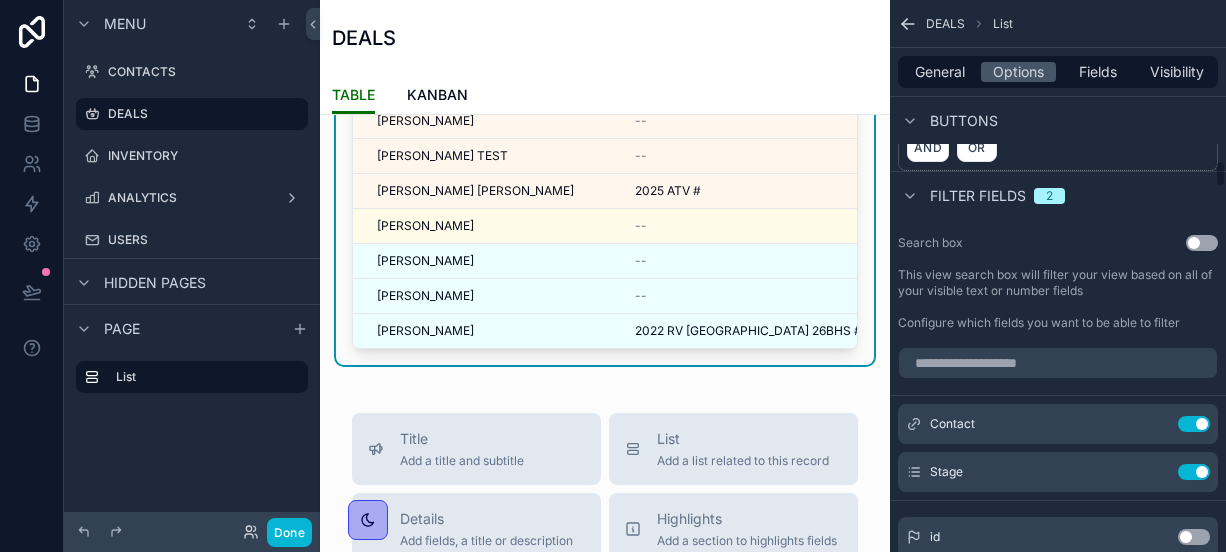 scroll, scrollTop: 3196, scrollLeft: 0, axis: vertical 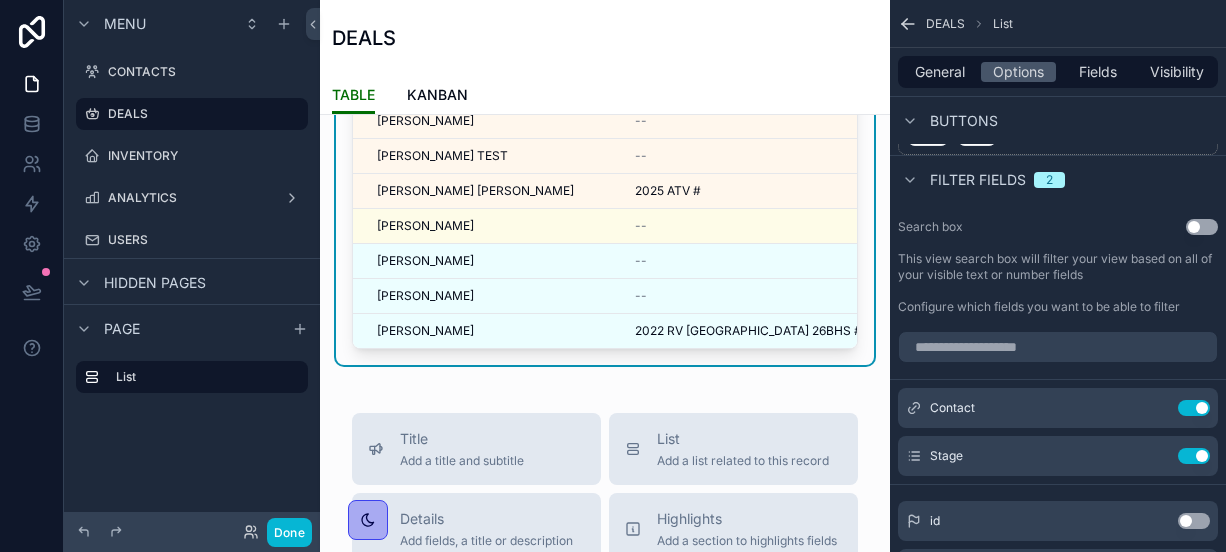 click on "Filter fields" at bounding box center [978, 180] 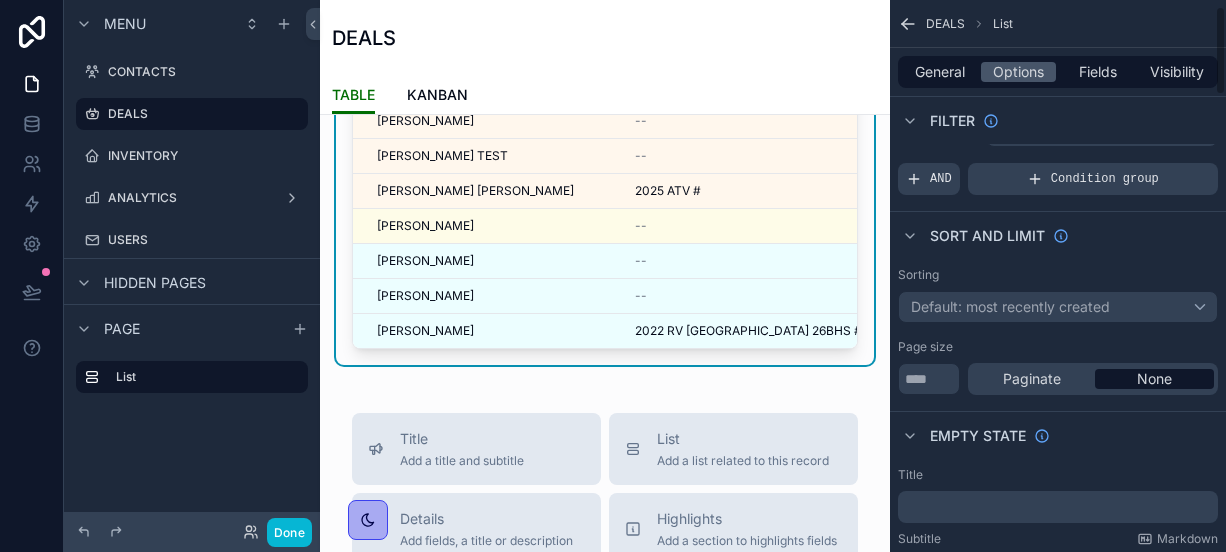scroll, scrollTop: 36, scrollLeft: 0, axis: vertical 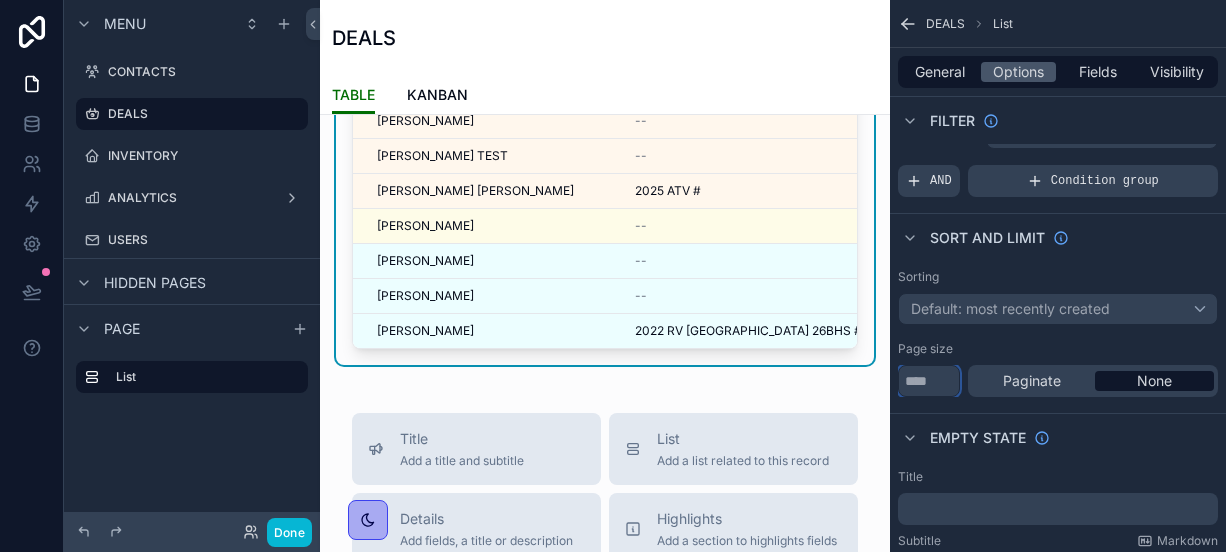 click on "**" at bounding box center (929, 381) 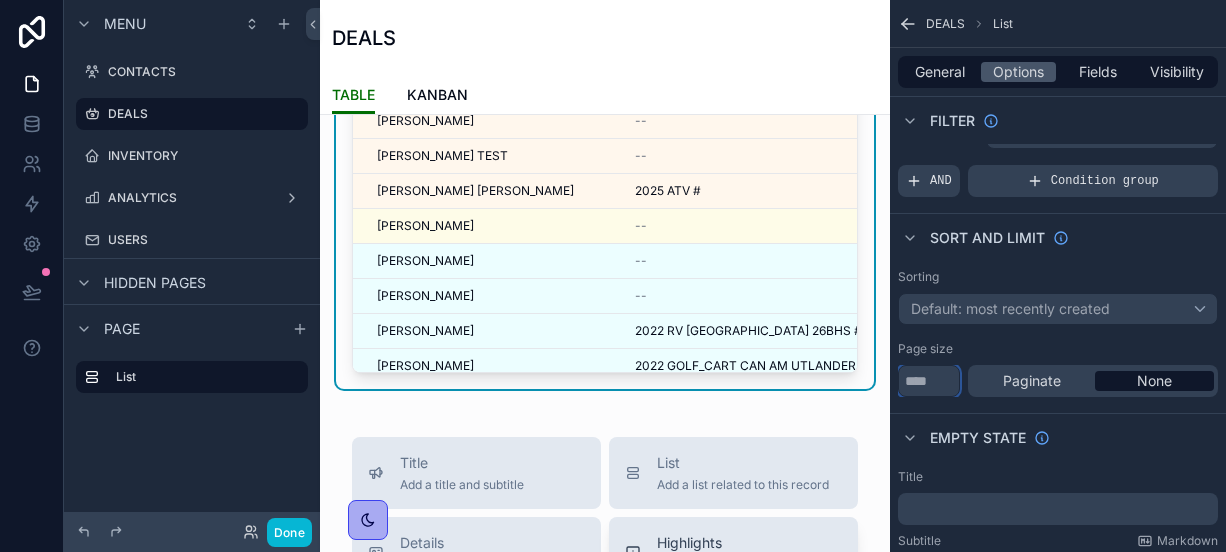 scroll, scrollTop: 0, scrollLeft: 0, axis: both 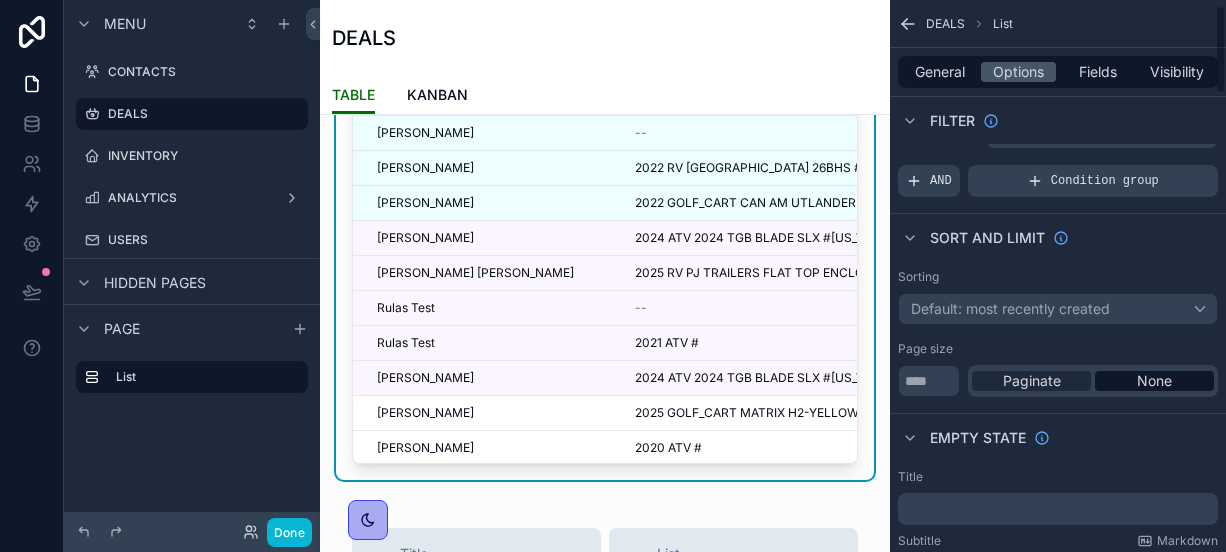 click on "Paginate" at bounding box center [1031, 381] 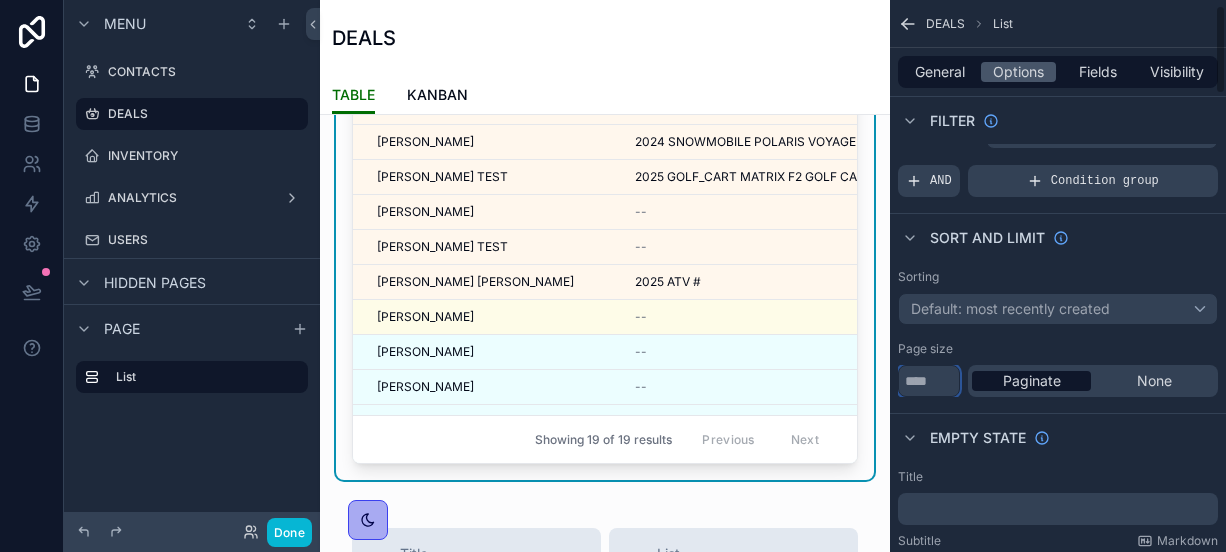 click on "**" at bounding box center (929, 381) 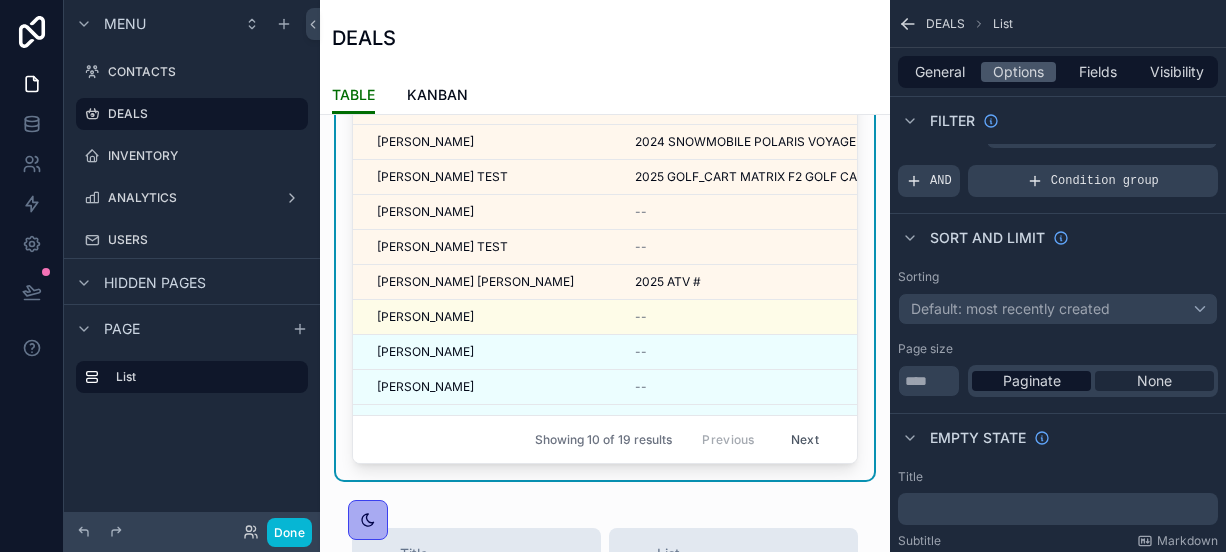 click on "None" at bounding box center (1154, 381) 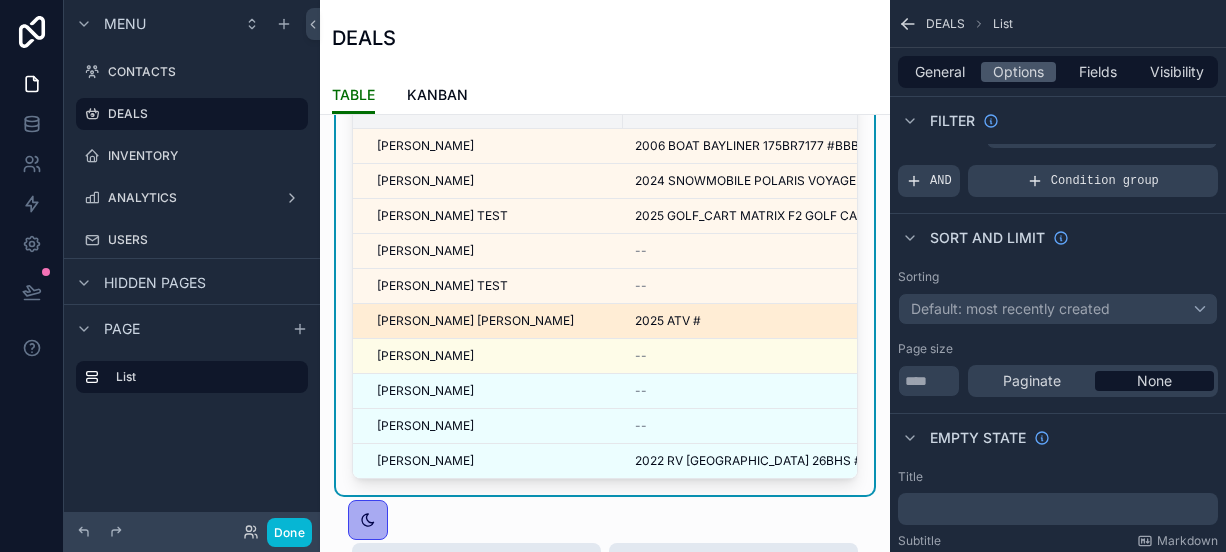 scroll, scrollTop: 124, scrollLeft: 0, axis: vertical 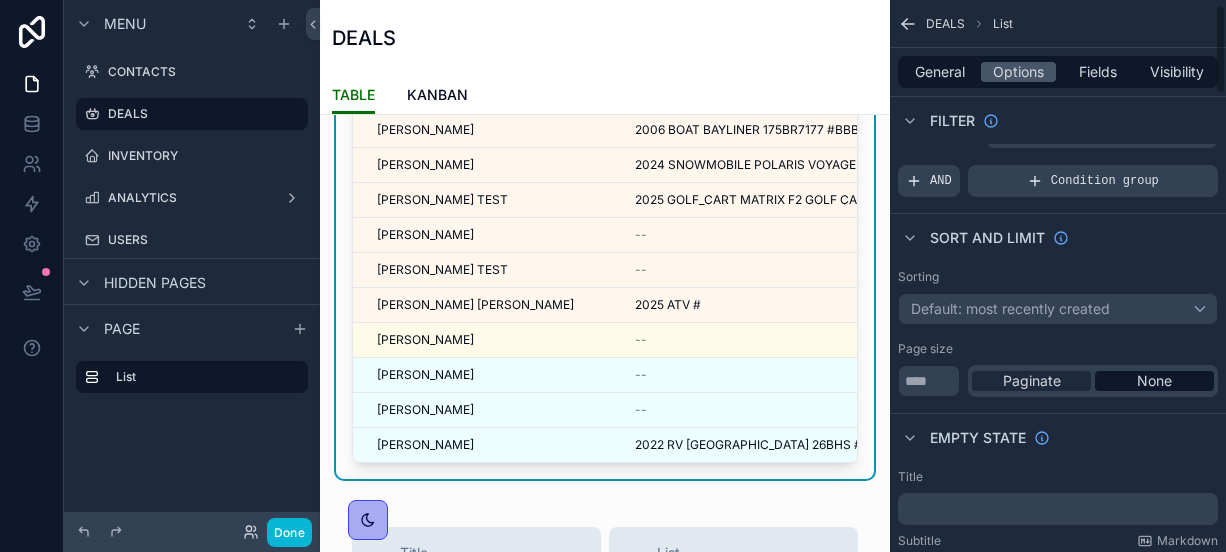 click on "Paginate" at bounding box center (1032, 381) 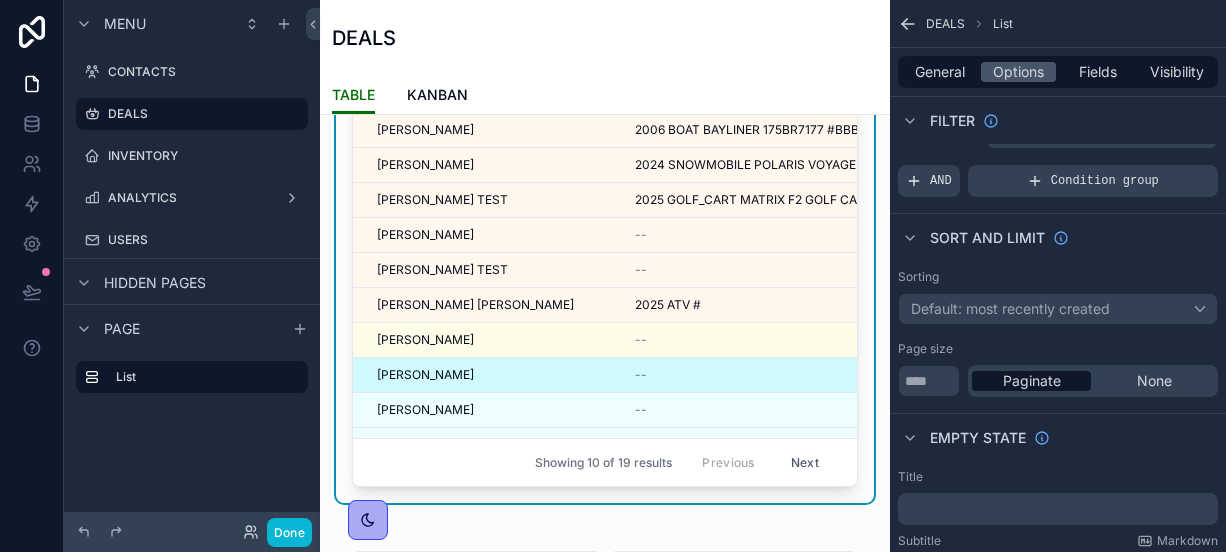 scroll, scrollTop: 35, scrollLeft: 0, axis: vertical 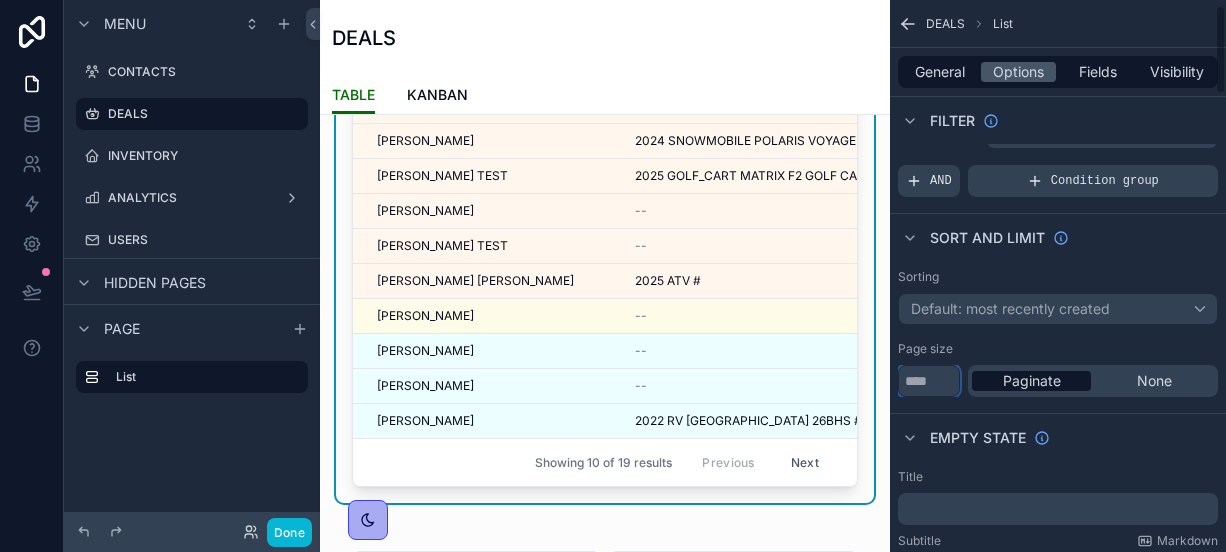 click on "**" at bounding box center (929, 381) 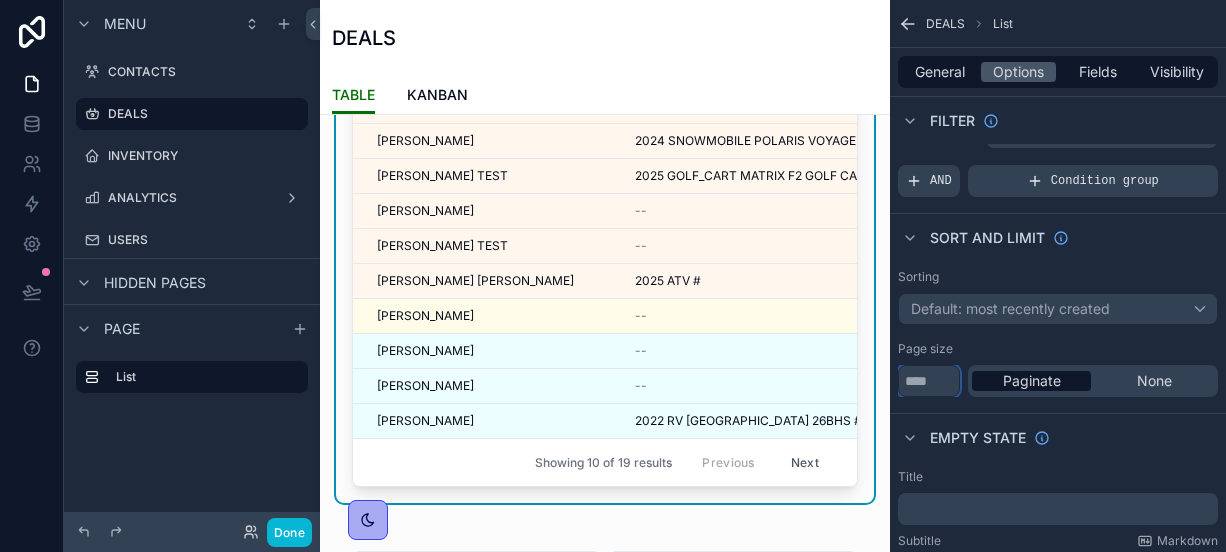 click on "**" at bounding box center [929, 381] 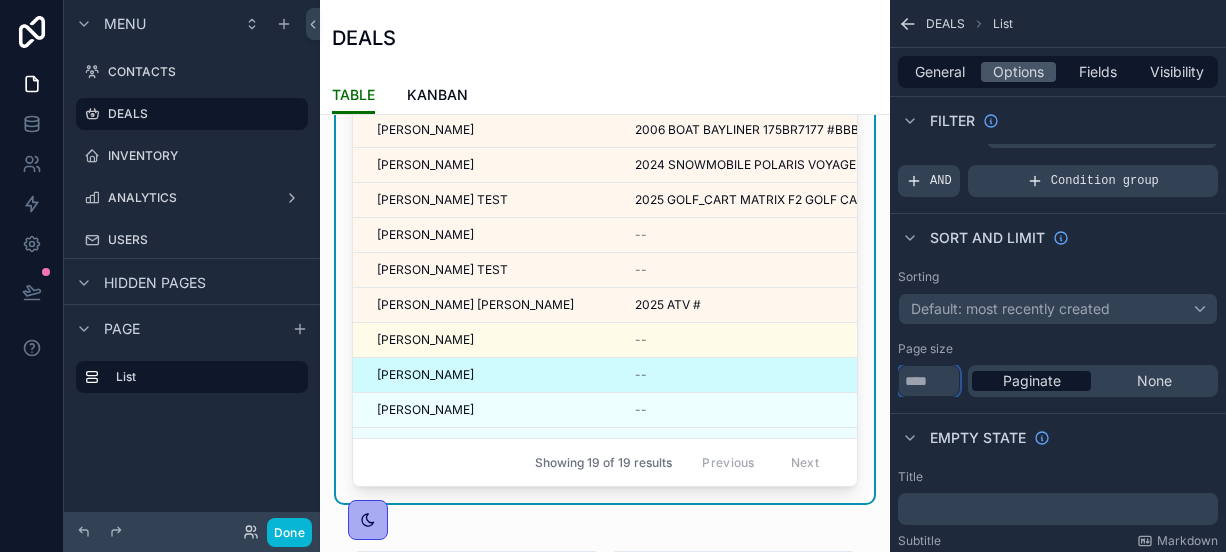 scroll, scrollTop: 0, scrollLeft: 0, axis: both 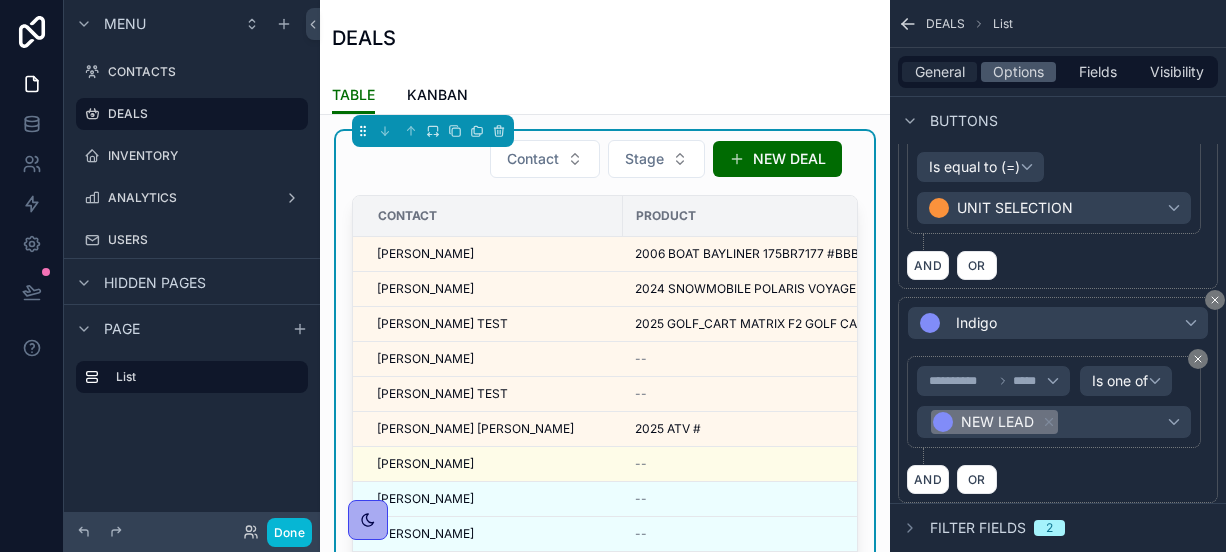 type on "**" 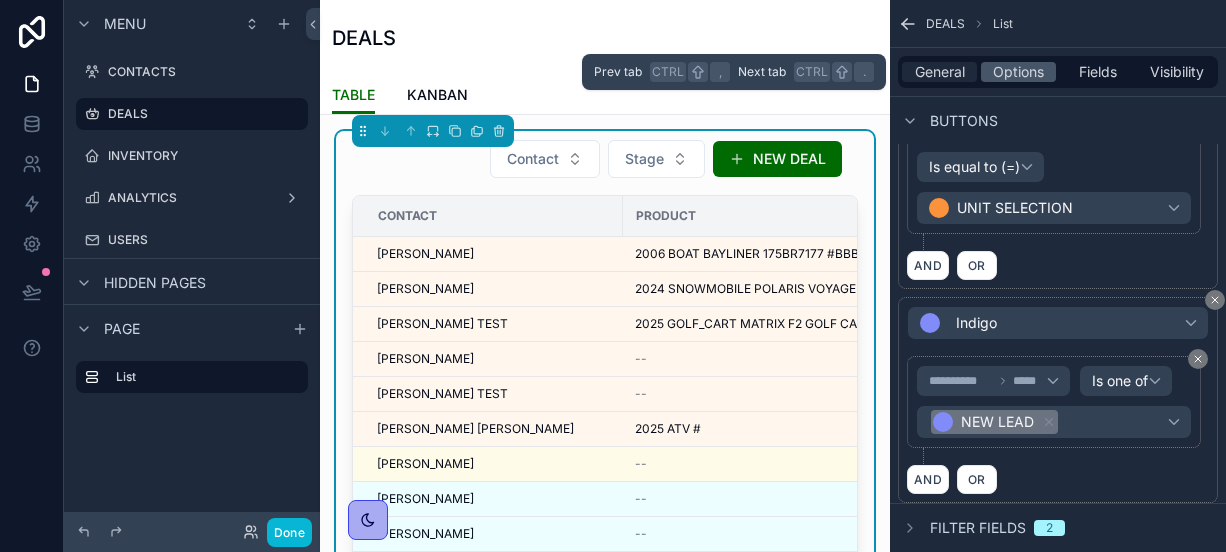 click on "General" at bounding box center [940, 72] 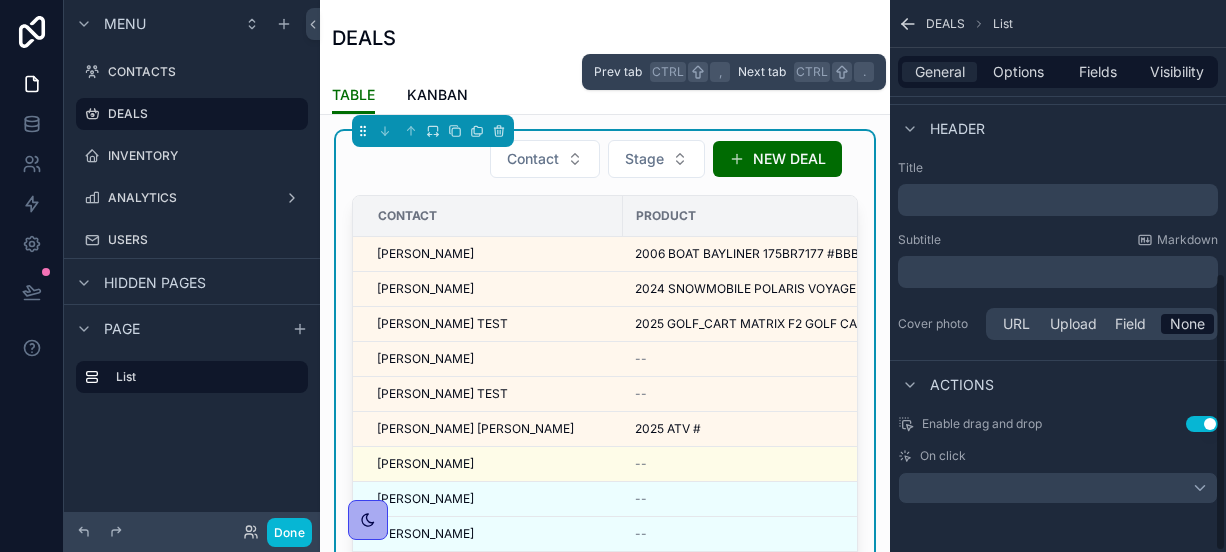 scroll, scrollTop: 540, scrollLeft: 0, axis: vertical 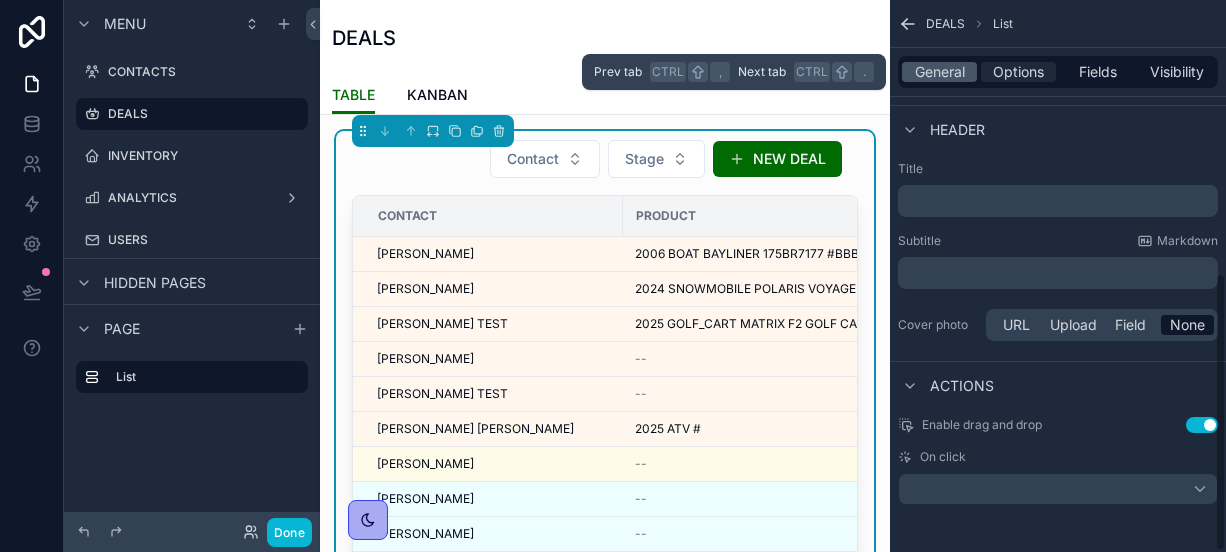 click on "Options" at bounding box center [1018, 72] 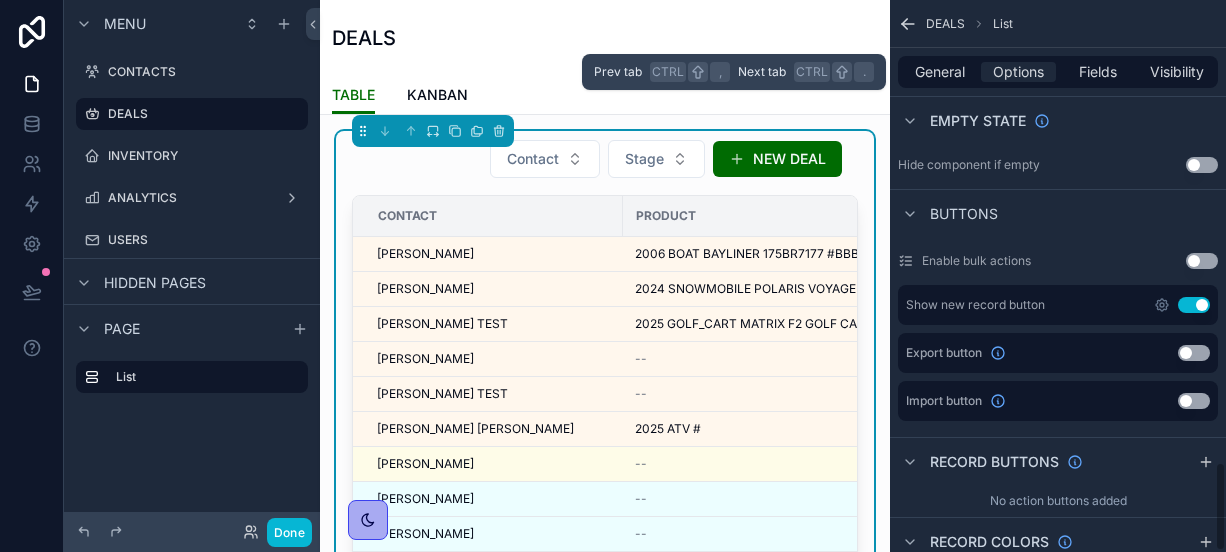scroll, scrollTop: 2848, scrollLeft: 0, axis: vertical 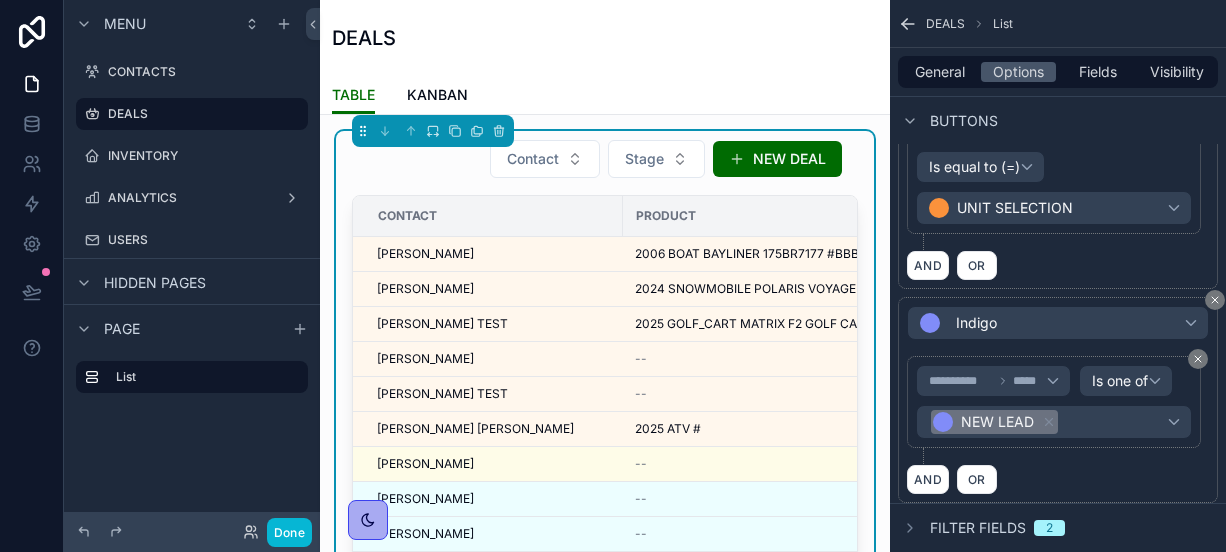 click on "Filter fields" at bounding box center (978, 528) 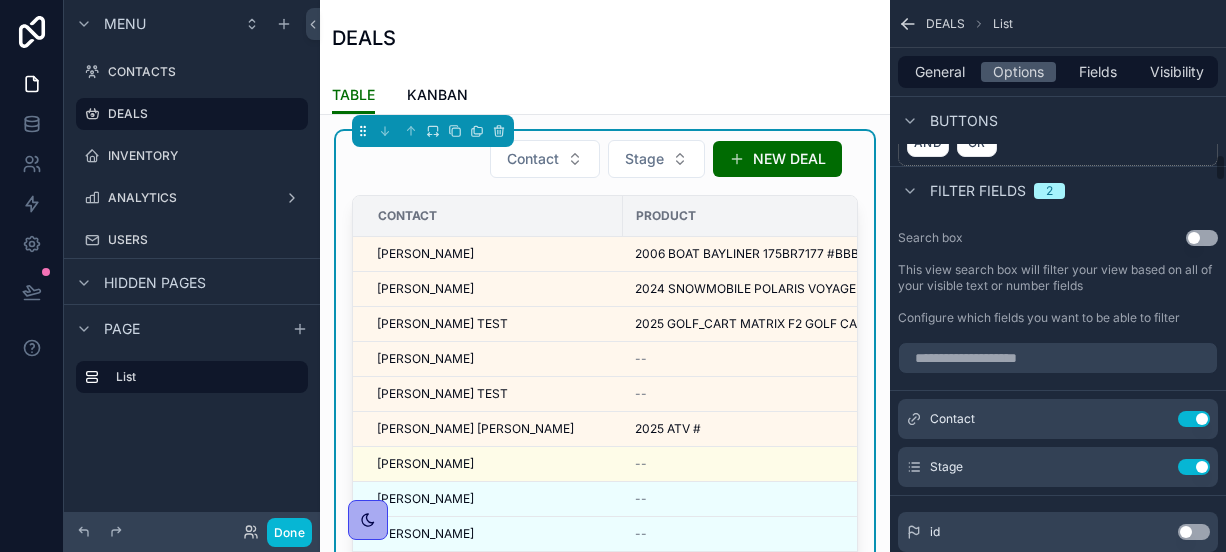 scroll, scrollTop: 3186, scrollLeft: 0, axis: vertical 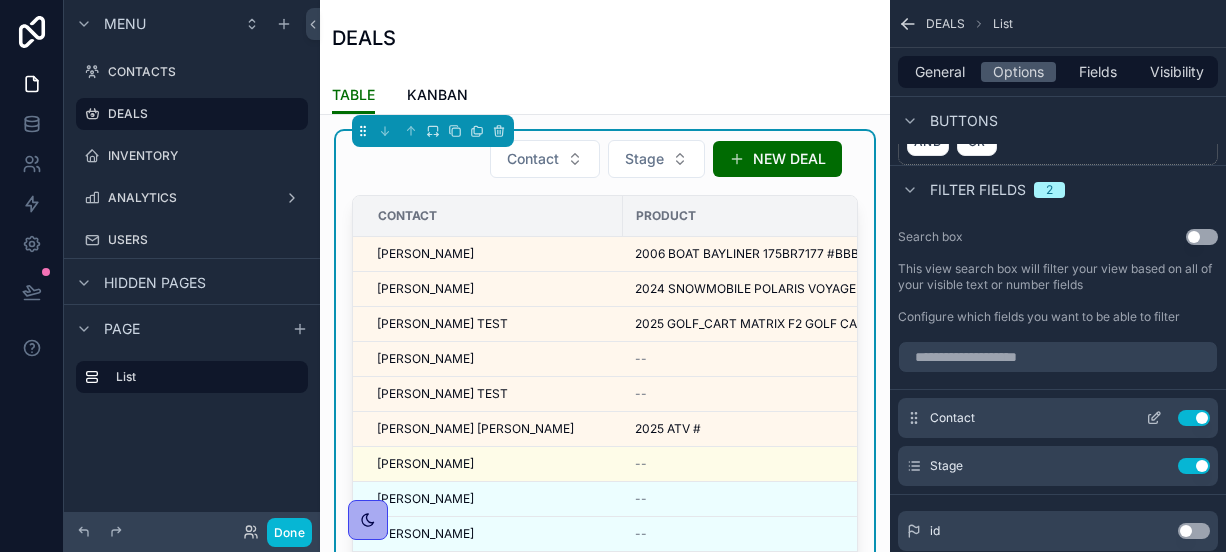 click 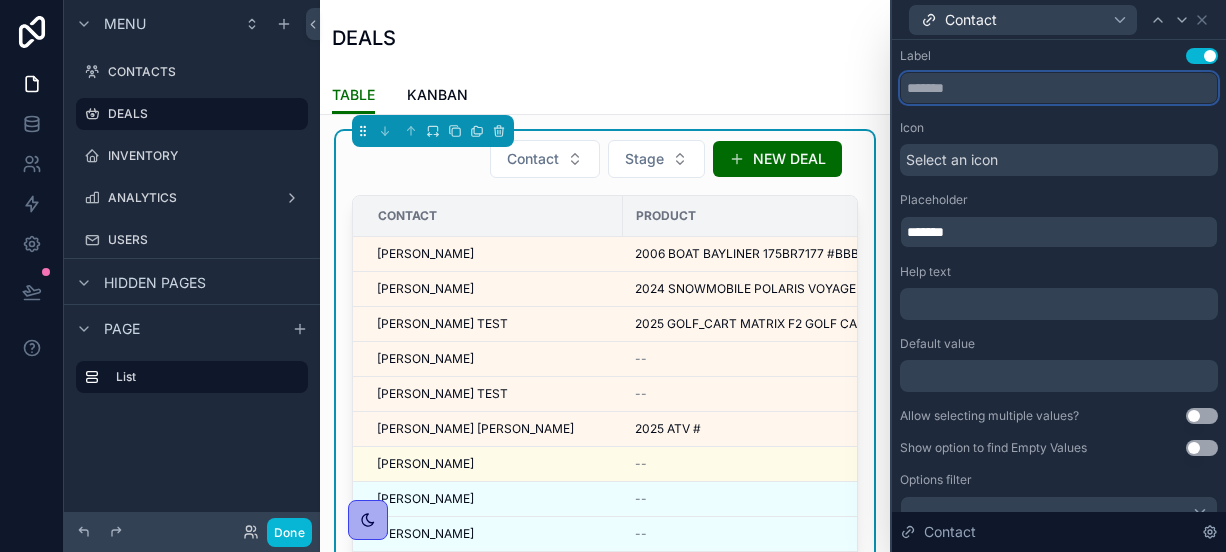 click at bounding box center (1059, 88) 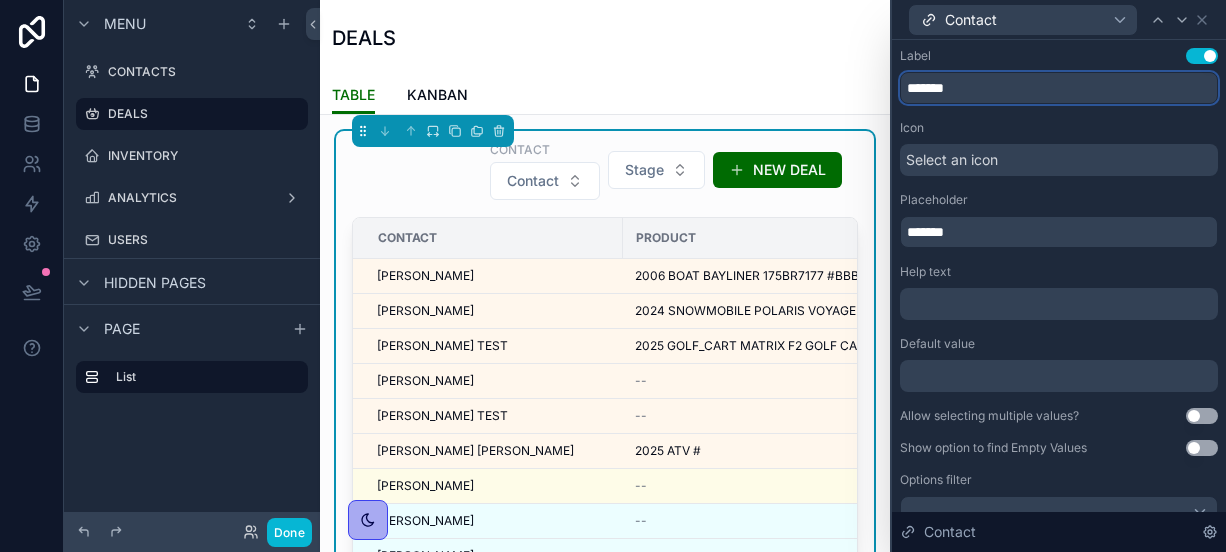 type on "*******" 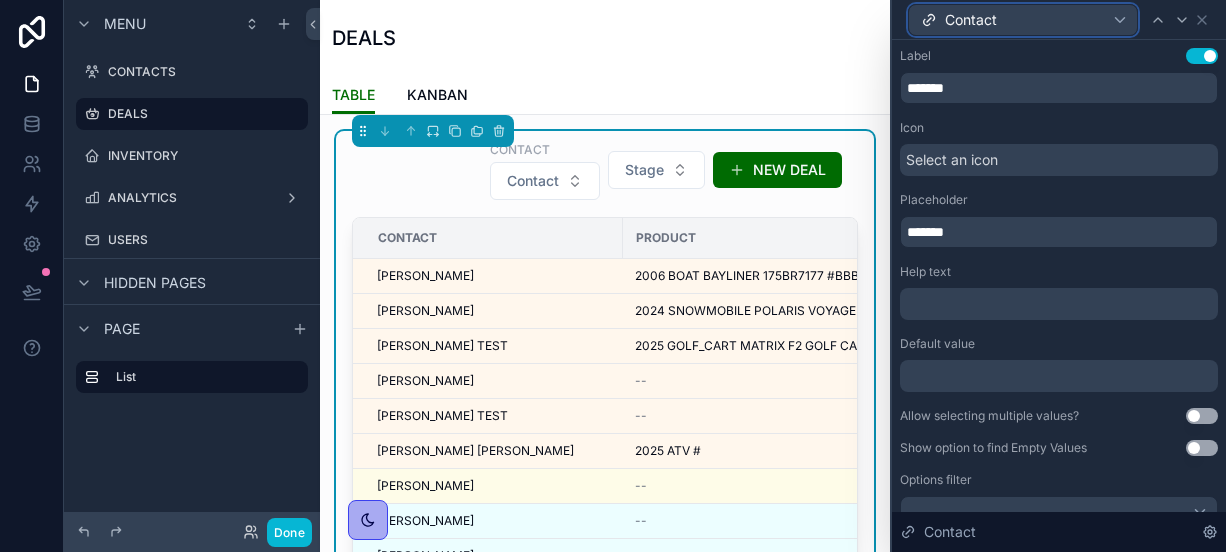 click on "Contact" at bounding box center (971, 20) 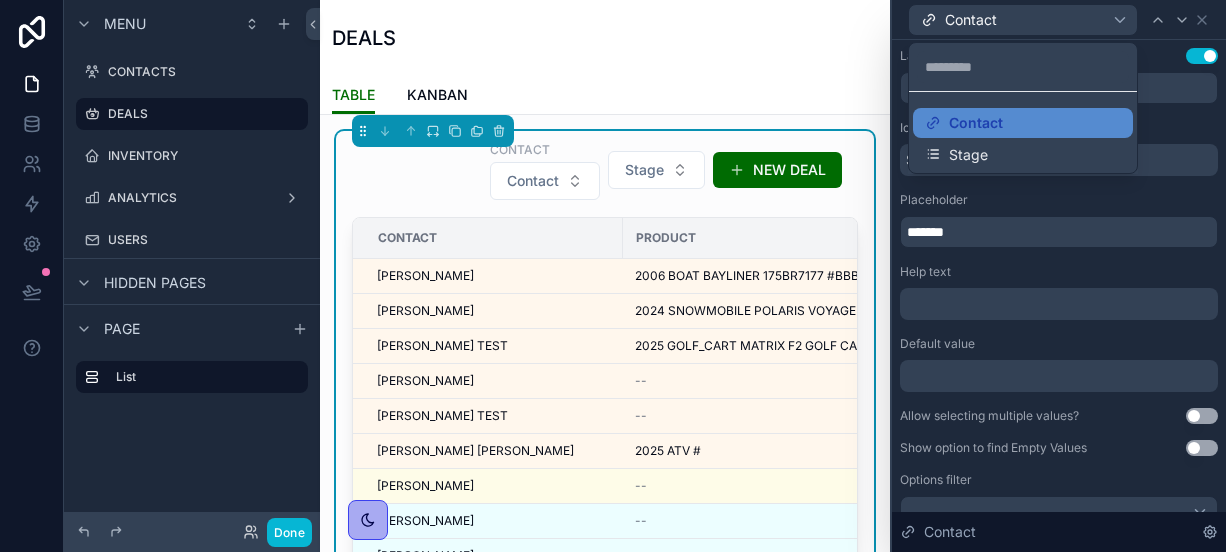 click at bounding box center [1059, 276] 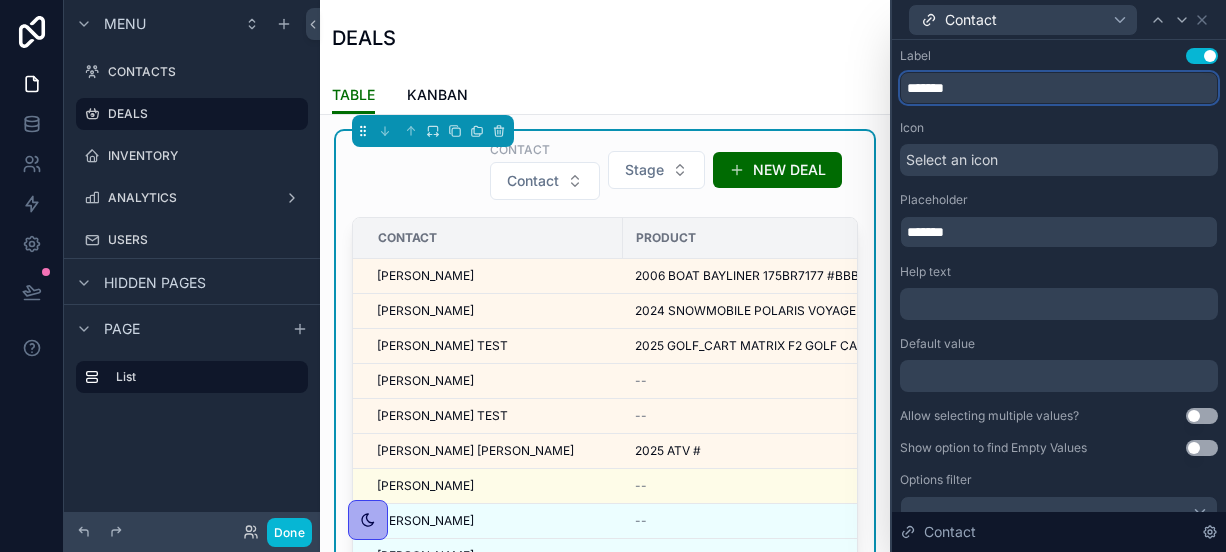 click on "*******" at bounding box center [1059, 88] 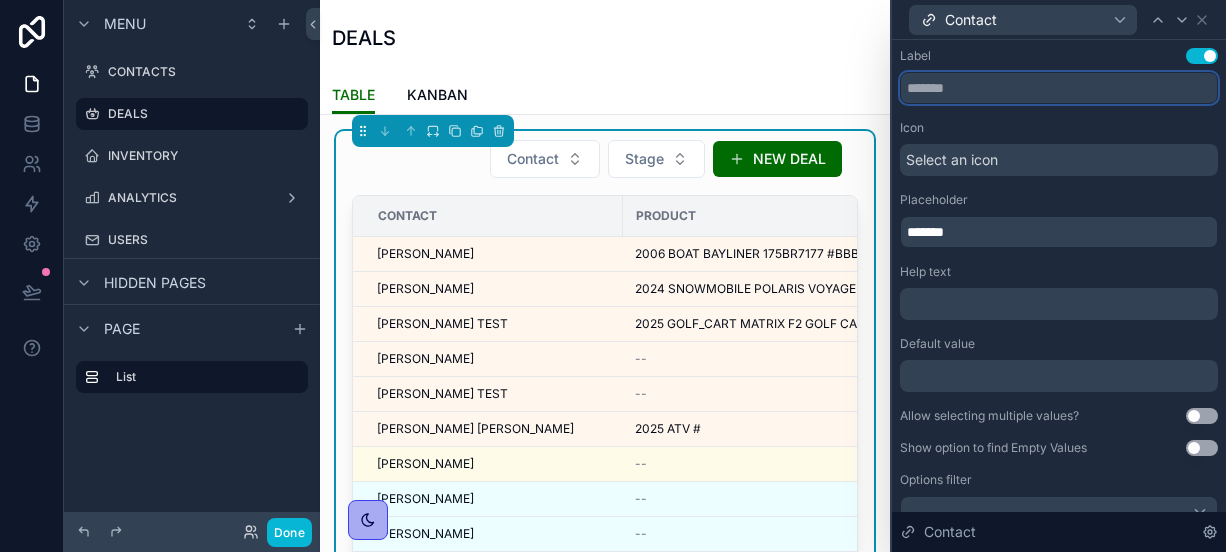 type 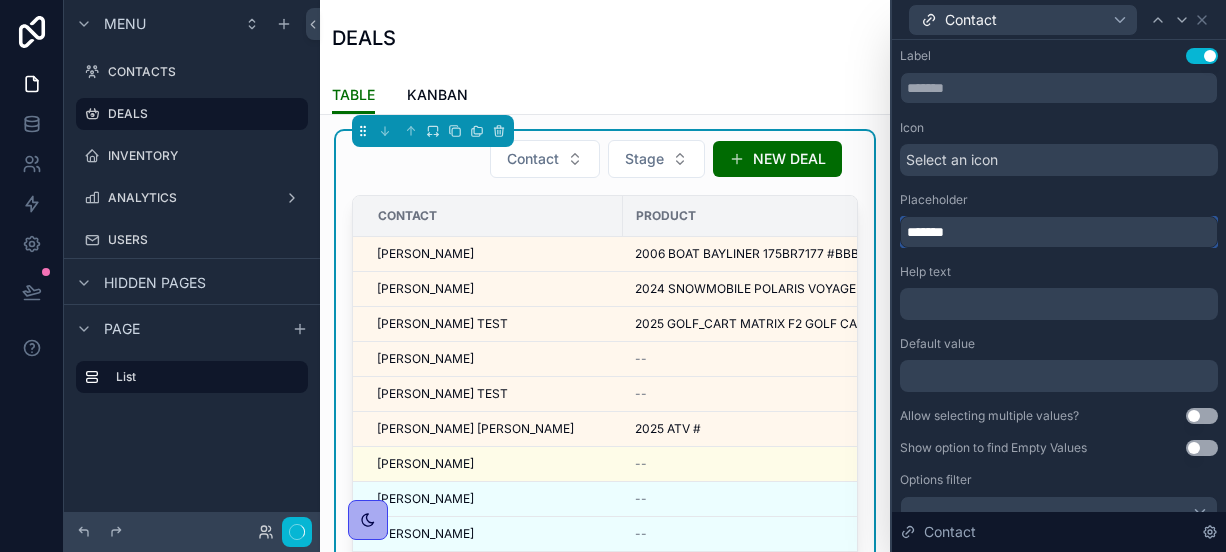 click on "*******" at bounding box center [1059, 232] 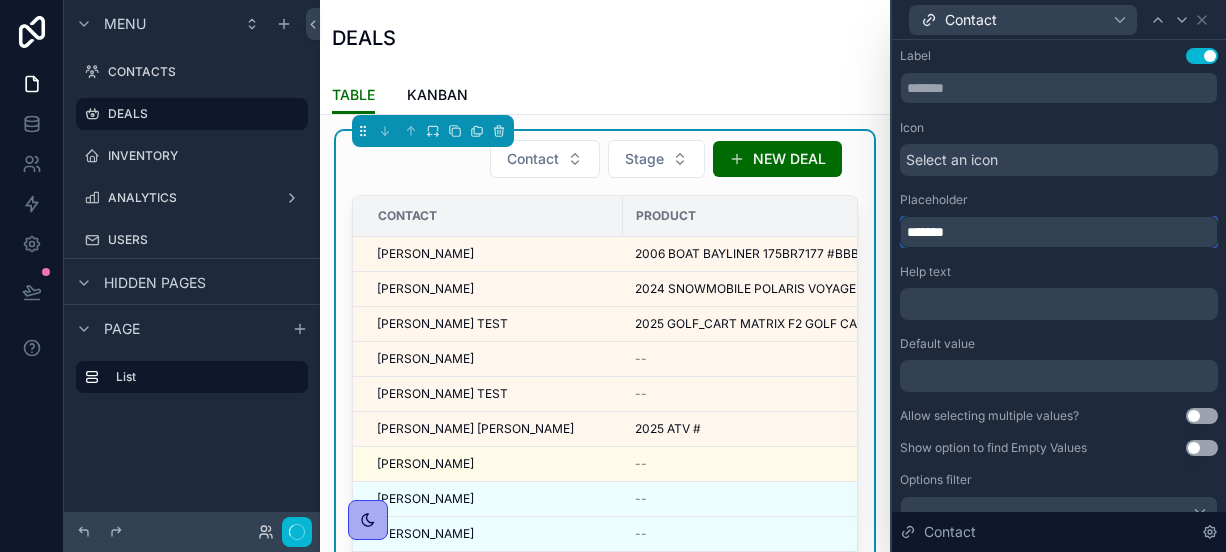click on "*******" at bounding box center (1059, 232) 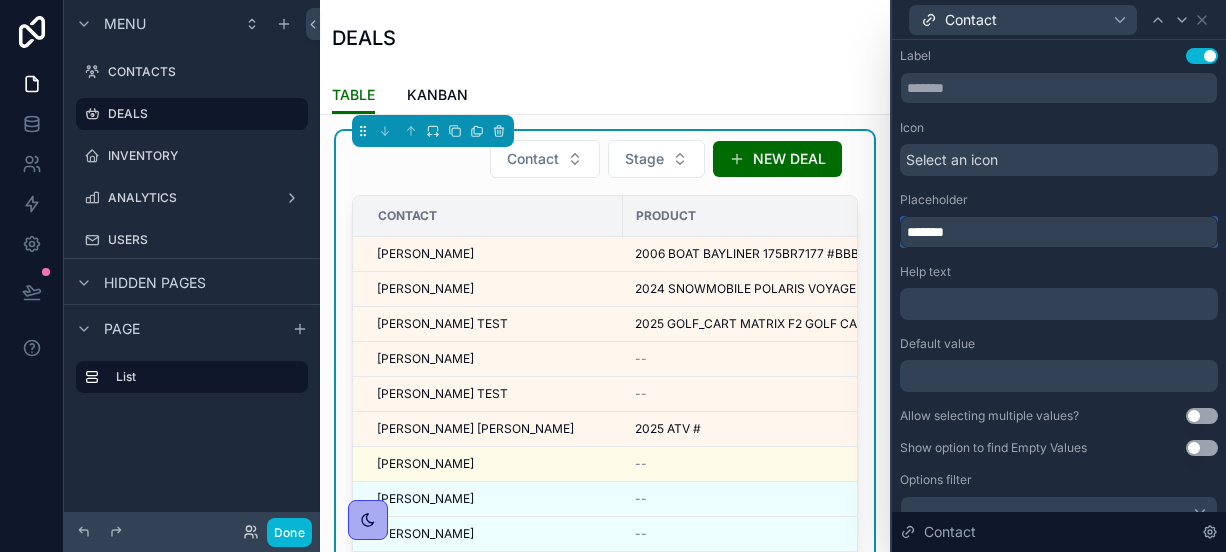 click on "*******" at bounding box center [1059, 232] 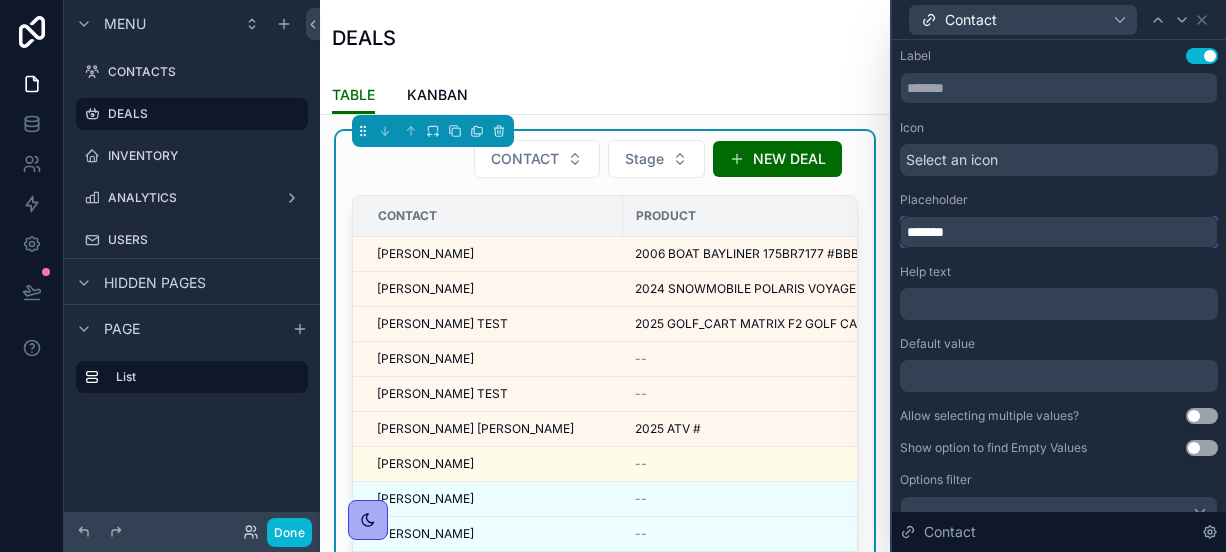 type on "*******" 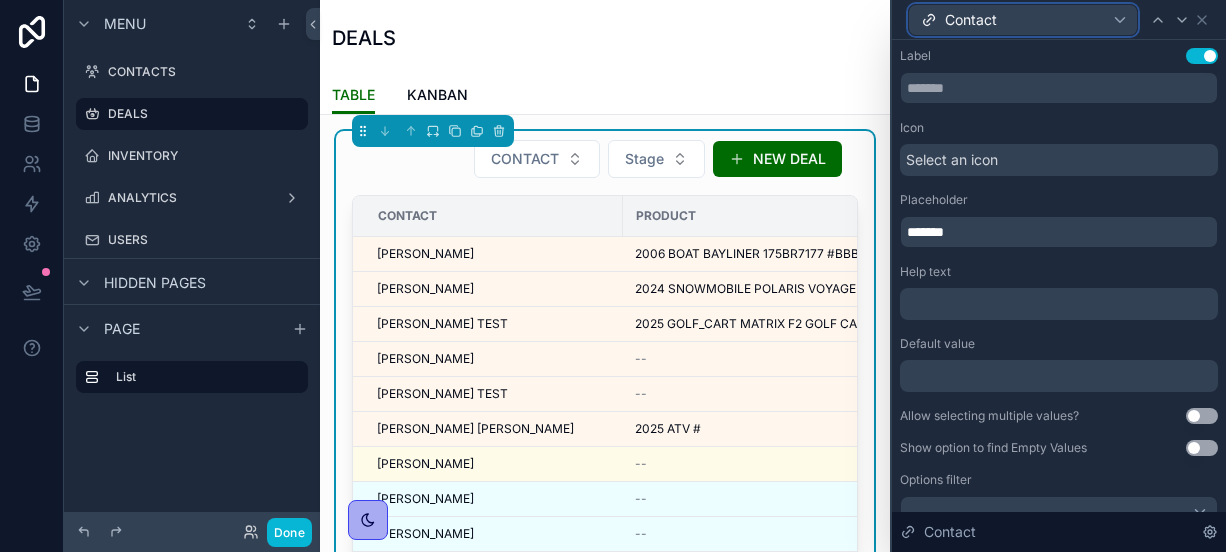 click on "Contact" at bounding box center (971, 20) 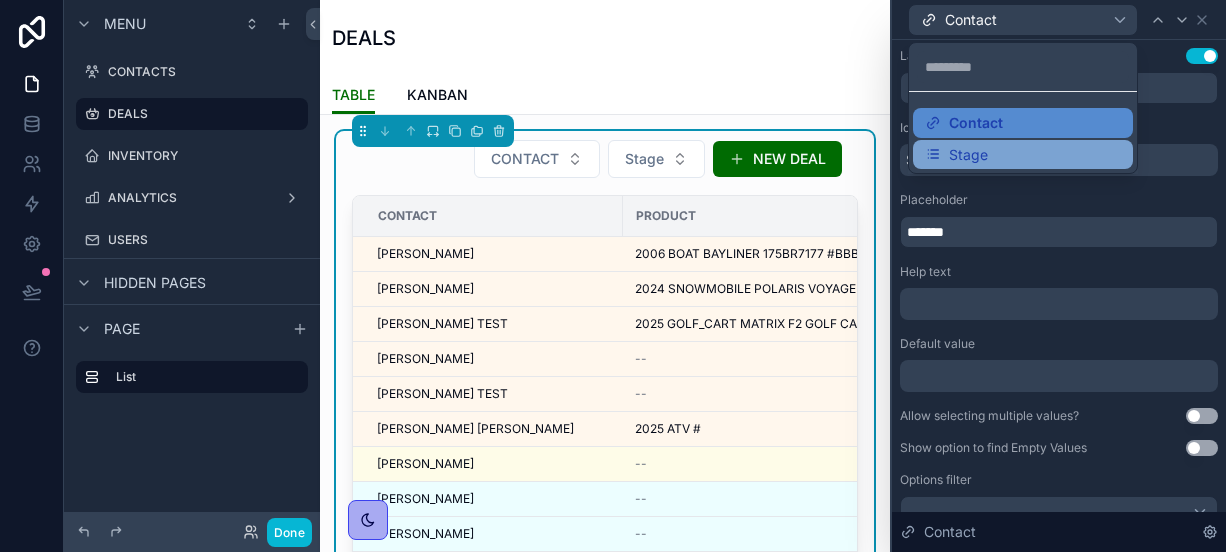 click on "Stage" at bounding box center (968, 155) 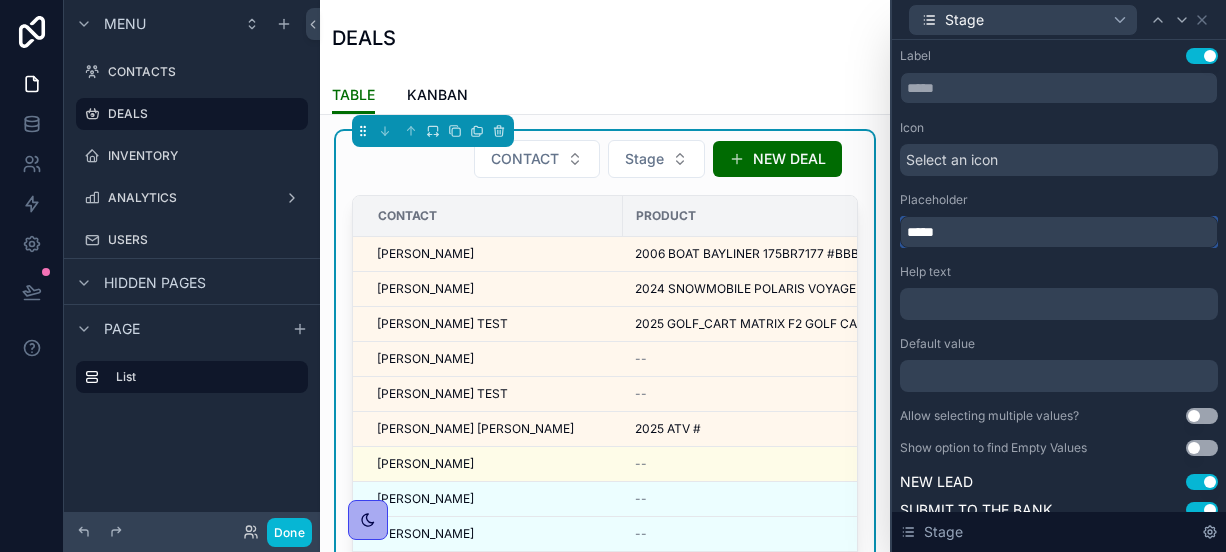 click on "*****" at bounding box center (1059, 232) 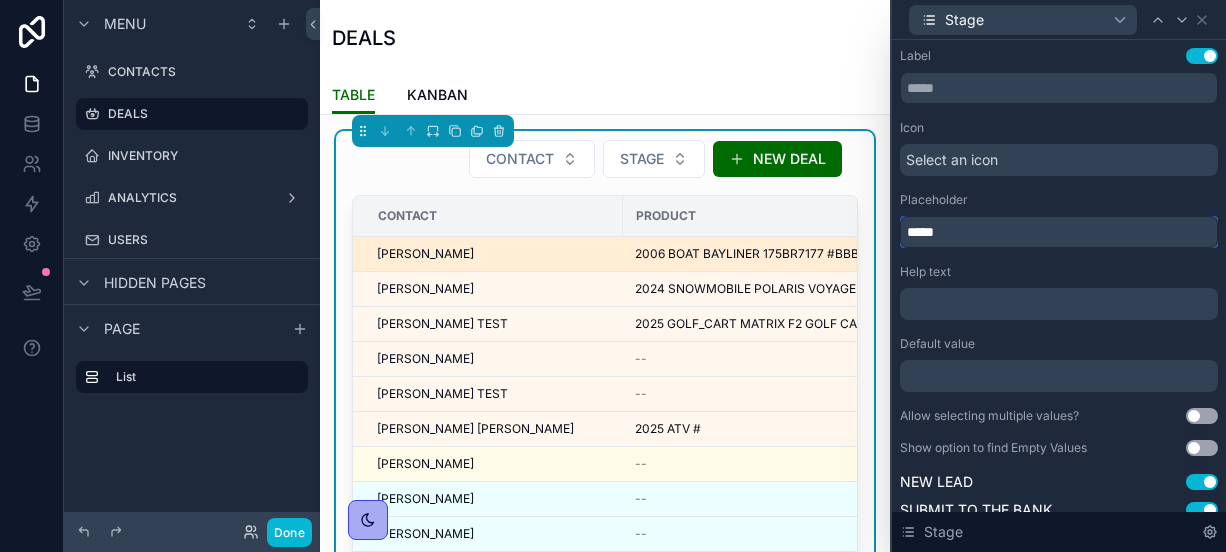 type on "*****" 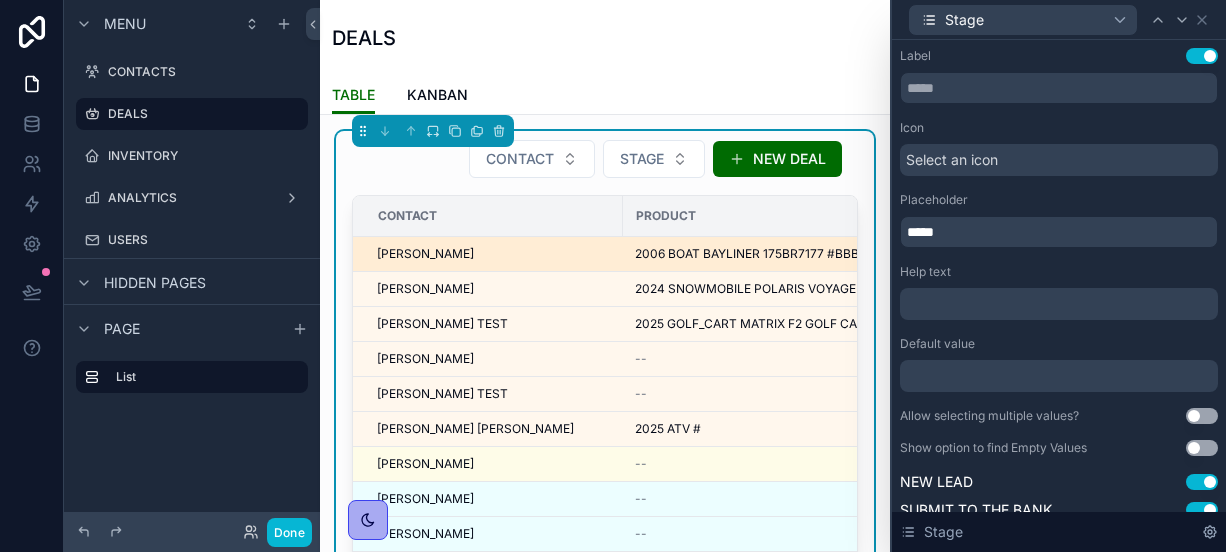click on "[PERSON_NAME]" at bounding box center (488, 254) 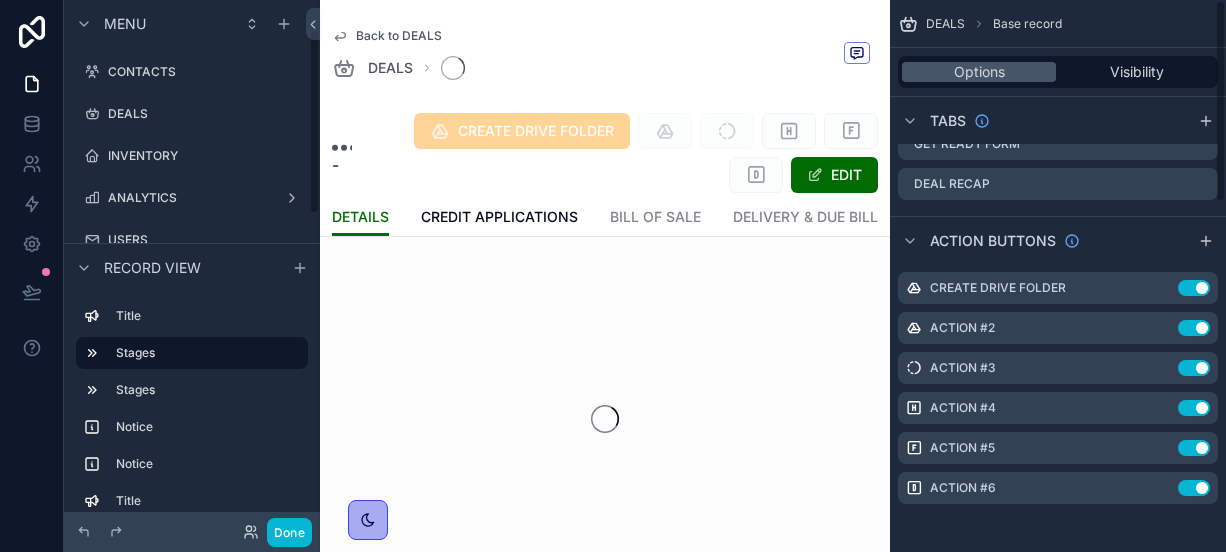 scroll, scrollTop: 84, scrollLeft: 0, axis: vertical 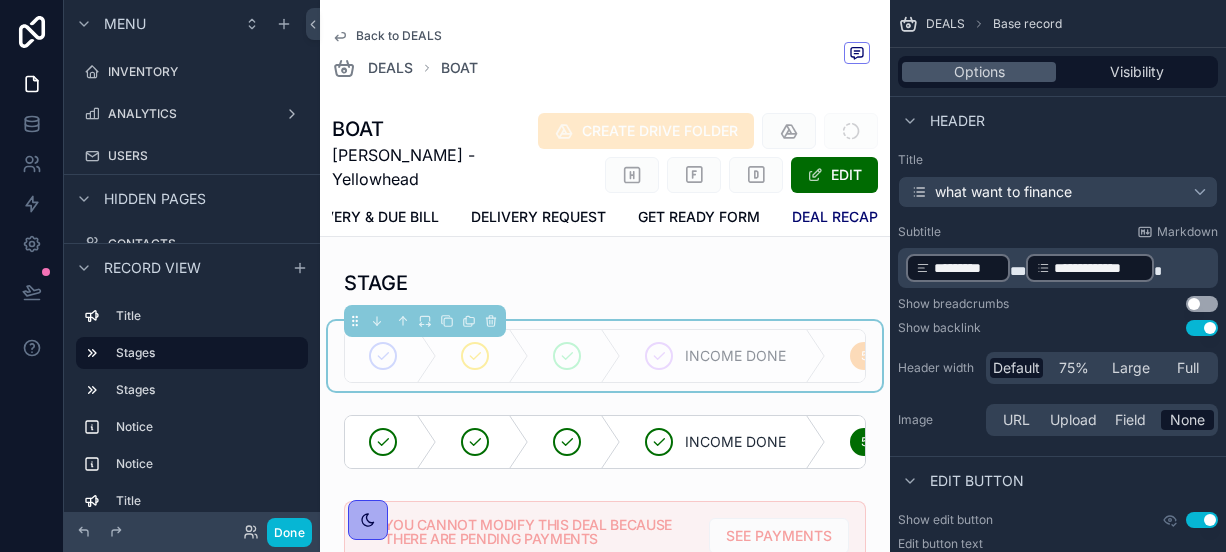 click on "DEAL RECAP" at bounding box center [835, 217] 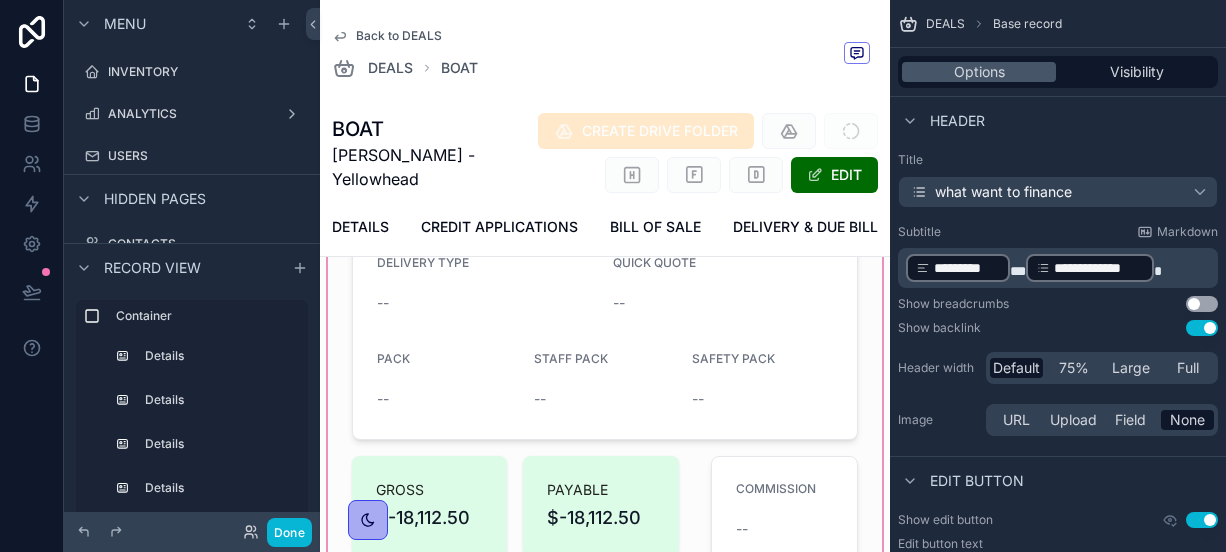 scroll, scrollTop: 1152, scrollLeft: 0, axis: vertical 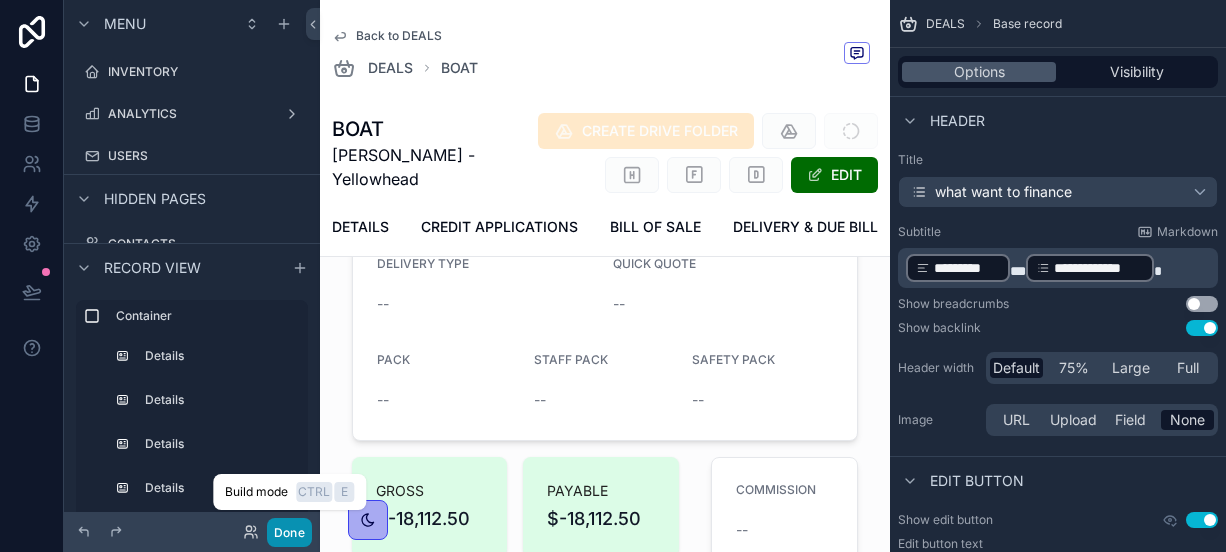 click on "Done" at bounding box center [289, 532] 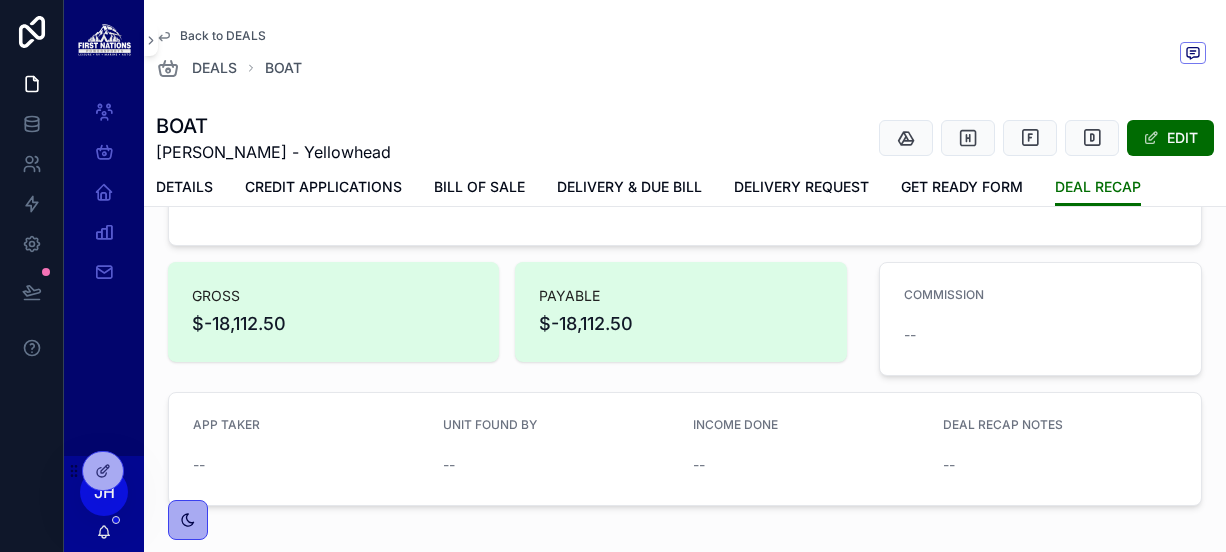 scroll, scrollTop: 1257, scrollLeft: 0, axis: vertical 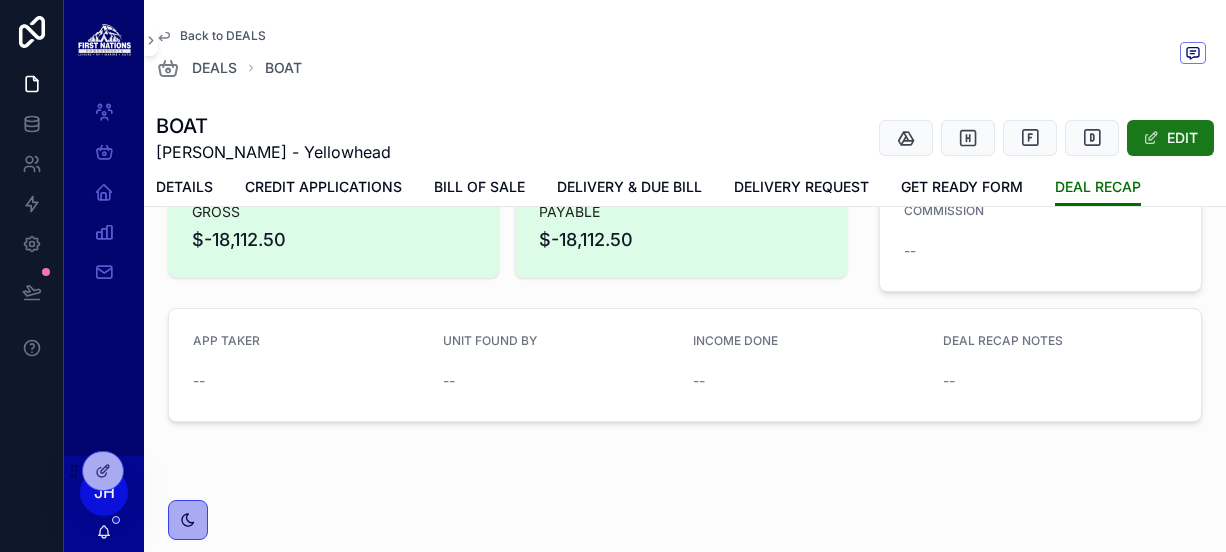 click on "EDIT" at bounding box center [1170, 138] 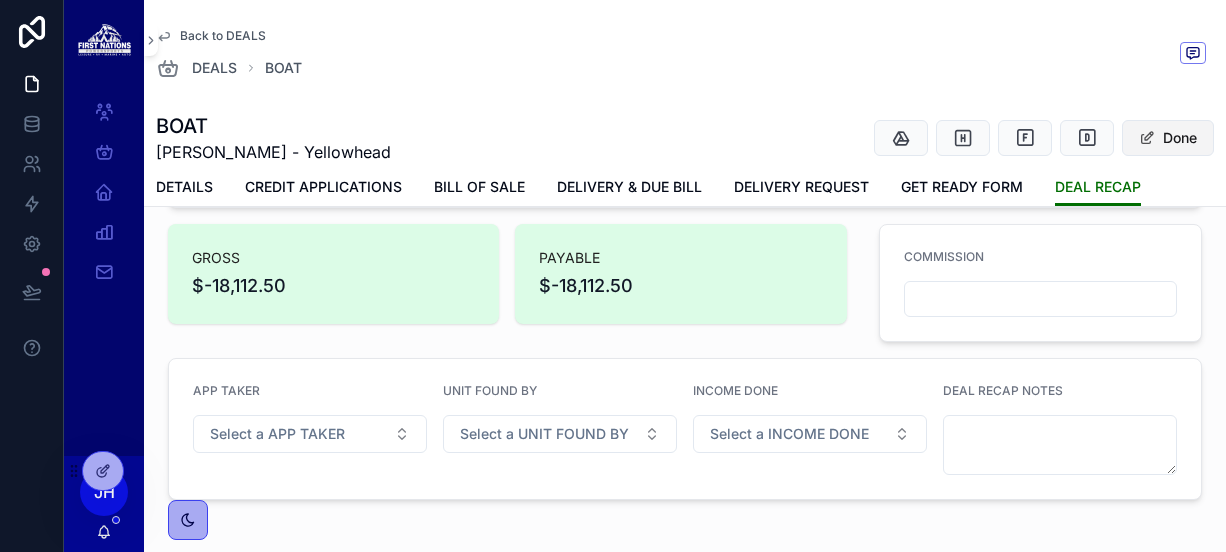scroll, scrollTop: 1290, scrollLeft: 0, axis: vertical 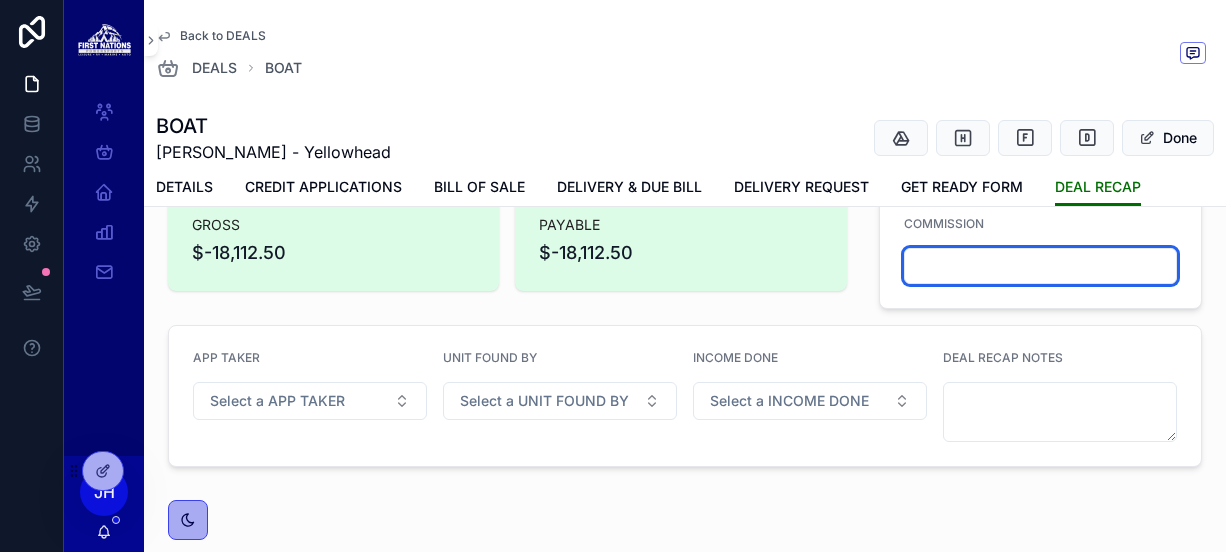 click at bounding box center [1040, 266] 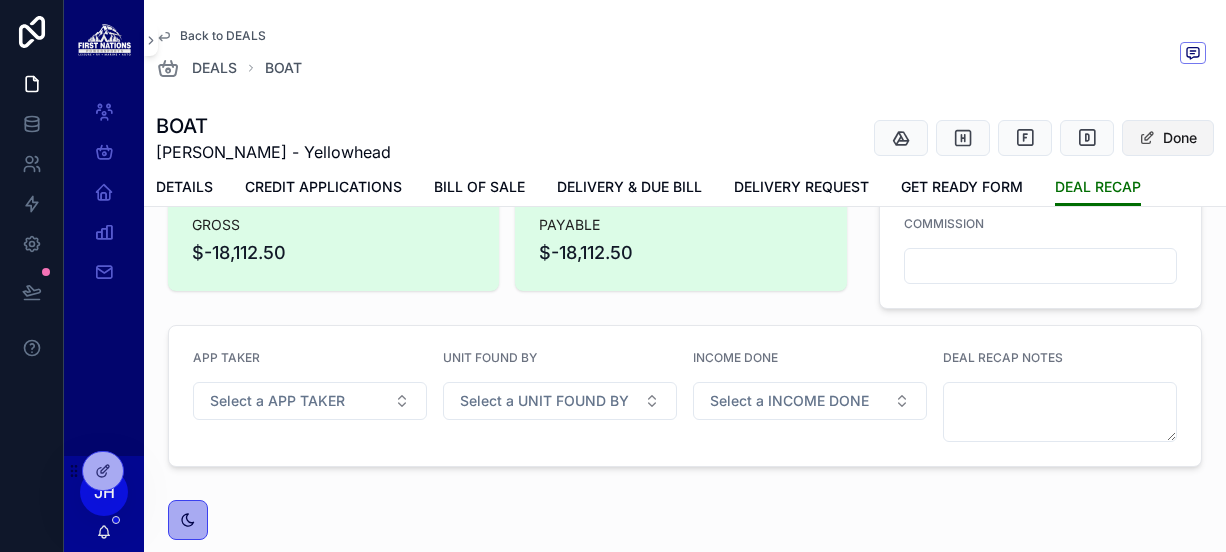 click on "Done" at bounding box center [1168, 138] 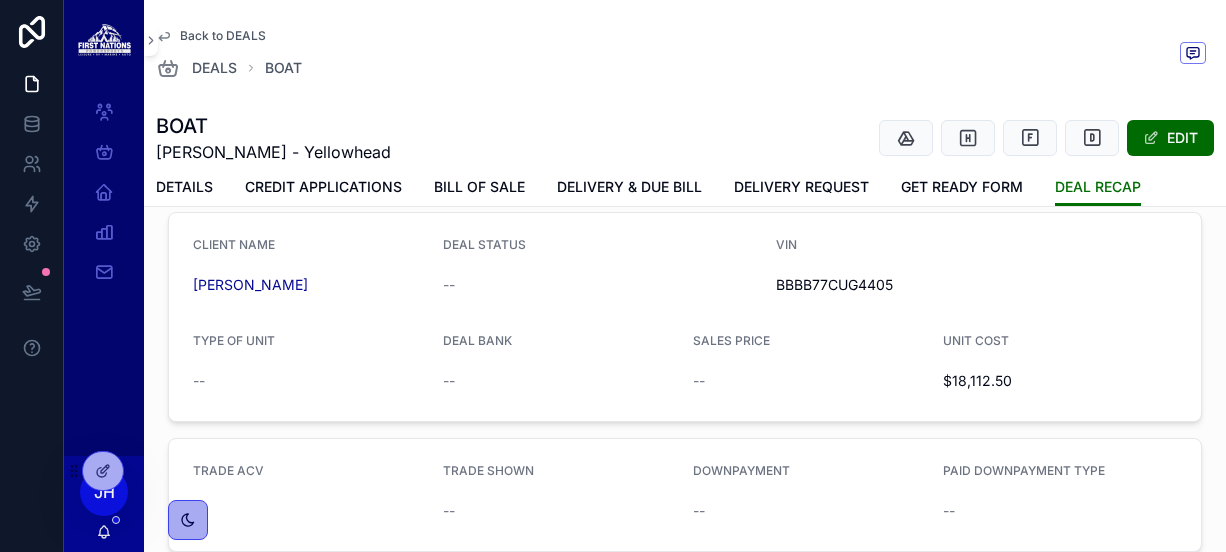 scroll, scrollTop: 0, scrollLeft: 0, axis: both 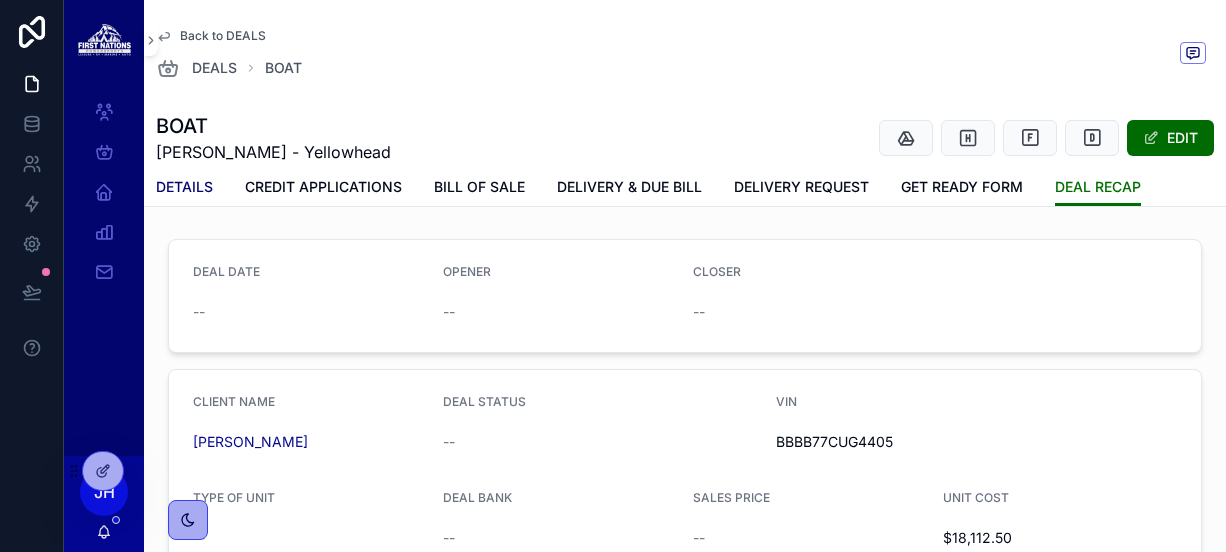 click on "DETAILS" at bounding box center (184, 187) 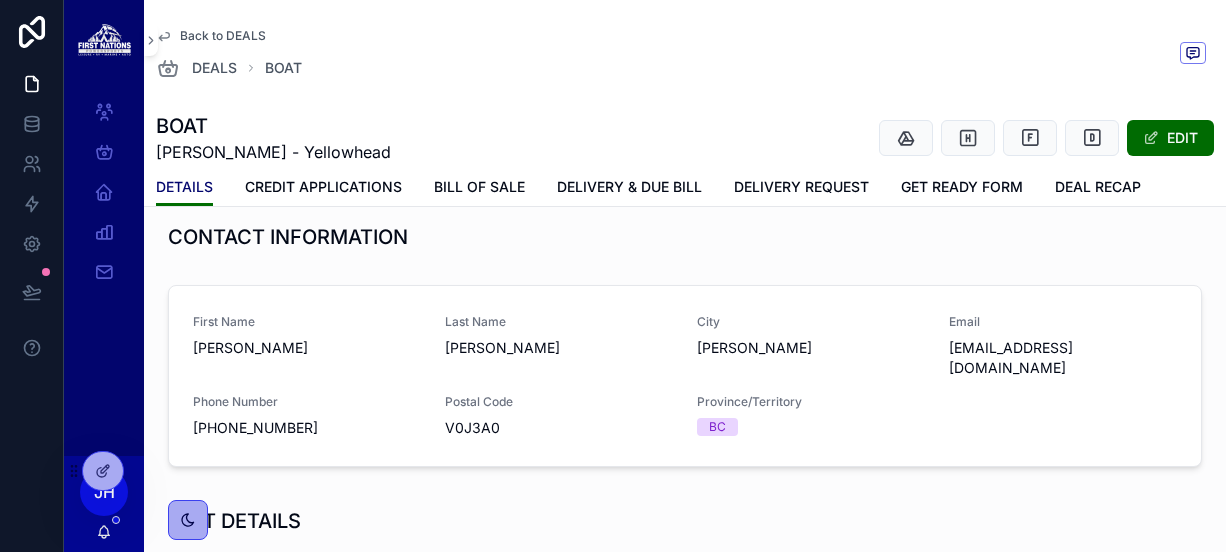 scroll, scrollTop: 150, scrollLeft: 0, axis: vertical 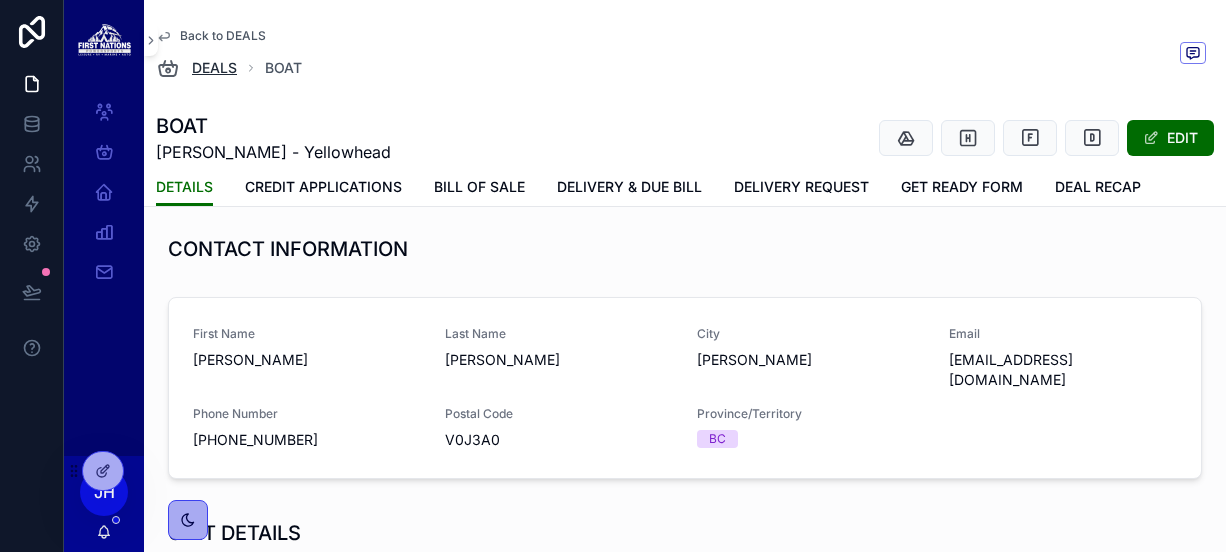 click on "DEALS" at bounding box center (214, 68) 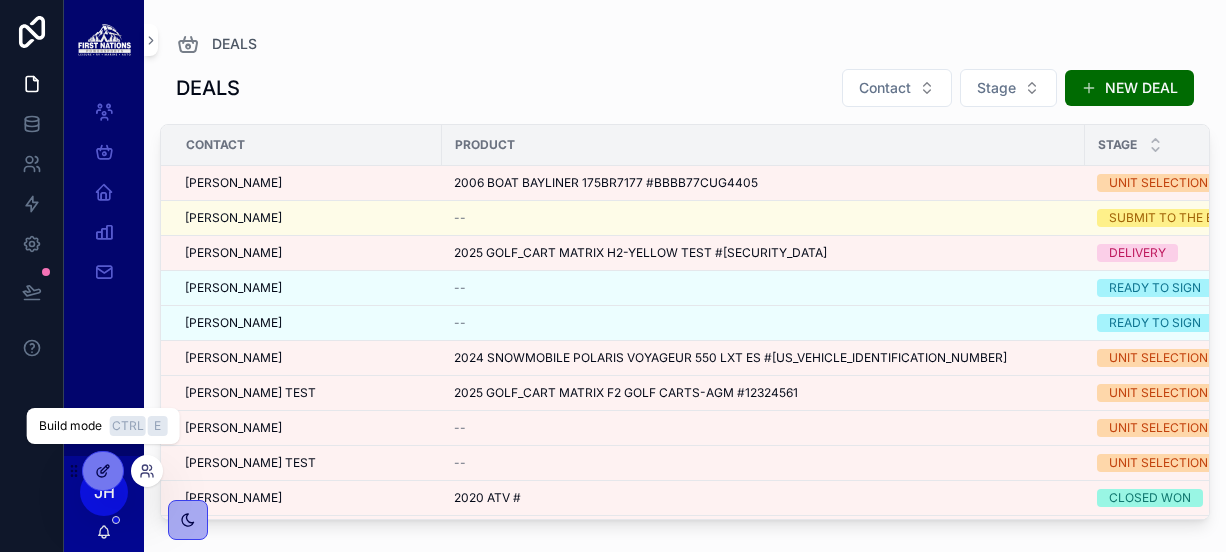 click 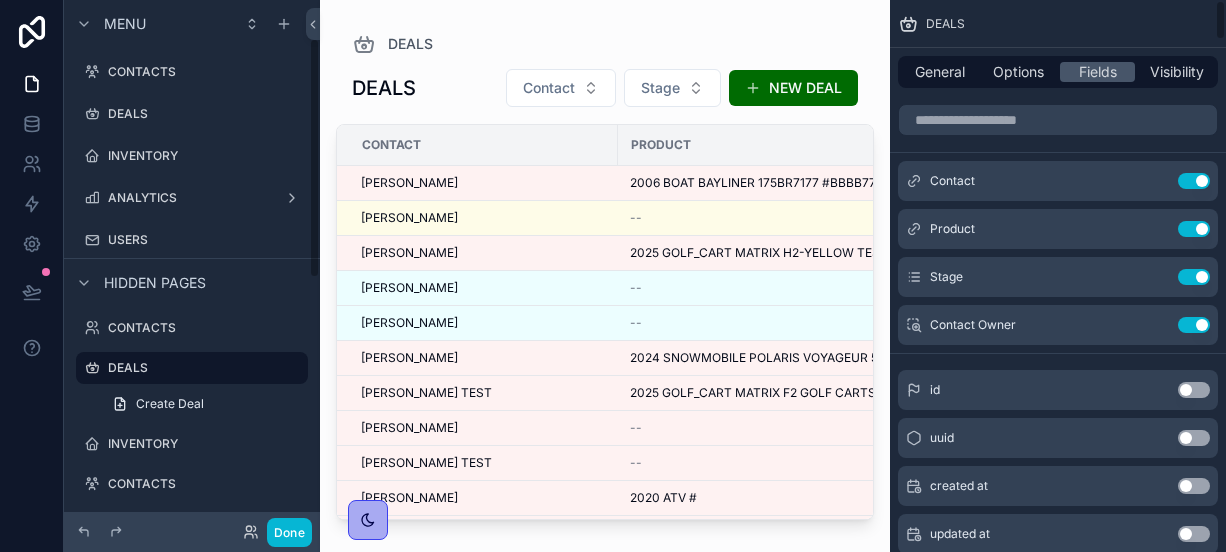 scroll, scrollTop: 84, scrollLeft: 0, axis: vertical 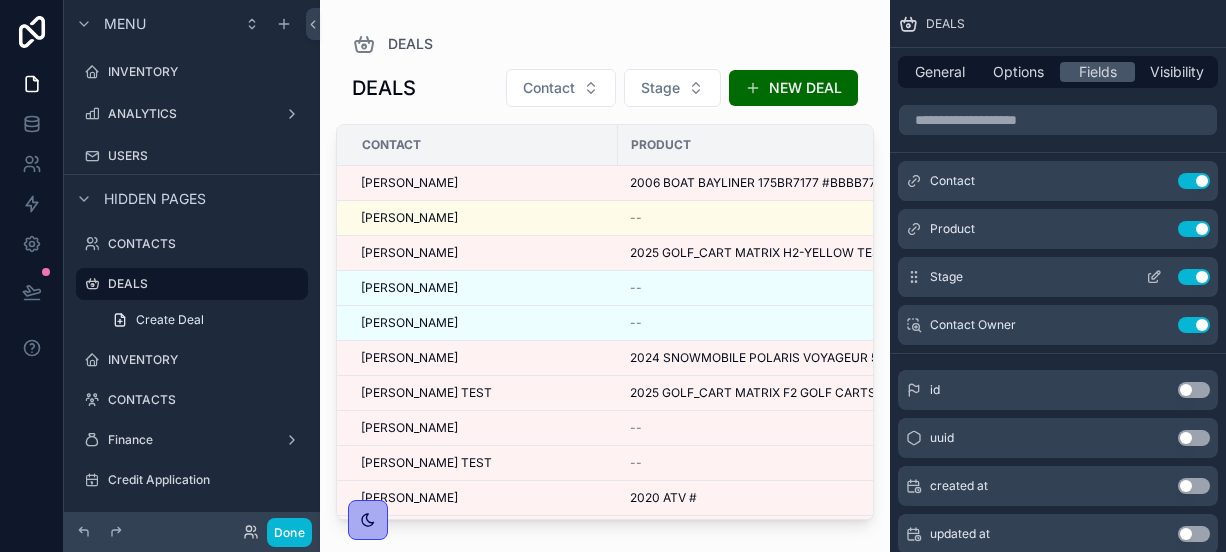 click 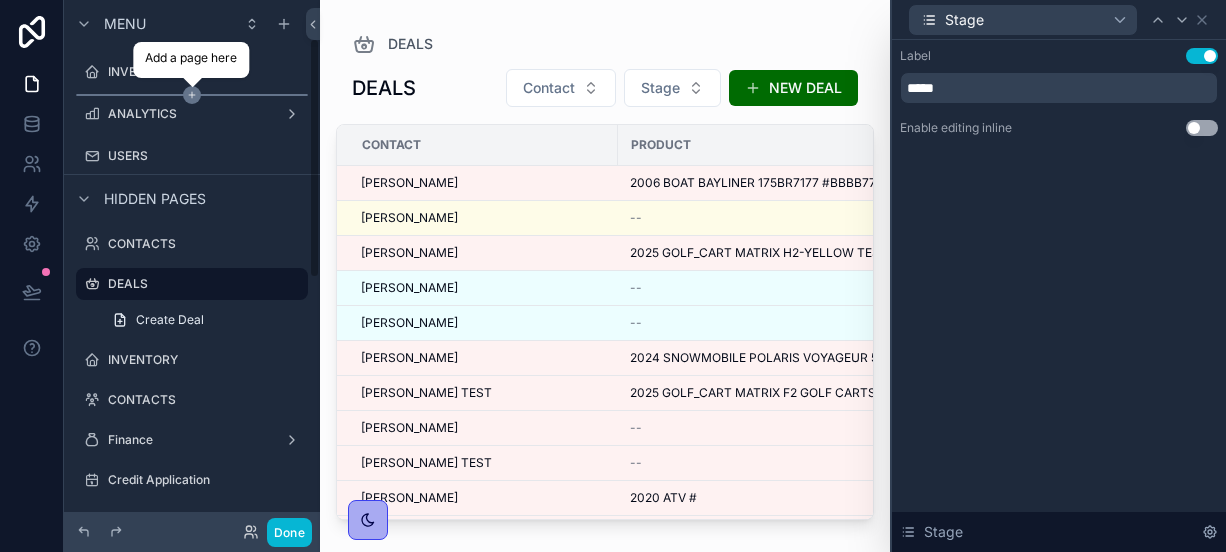 scroll, scrollTop: 0, scrollLeft: 0, axis: both 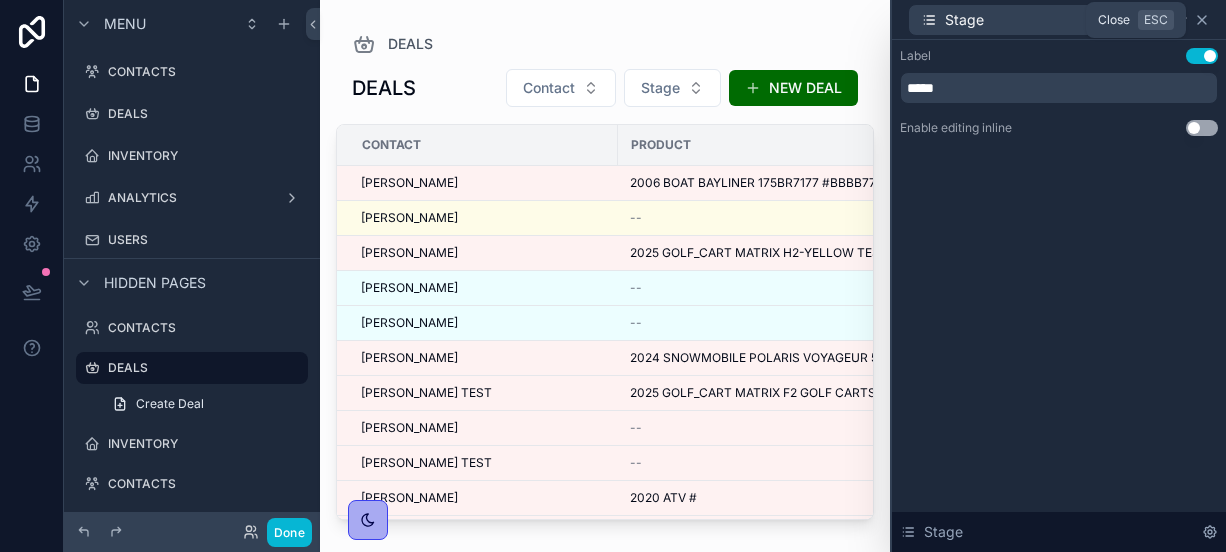 click 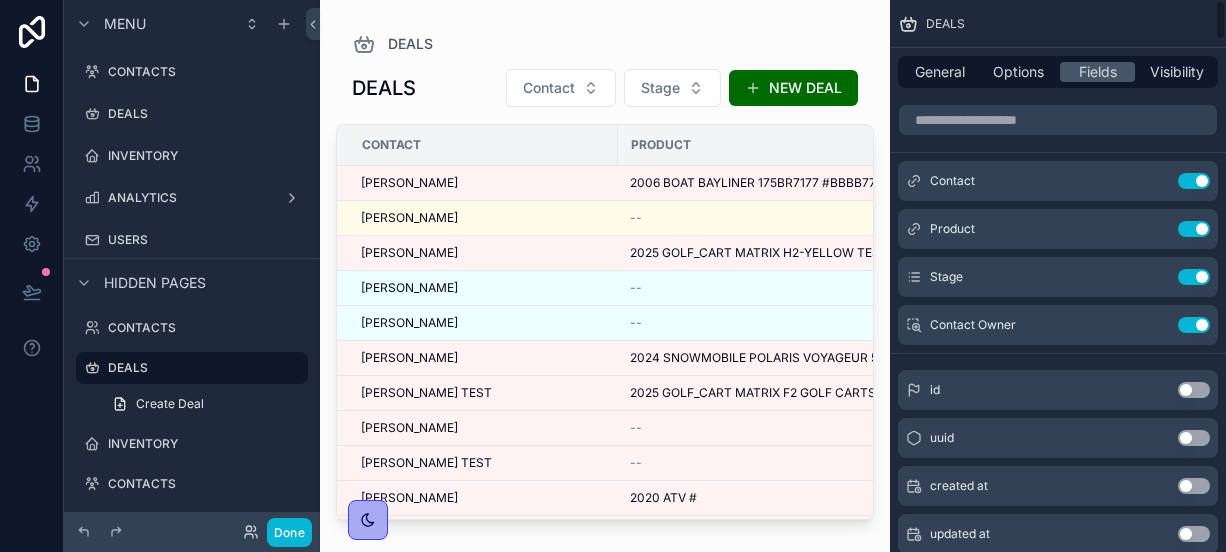 click on "General Options Fields Visibility" at bounding box center (1058, 72) 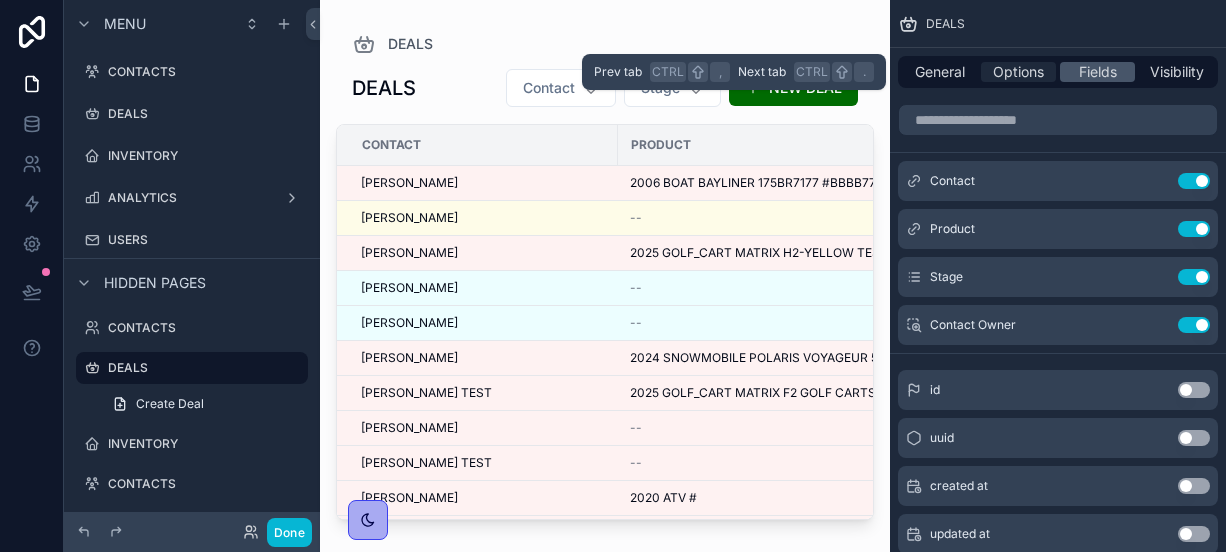click on "Options" at bounding box center (1018, 72) 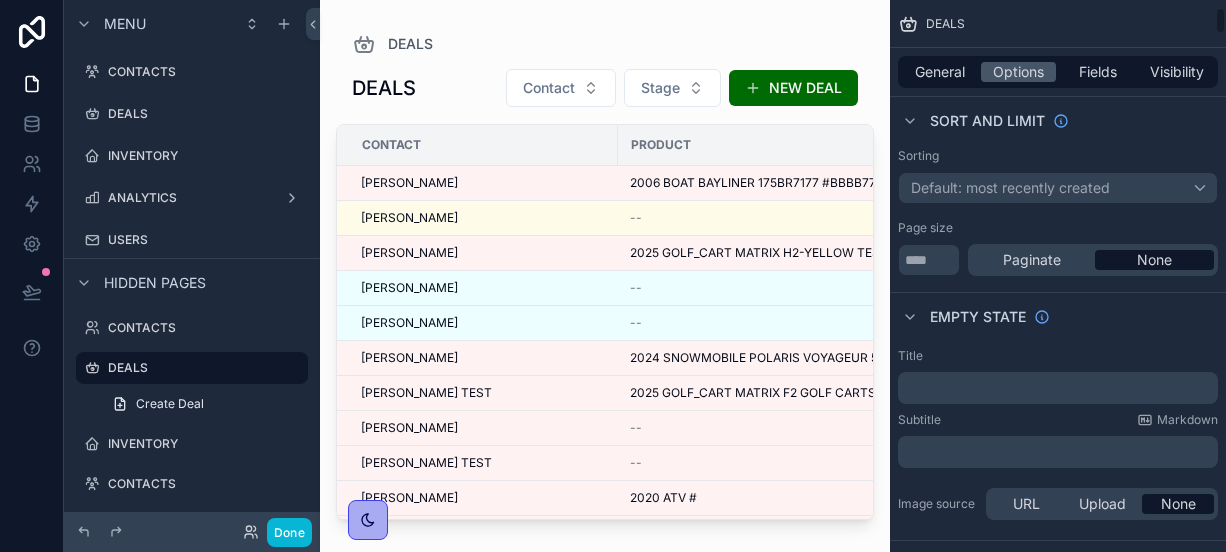 scroll, scrollTop: 153, scrollLeft: 0, axis: vertical 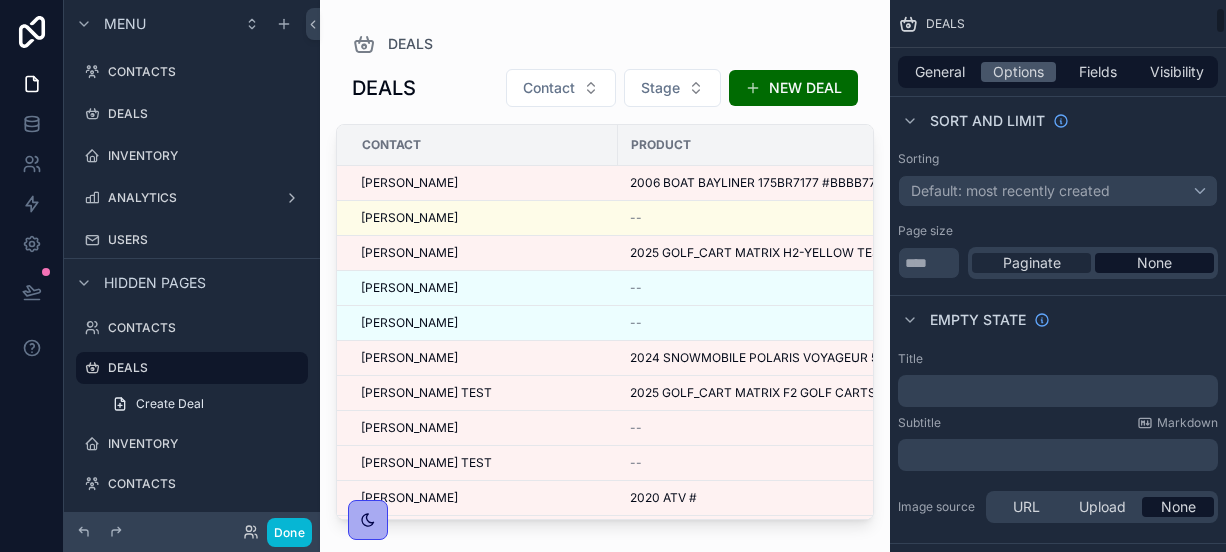 click on "Paginate" at bounding box center (1032, 263) 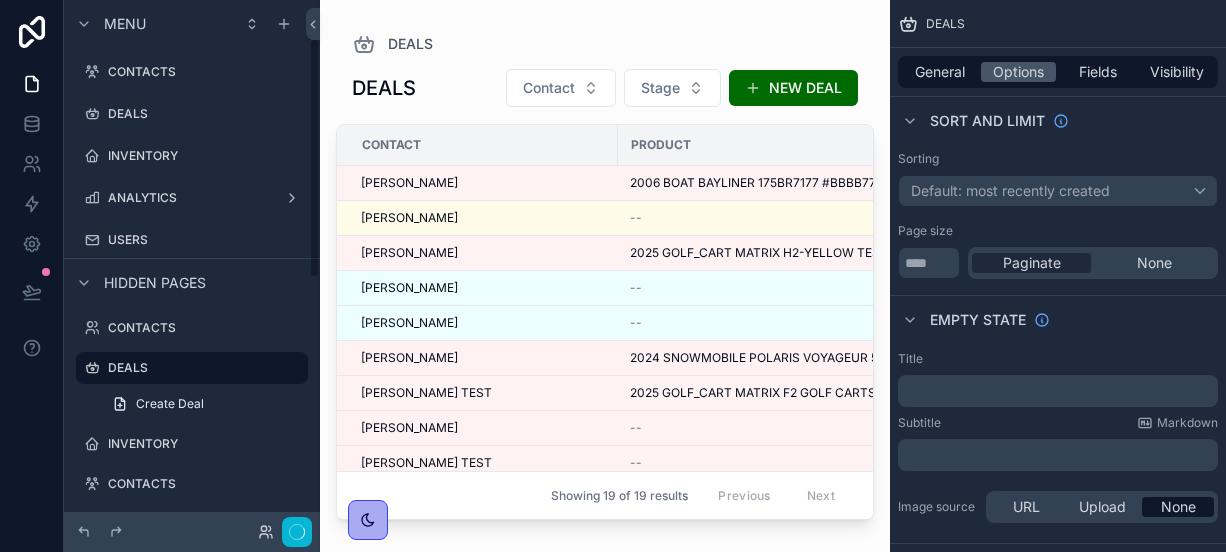 scroll, scrollTop: 84, scrollLeft: 0, axis: vertical 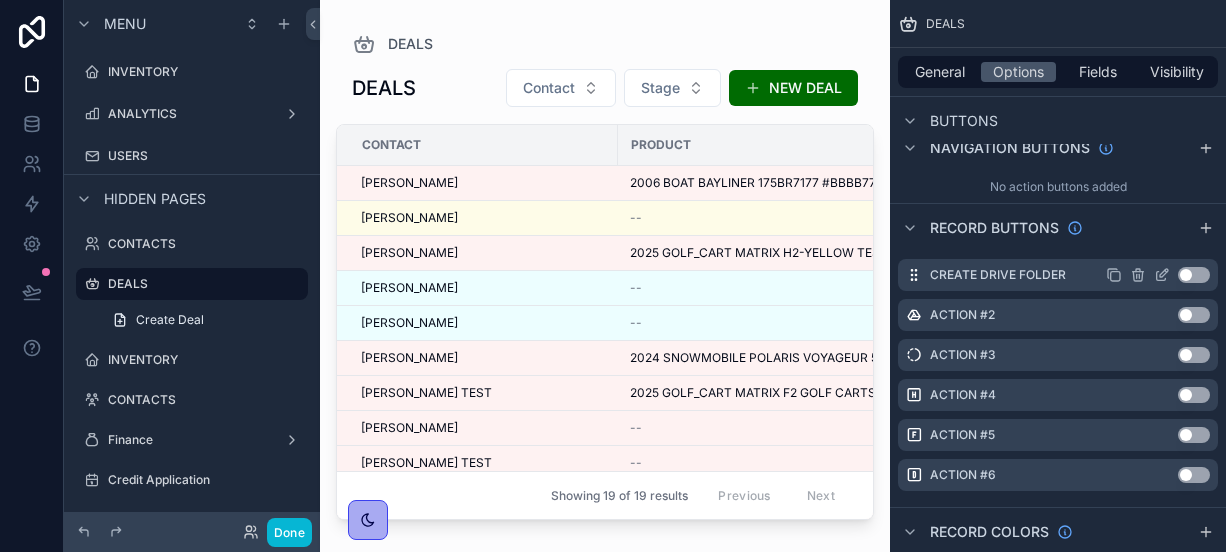 click on "Use setting" at bounding box center (1194, 275) 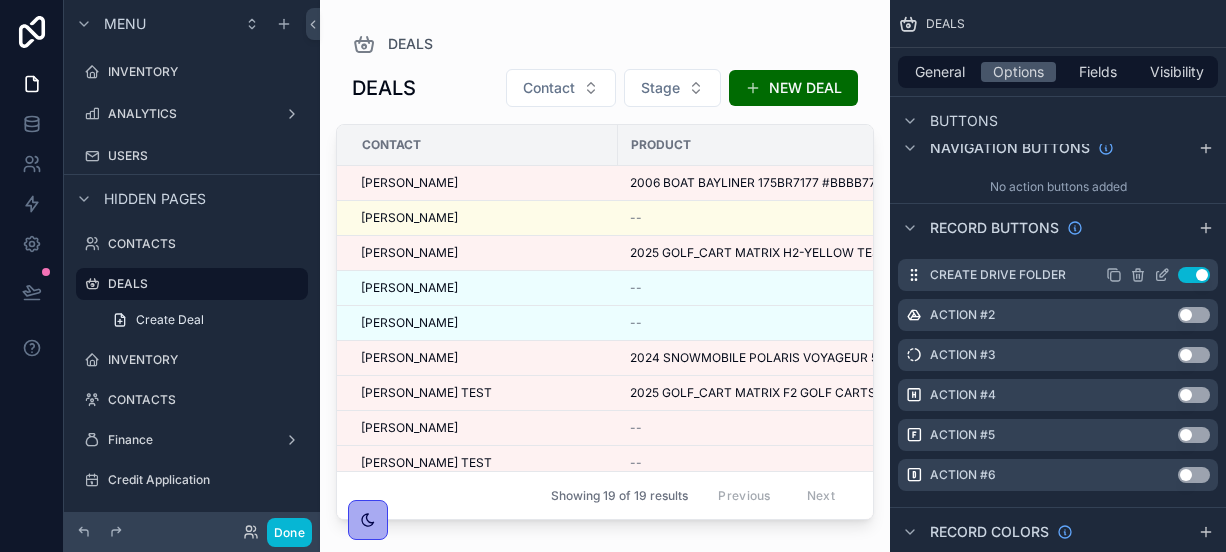 click on "Use setting" at bounding box center (1194, 275) 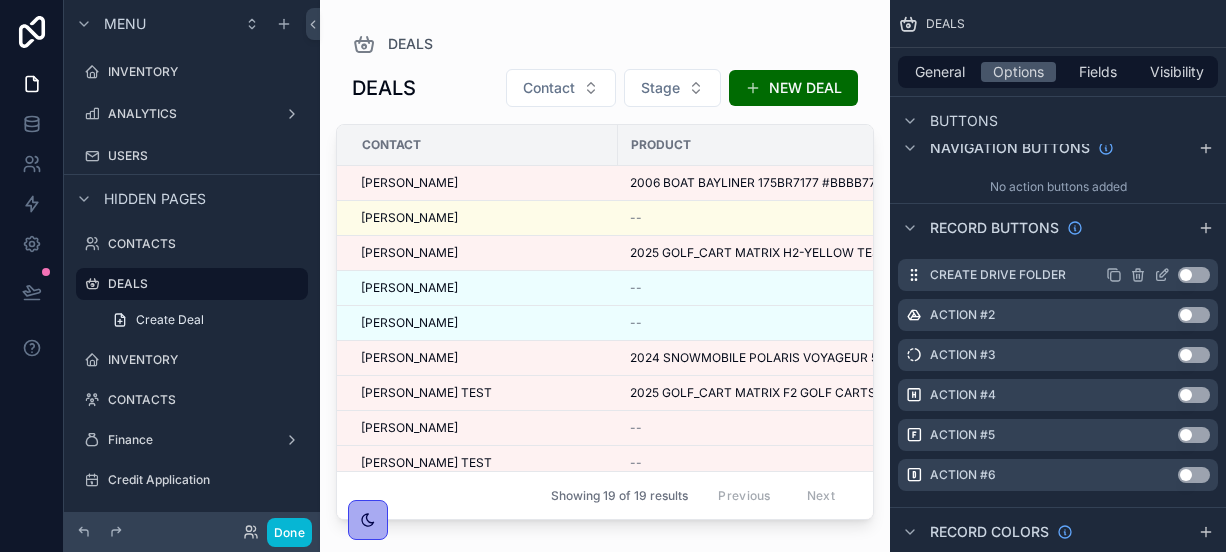 click on "Use setting" at bounding box center (1194, 275) 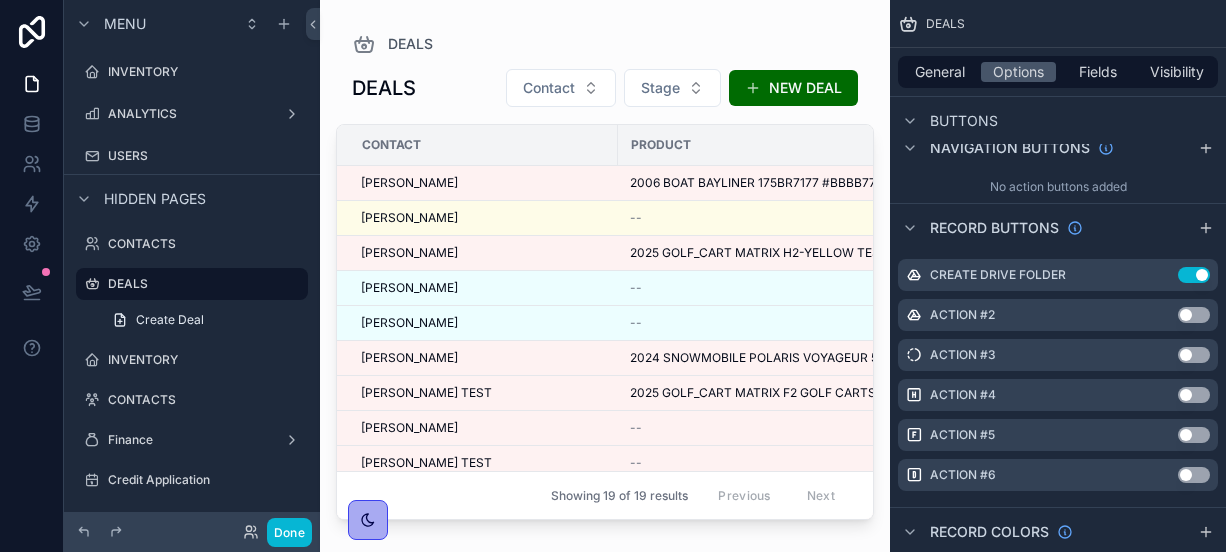 click at bounding box center [605, 264] 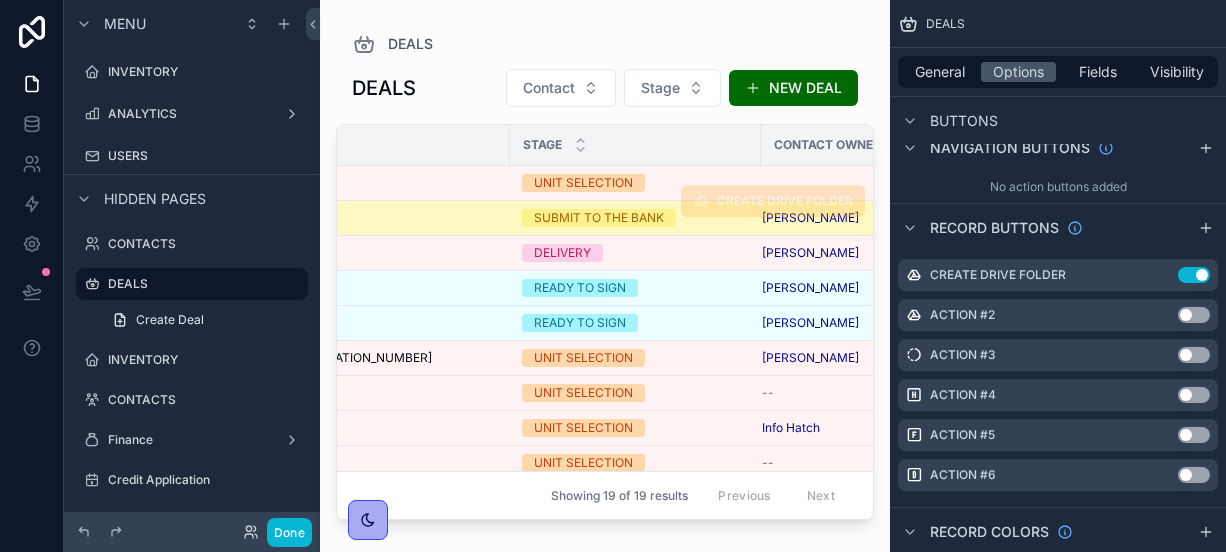 scroll, scrollTop: 0, scrollLeft: 805, axis: horizontal 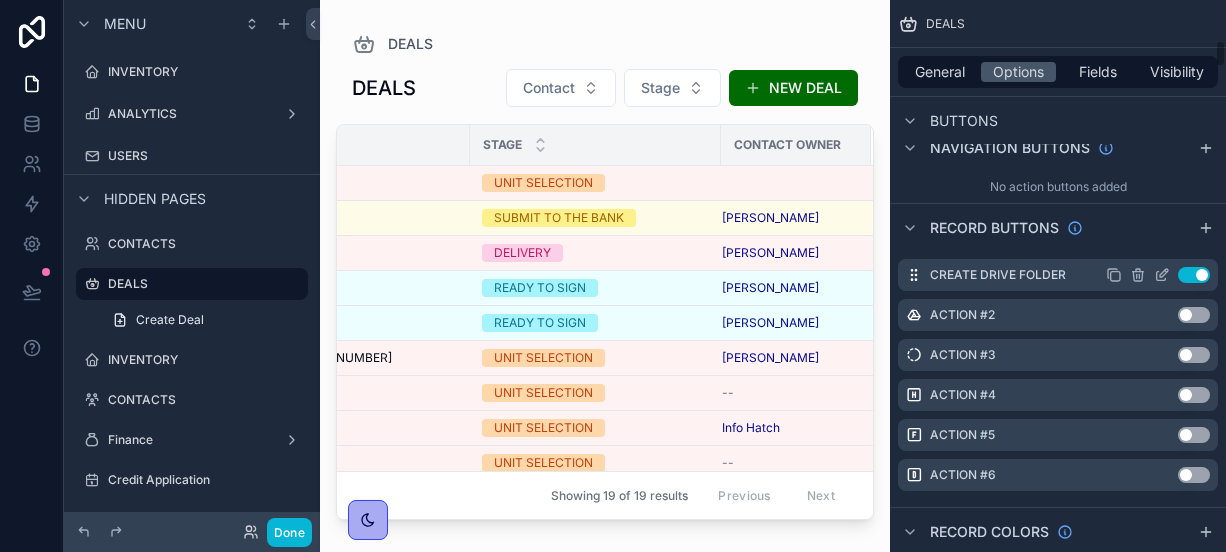 click on "Use setting" at bounding box center [1194, 275] 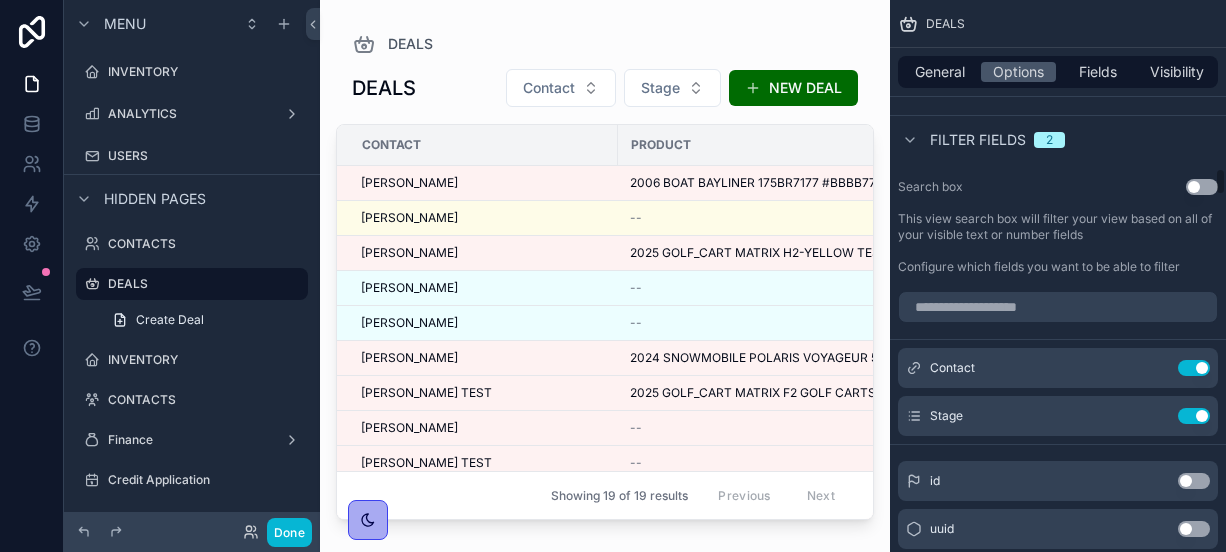 scroll, scrollTop: 3400, scrollLeft: 0, axis: vertical 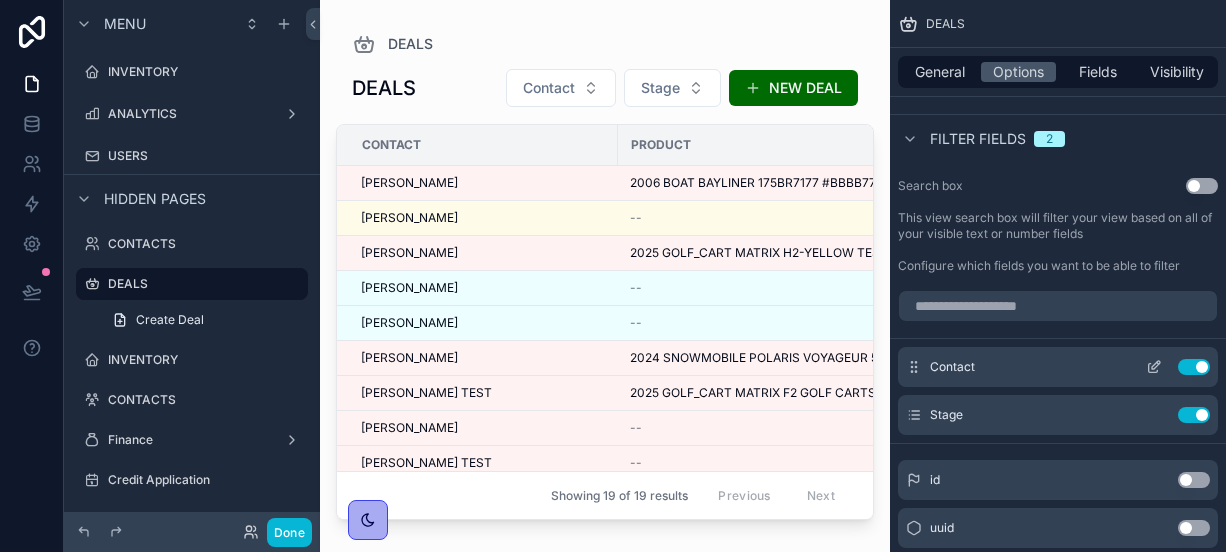 click 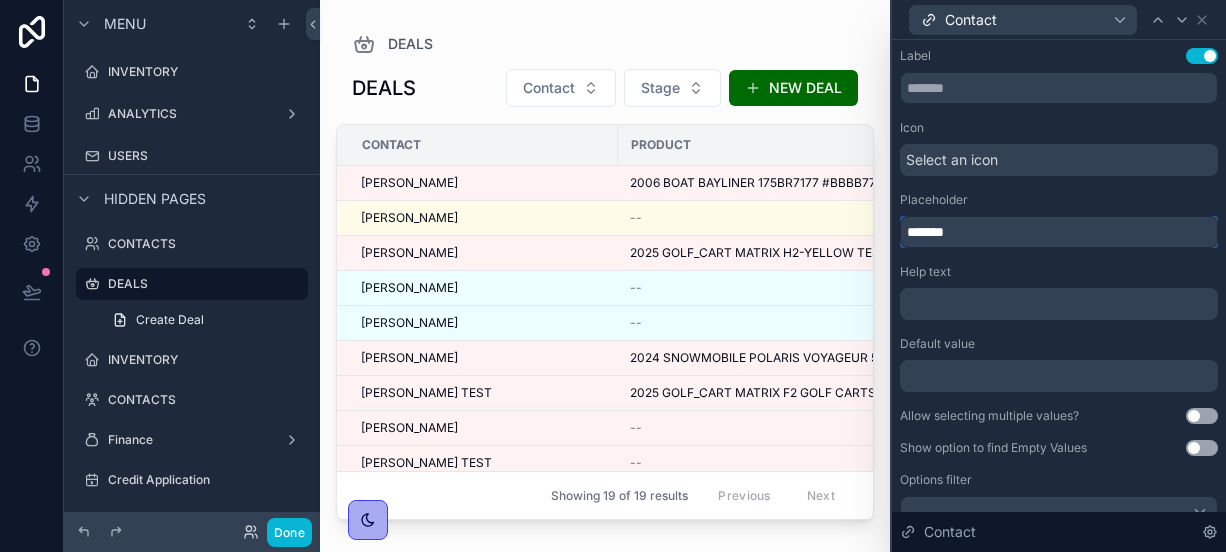 click on "*******" at bounding box center (1059, 232) 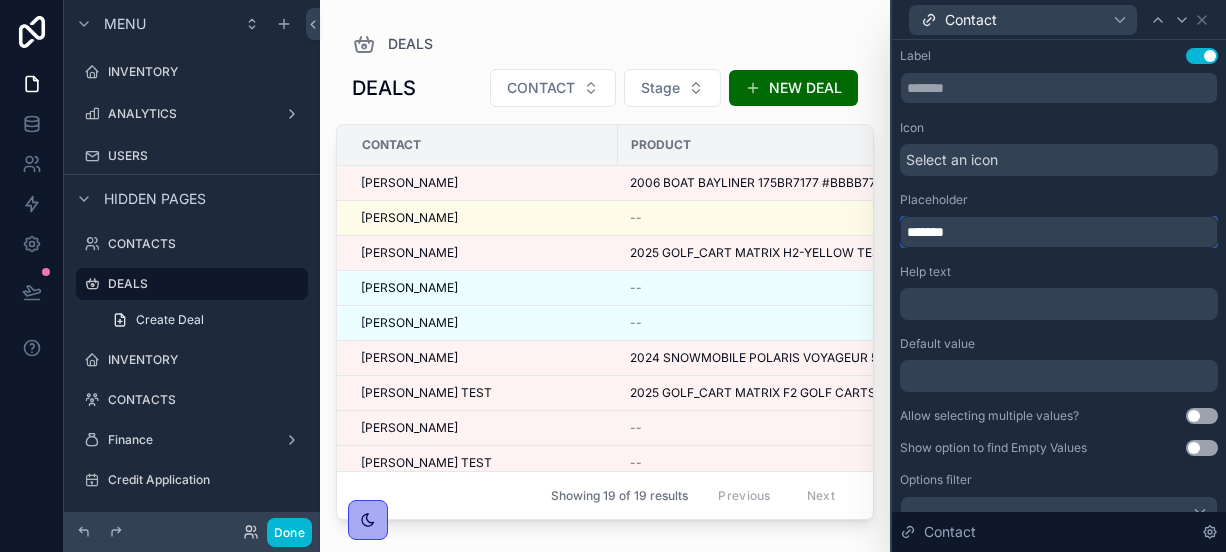 type on "*******" 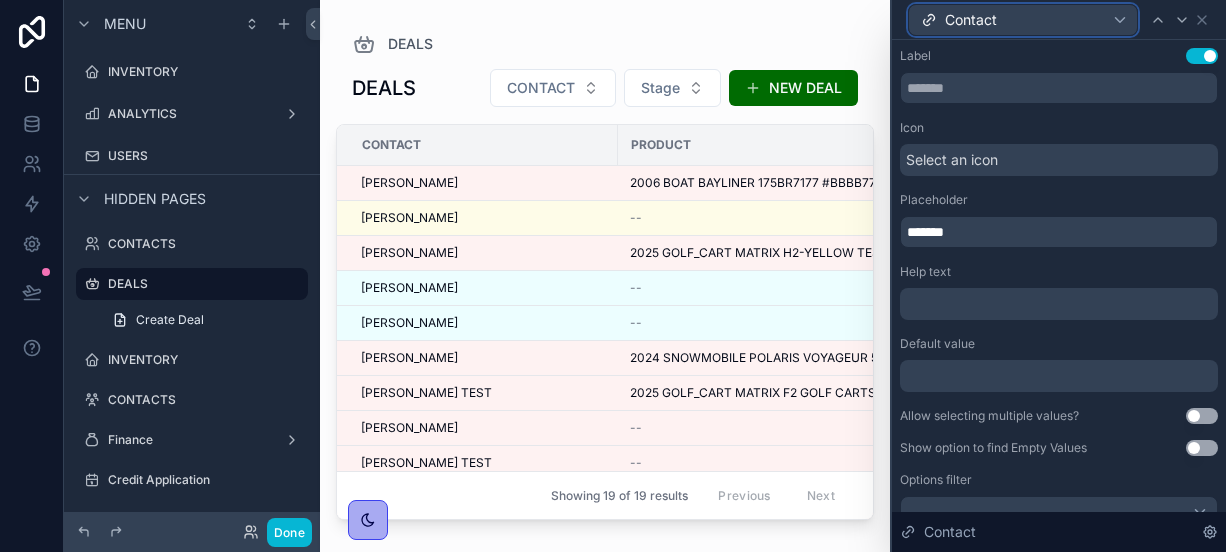 click on "Contact" at bounding box center (1023, 20) 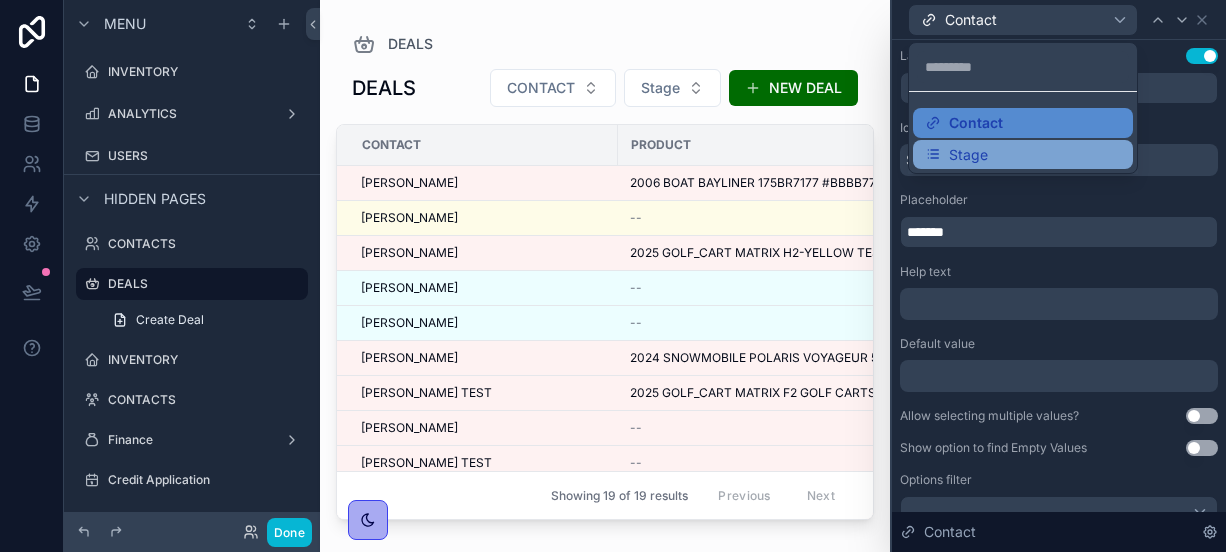 click on "Stage" at bounding box center (1023, 155) 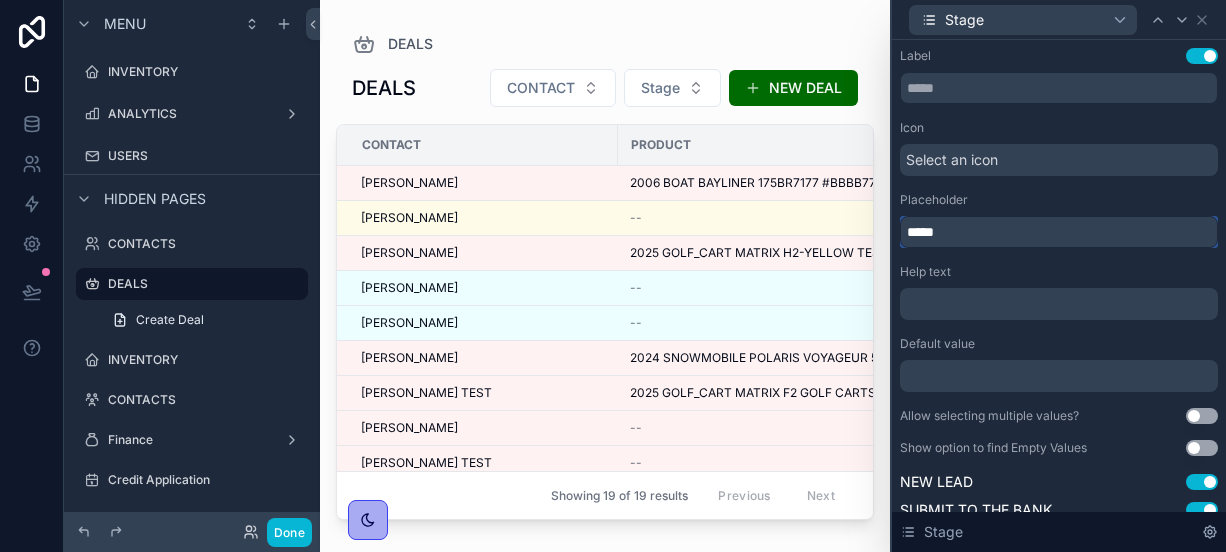 click on "*****" at bounding box center [1059, 232] 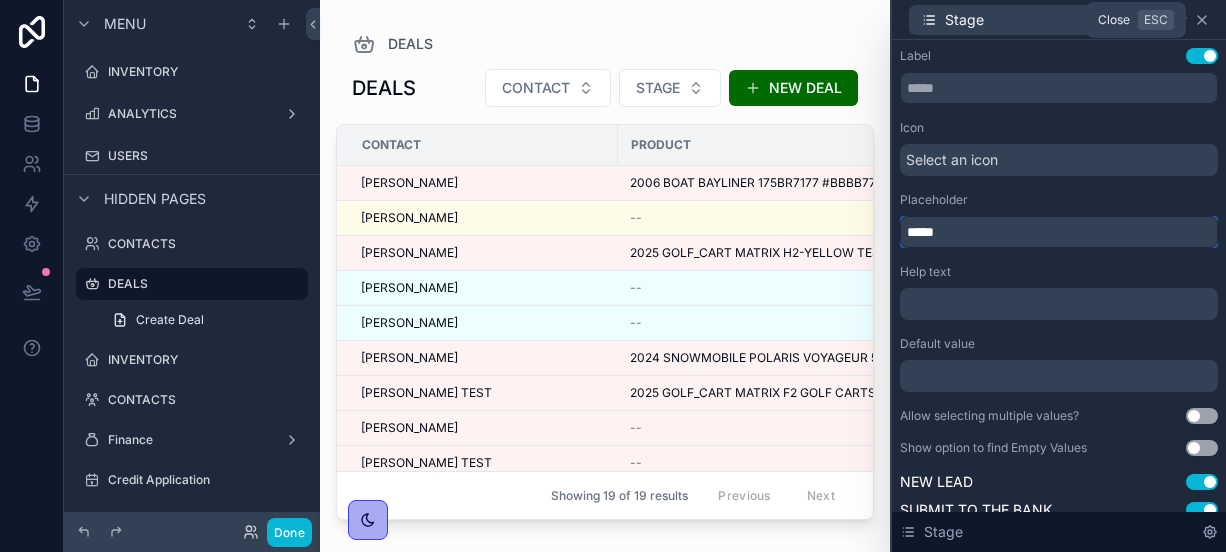 type on "*****" 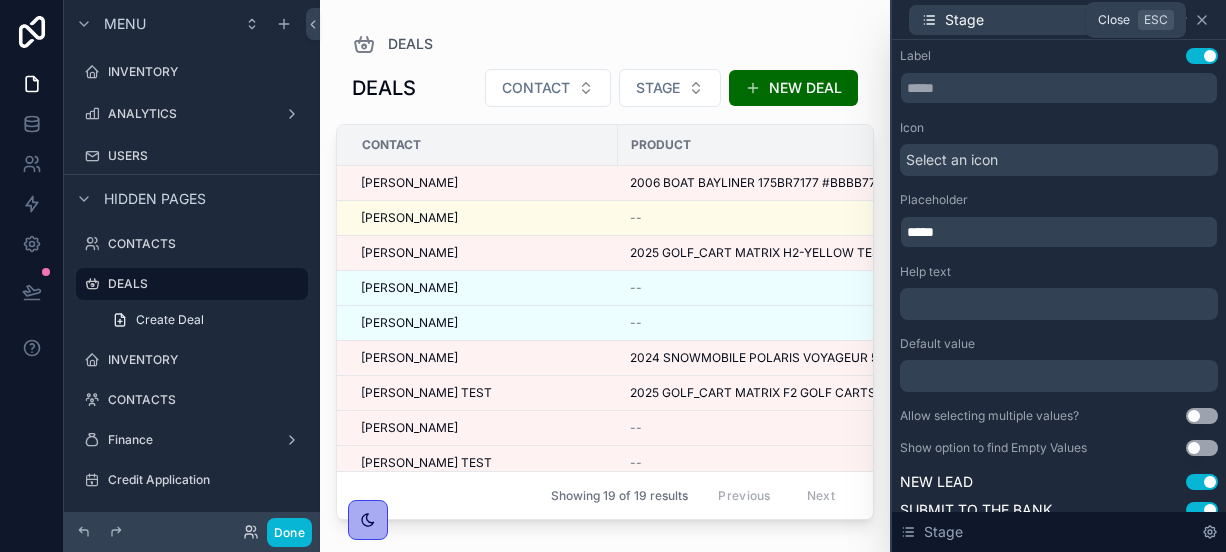 click 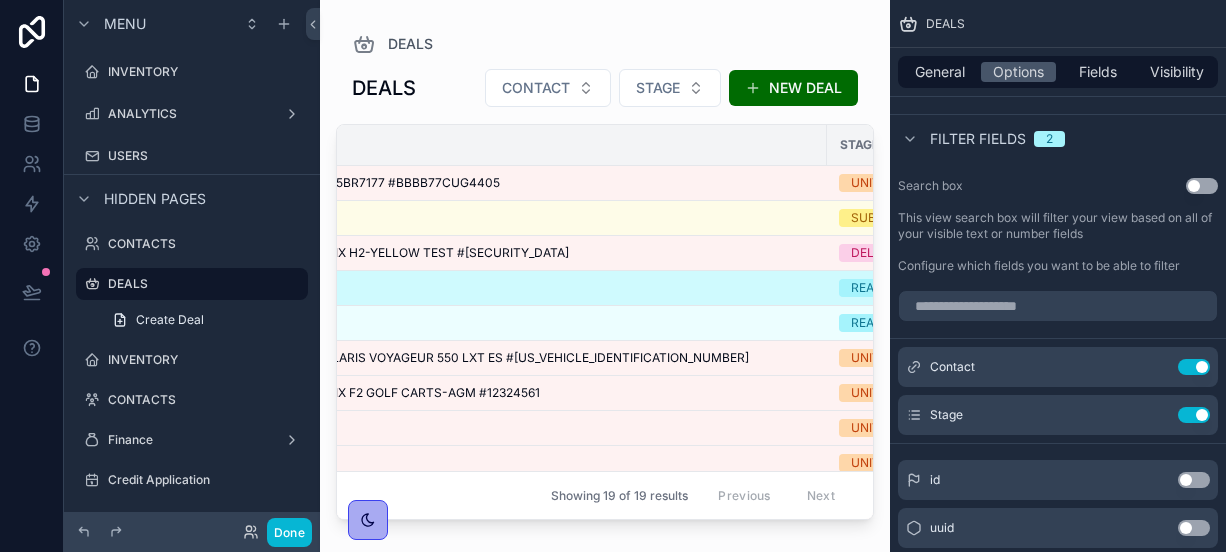 scroll, scrollTop: 0, scrollLeft: 805, axis: horizontal 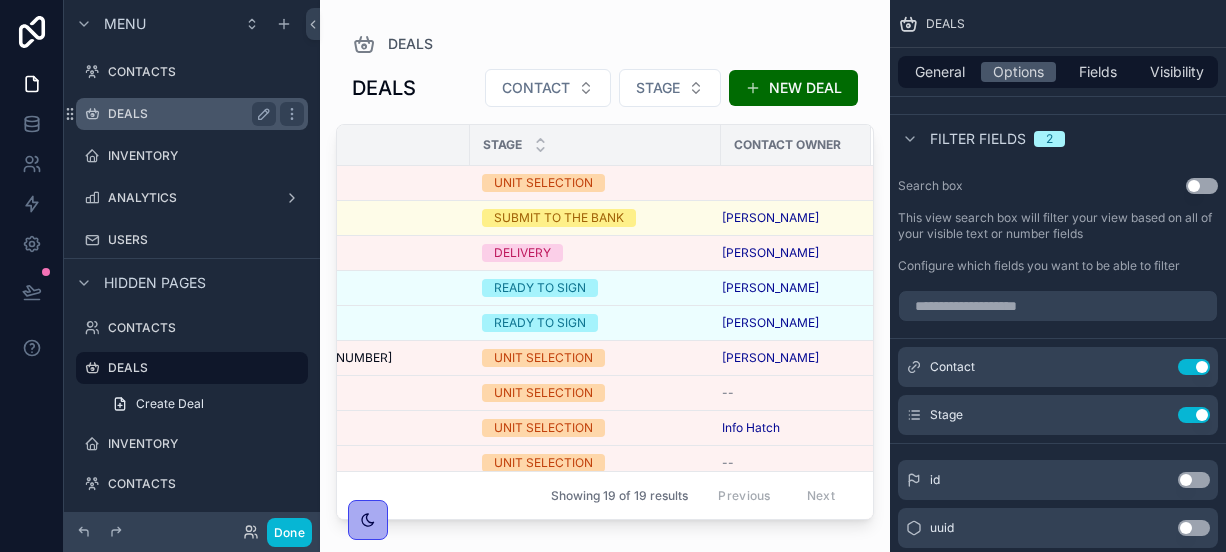 click on "DEALS" at bounding box center (192, 114) 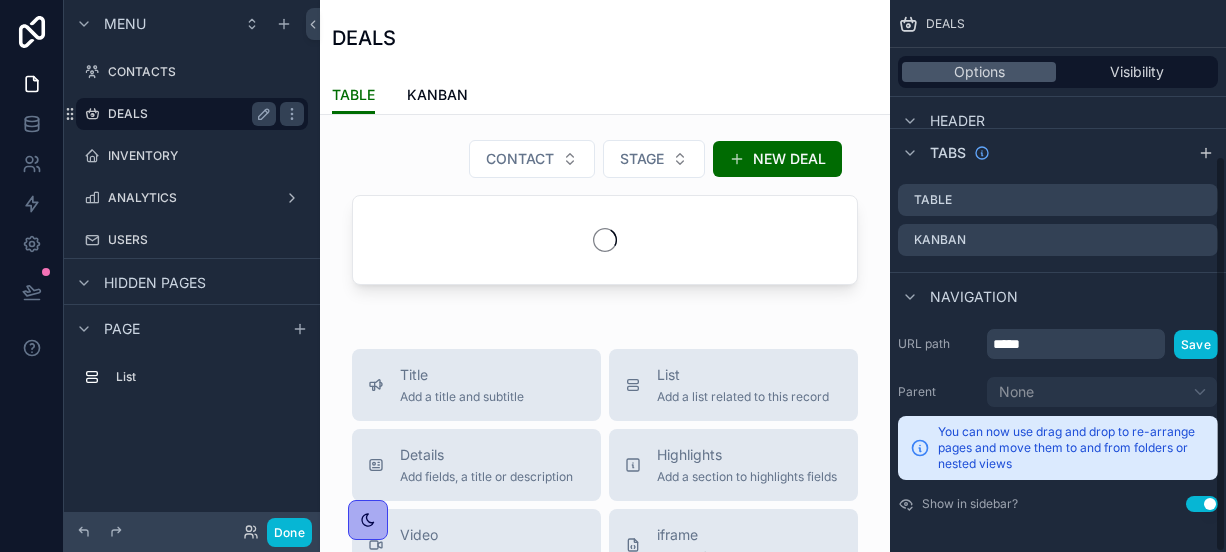 scroll, scrollTop: 216, scrollLeft: 0, axis: vertical 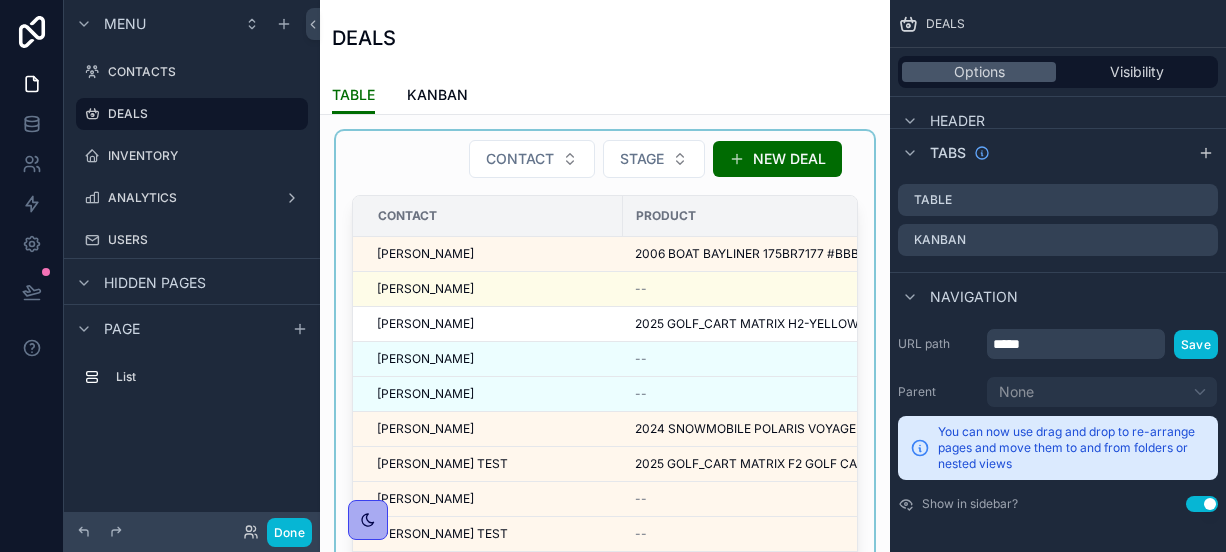 click at bounding box center [605, 379] 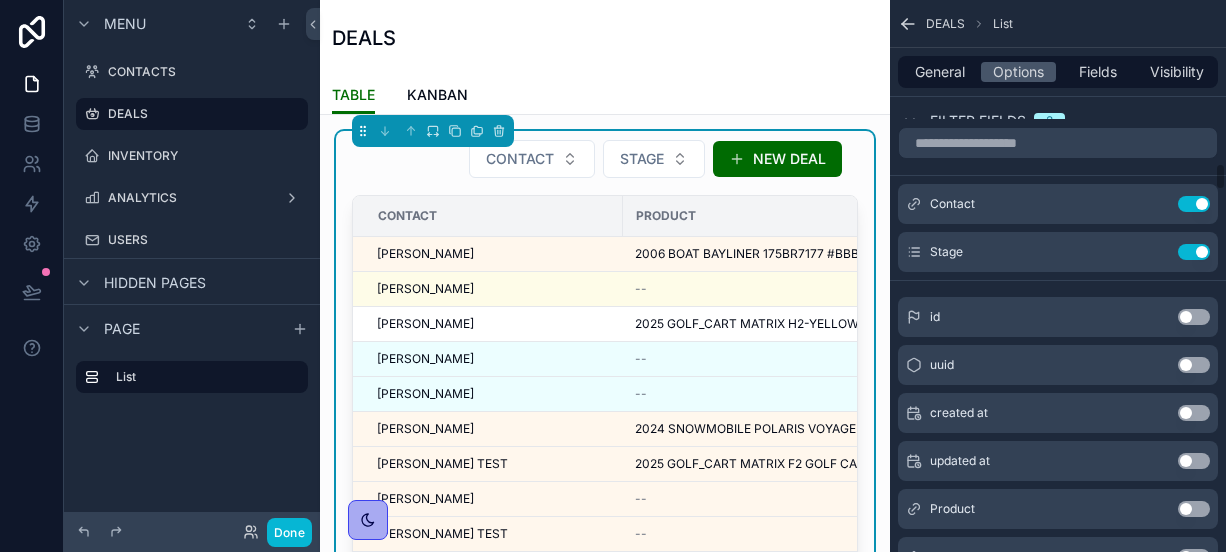 scroll, scrollTop: 3027, scrollLeft: 0, axis: vertical 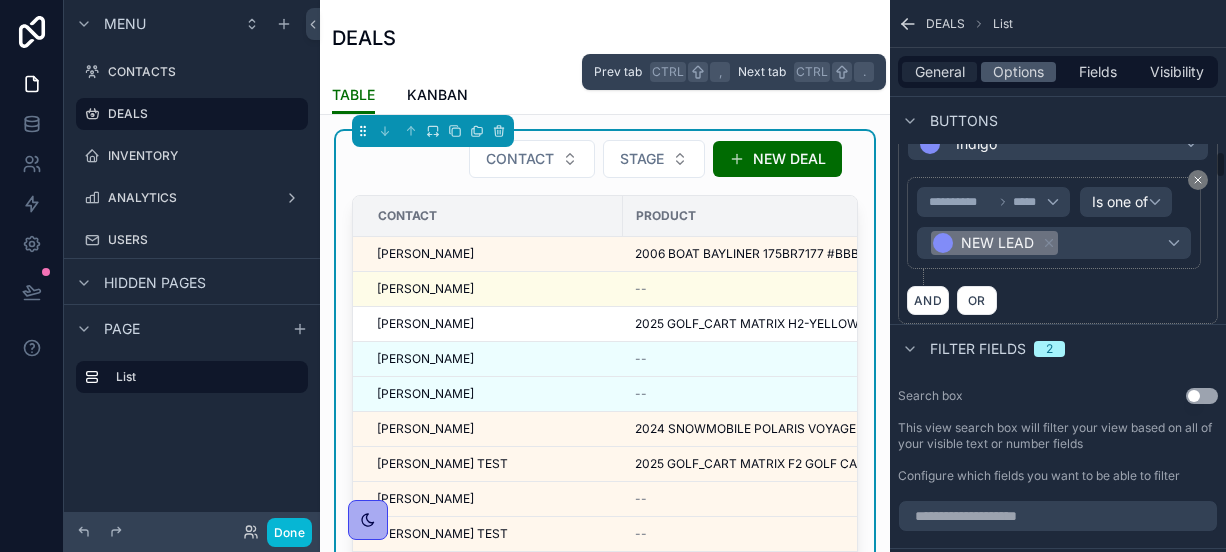 click on "General" at bounding box center (939, 72) 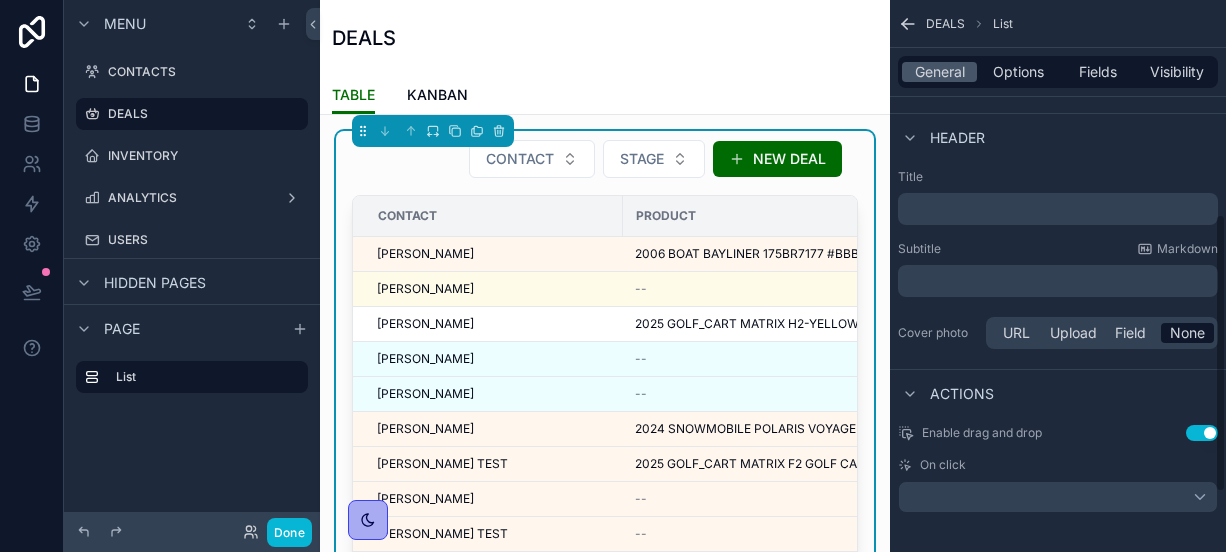 scroll, scrollTop: 540, scrollLeft: 0, axis: vertical 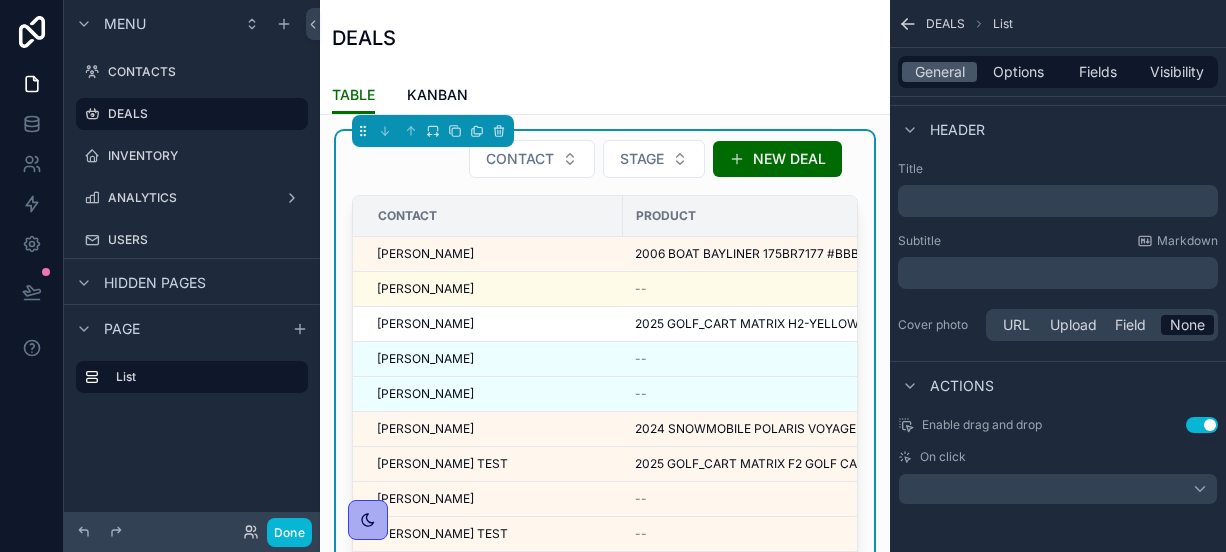 click on "Use setting" at bounding box center (1202, 425) 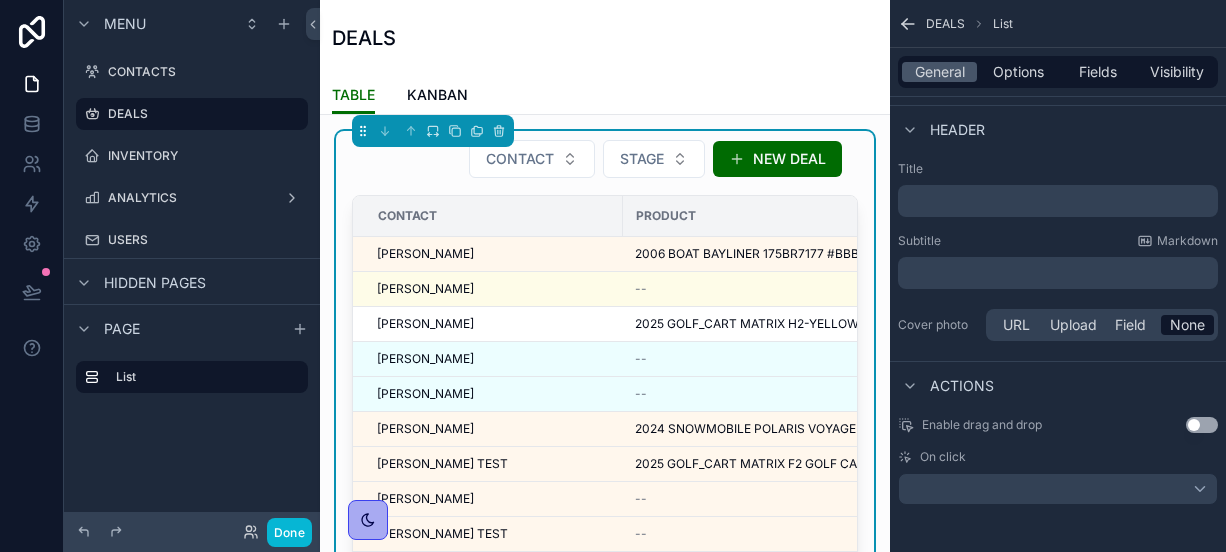 click on "Use setting" at bounding box center [1202, 425] 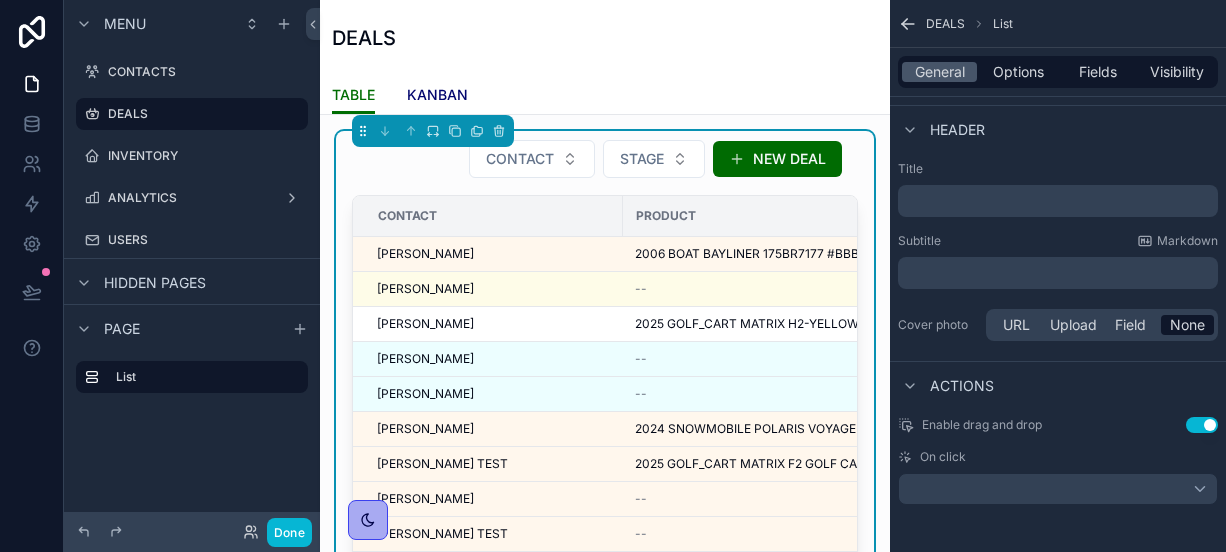 click on "KANBAN" at bounding box center [437, 95] 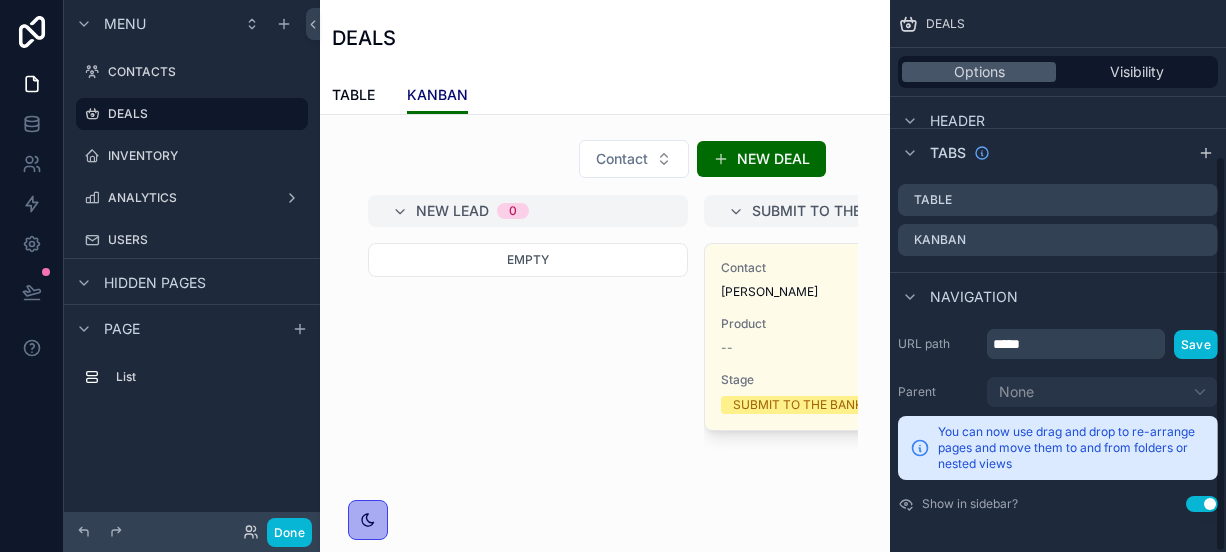 scroll, scrollTop: 216, scrollLeft: 0, axis: vertical 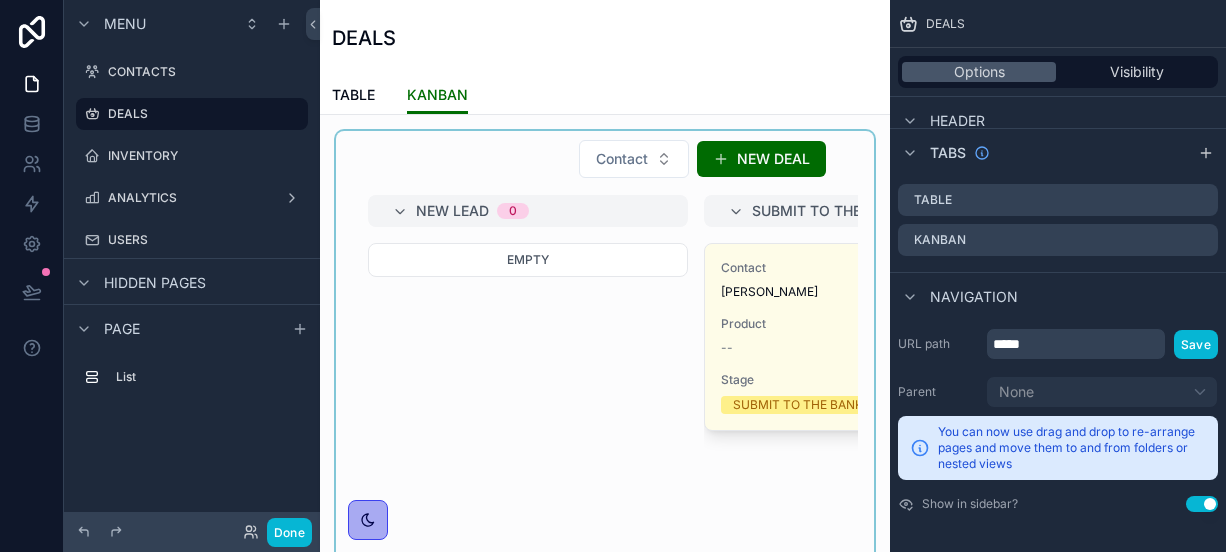 click at bounding box center [605, 374] 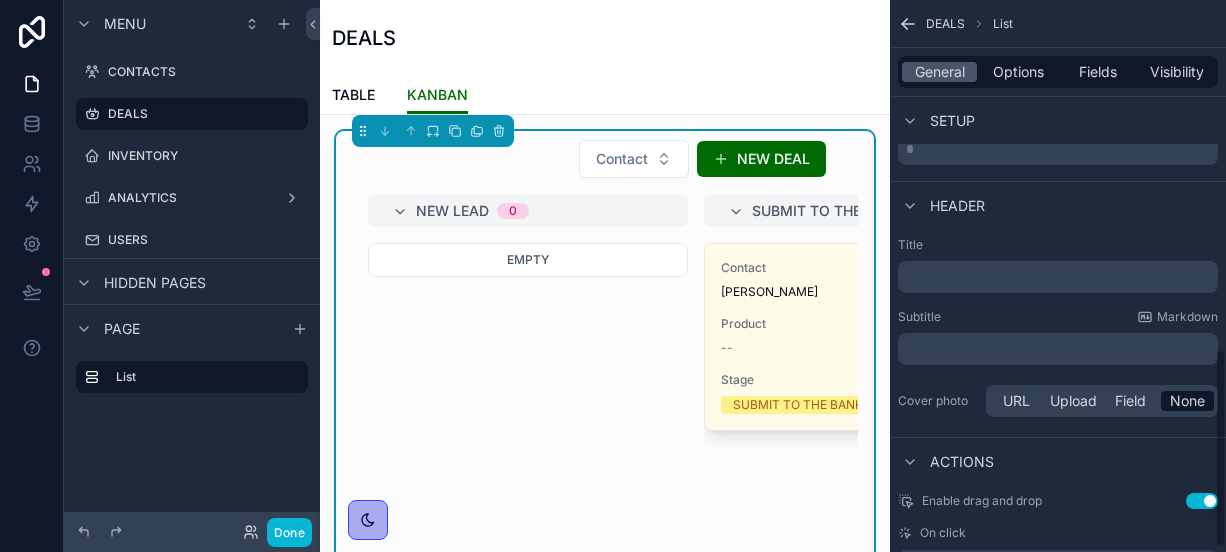 scroll, scrollTop: 980, scrollLeft: 0, axis: vertical 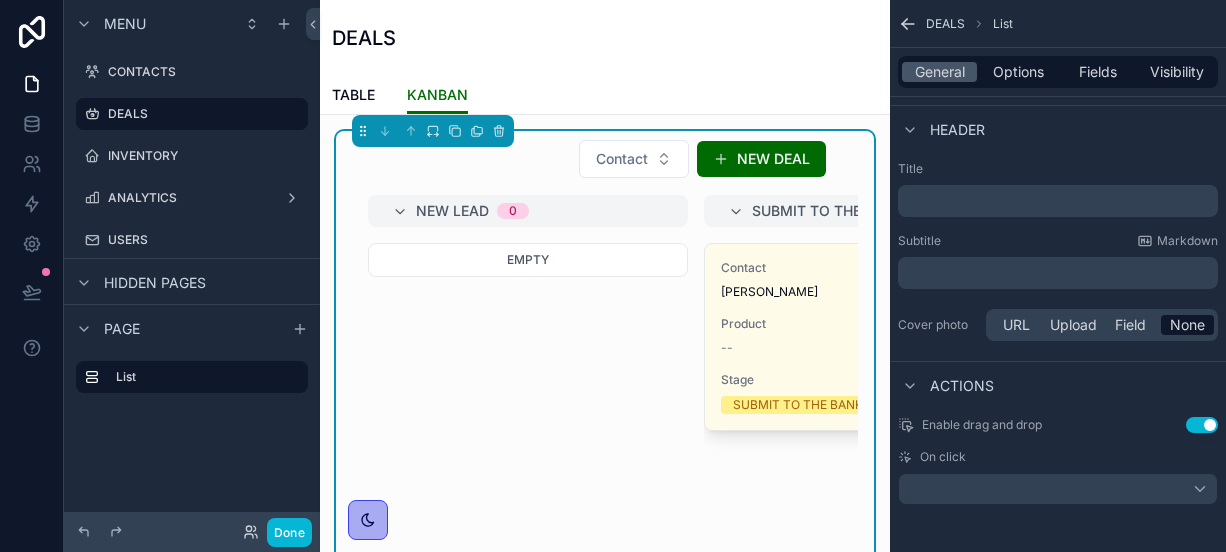 click on "Use setting" at bounding box center [1202, 425] 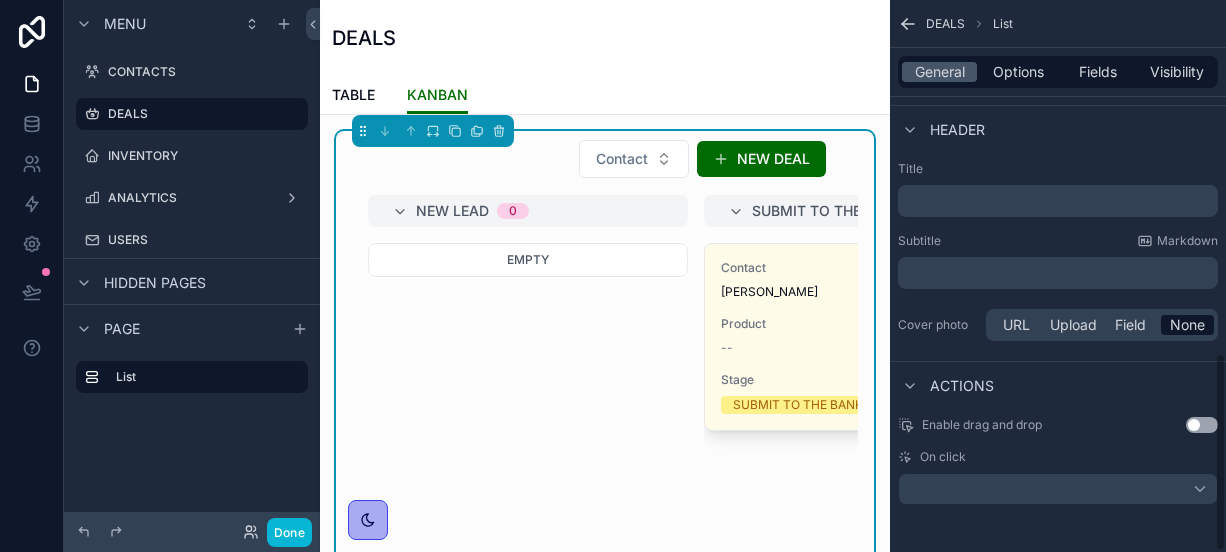 click on "Use setting" at bounding box center (1202, 425) 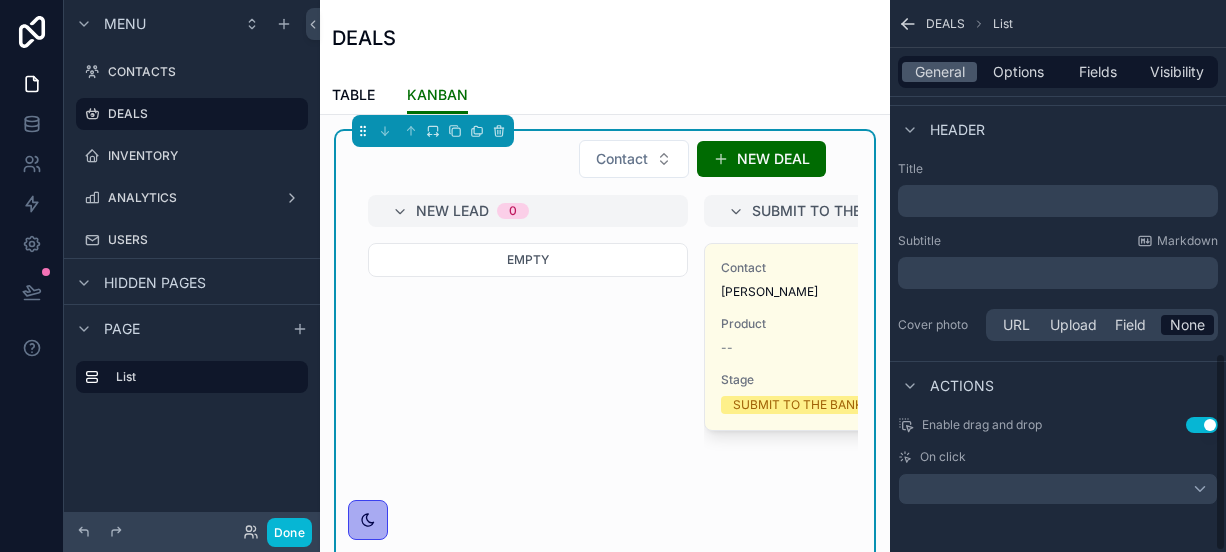 click on "Use setting" at bounding box center [1202, 425] 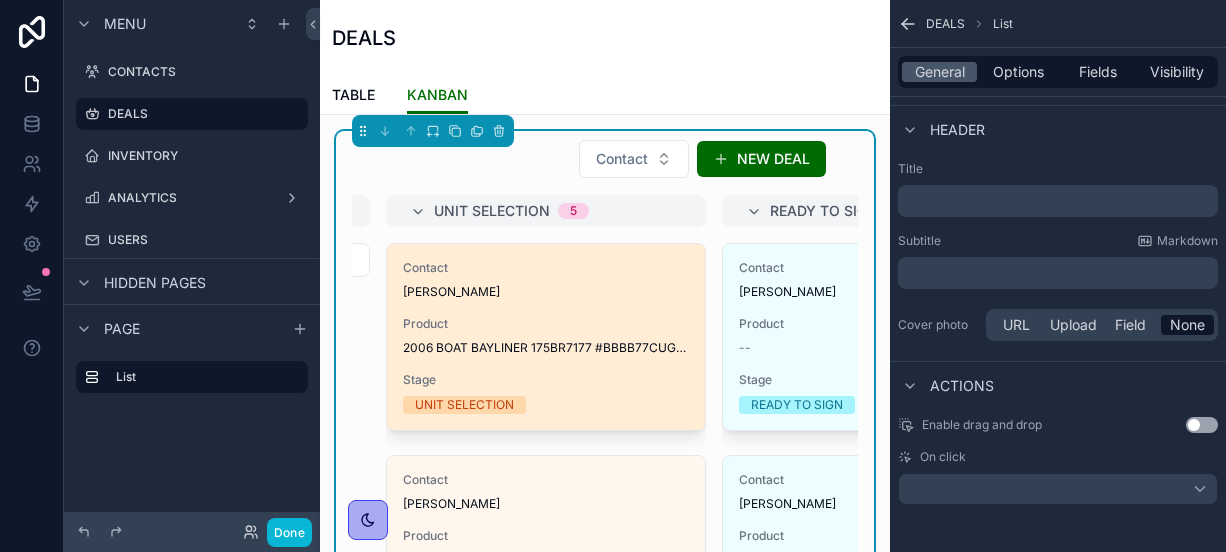 scroll, scrollTop: 0, scrollLeft: 1337, axis: horizontal 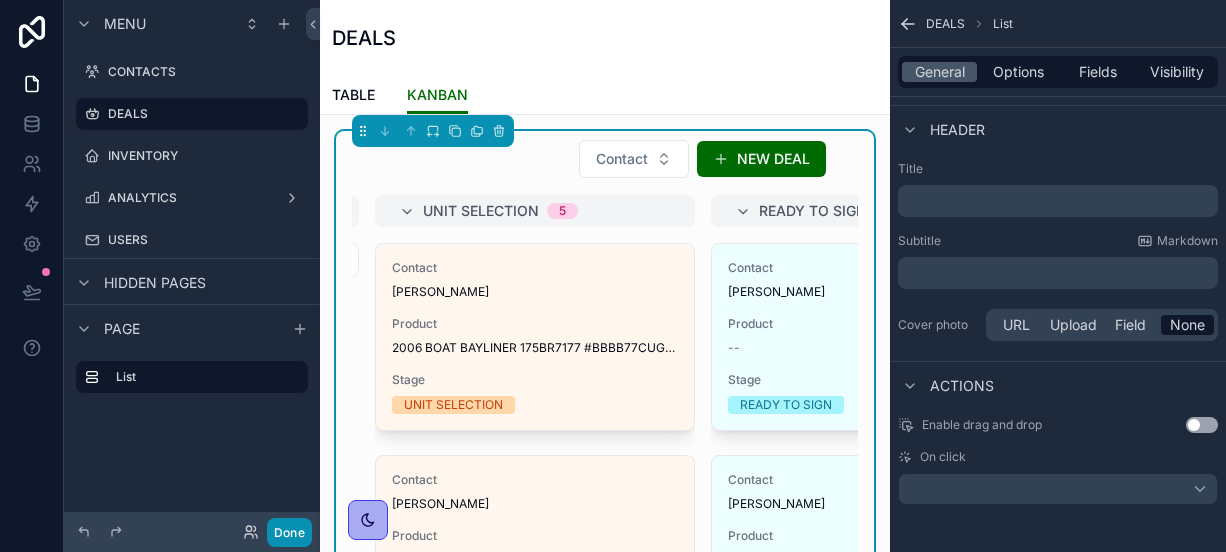 click on "Done" at bounding box center (289, 532) 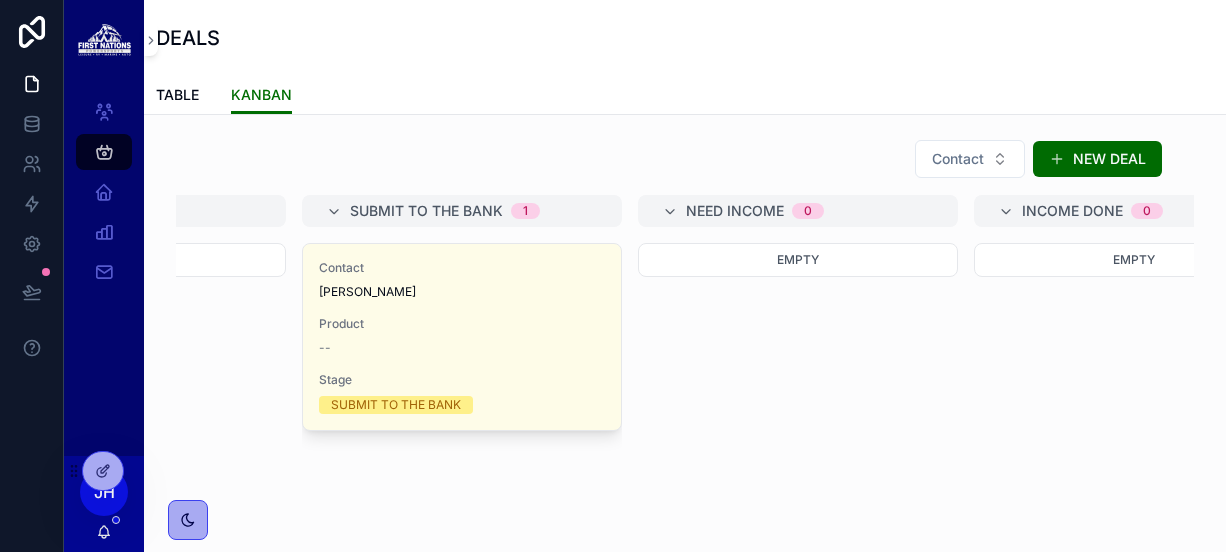 scroll, scrollTop: 0, scrollLeft: 0, axis: both 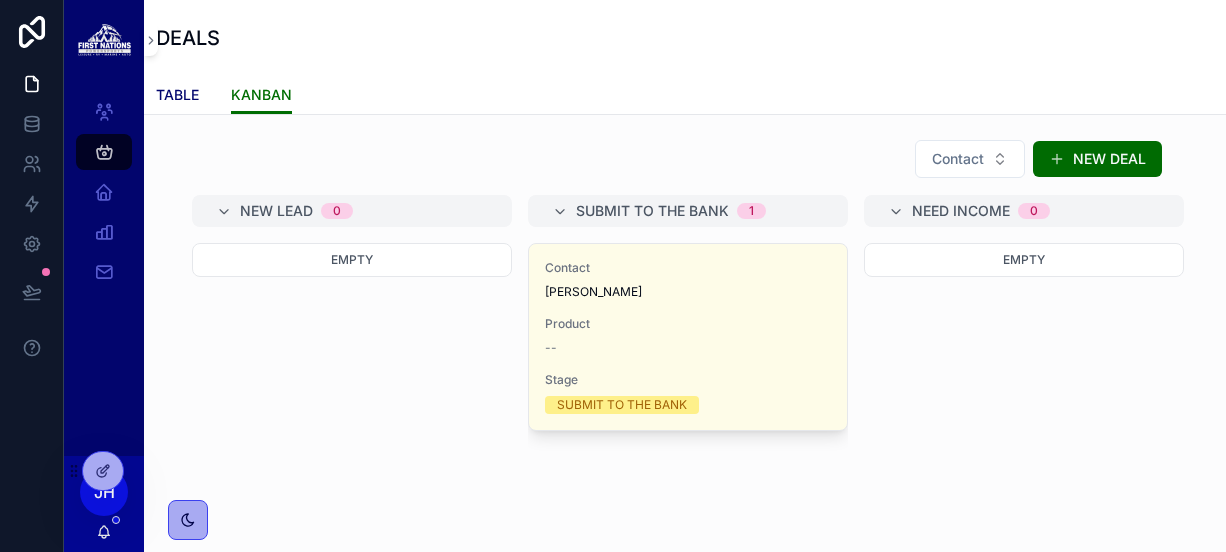 click on "TABLE" at bounding box center [177, 95] 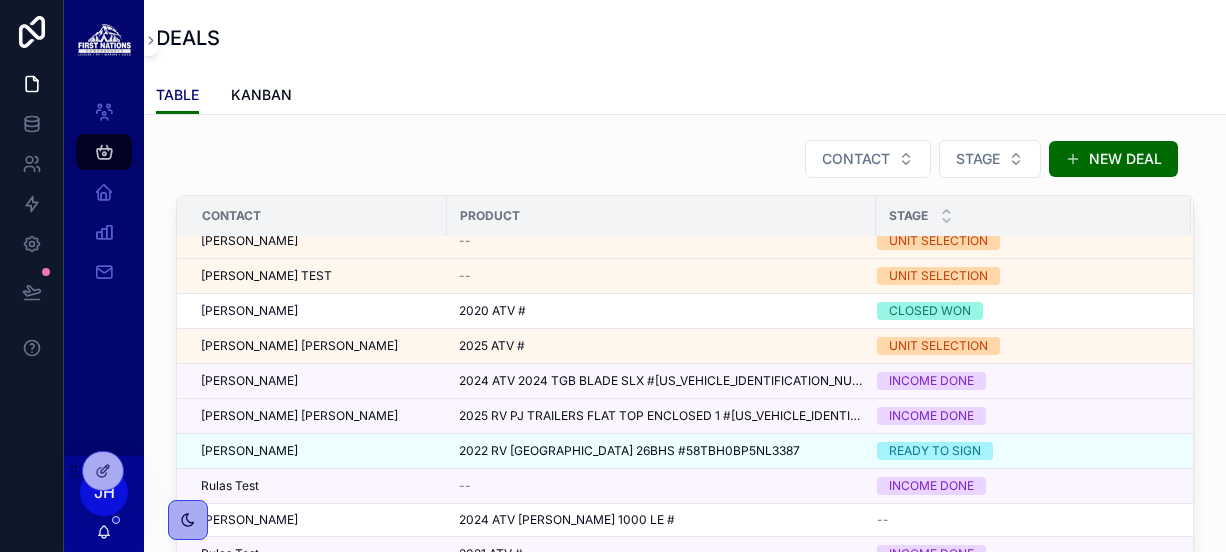 scroll, scrollTop: 330, scrollLeft: 0, axis: vertical 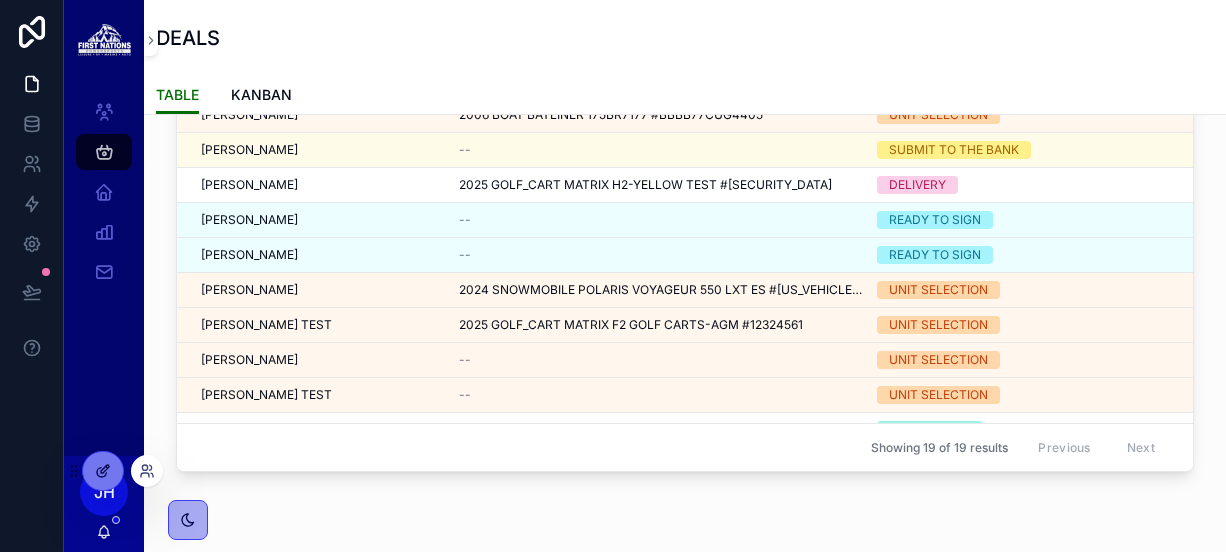 click at bounding box center (103, 471) 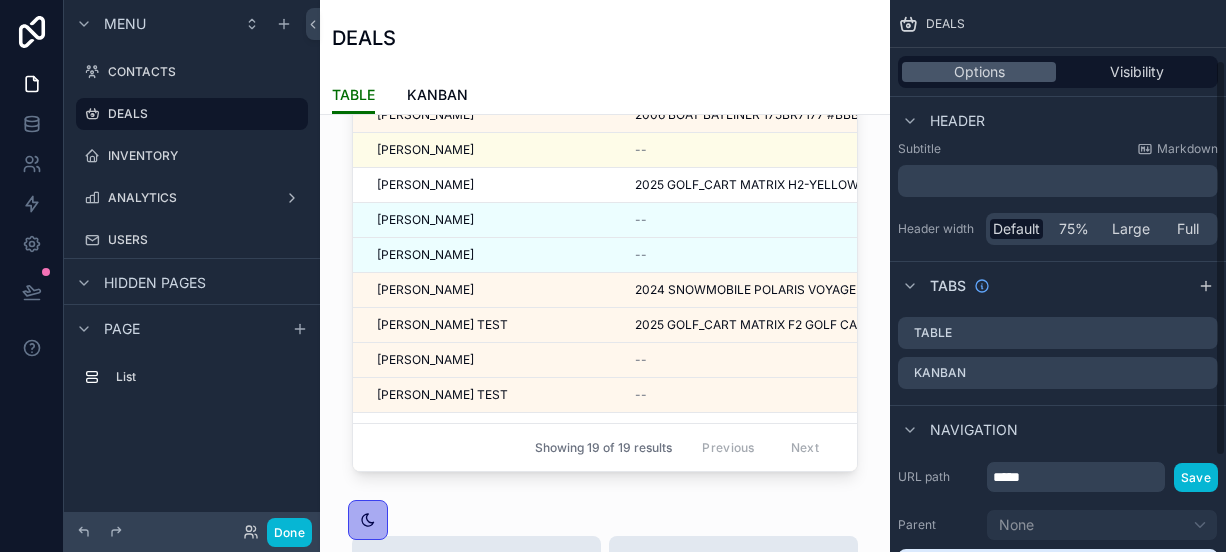 scroll, scrollTop: 216, scrollLeft: 0, axis: vertical 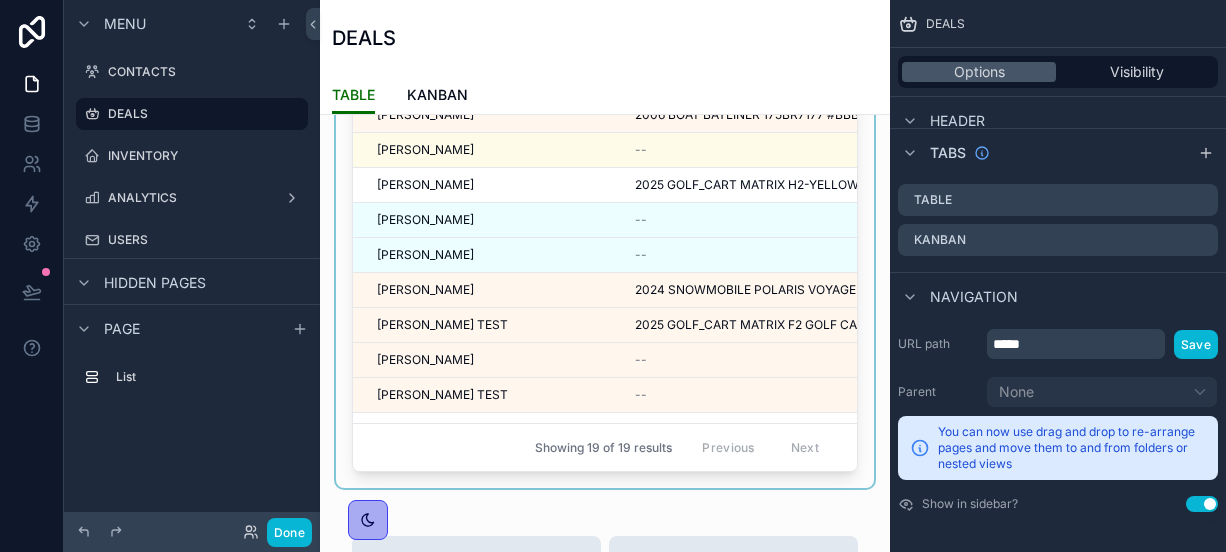 click at bounding box center (605, 240) 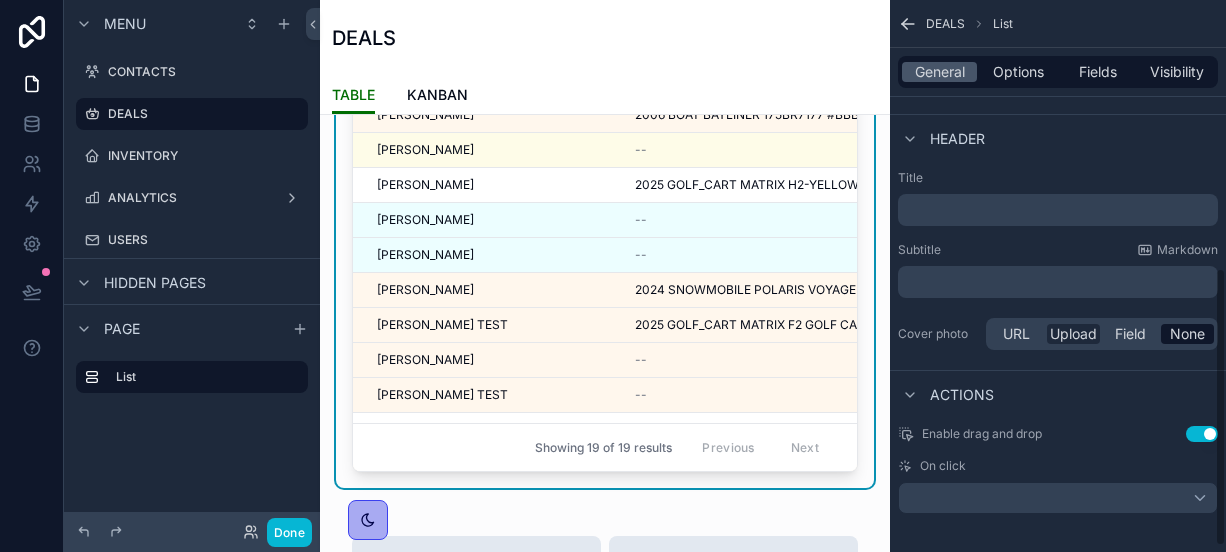 scroll, scrollTop: 0, scrollLeft: 0, axis: both 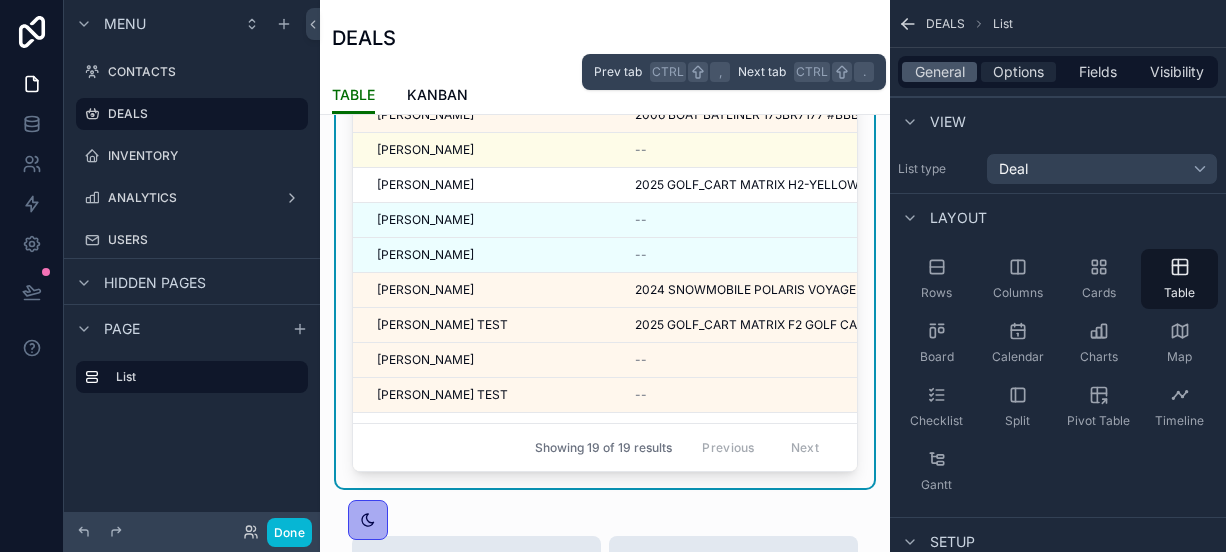 click on "Options" at bounding box center [1018, 72] 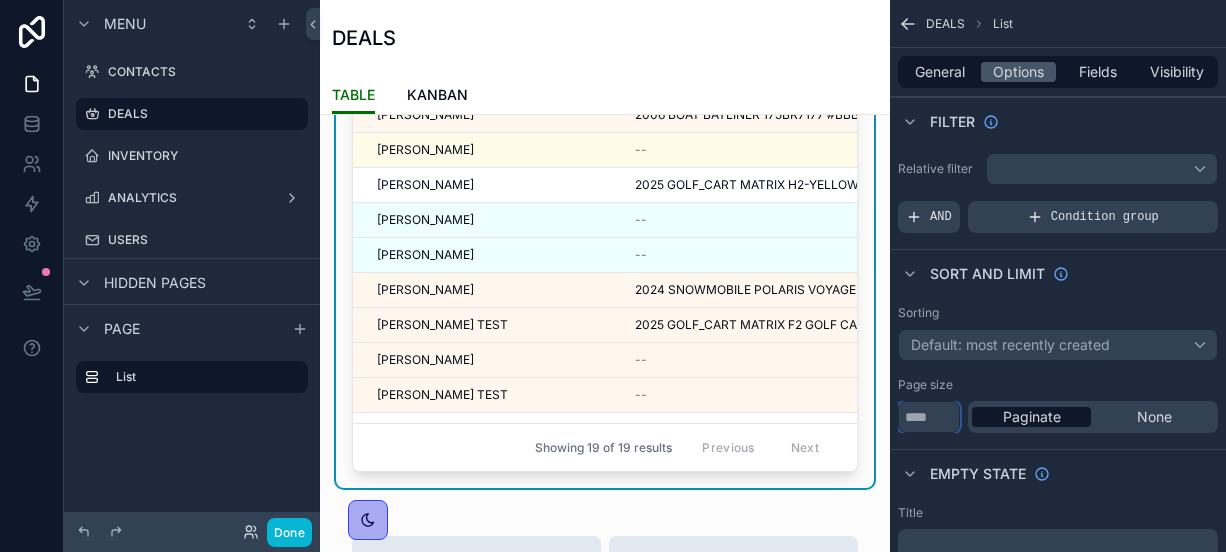 click on "**" at bounding box center (929, 417) 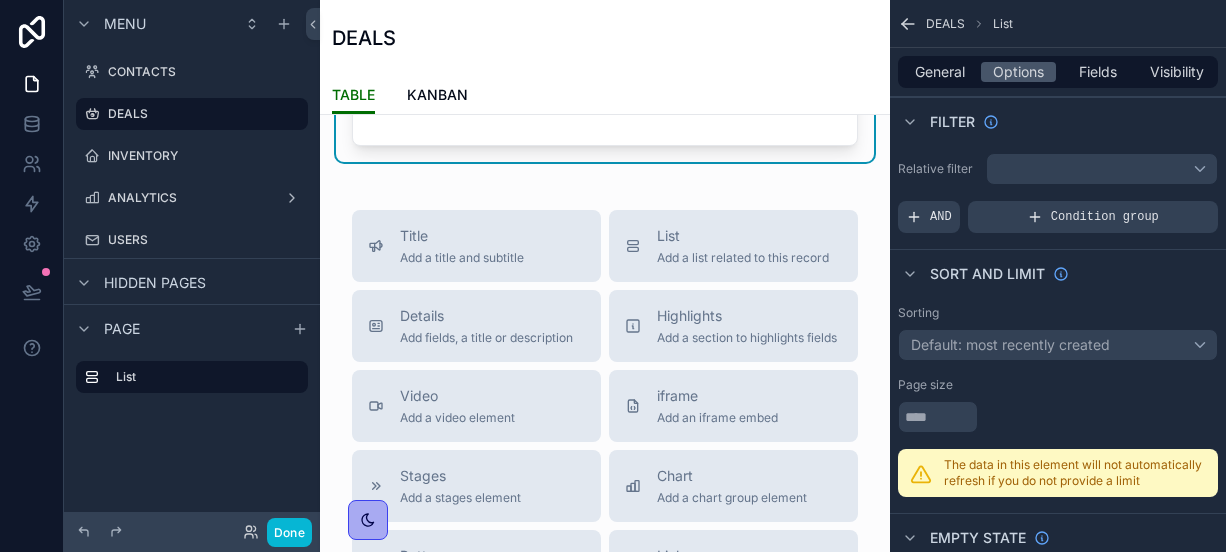 click at bounding box center (1058, 417) 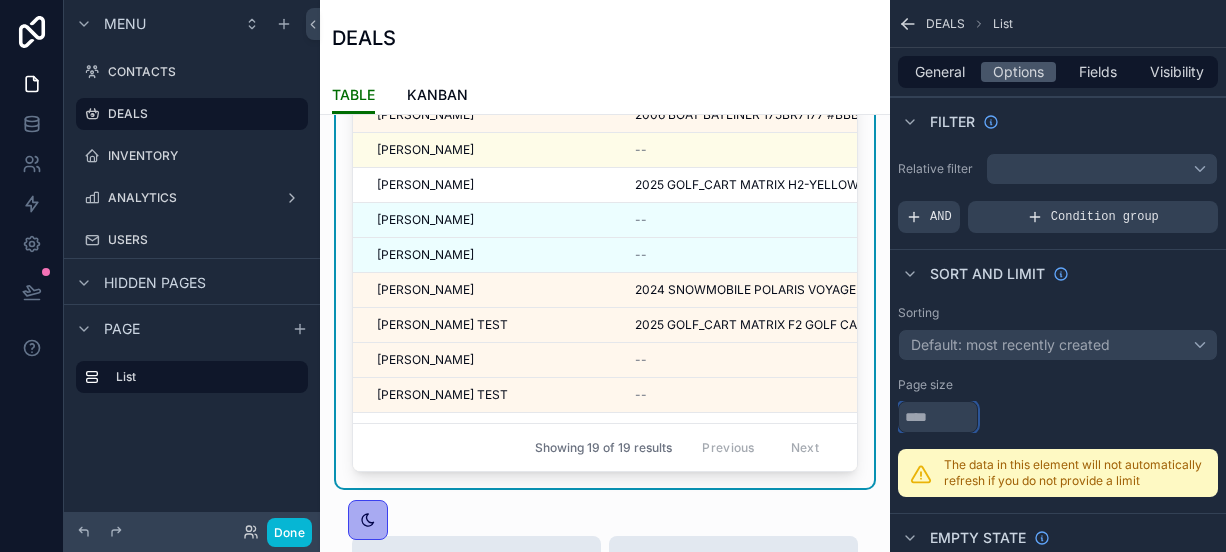 click at bounding box center [938, 417] 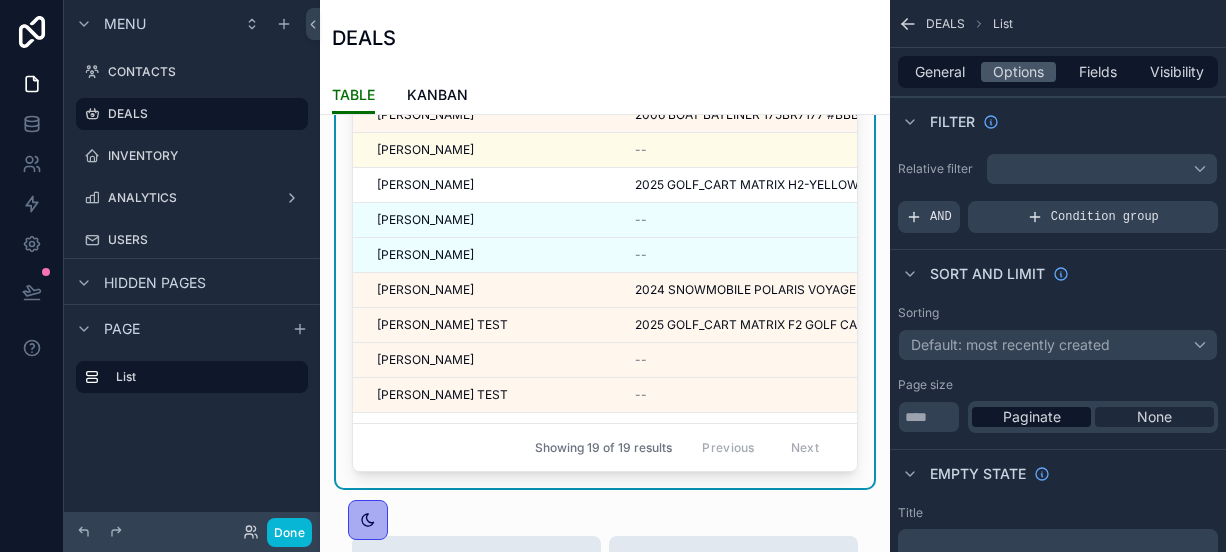 click on "None" at bounding box center (1154, 417) 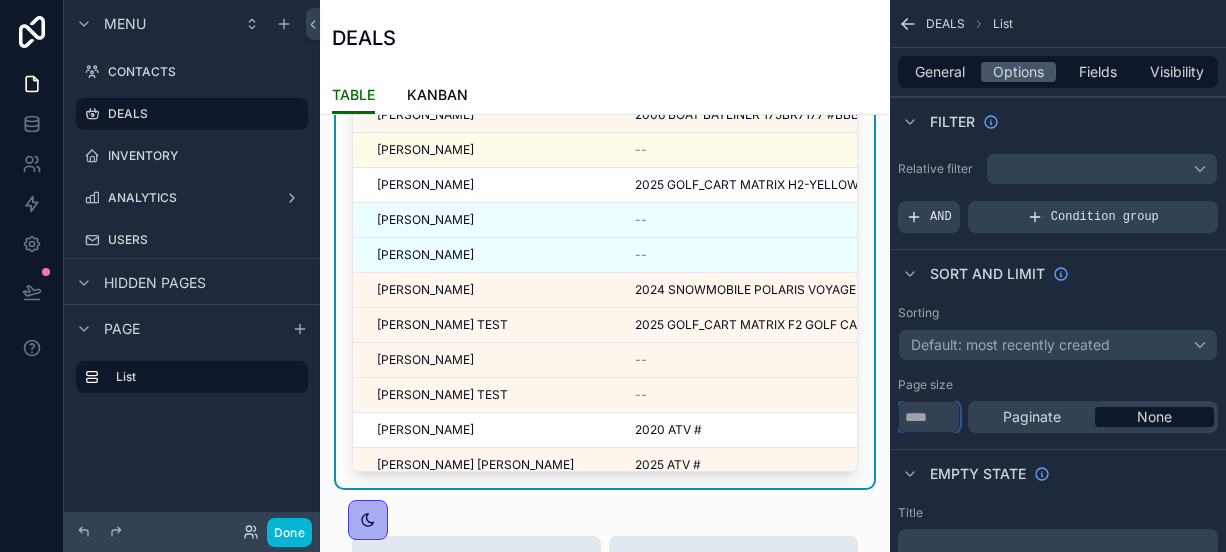 click on "**" at bounding box center [929, 417] 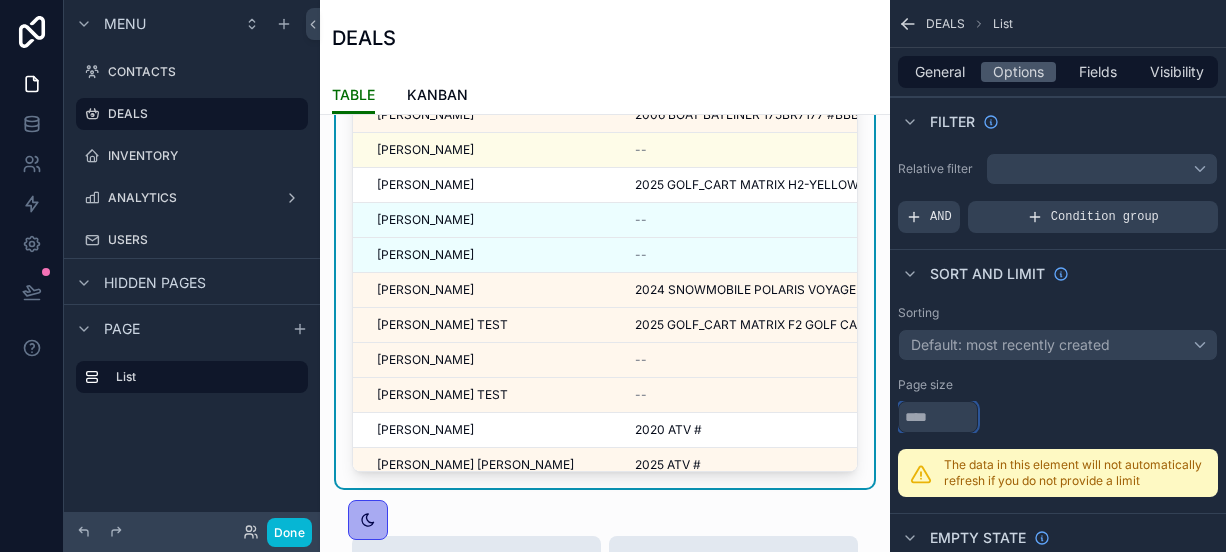 type 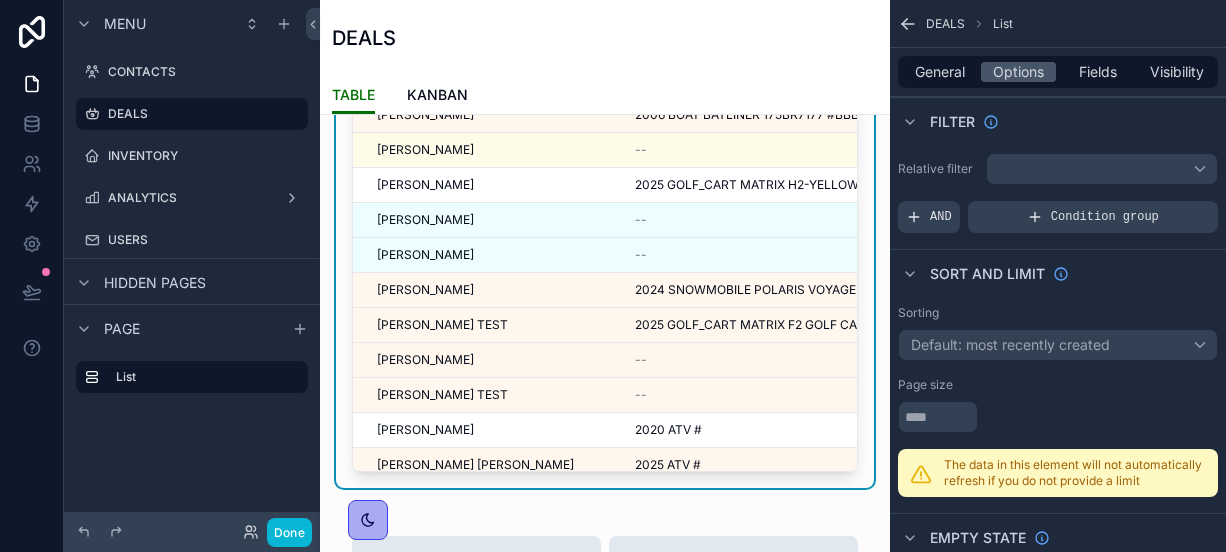 click on "Sorting Default: most recently created Page size The data in this element will not automatically refresh if you do not provide a limit" at bounding box center [1058, 401] 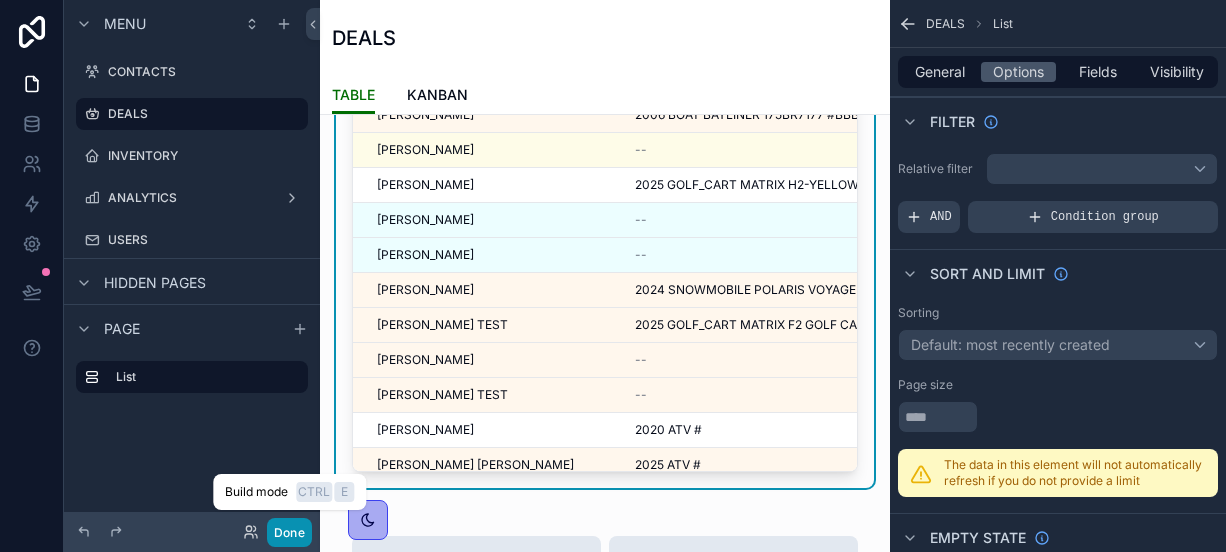 click on "Done" at bounding box center [289, 532] 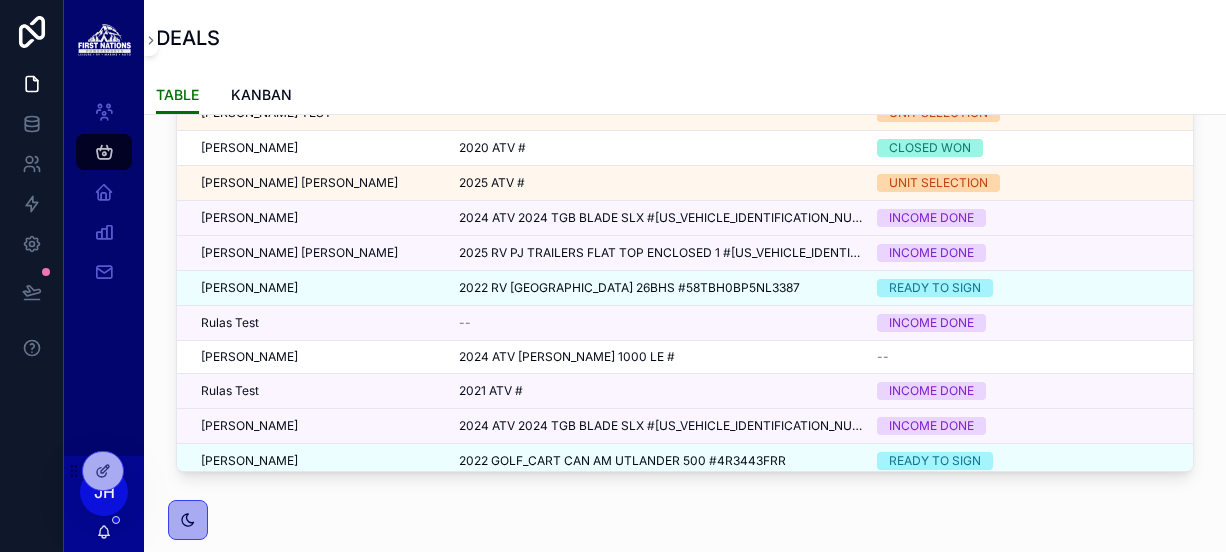scroll, scrollTop: 282, scrollLeft: 0, axis: vertical 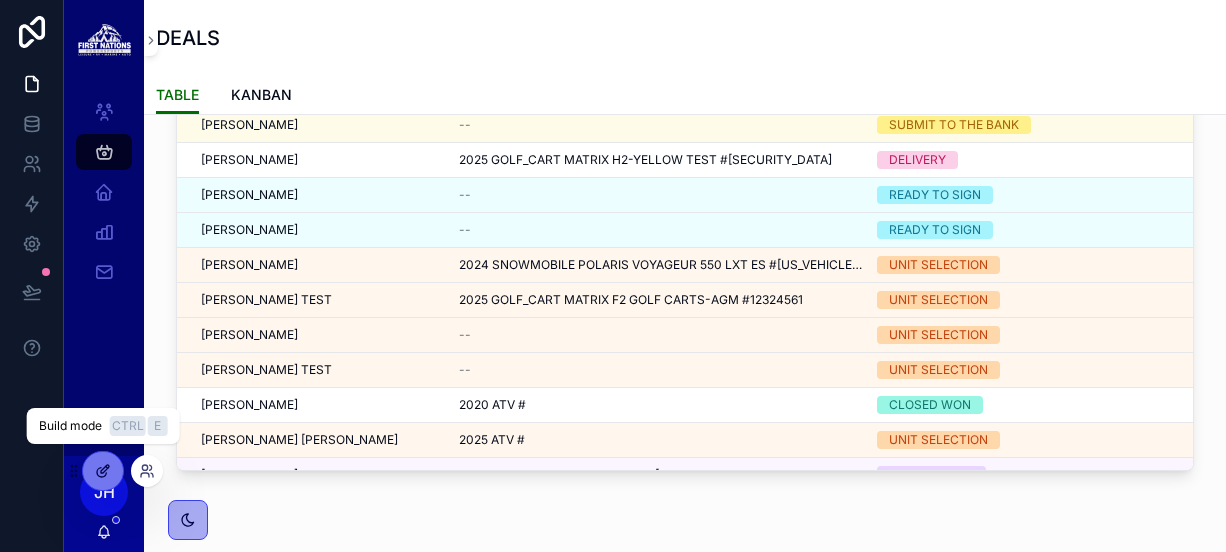 click 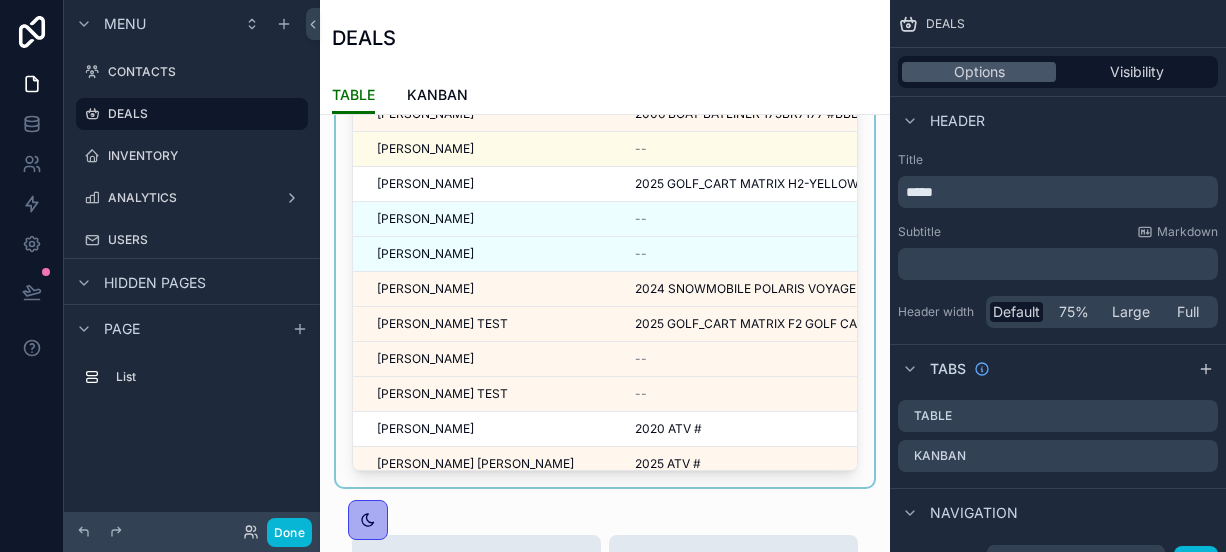 click at bounding box center [605, 239] 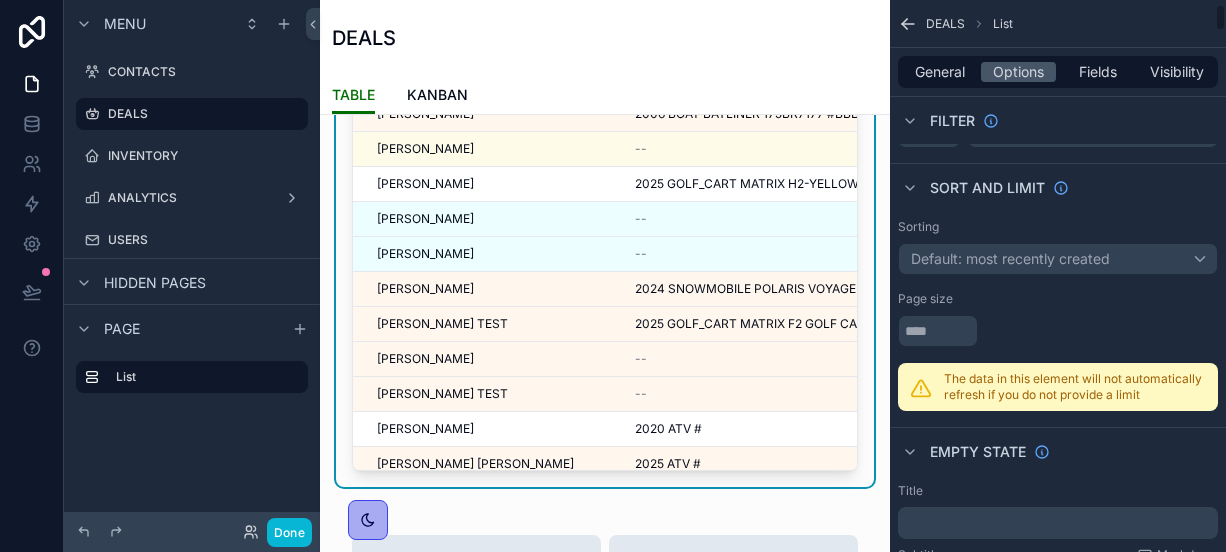 scroll, scrollTop: 90, scrollLeft: 0, axis: vertical 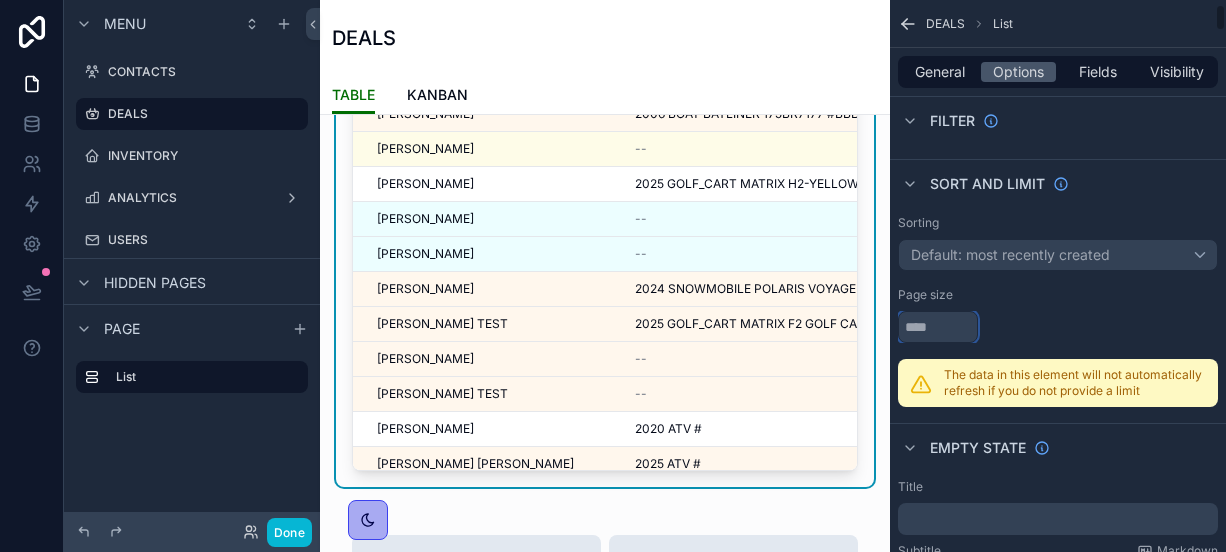 click at bounding box center [938, 327] 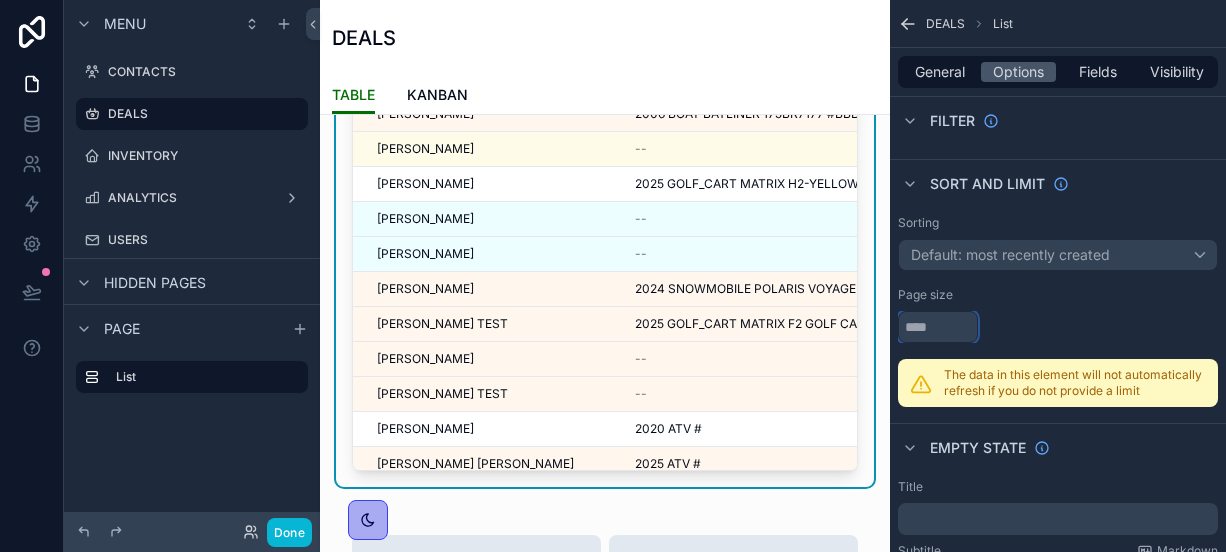 type on "*" 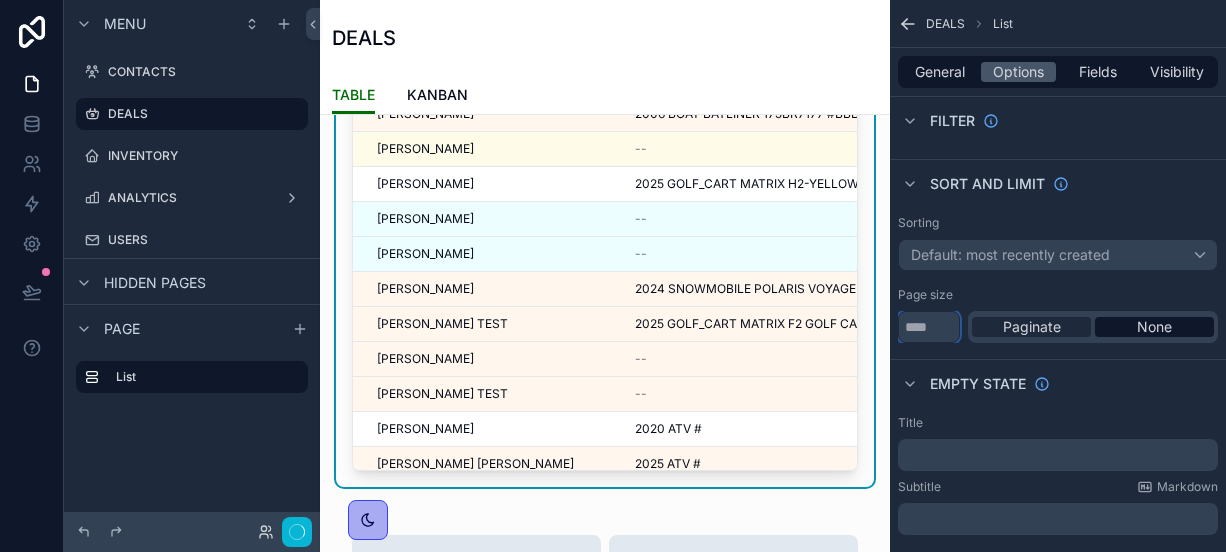 type on "**" 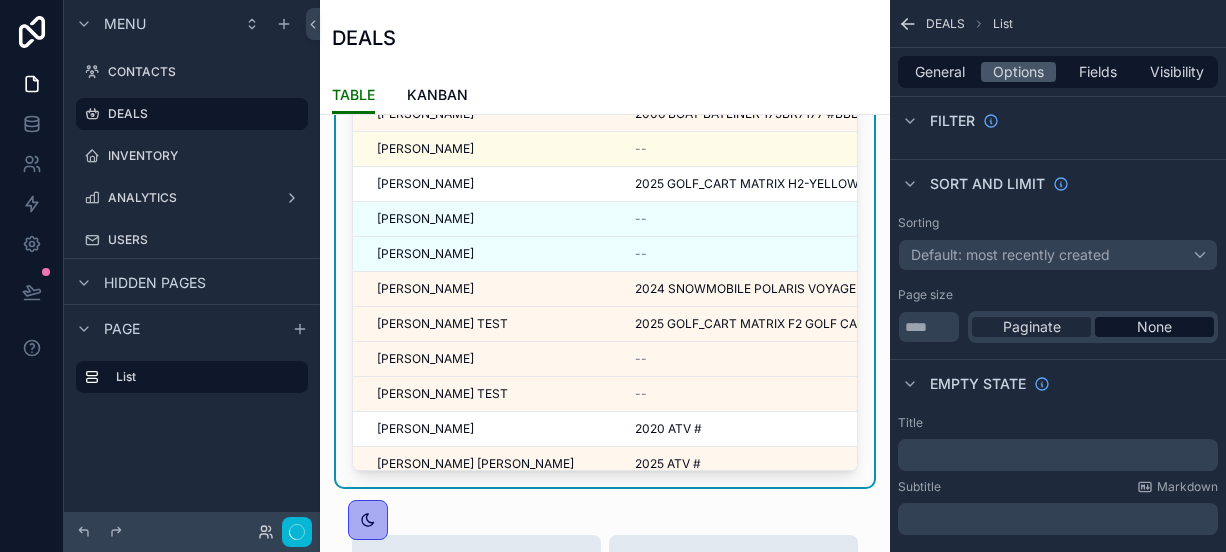 click on "Paginate" at bounding box center (1032, 327) 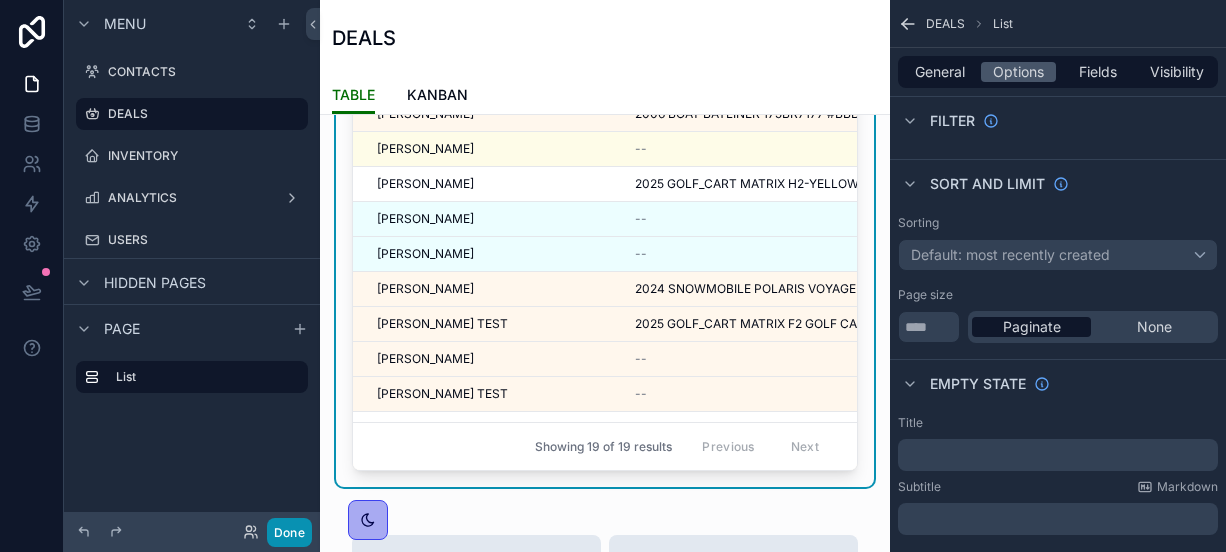 click on "Done" at bounding box center (289, 532) 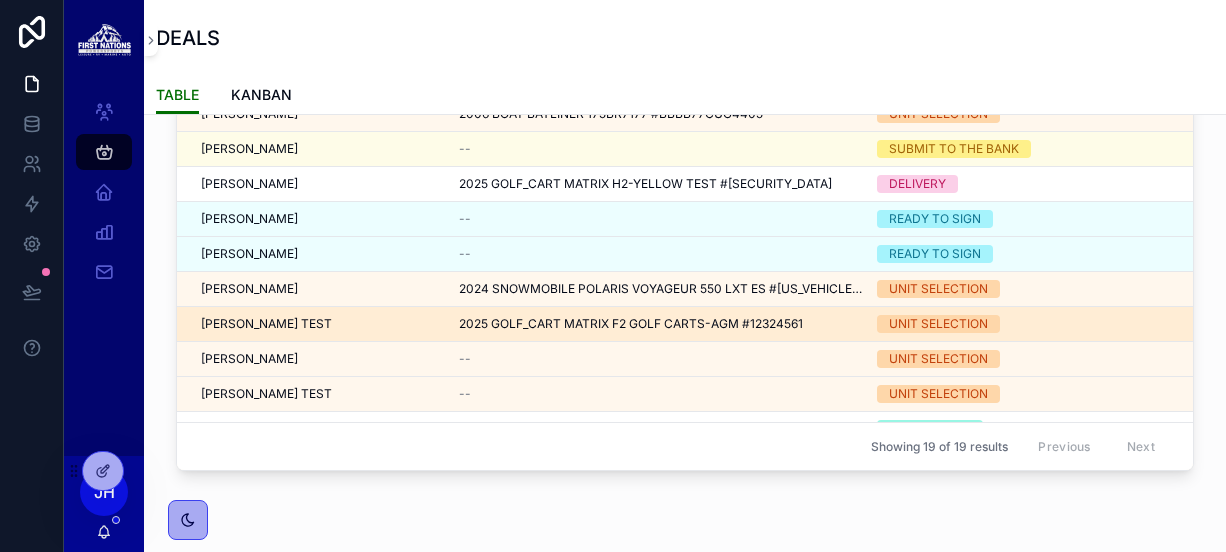 scroll, scrollTop: 0, scrollLeft: 0, axis: both 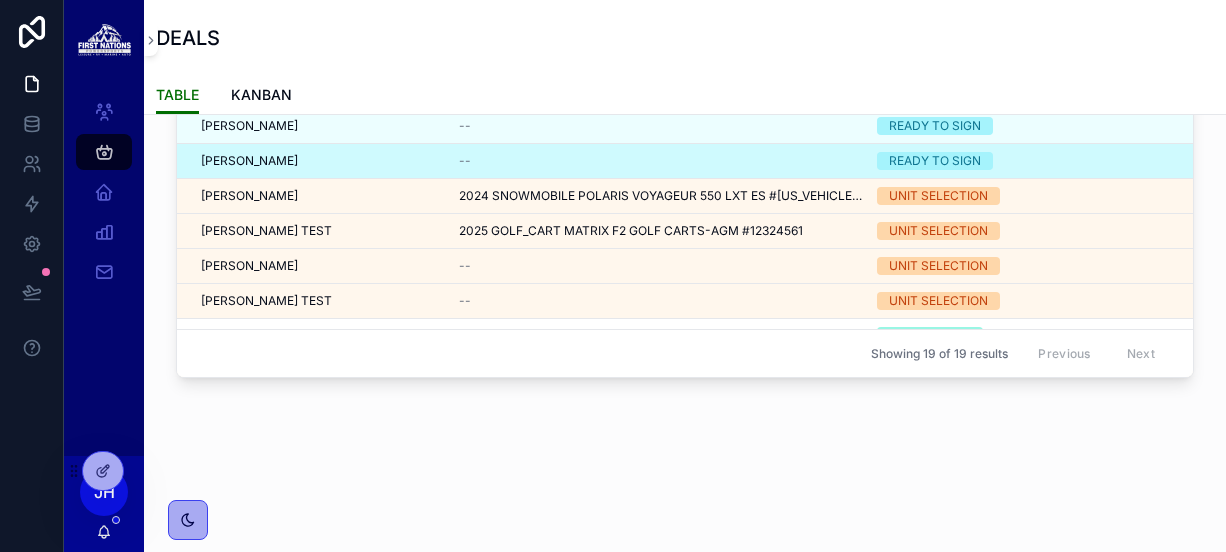 click on "[PERSON_NAME]" at bounding box center (312, 161) 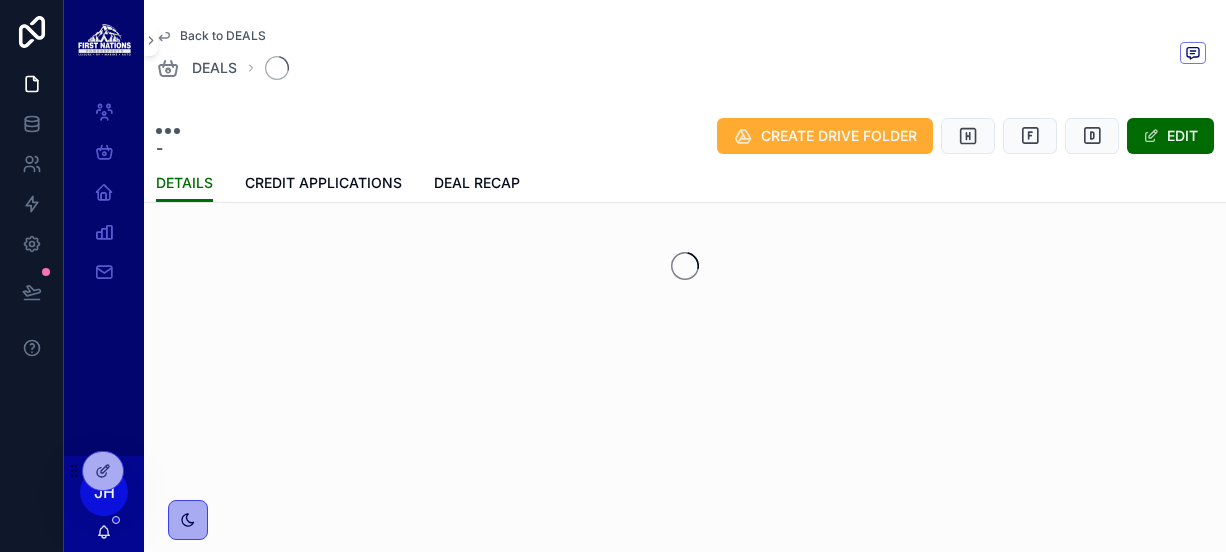 scroll, scrollTop: 118, scrollLeft: 0, axis: vertical 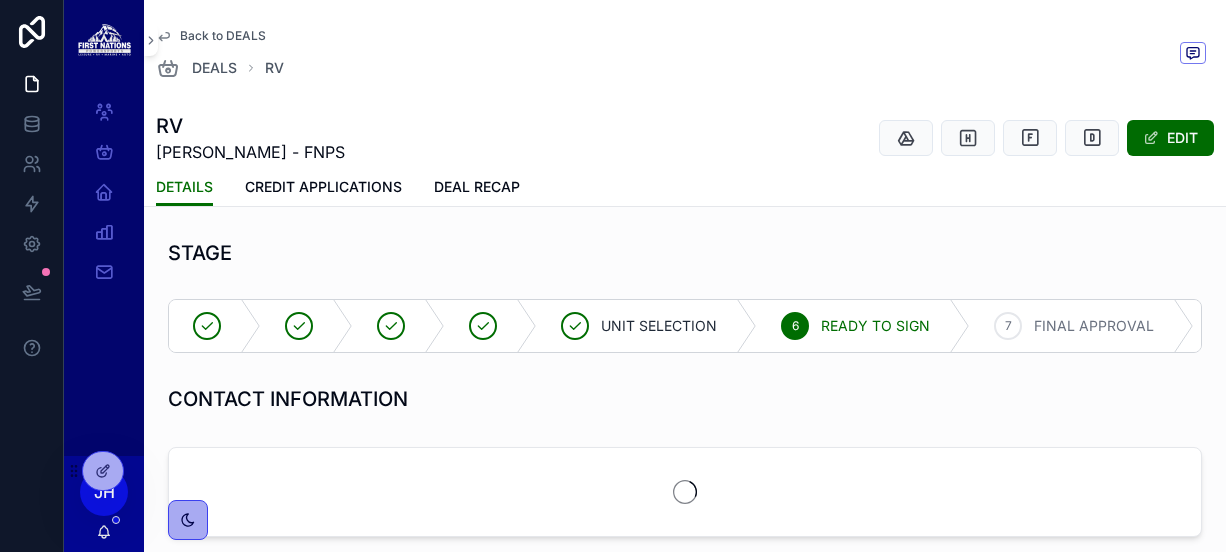 click on "DEALS" at bounding box center (214, 68) 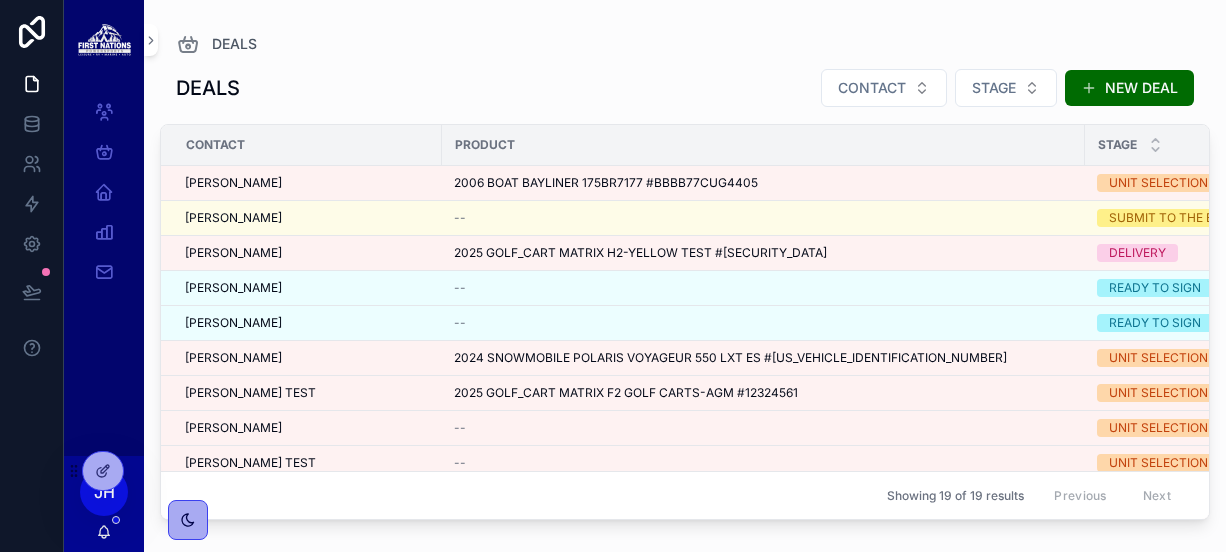 scroll, scrollTop: 364, scrollLeft: 0, axis: vertical 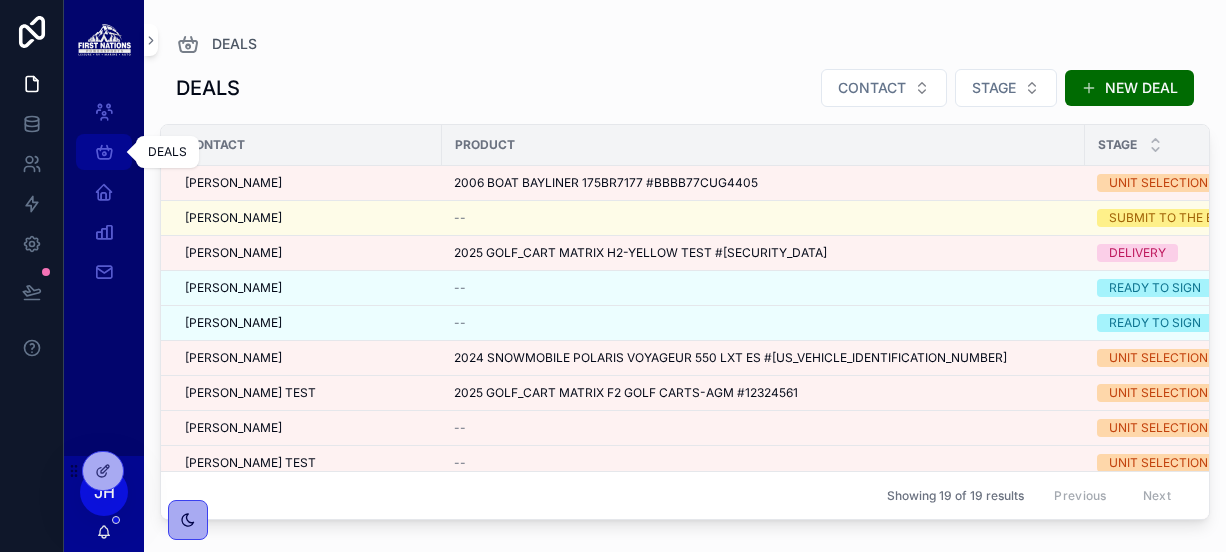 click on "DEALS" at bounding box center [104, 152] 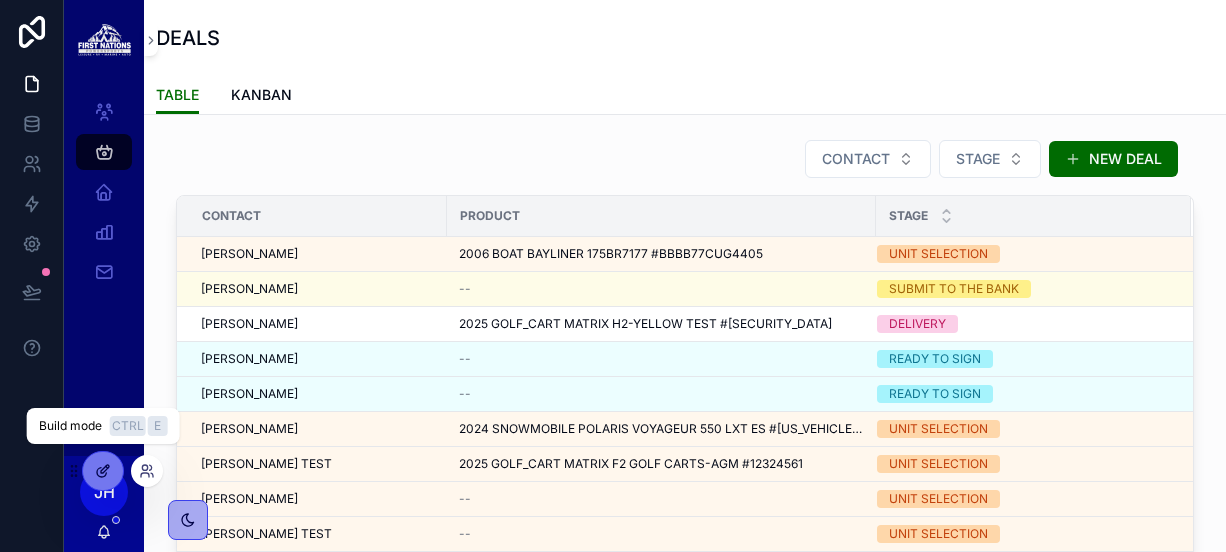 click at bounding box center [103, 471] 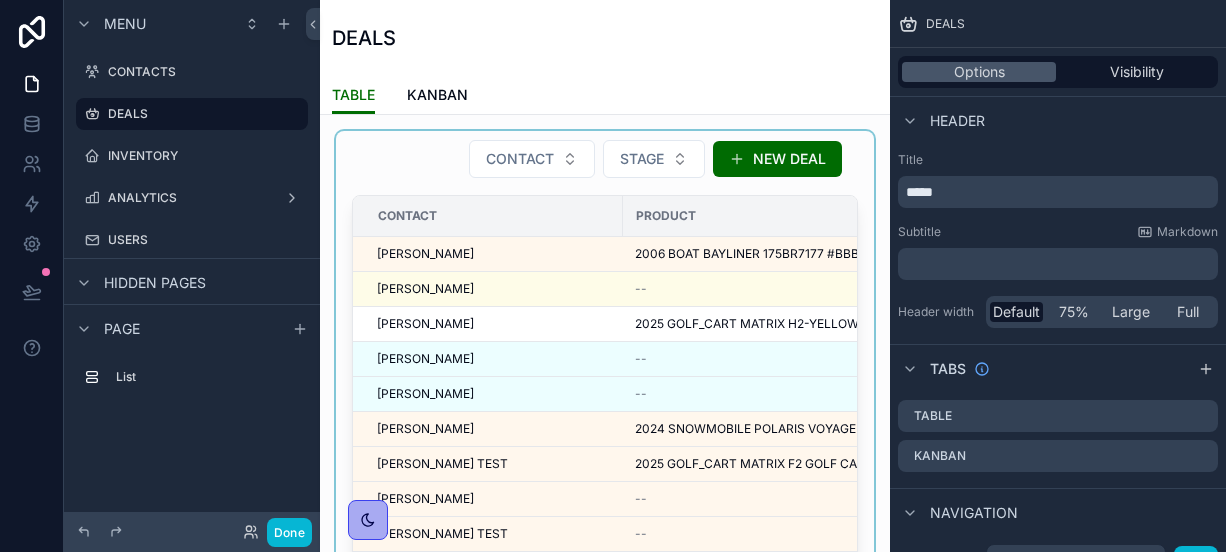 click at bounding box center [605, 379] 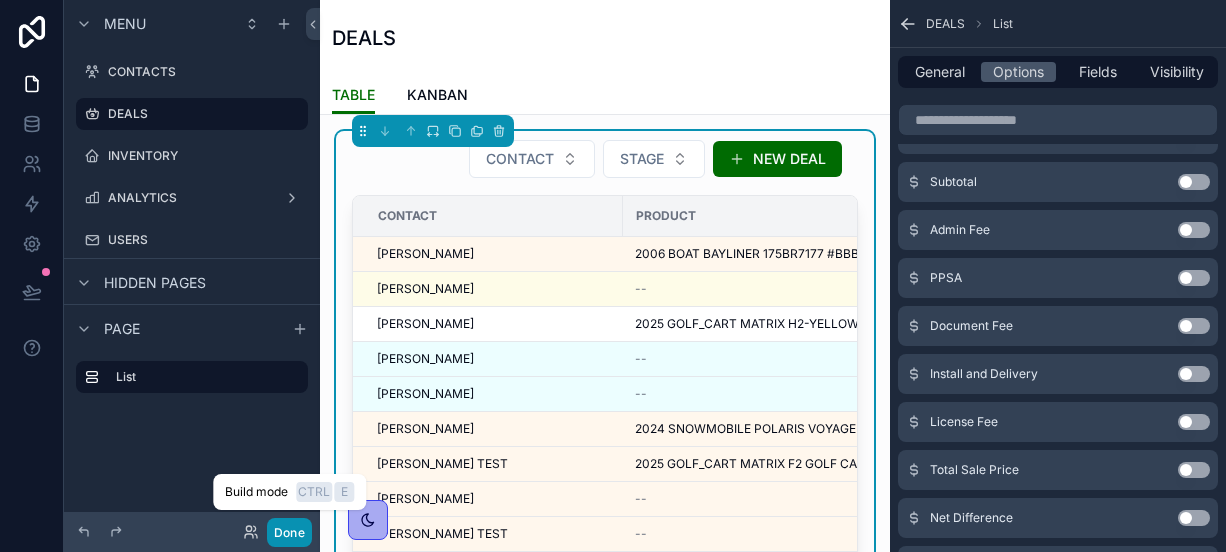 click on "Done" at bounding box center [289, 532] 